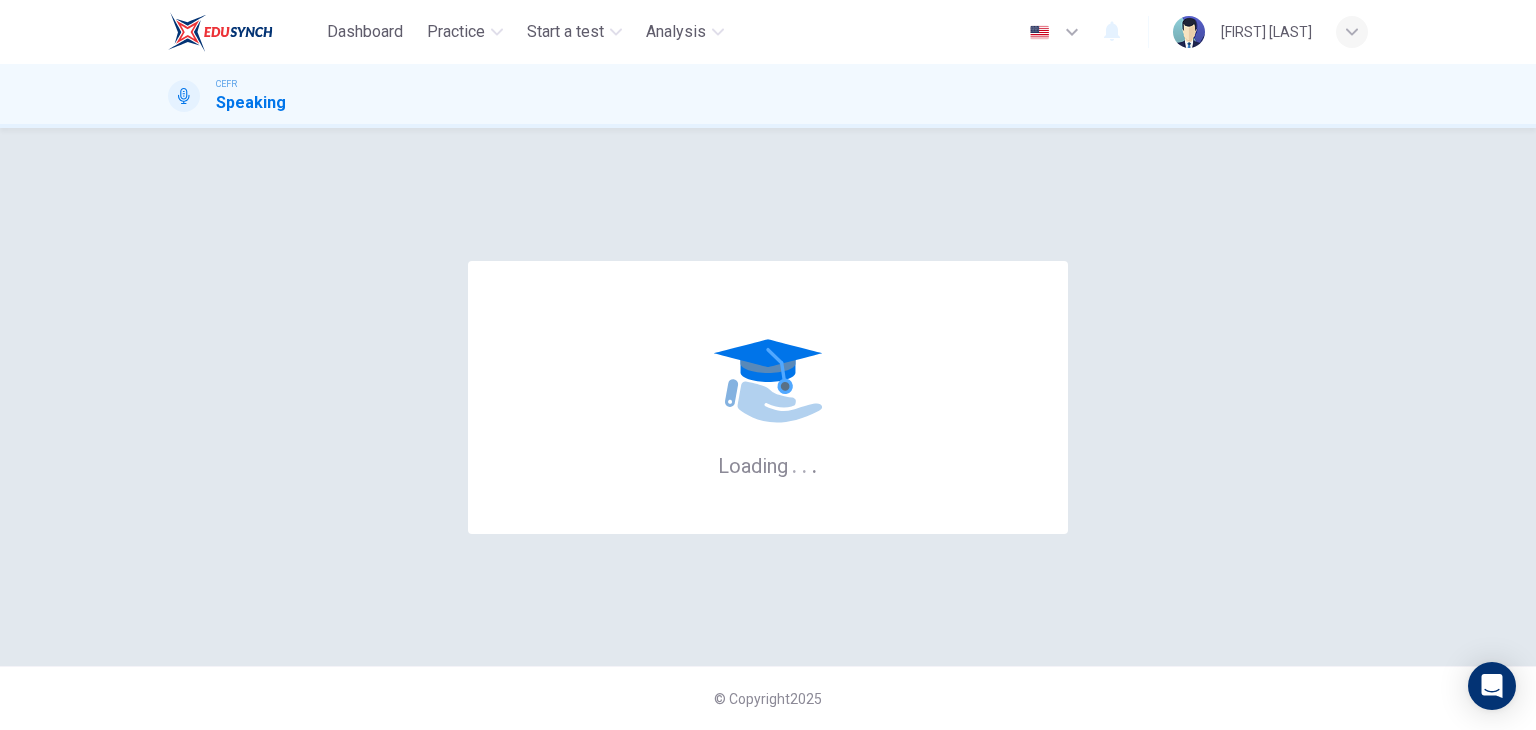 scroll, scrollTop: 0, scrollLeft: 0, axis: both 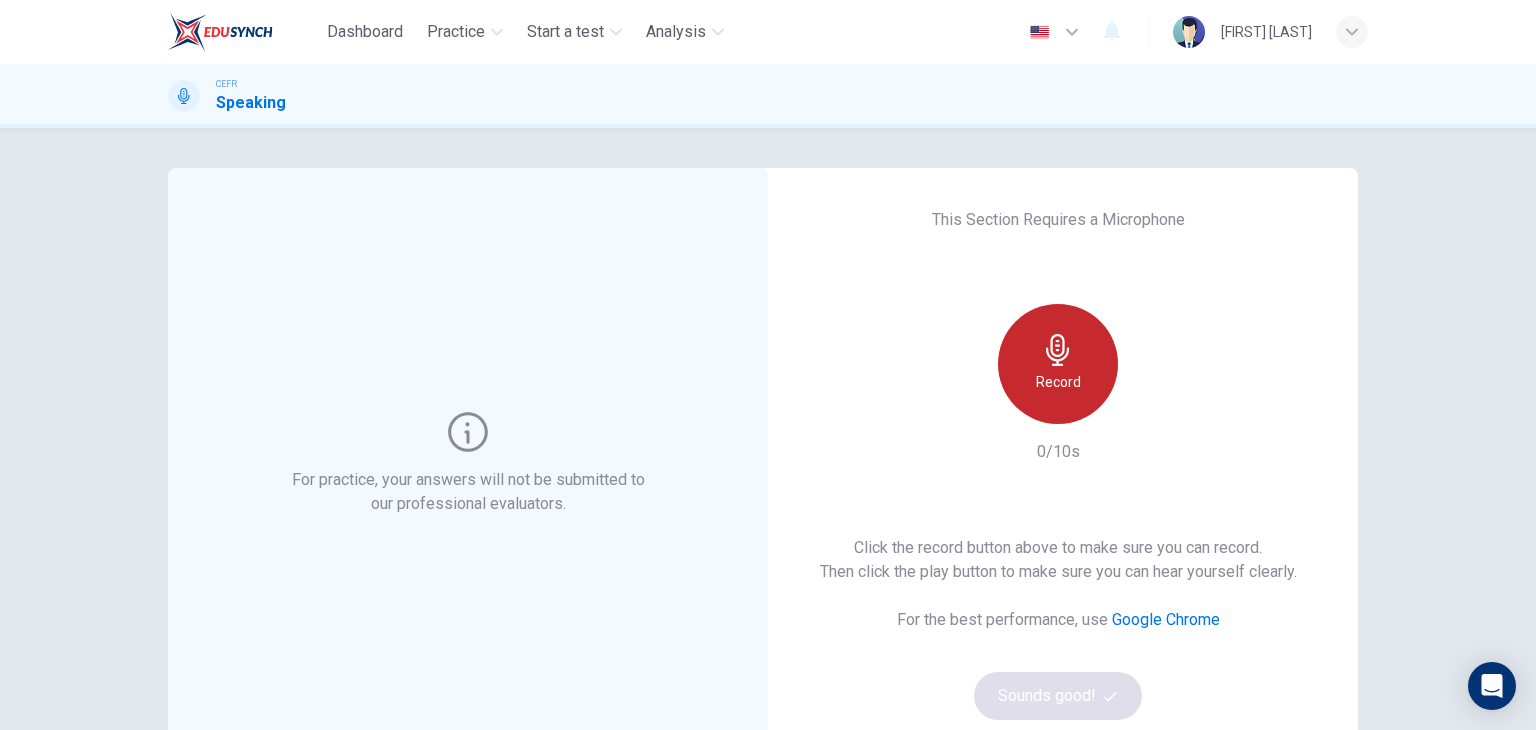 click on "Record" at bounding box center (1058, 364) 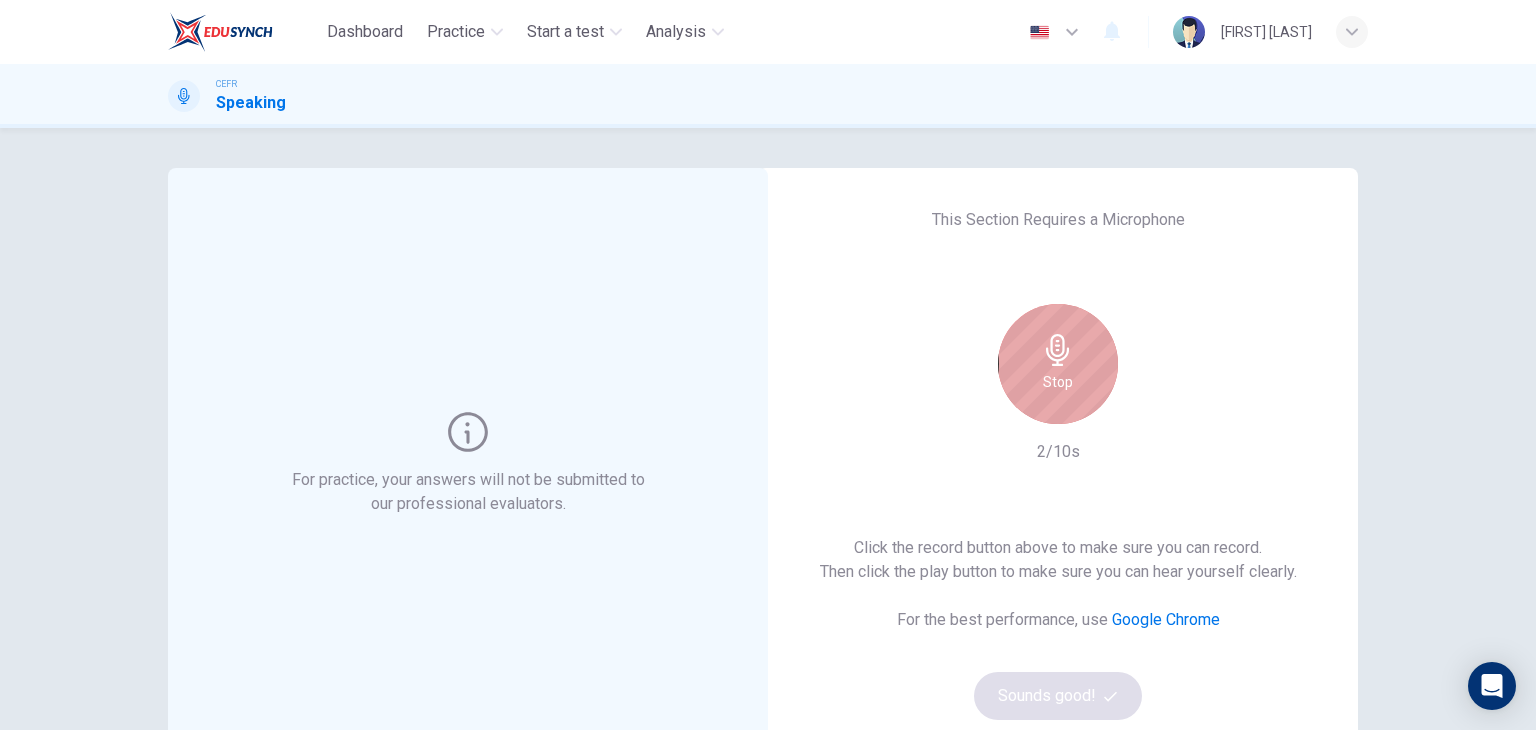 click on "Stop" at bounding box center [1058, 364] 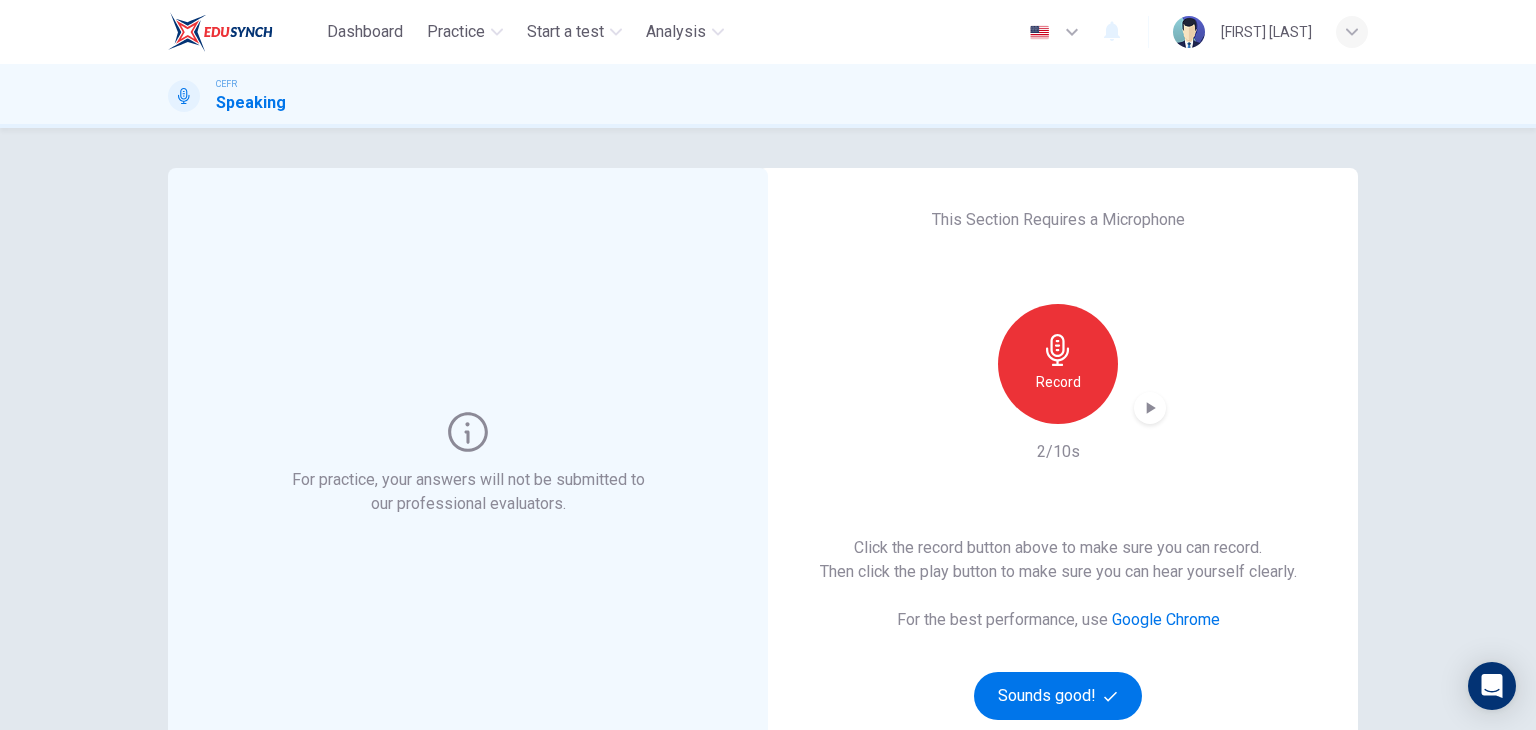 click at bounding box center (1151, 408) 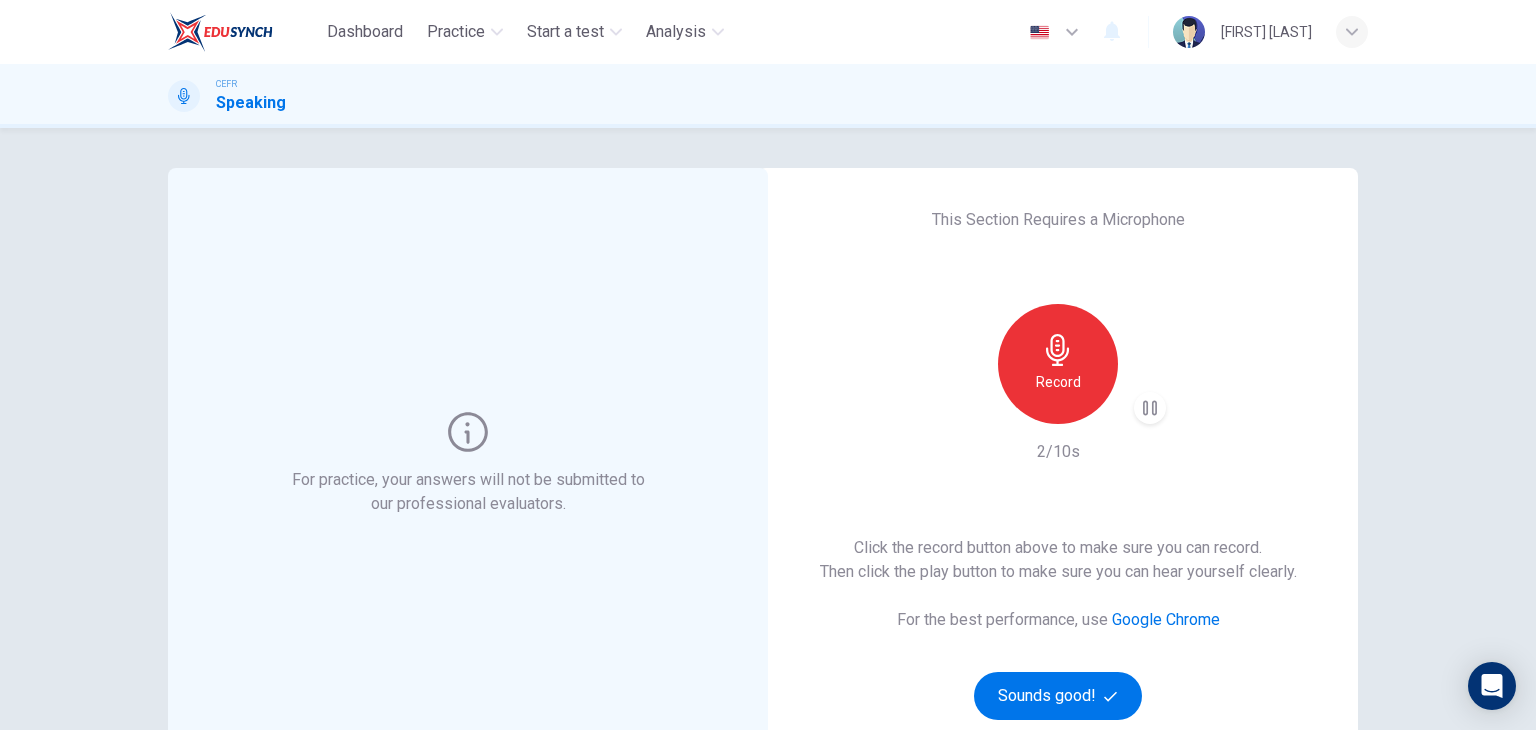 click at bounding box center (1150, 408) 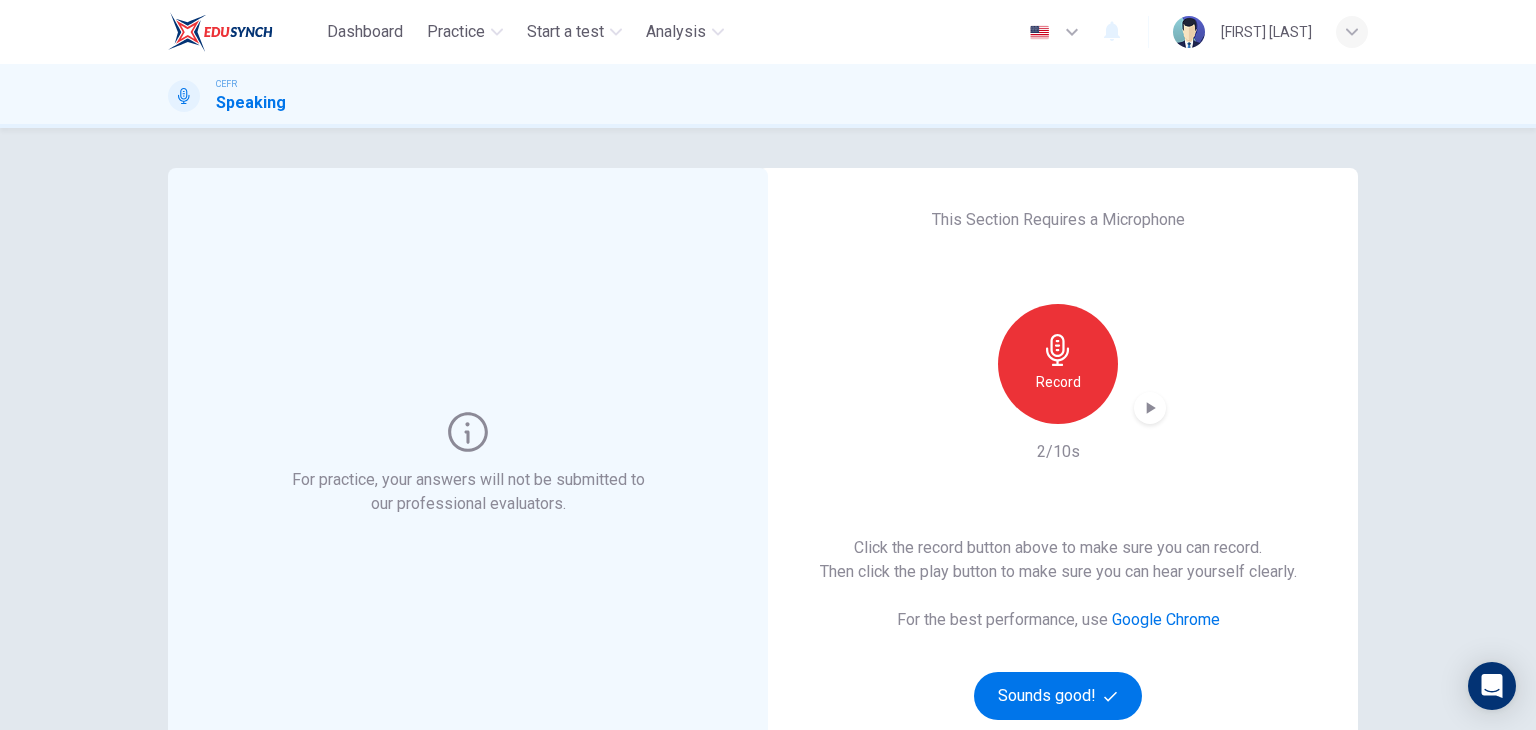 click at bounding box center [1151, 408] 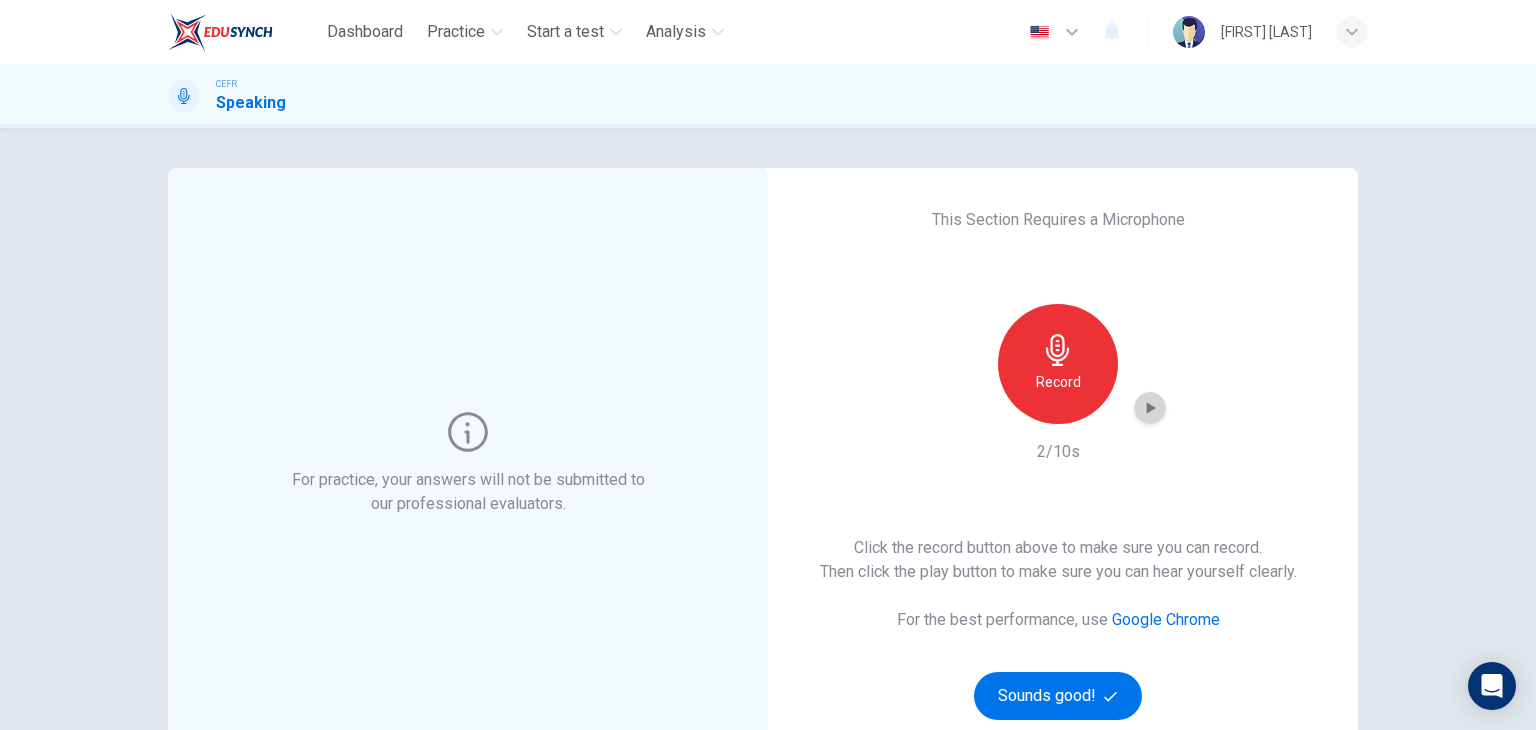 click at bounding box center (1150, 408) 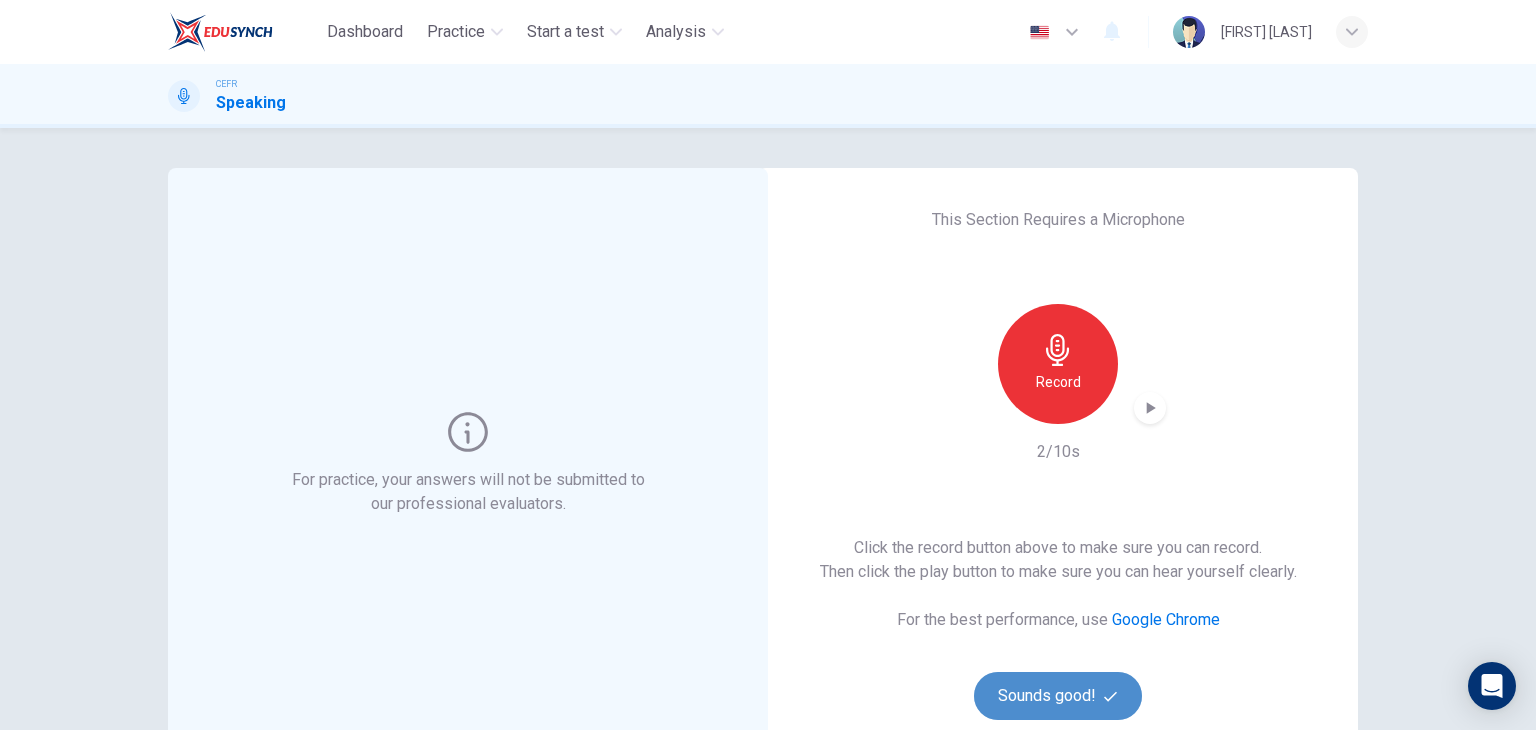 click on "Sounds good!" at bounding box center [1058, 696] 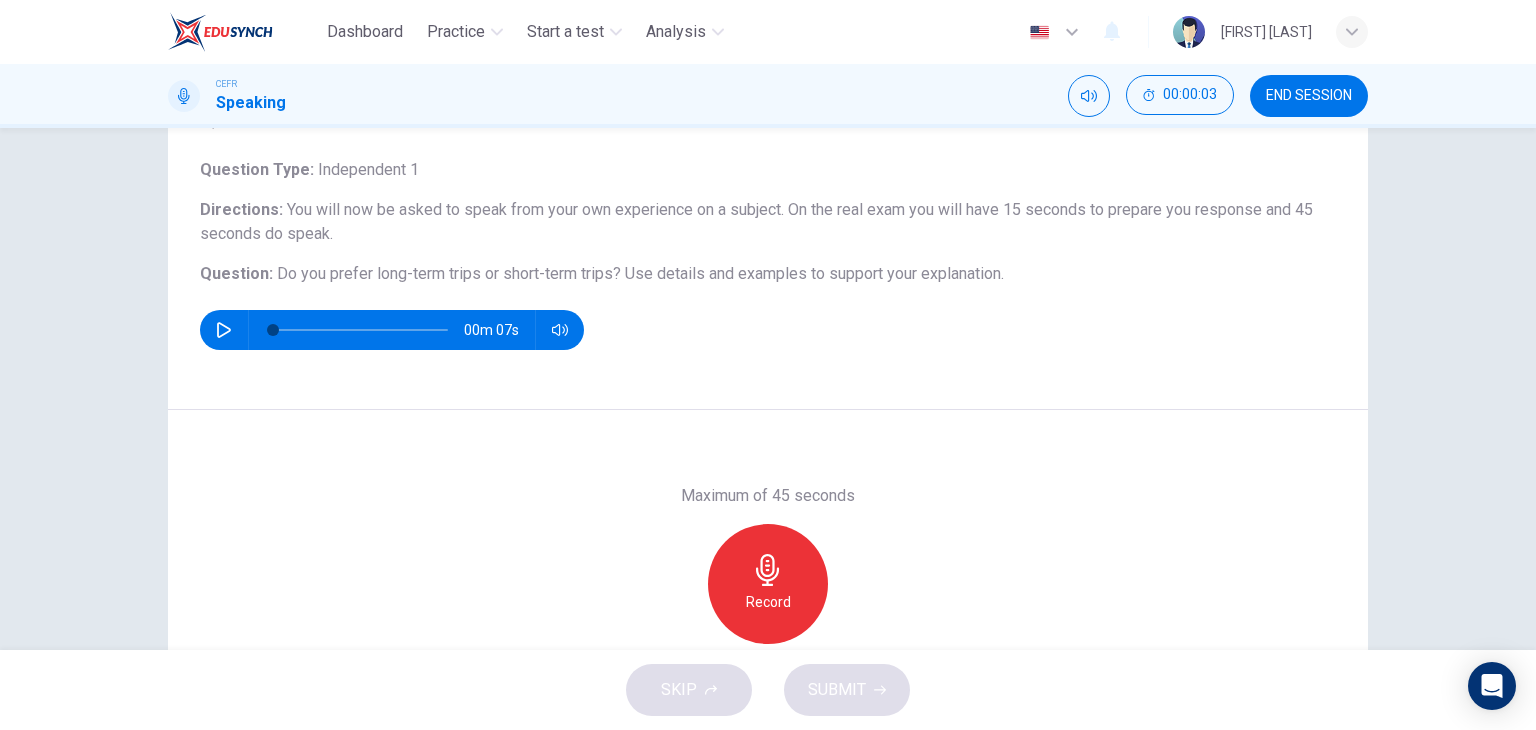 scroll, scrollTop: 0, scrollLeft: 0, axis: both 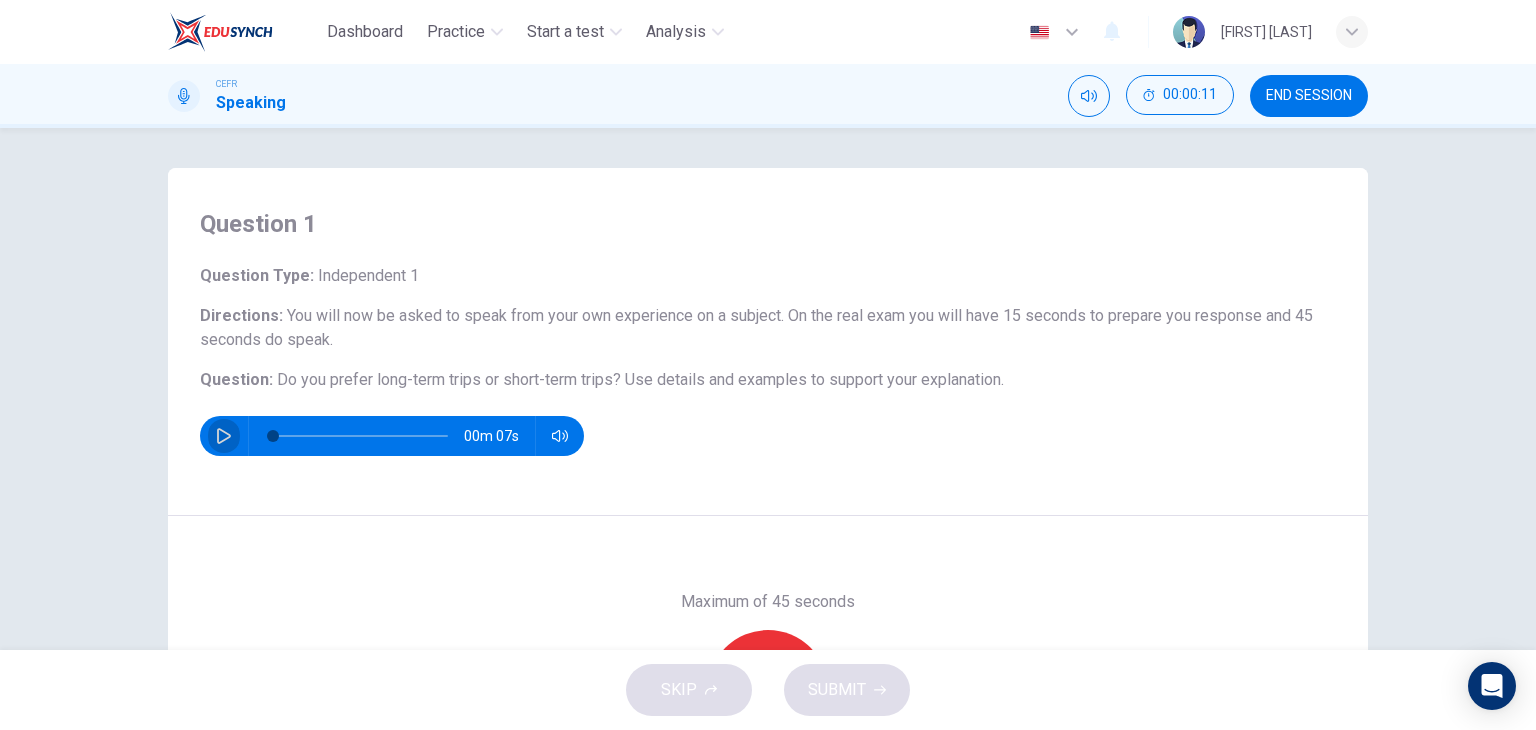 click at bounding box center [224, 436] 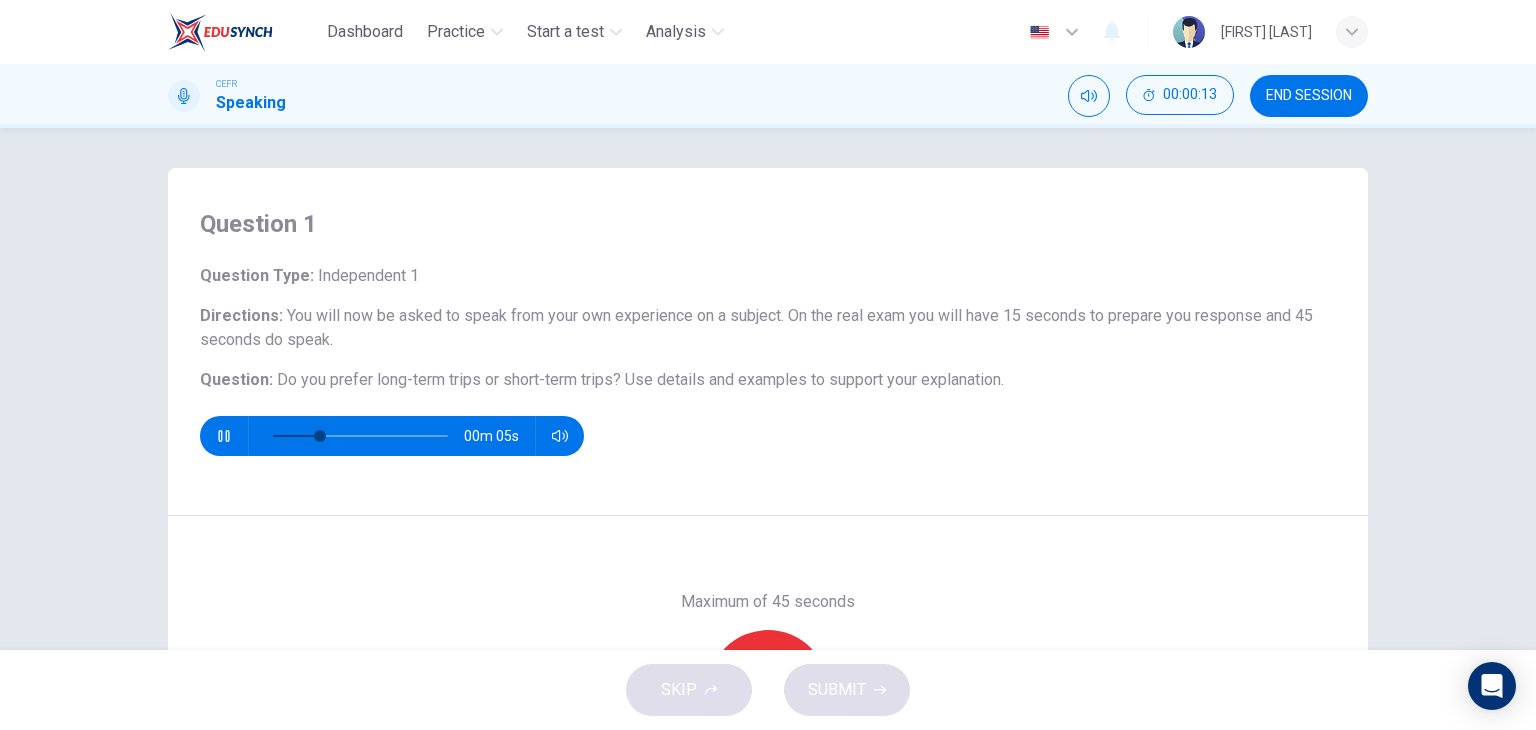 type 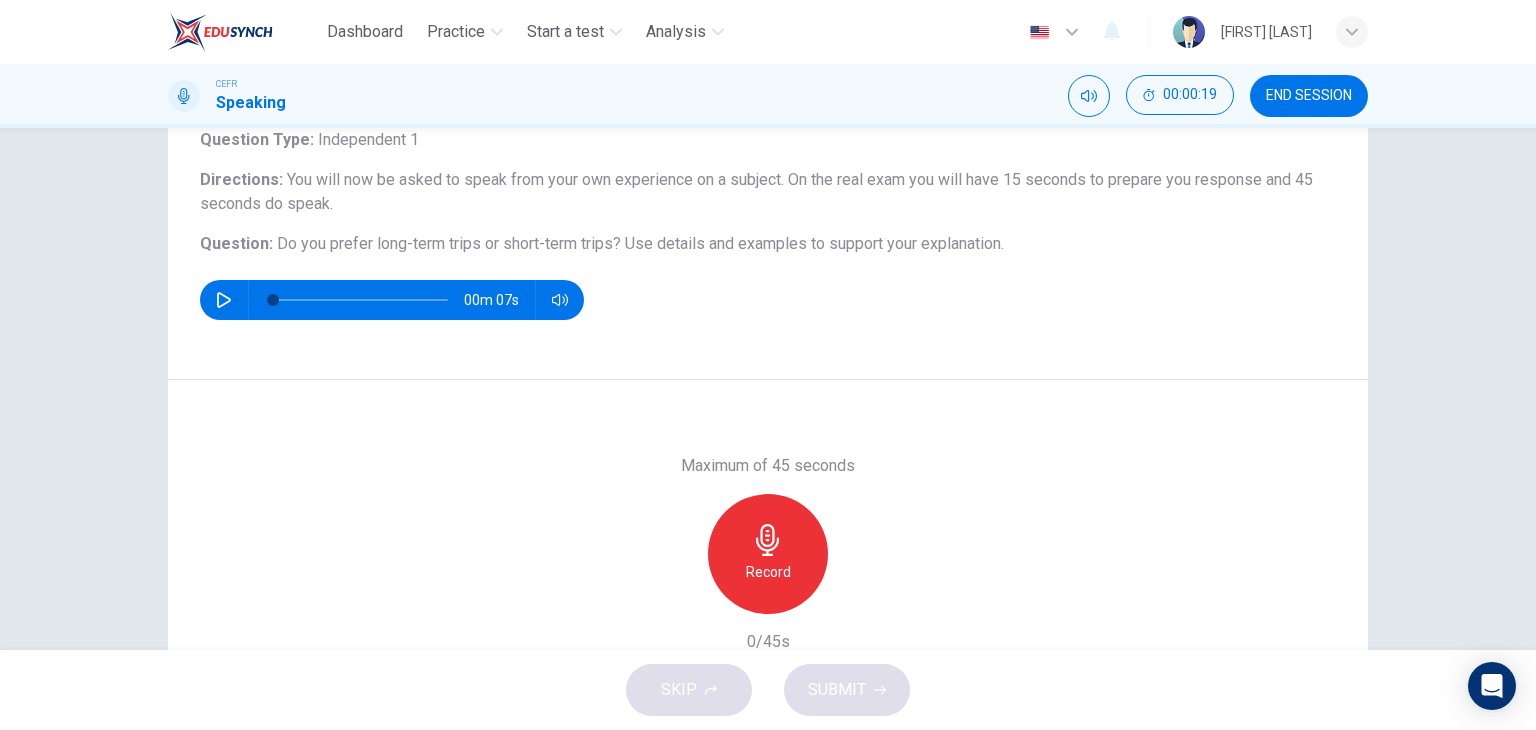 scroll, scrollTop: 253, scrollLeft: 0, axis: vertical 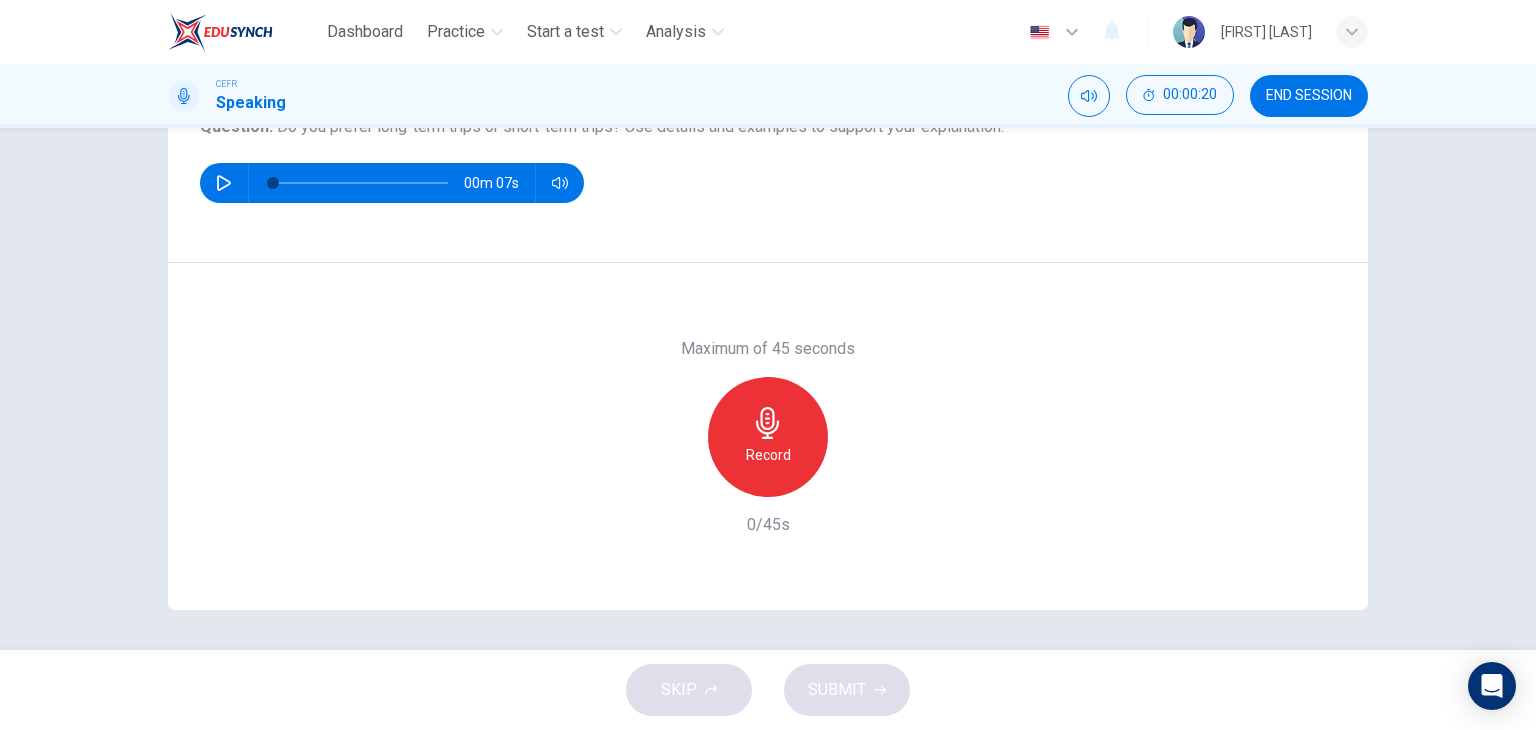 click at bounding box center [224, 183] 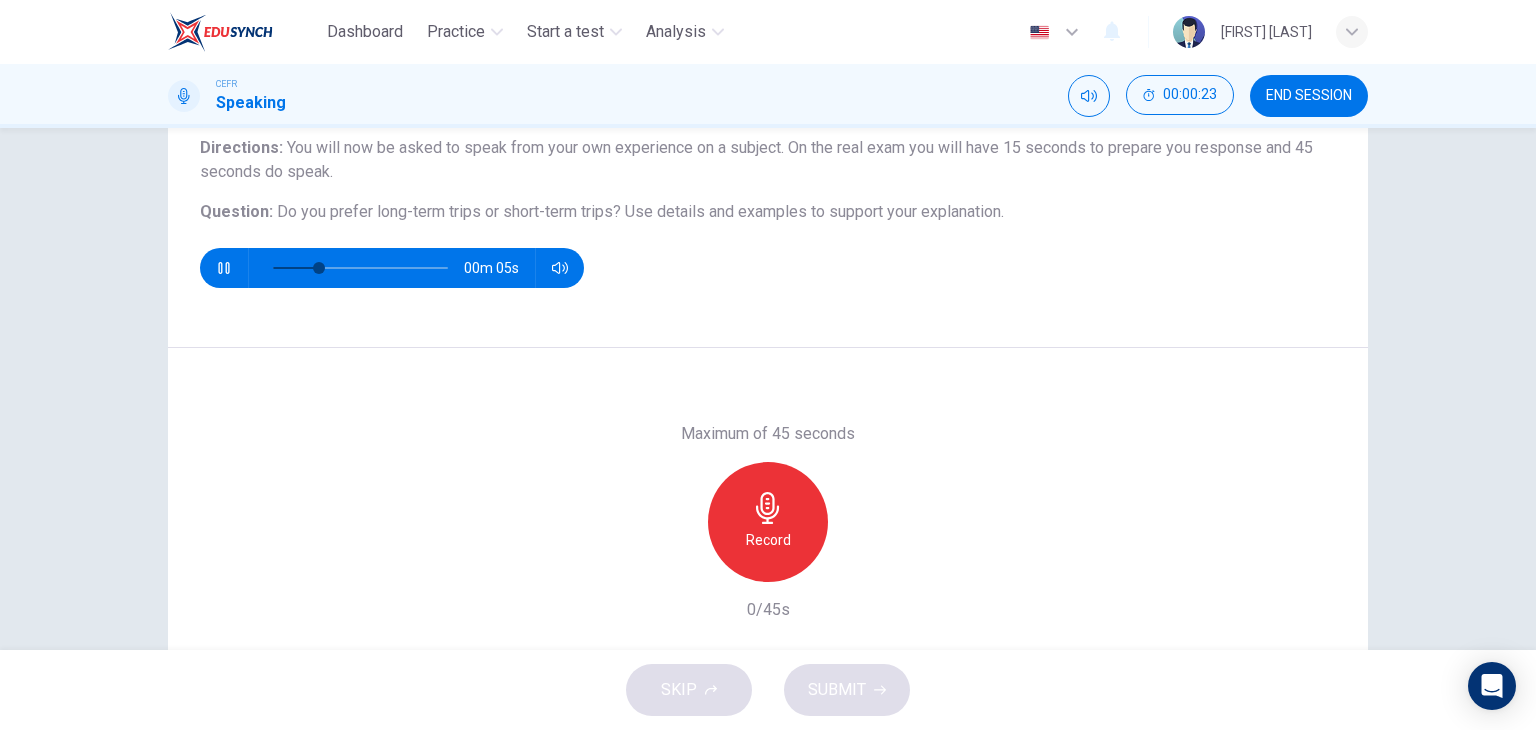 scroll, scrollTop: 153, scrollLeft: 0, axis: vertical 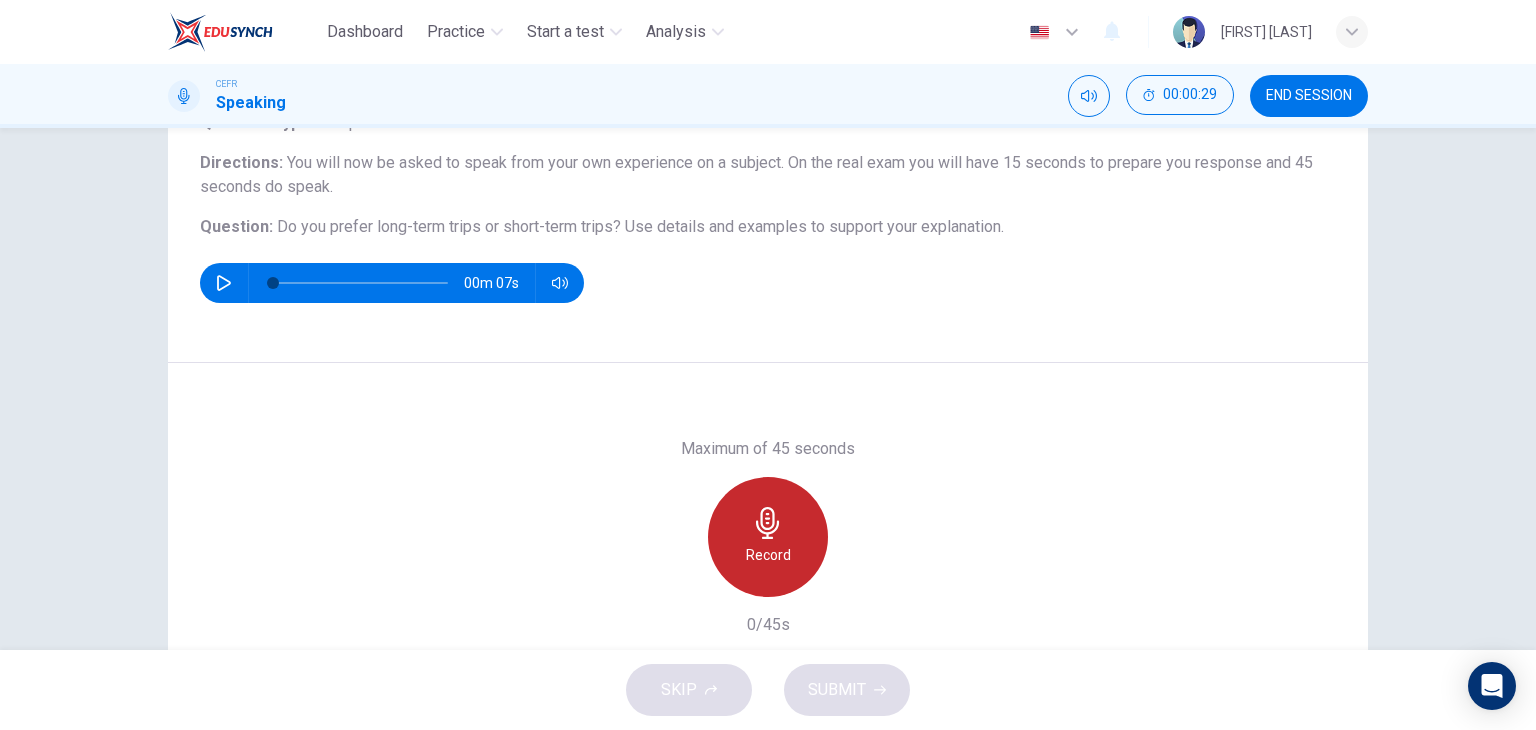 click on "Record" at bounding box center (768, 537) 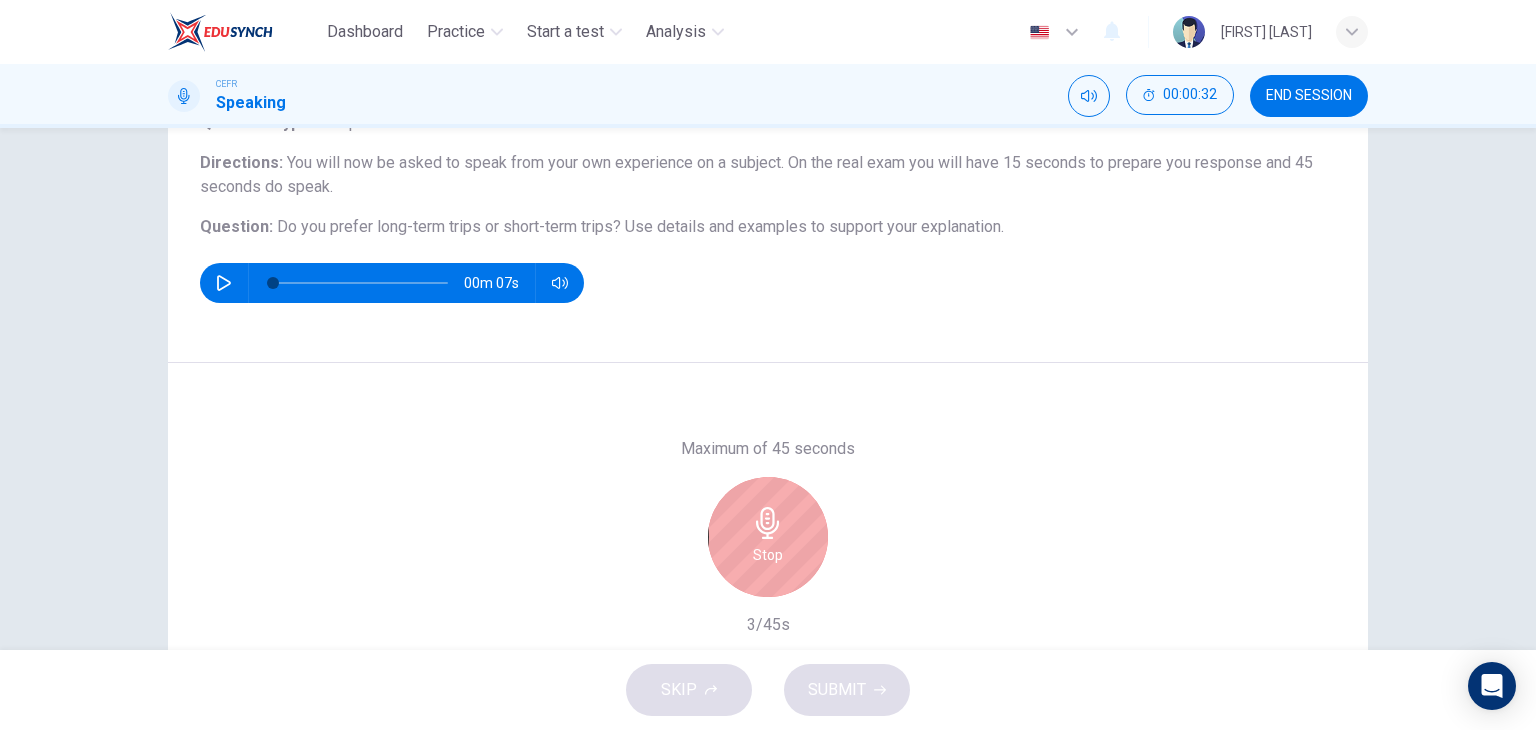 click on "Stop" at bounding box center [768, 555] 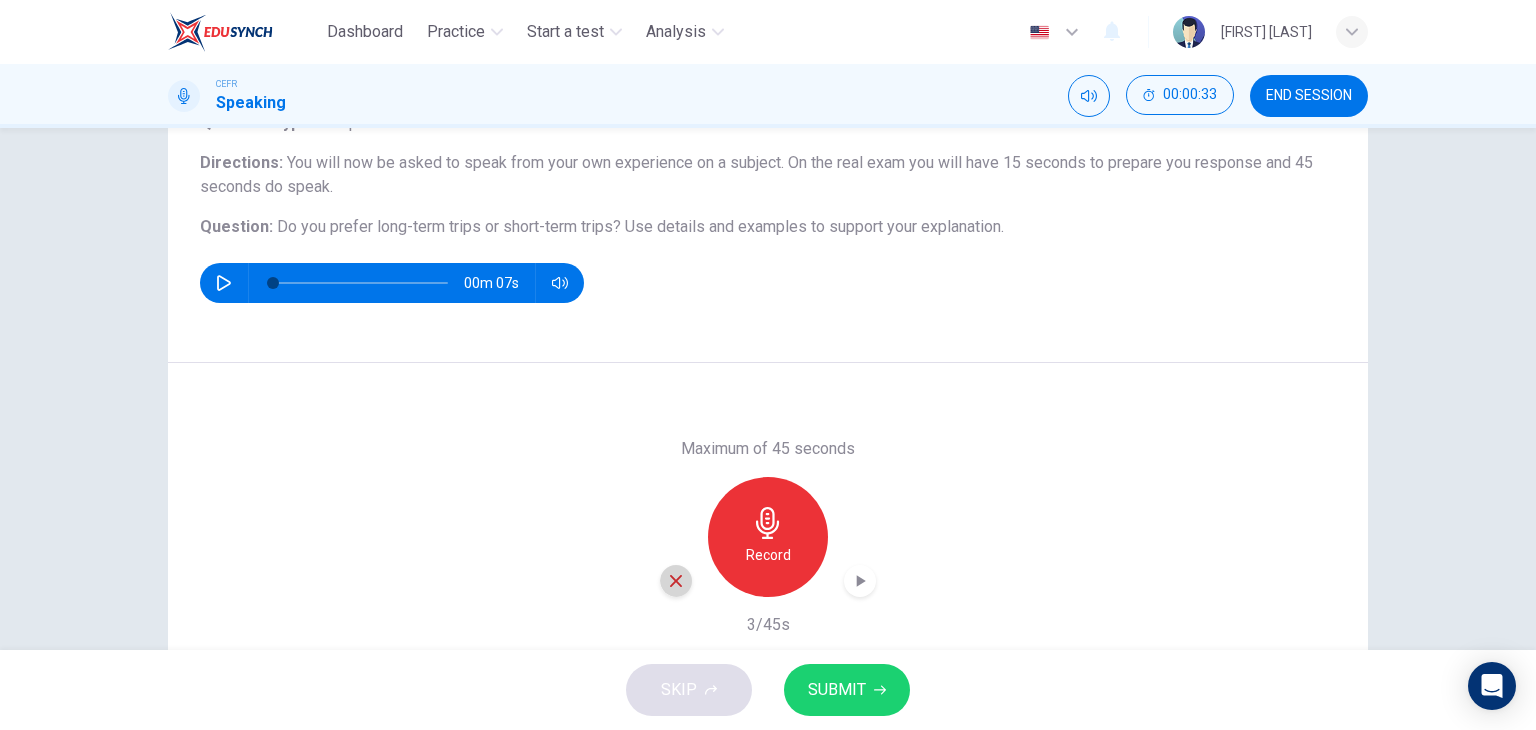 click at bounding box center (676, 581) 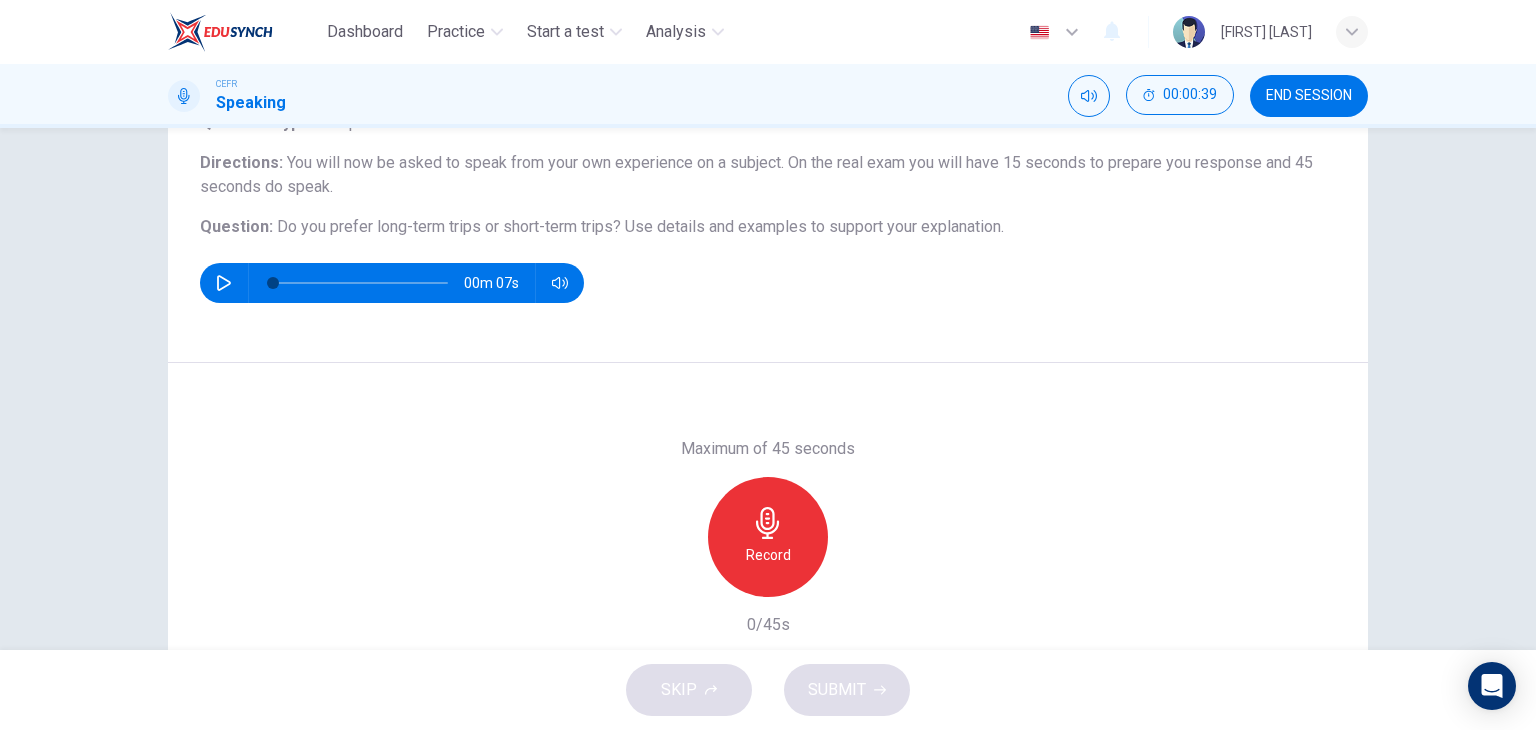 click at bounding box center [768, 523] 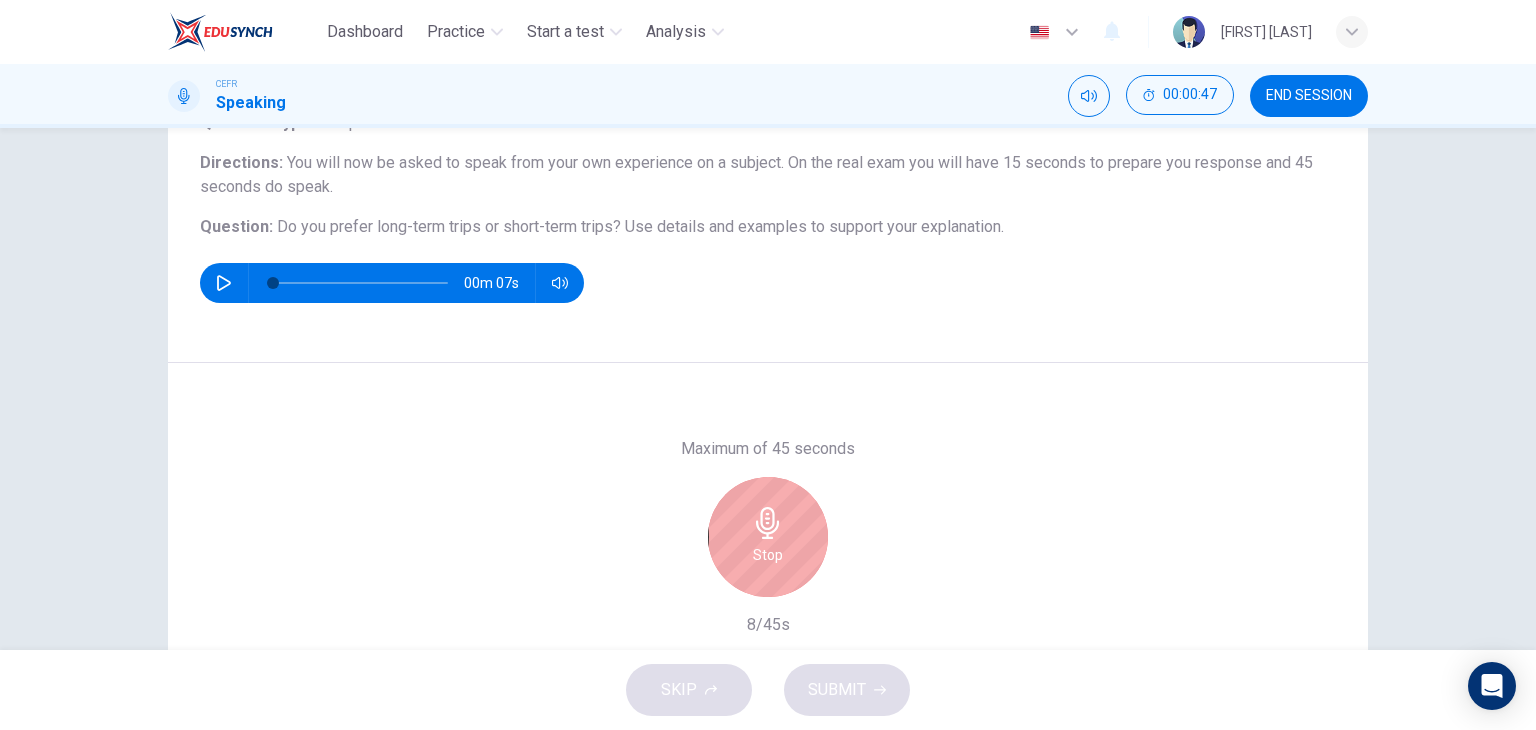 click at bounding box center [768, 523] 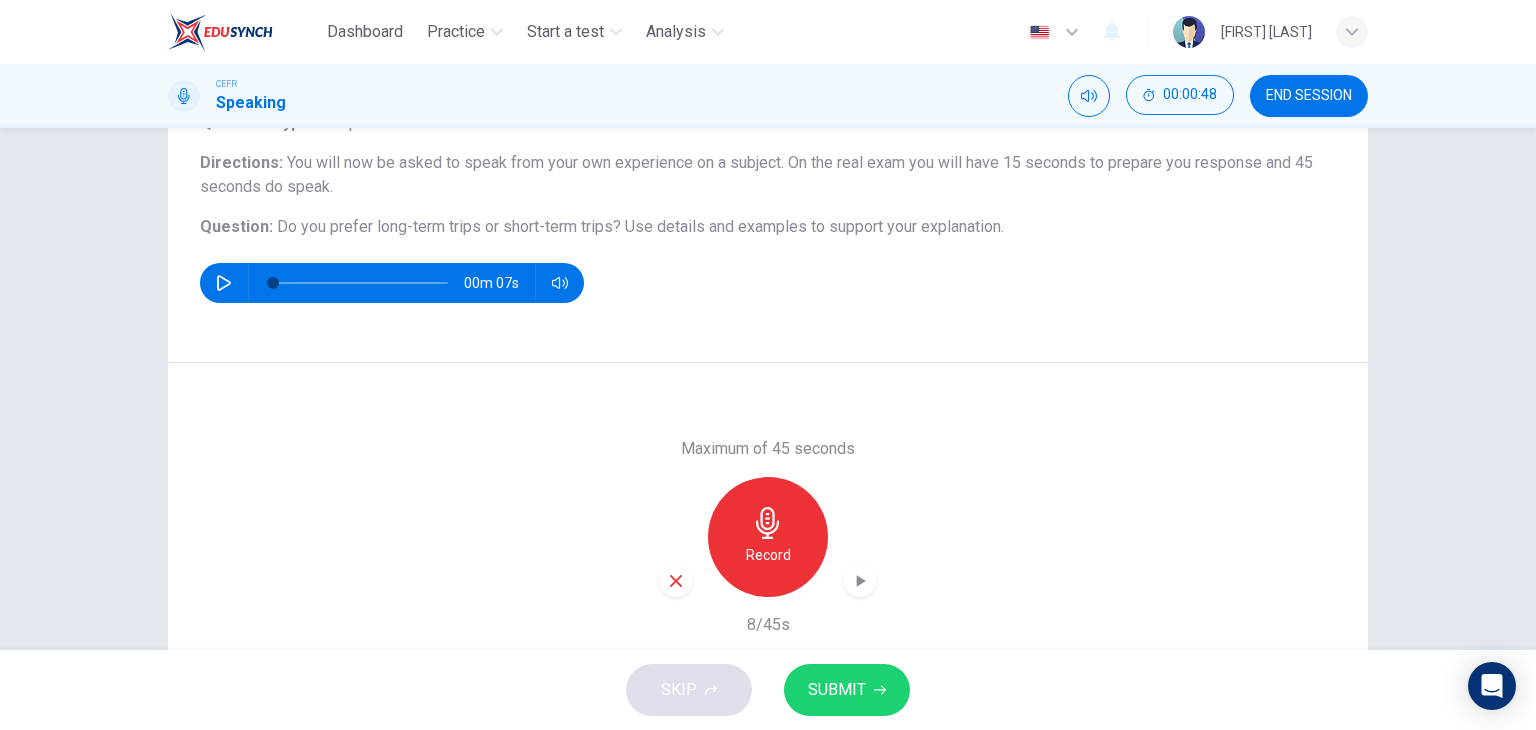 click at bounding box center [676, 581] 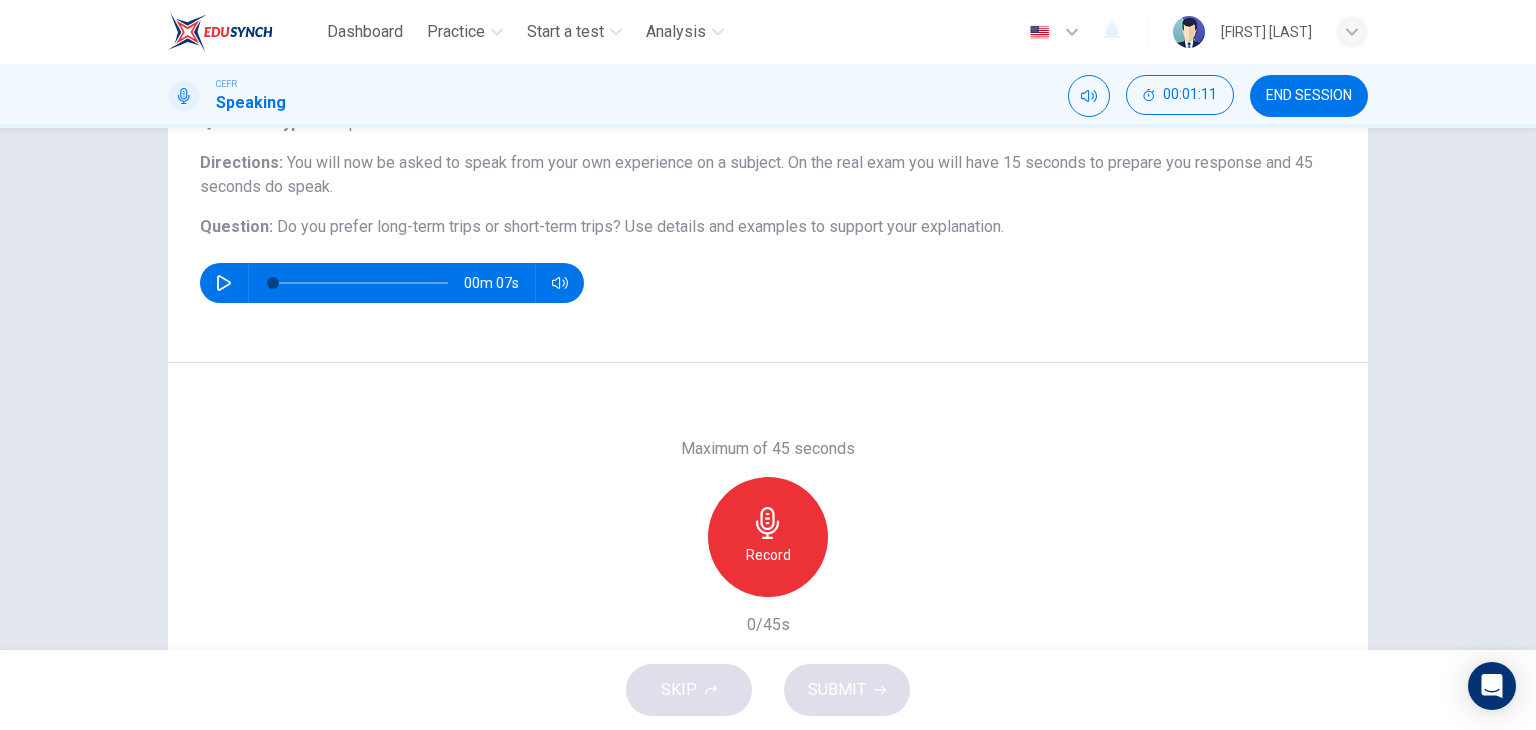 click on "Record" at bounding box center (768, 537) 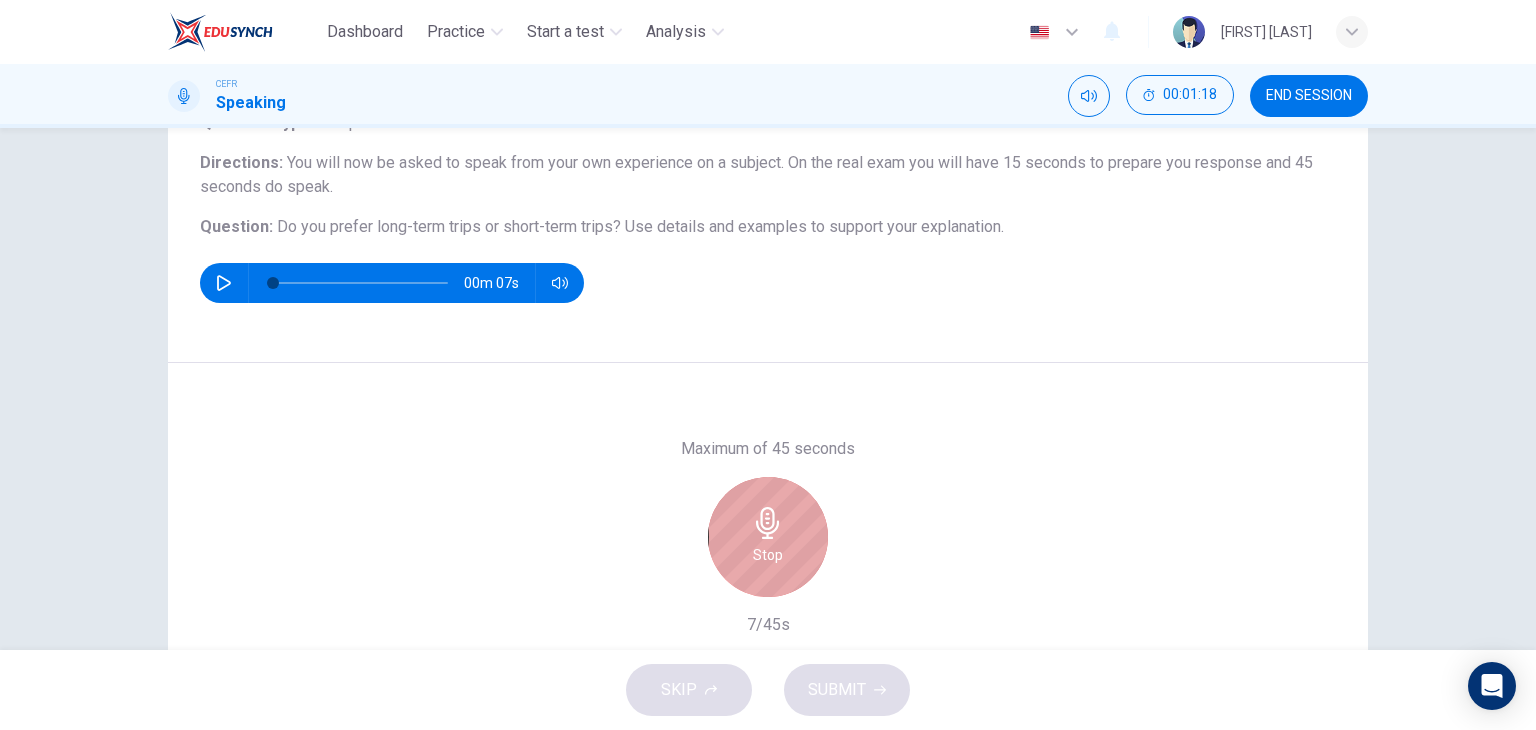 click on "Stop" at bounding box center [768, 537] 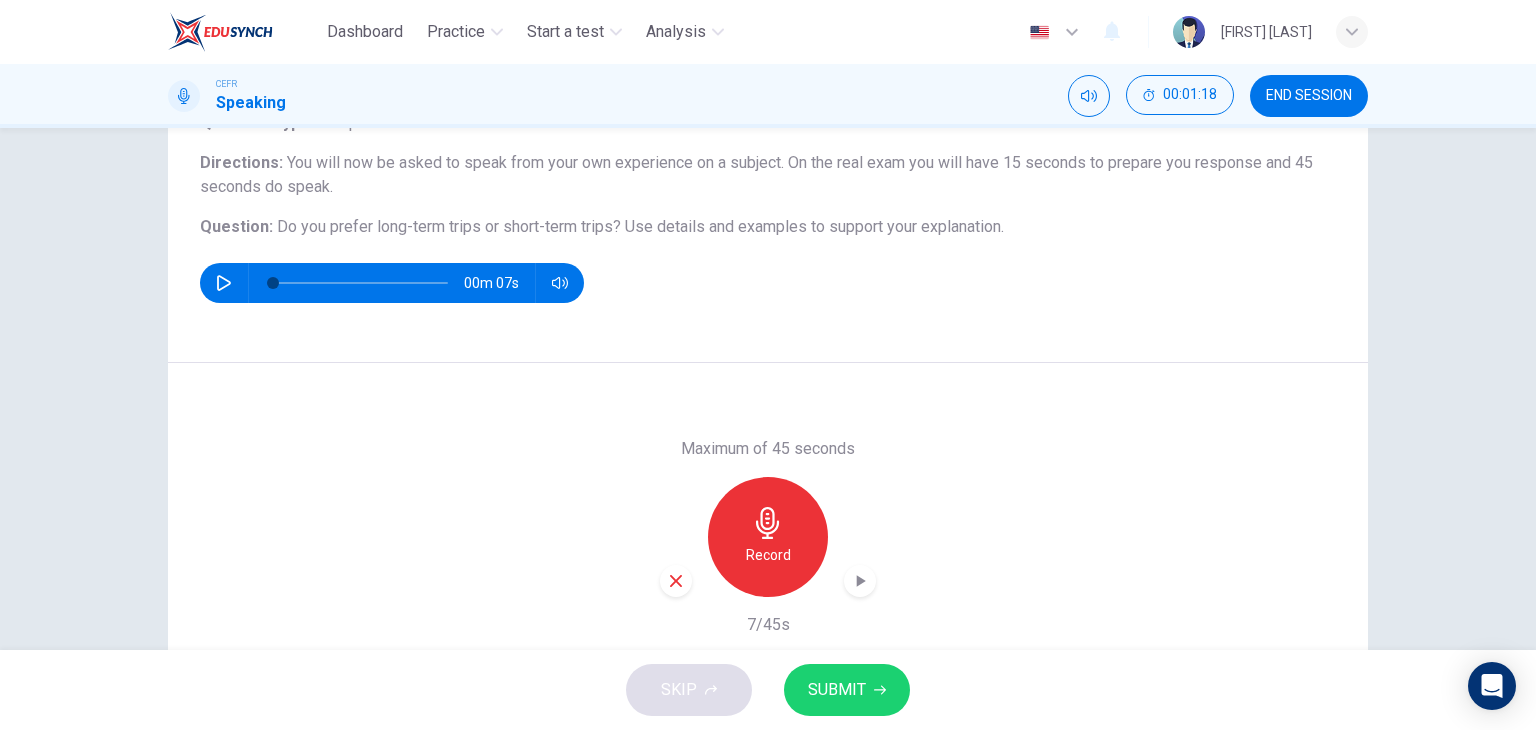 click at bounding box center [676, 581] 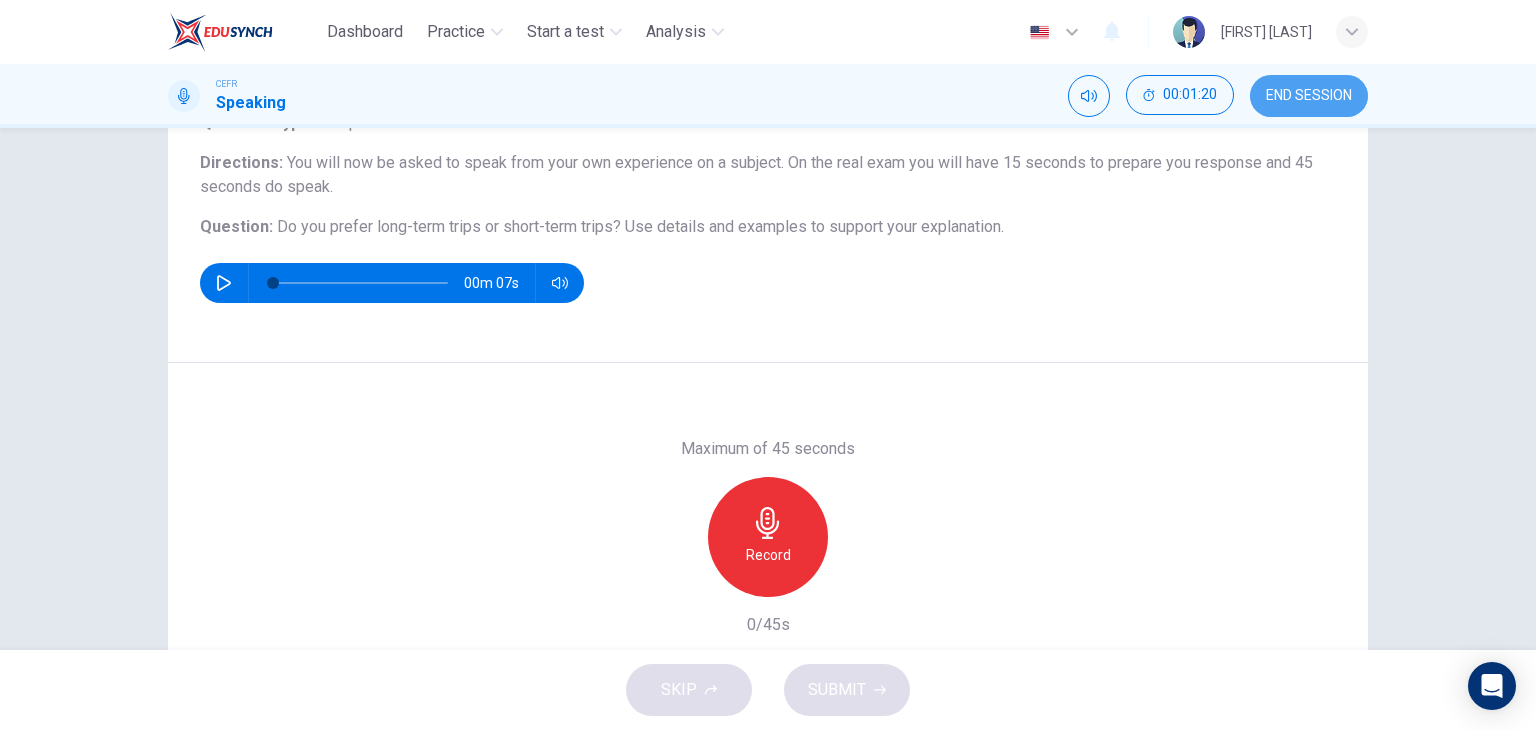 drag, startPoint x: 1322, startPoint y: 105, endPoint x: 840, endPoint y: 112, distance: 482.05084 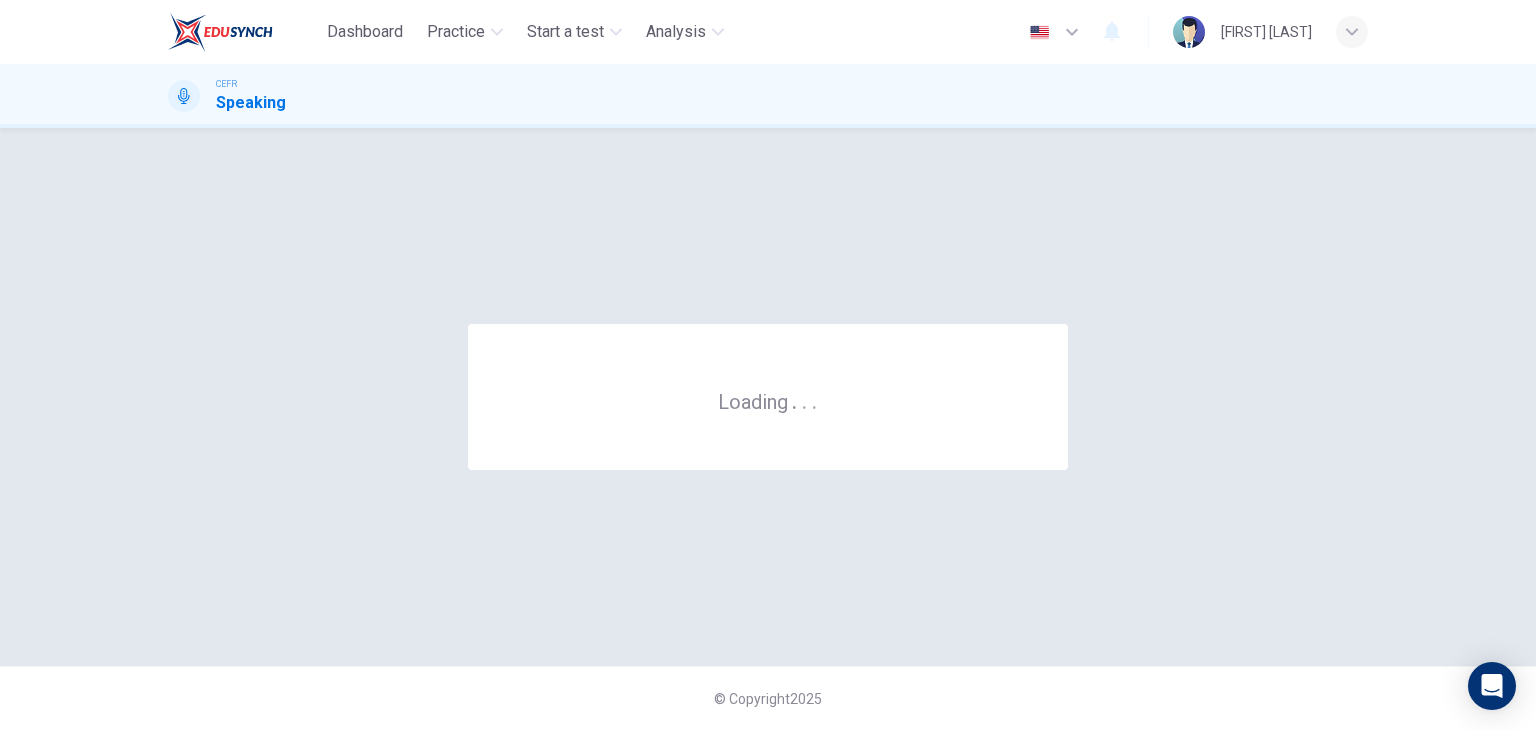 scroll, scrollTop: 0, scrollLeft: 0, axis: both 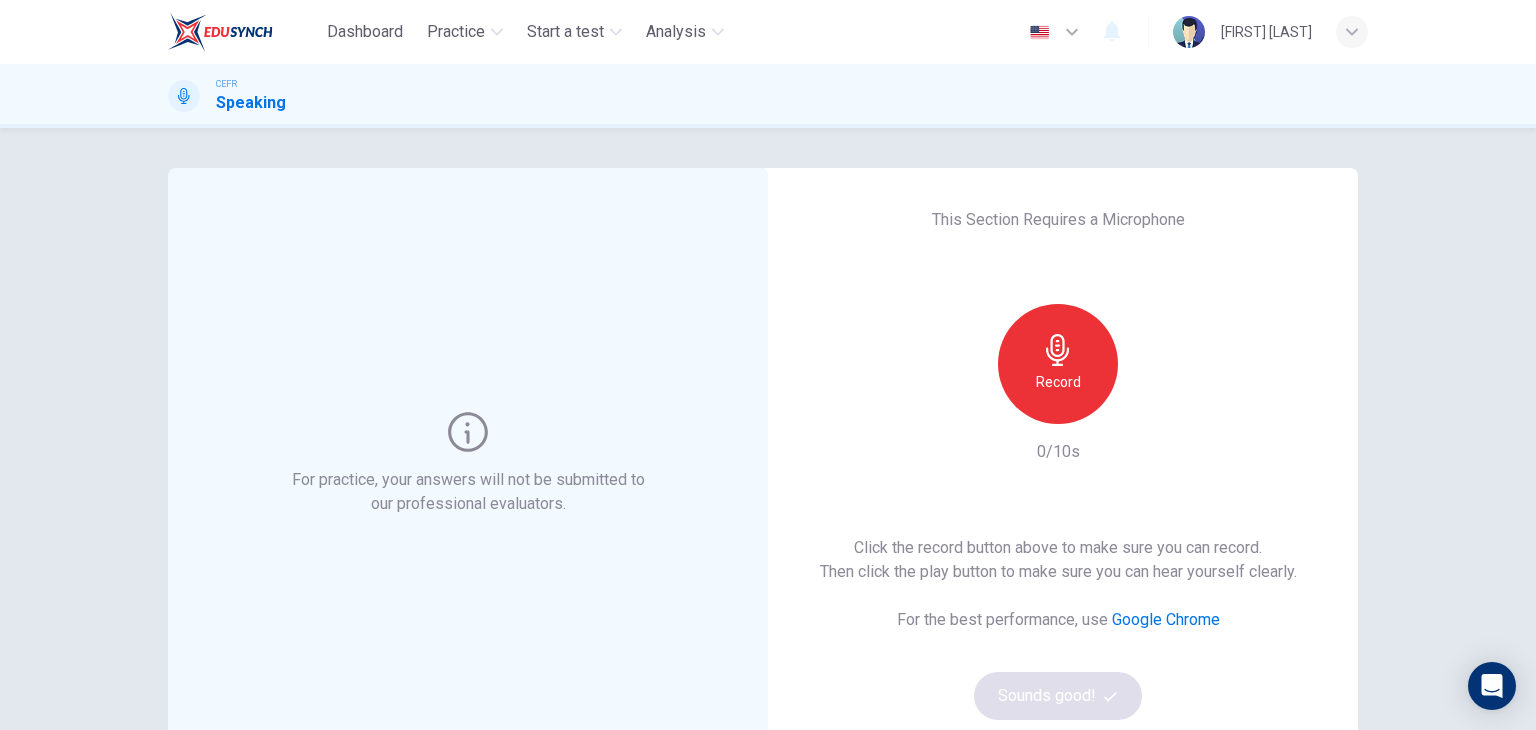 click on "Record" at bounding box center [1058, 364] 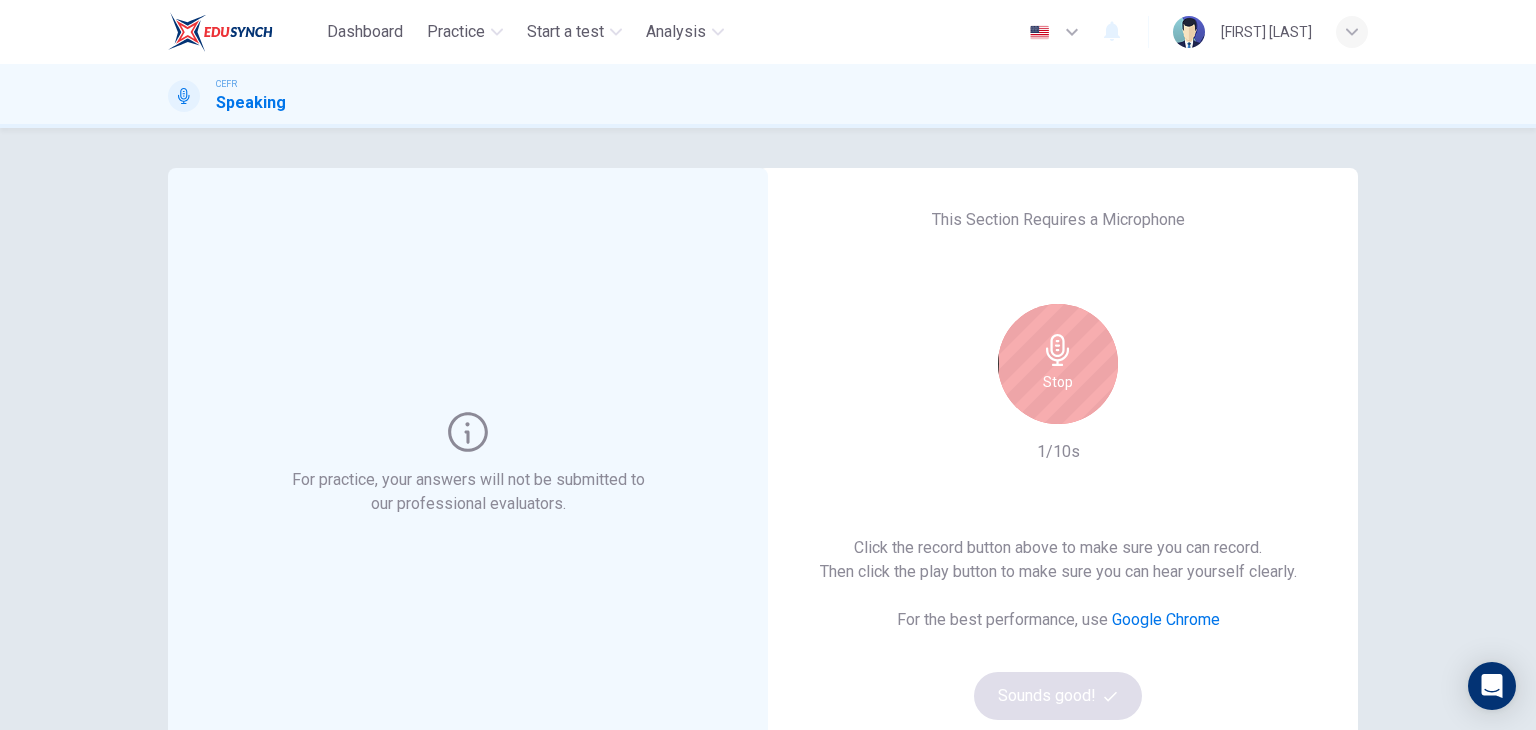 click on "Stop" at bounding box center [1058, 382] 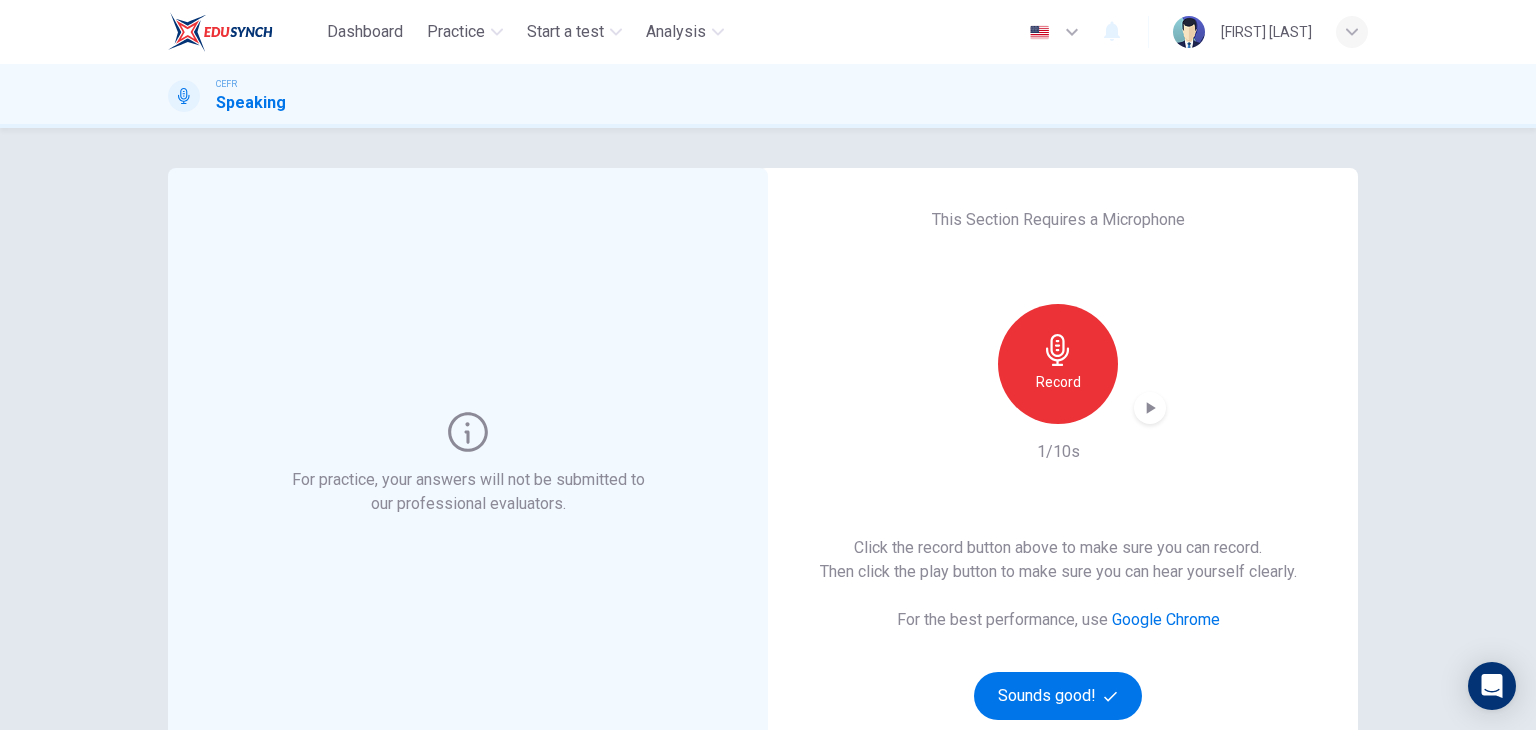 click at bounding box center (1150, 408) 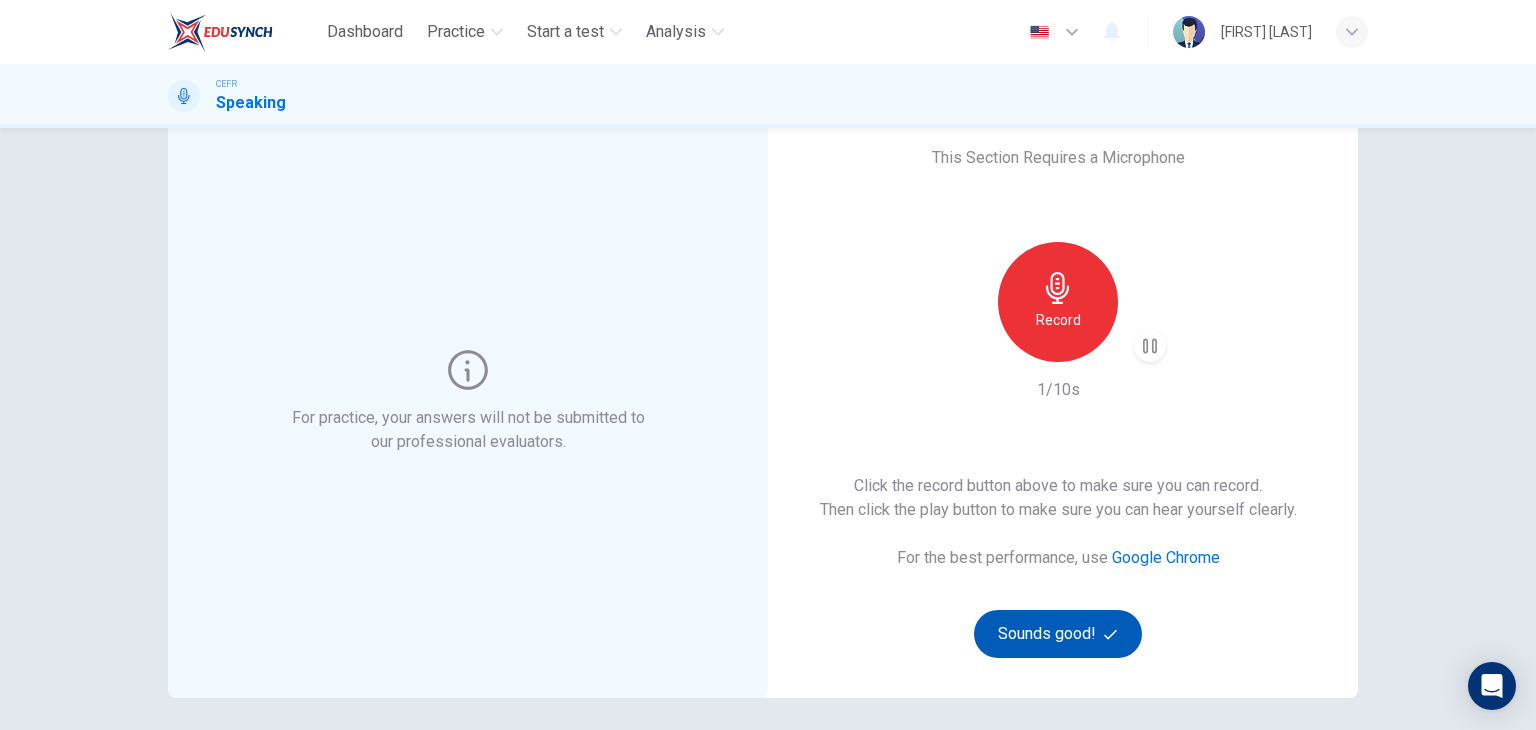 scroll, scrollTop: 200, scrollLeft: 0, axis: vertical 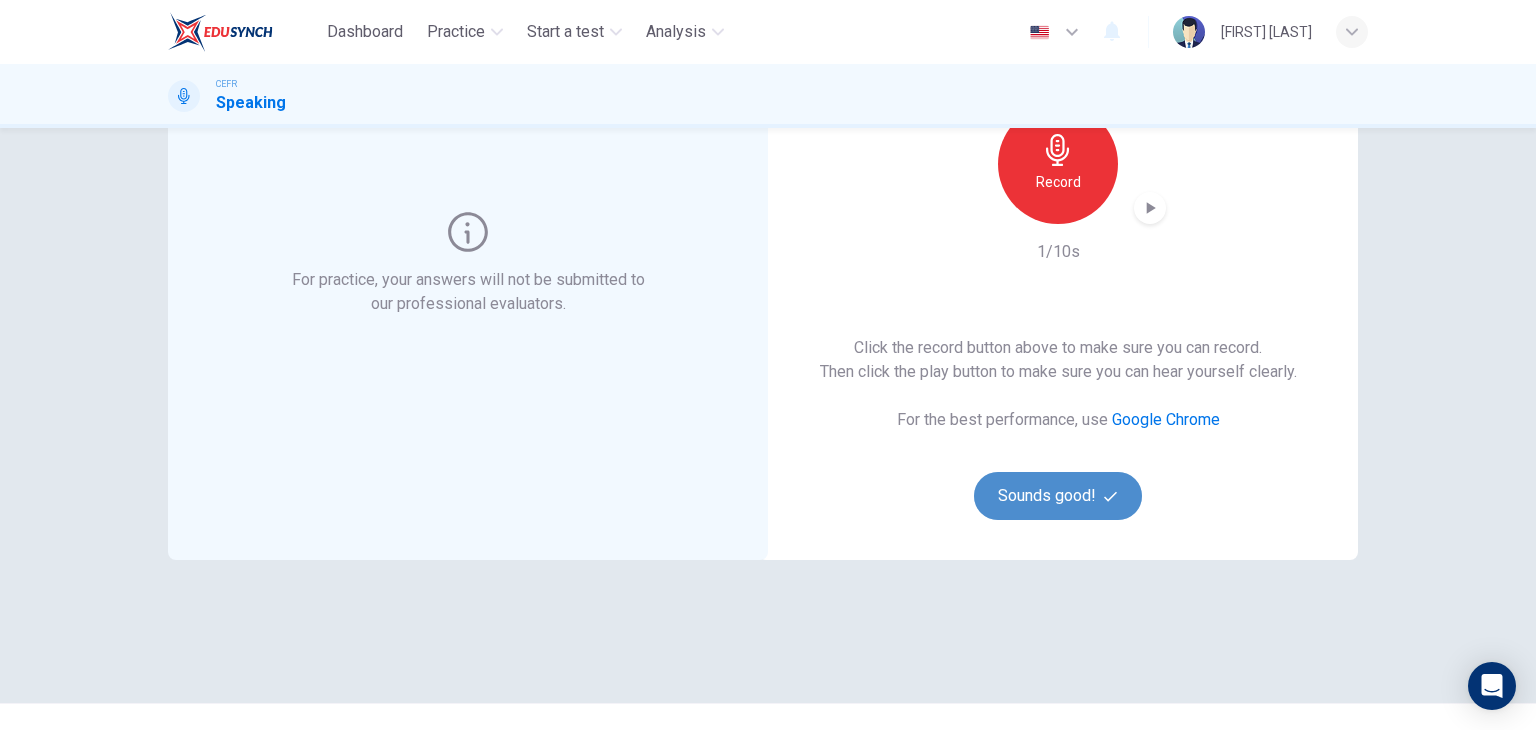 click at bounding box center [1110, 496] 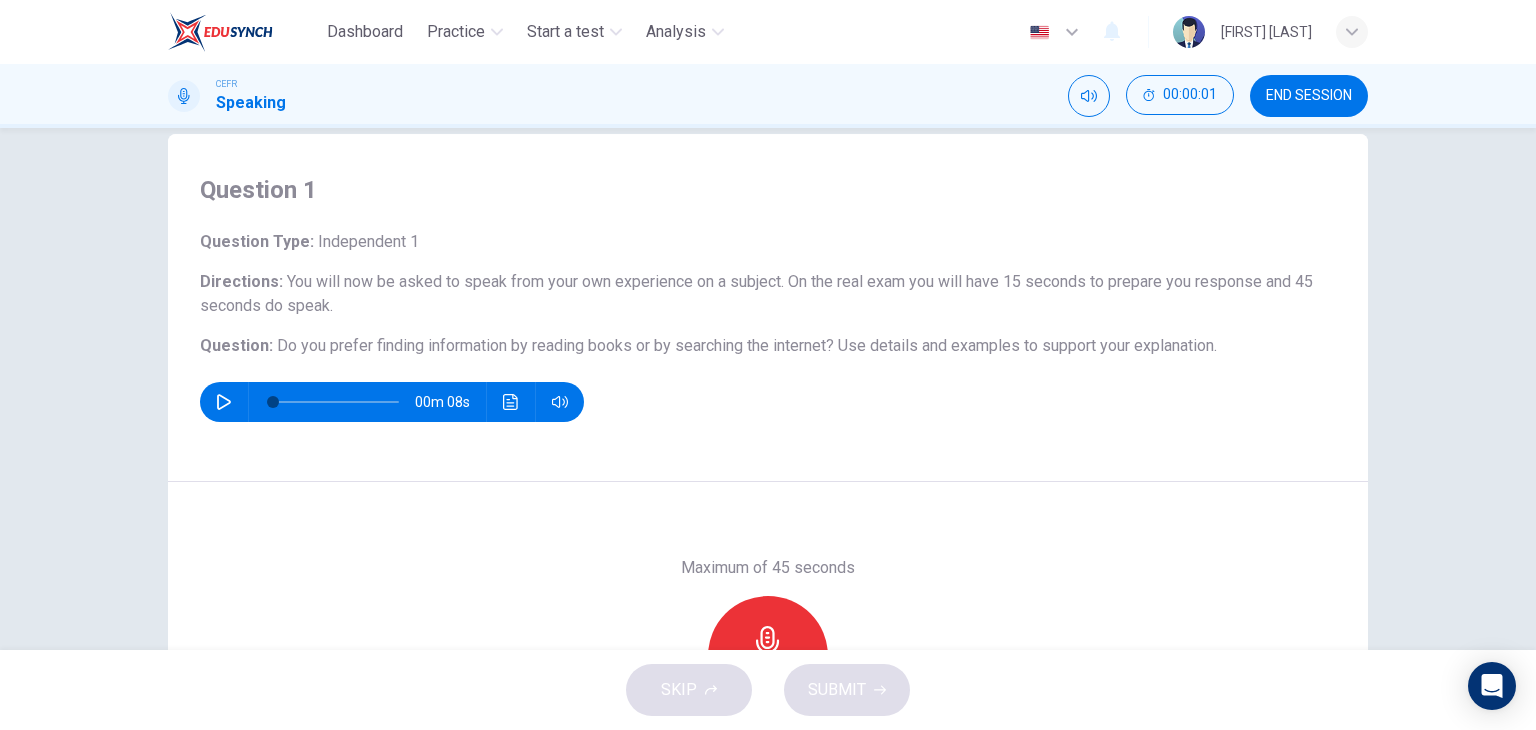 scroll, scrollTop: 0, scrollLeft: 0, axis: both 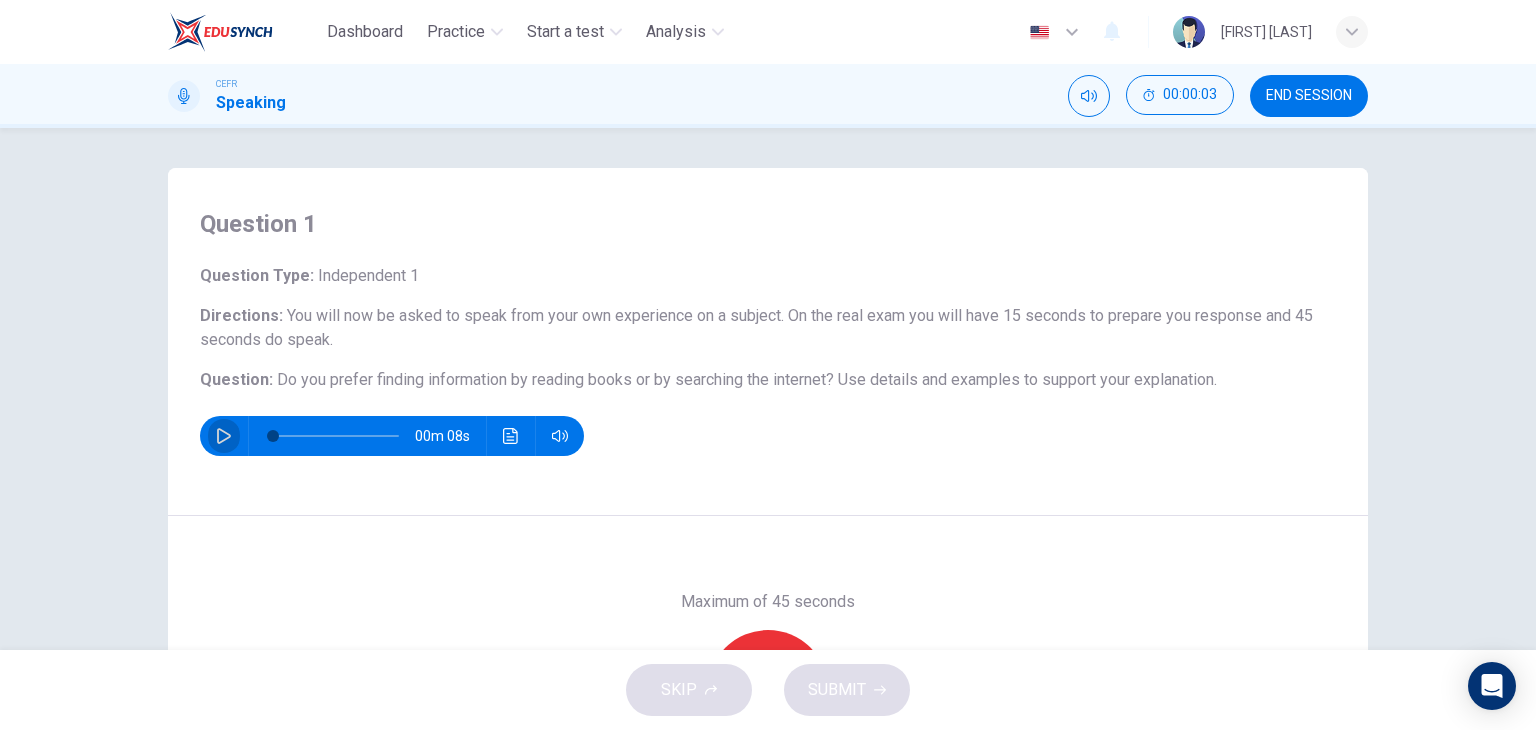 click at bounding box center (224, 436) 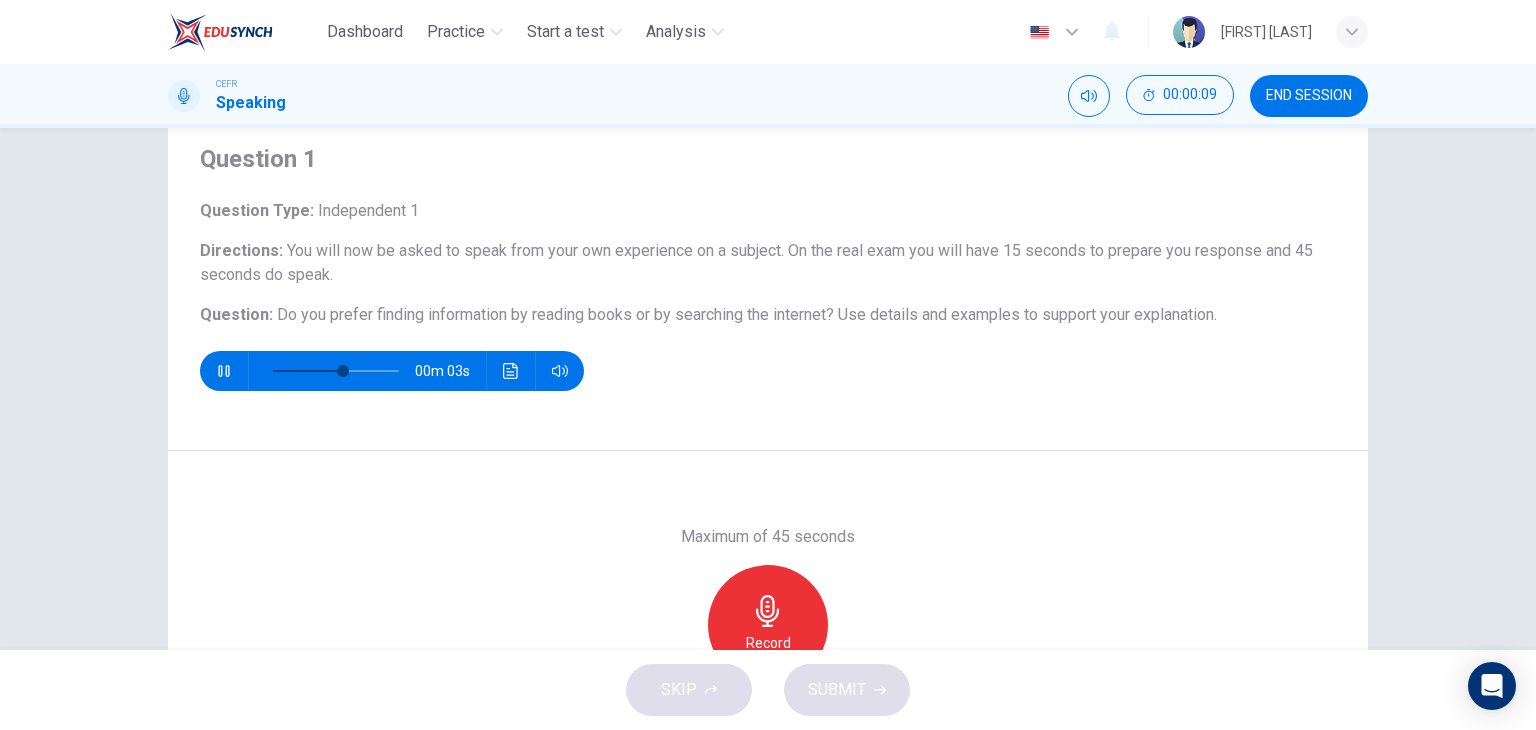 scroll, scrollTop: 53, scrollLeft: 0, axis: vertical 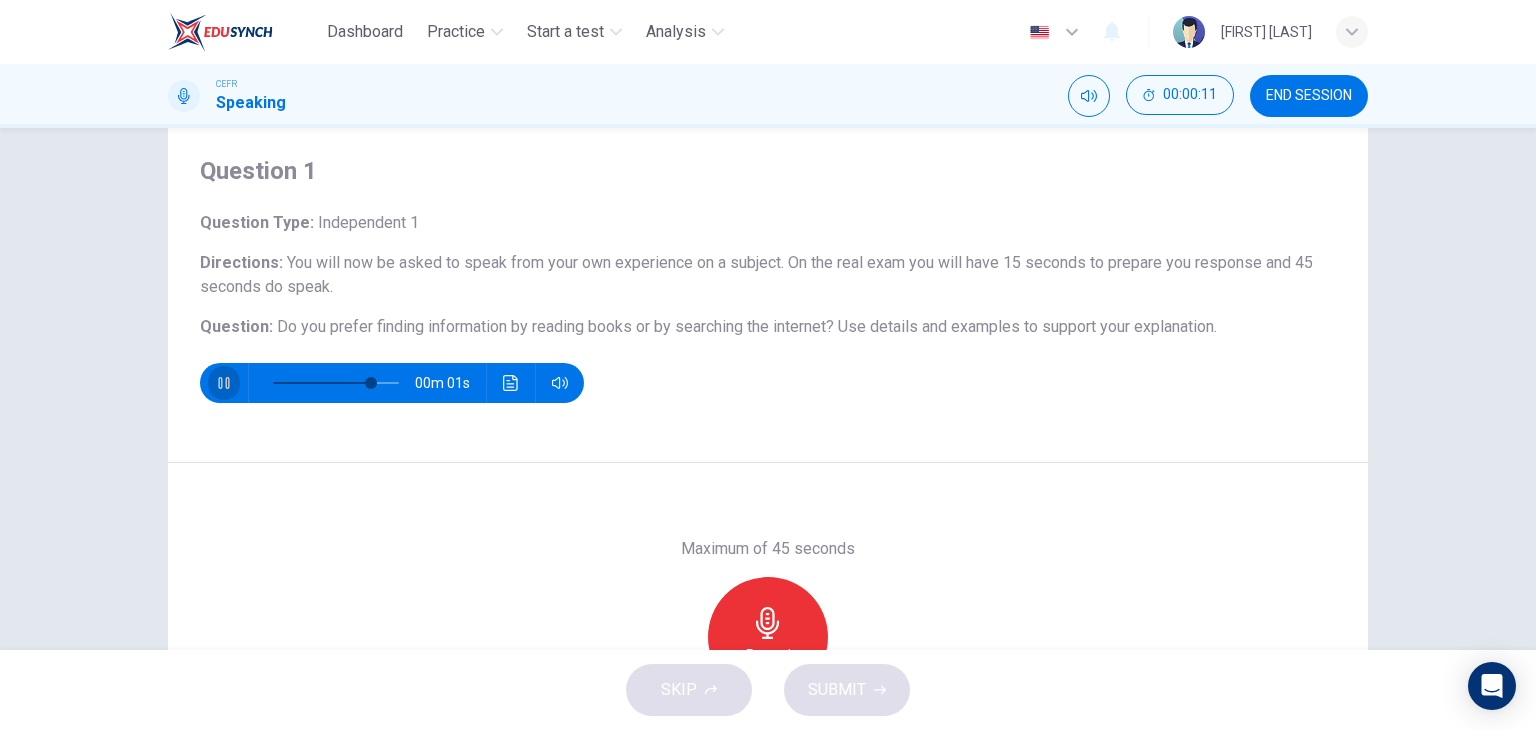 click at bounding box center [224, 383] 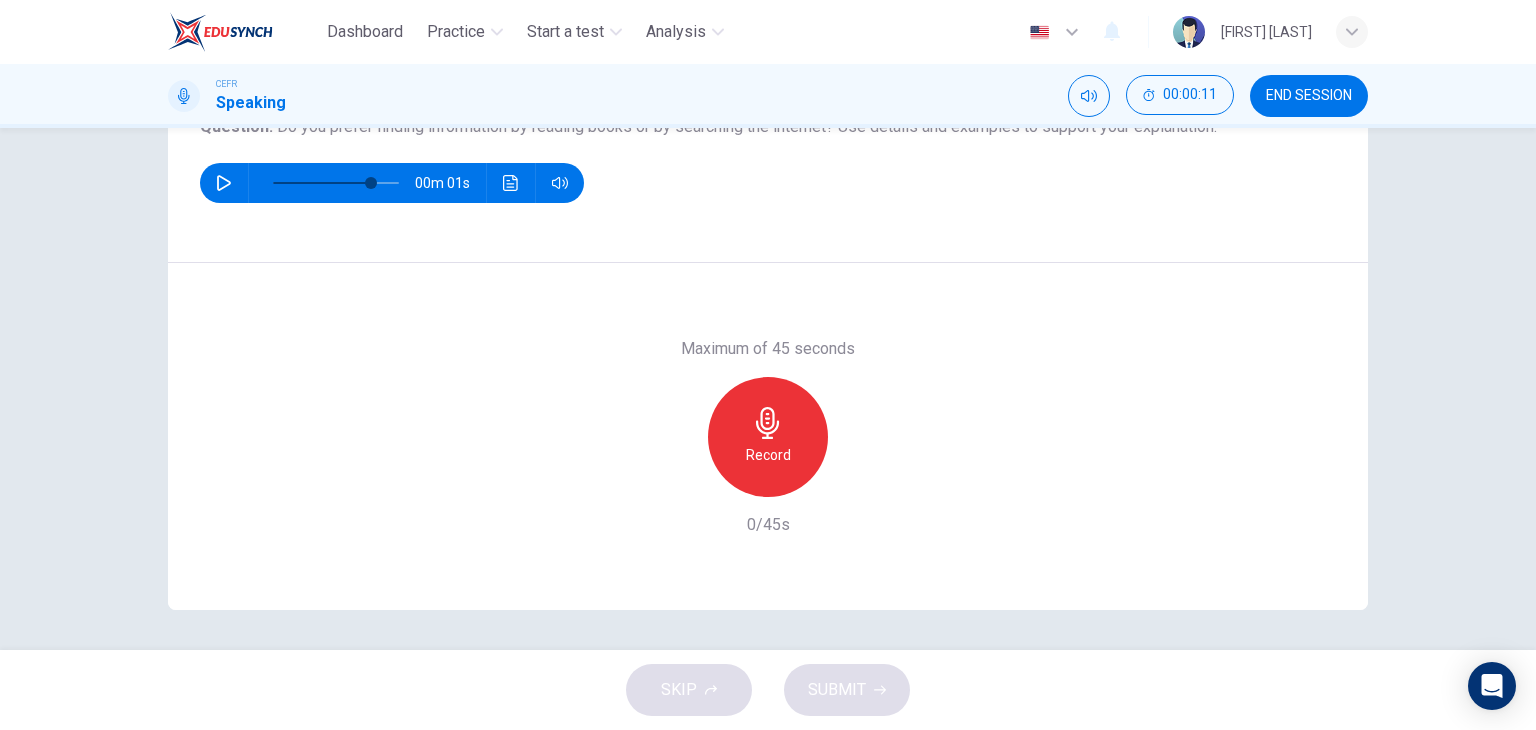 click at bounding box center [768, 423] 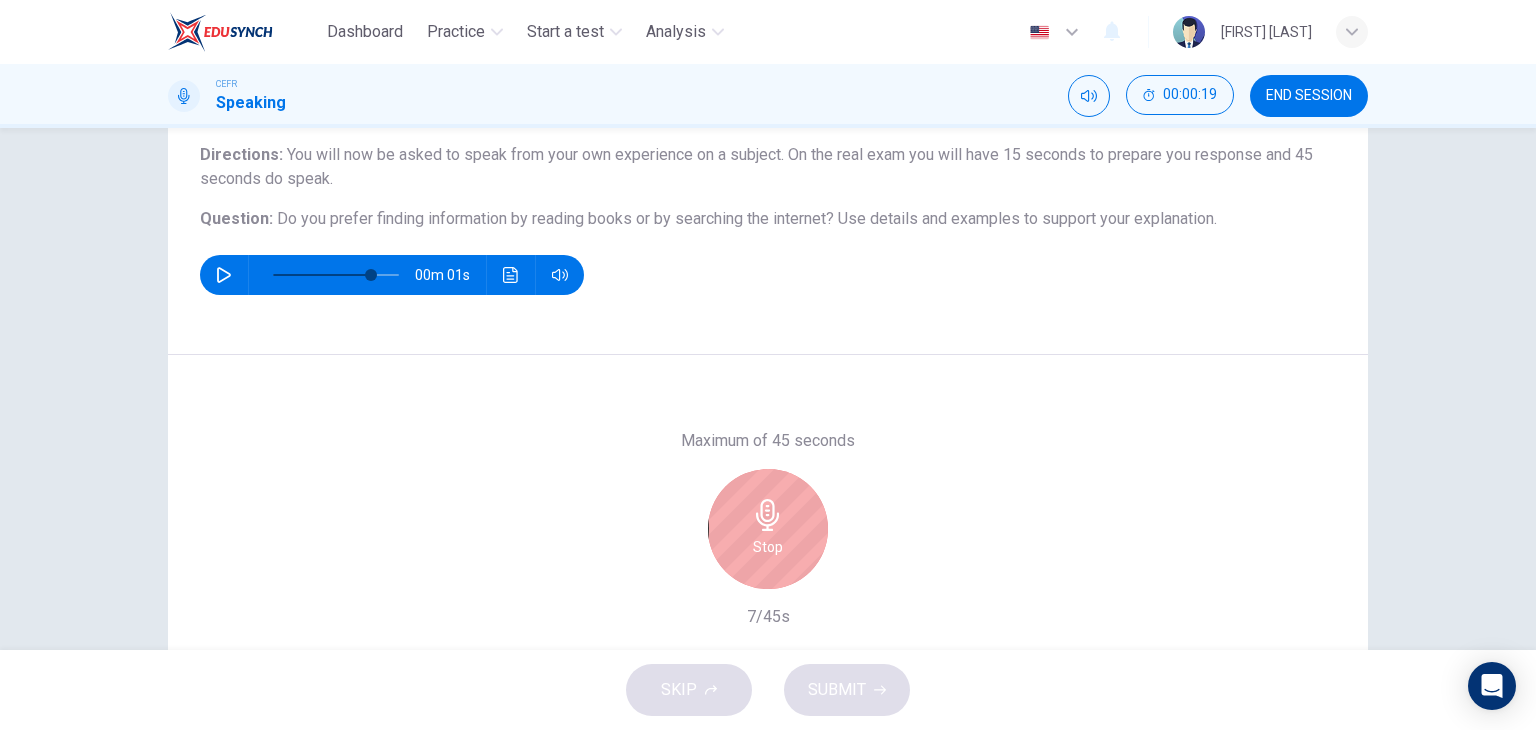 scroll, scrollTop: 153, scrollLeft: 0, axis: vertical 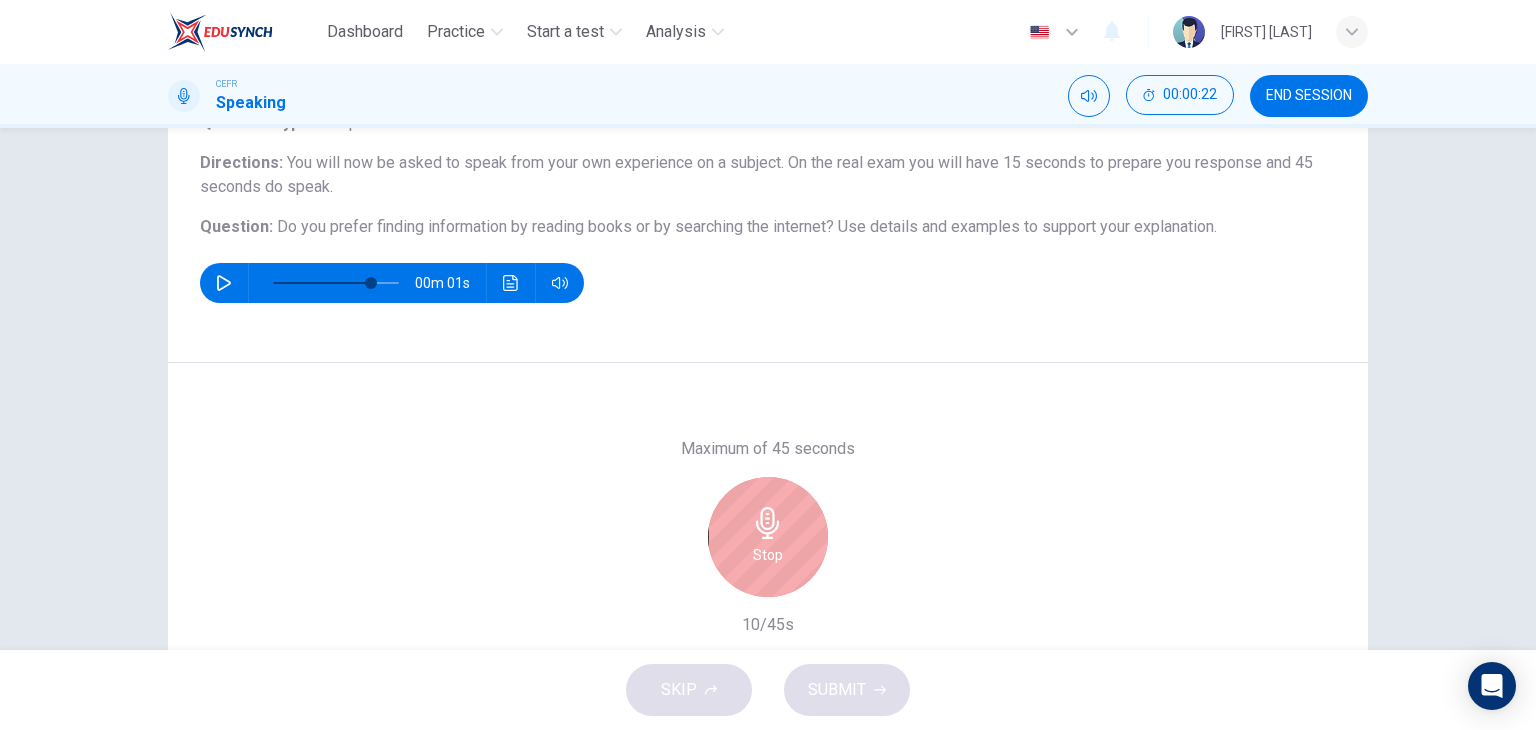click at bounding box center (224, 283) 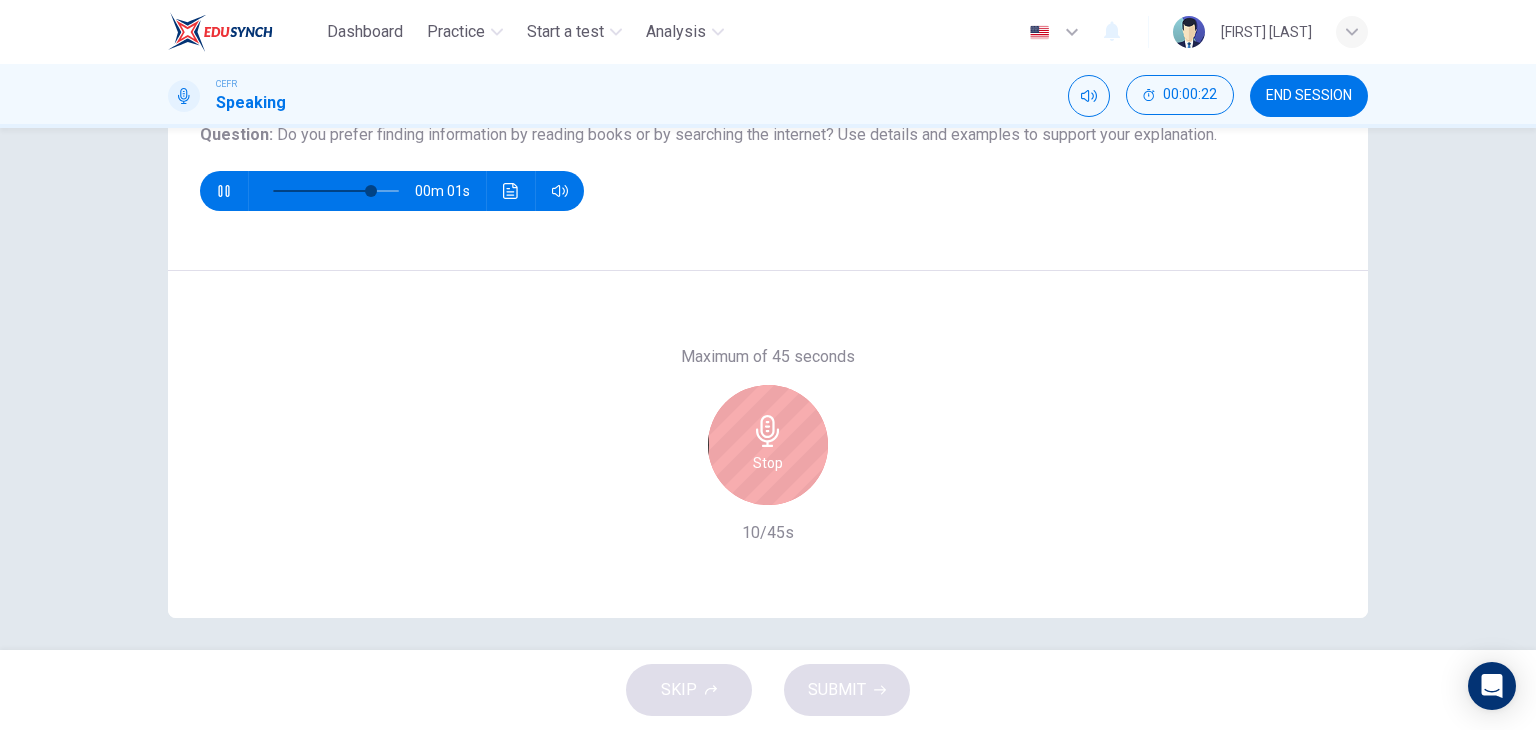 scroll, scrollTop: 253, scrollLeft: 0, axis: vertical 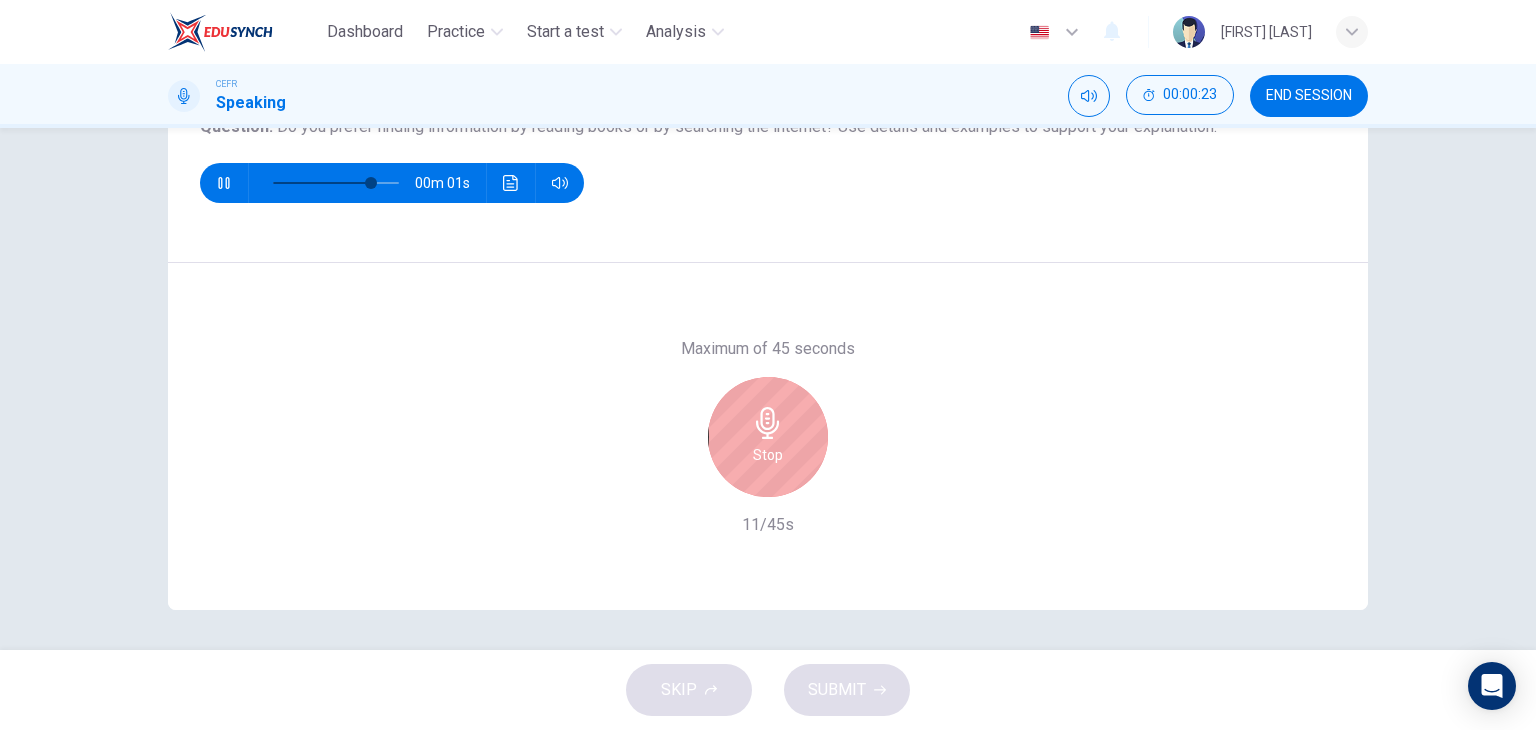 click on "Stop" at bounding box center (768, 437) 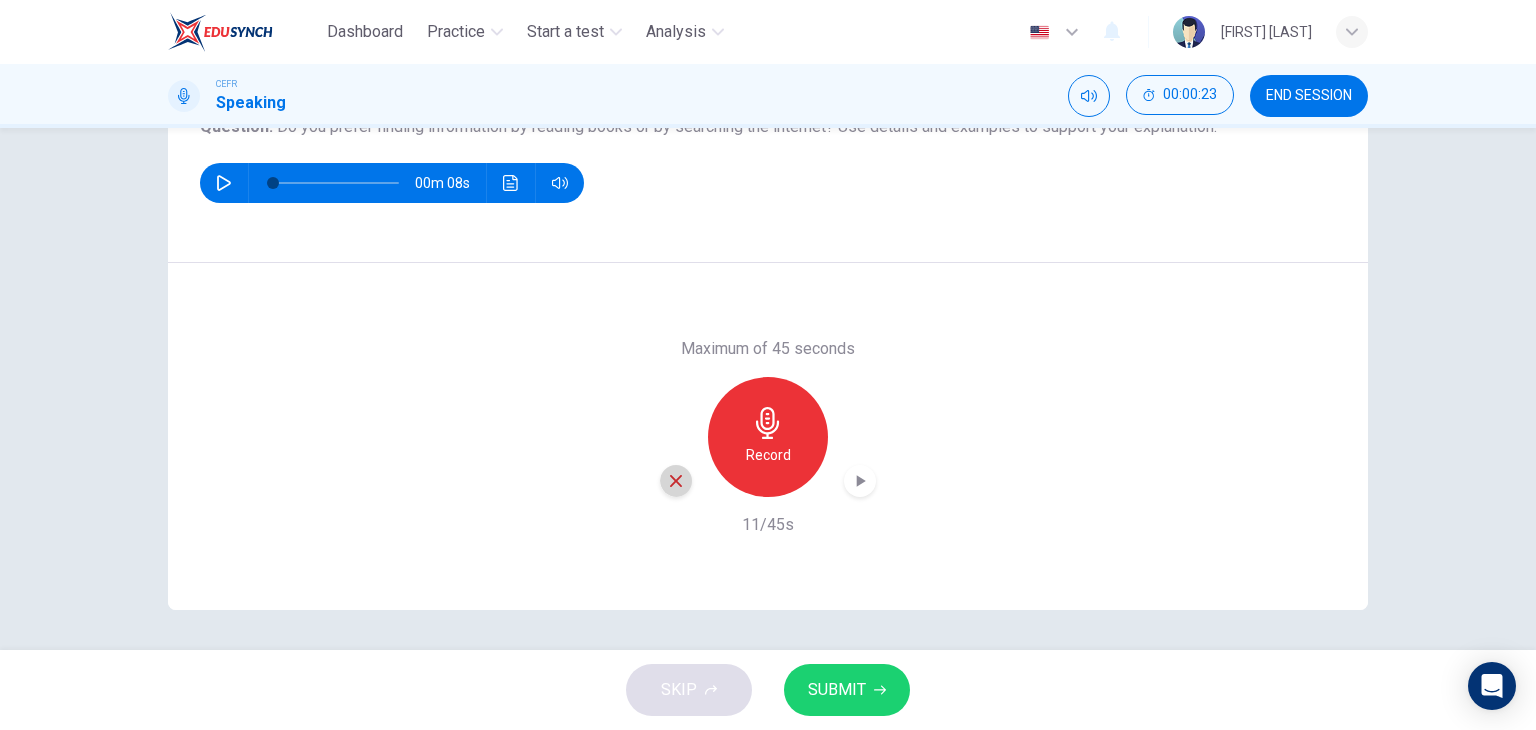 click at bounding box center [676, 481] 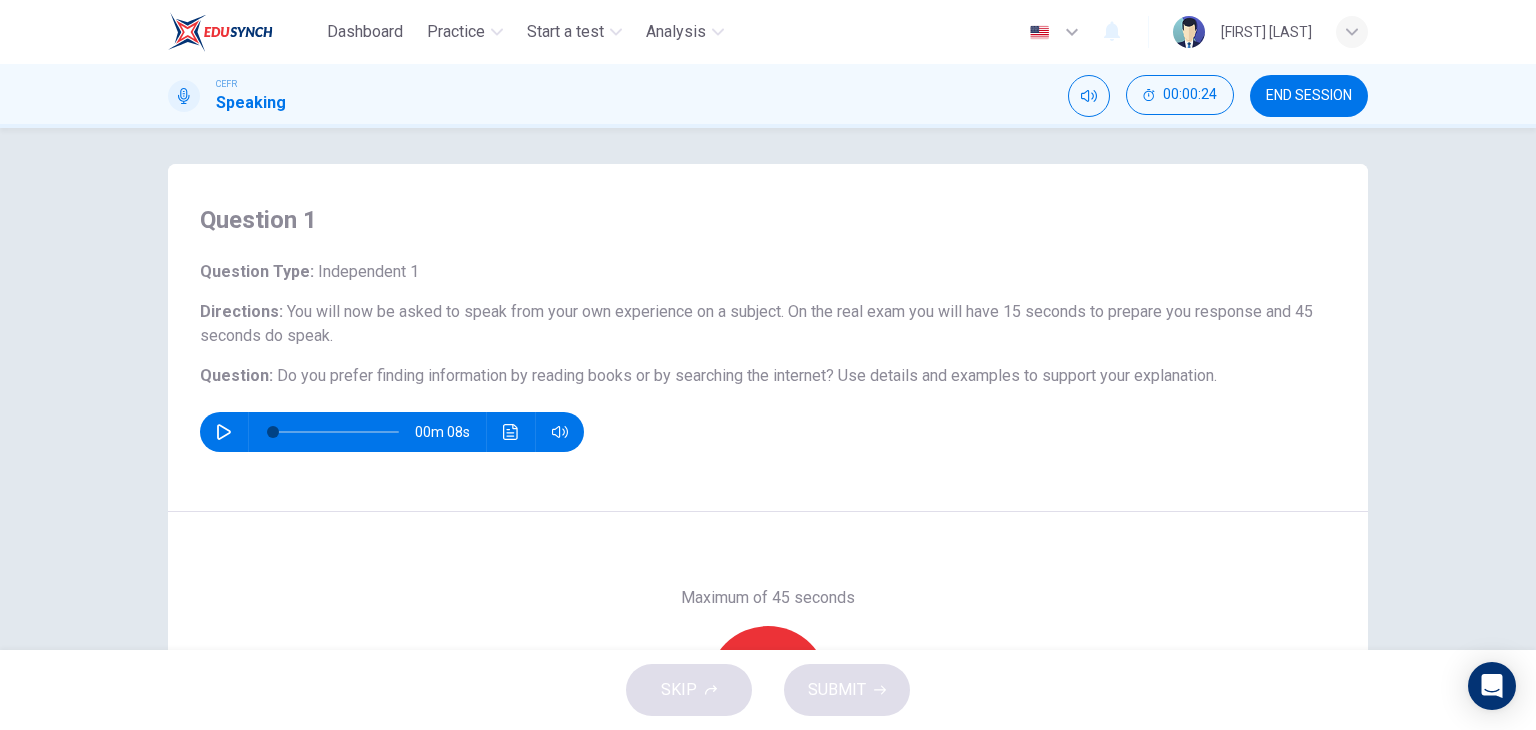 scroll, scrollTop: 0, scrollLeft: 0, axis: both 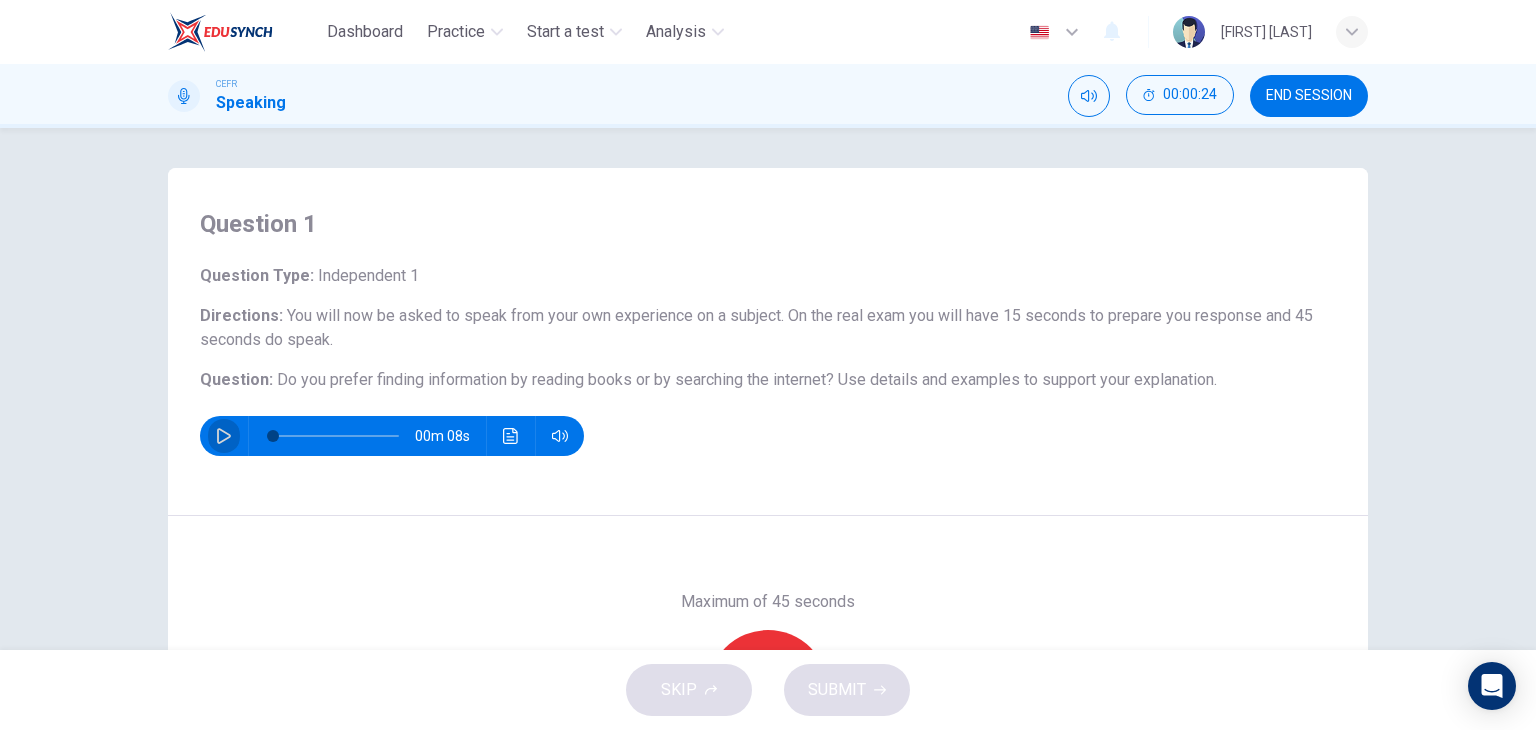 click at bounding box center (224, 436) 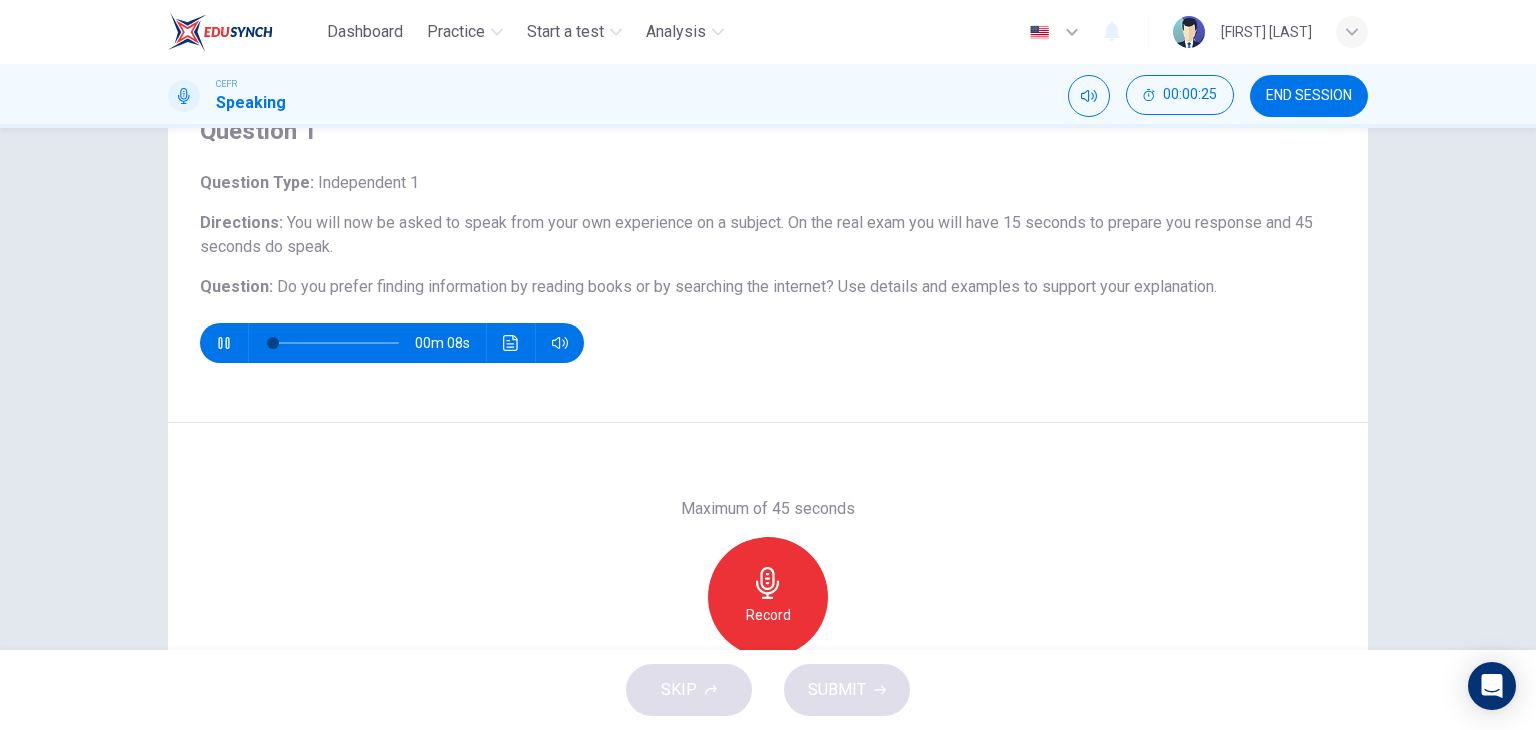 scroll, scrollTop: 100, scrollLeft: 0, axis: vertical 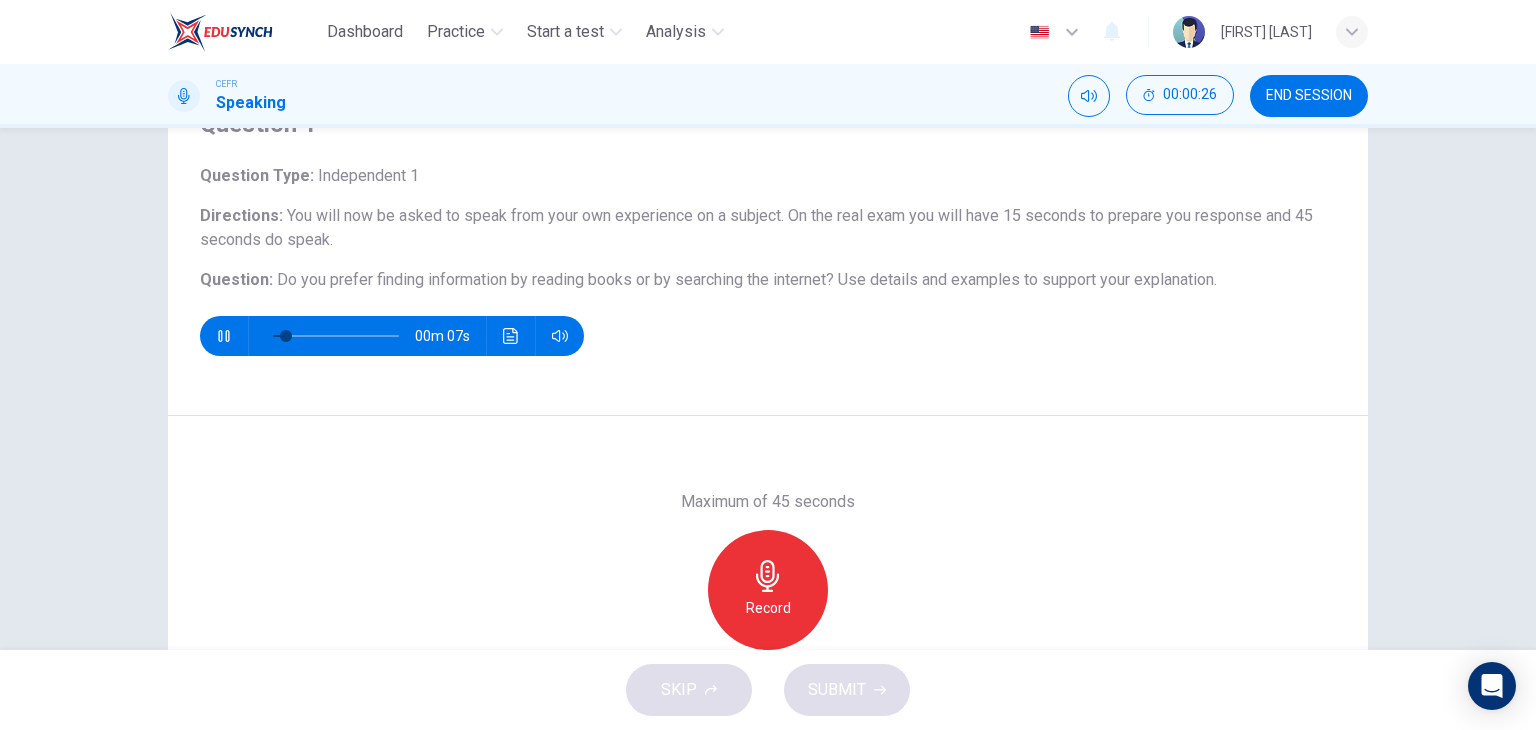 click on "00m 07s" at bounding box center [392, 336] 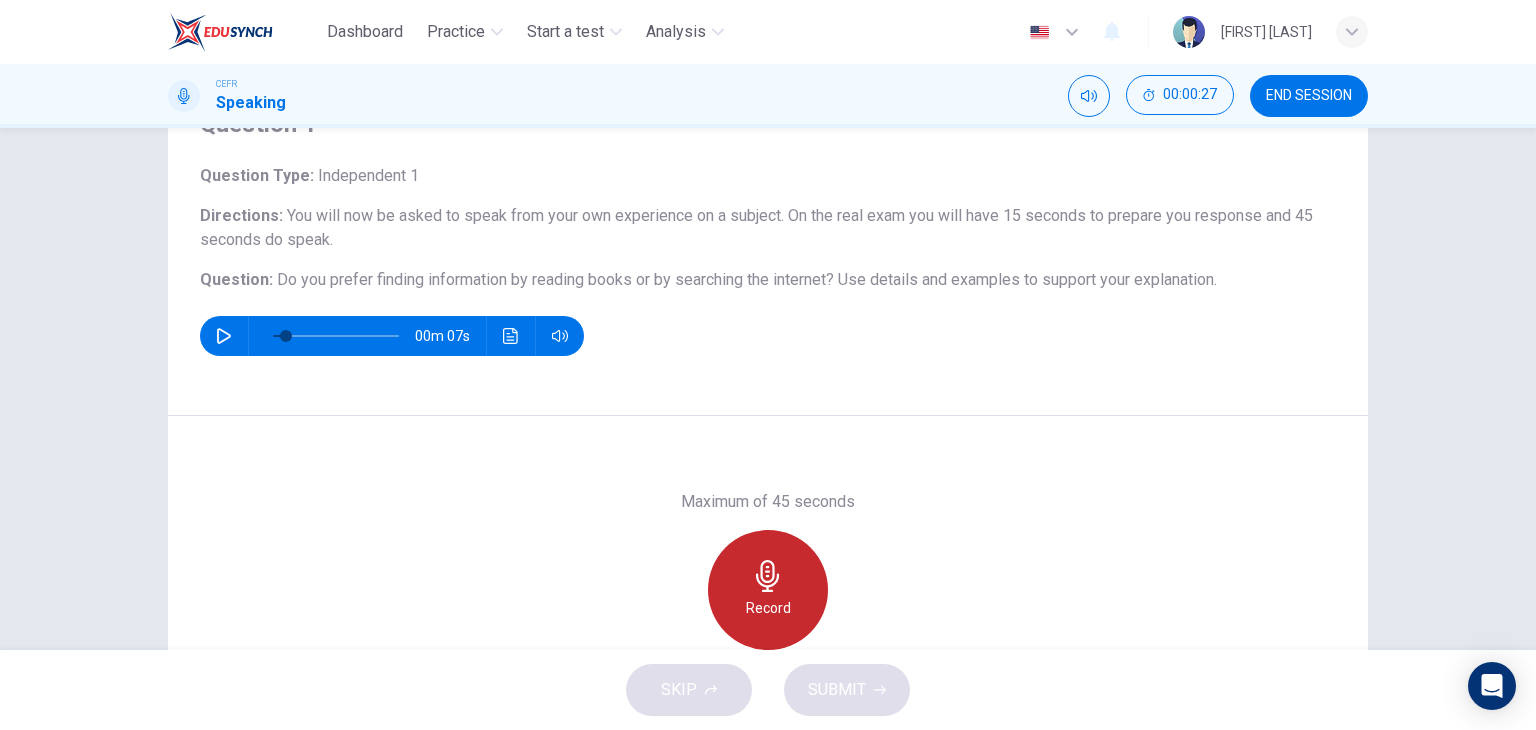 click at bounding box center (768, 576) 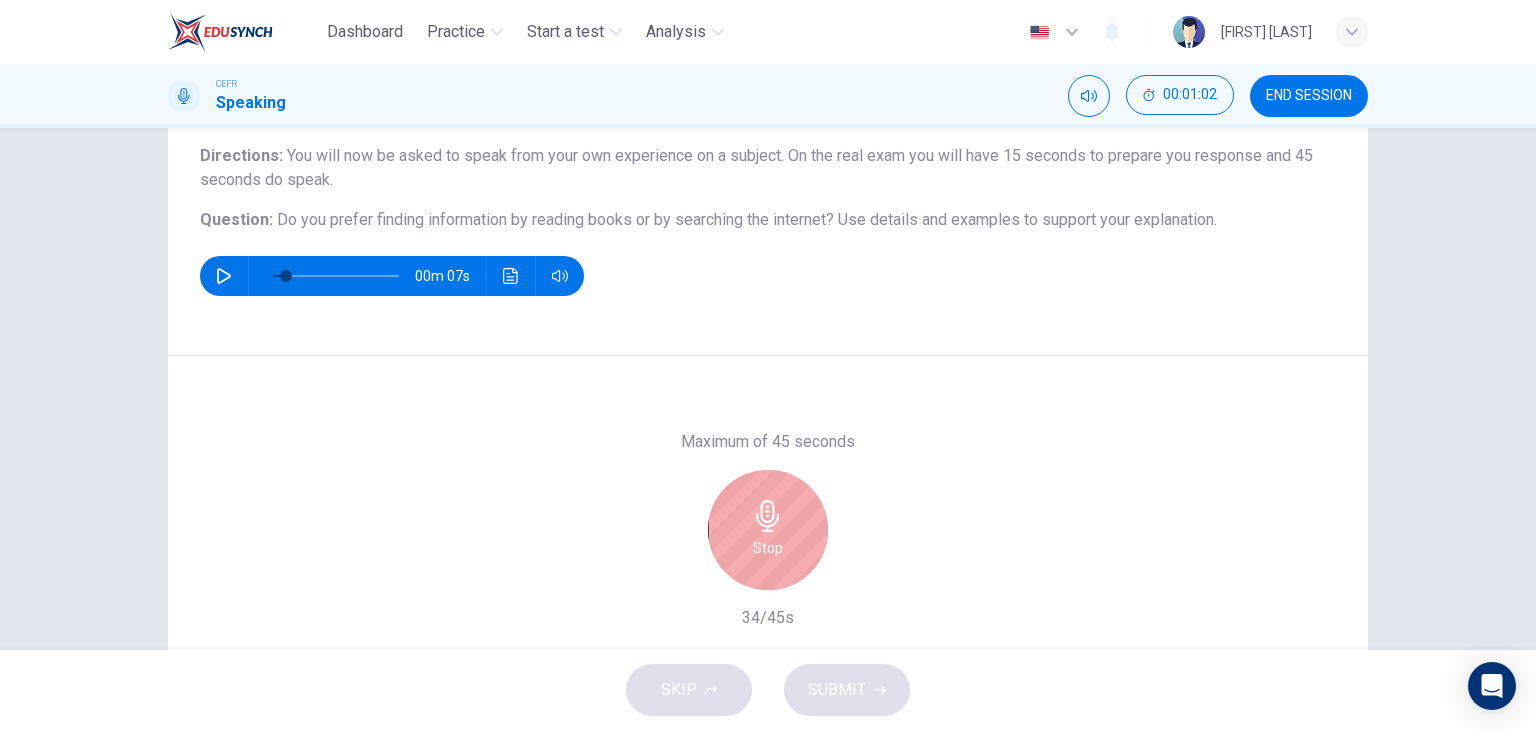 scroll, scrollTop: 153, scrollLeft: 0, axis: vertical 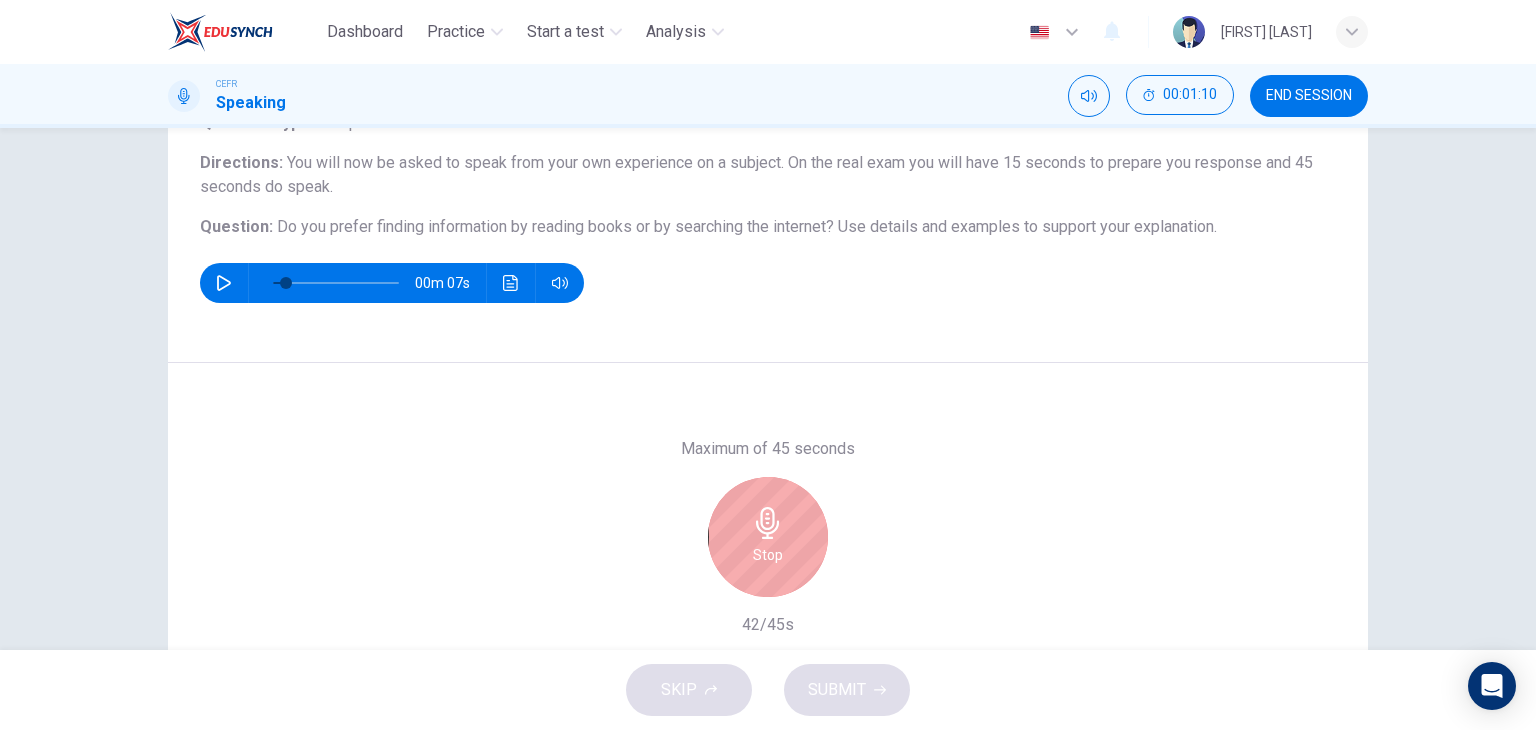 click on "Stop" at bounding box center (768, 537) 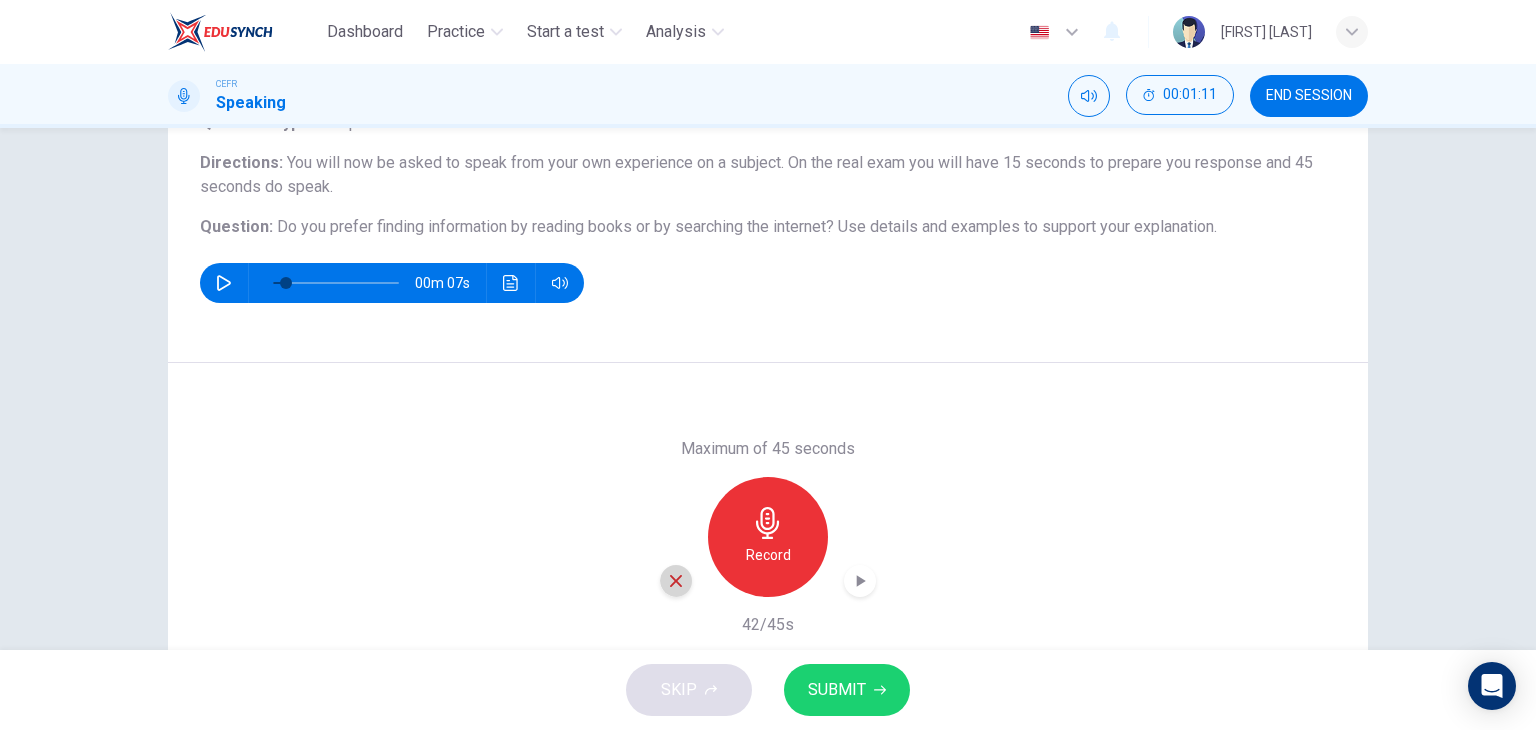 click at bounding box center (676, 581) 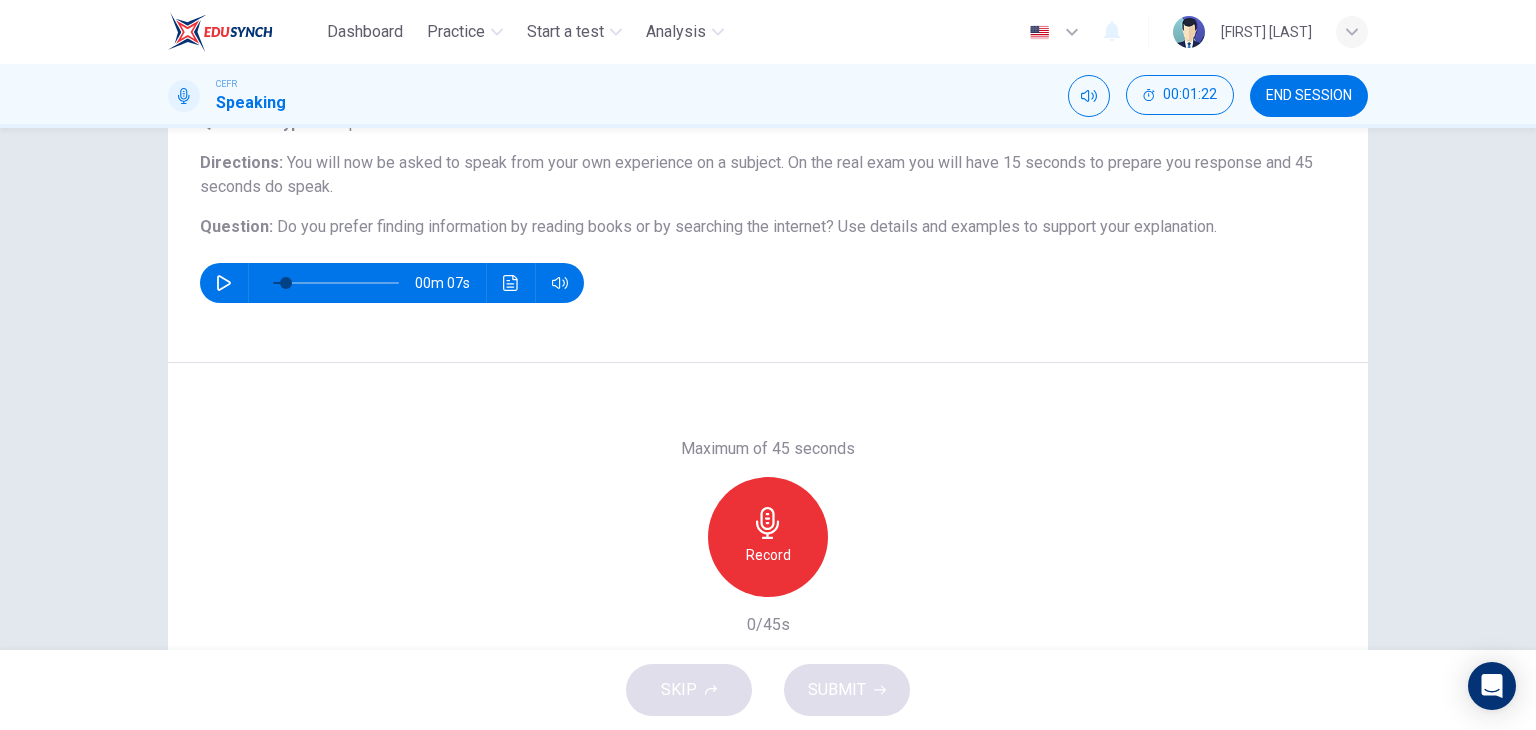click at bounding box center (768, 523) 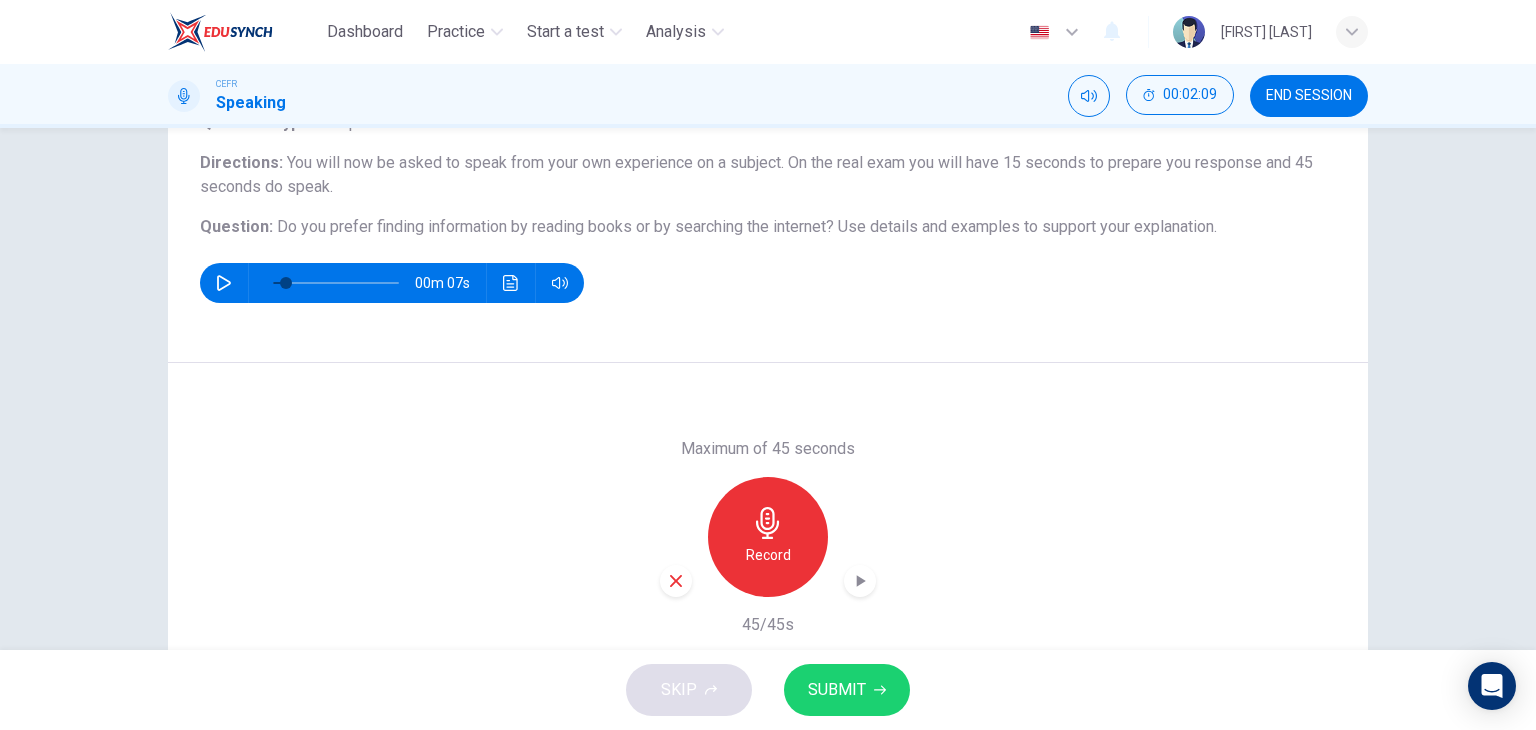 click on "SUBMIT" at bounding box center (847, 690) 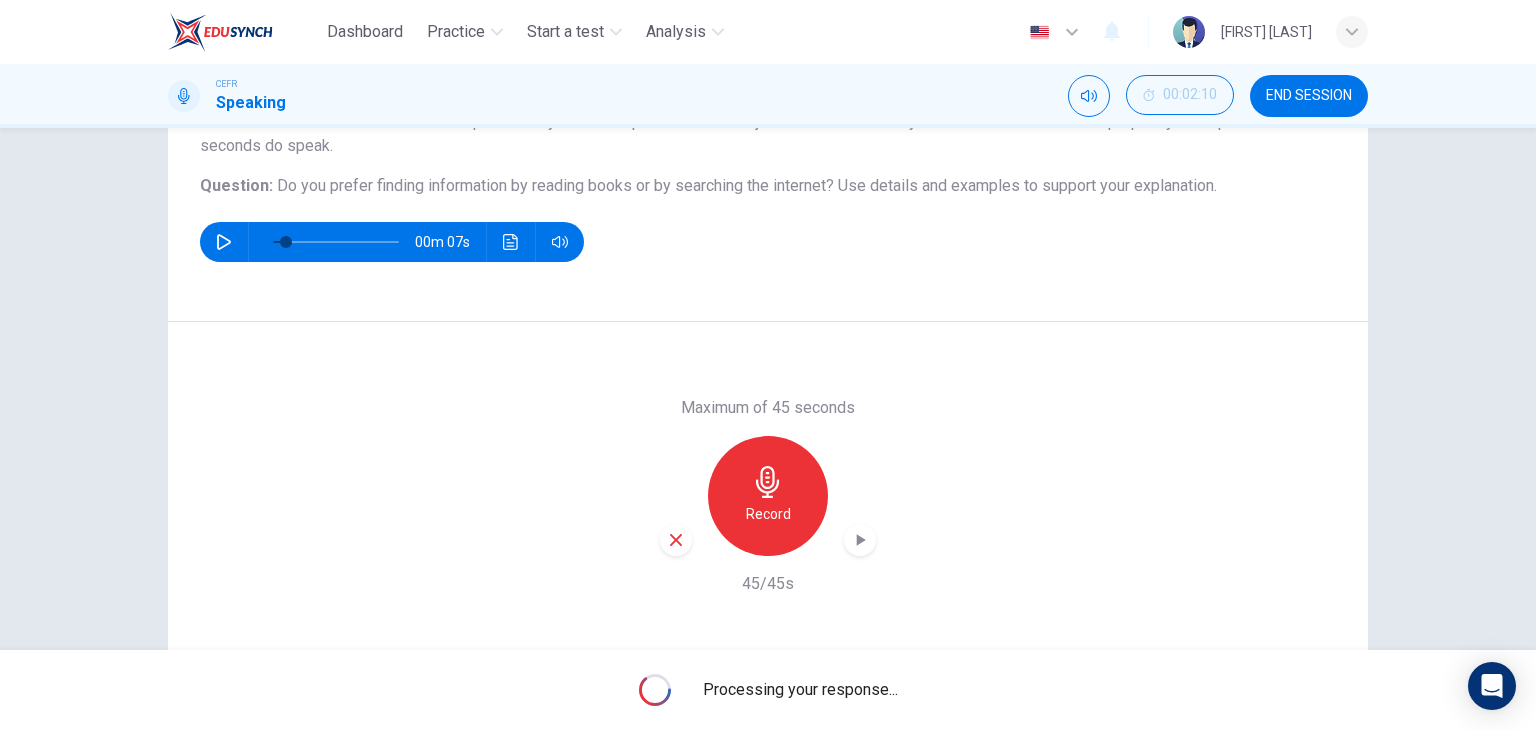 scroll, scrollTop: 253, scrollLeft: 0, axis: vertical 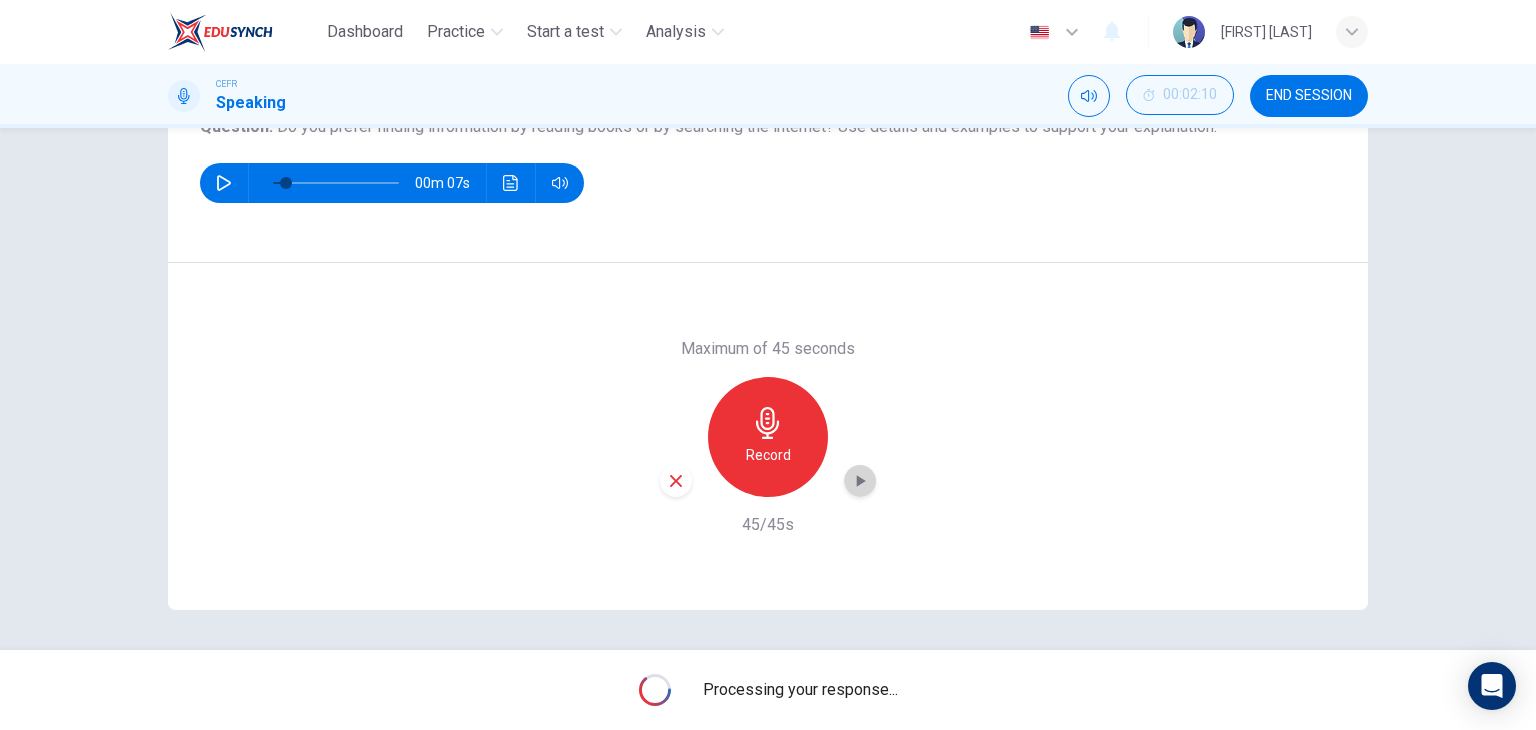click at bounding box center [860, 481] 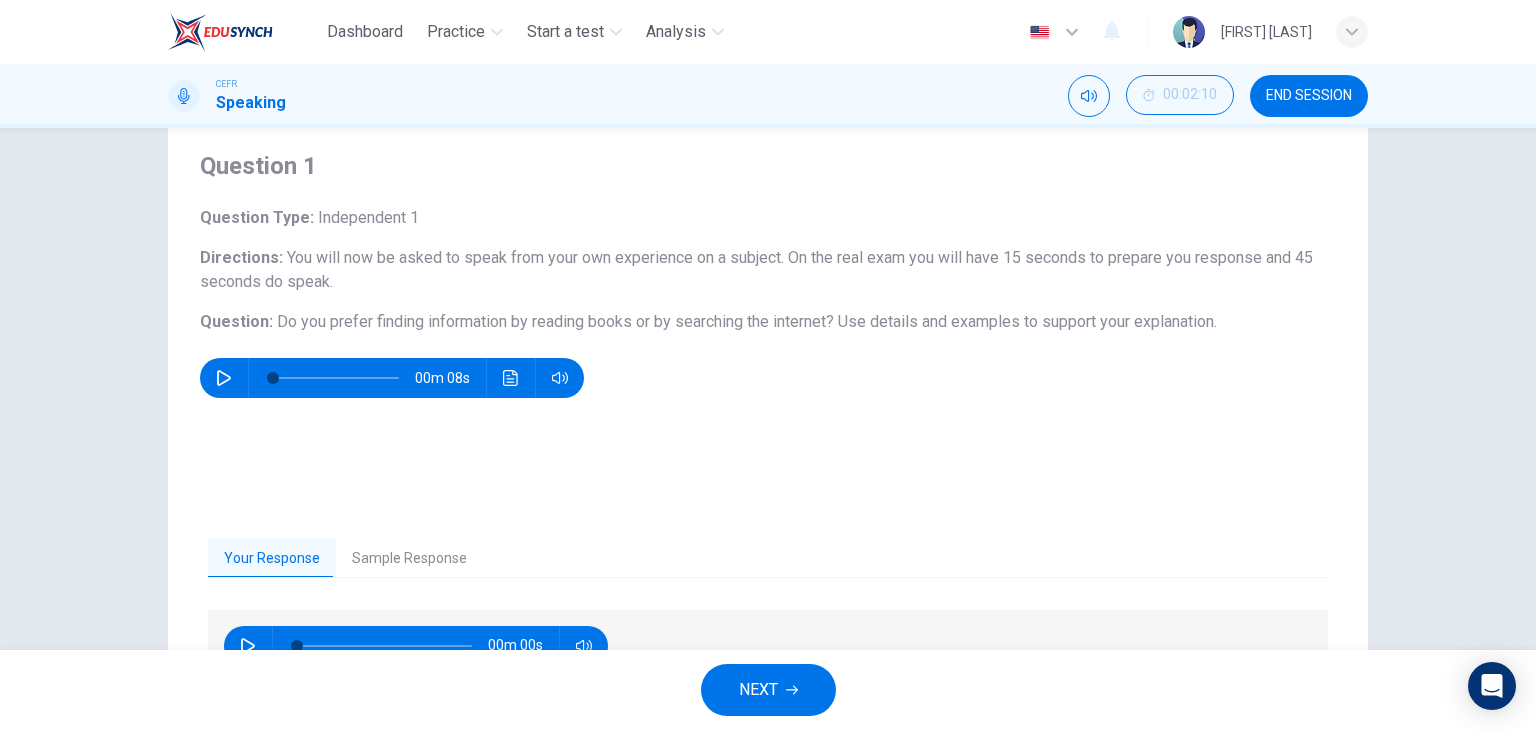 scroll, scrollTop: 53, scrollLeft: 0, axis: vertical 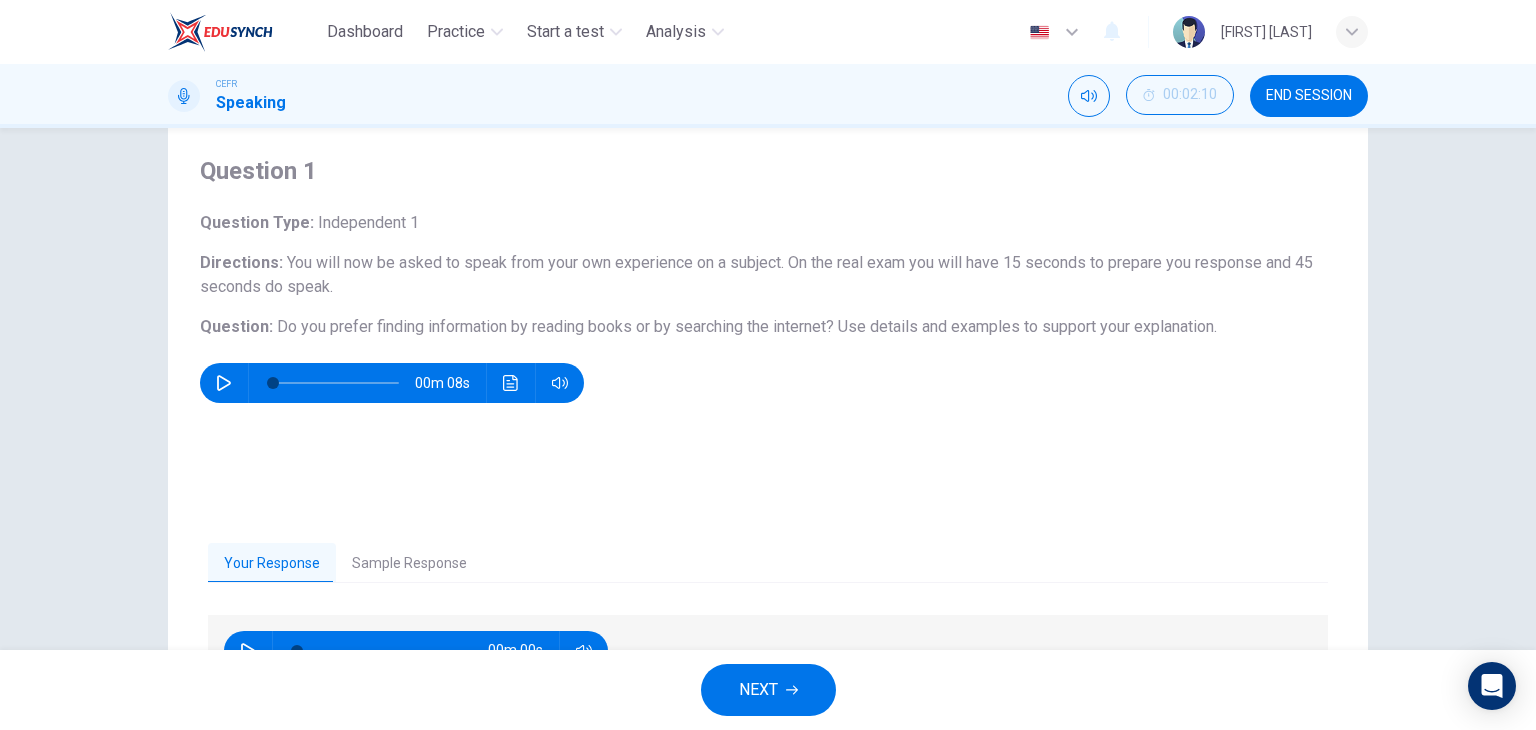 click at bounding box center (224, 383) 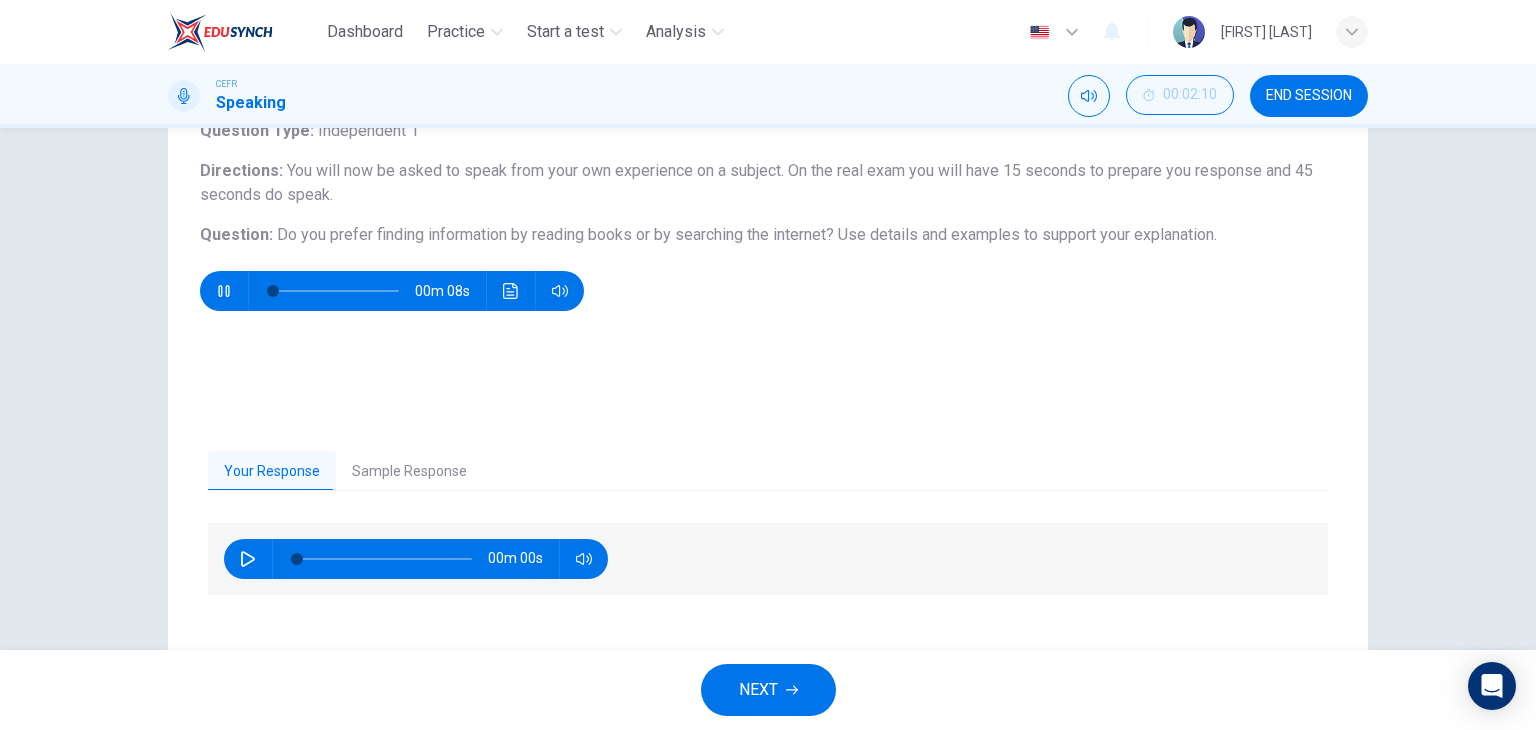 scroll, scrollTop: 153, scrollLeft: 0, axis: vertical 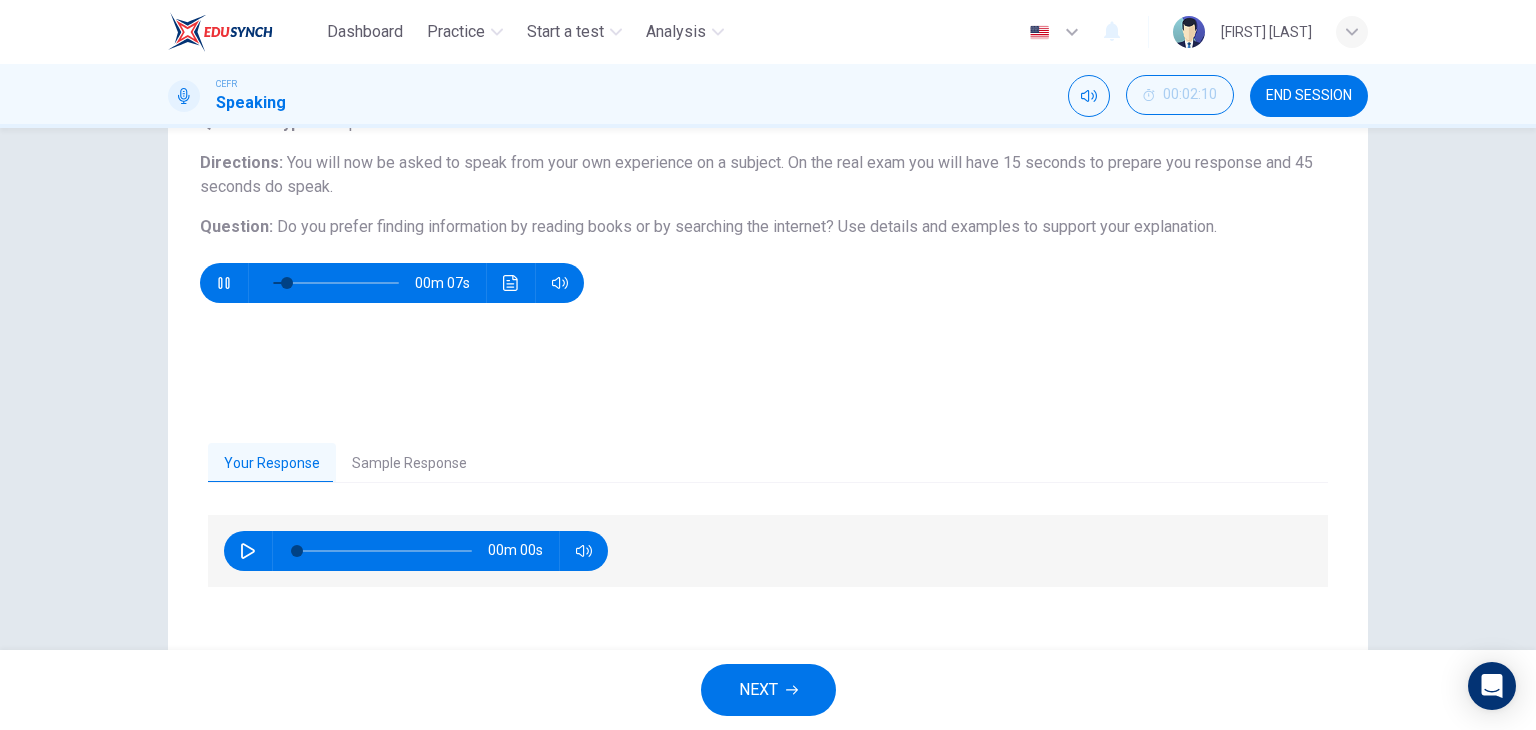 click on "Sample Response" at bounding box center [409, 464] 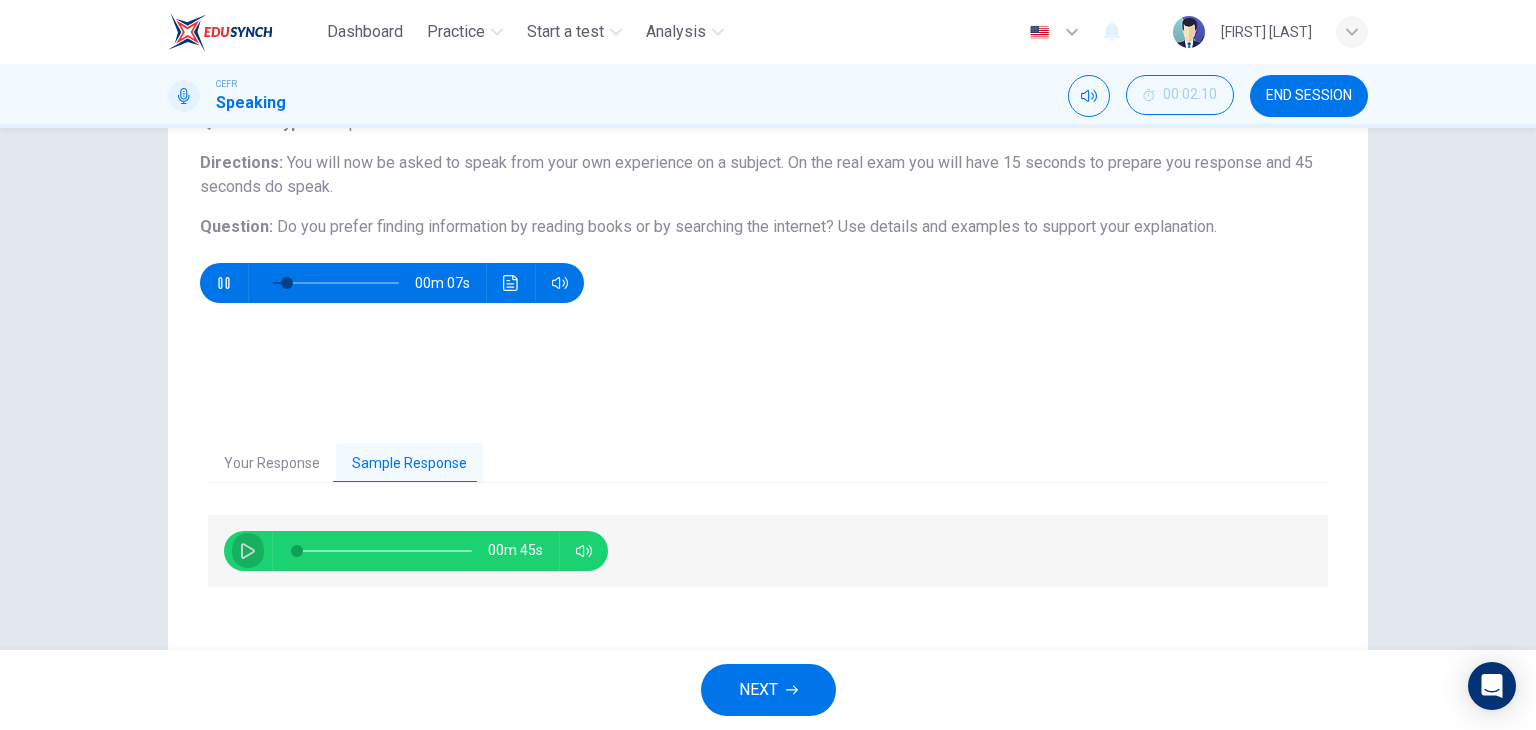 click at bounding box center (248, 551) 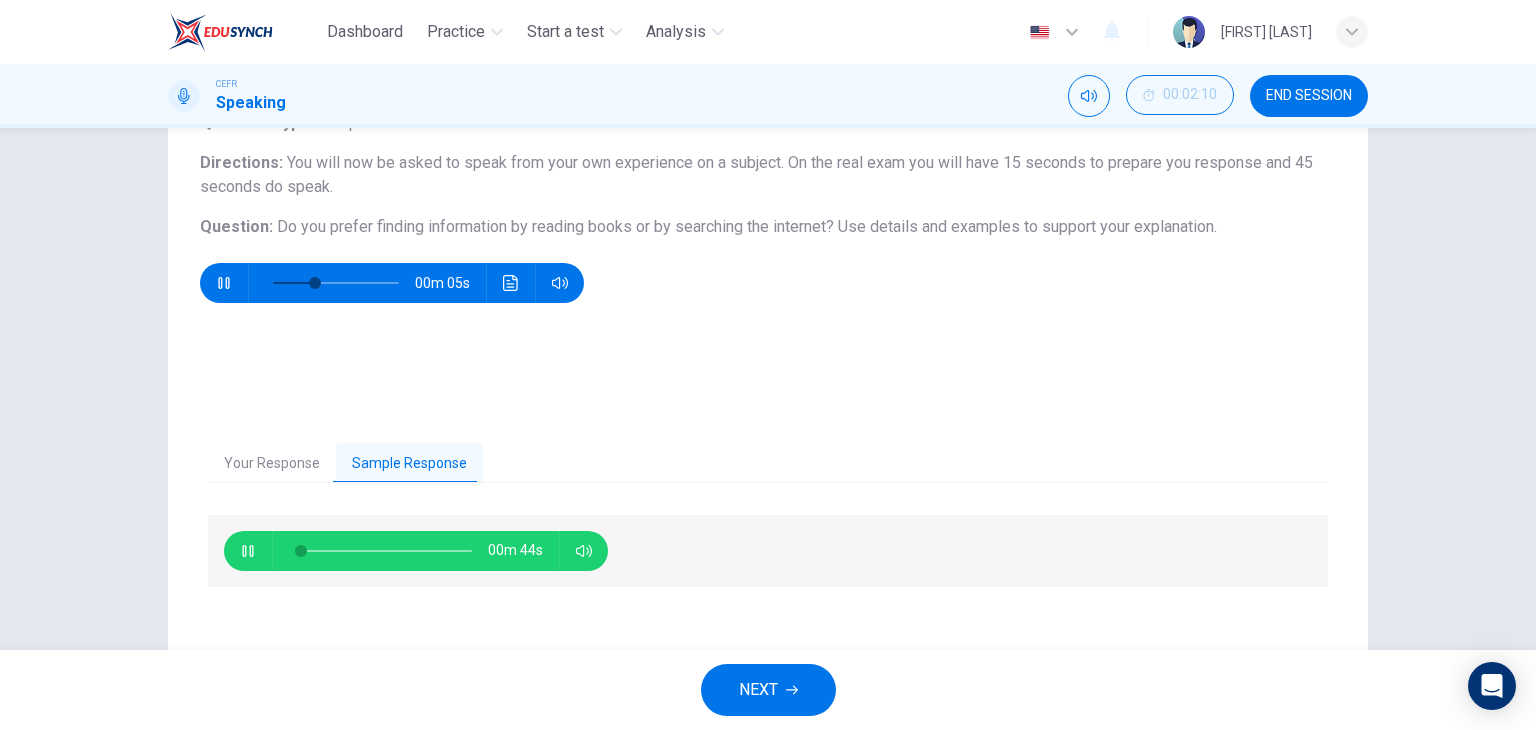 click on "00m 05s" at bounding box center (768, 283) 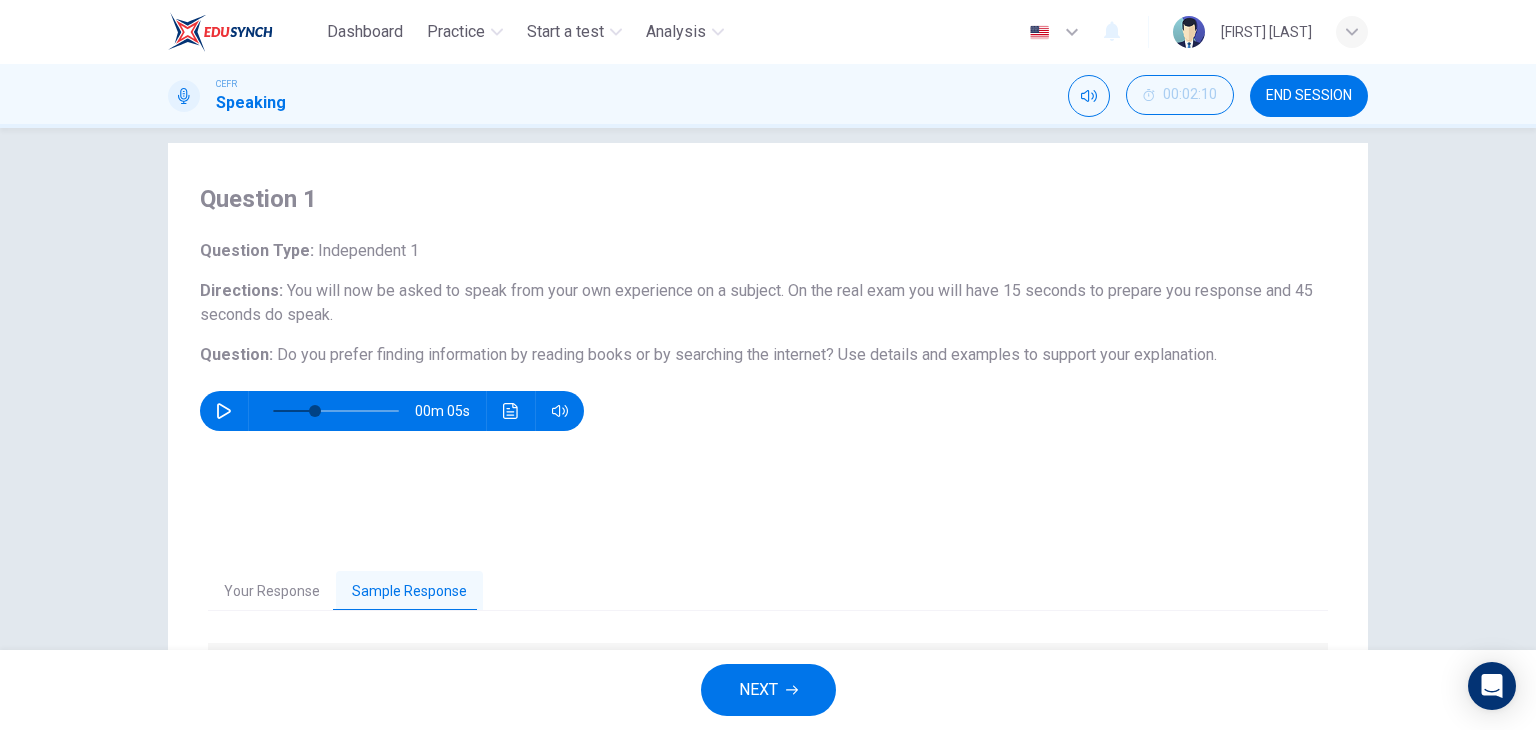 scroll, scrollTop: 0, scrollLeft: 0, axis: both 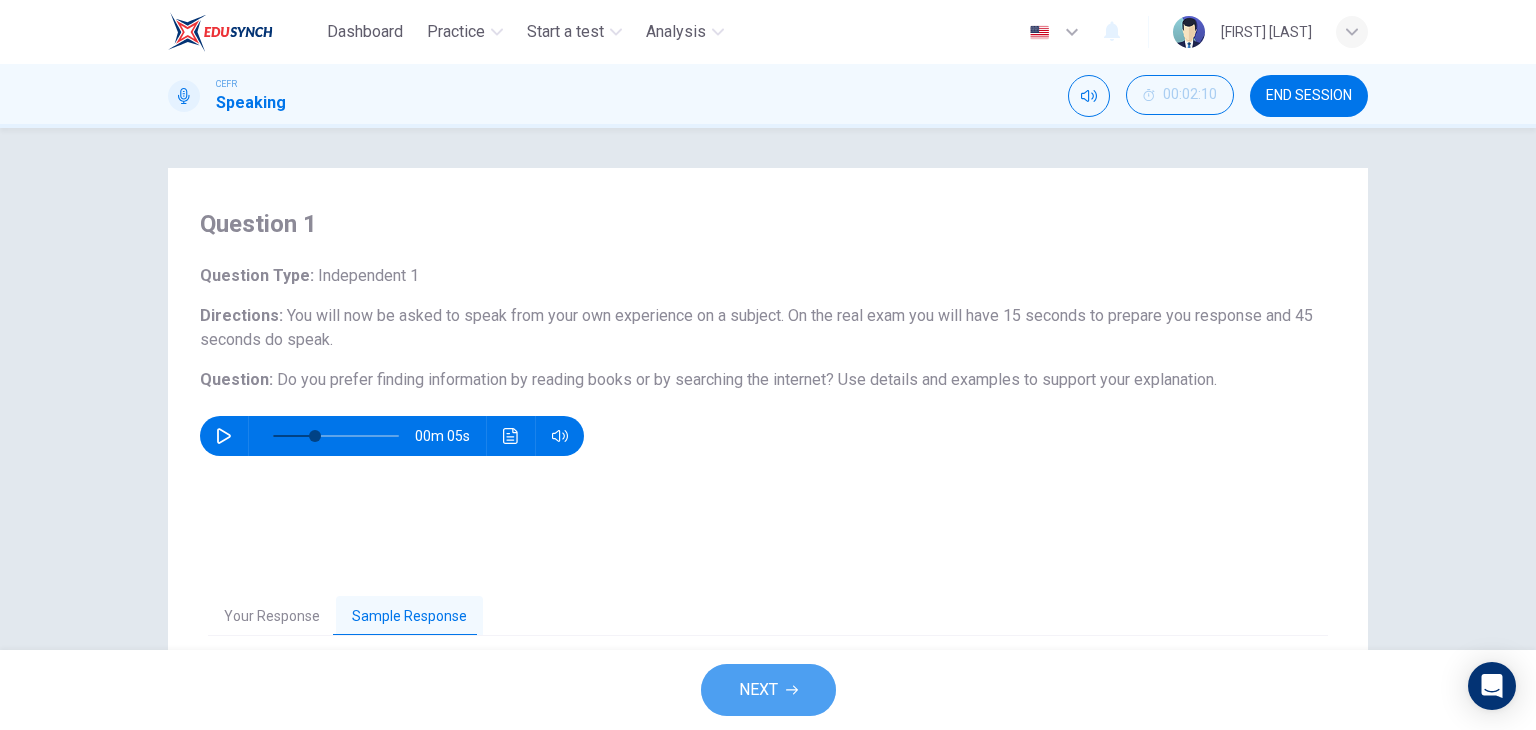 click on "NEXT" at bounding box center (758, 690) 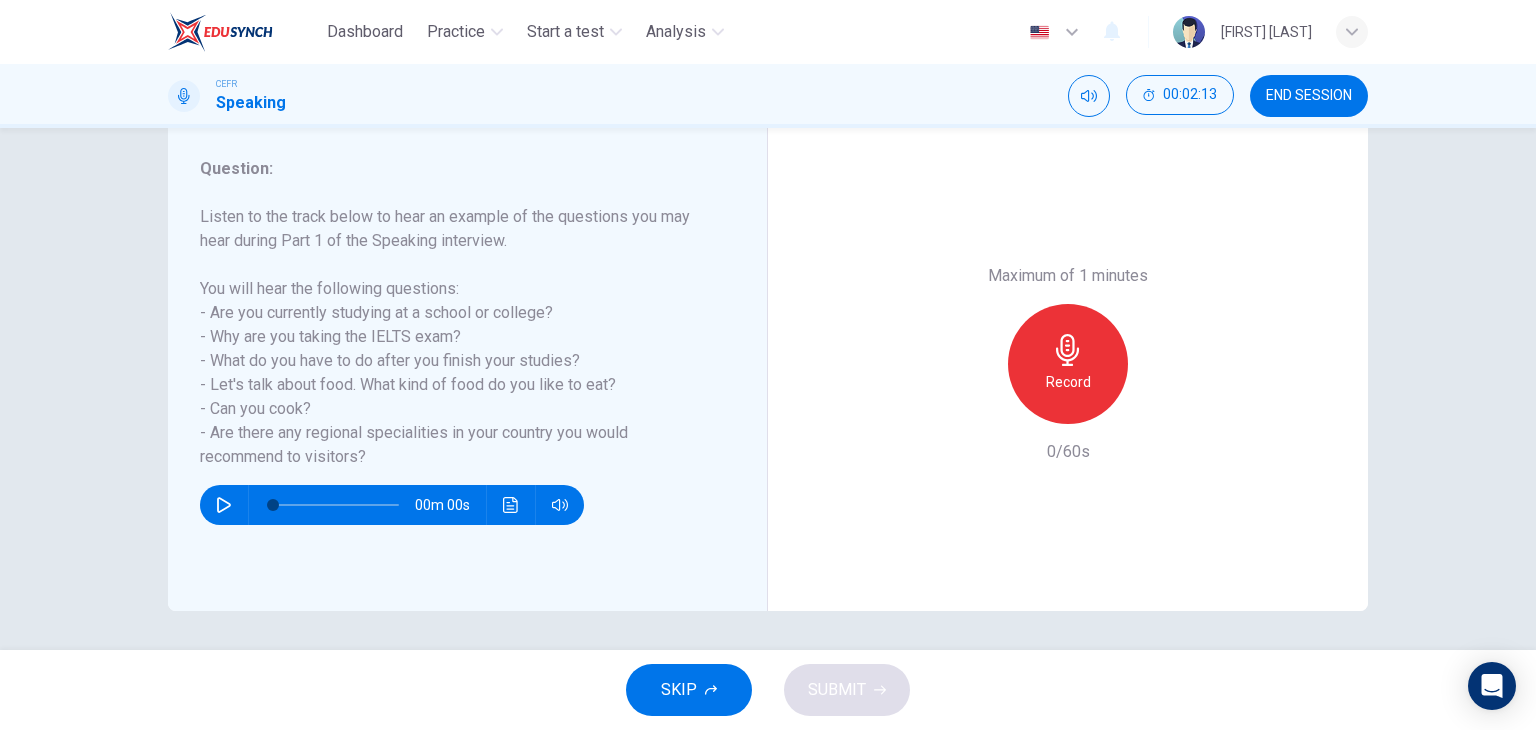 scroll, scrollTop: 253, scrollLeft: 0, axis: vertical 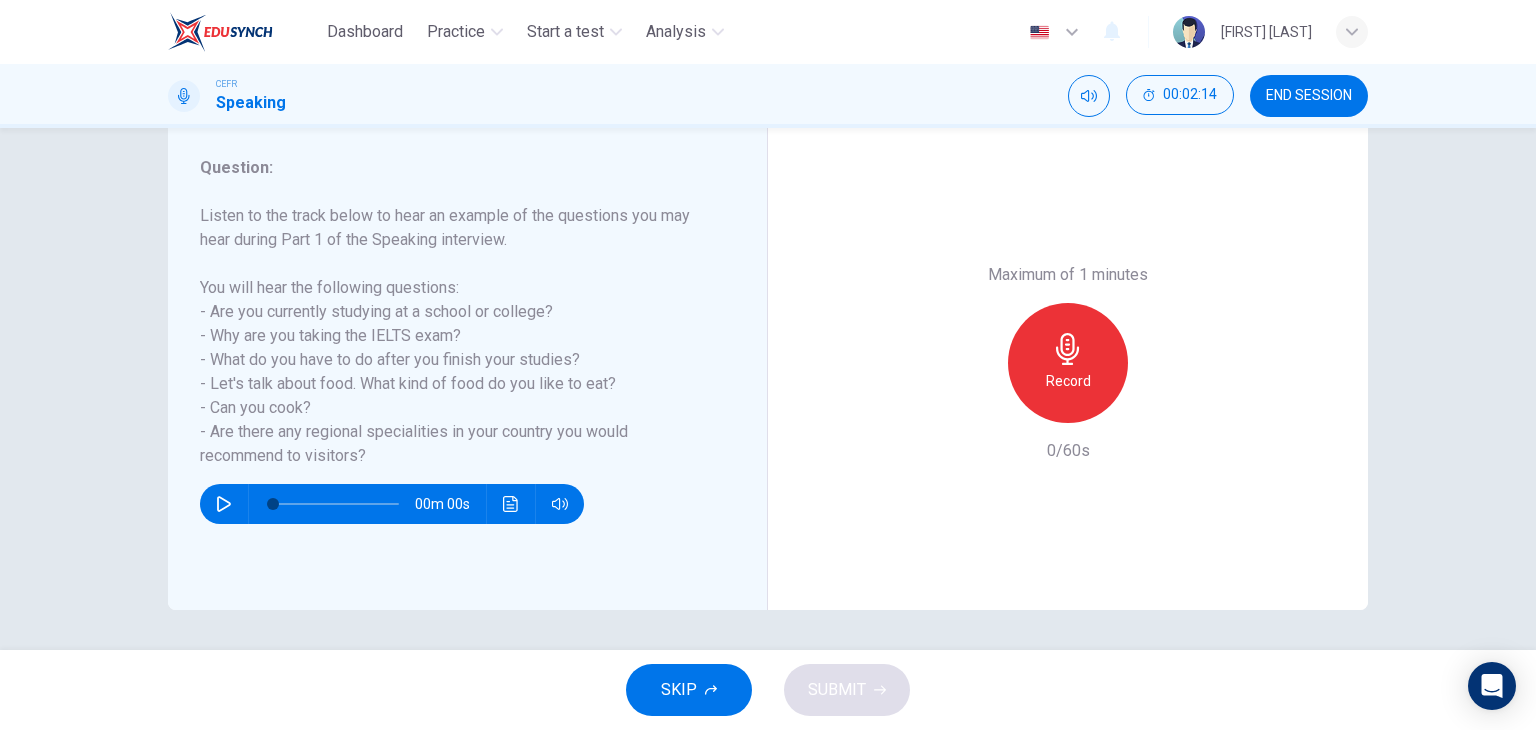 click at bounding box center [224, 504] 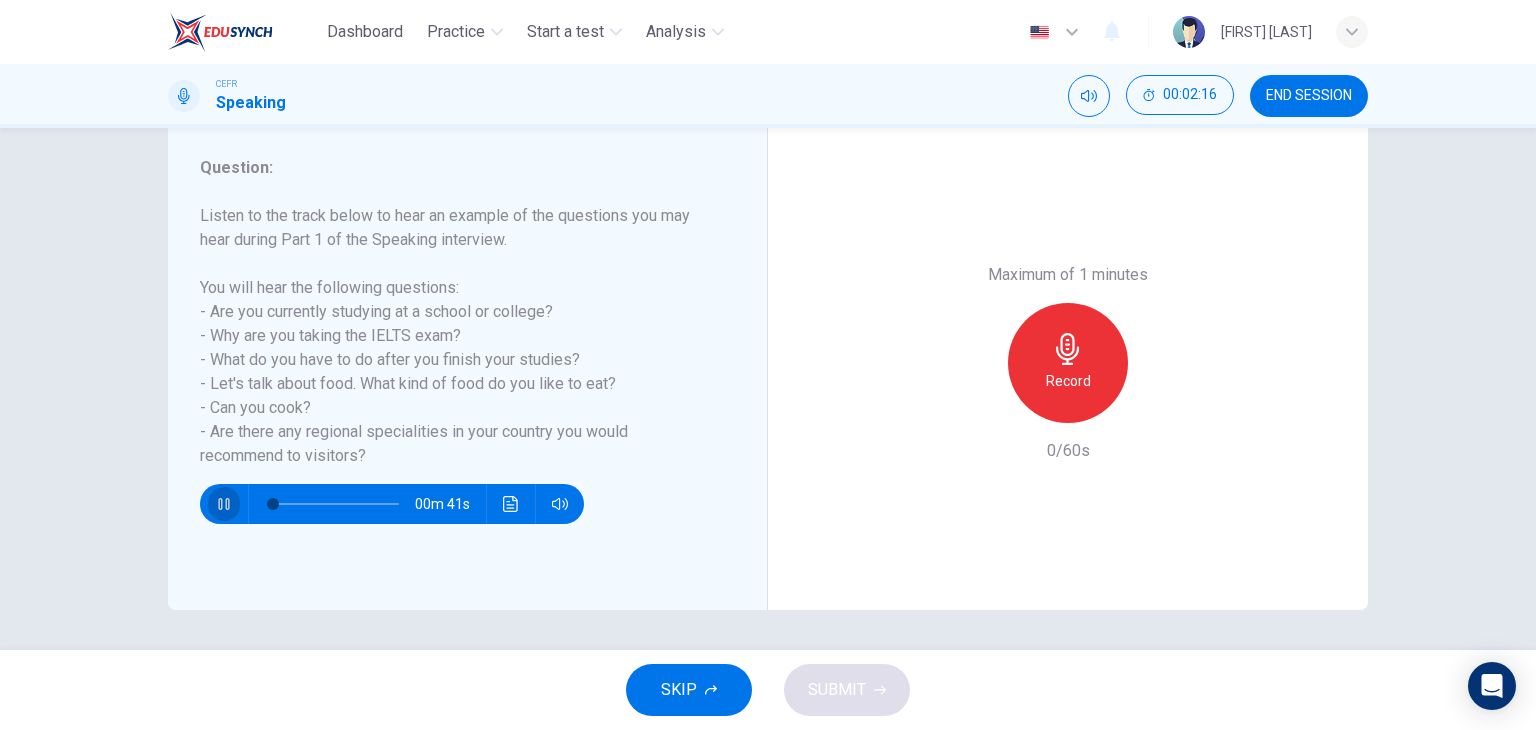 click at bounding box center (224, 504) 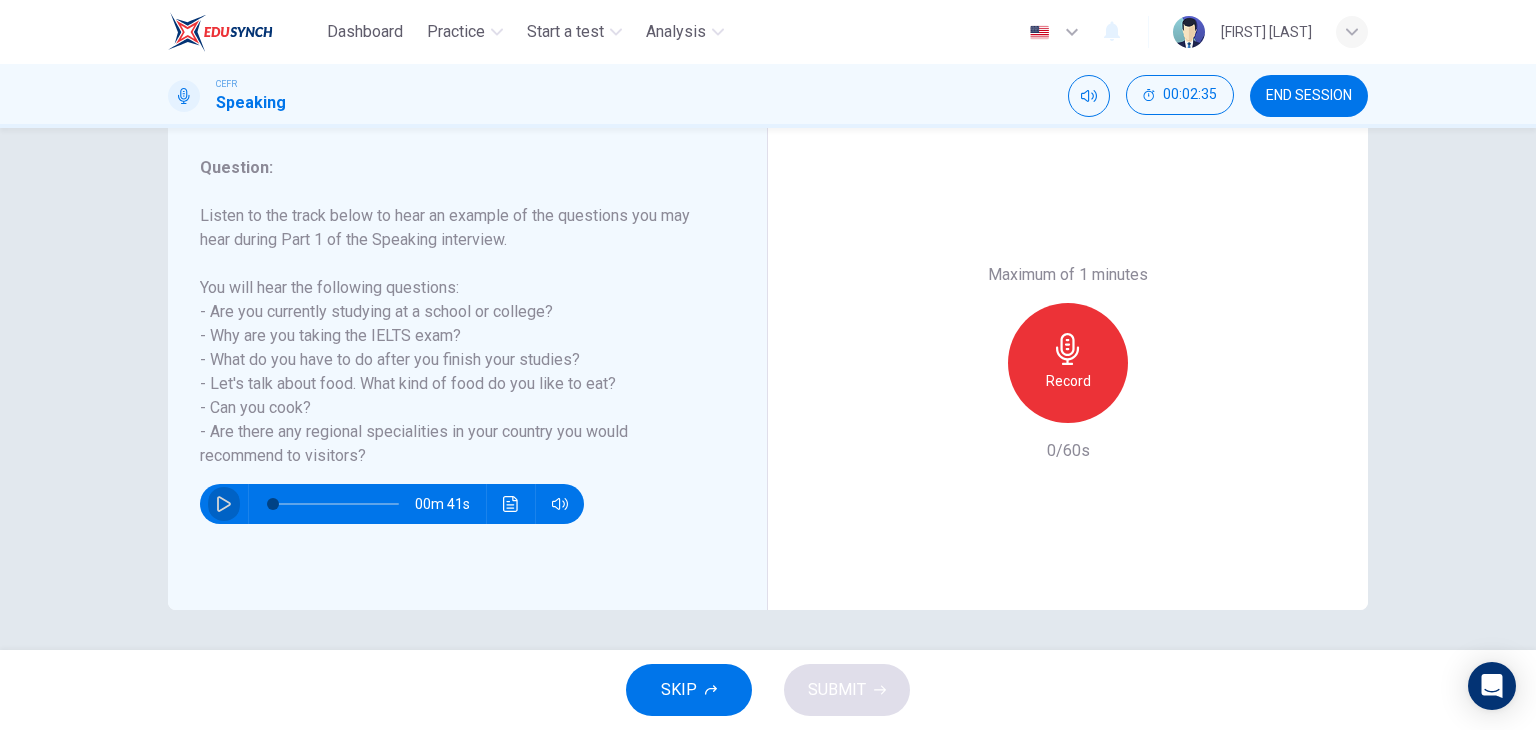 click at bounding box center (224, 504) 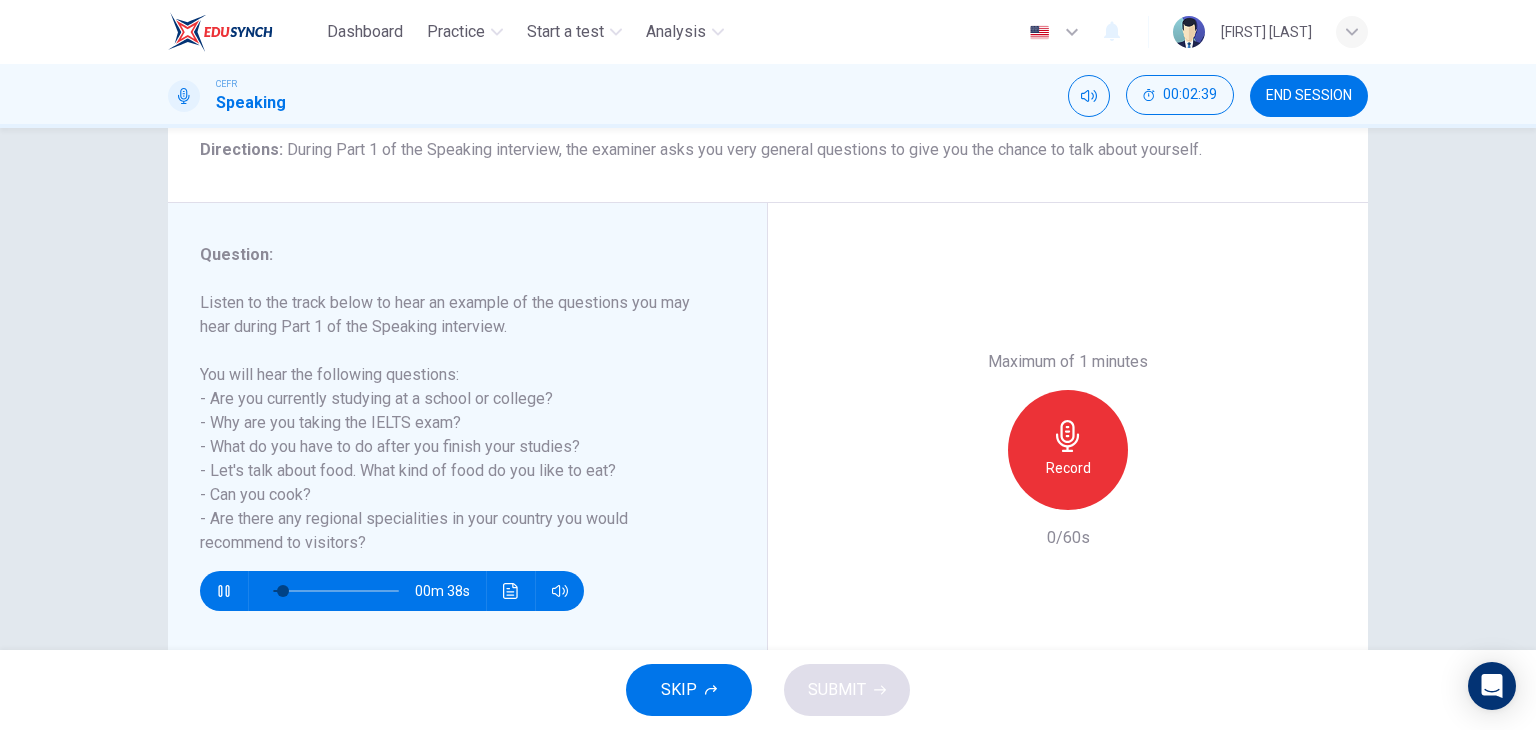 scroll, scrollTop: 200, scrollLeft: 0, axis: vertical 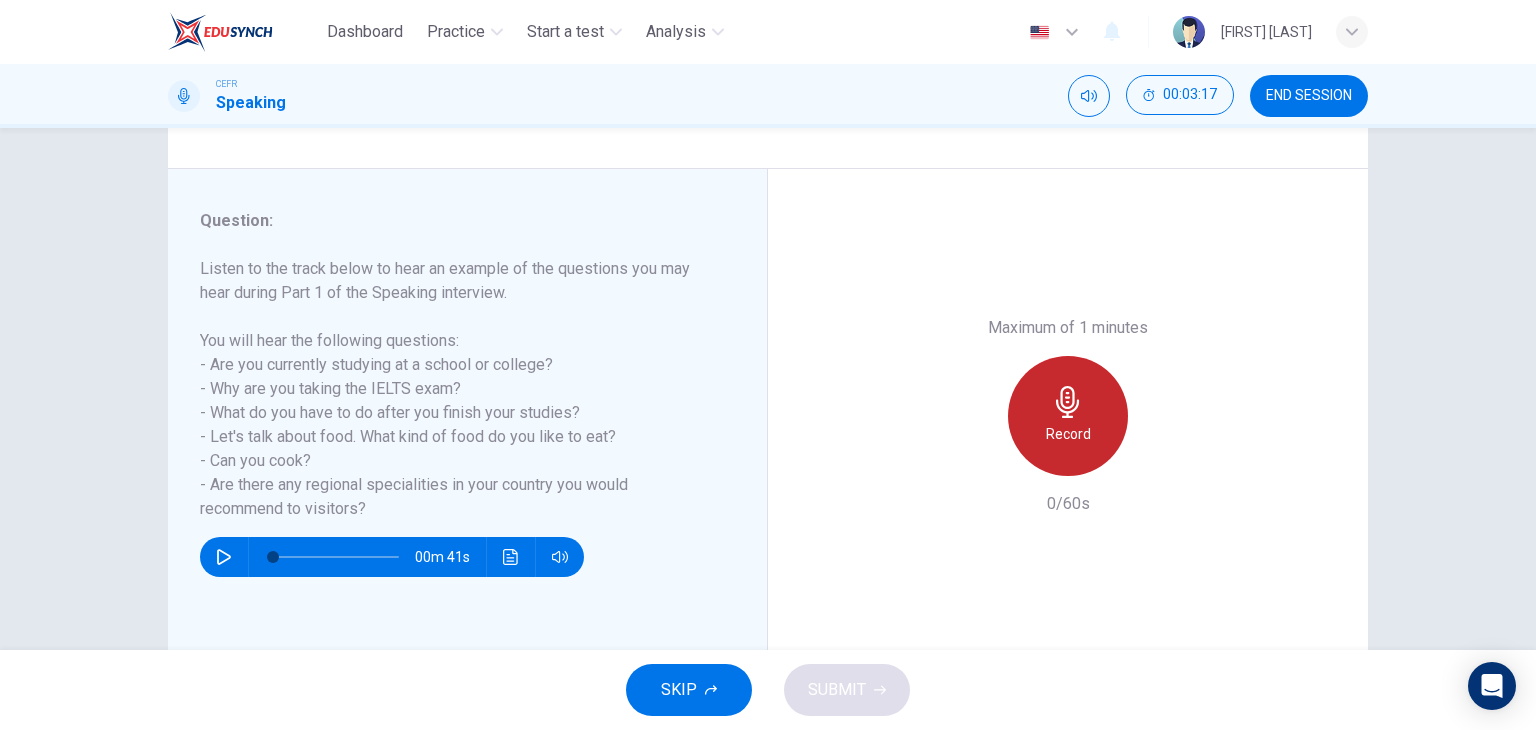 click on "Record" at bounding box center (1068, 434) 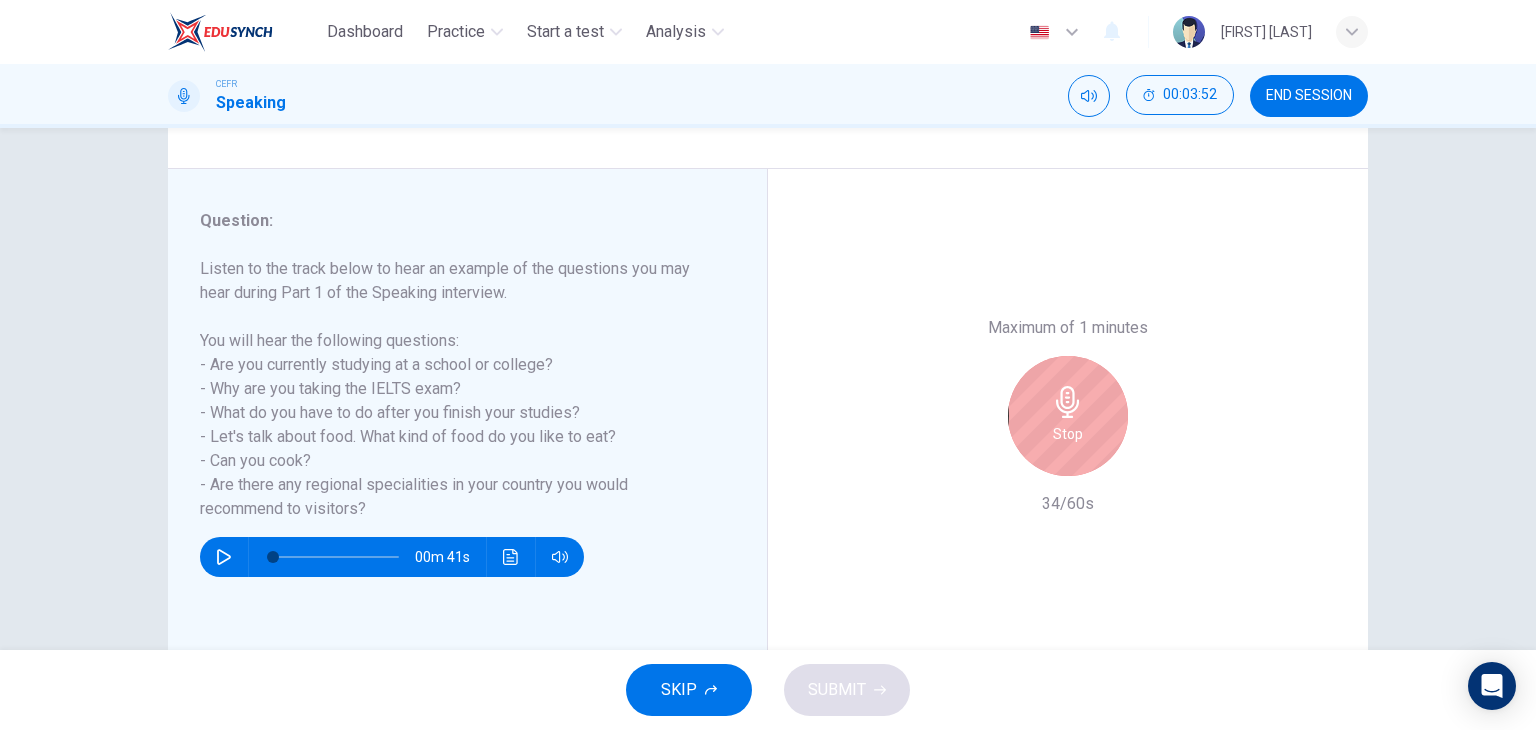 click on "Stop" at bounding box center (1068, 416) 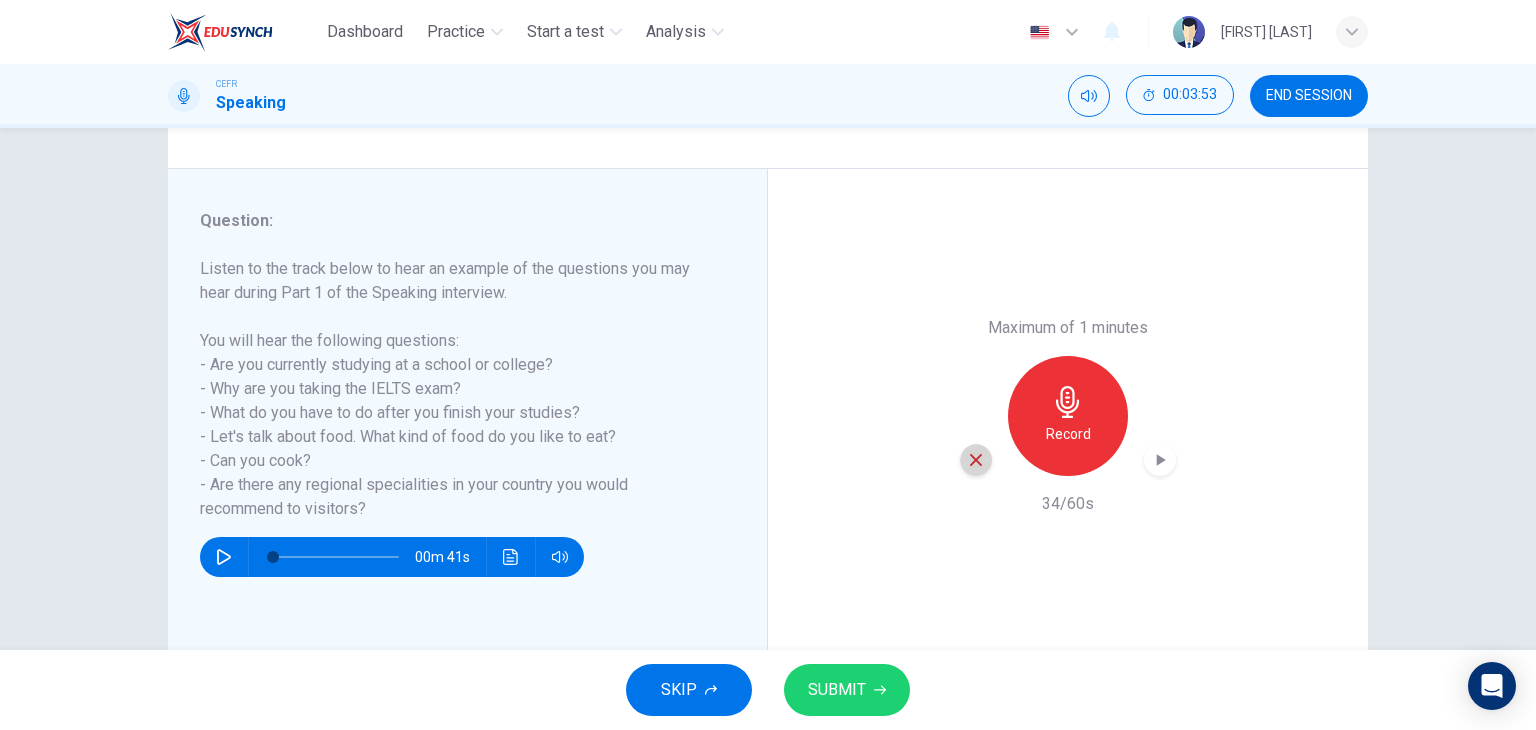 click at bounding box center (976, 460) 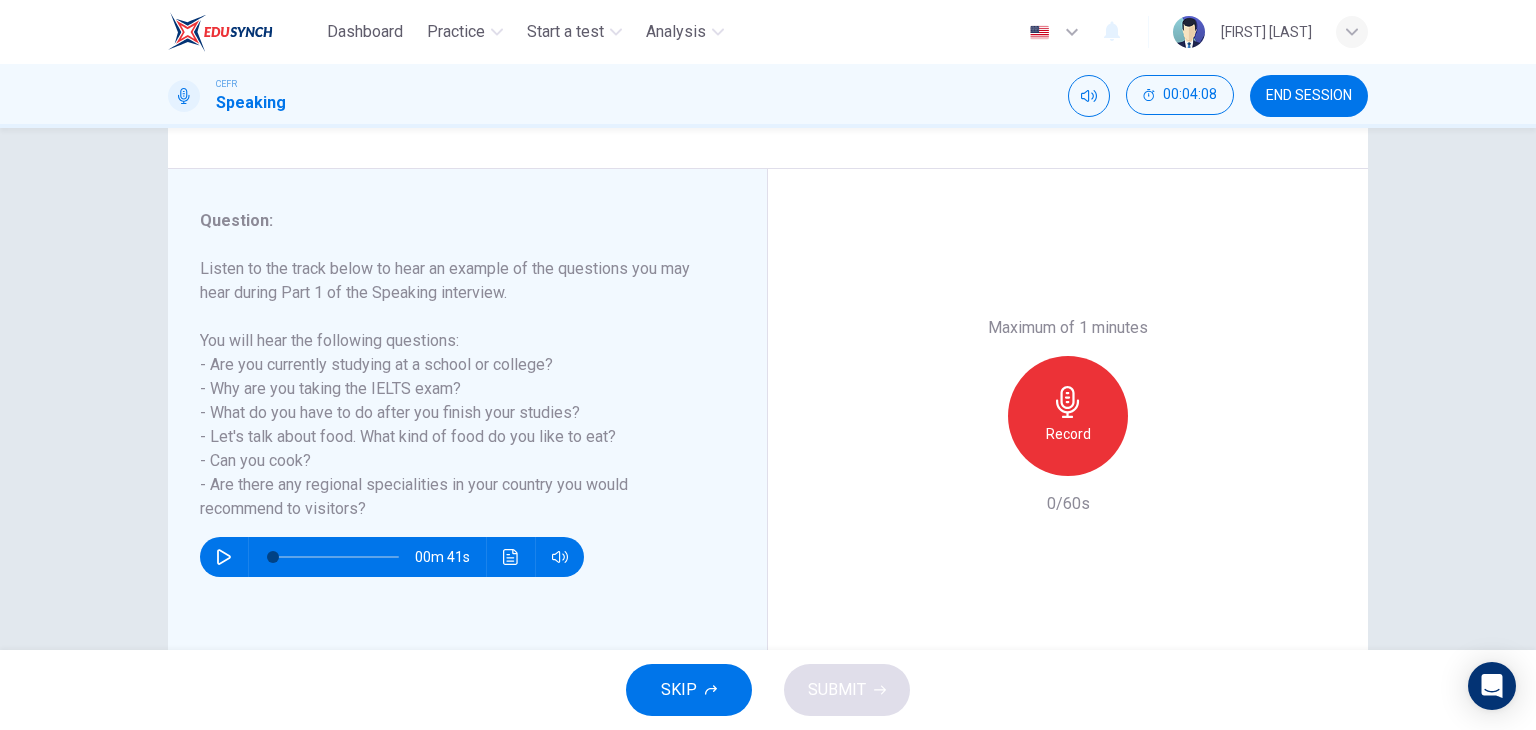 click on "Record" at bounding box center (1068, 416) 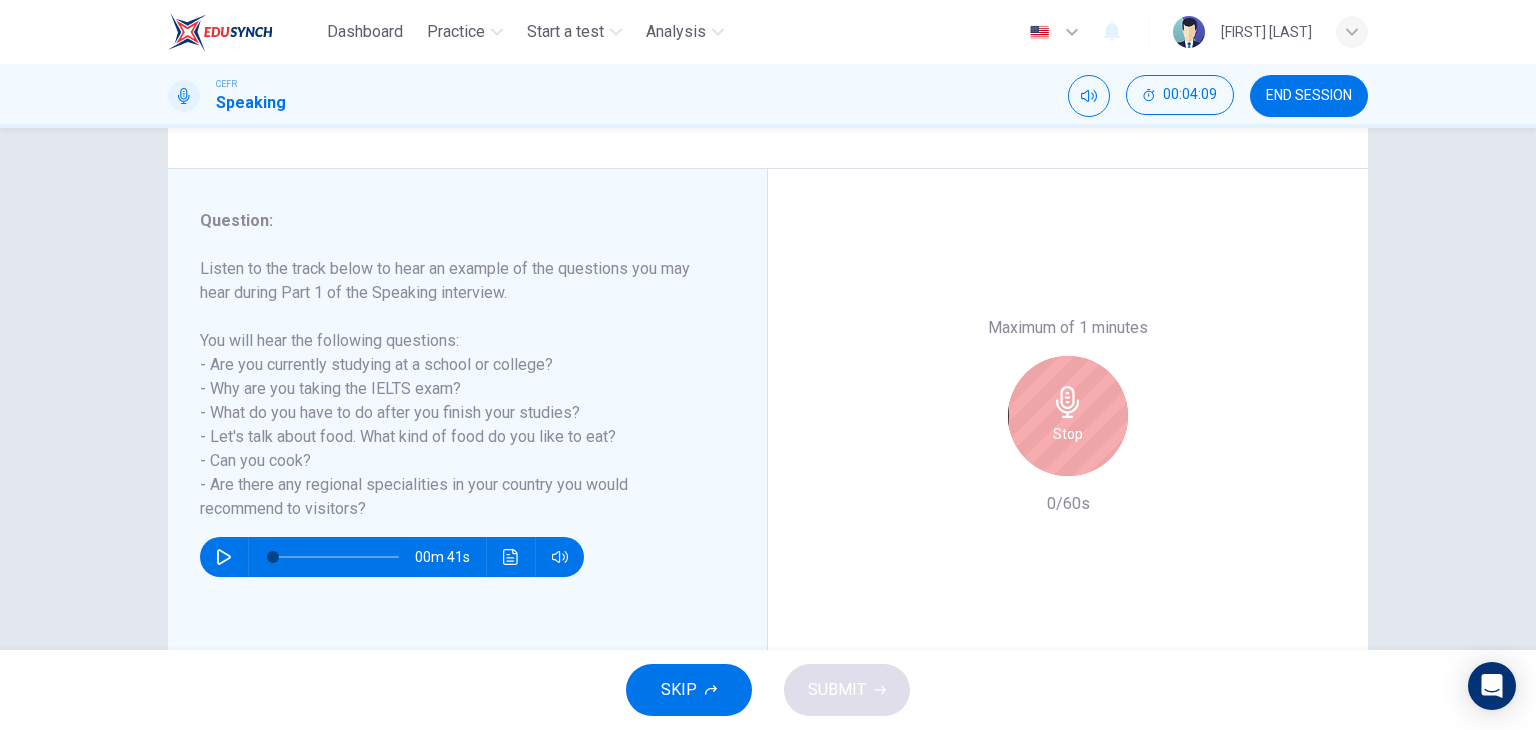 click on "Stop" at bounding box center (1068, 434) 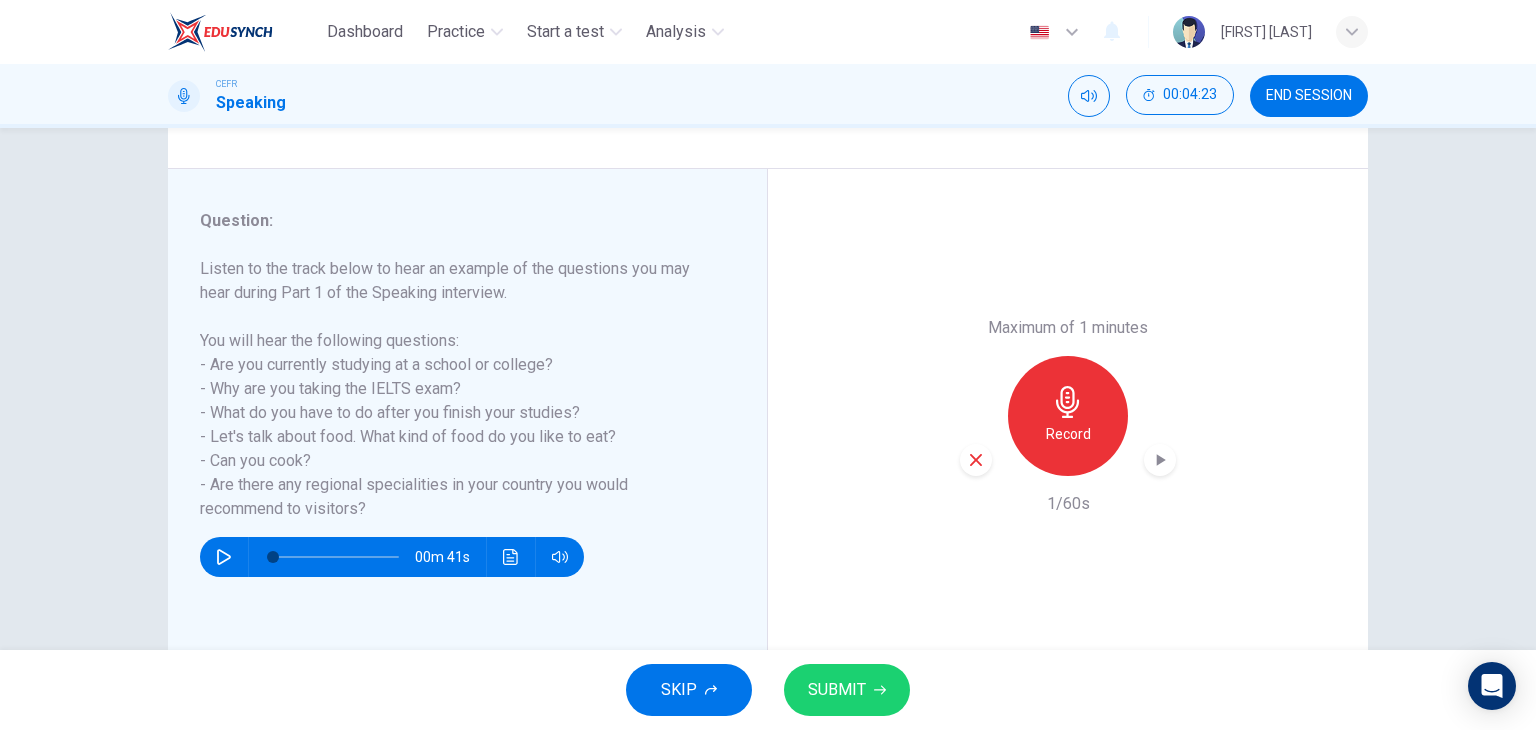 click on "Record" at bounding box center (1068, 434) 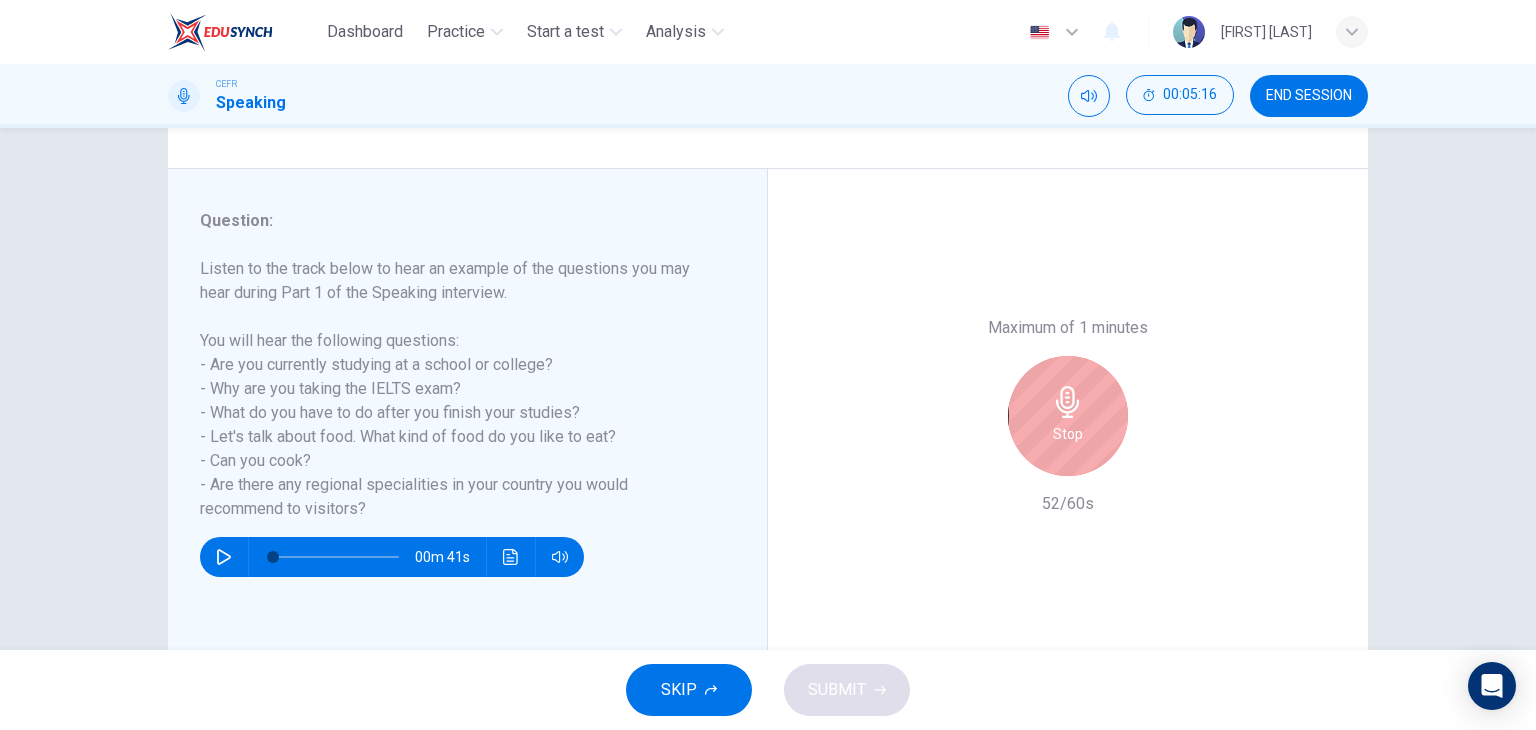 click on "Stop" at bounding box center (1068, 434) 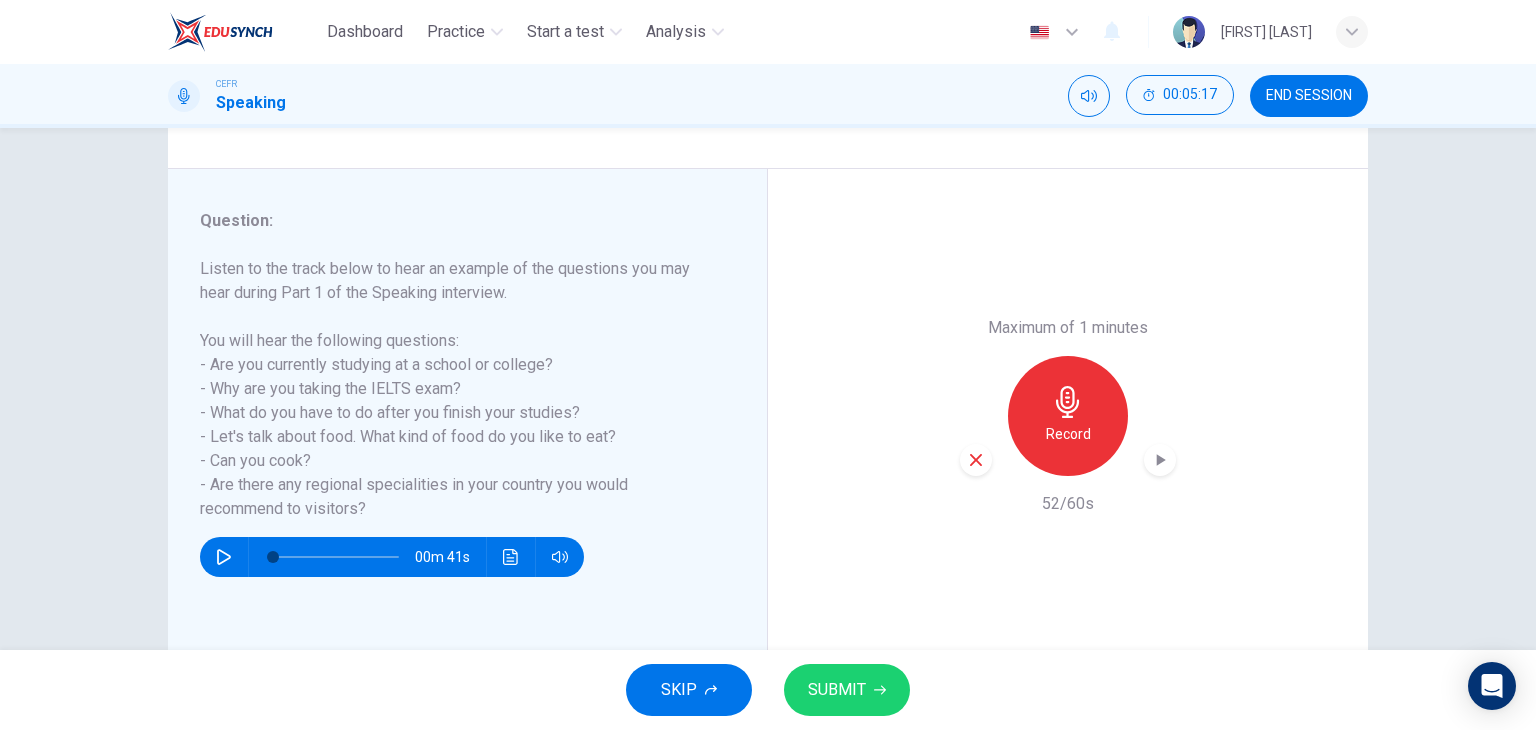click at bounding box center (976, 460) 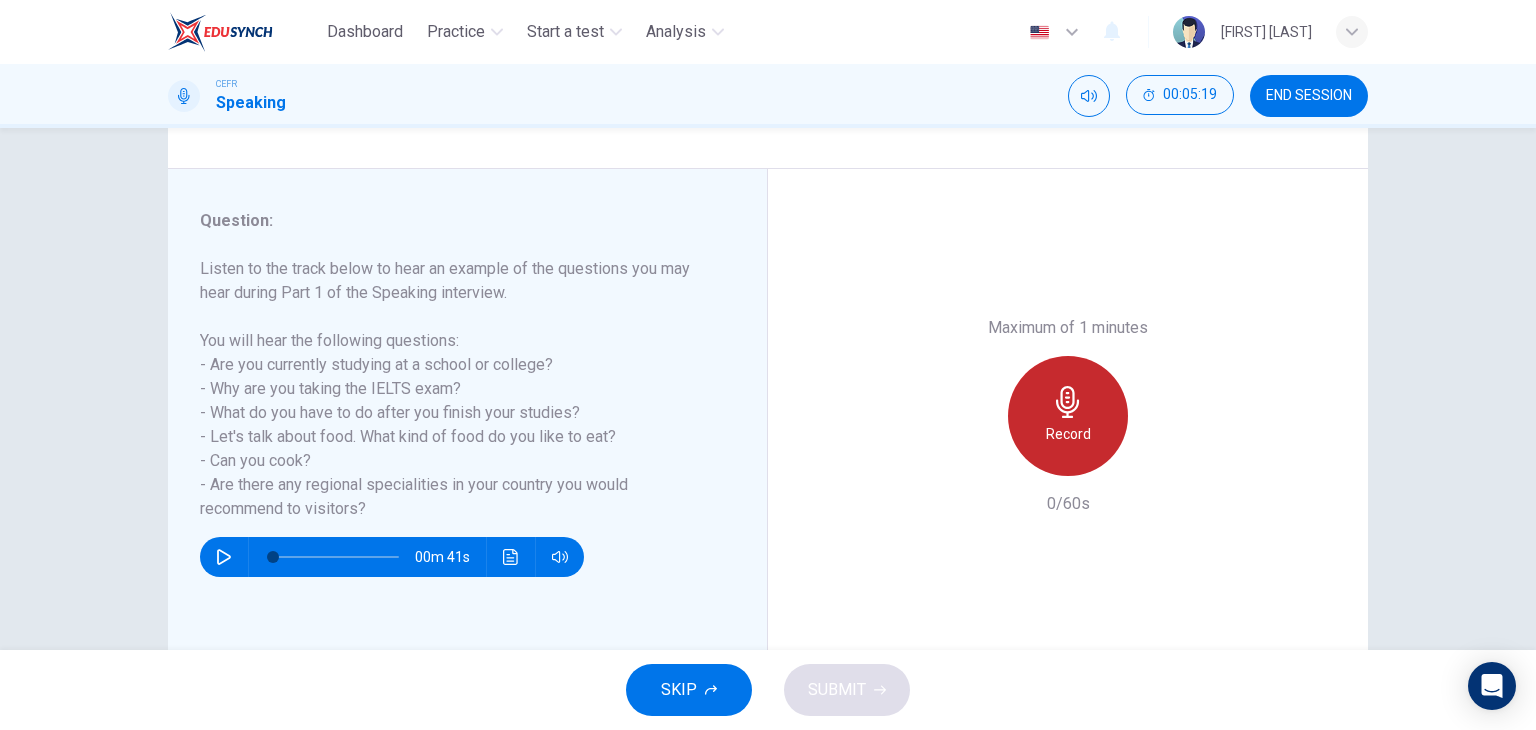click on "Record" at bounding box center (1068, 416) 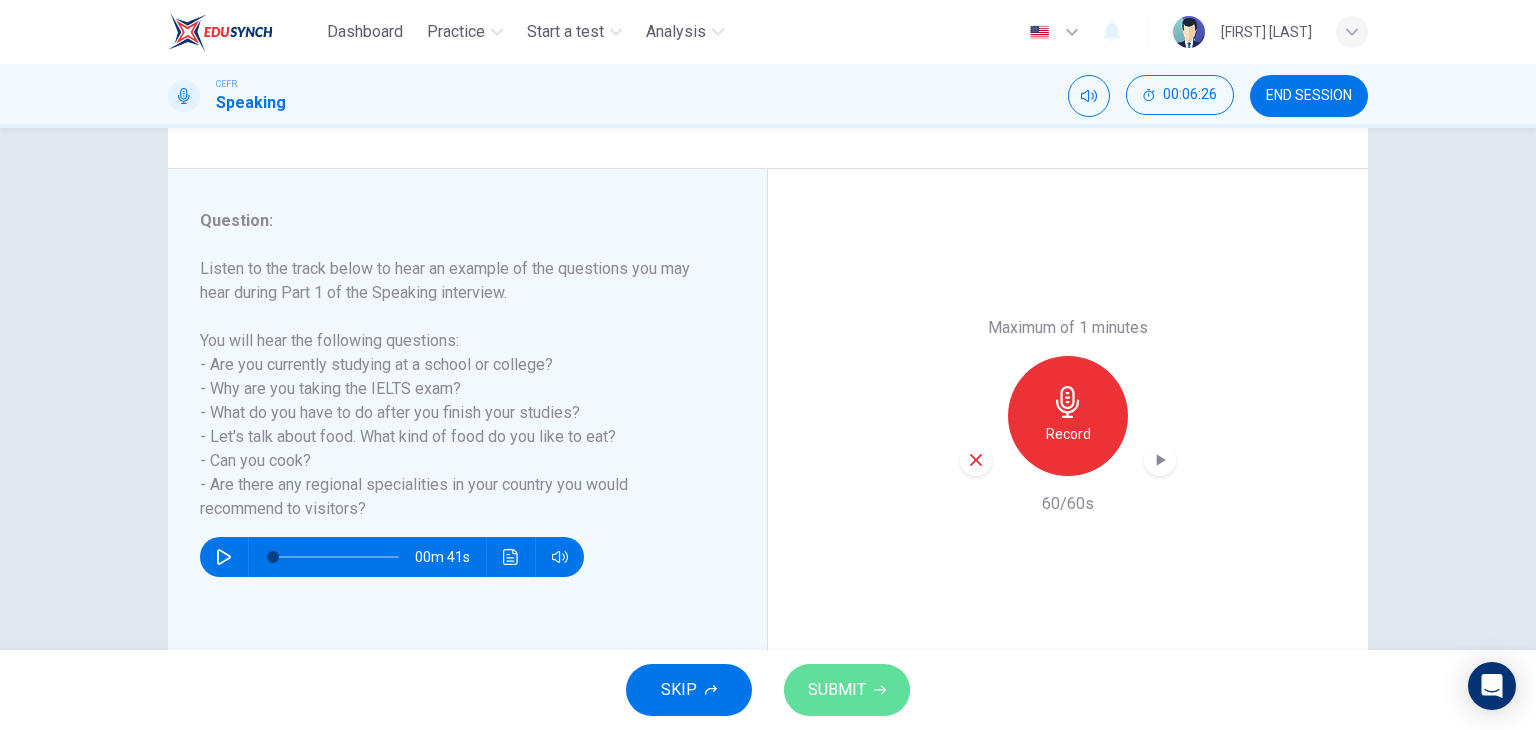 click on "SUBMIT" at bounding box center (847, 690) 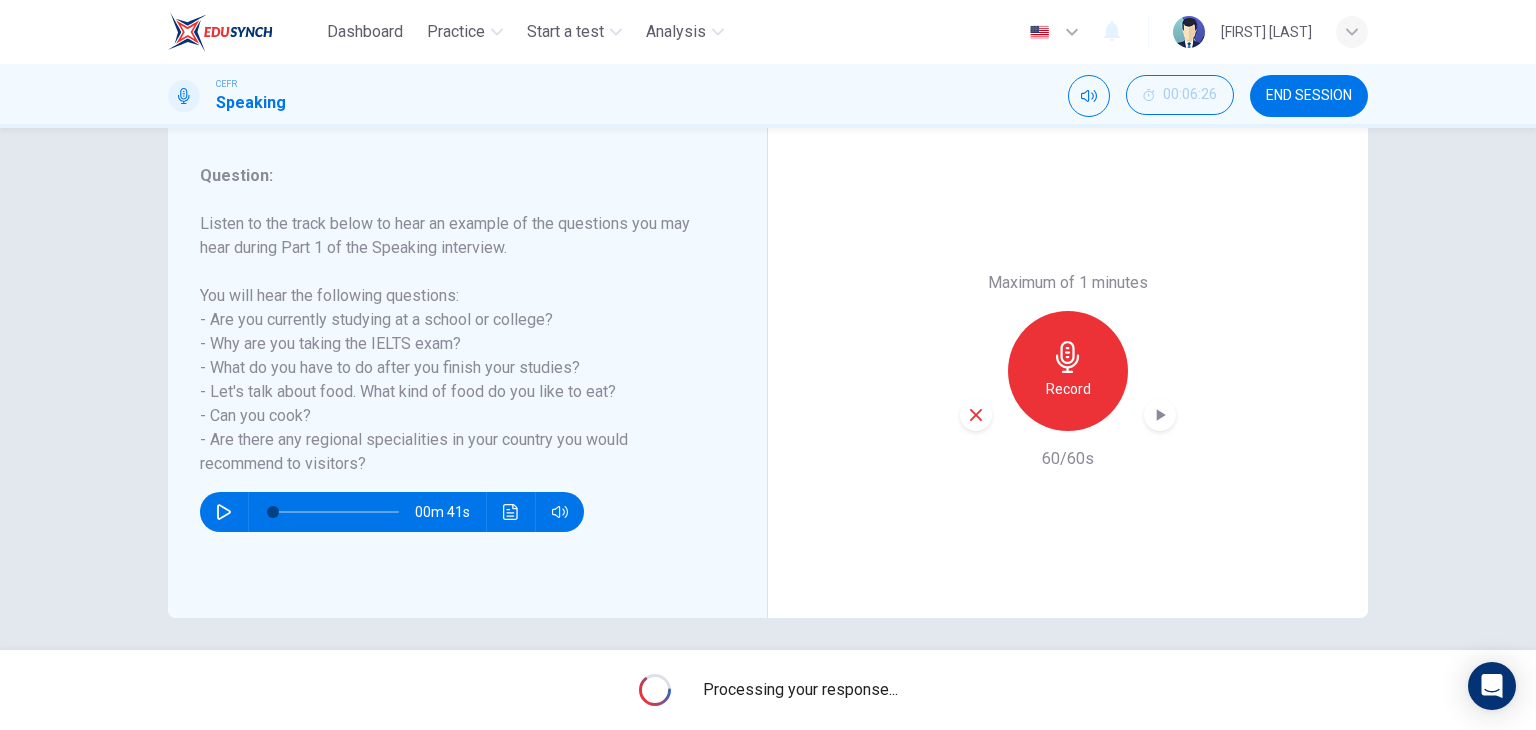 scroll, scrollTop: 253, scrollLeft: 0, axis: vertical 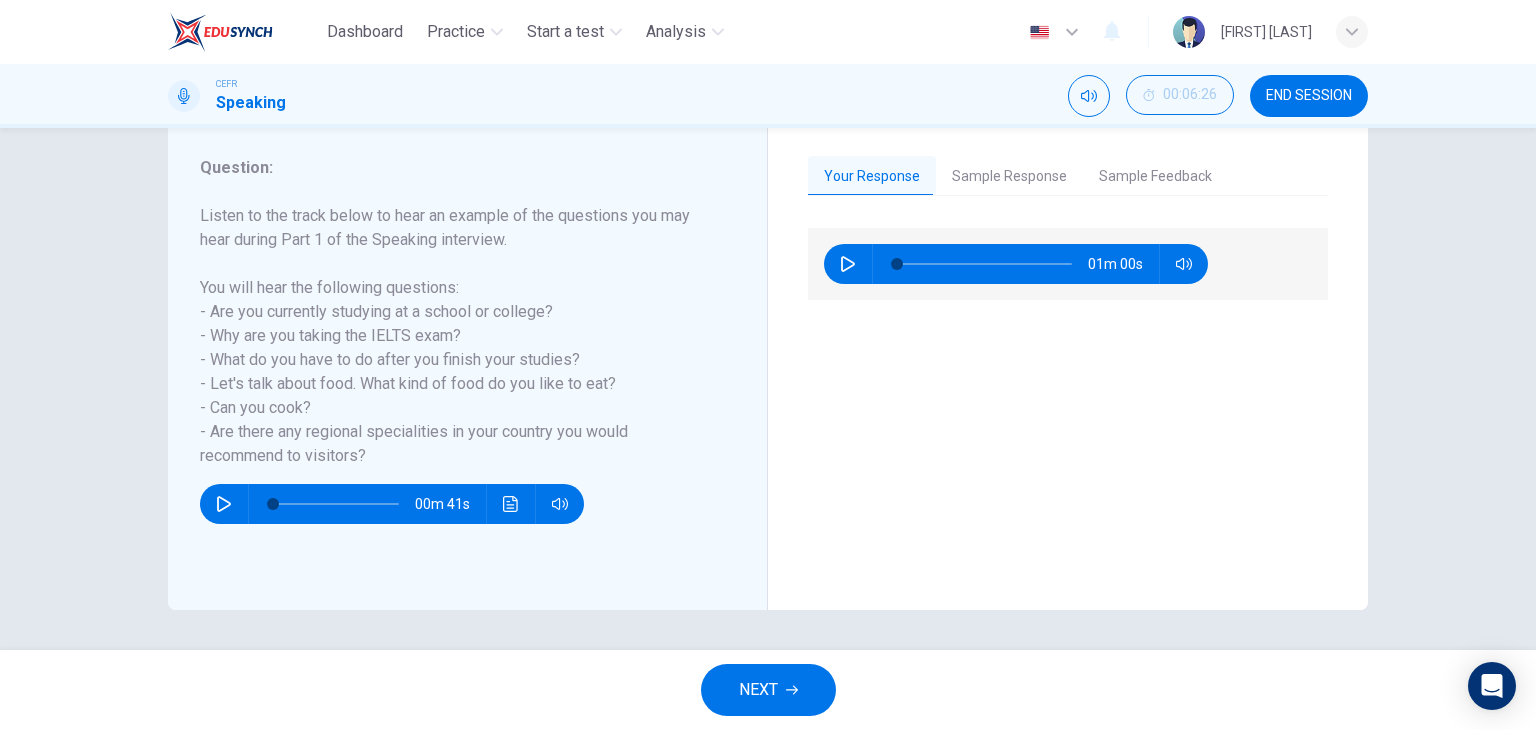 click on "Sample Response" at bounding box center [1009, 177] 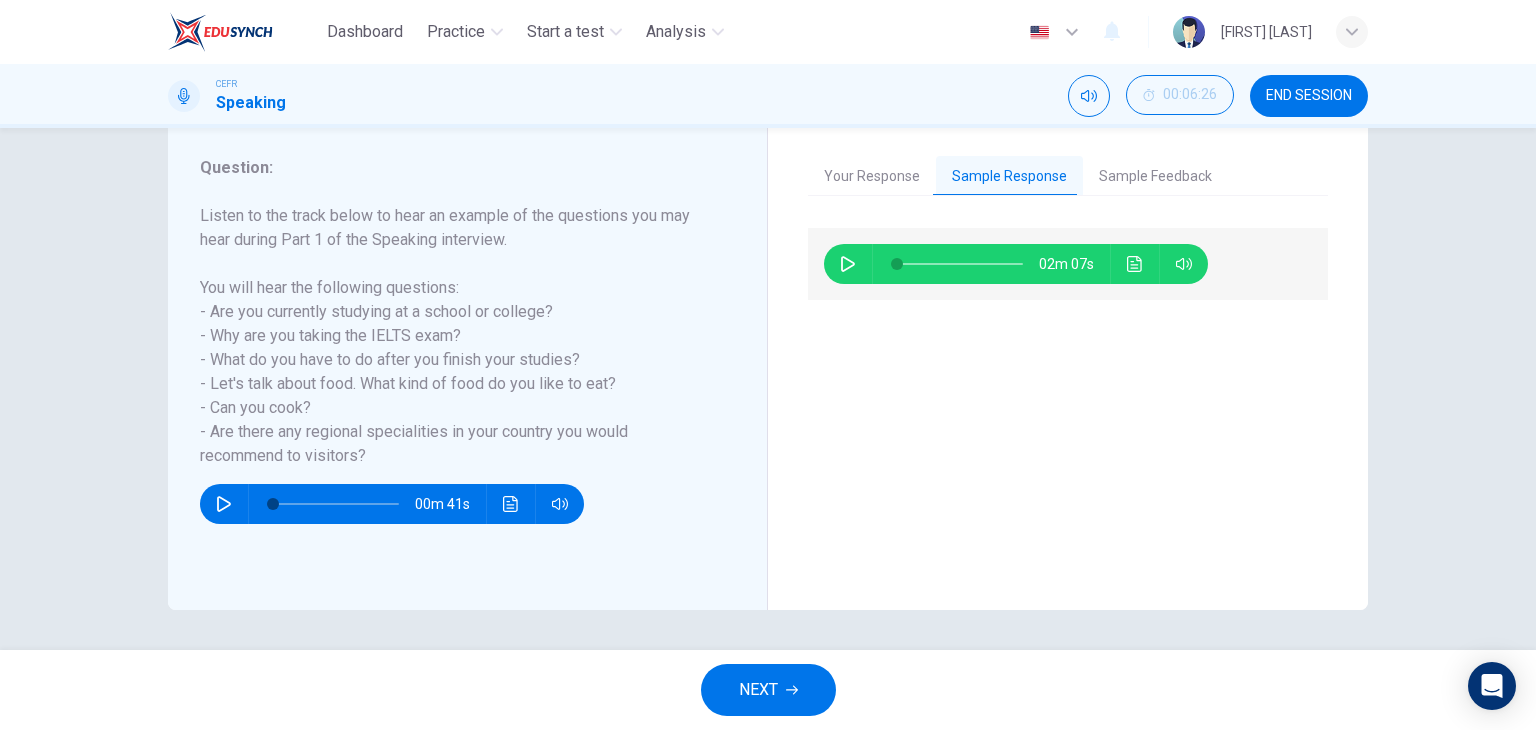 click on "Sample Feedback" at bounding box center (1155, 177) 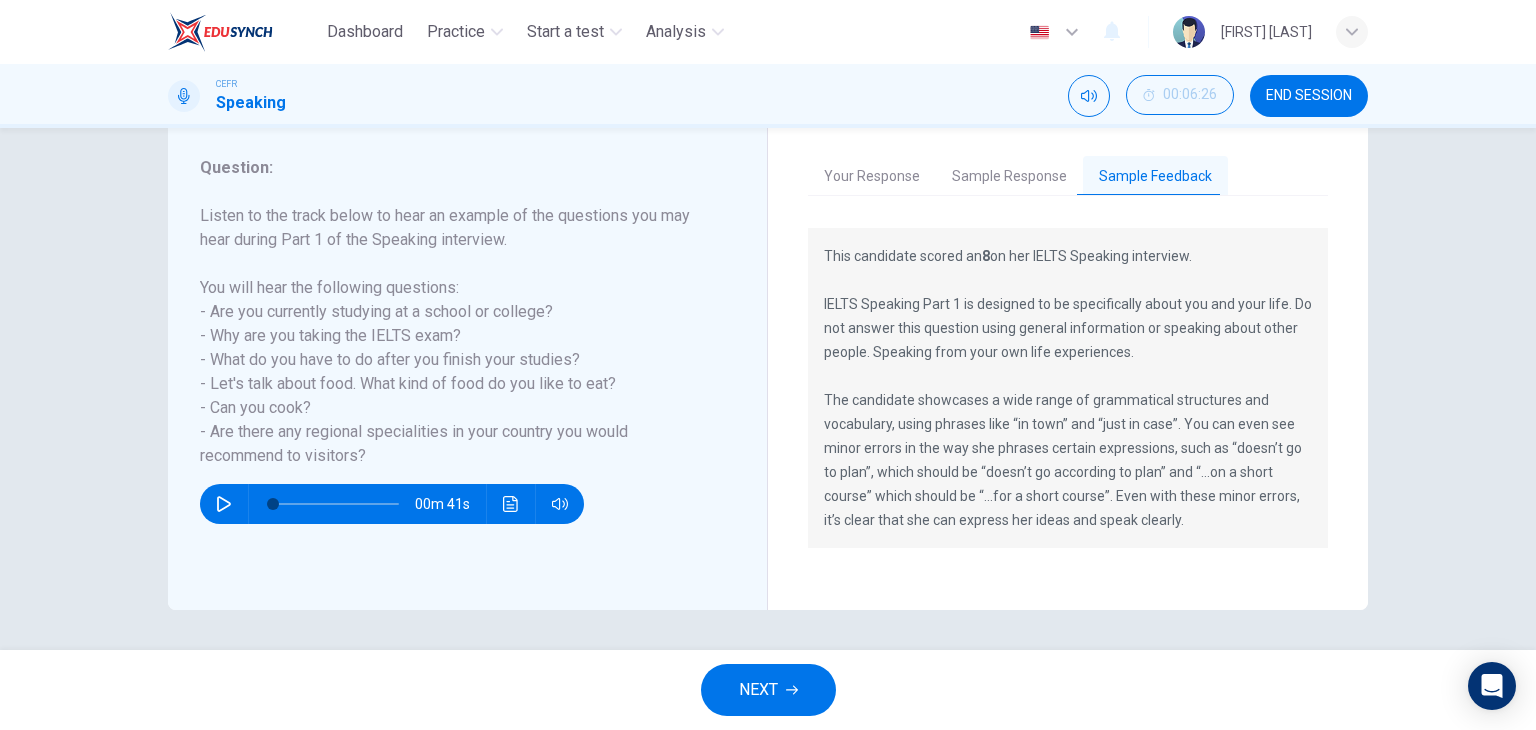 click on "Sample Response" at bounding box center [1009, 177] 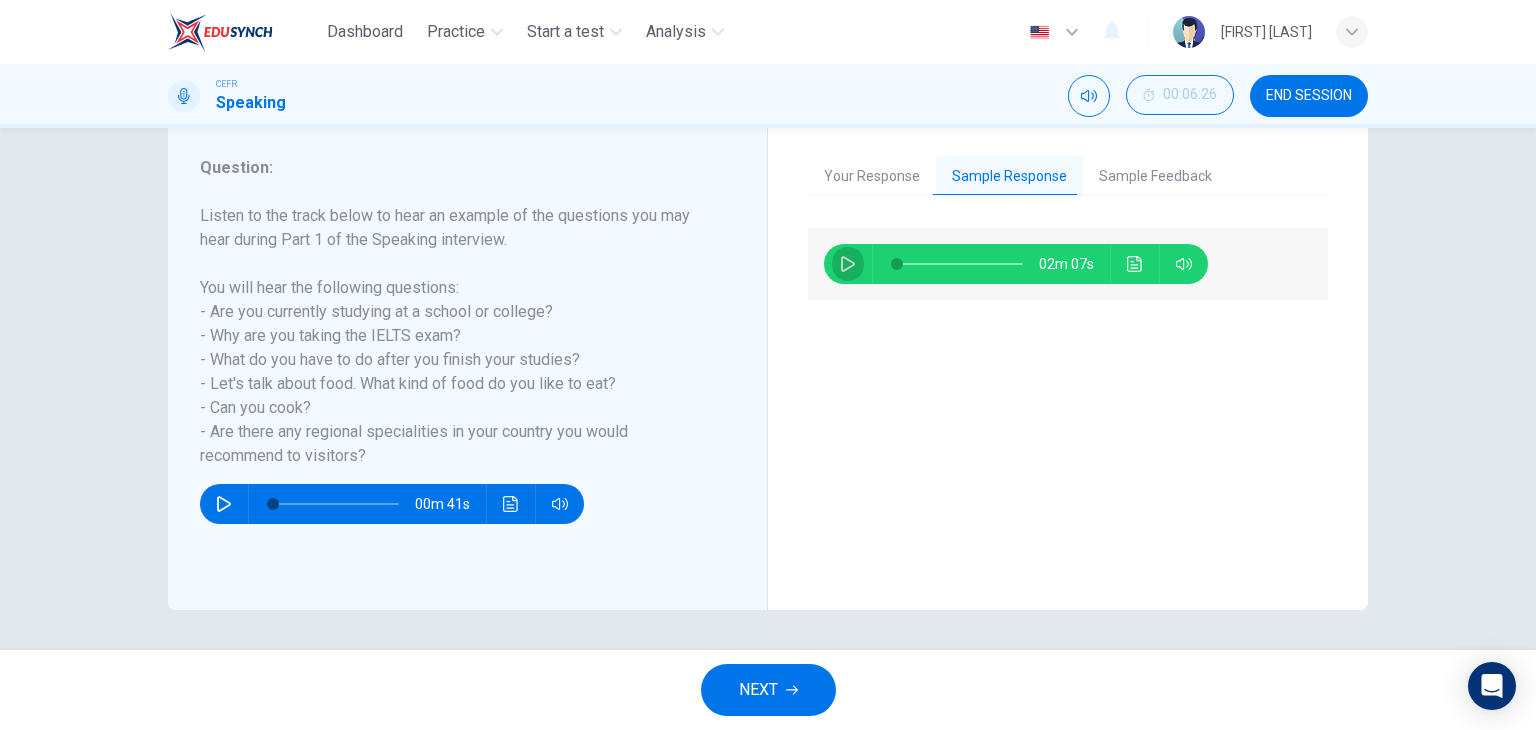 click at bounding box center (848, 264) 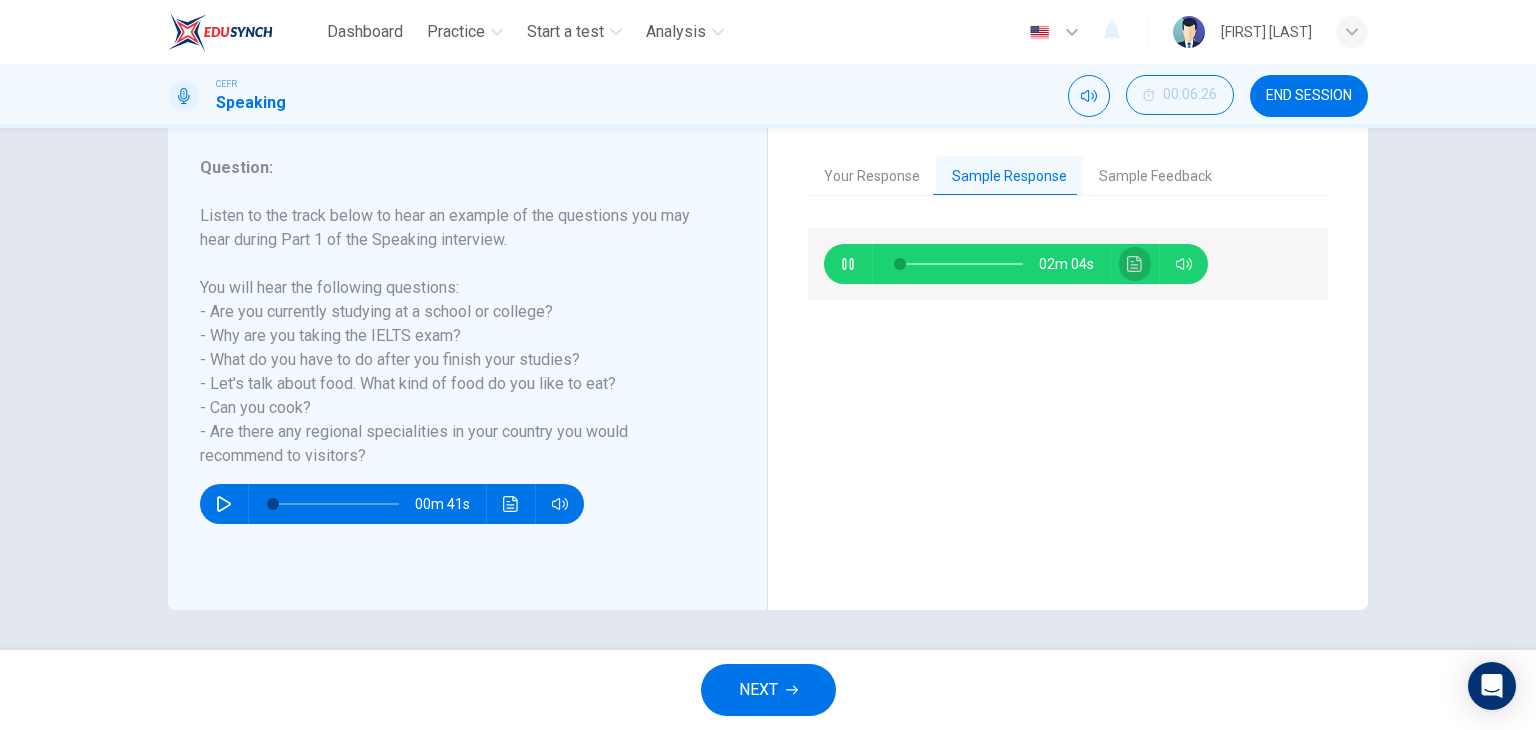 click at bounding box center [1135, 264] 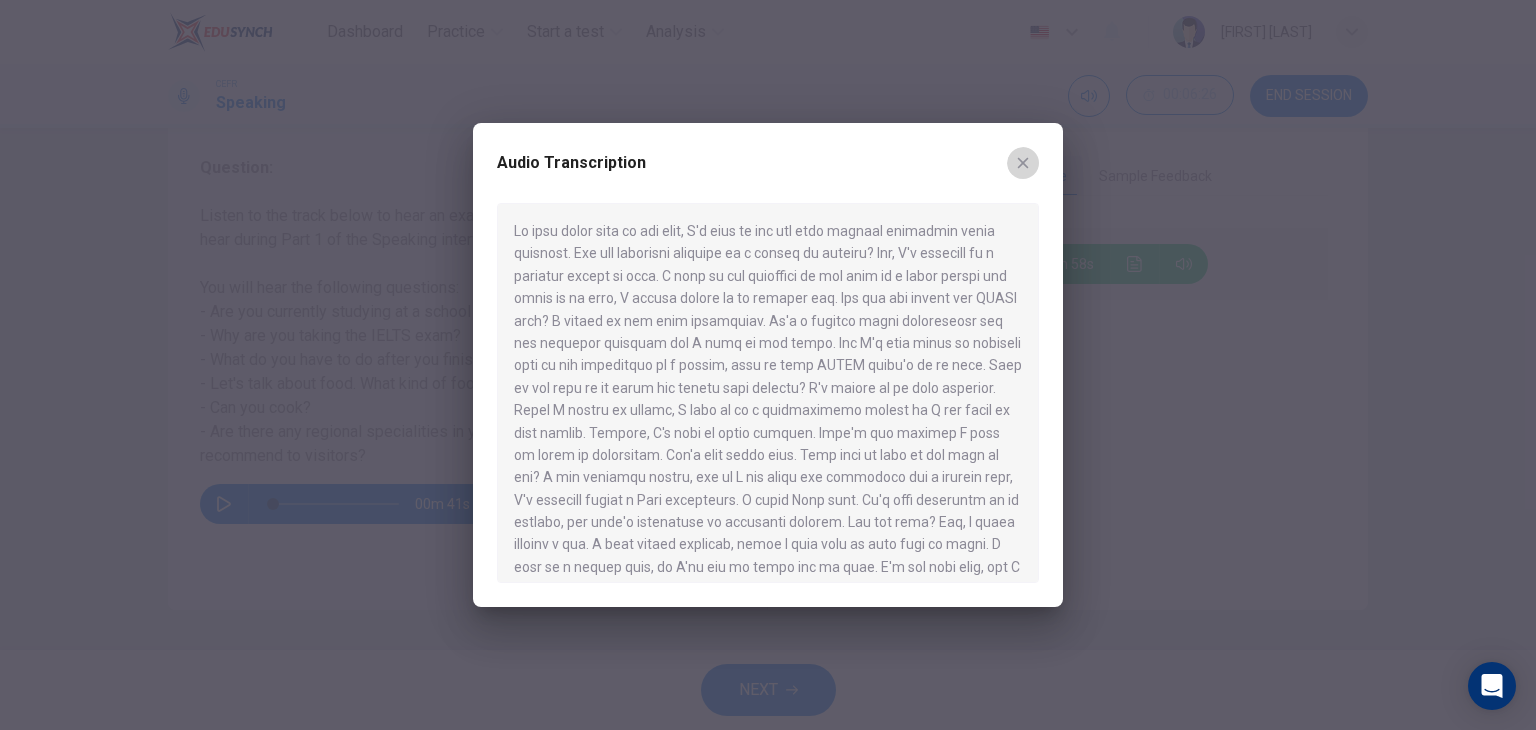 click at bounding box center (1023, 163) 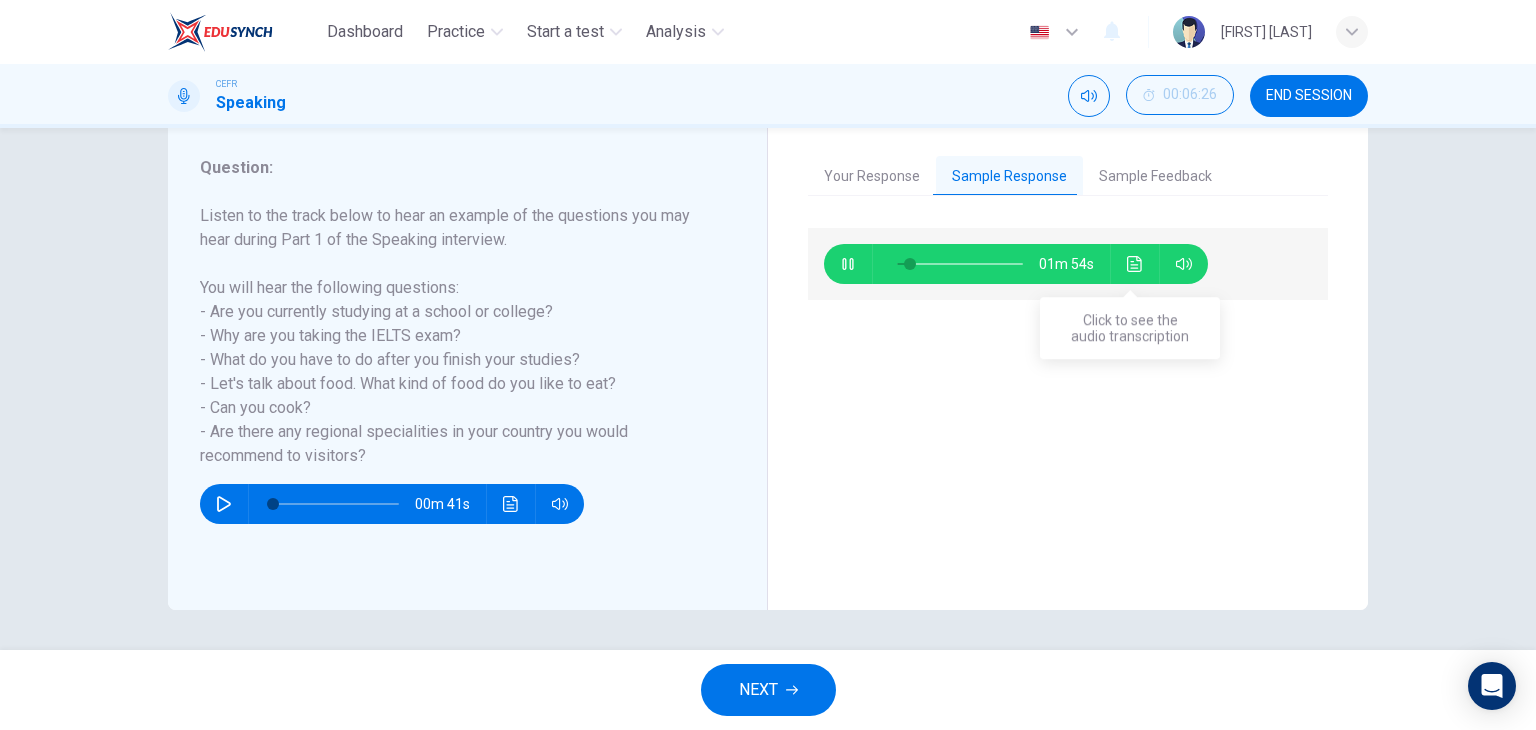 click at bounding box center [1135, 264] 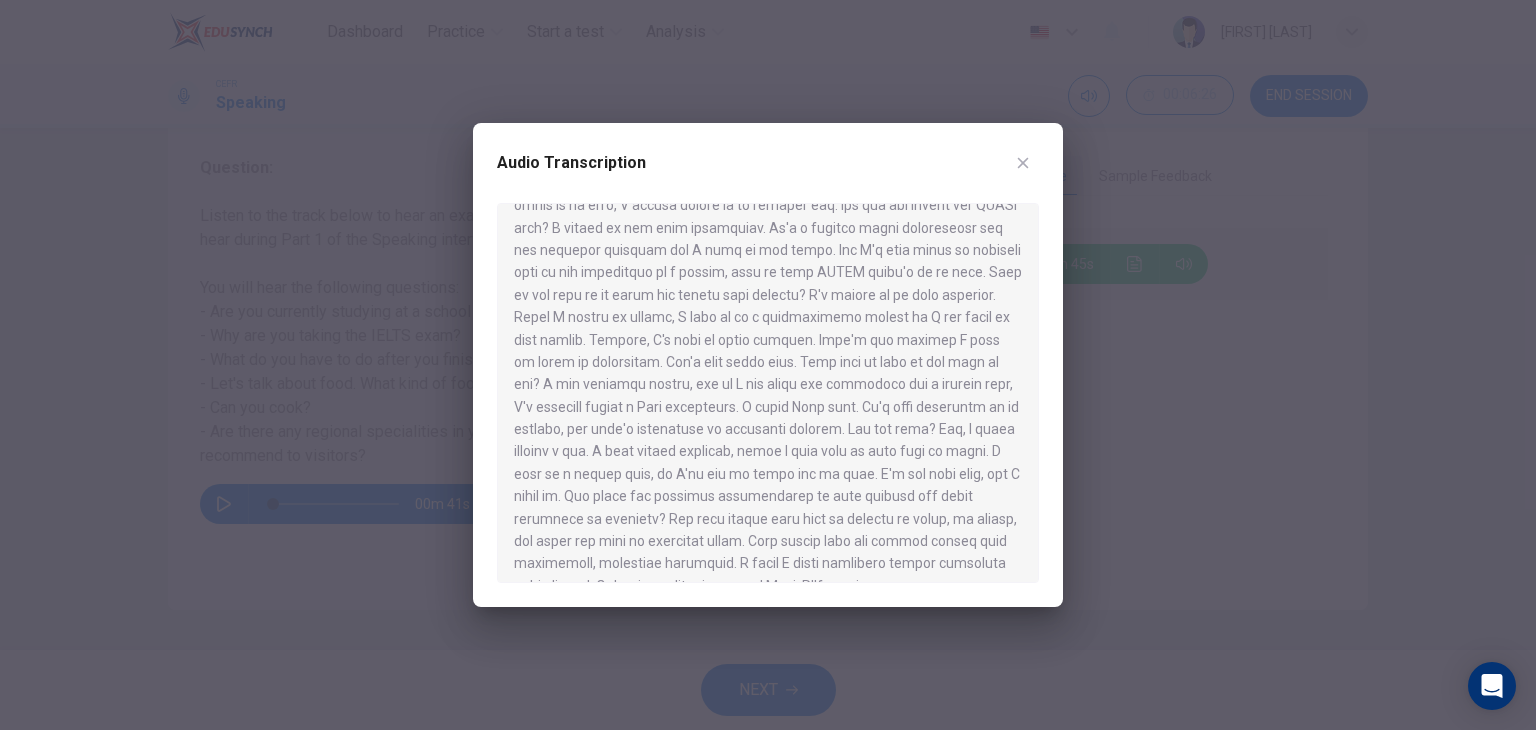 scroll, scrollTop: 124, scrollLeft: 0, axis: vertical 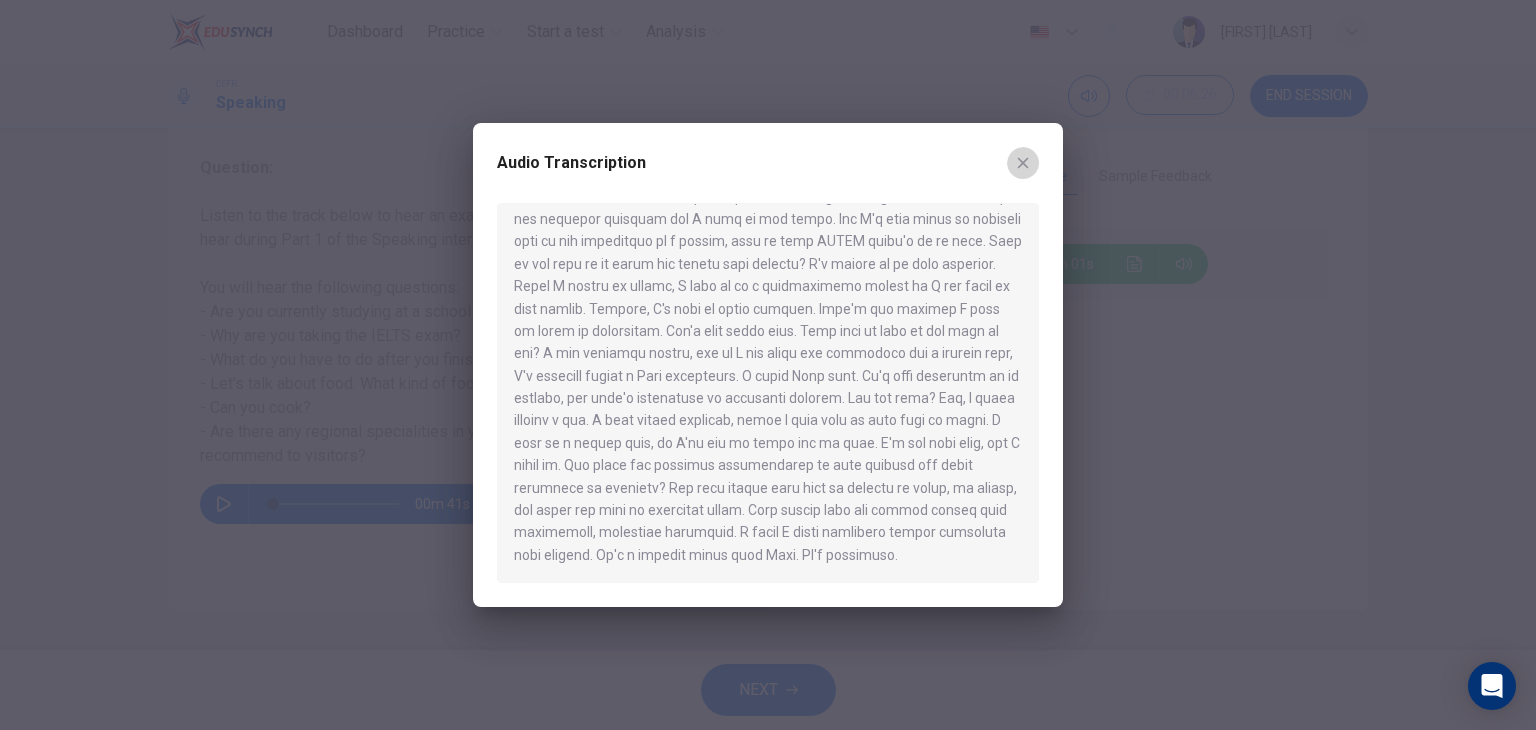 click at bounding box center [1023, 163] 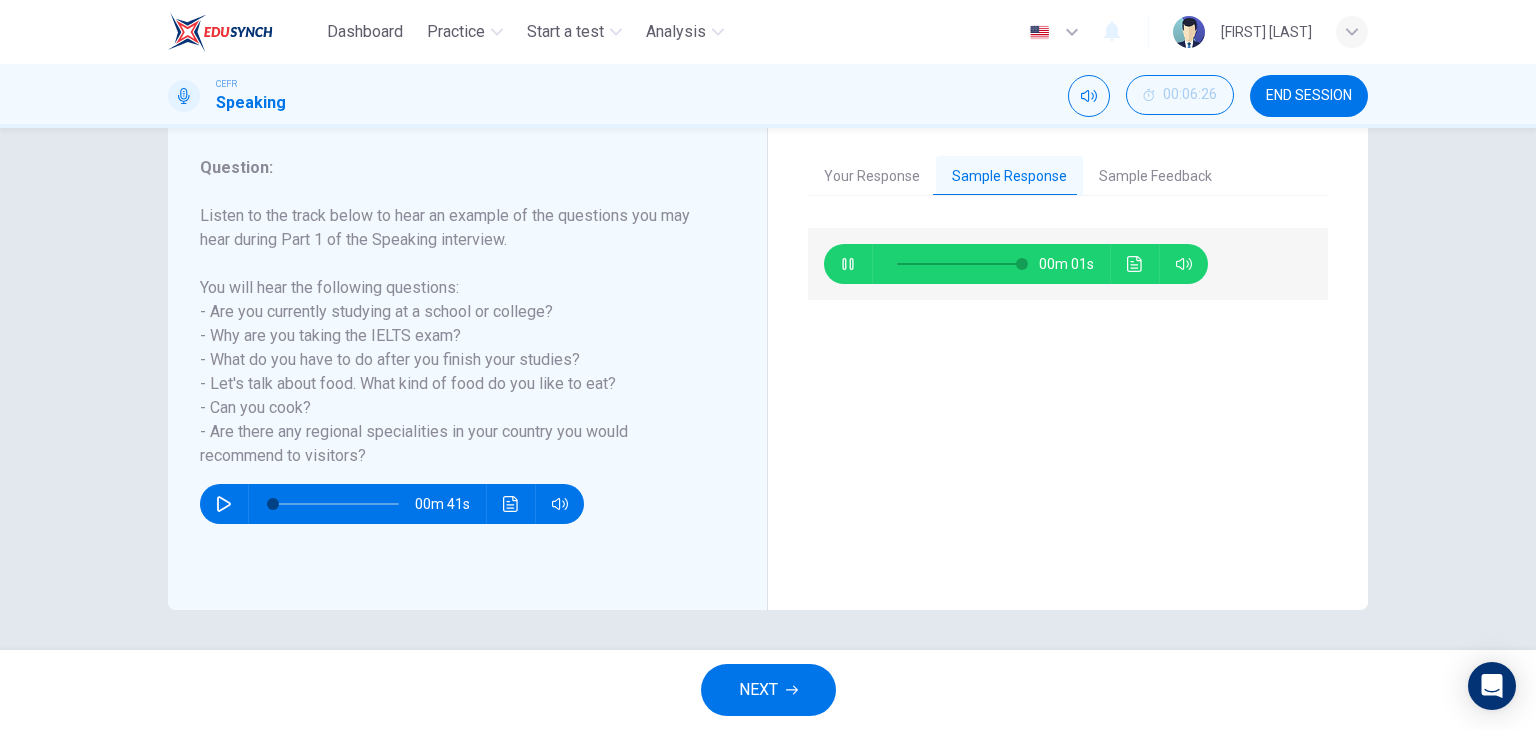click on "Sample Feedback" at bounding box center (1155, 177) 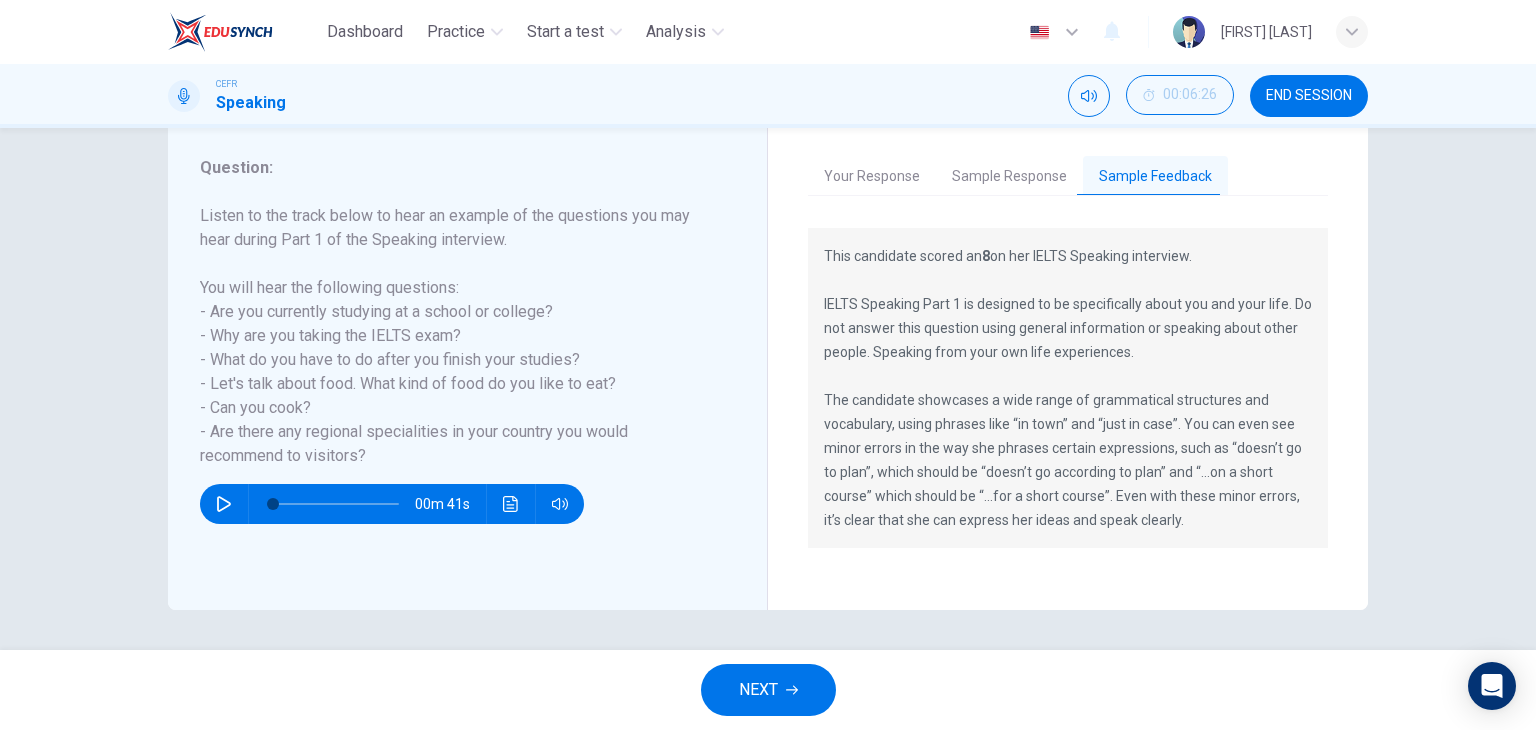 click on "NEXT" at bounding box center [768, 690] 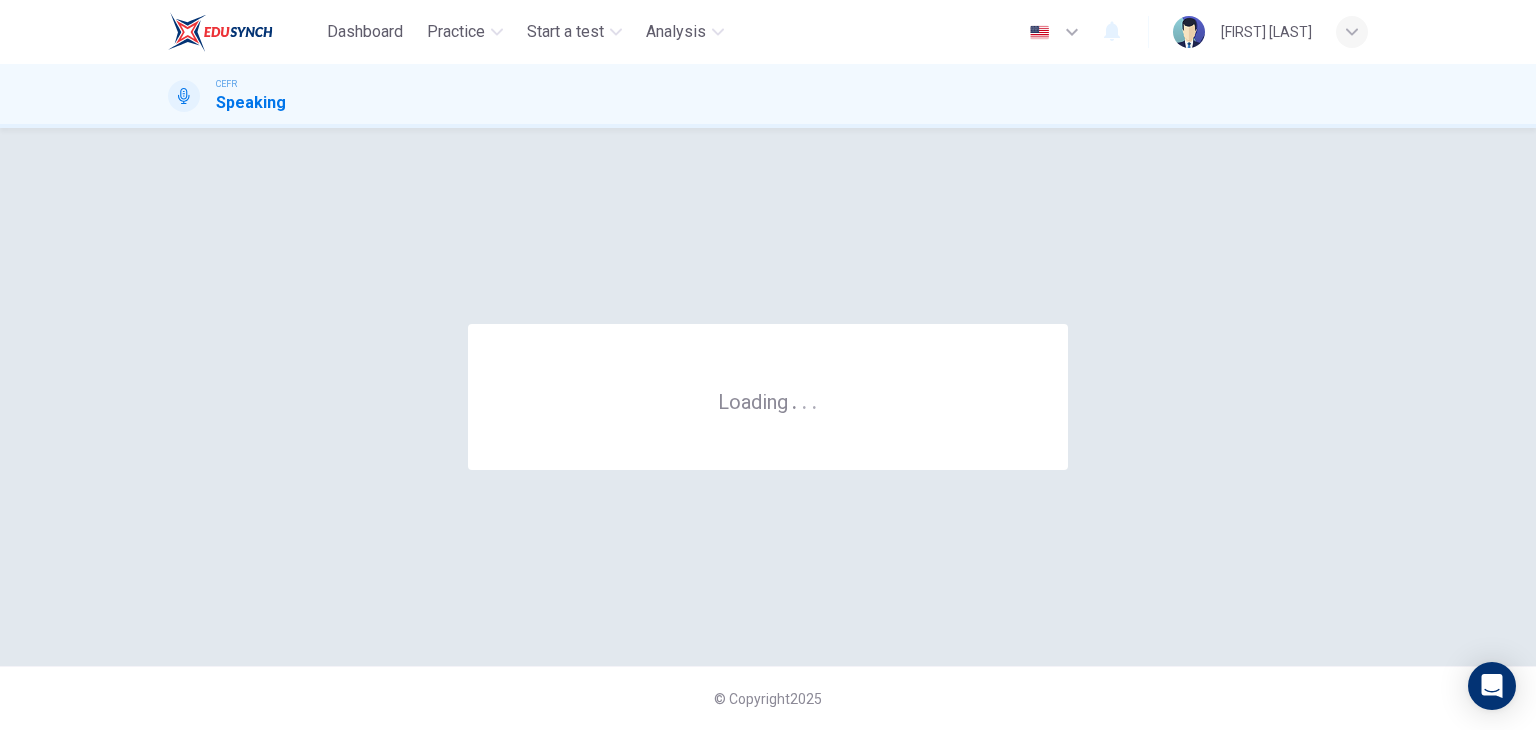 scroll, scrollTop: 0, scrollLeft: 0, axis: both 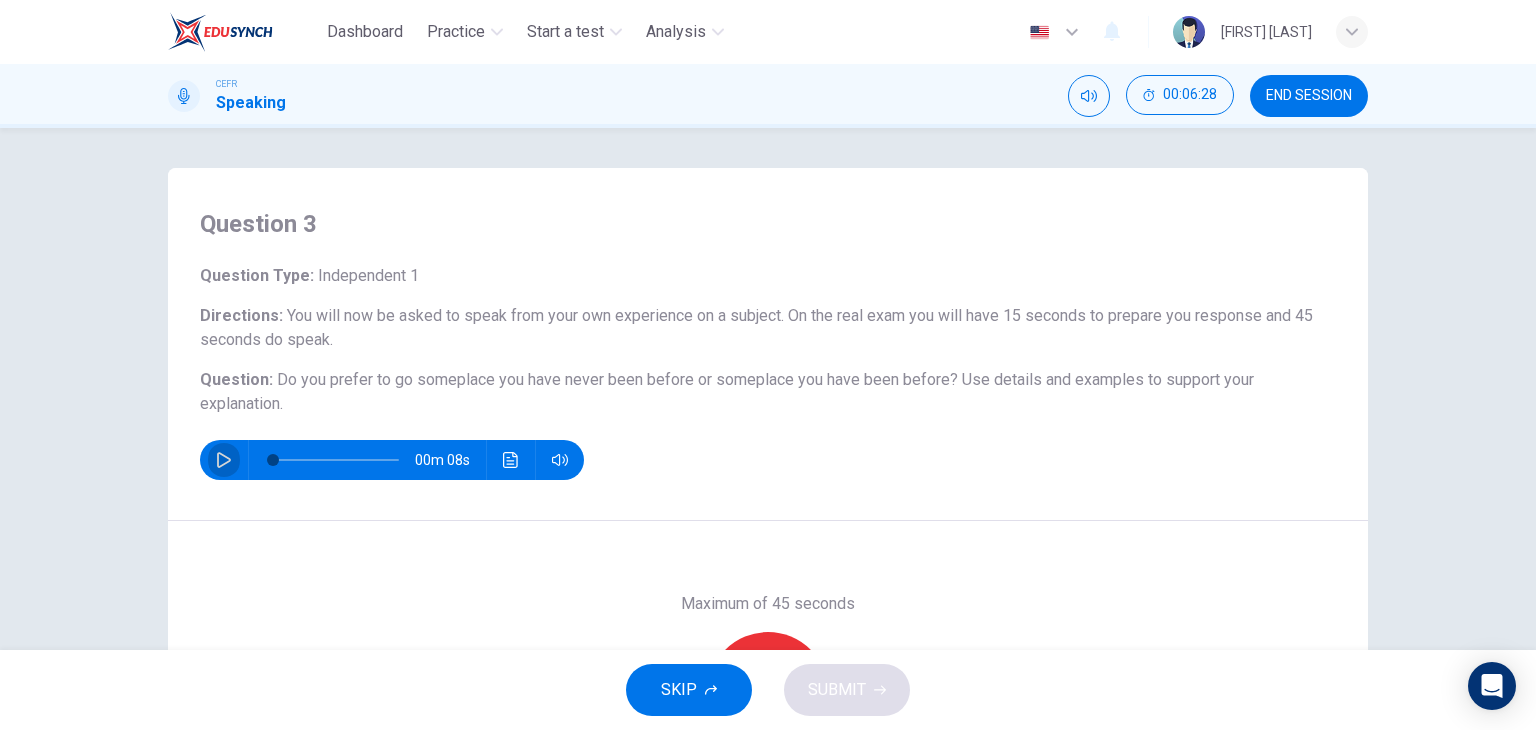 click at bounding box center (224, 460) 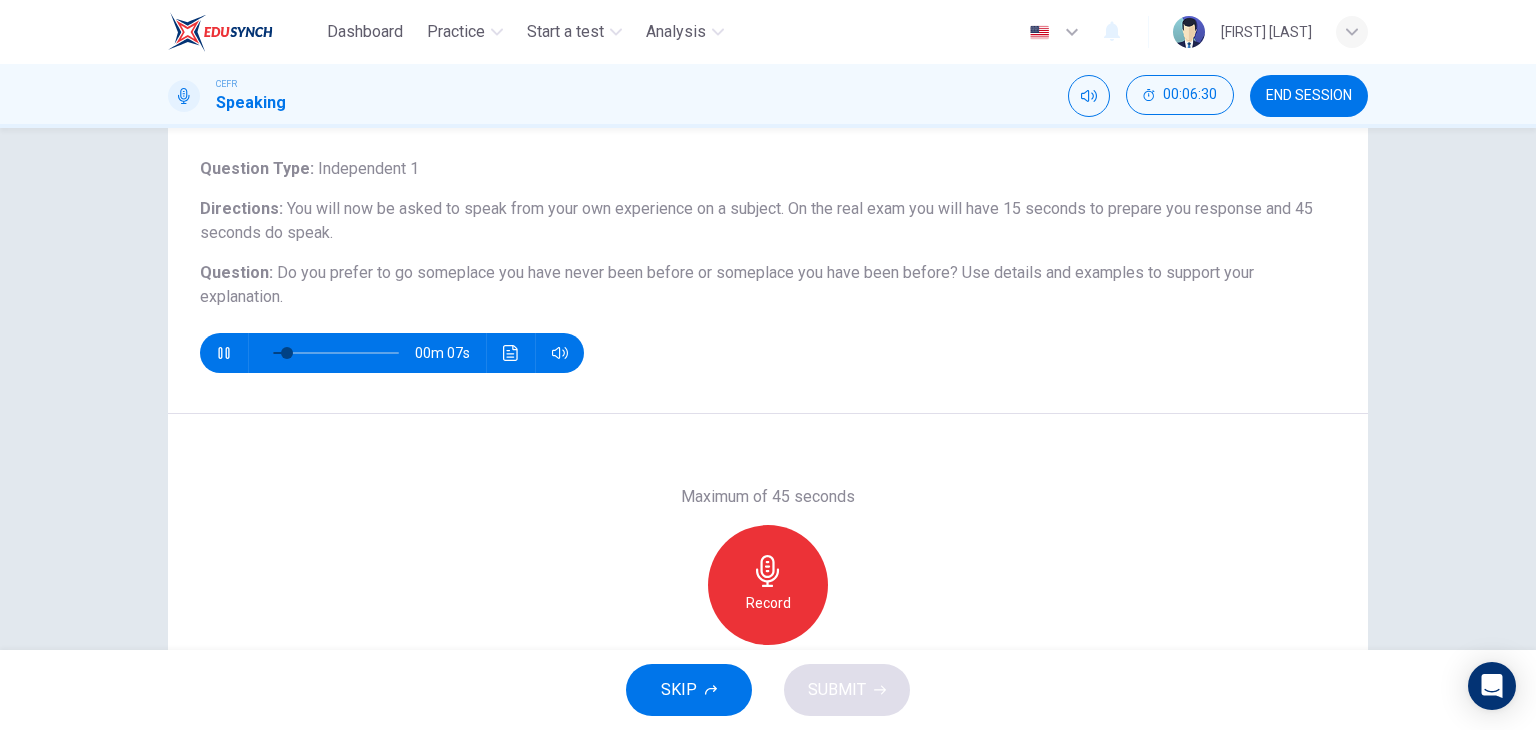 scroll, scrollTop: 100, scrollLeft: 0, axis: vertical 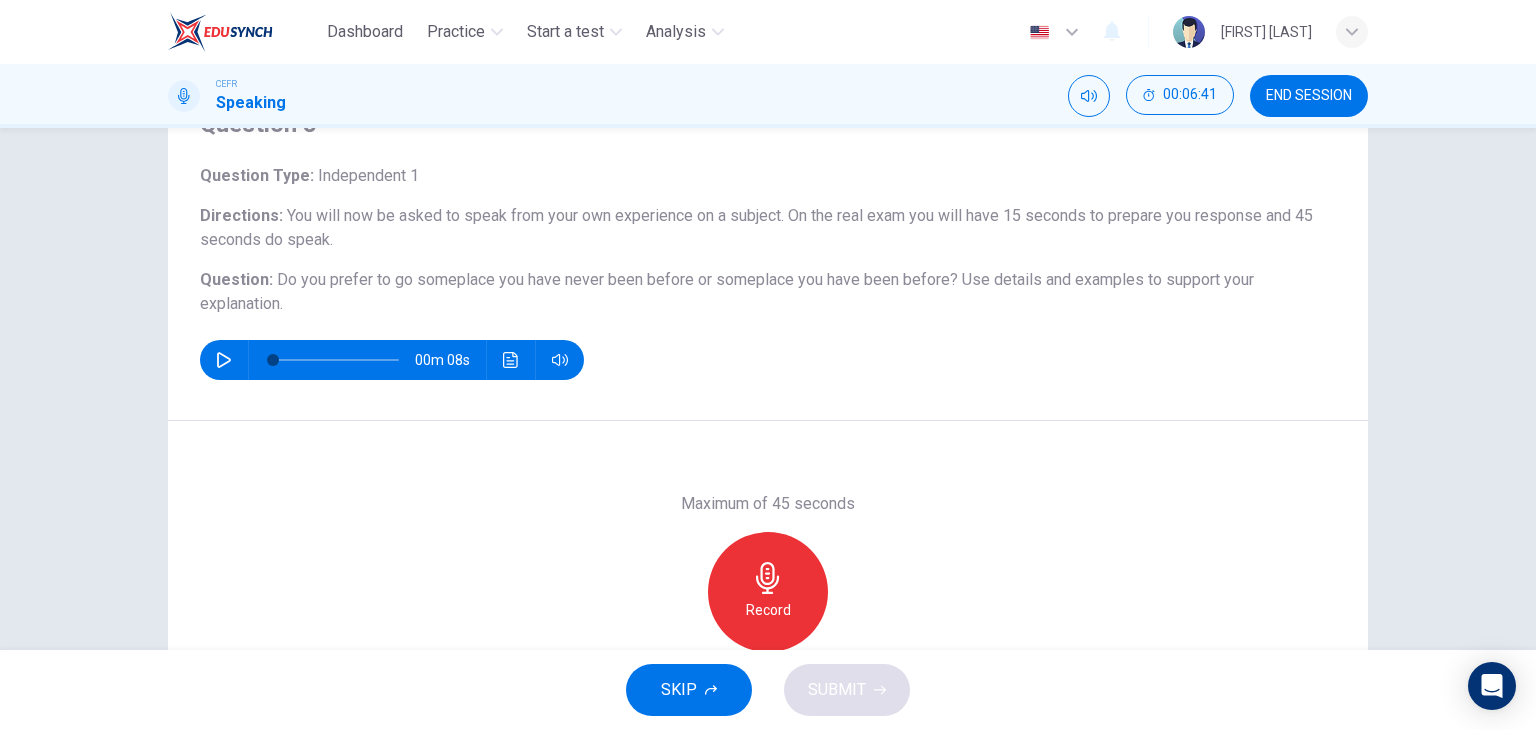 click on "Record" at bounding box center (768, 592) 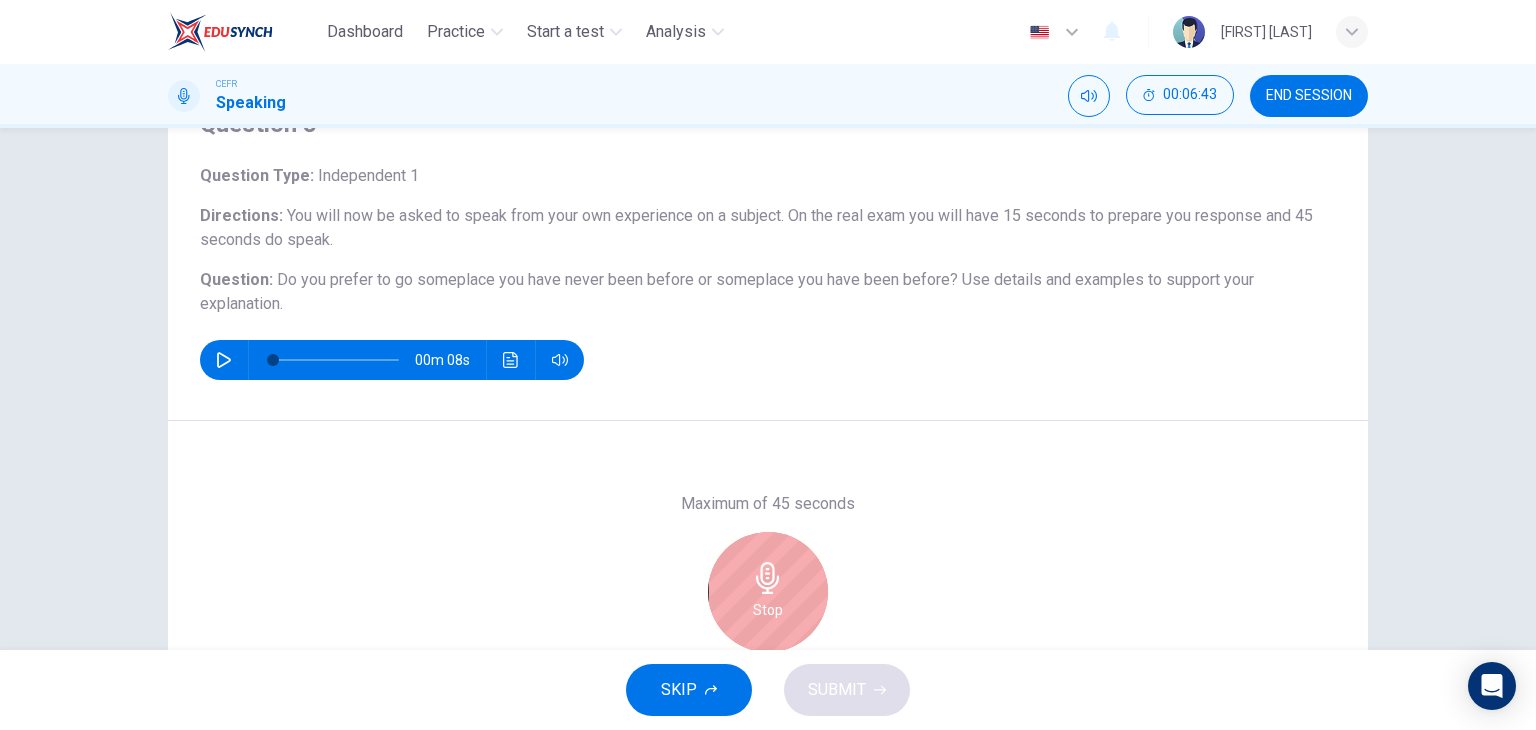 click on "Stop" at bounding box center [768, 592] 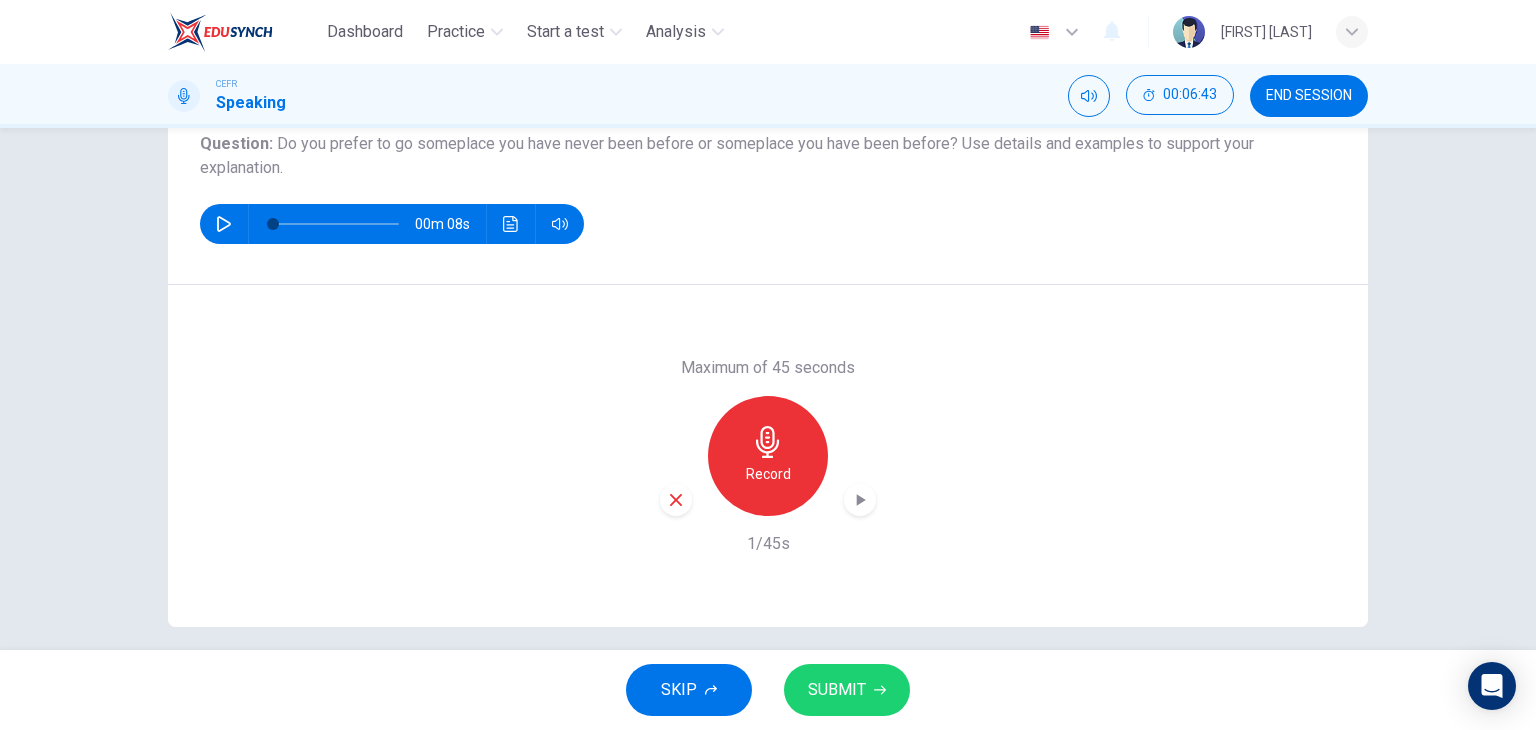 scroll, scrollTop: 253, scrollLeft: 0, axis: vertical 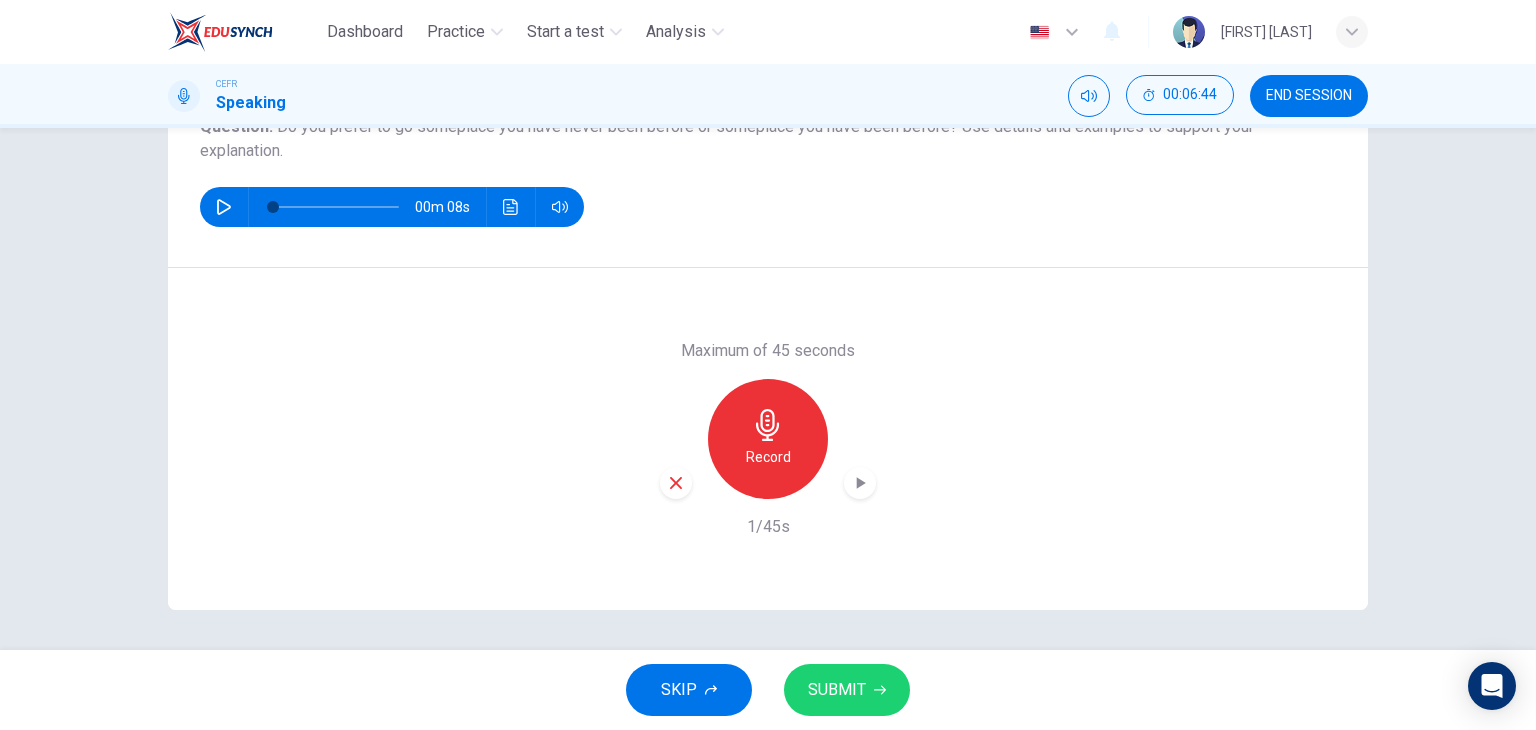 click at bounding box center [676, 483] 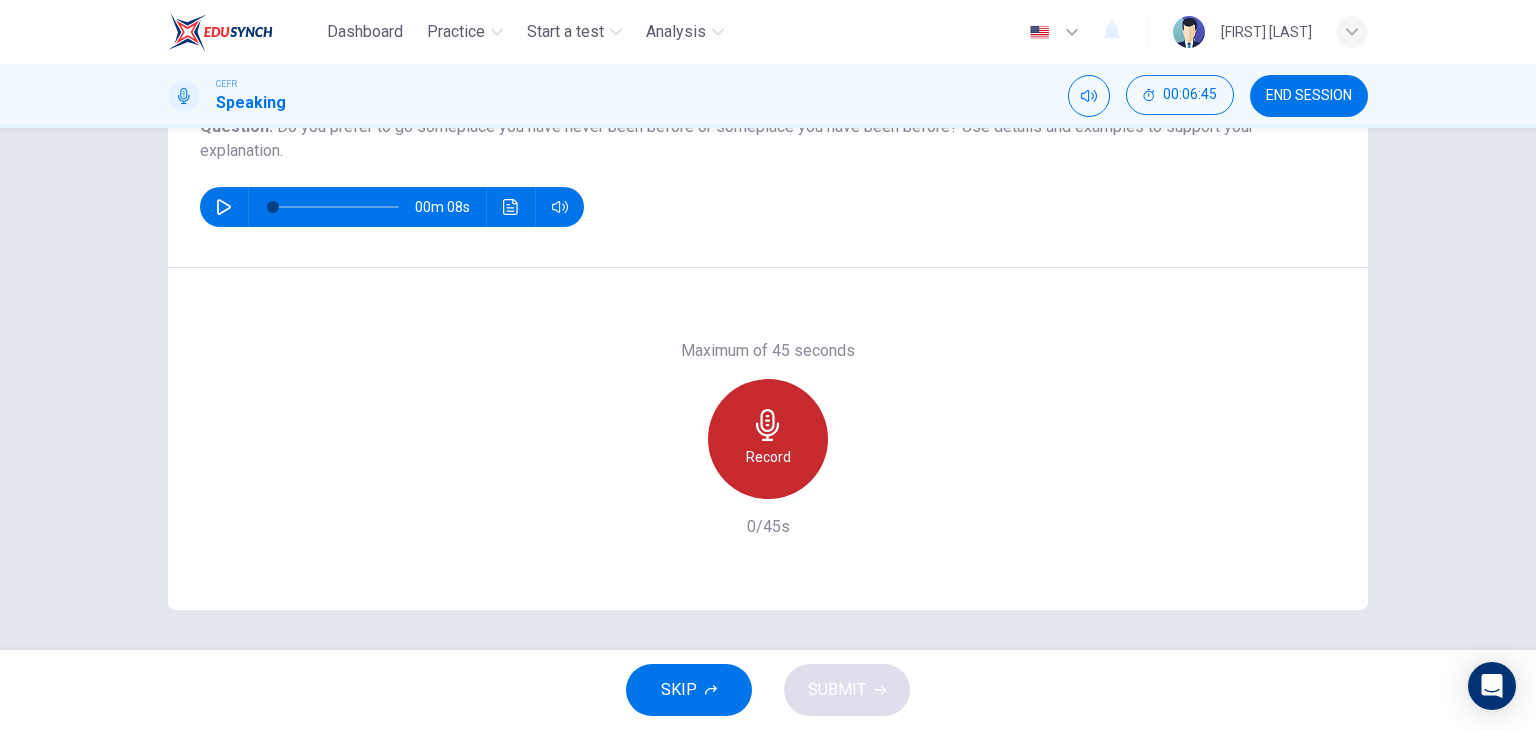click on "Record" at bounding box center [768, 439] 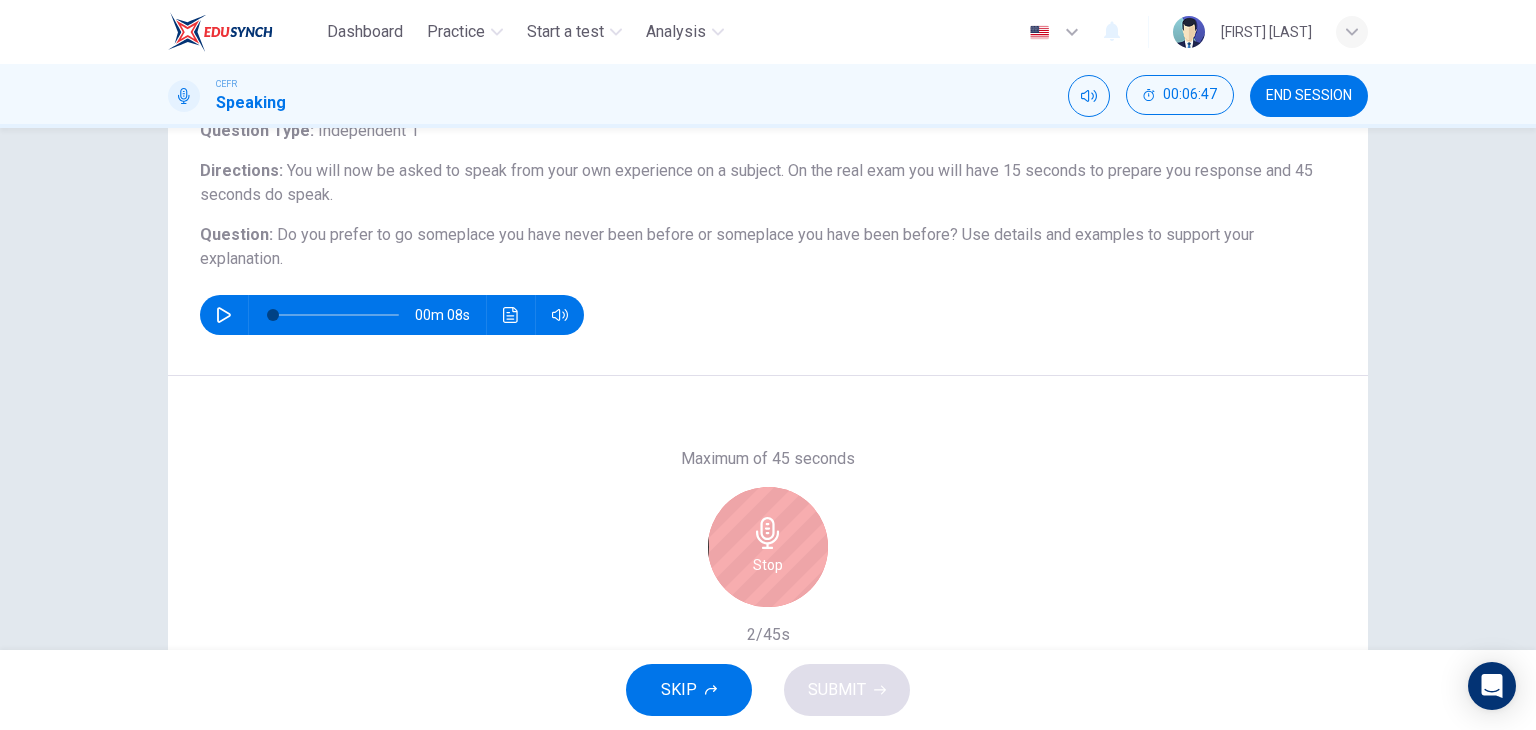 scroll, scrollTop: 153, scrollLeft: 0, axis: vertical 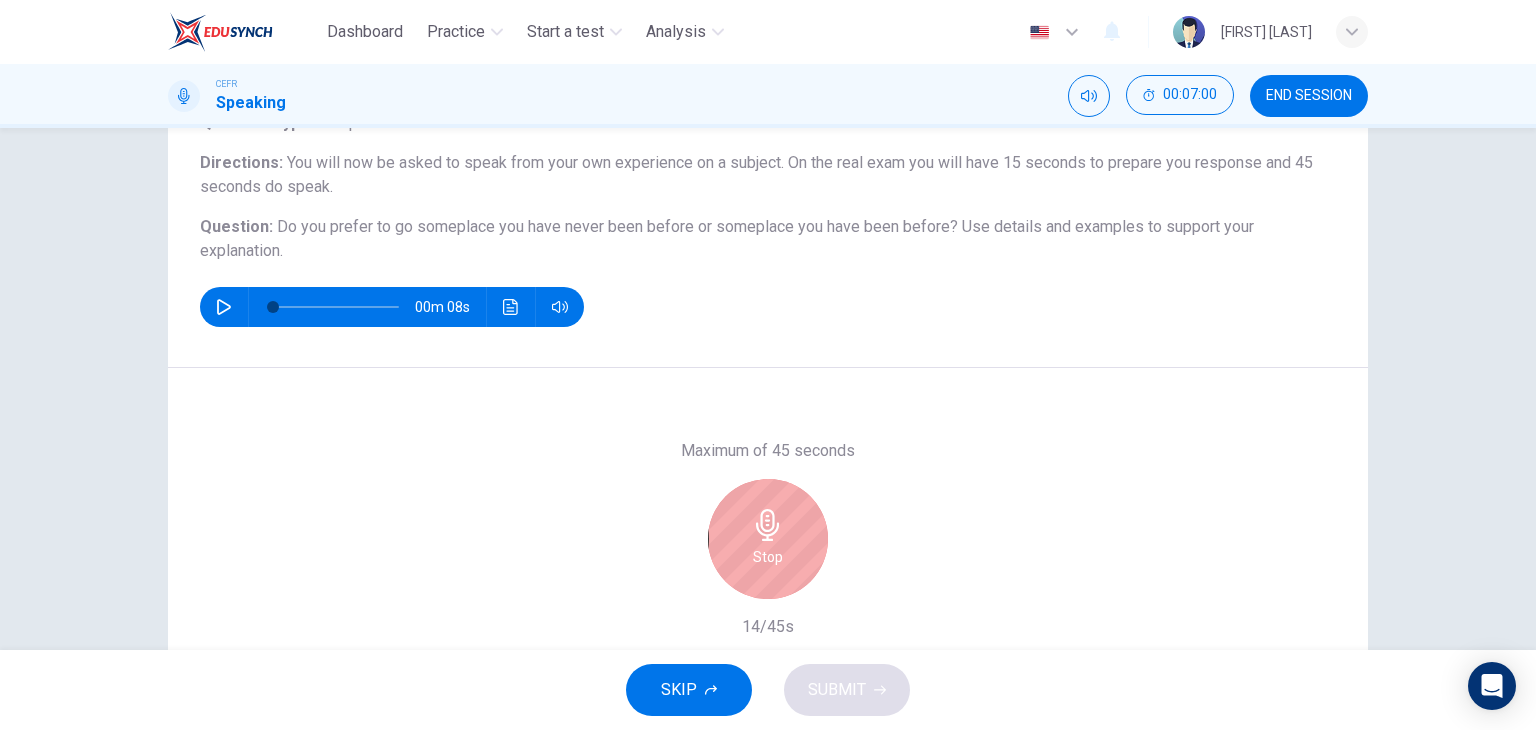 click at bounding box center [768, 525] 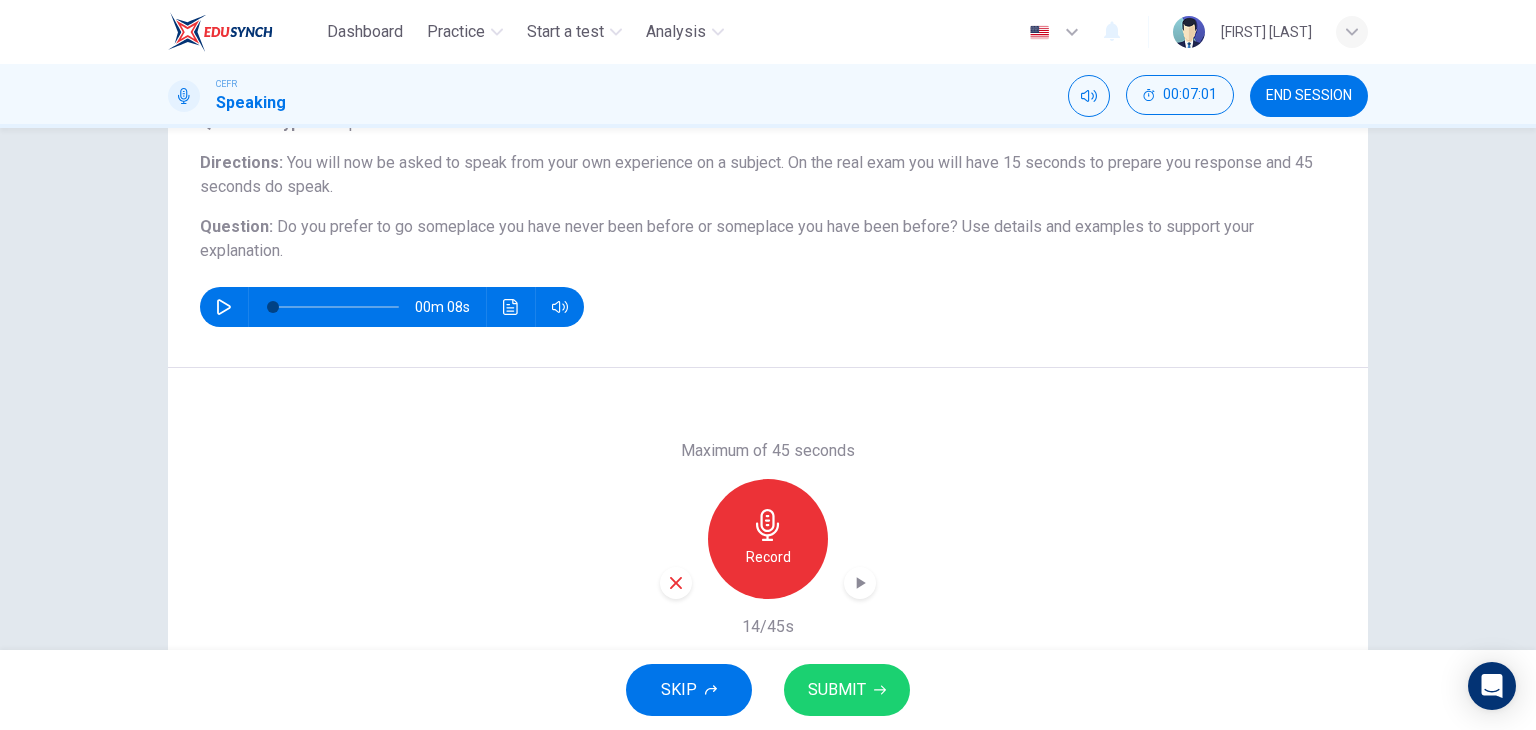 click at bounding box center [676, 583] 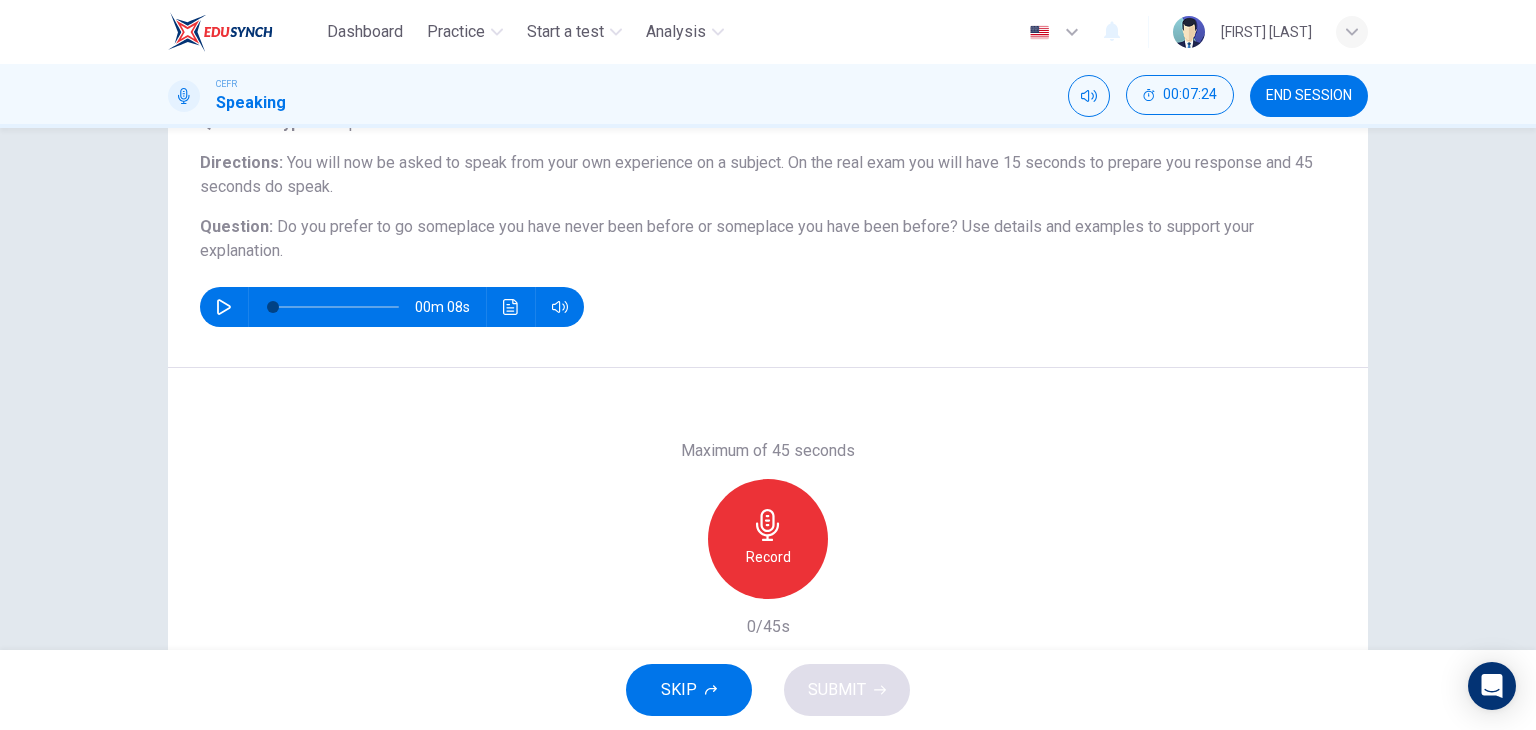click on "Record" at bounding box center (768, 539) 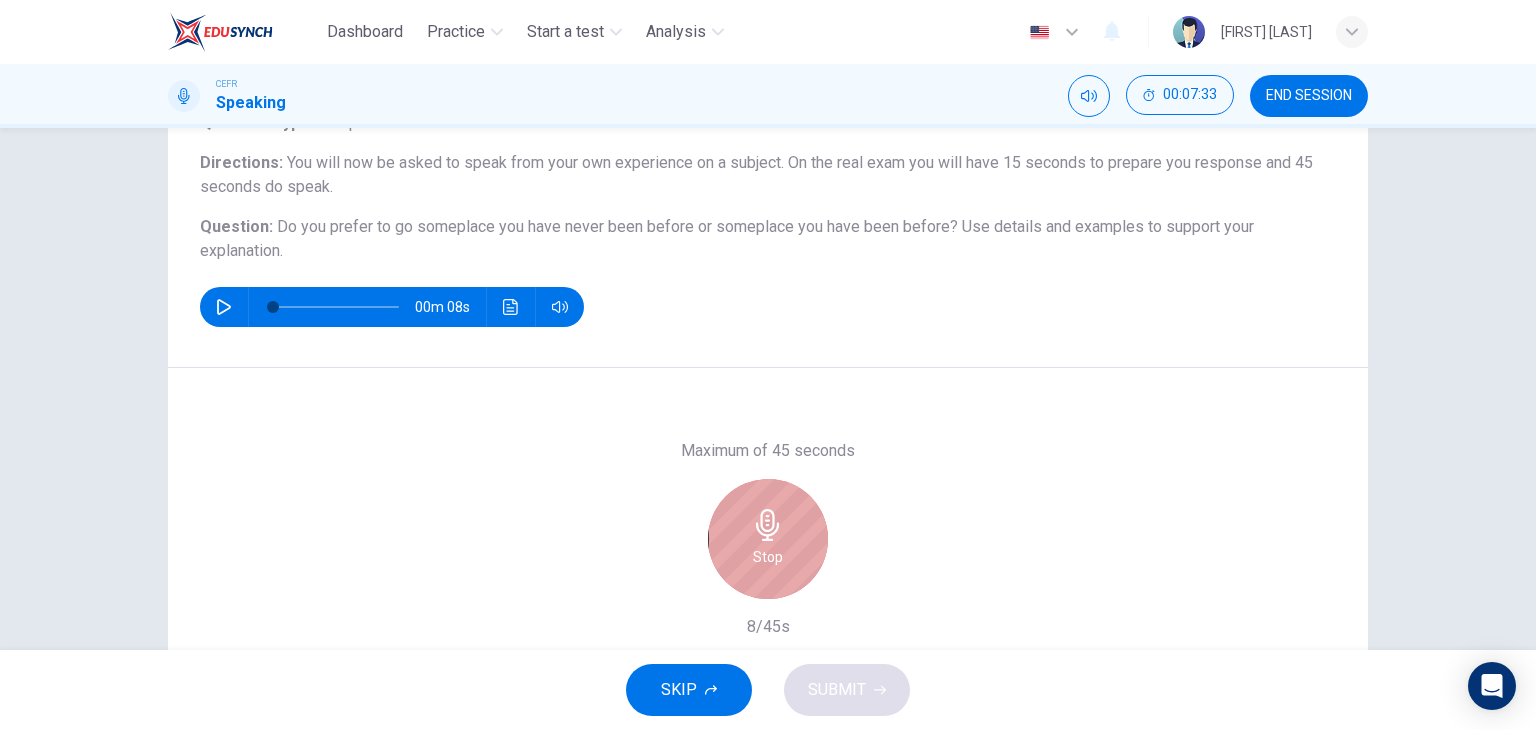 click on "Stop" at bounding box center (768, 557) 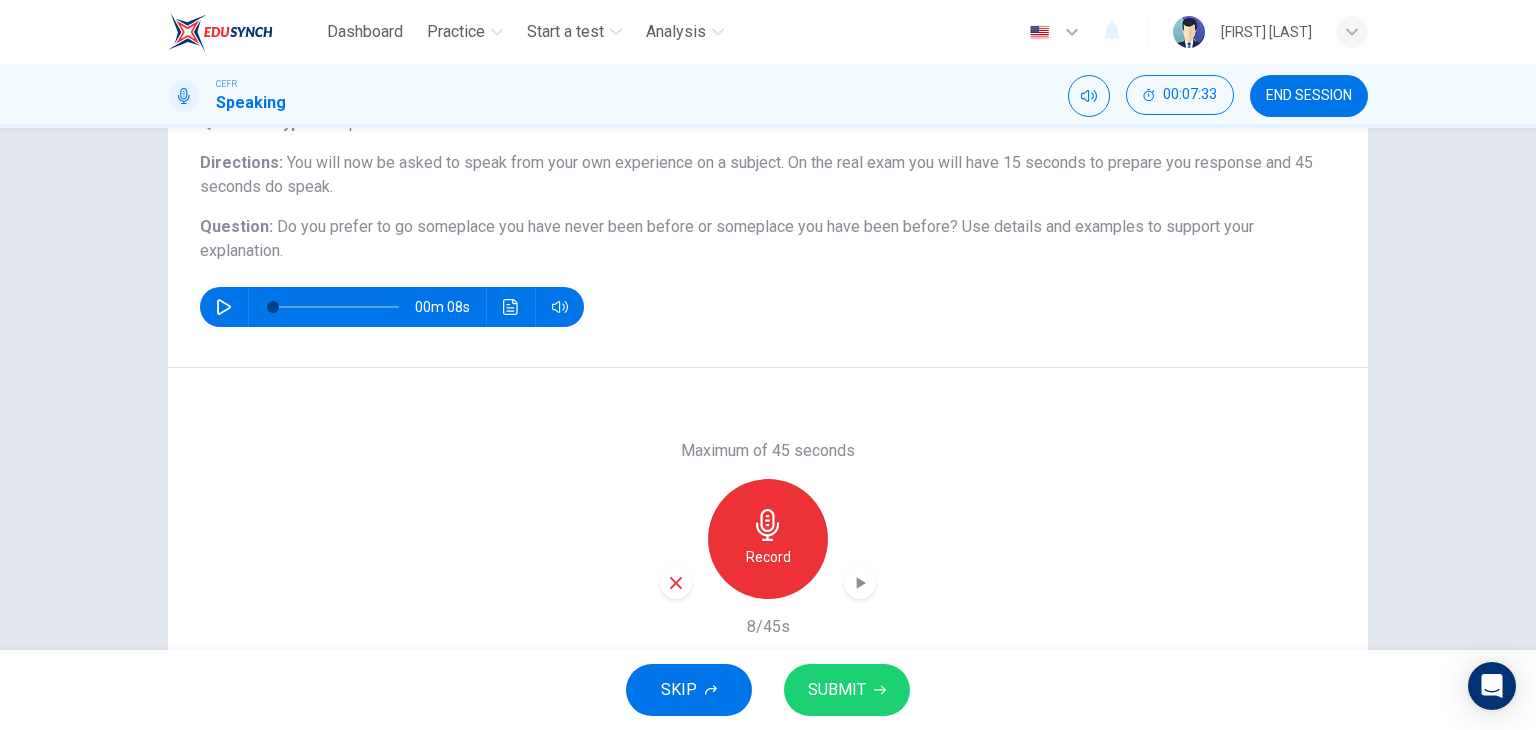 click at bounding box center [676, 583] 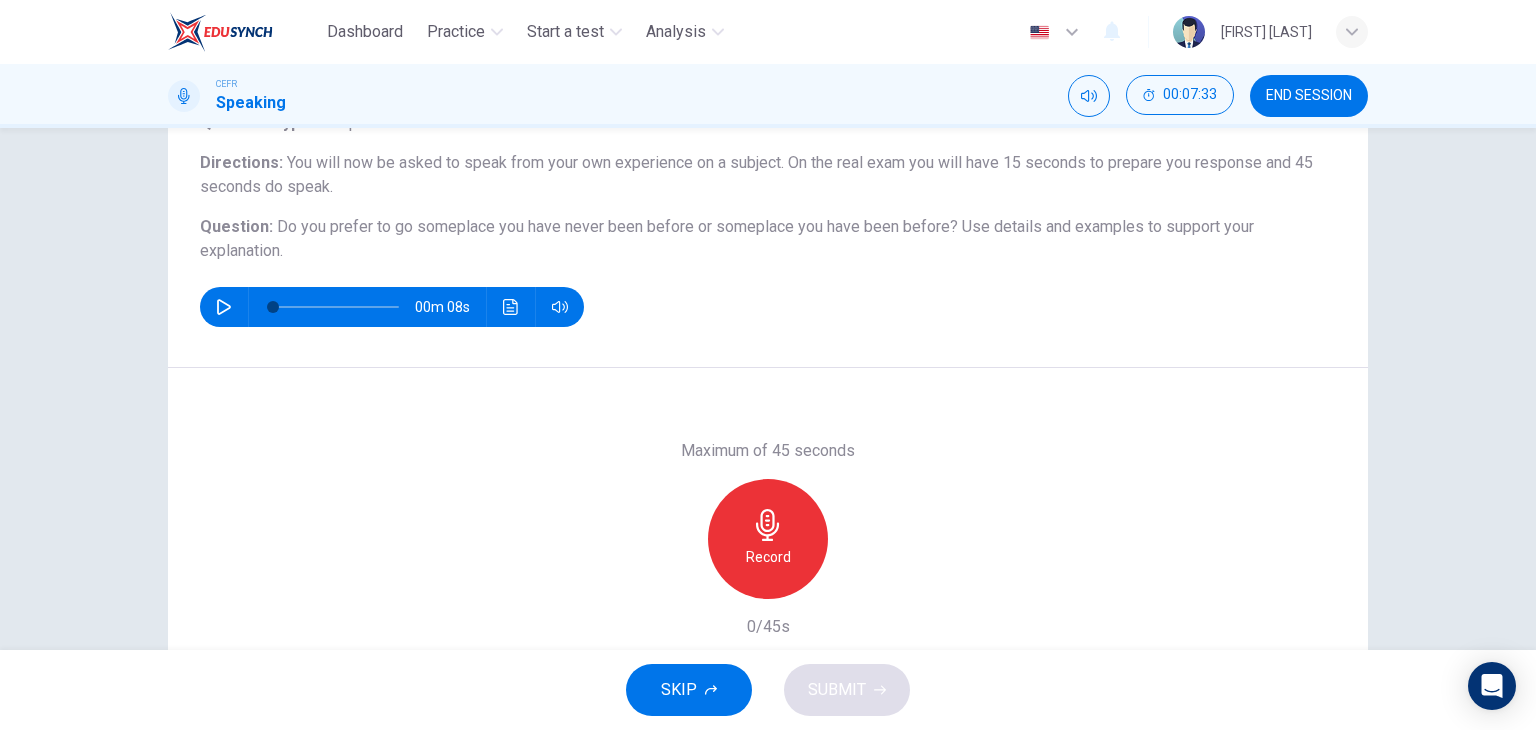 click on "Record" at bounding box center (768, 539) 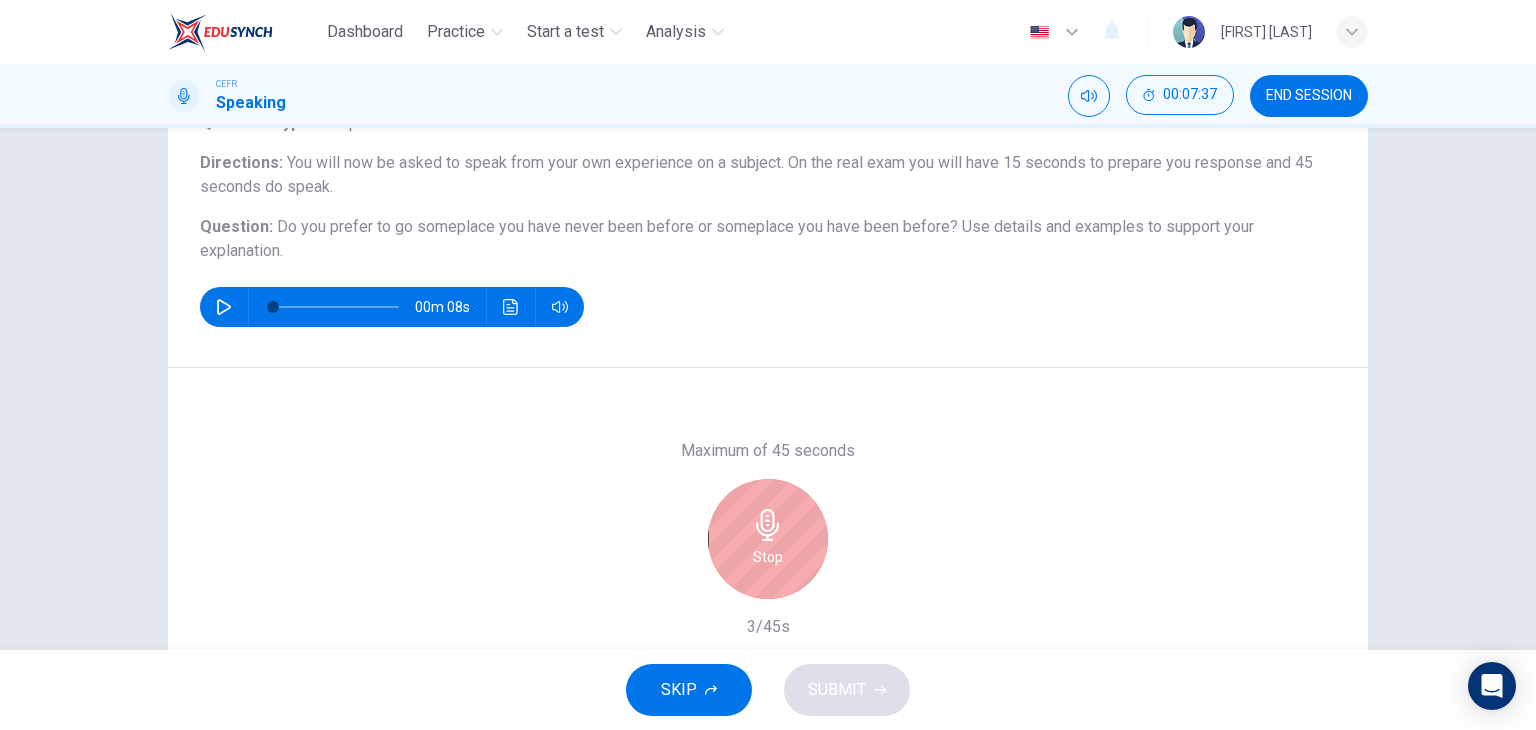 drag, startPoint x: 794, startPoint y: 541, endPoint x: 800, endPoint y: 552, distance: 12.529964 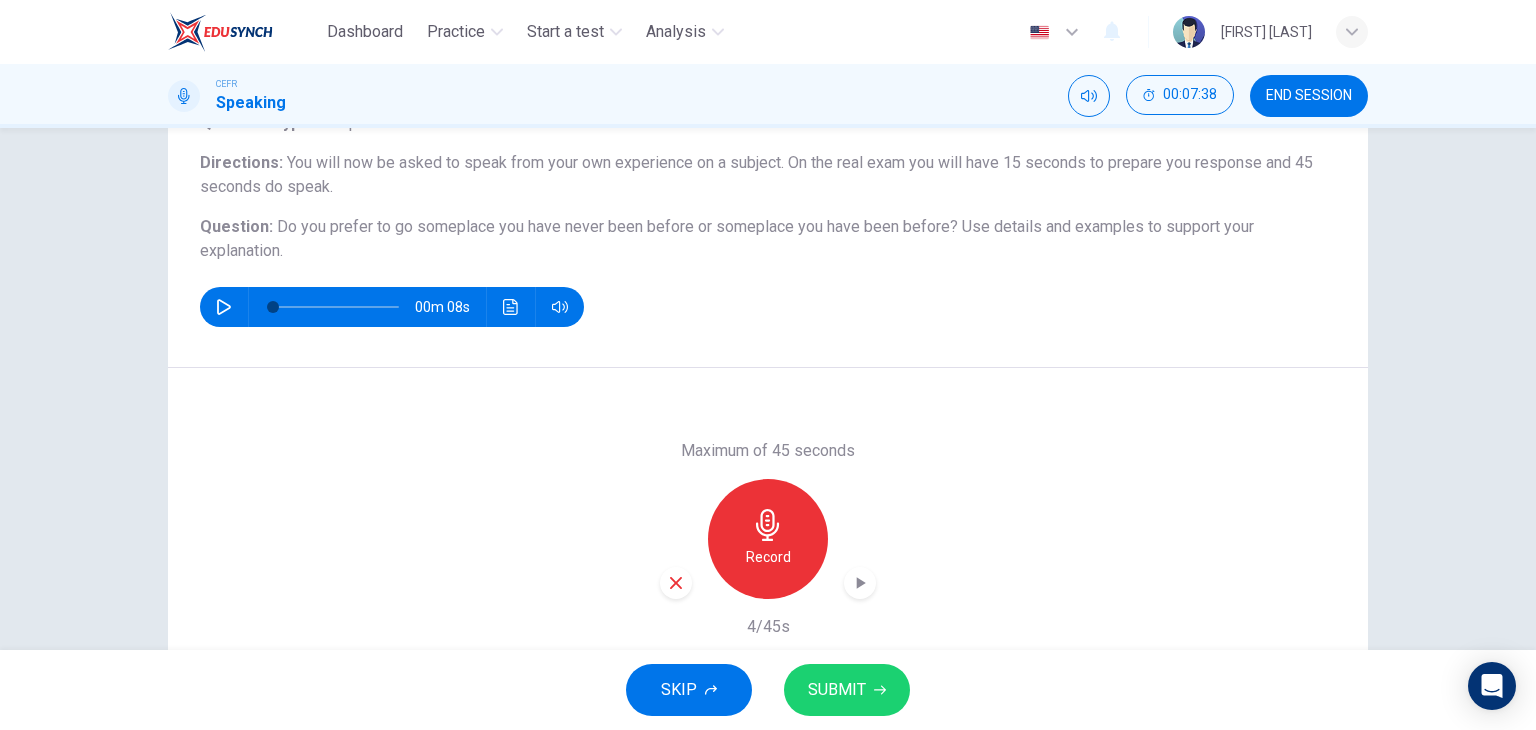 click at bounding box center [676, 583] 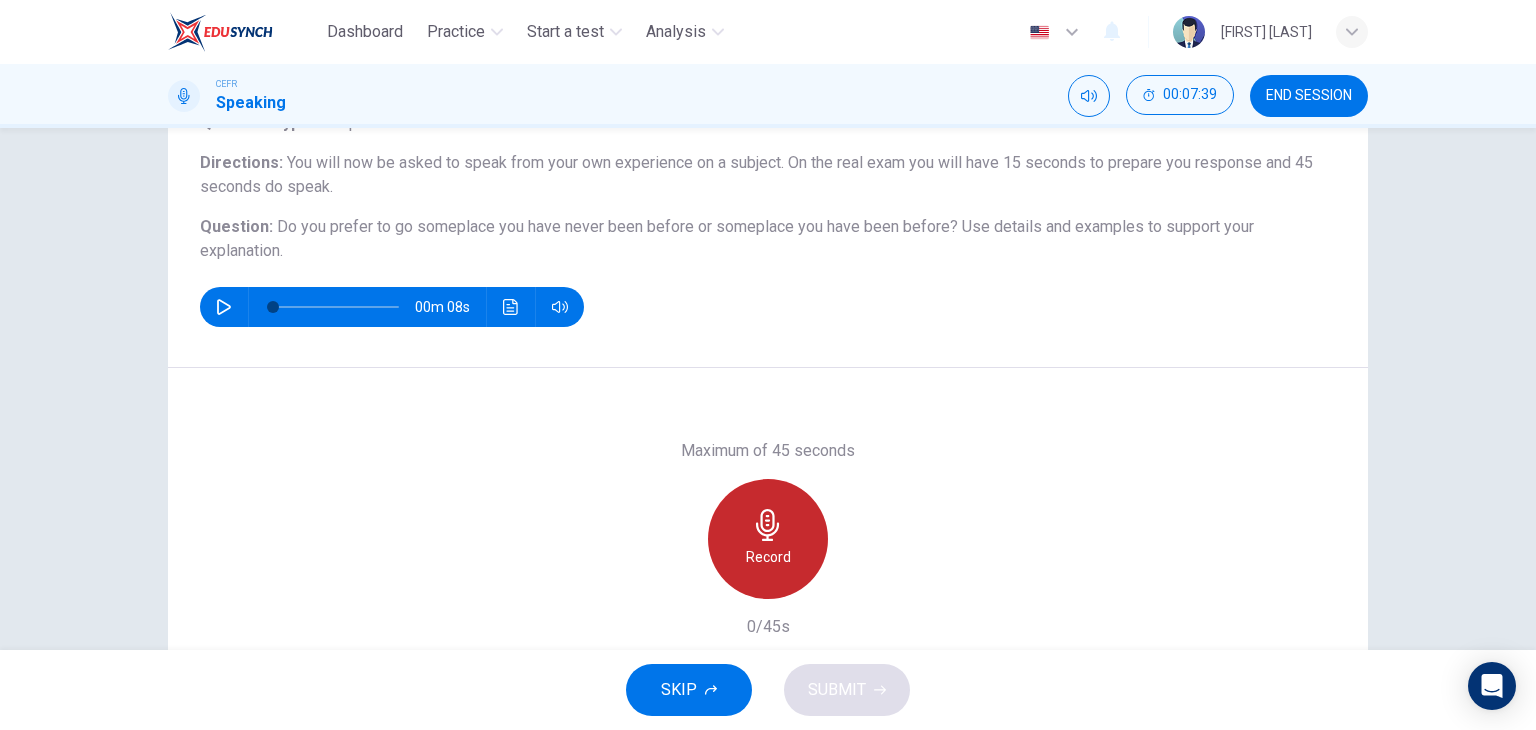 click on "Record" at bounding box center (768, 539) 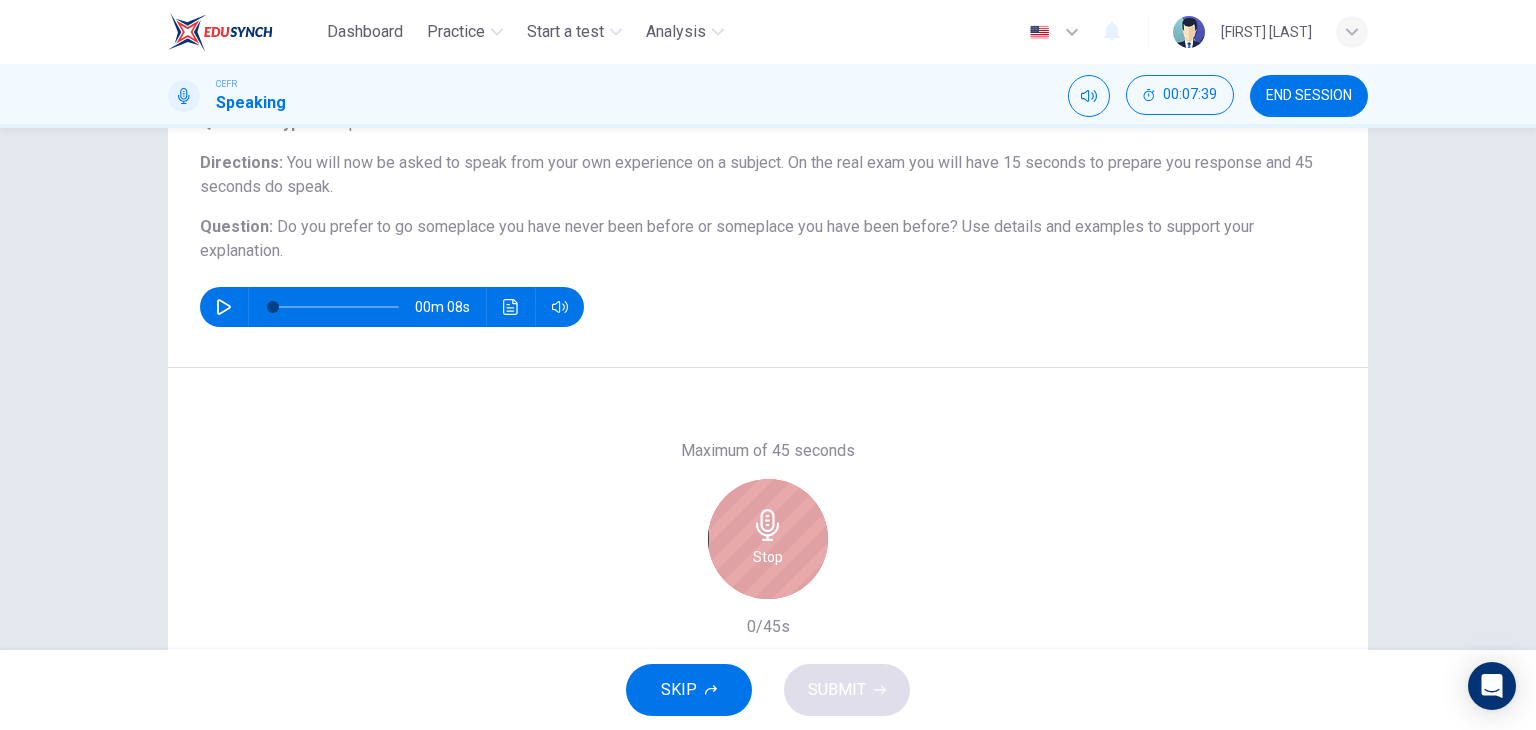 click on "Stop" at bounding box center (768, 539) 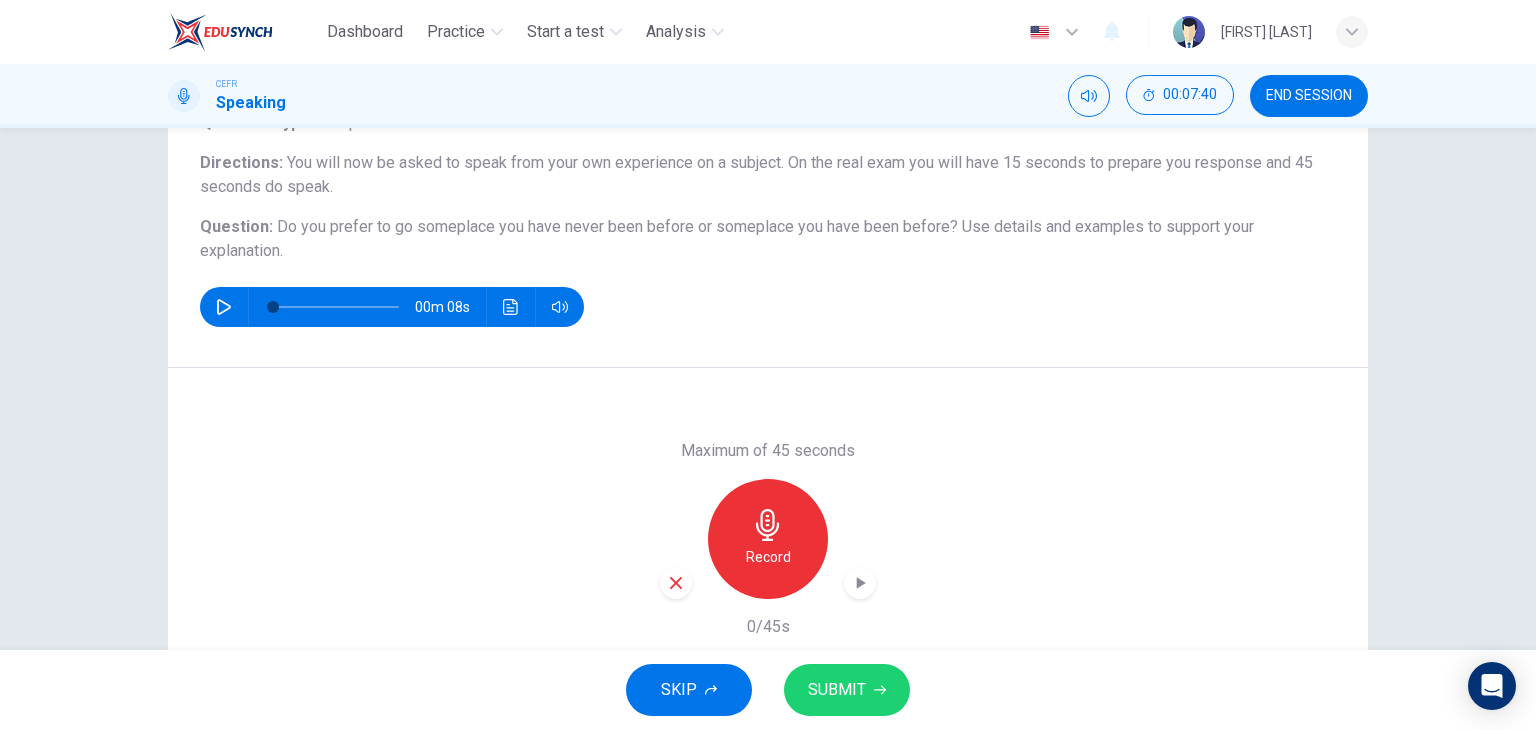 click at bounding box center (676, 583) 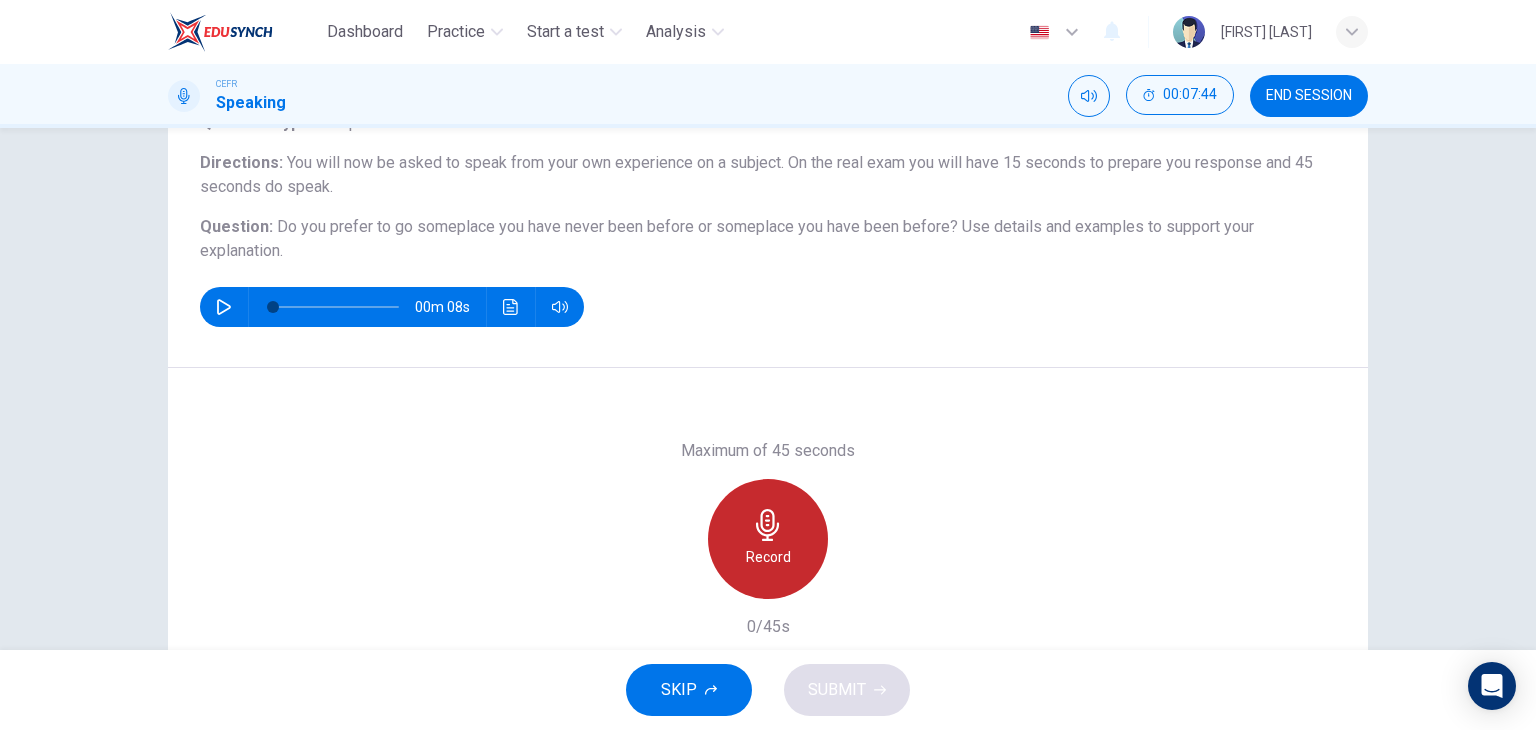 click at bounding box center [768, 525] 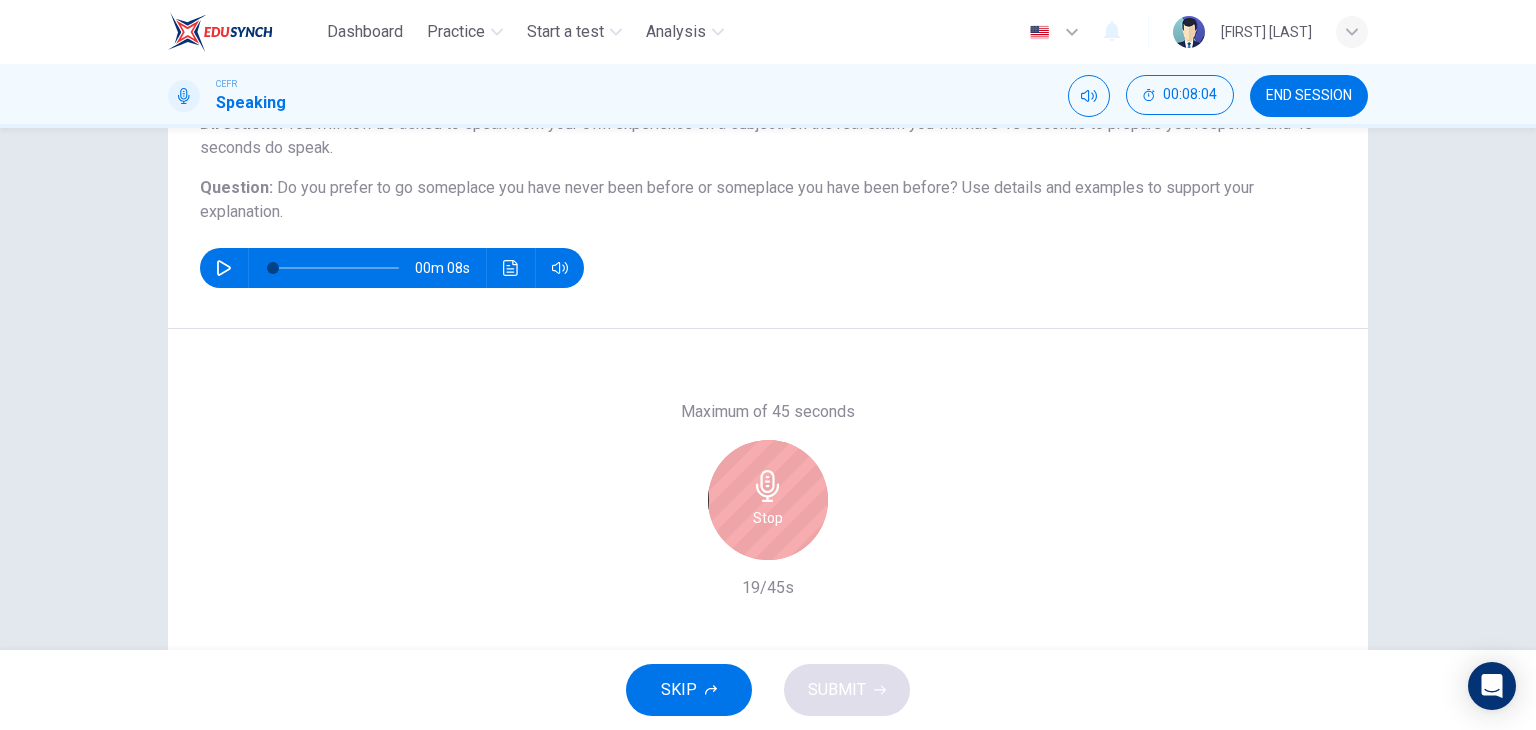 scroll, scrollTop: 253, scrollLeft: 0, axis: vertical 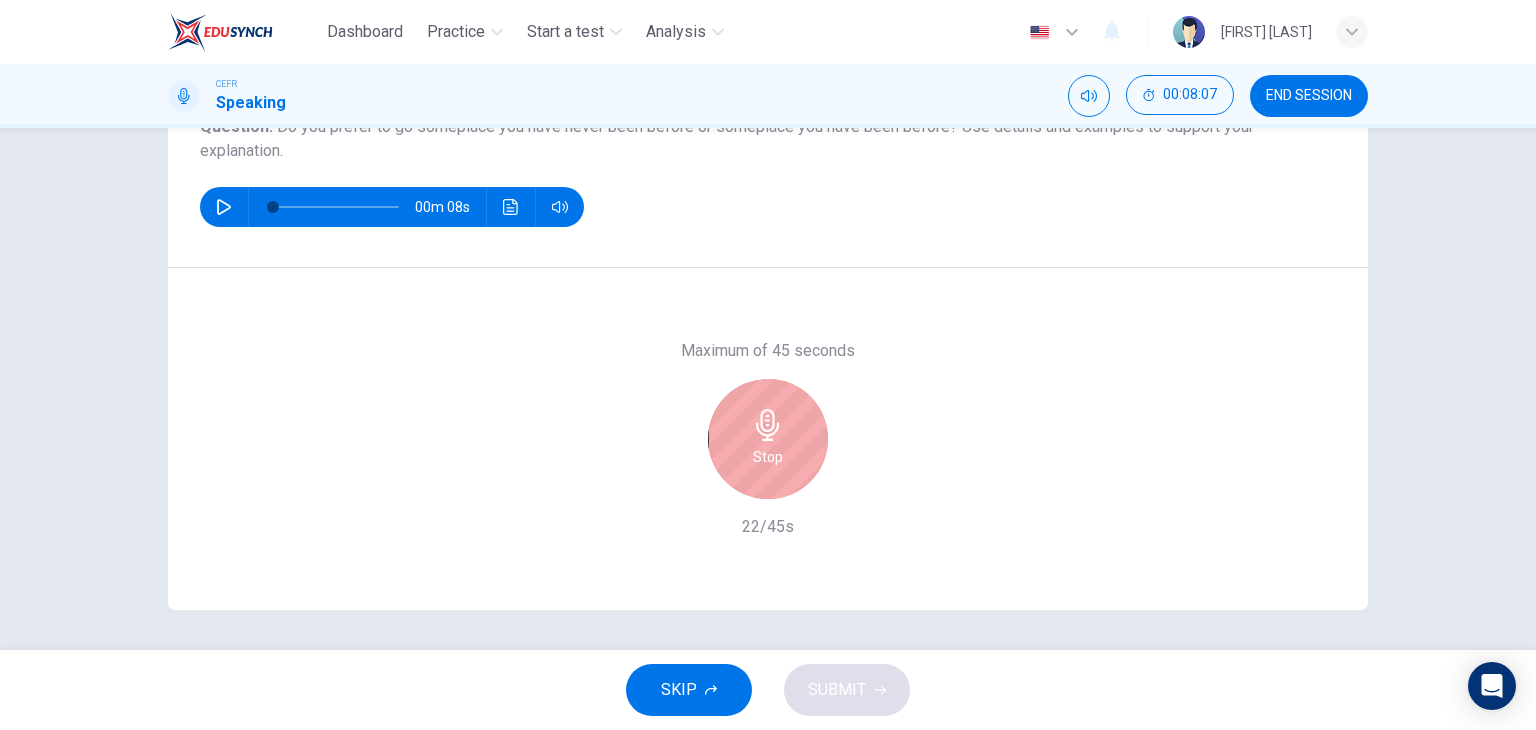 click on "Stop" at bounding box center (768, 439) 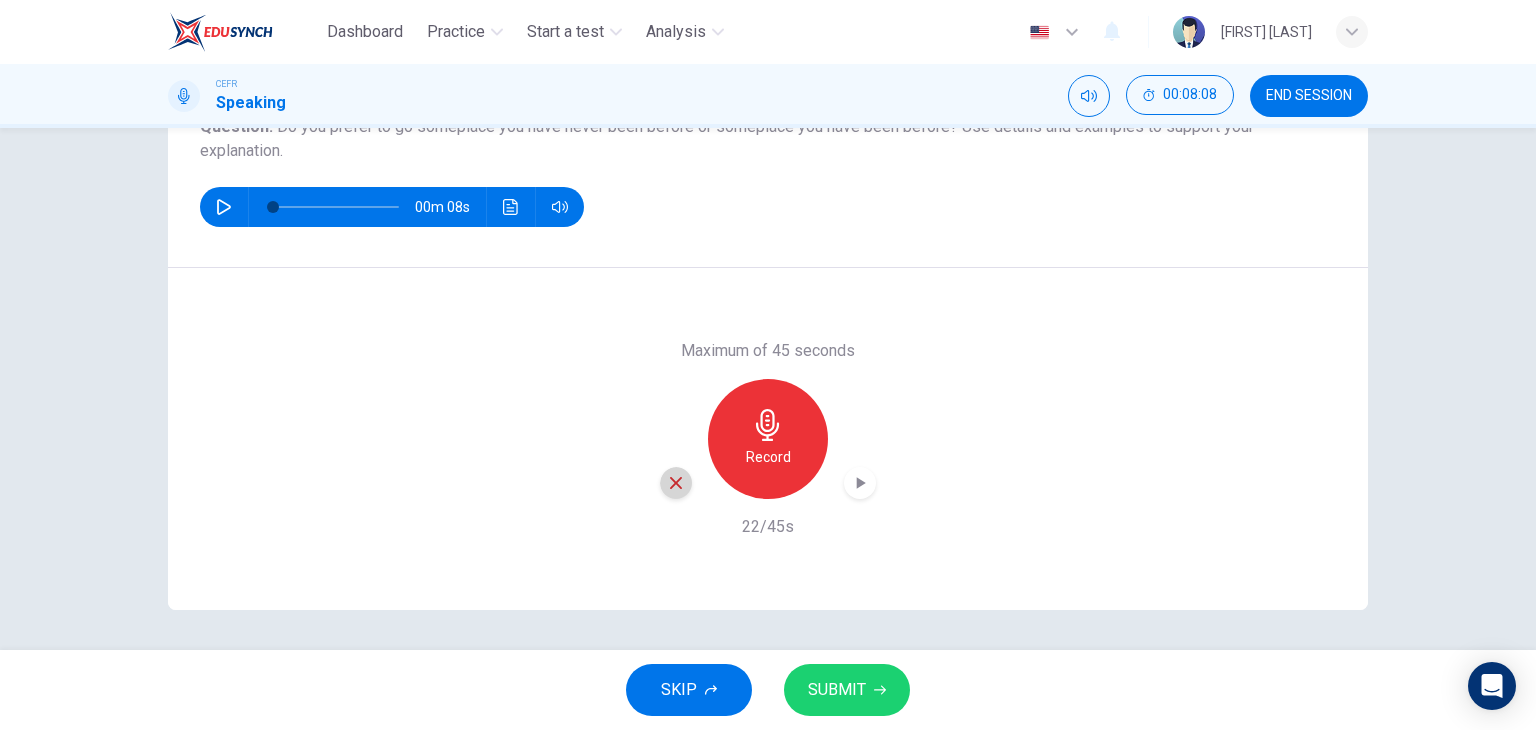 click at bounding box center [676, 483] 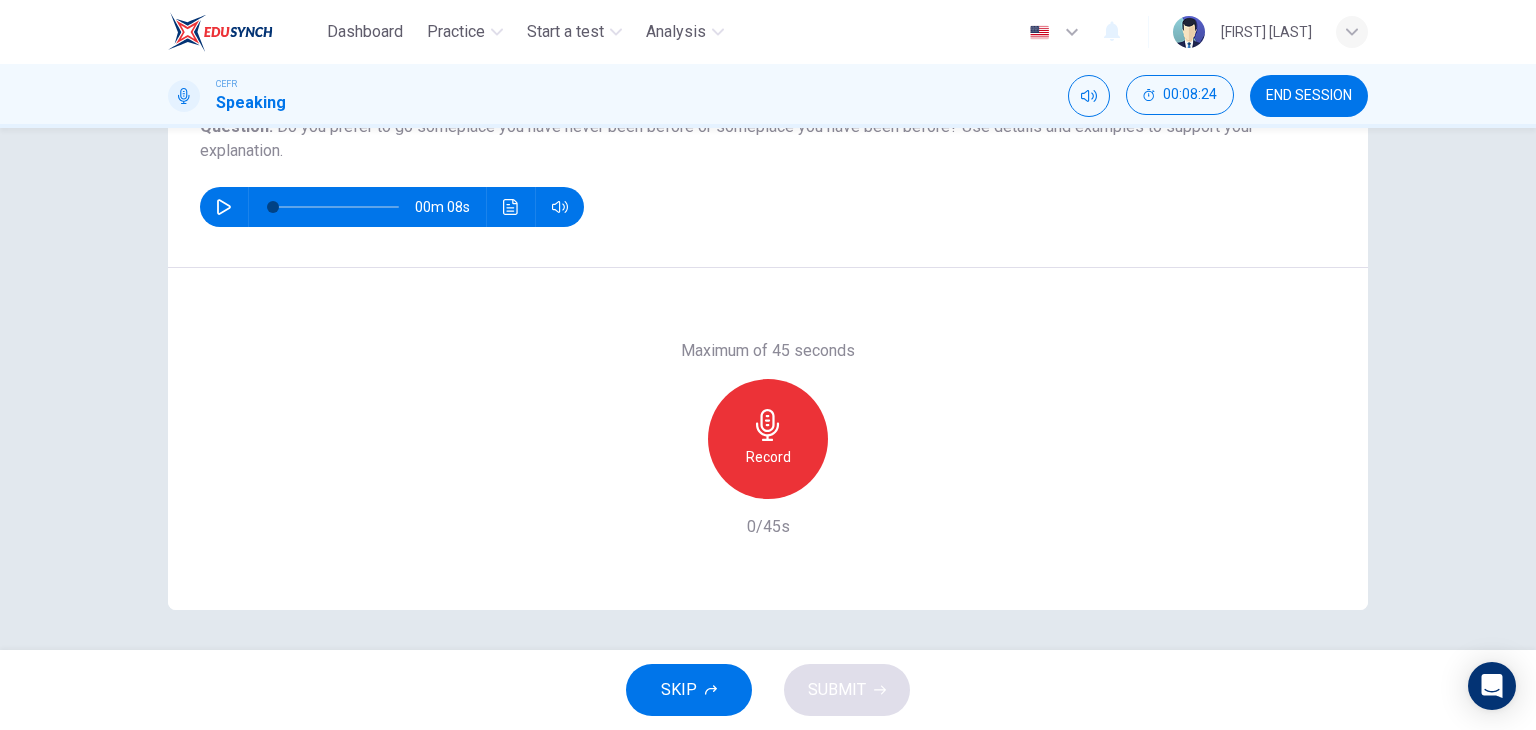 click on "Record" at bounding box center (768, 457) 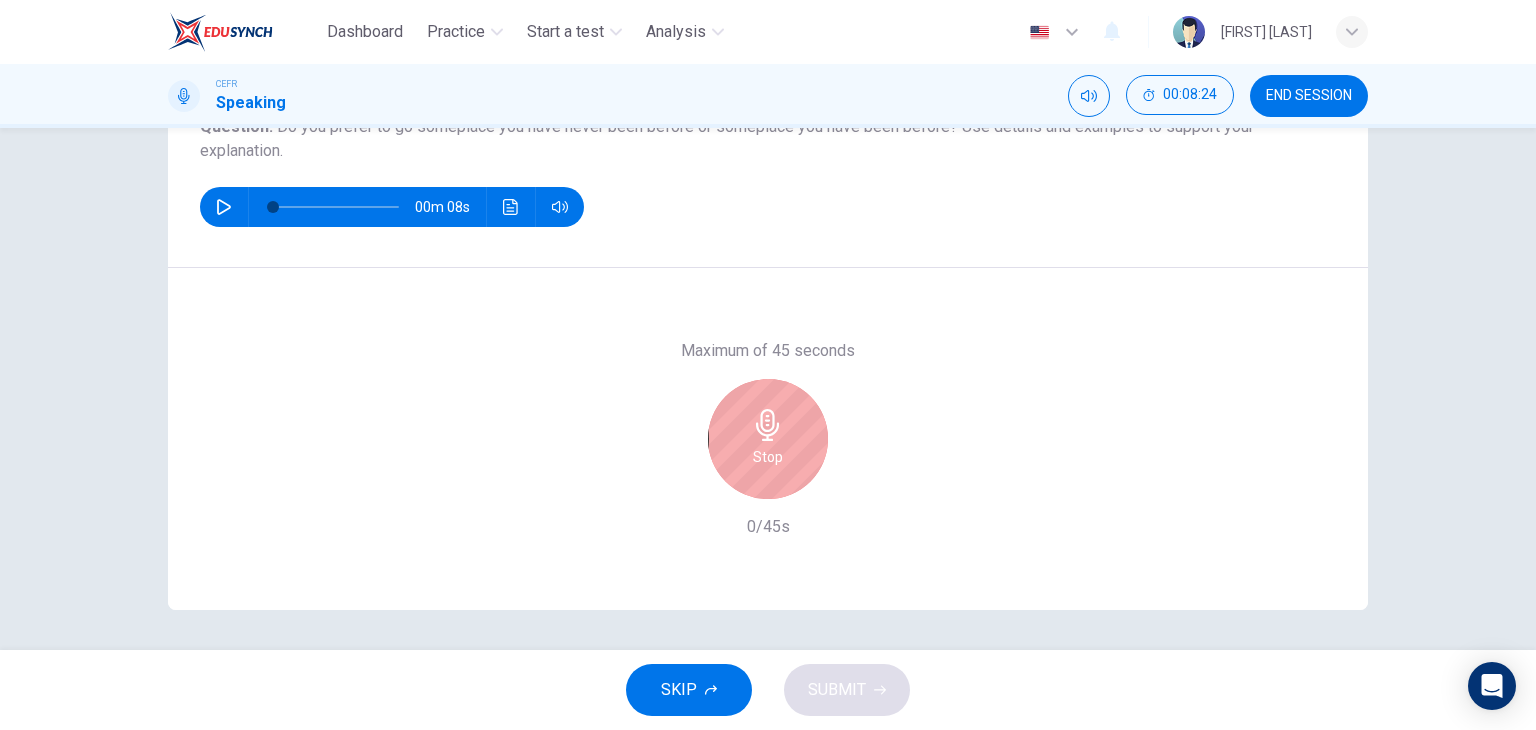 click at bounding box center [768, 425] 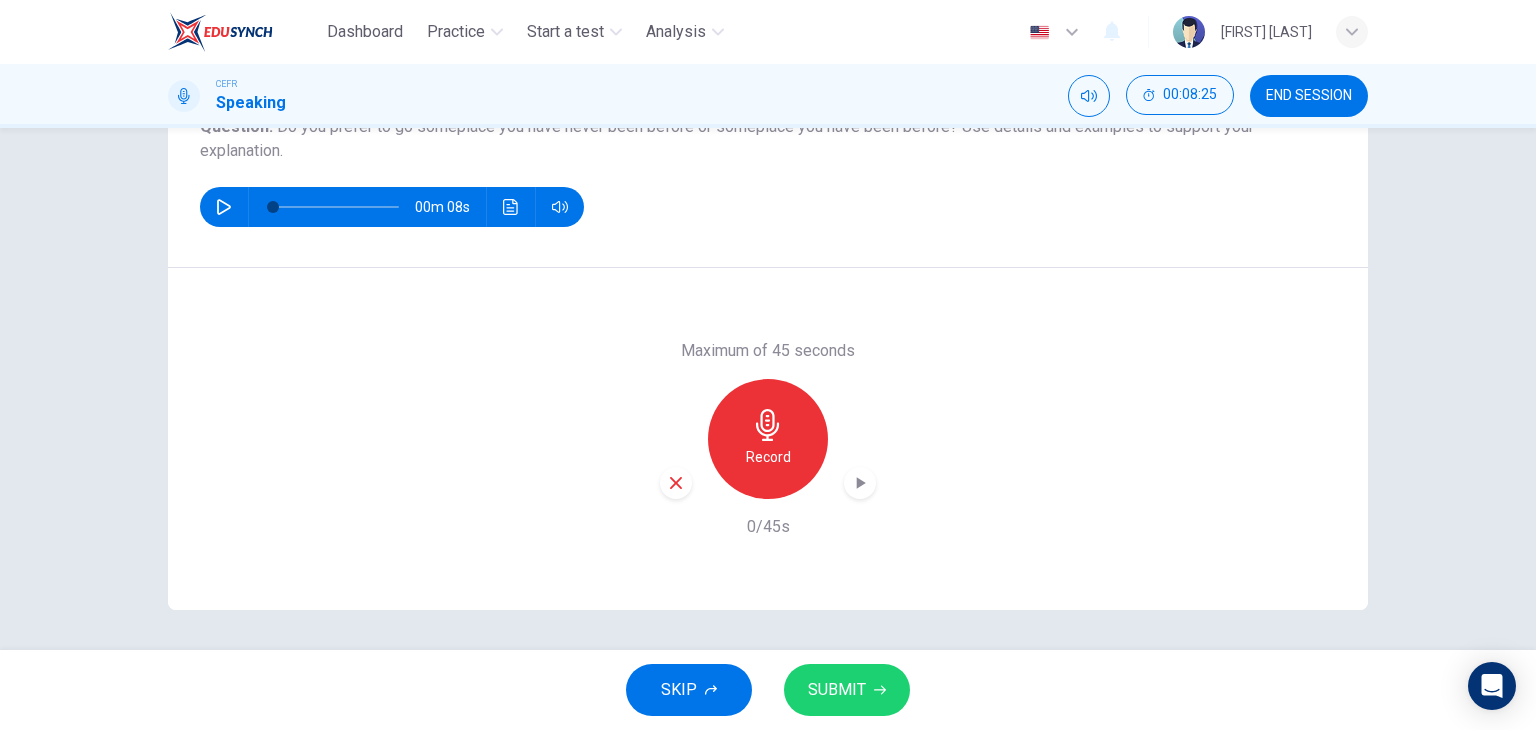 click at bounding box center (676, 483) 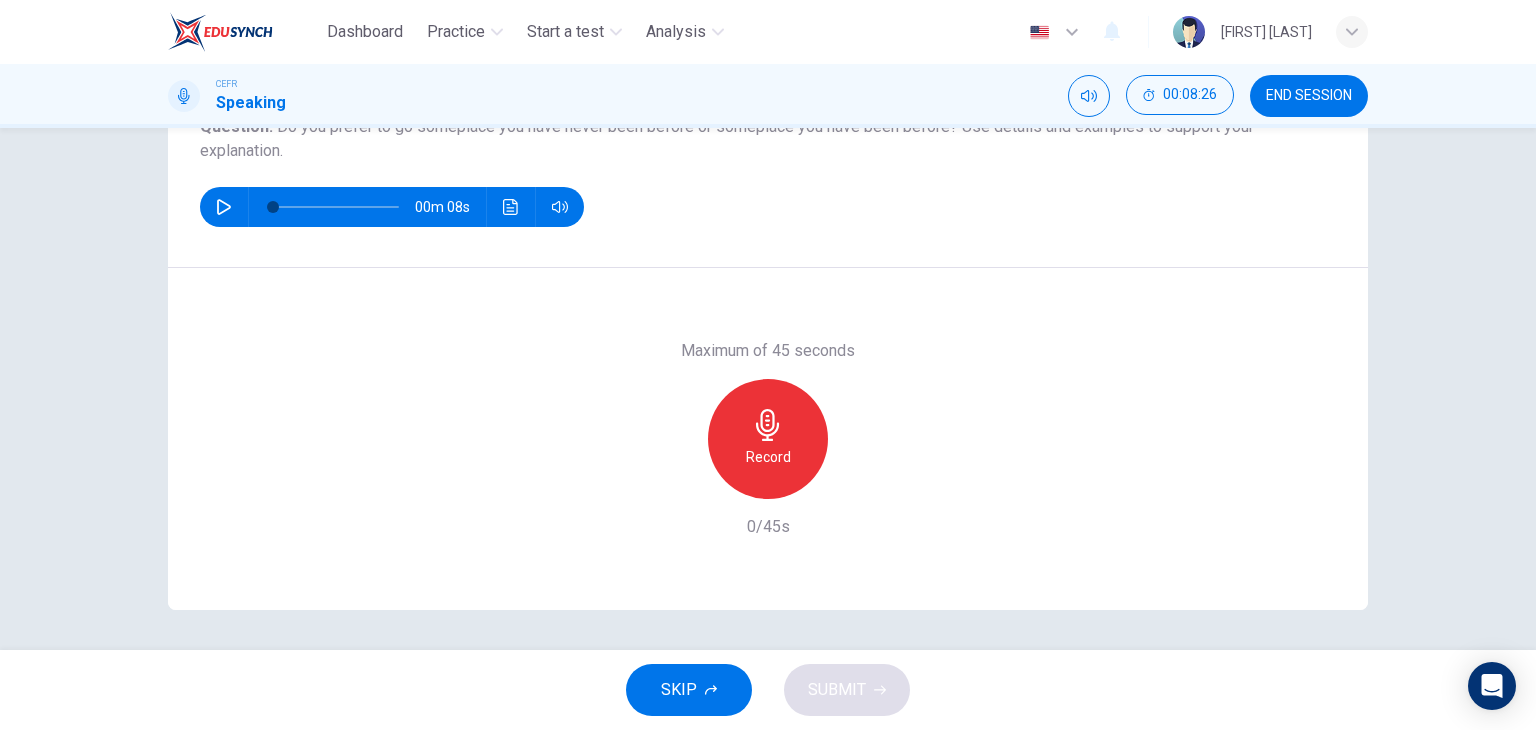 click at bounding box center [768, 425] 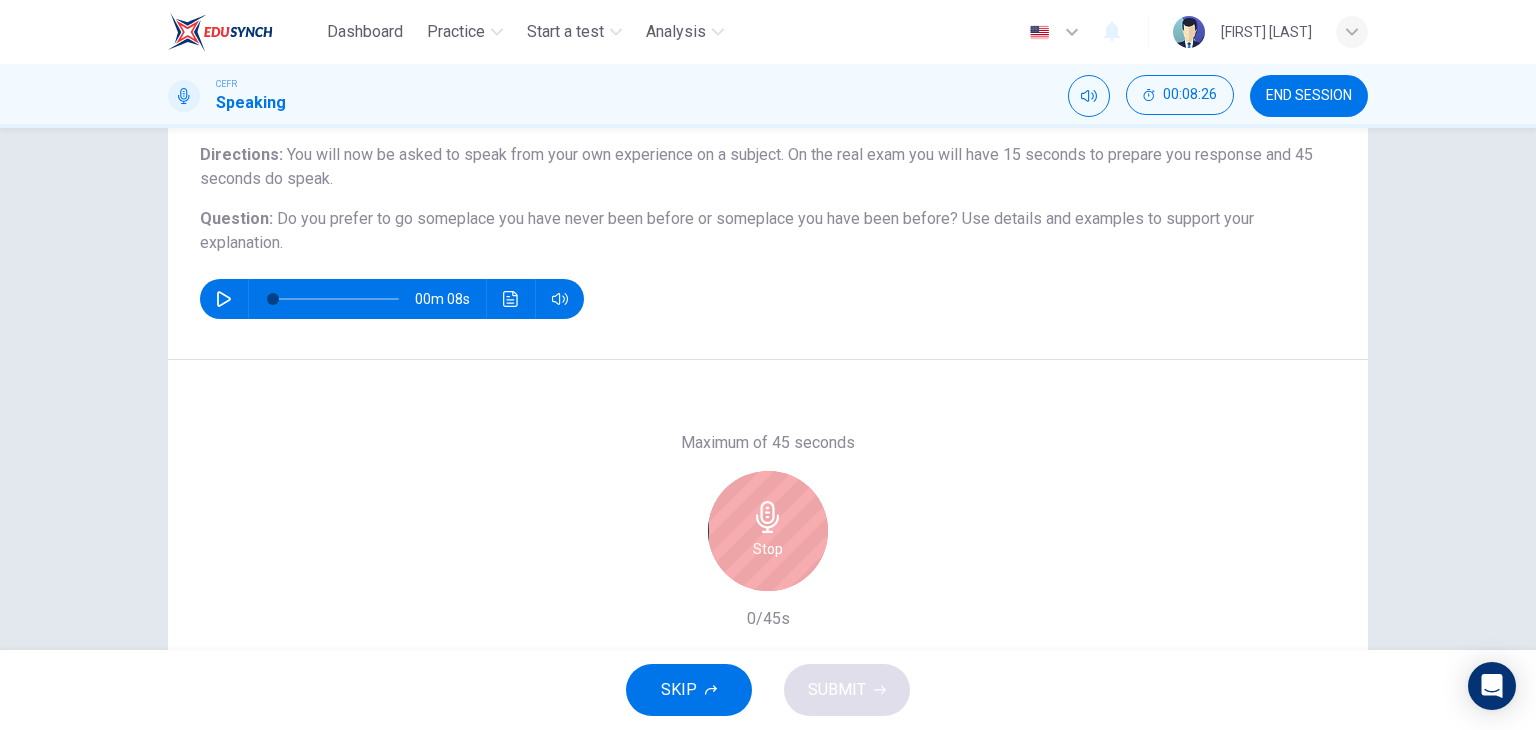 scroll, scrollTop: 153, scrollLeft: 0, axis: vertical 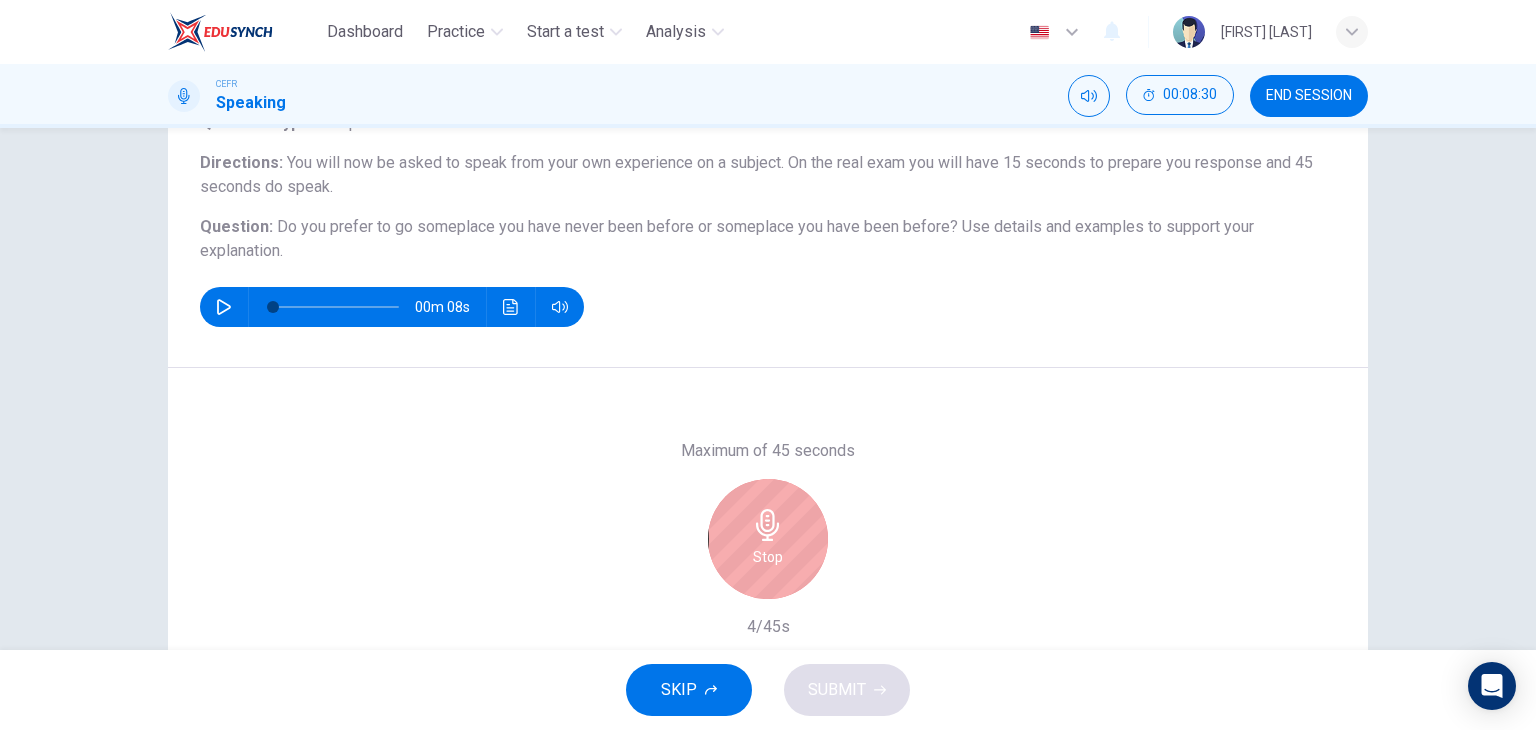 click on "Stop" at bounding box center (768, 539) 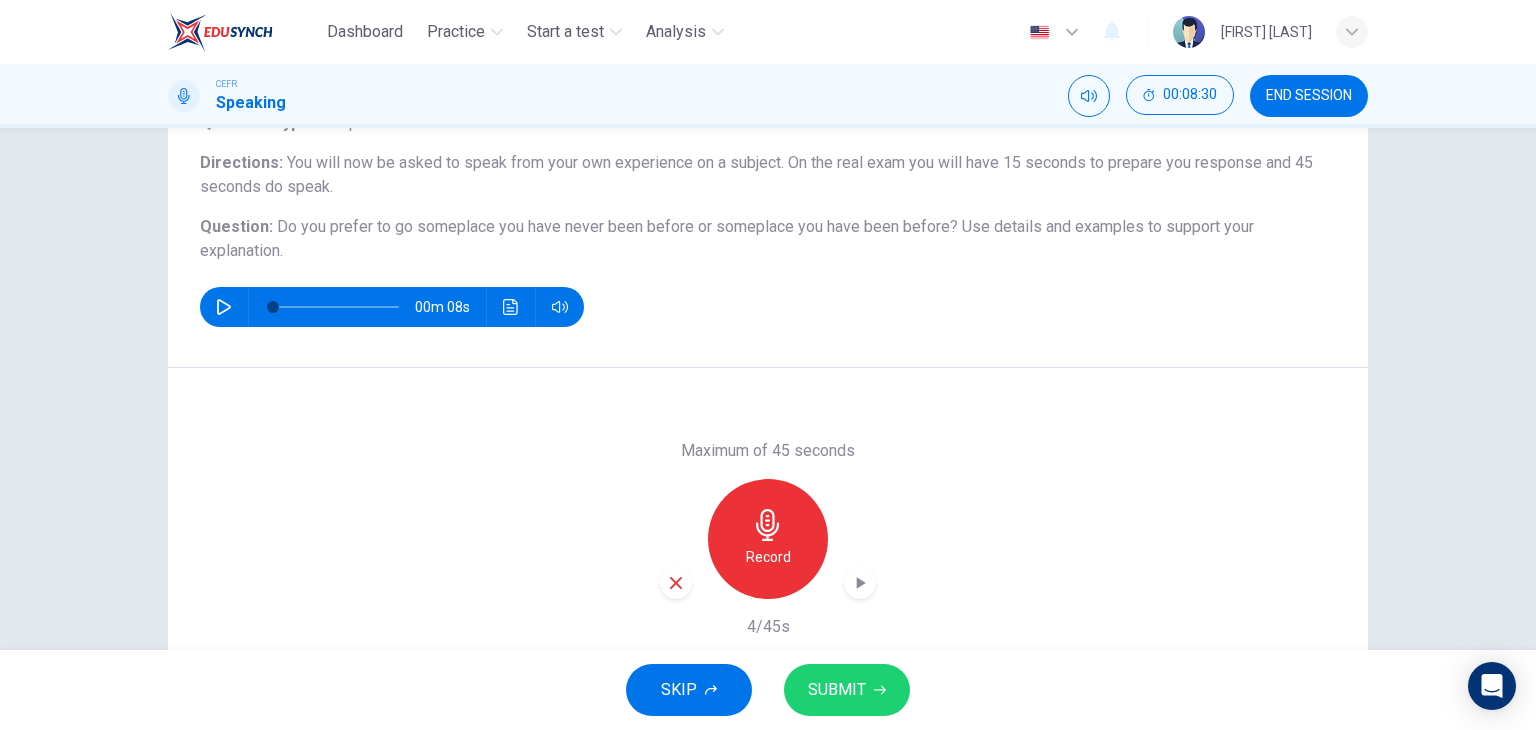 click at bounding box center [676, 583] 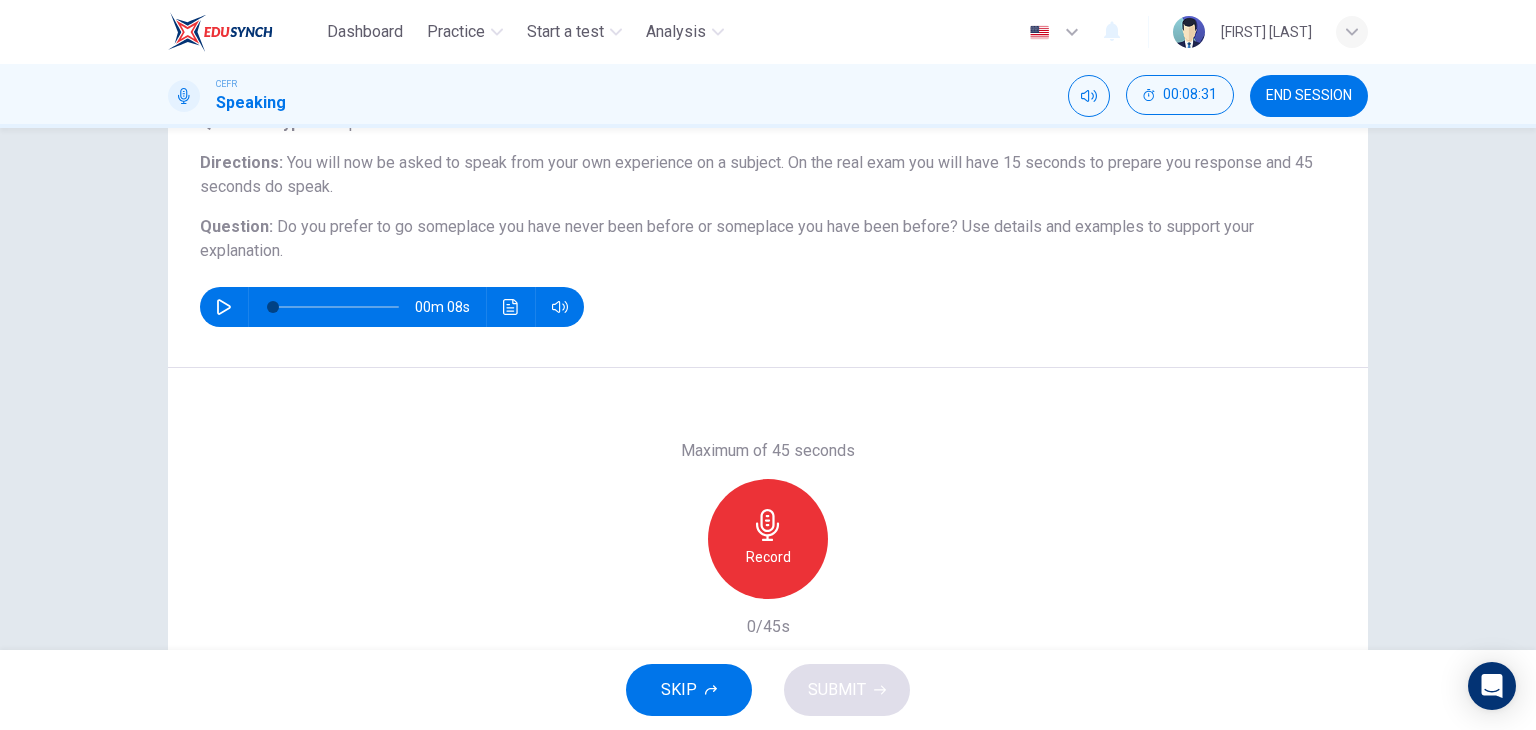 click on "Record" at bounding box center [768, 539] 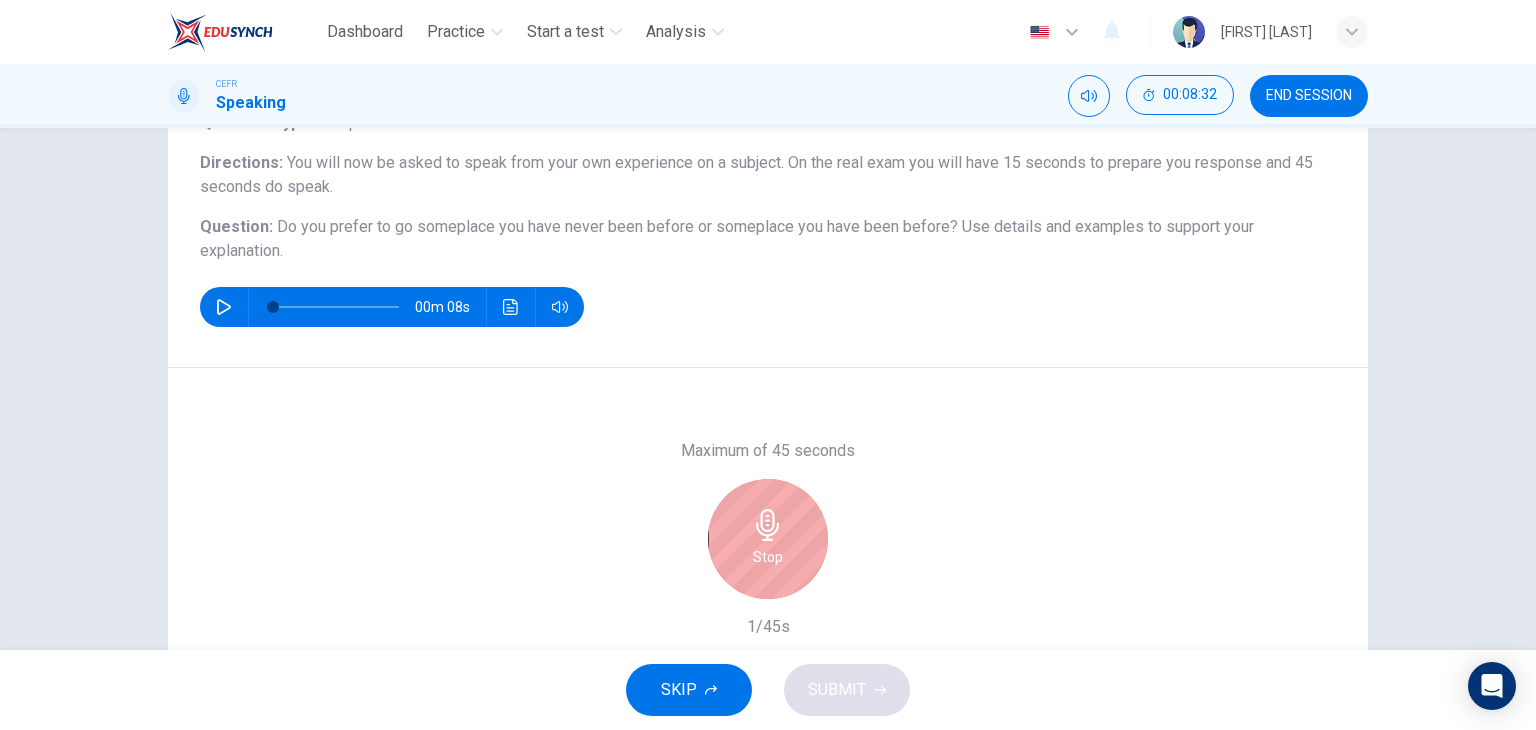 click on "Stop" at bounding box center [768, 539] 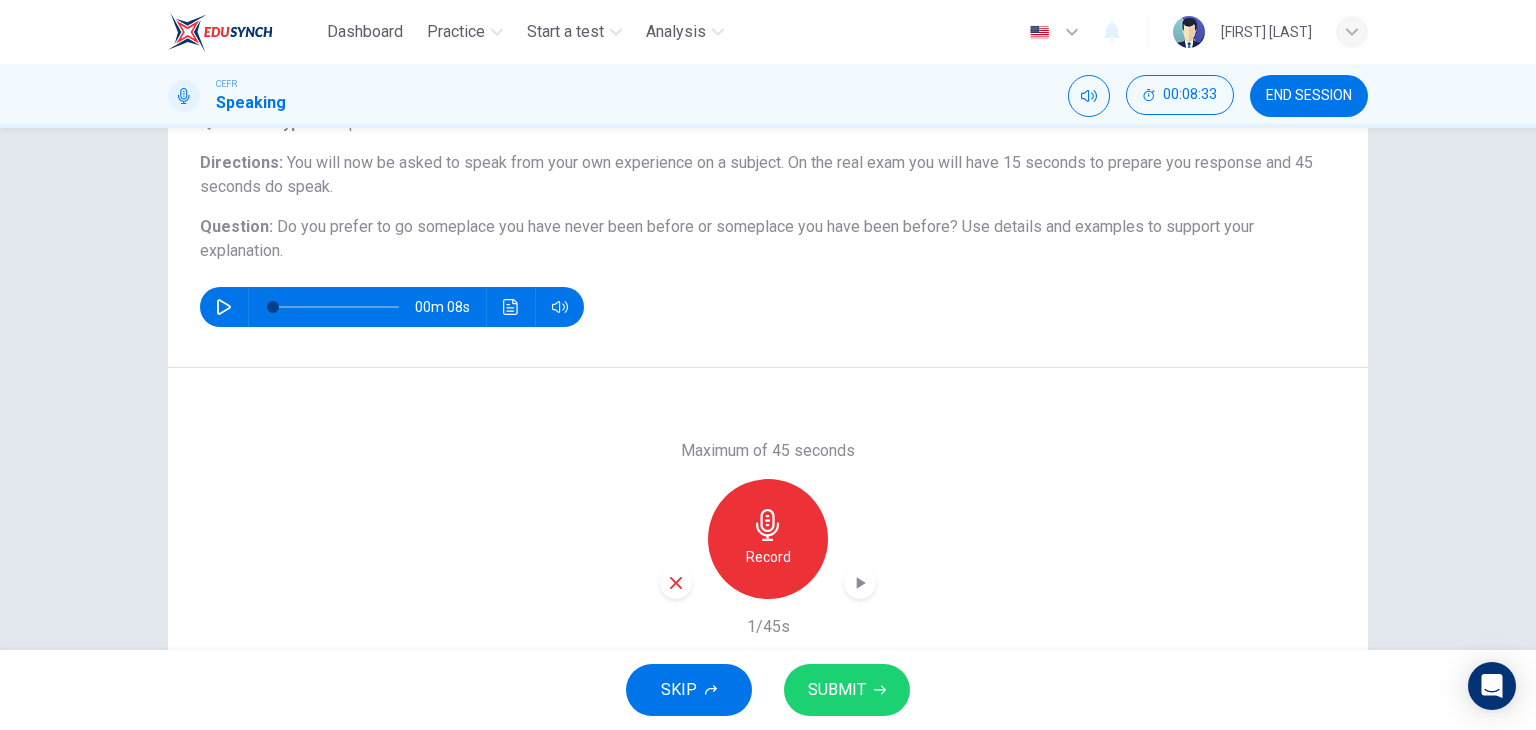 click on "Maximum of 45 seconds Record 1/45s" at bounding box center [768, 539] 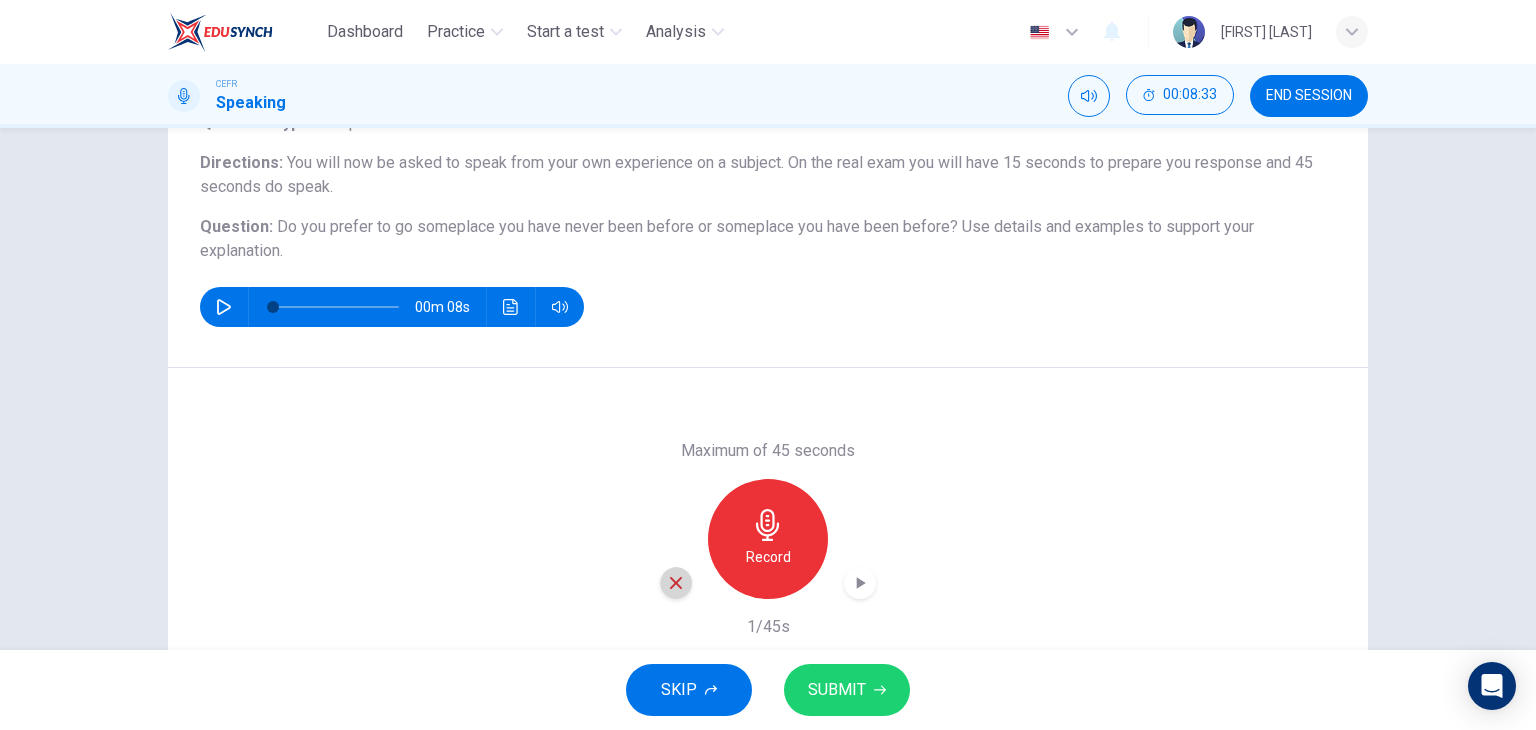 click at bounding box center (676, 583) 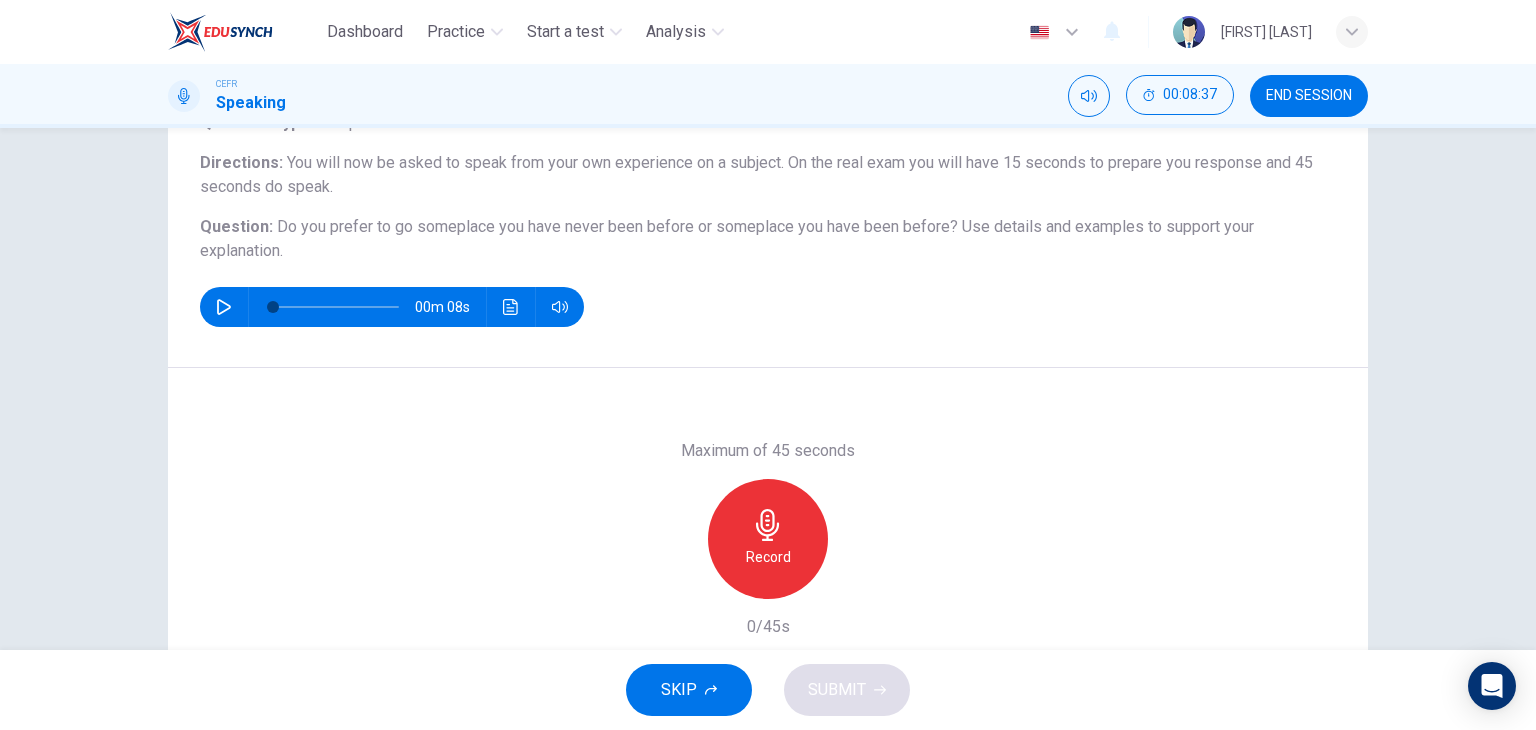 click on "Record" at bounding box center (768, 557) 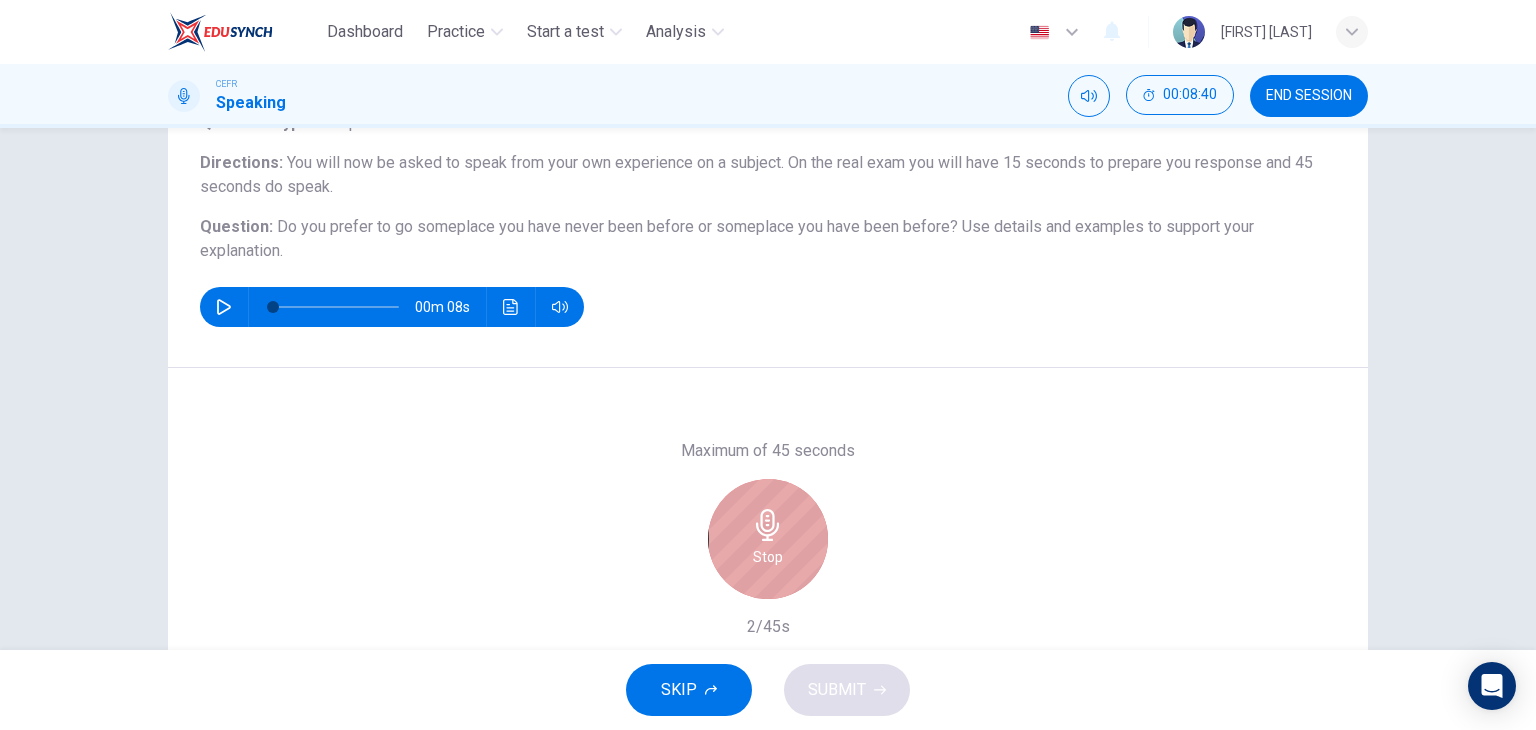 click on "Stop" at bounding box center (768, 557) 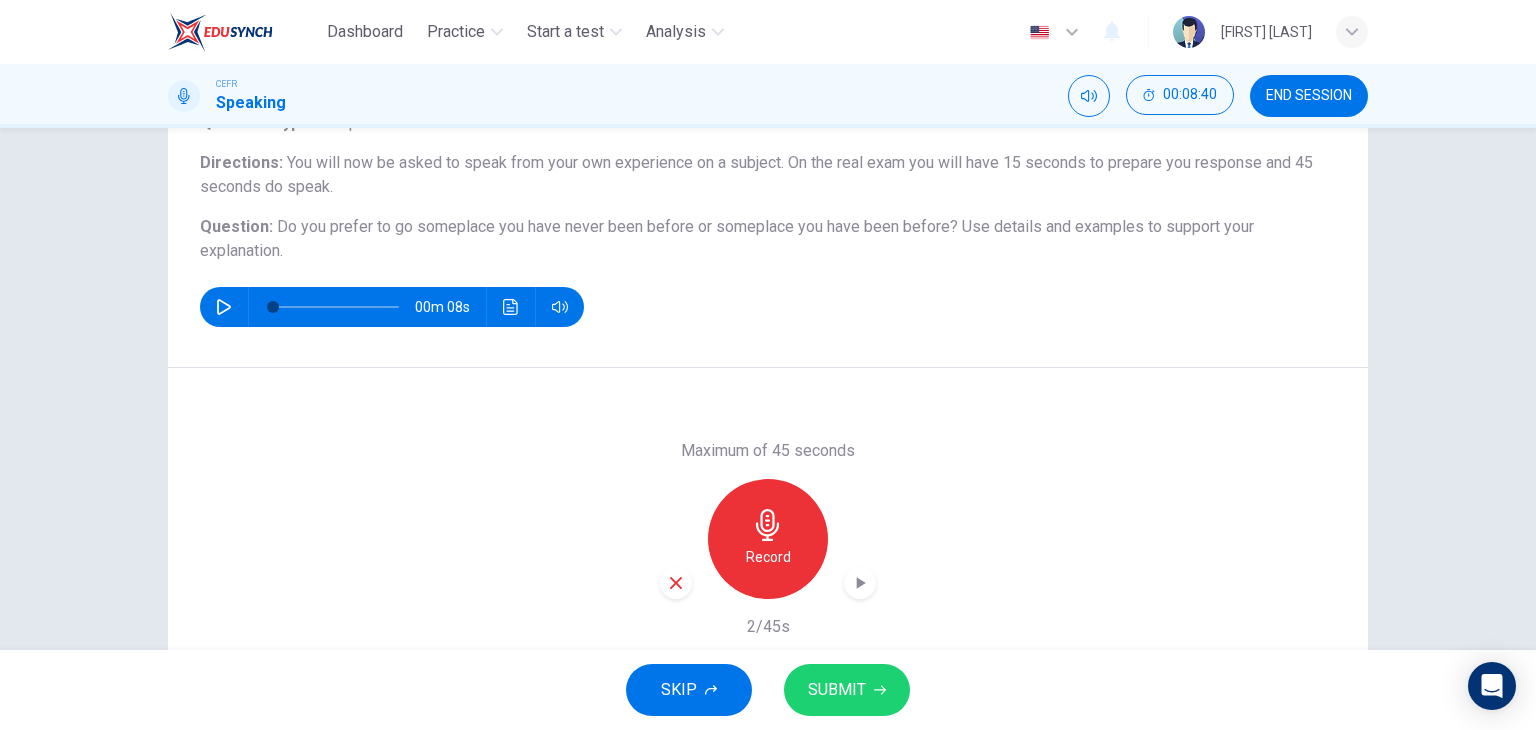 click at bounding box center [676, 583] 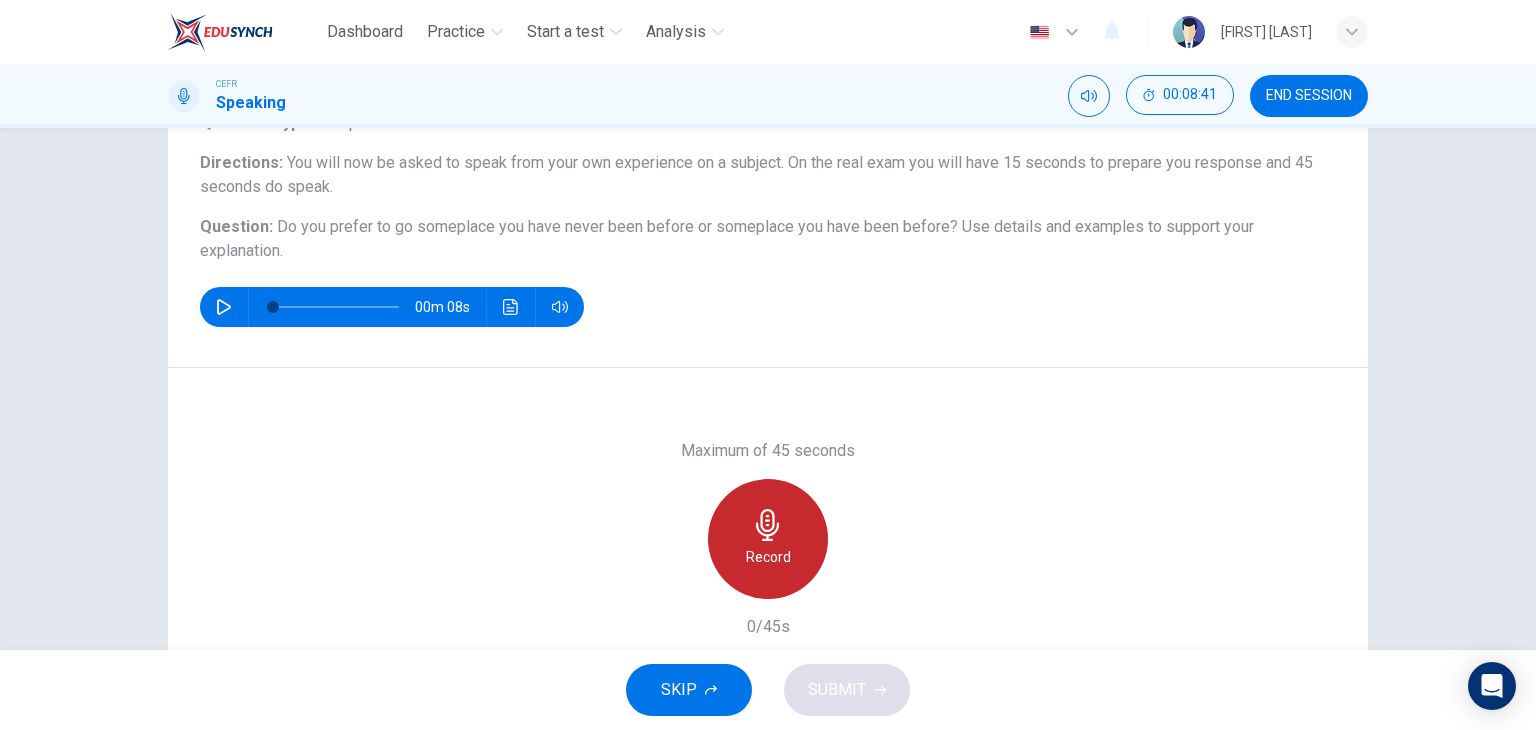 click on "Record" at bounding box center (768, 557) 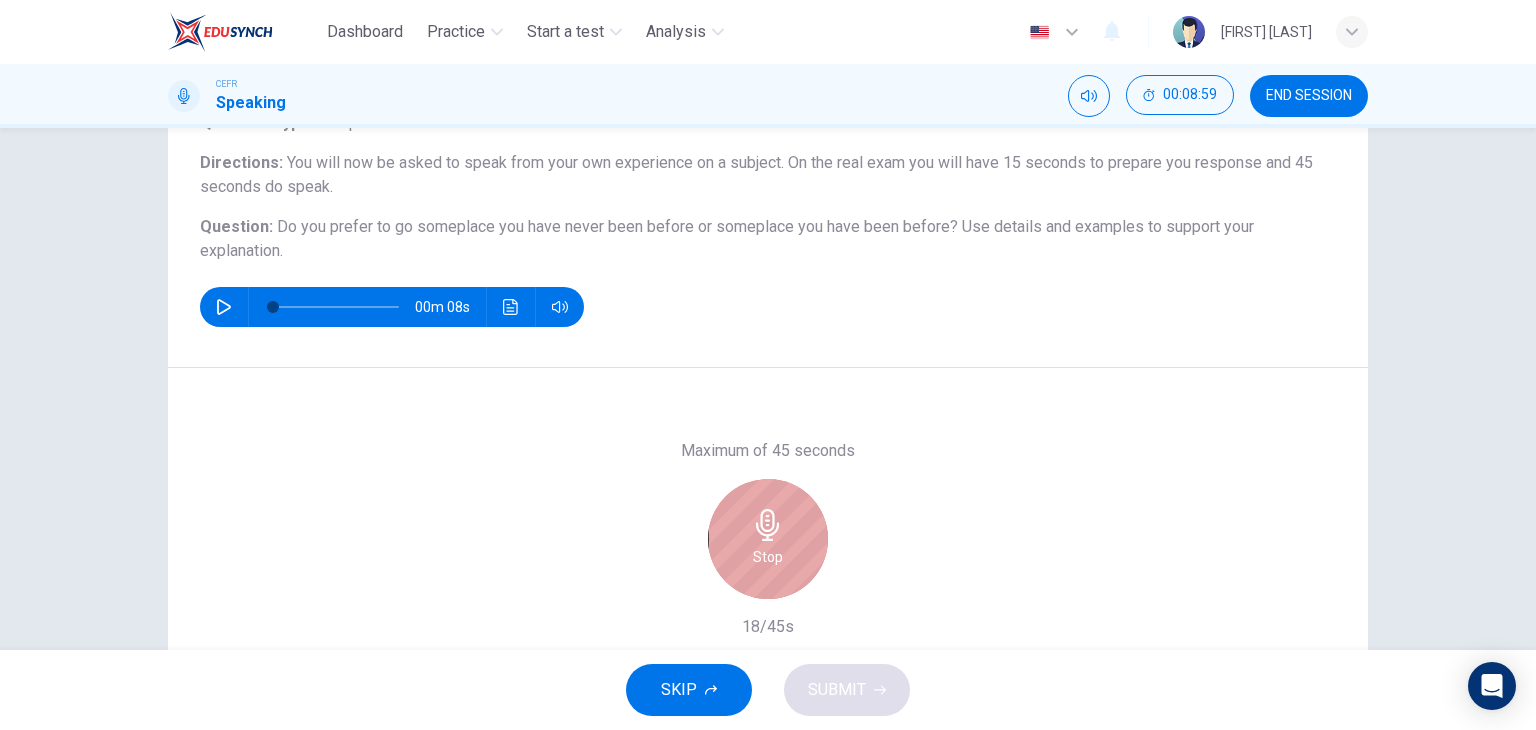 click at bounding box center (768, 525) 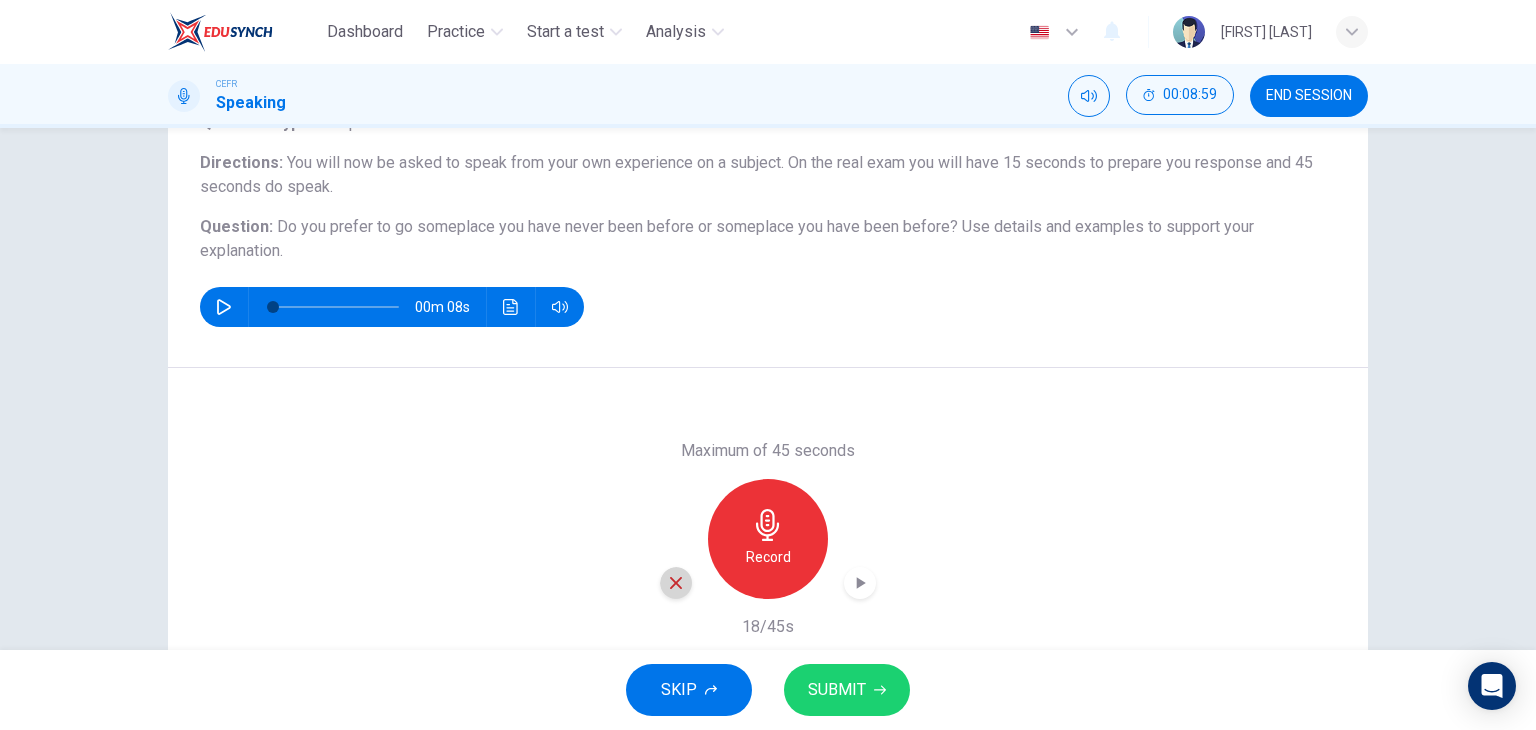 click at bounding box center (676, 583) 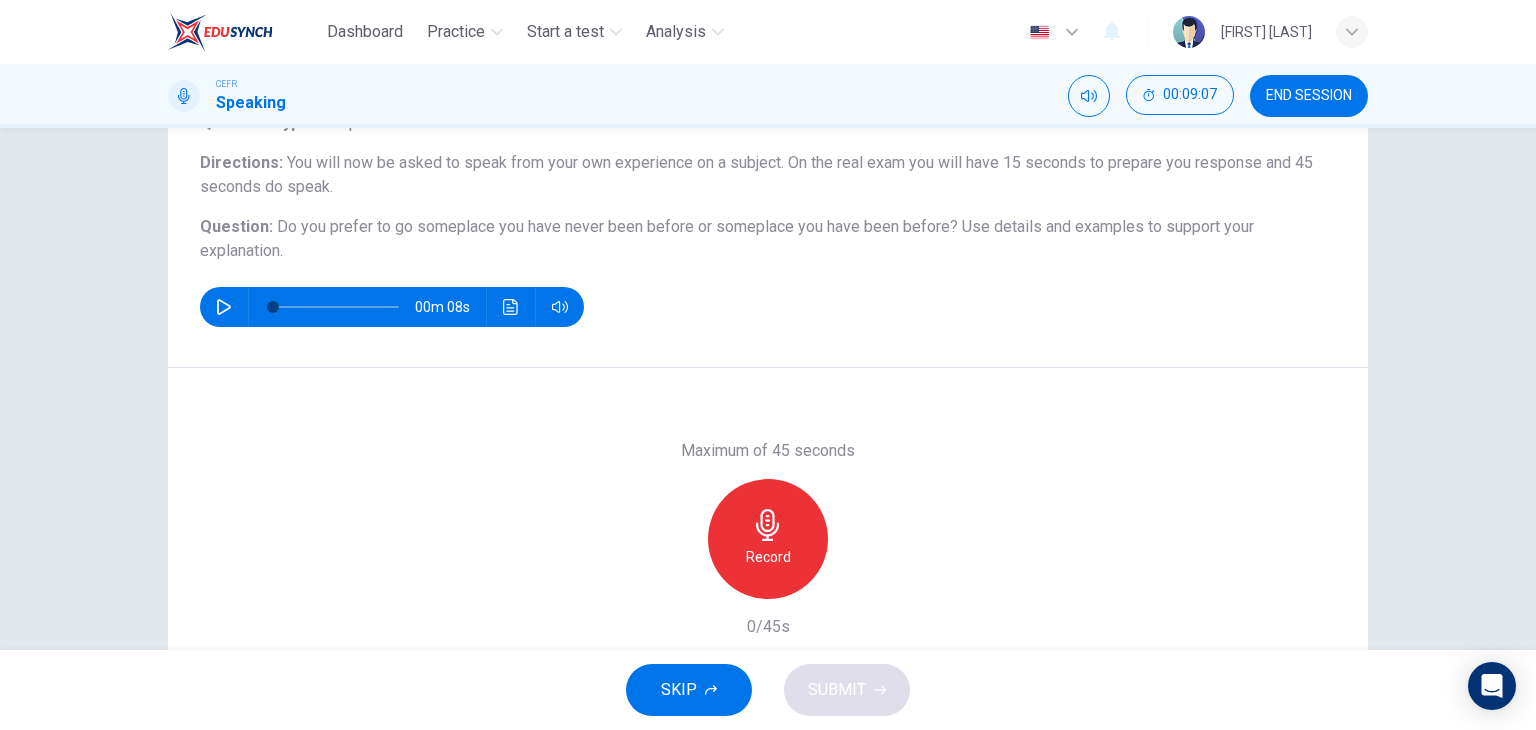 drag, startPoint x: 791, startPoint y: 555, endPoint x: 1031, endPoint y: 517, distance: 242.98972 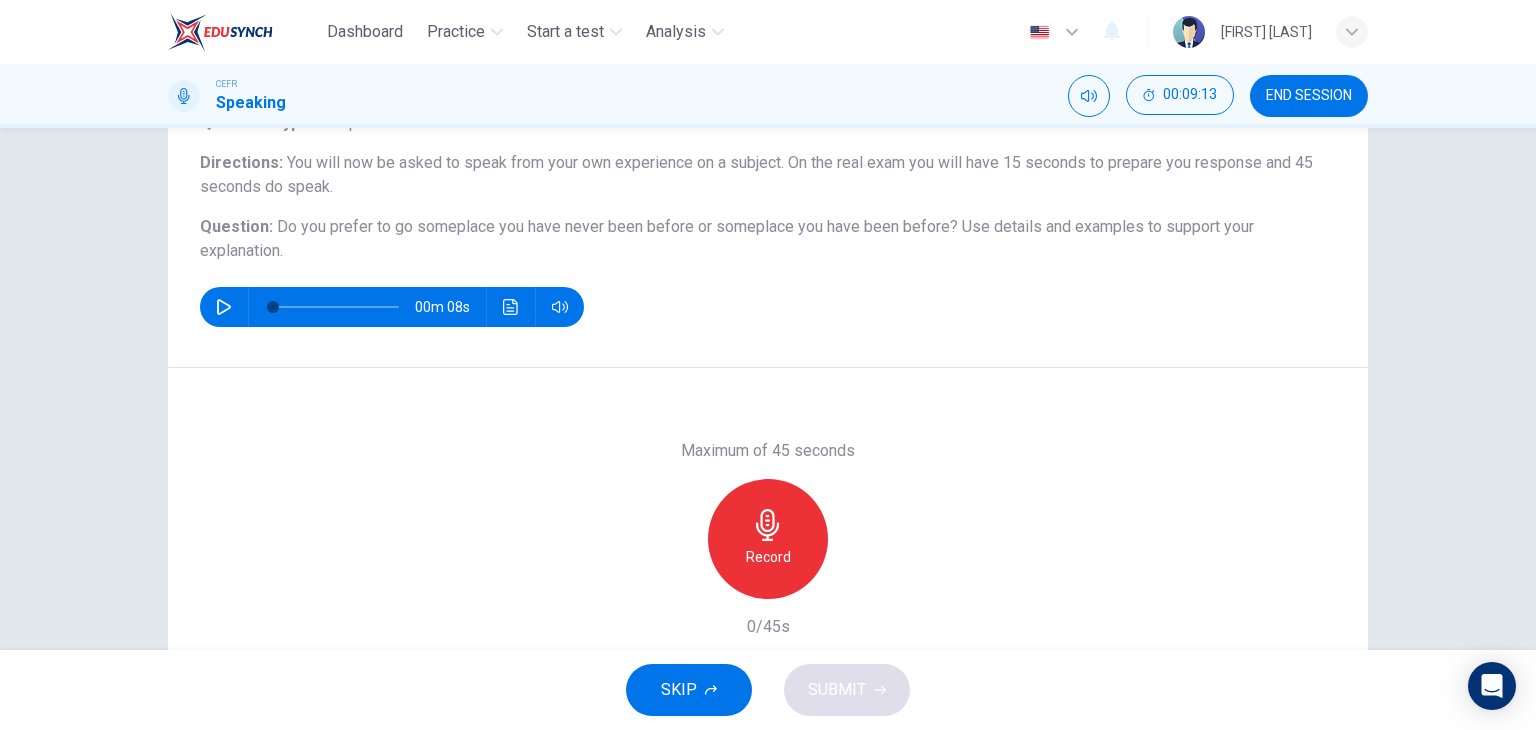 click on "Record" at bounding box center (768, 539) 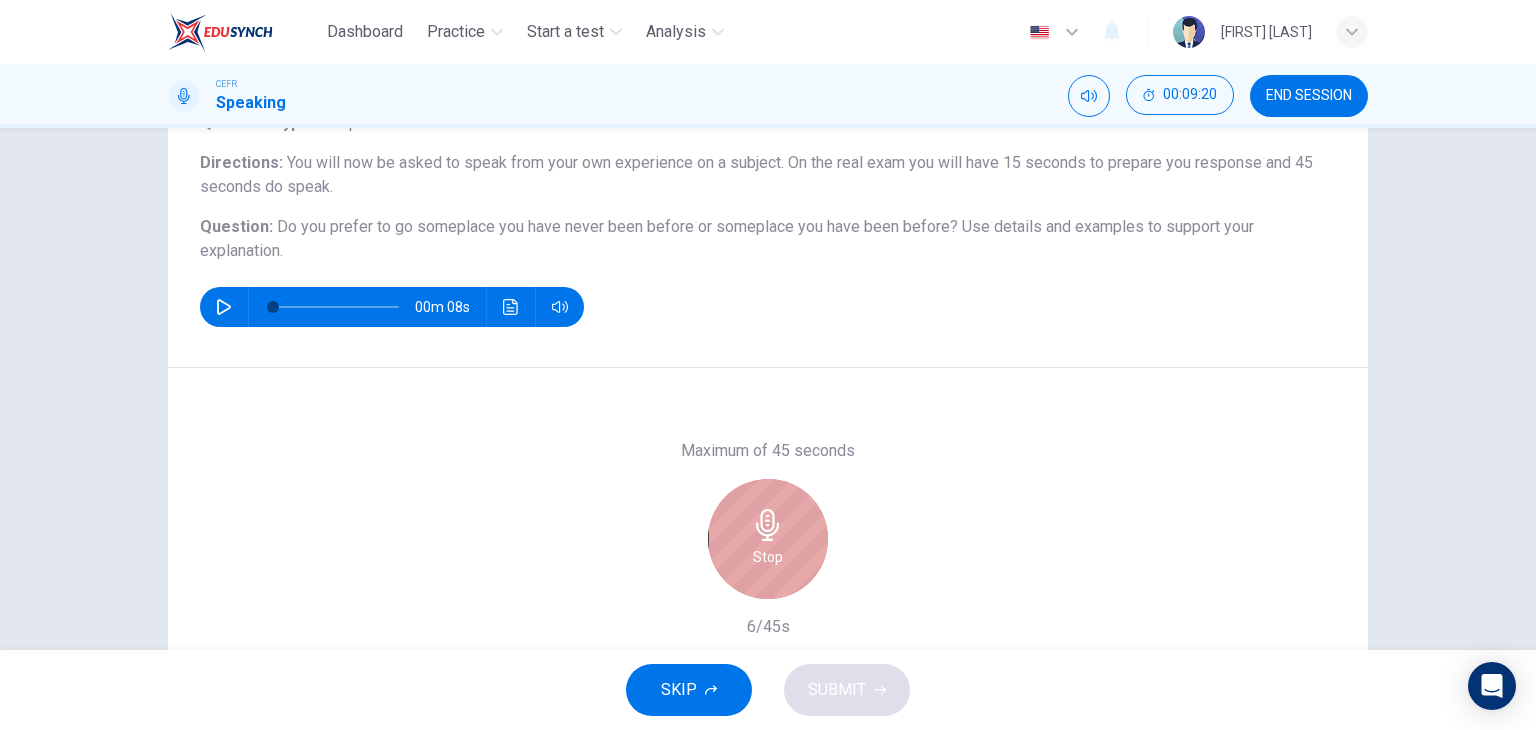 click on "Stop" at bounding box center [768, 539] 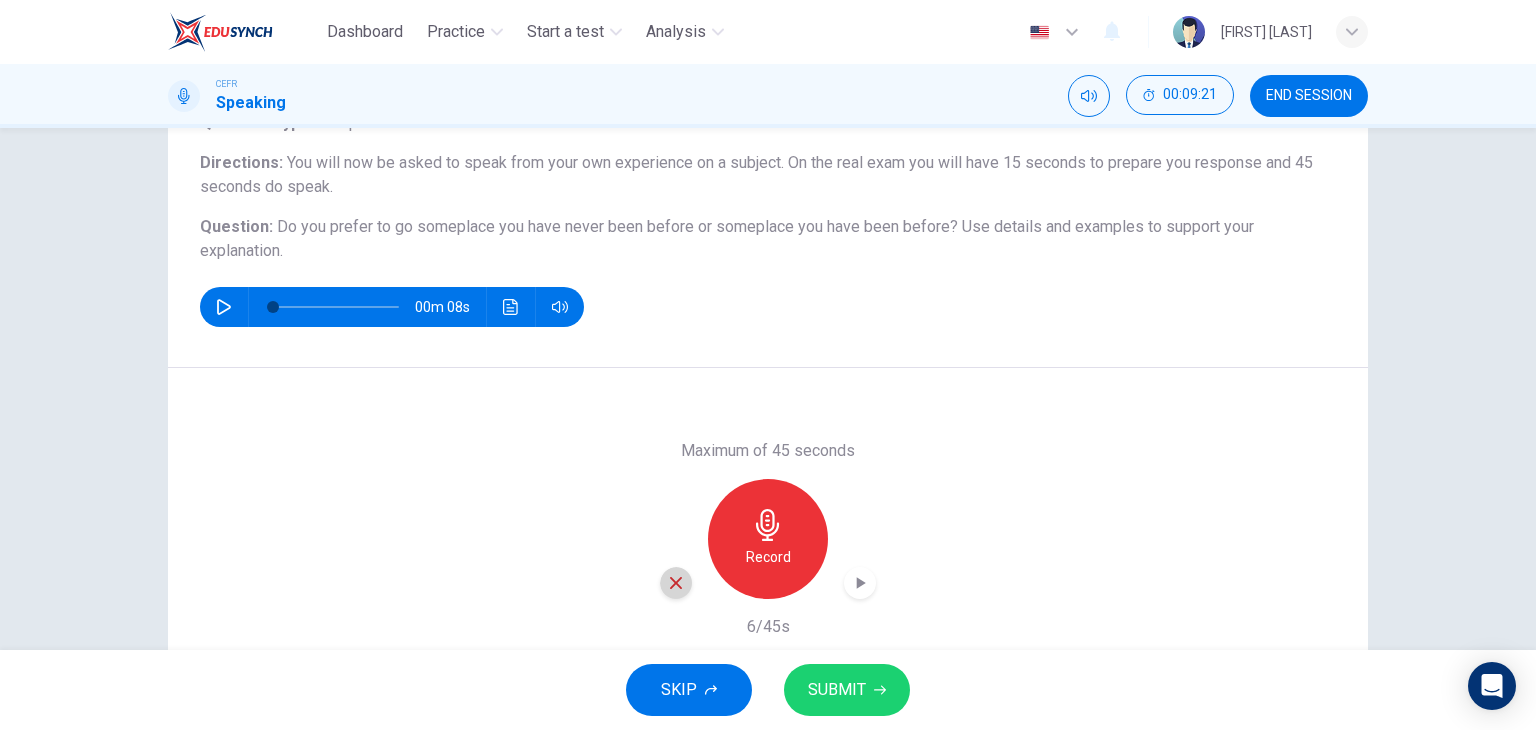 click at bounding box center [676, 583] 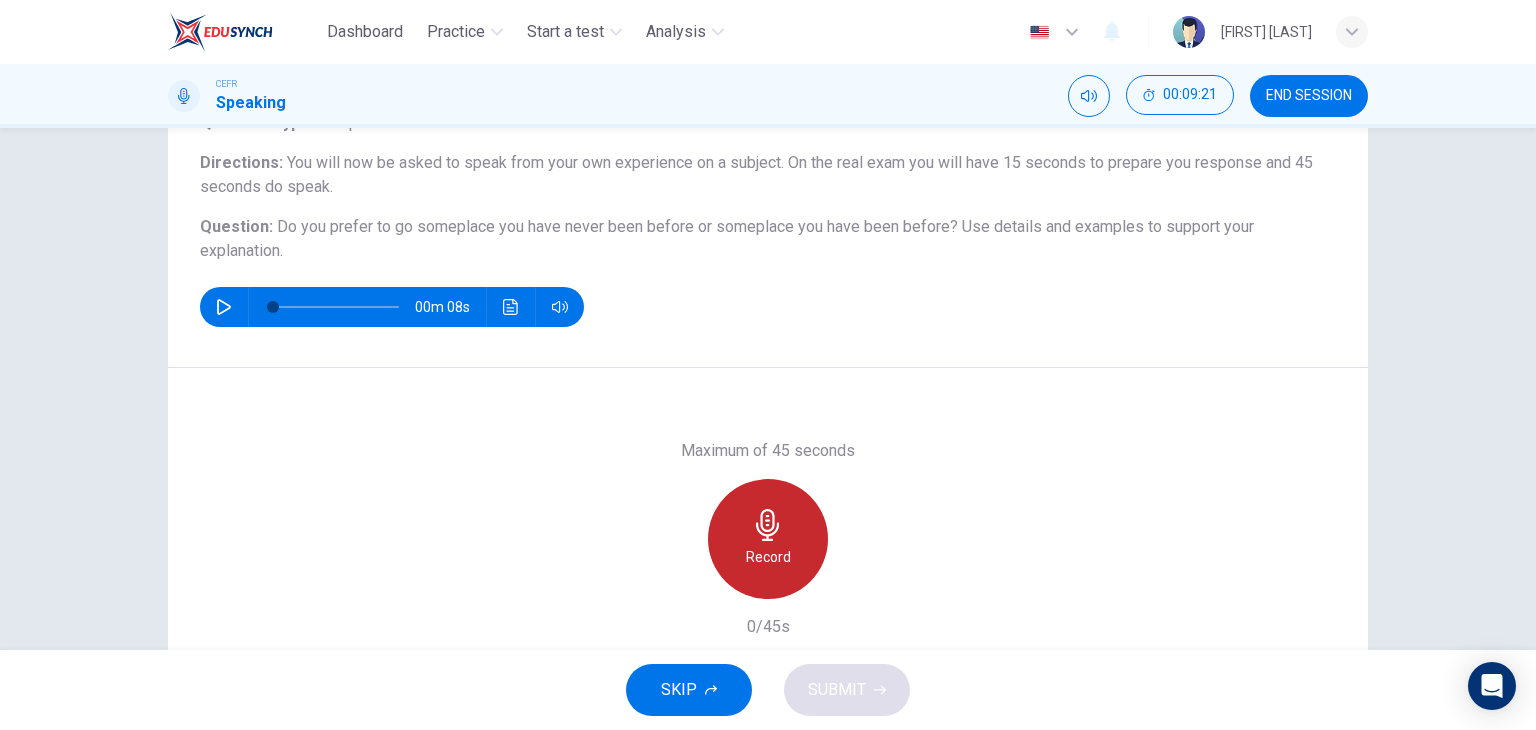 click on "Record" at bounding box center (768, 557) 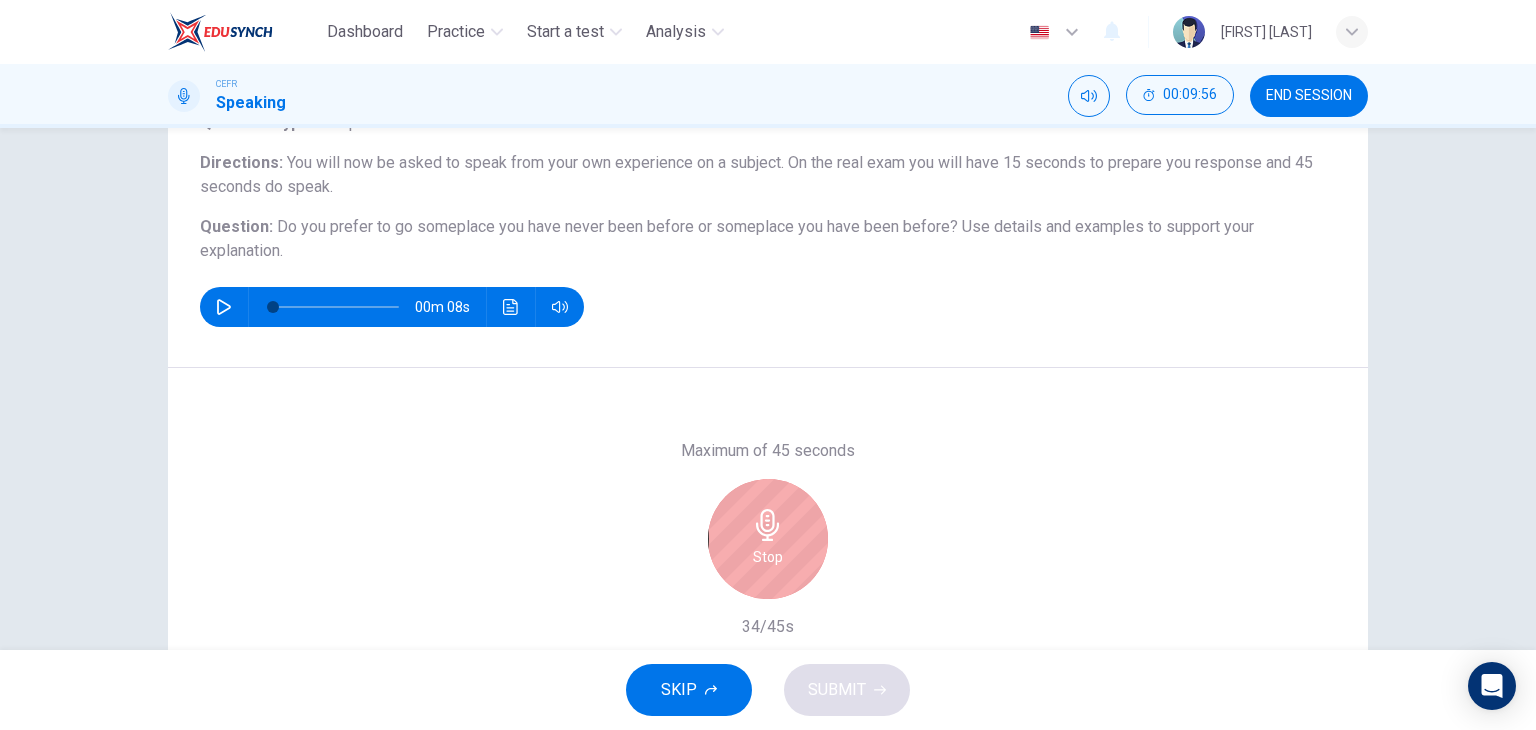 click on "Stop" at bounding box center [768, 557] 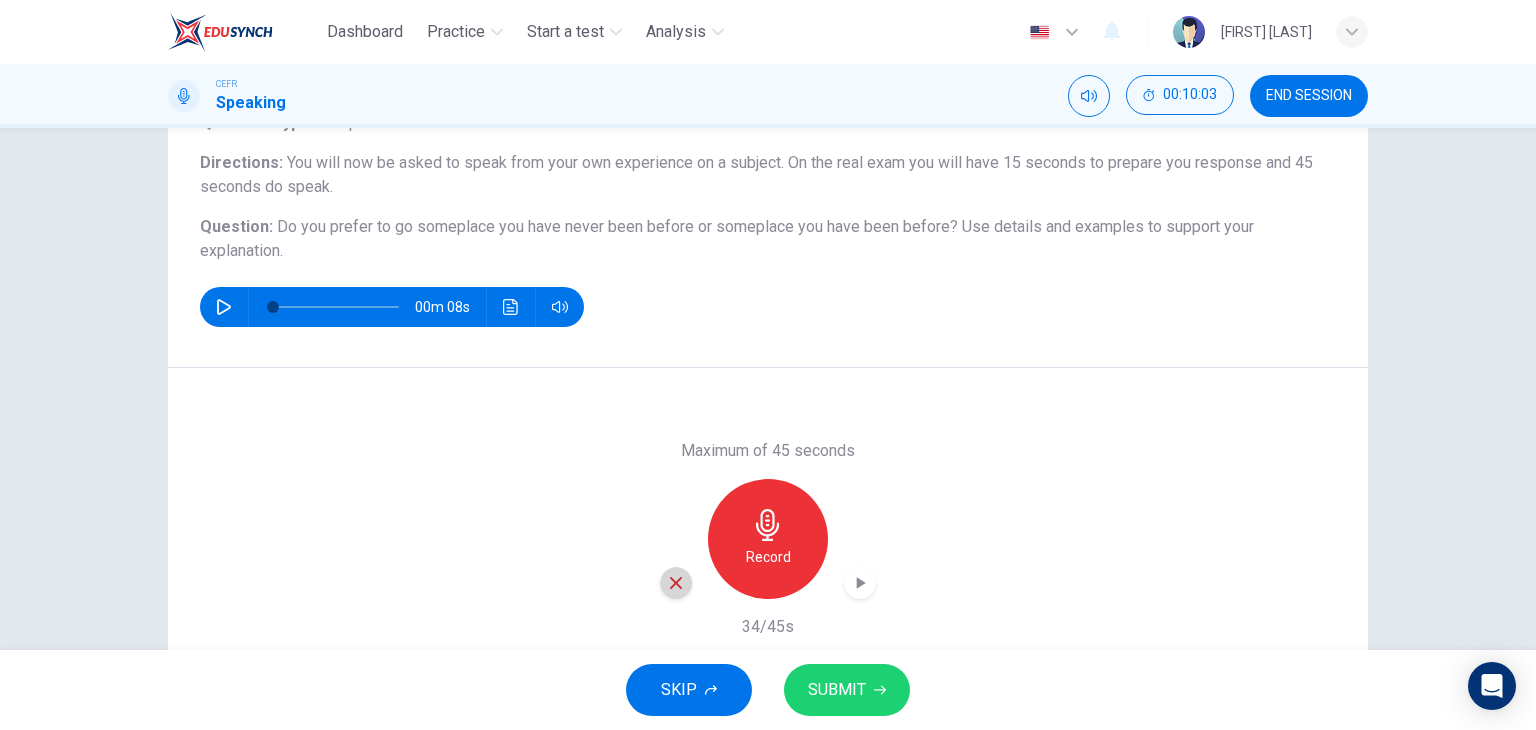 click at bounding box center [676, 583] 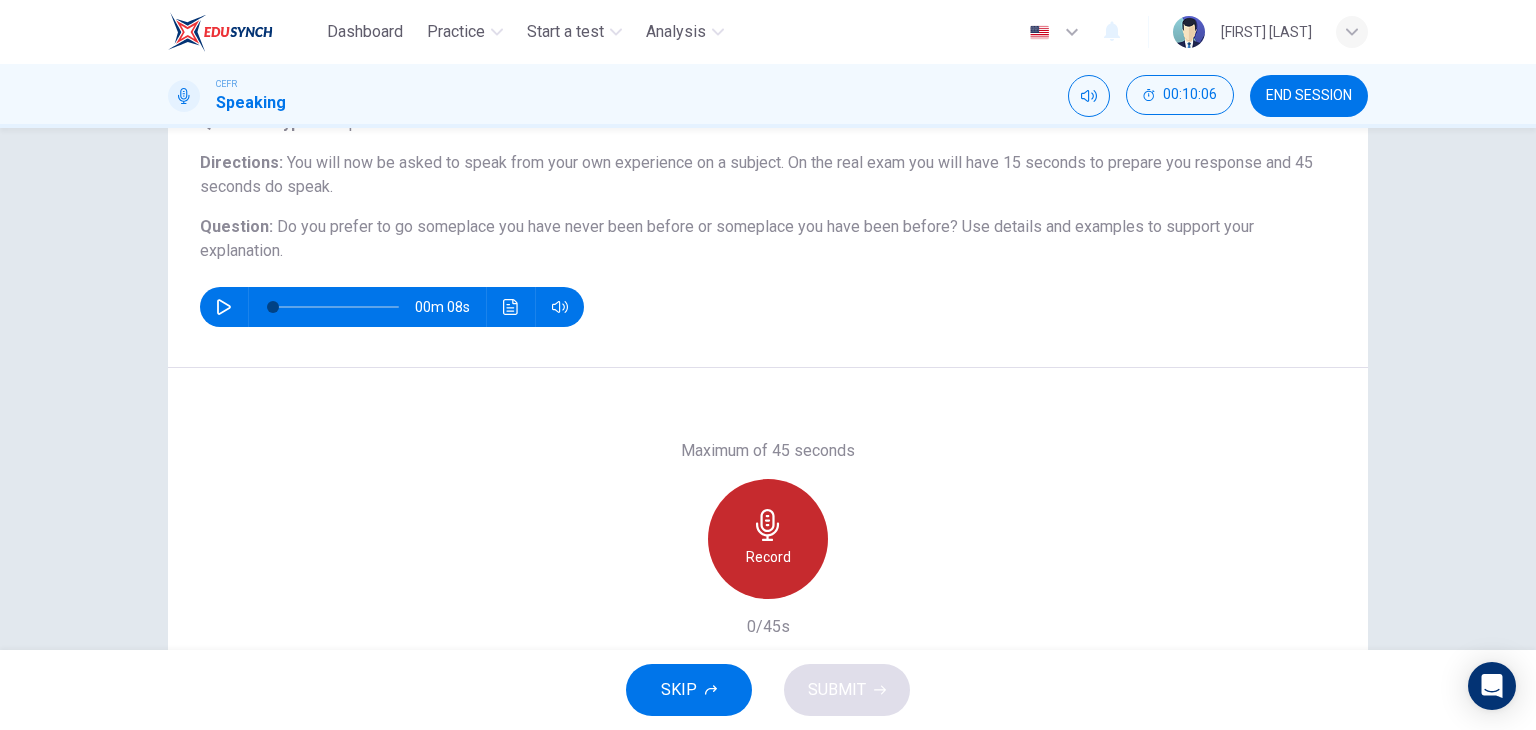 click on "Record" at bounding box center [768, 539] 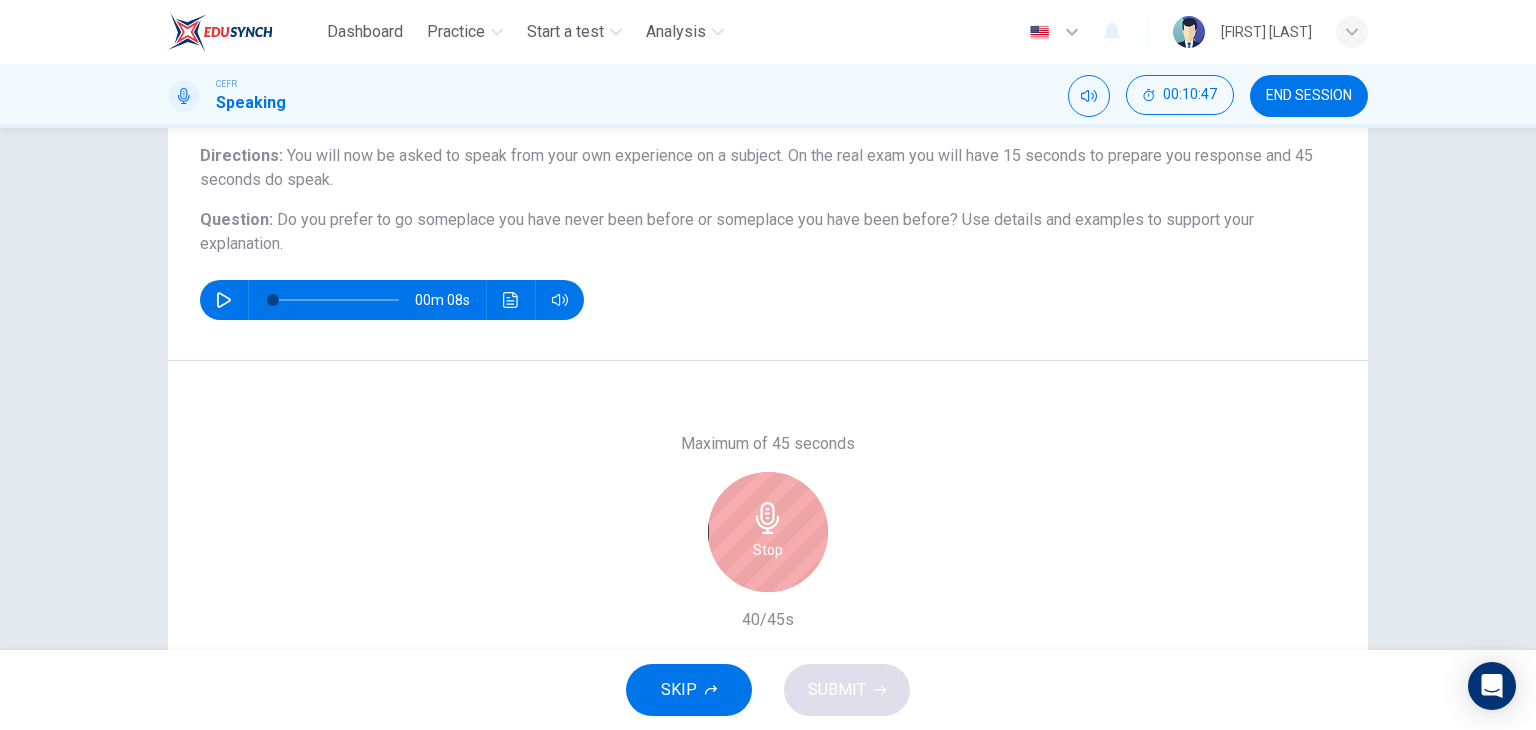 scroll, scrollTop: 153, scrollLeft: 0, axis: vertical 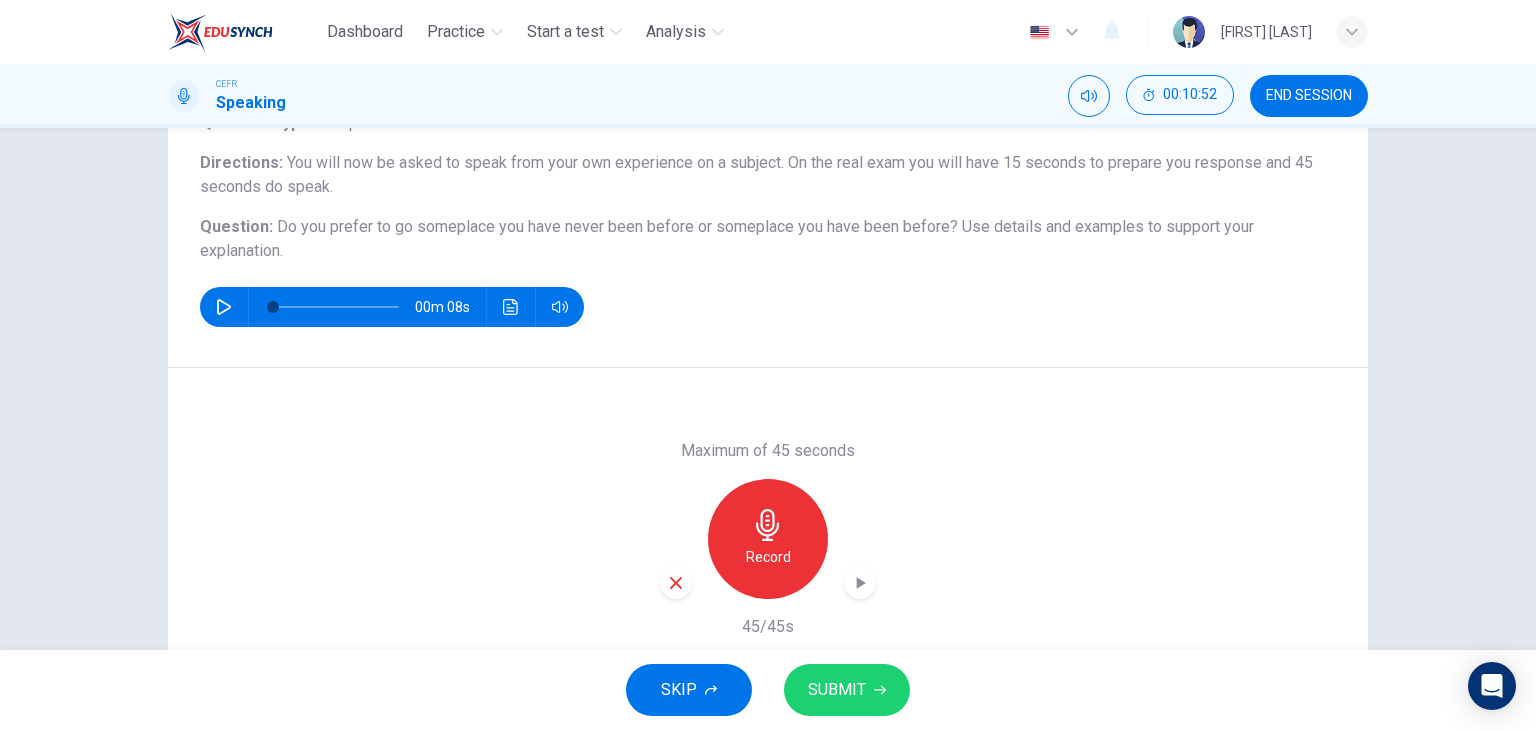 click on "SUBMIT" at bounding box center (847, 690) 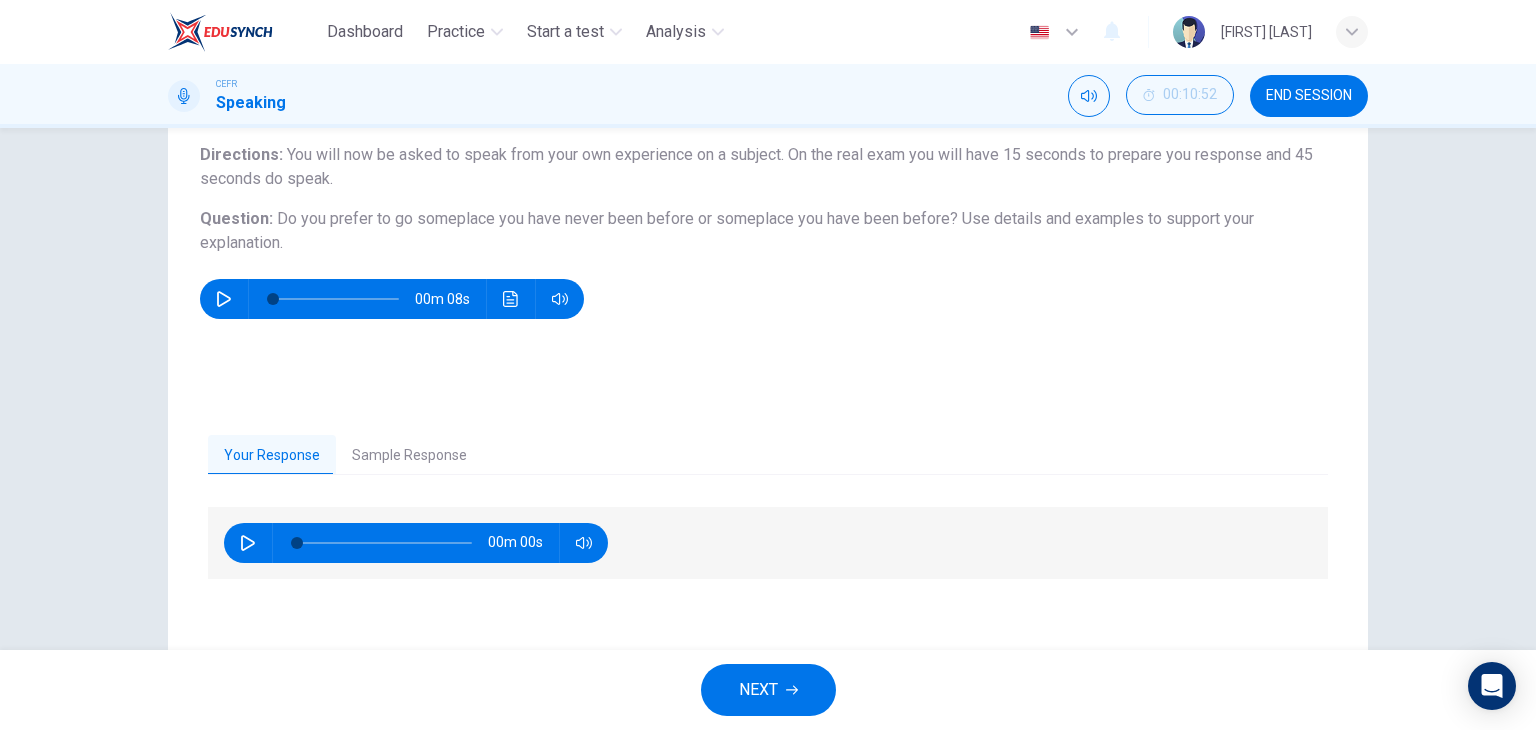 scroll, scrollTop: 153, scrollLeft: 0, axis: vertical 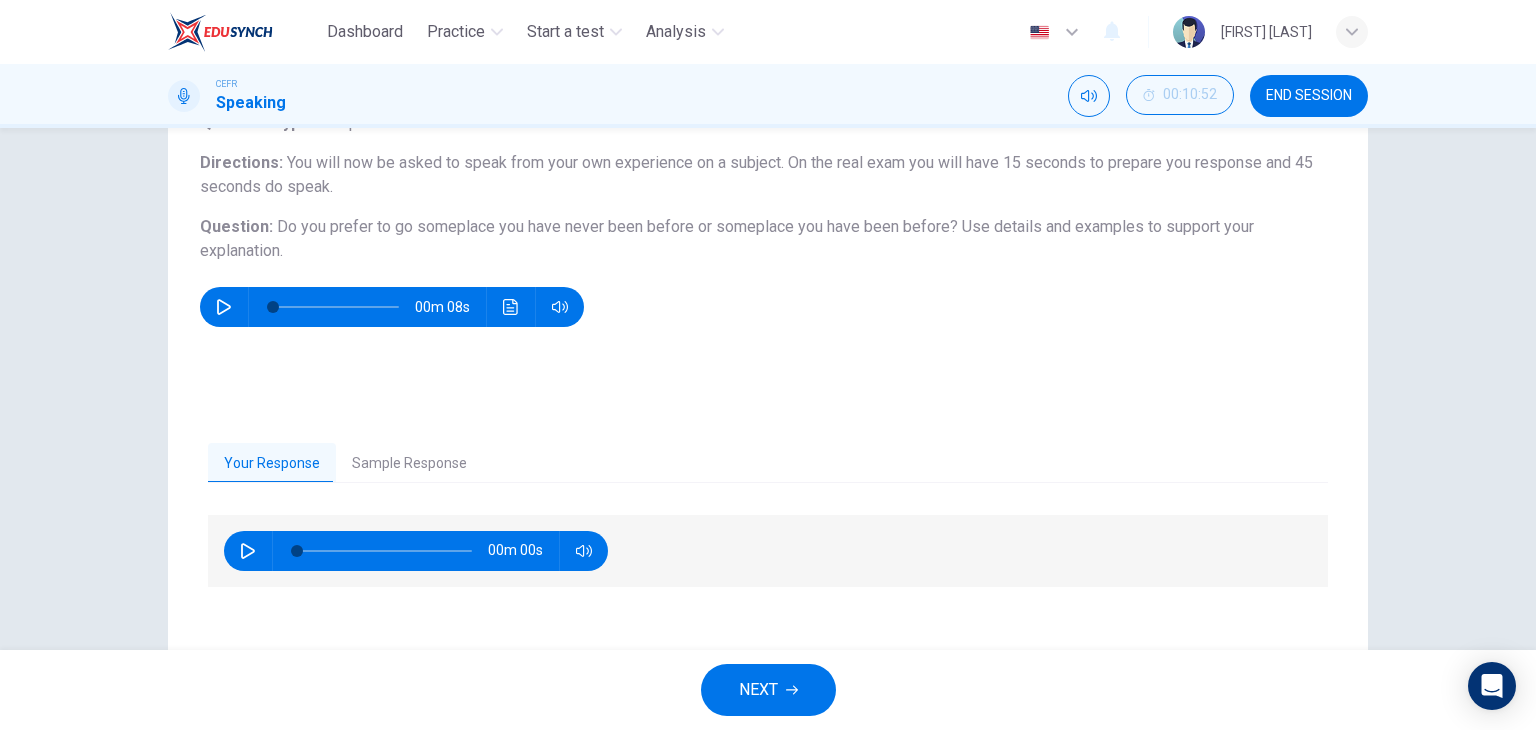 click on "Sample Response" at bounding box center [409, 464] 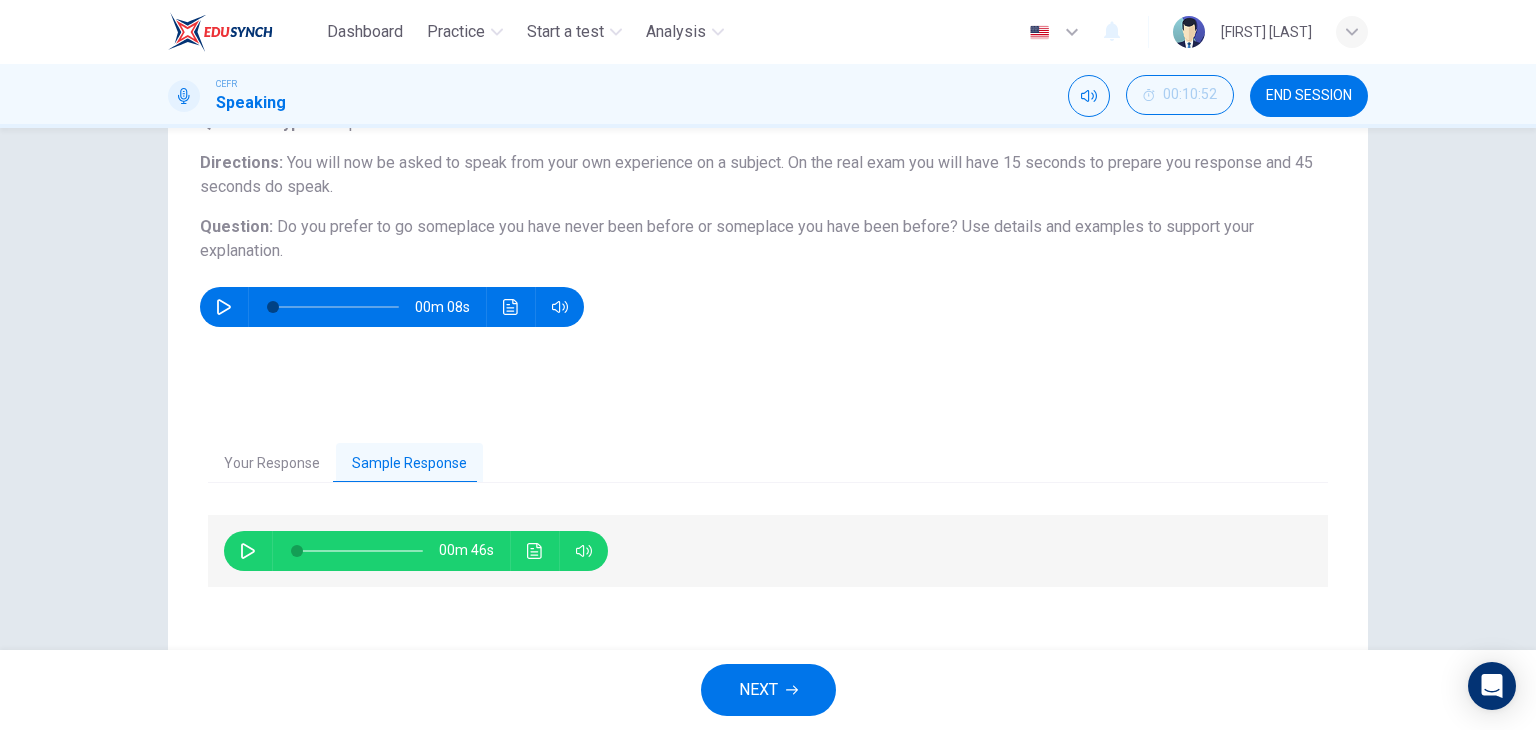 click on "00m 46s" at bounding box center (416, 551) 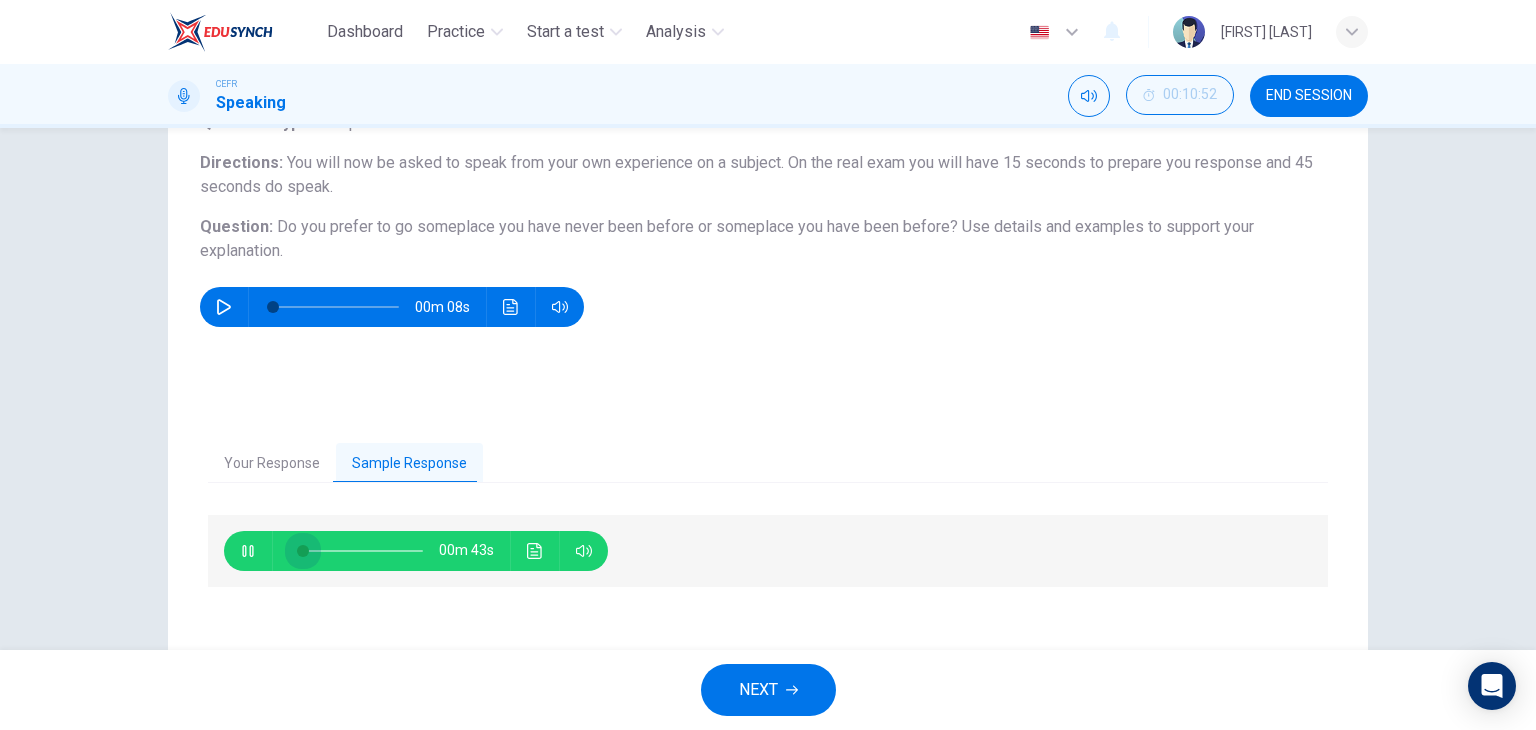 drag, startPoint x: 298, startPoint y: 549, endPoint x: 256, endPoint y: 557, distance: 42.755116 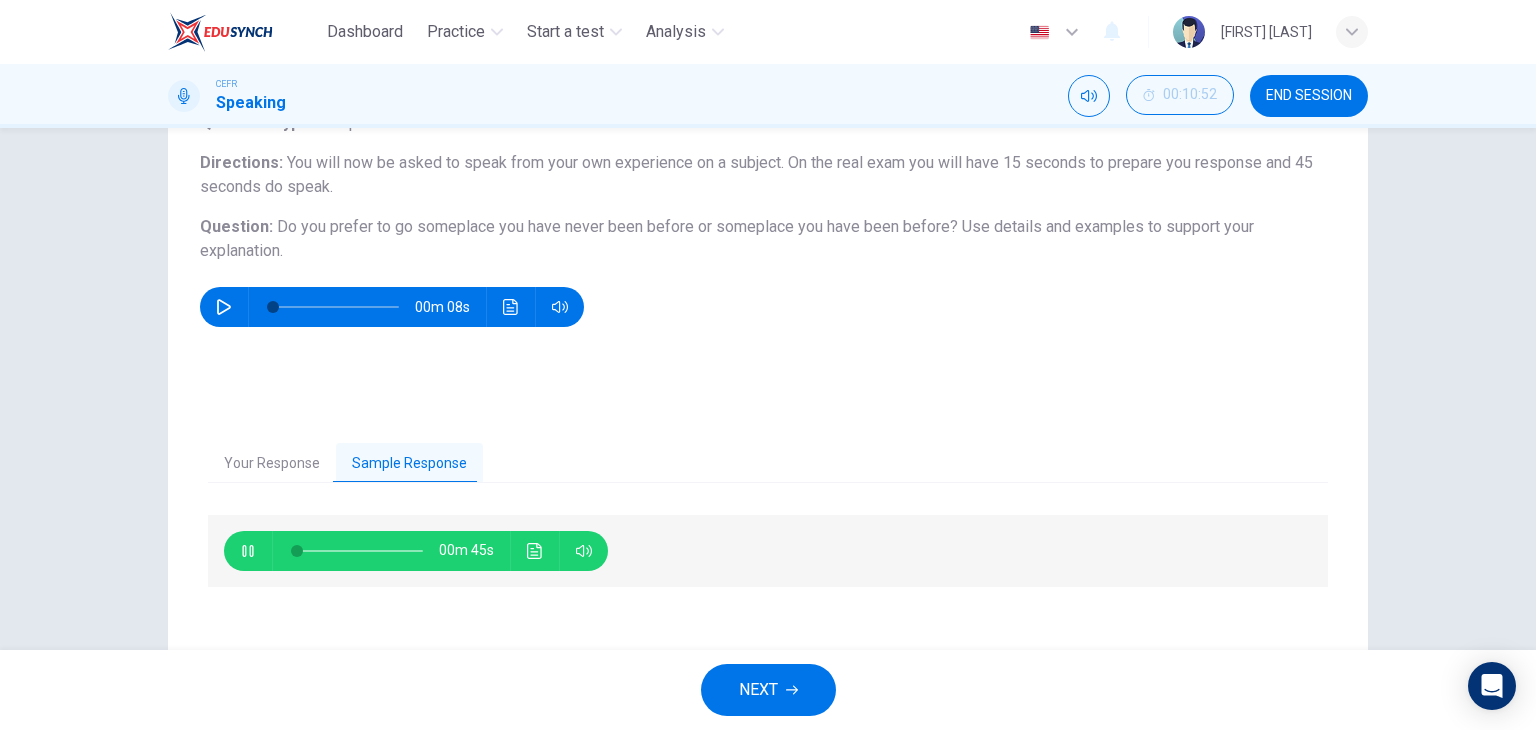 click at bounding box center [535, 551] 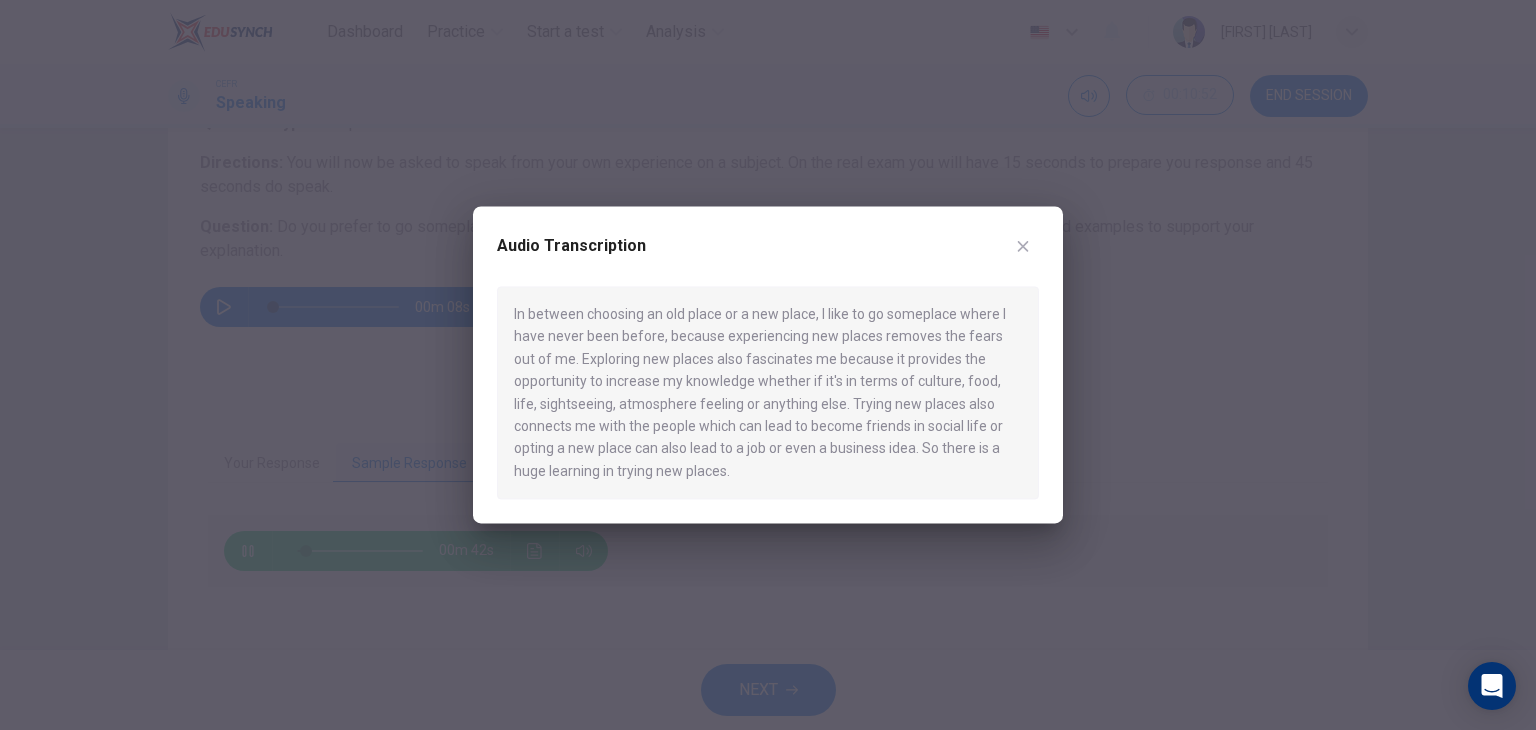 click at bounding box center [1023, 246] 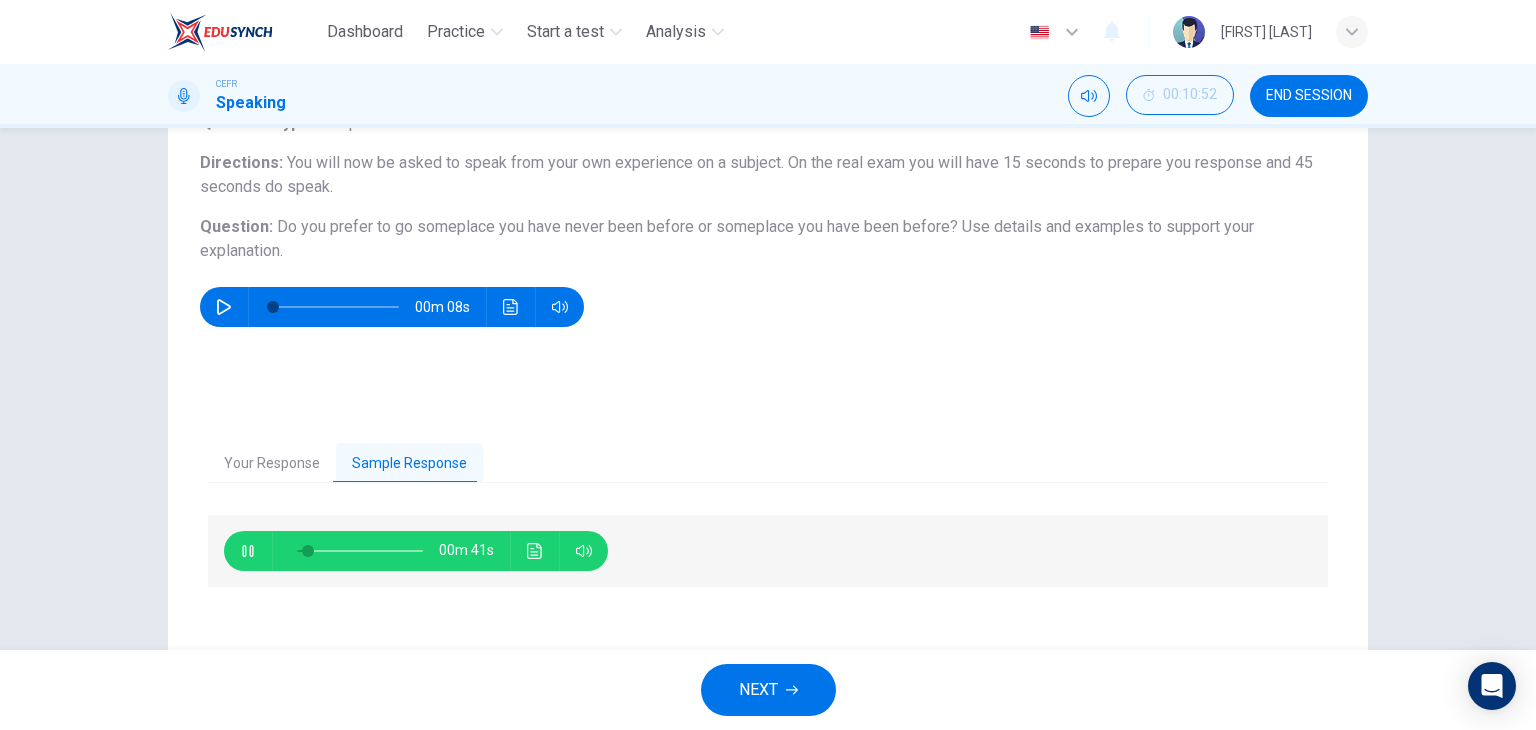 click at bounding box center [247, 551] 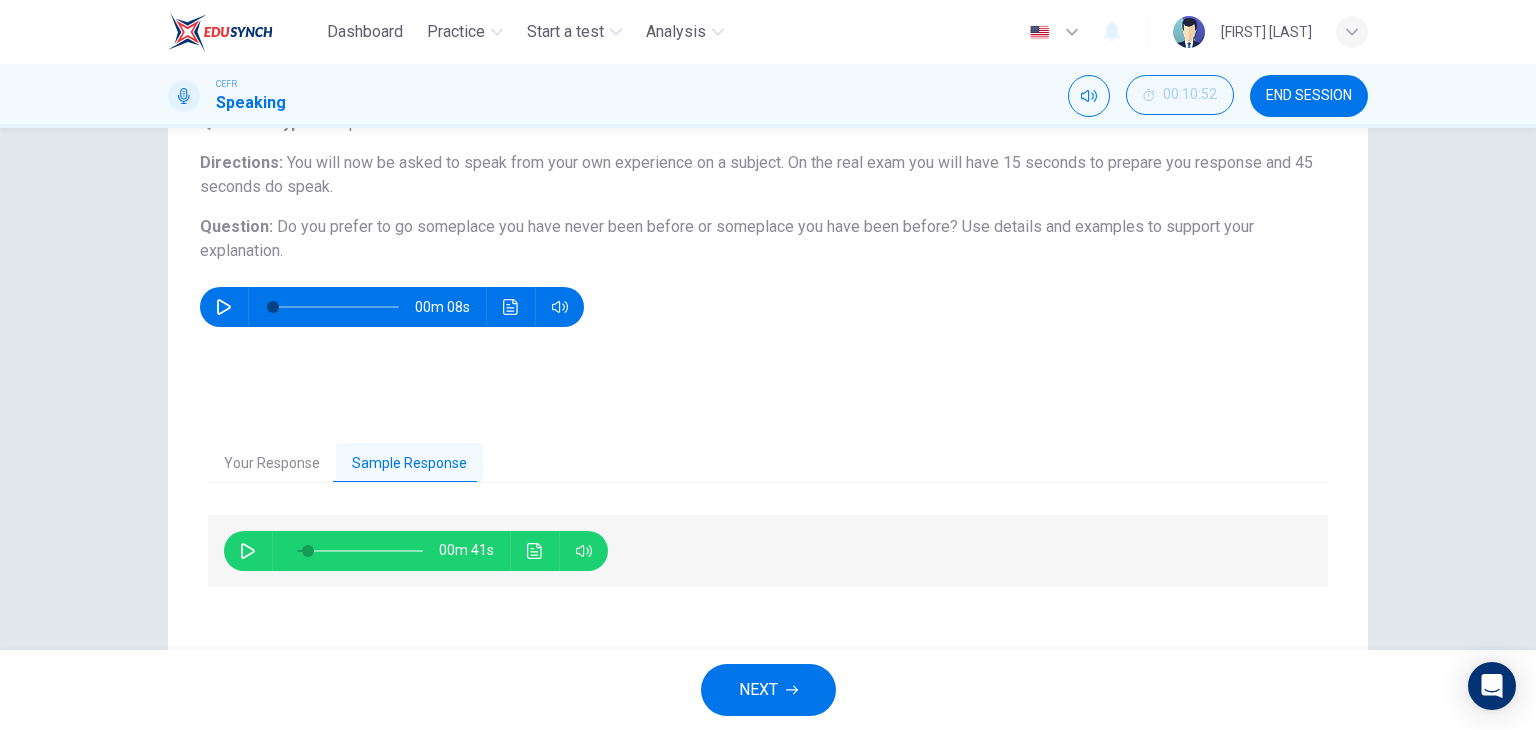 click at bounding box center [248, 551] 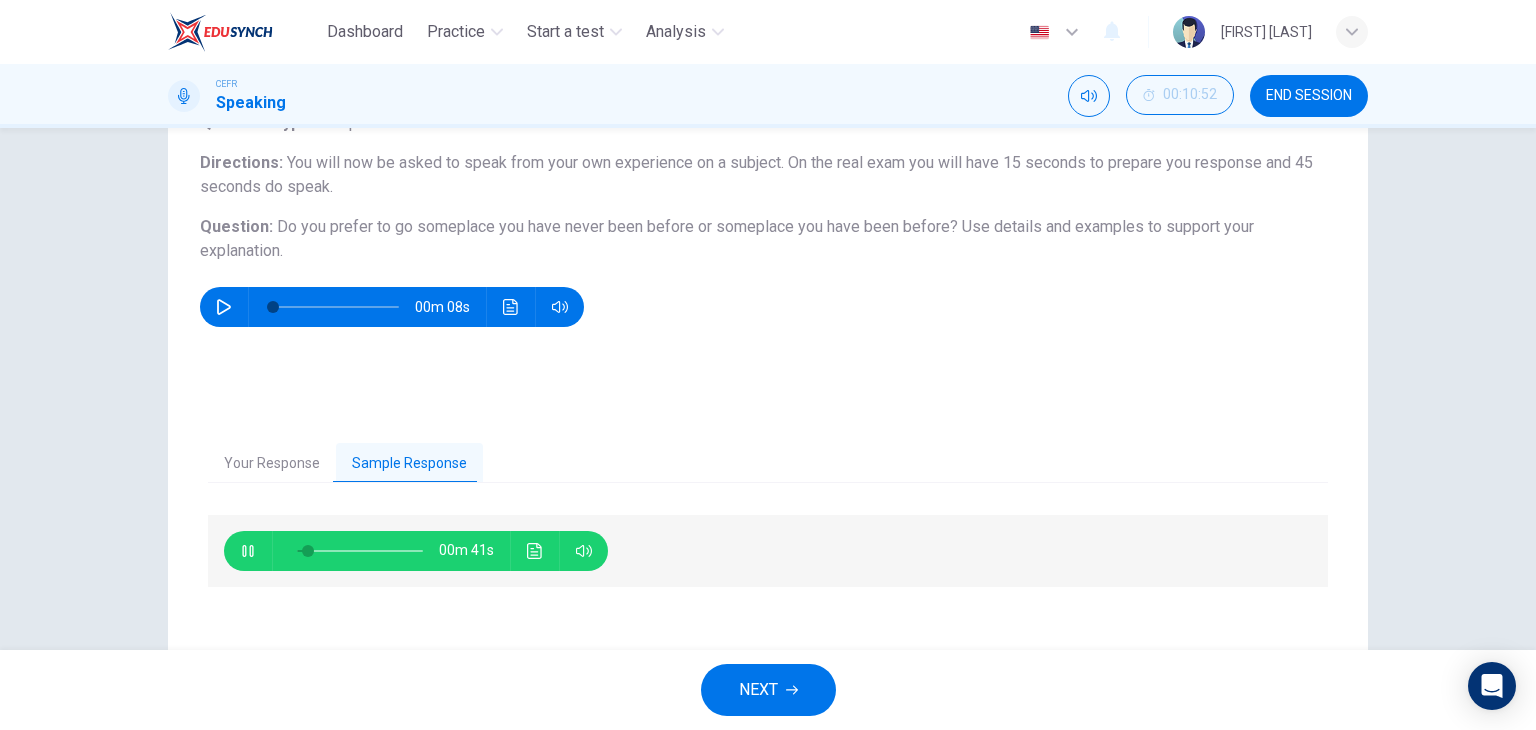 click at bounding box center [535, 551] 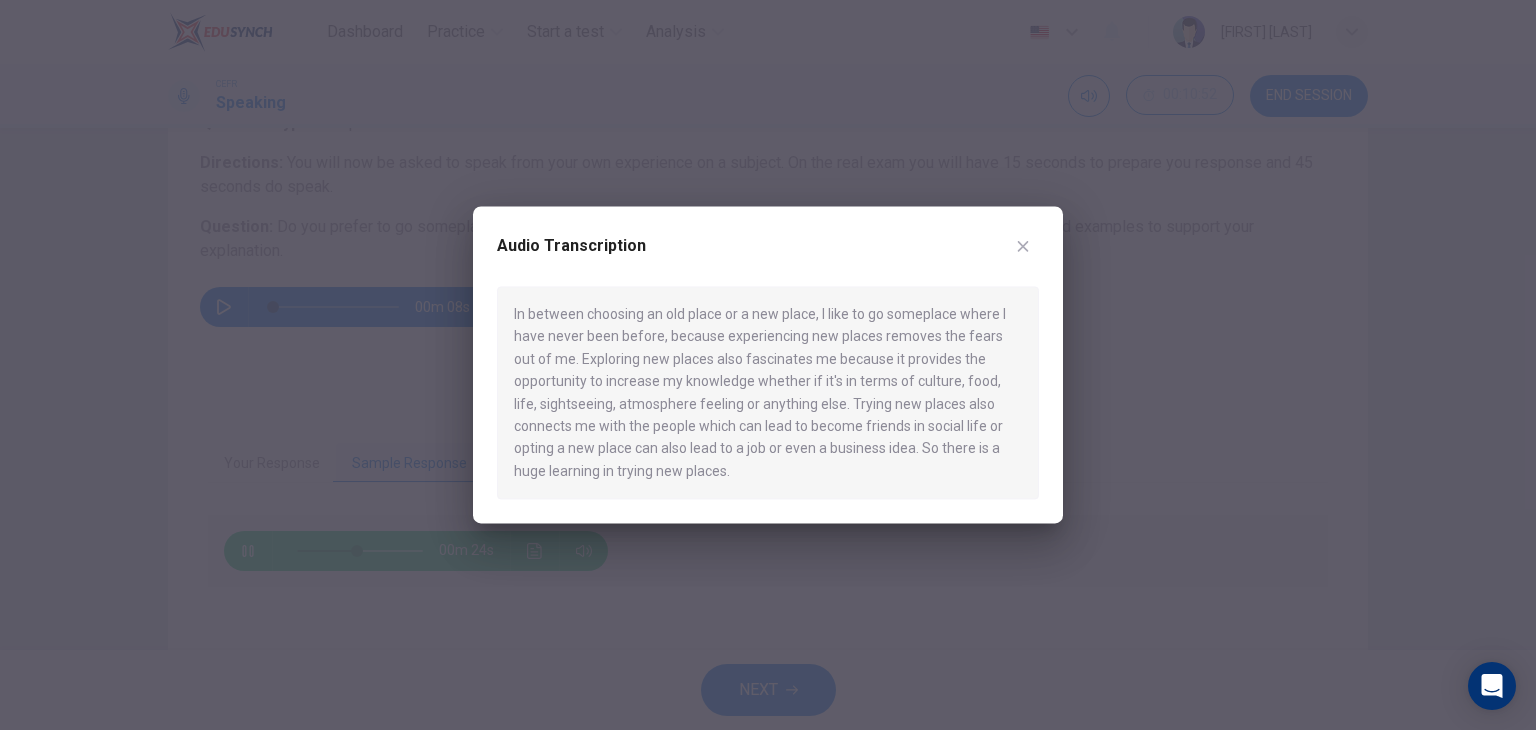 click at bounding box center [1023, 246] 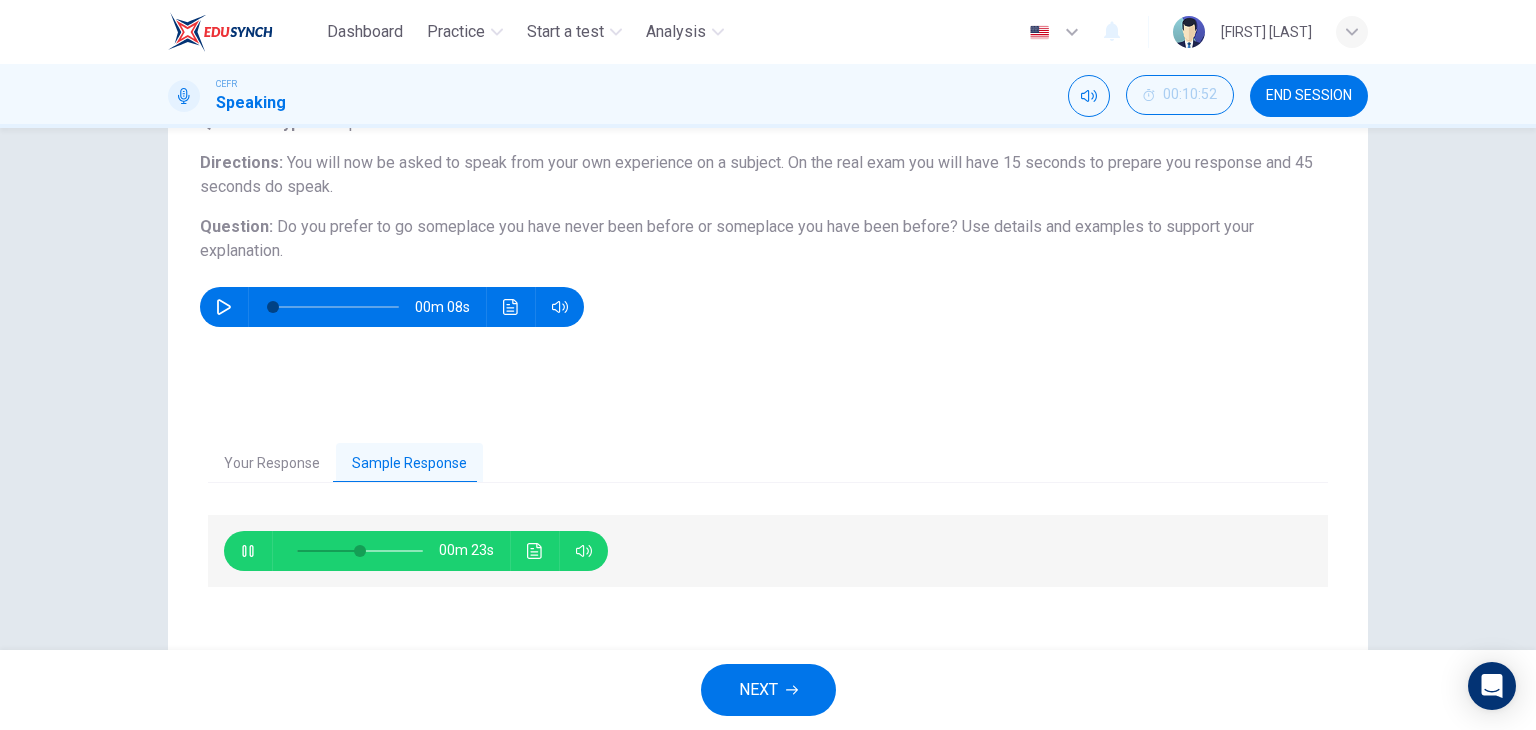click at bounding box center (247, 551) 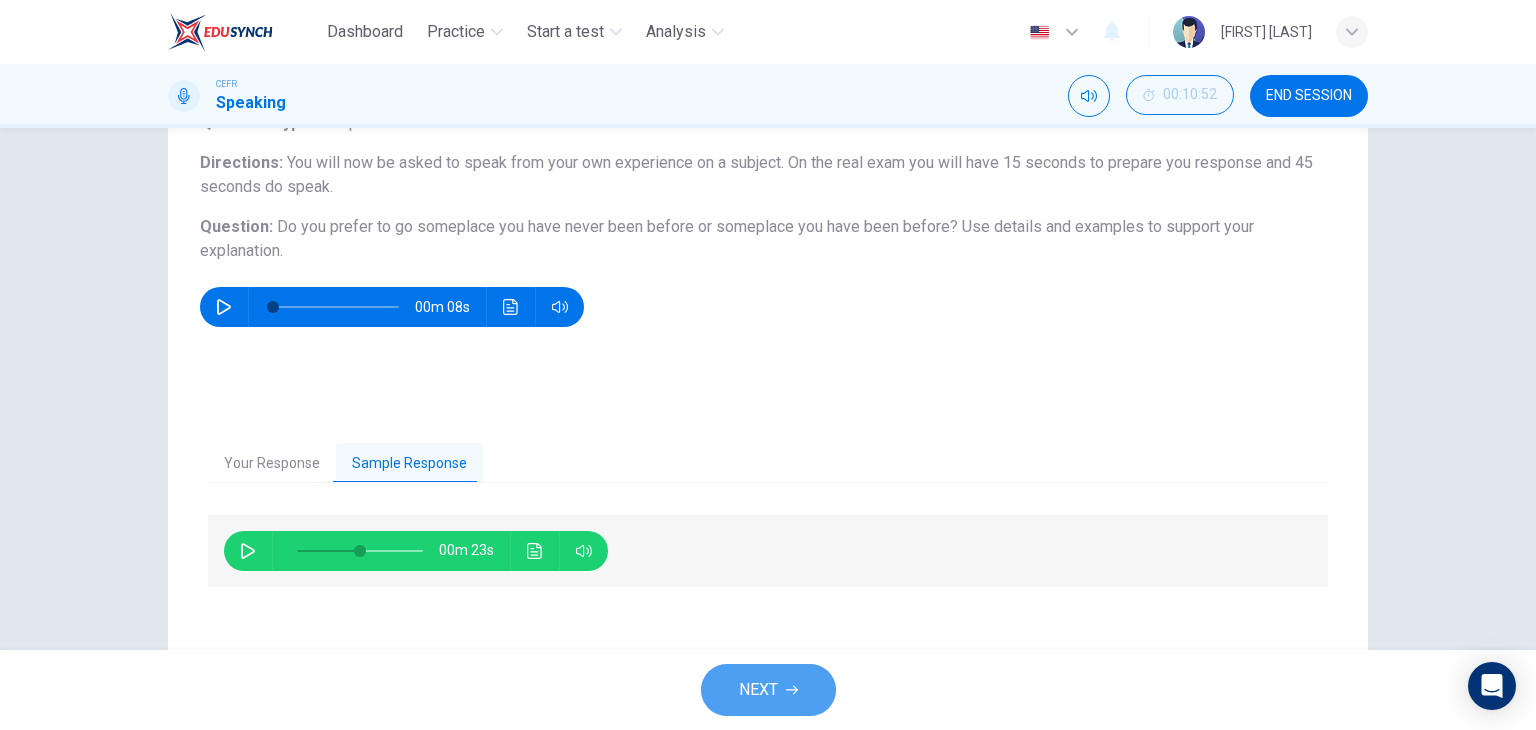 click on "NEXT" at bounding box center (768, 690) 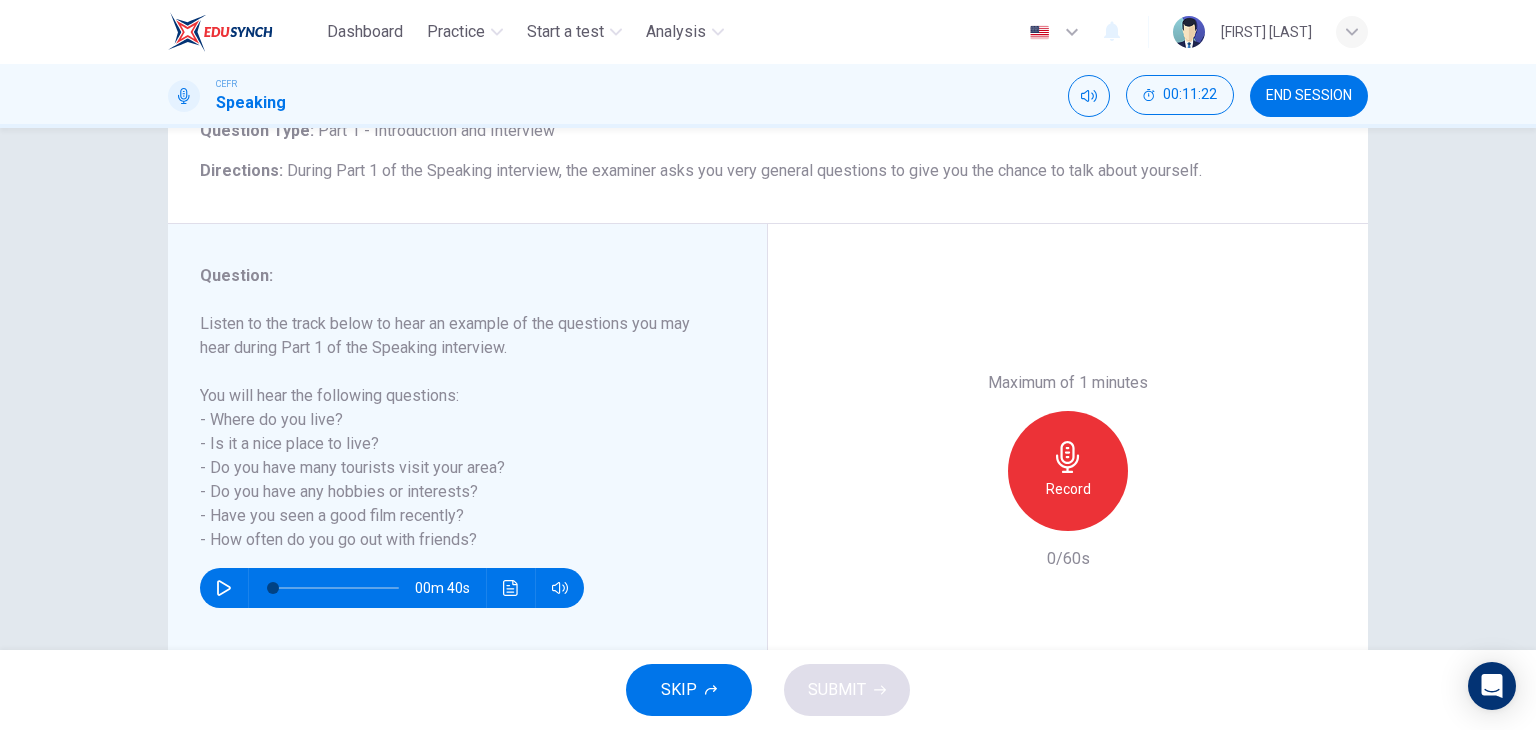 scroll, scrollTop: 253, scrollLeft: 0, axis: vertical 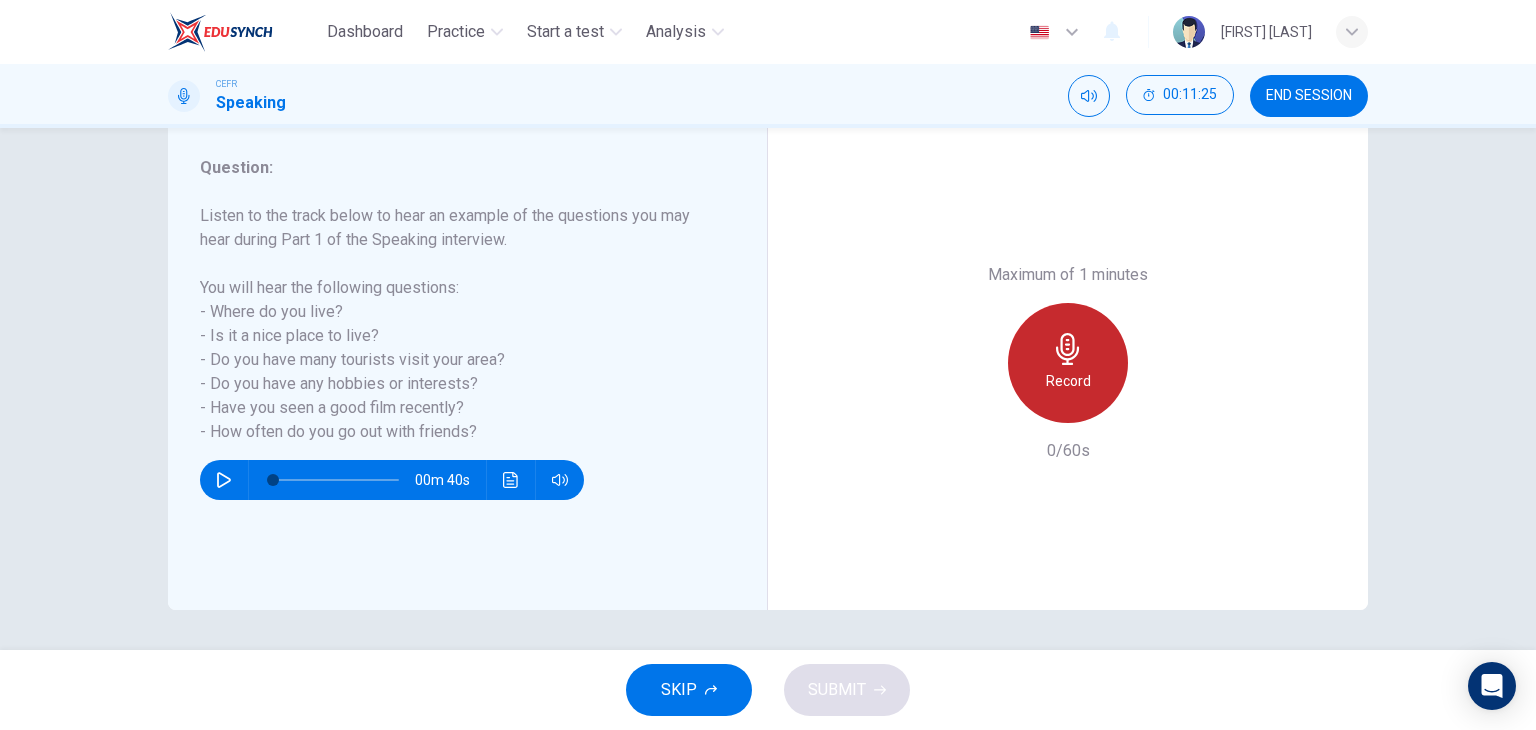 click on "Record" at bounding box center (1068, 363) 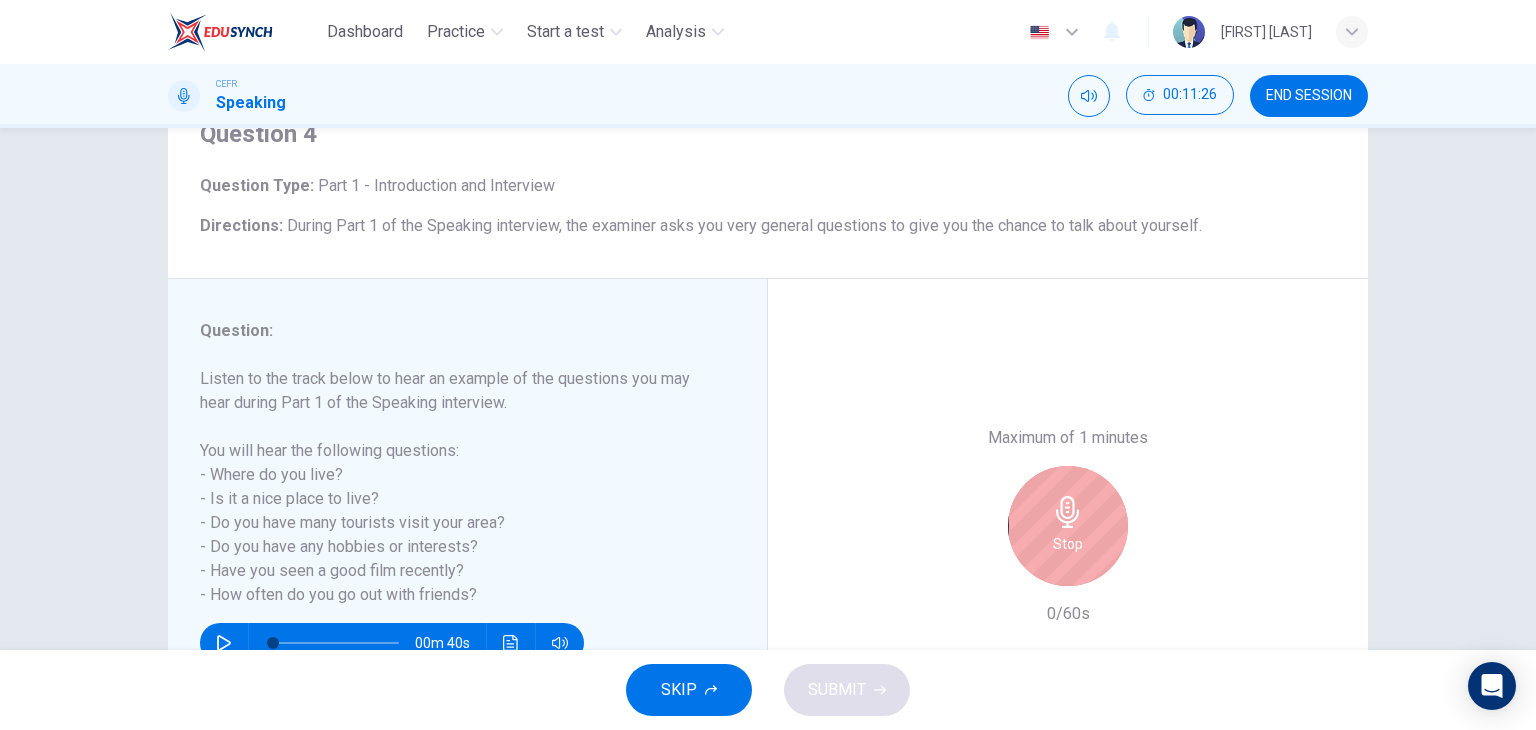 scroll, scrollTop: 53, scrollLeft: 0, axis: vertical 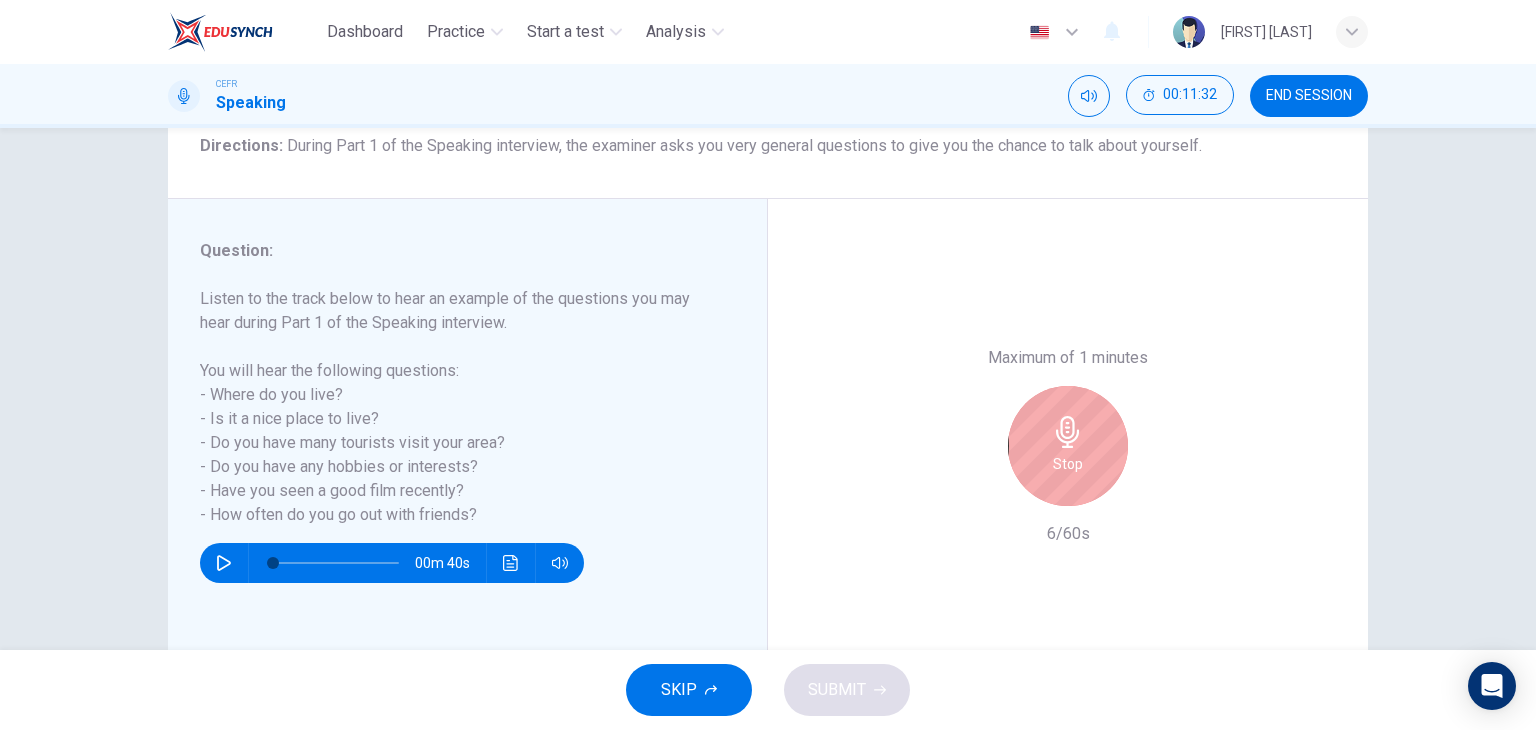 click on "Stop" at bounding box center [1068, 446] 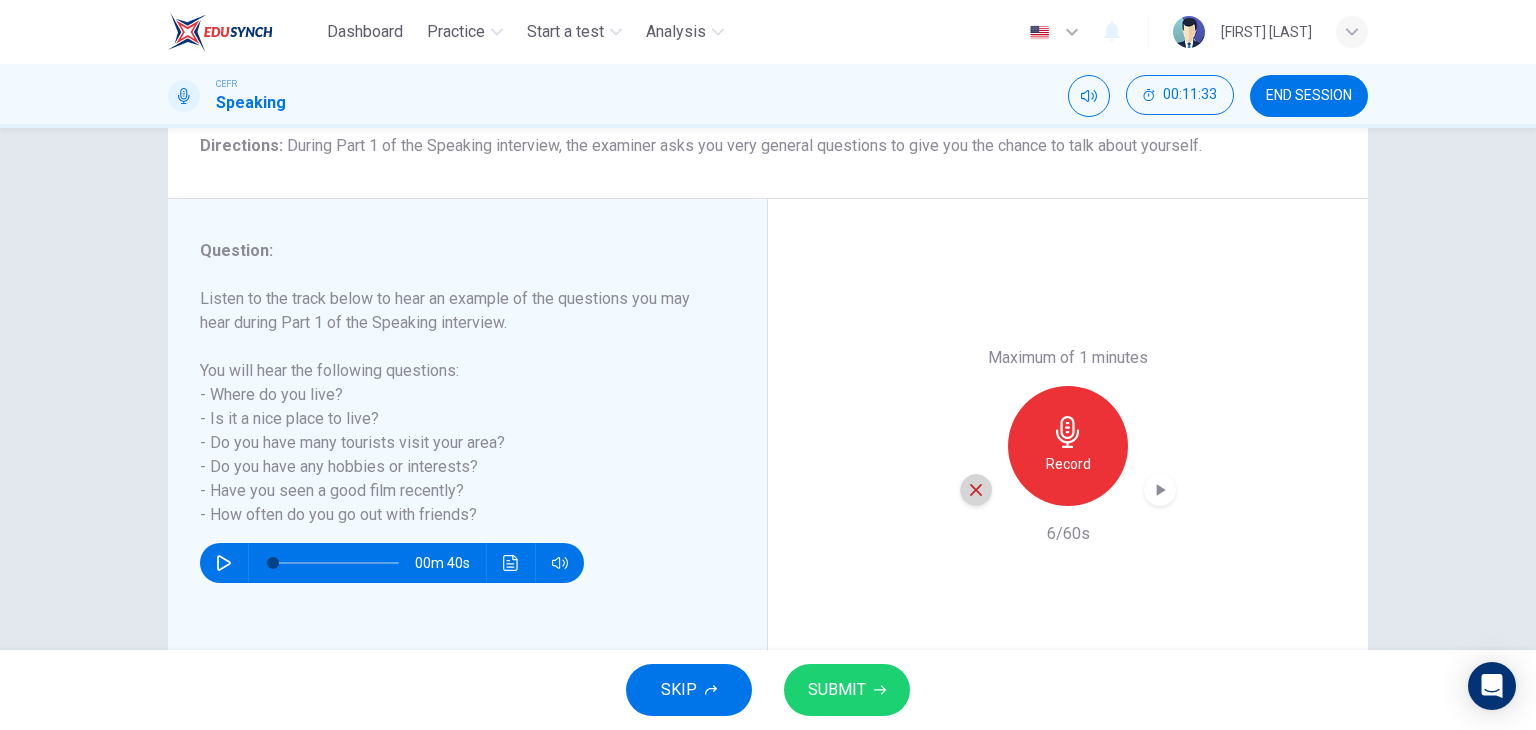 click at bounding box center [976, 490] 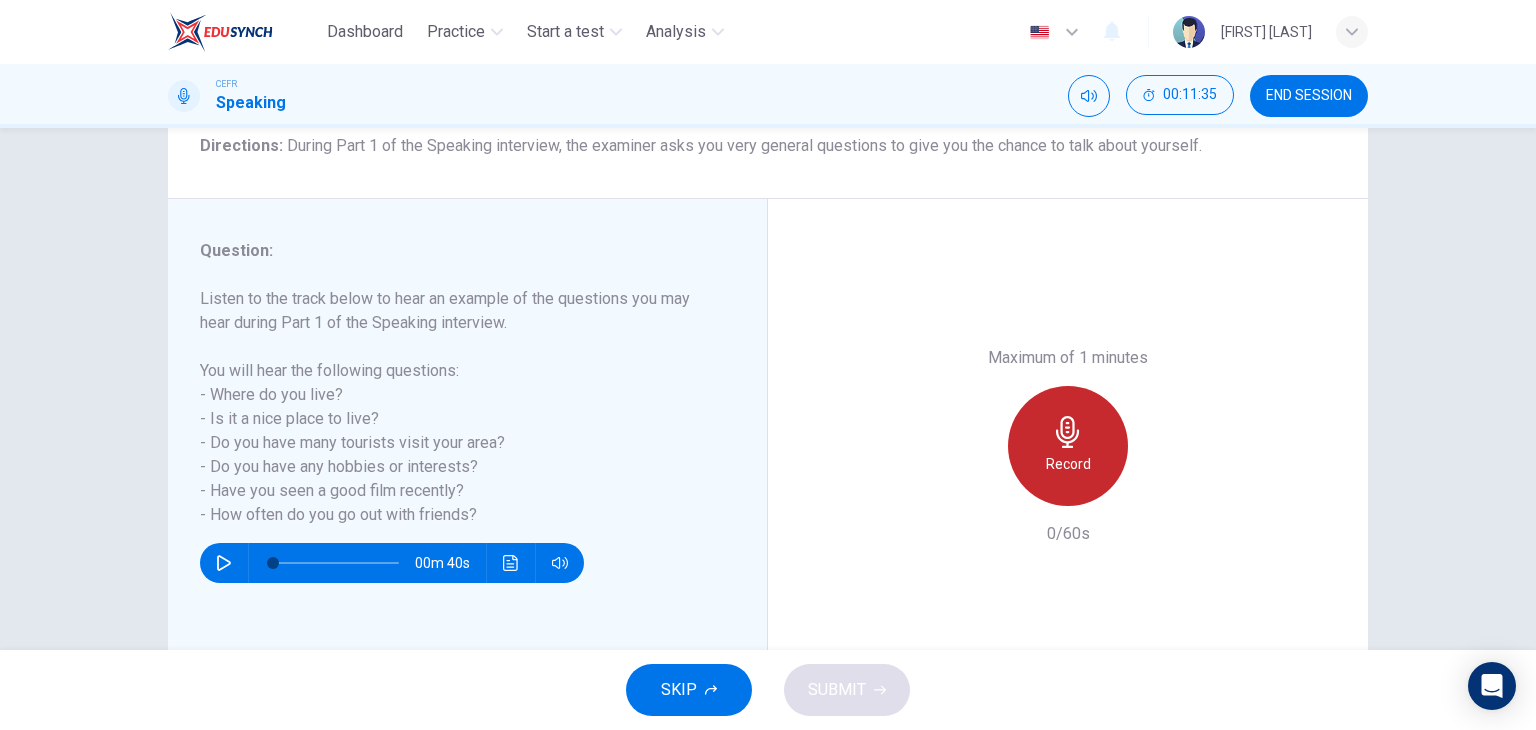 click on "Record" at bounding box center (1068, 464) 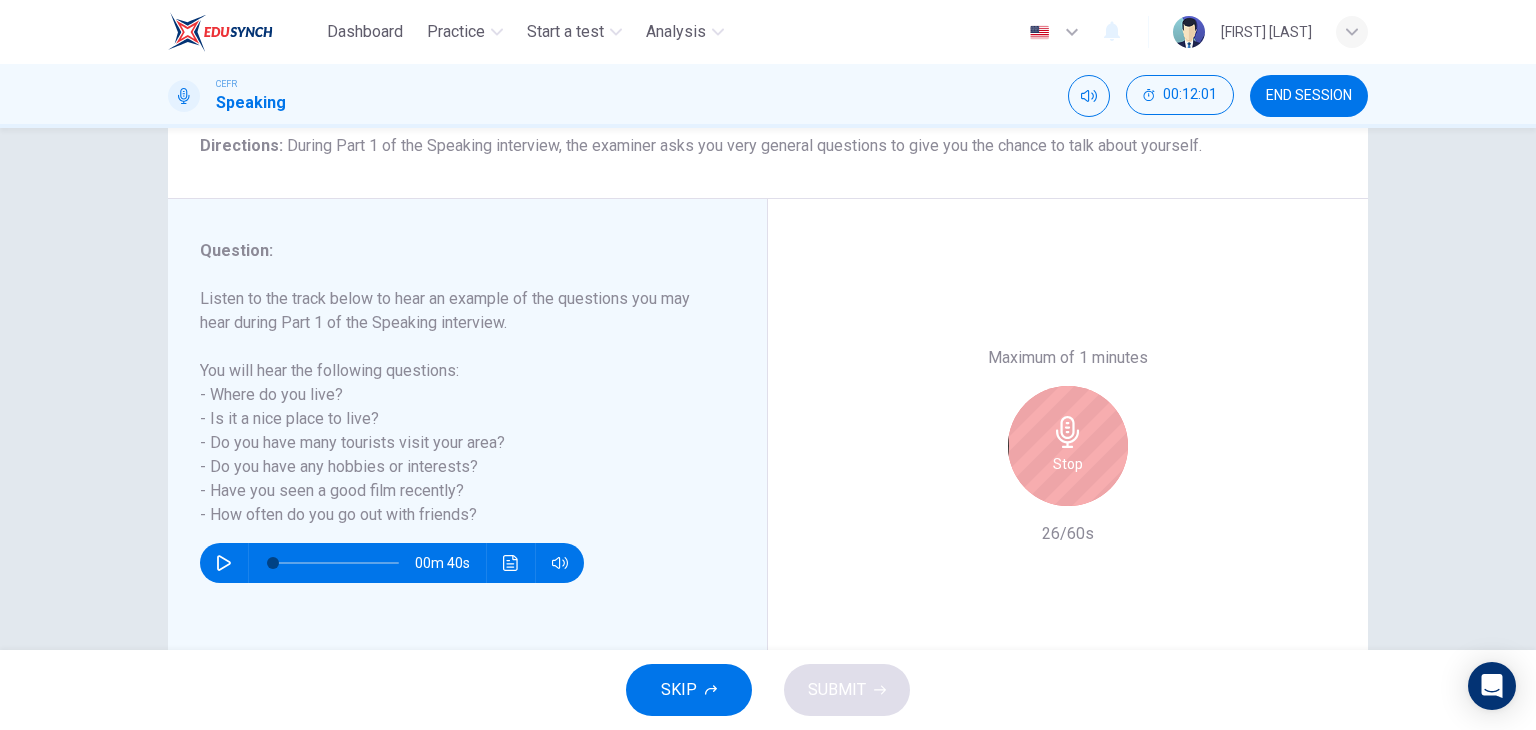 click on "Stop" at bounding box center [1068, 446] 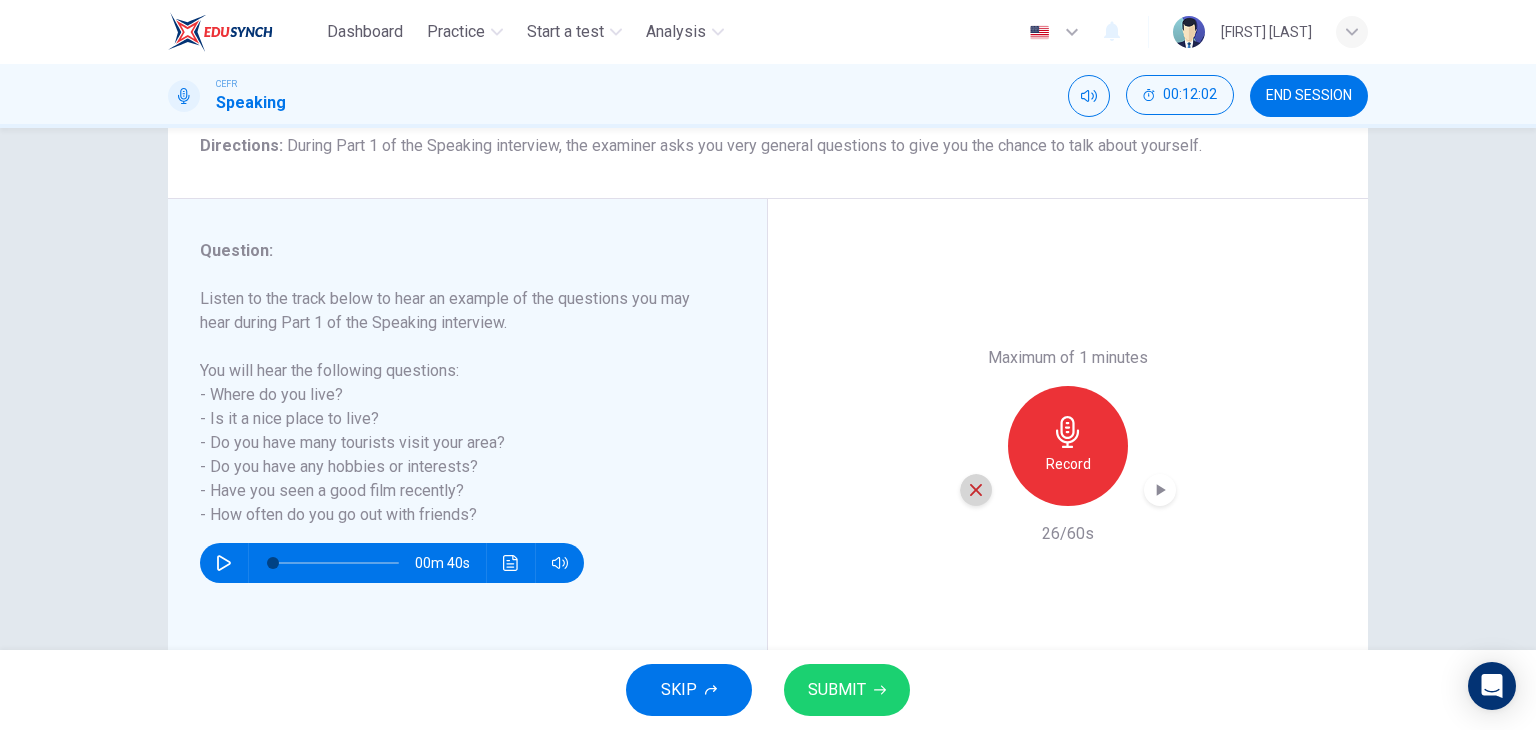 click at bounding box center (976, 490) 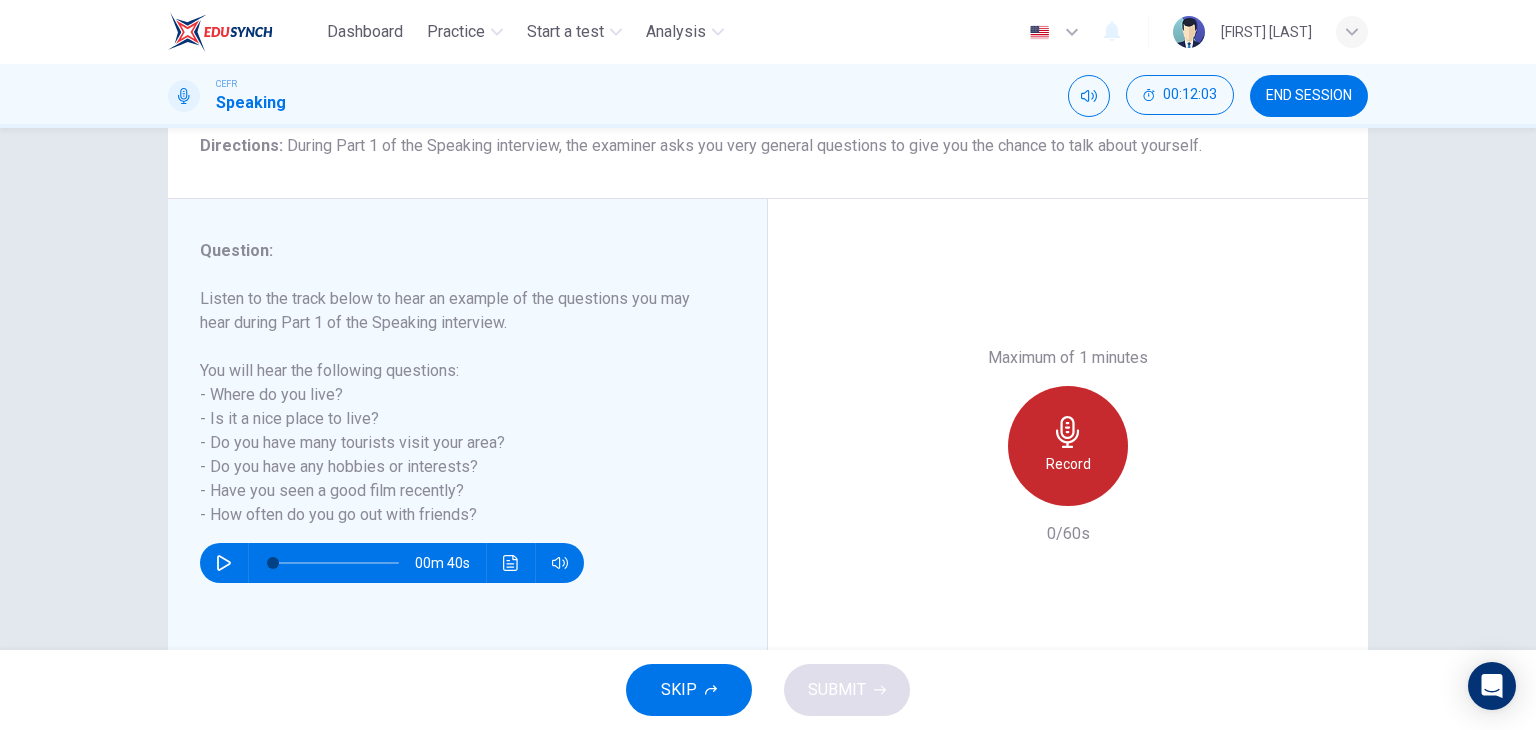 click on "Record" at bounding box center (1068, 464) 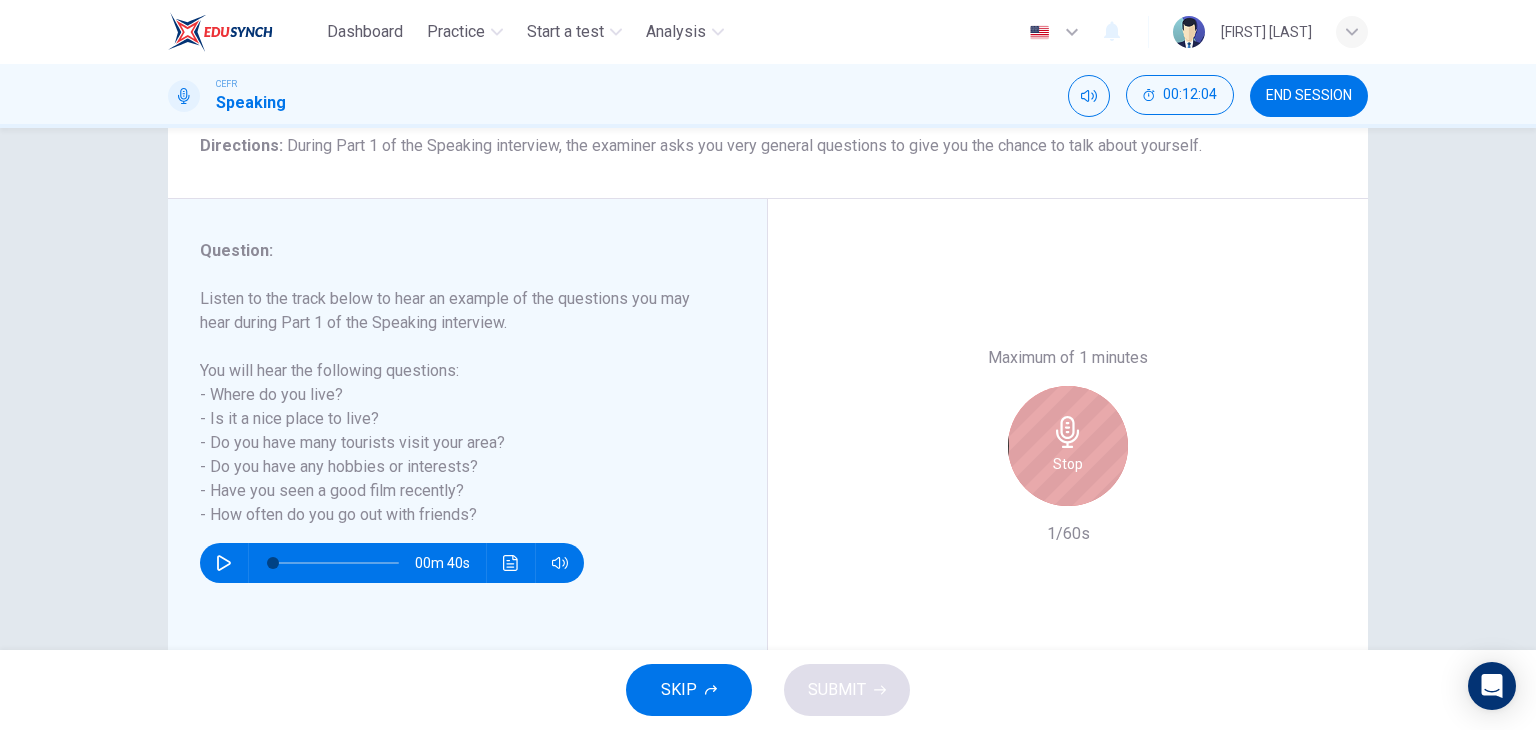 click on "Stop" at bounding box center (1068, 446) 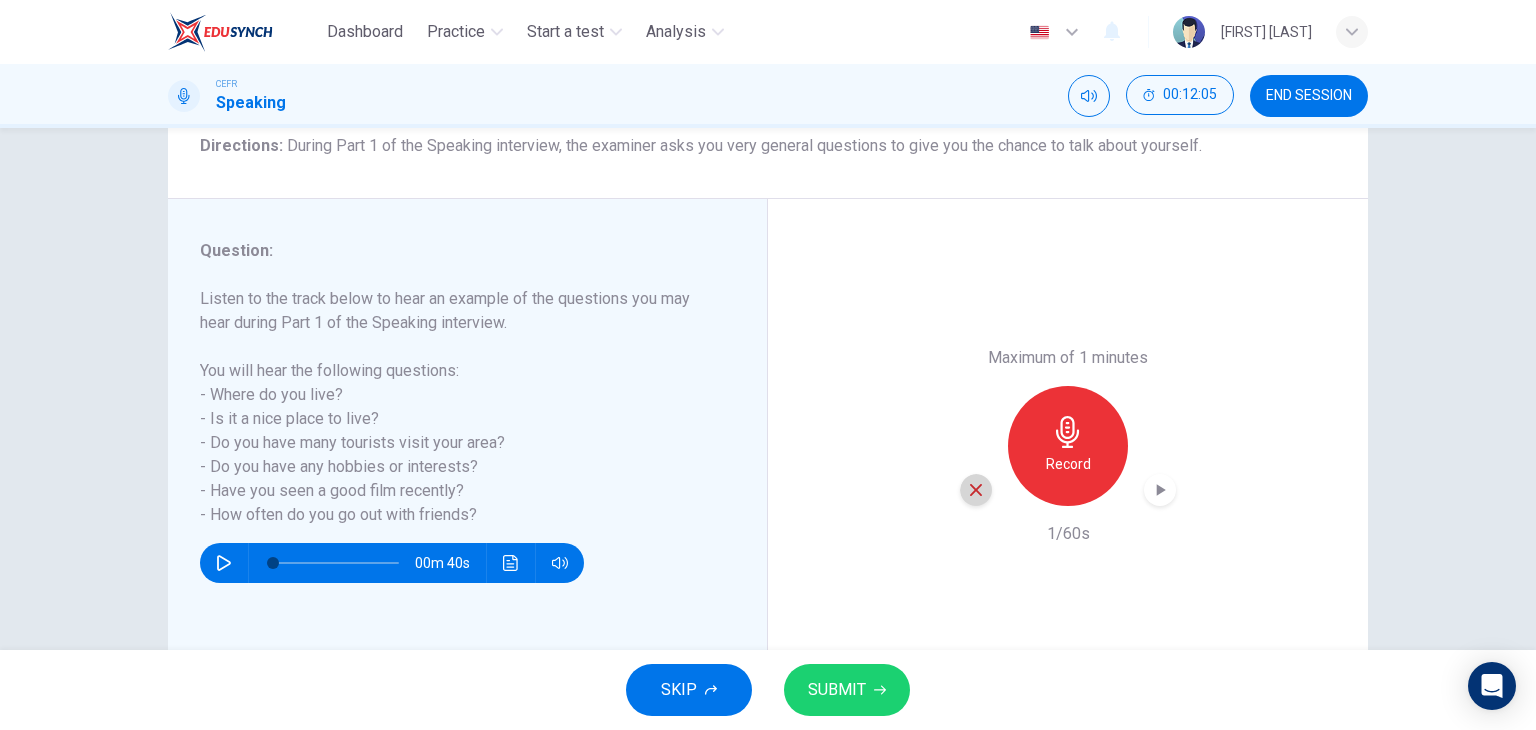 click at bounding box center (976, 490) 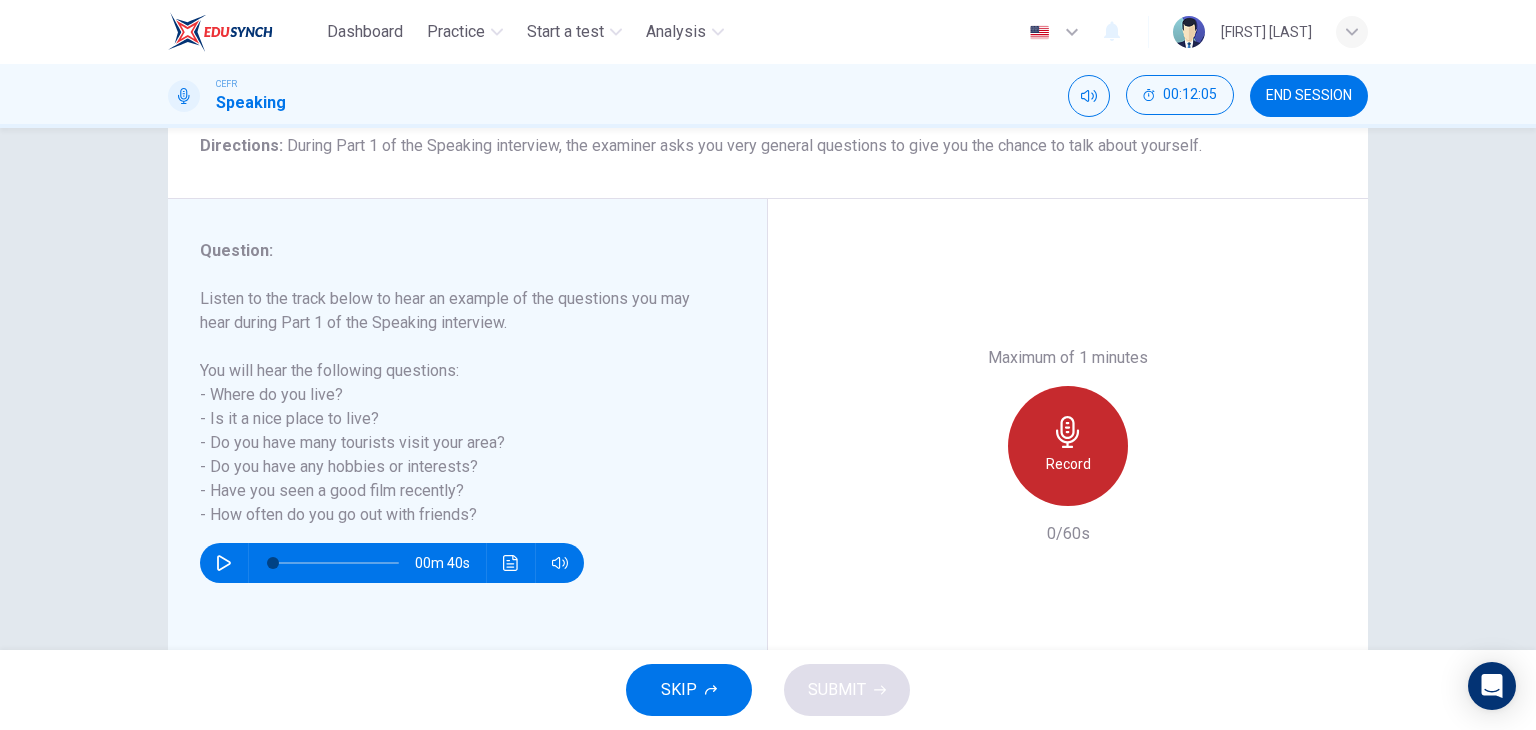 click on "Record" at bounding box center [1068, 464] 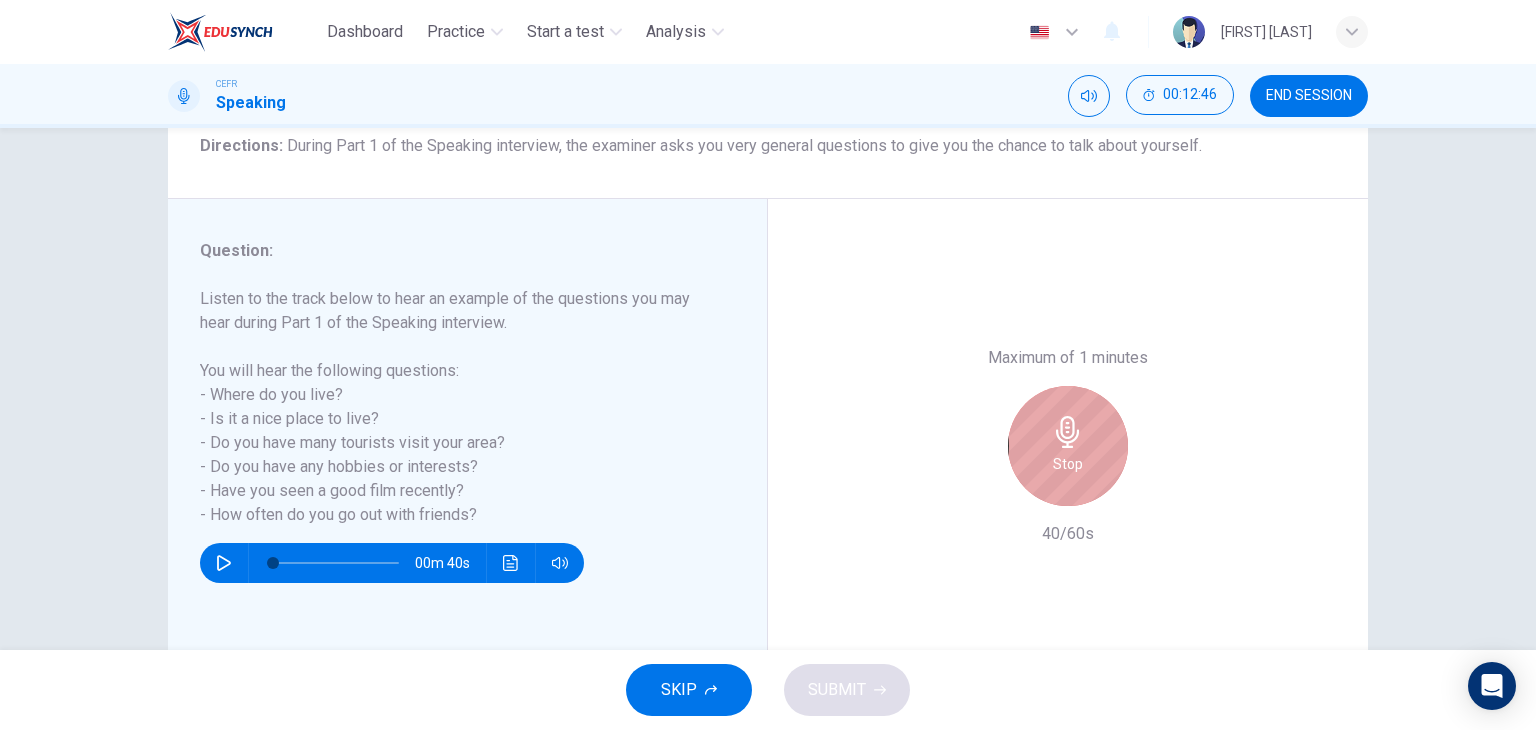 click on "Stop" at bounding box center [1068, 446] 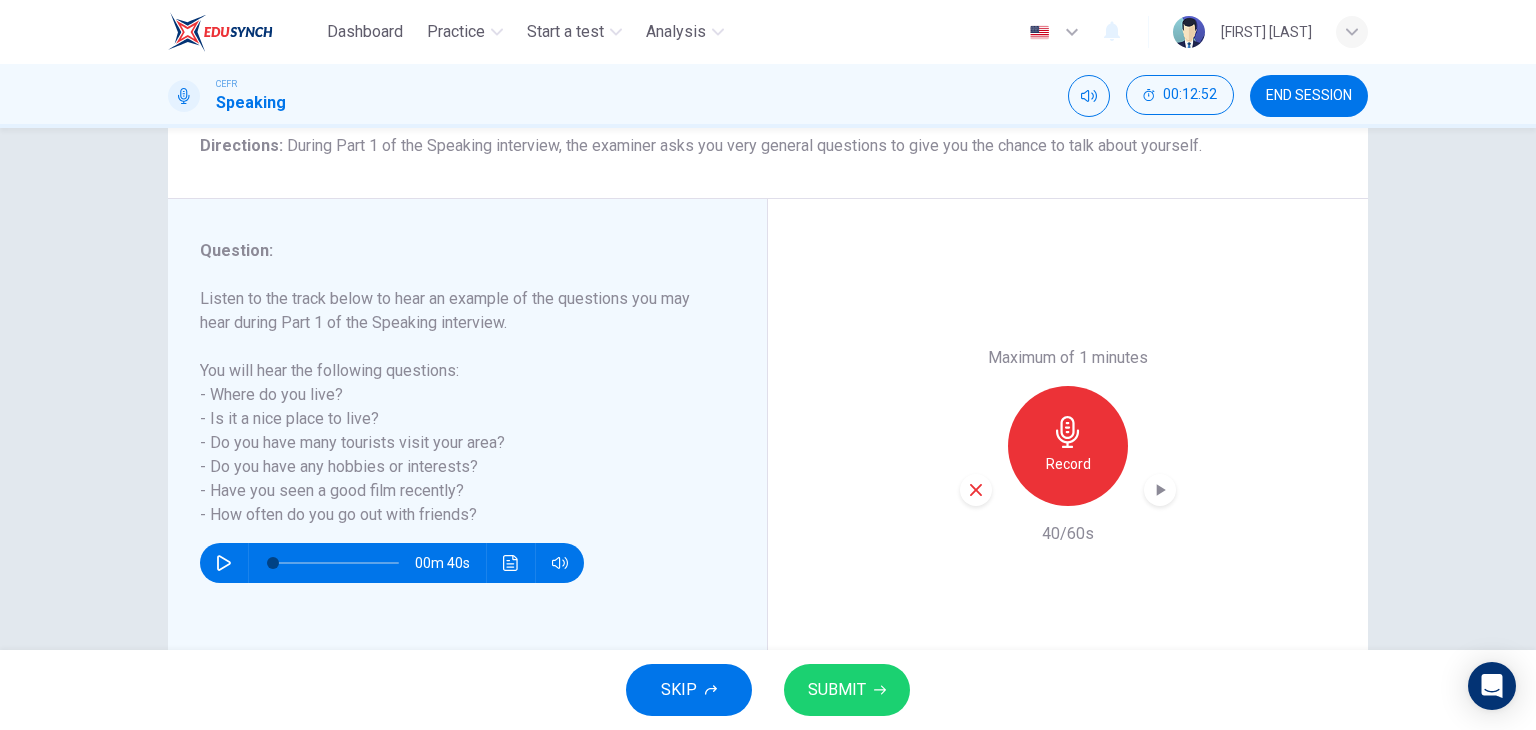 click on "Record" at bounding box center [1068, 446] 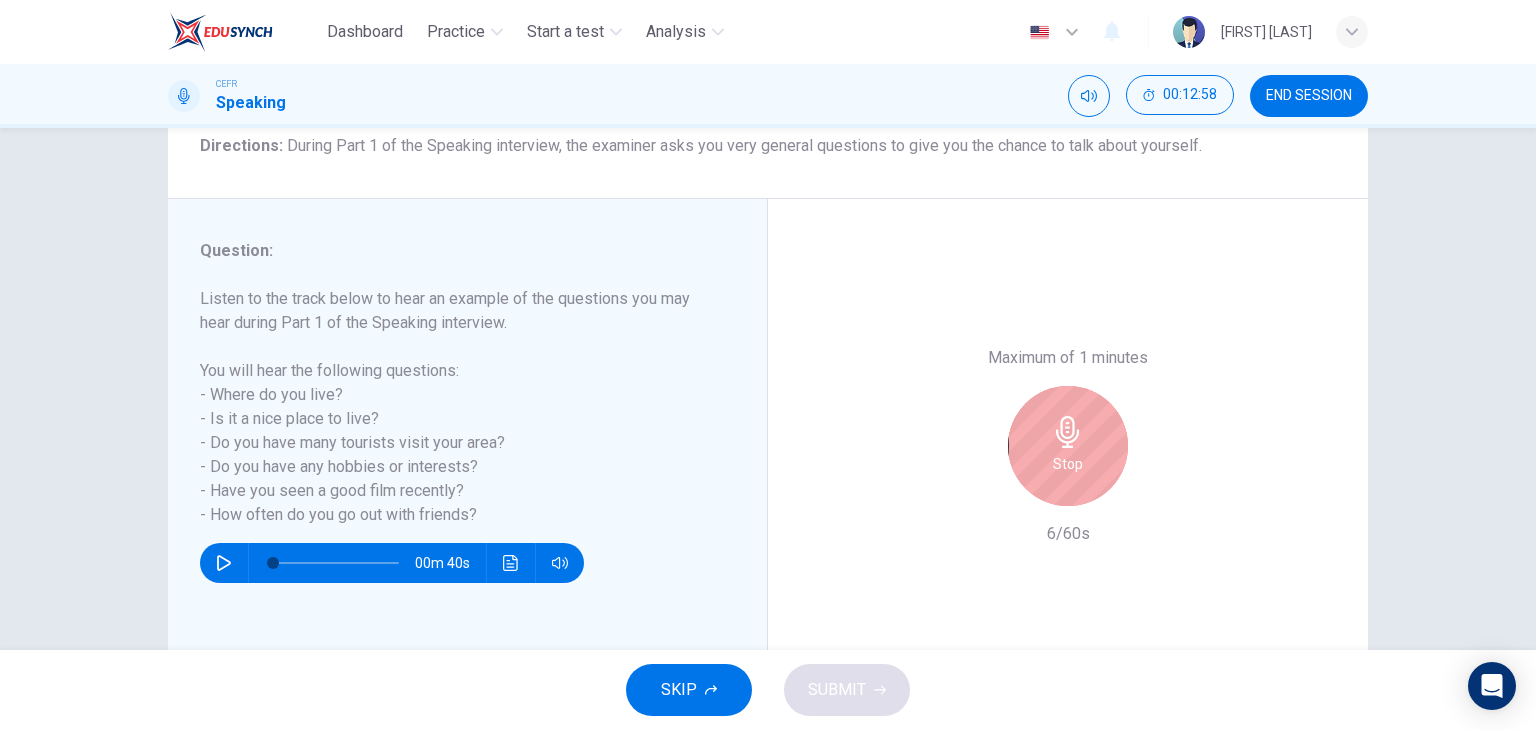 click on "Stop" at bounding box center [1068, 446] 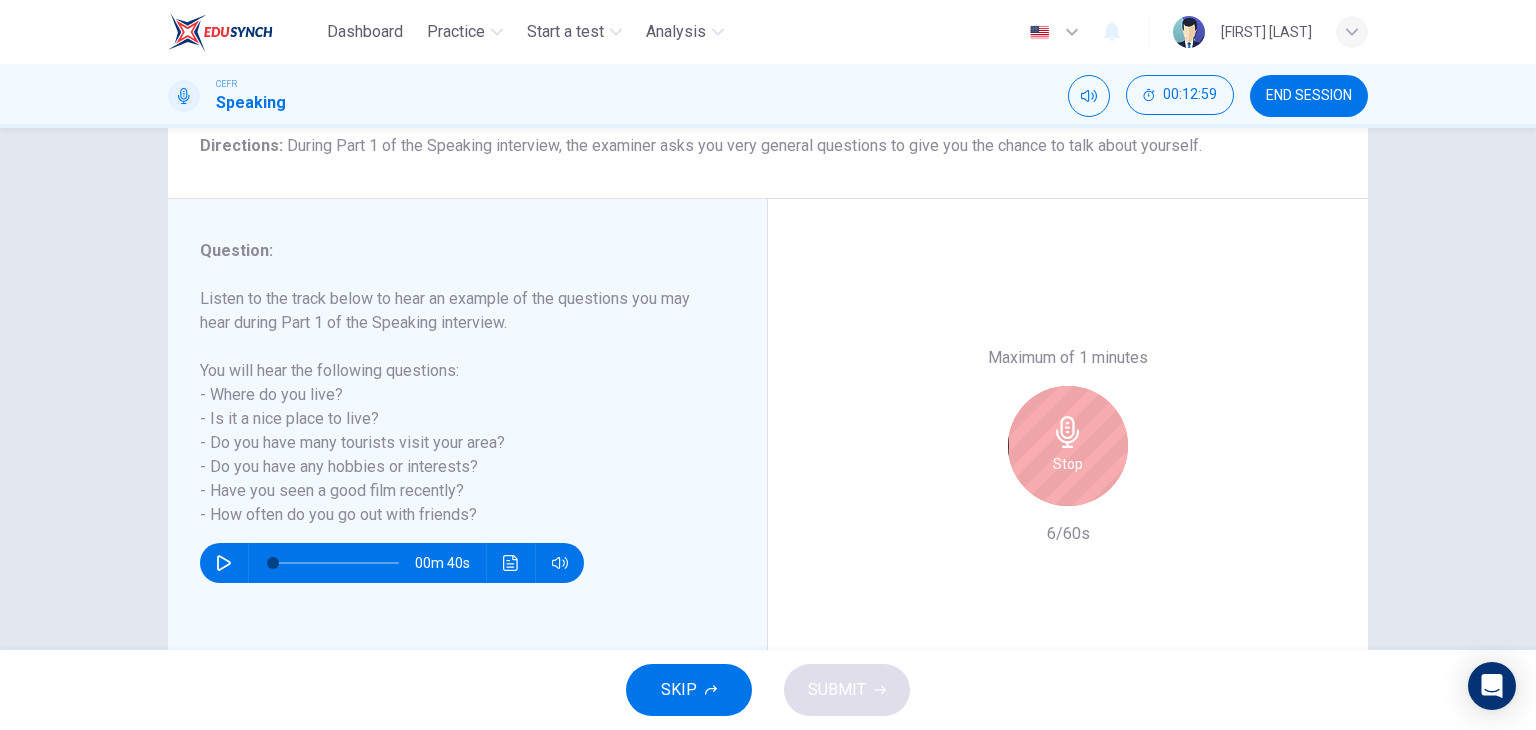 click on "Stop" at bounding box center (1068, 446) 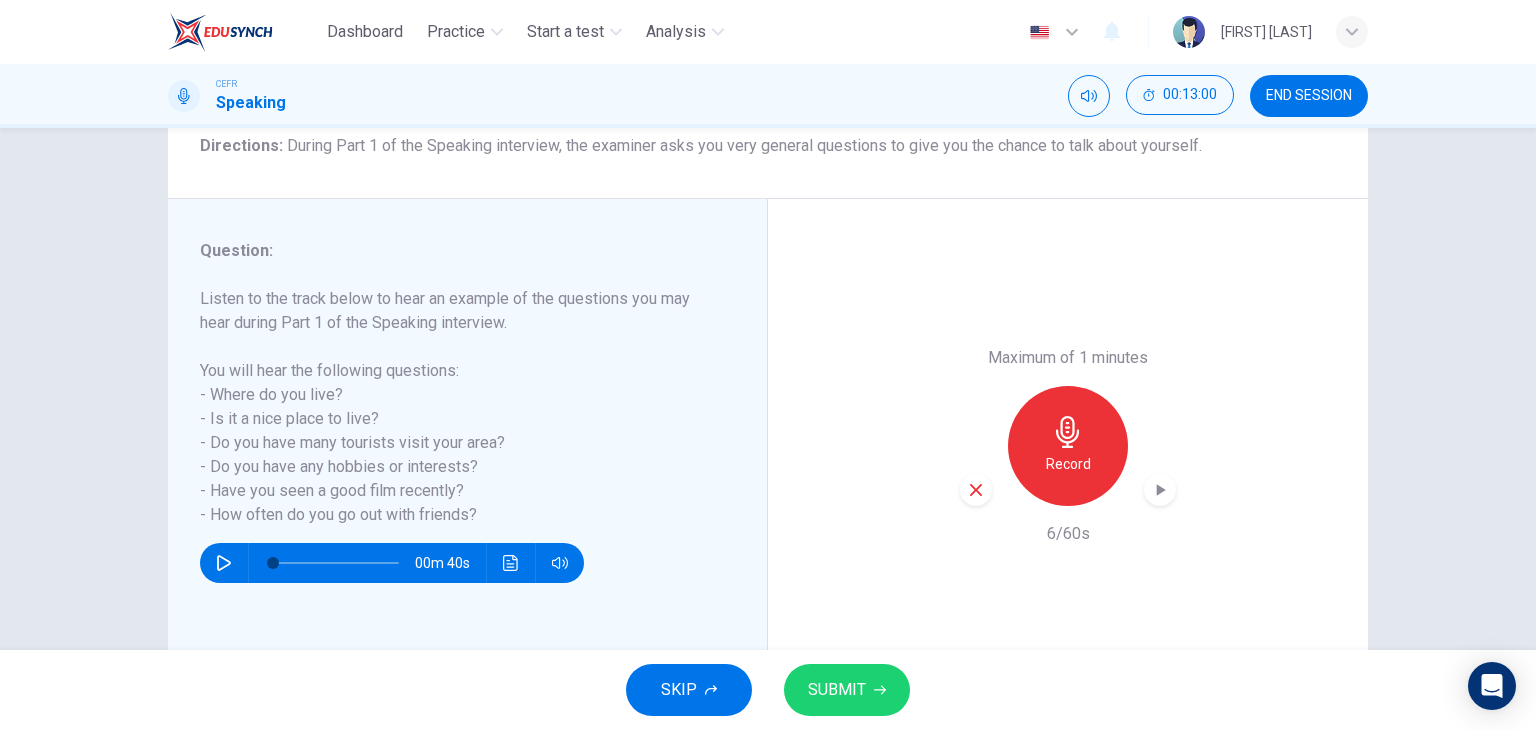 click at bounding box center (976, 490) 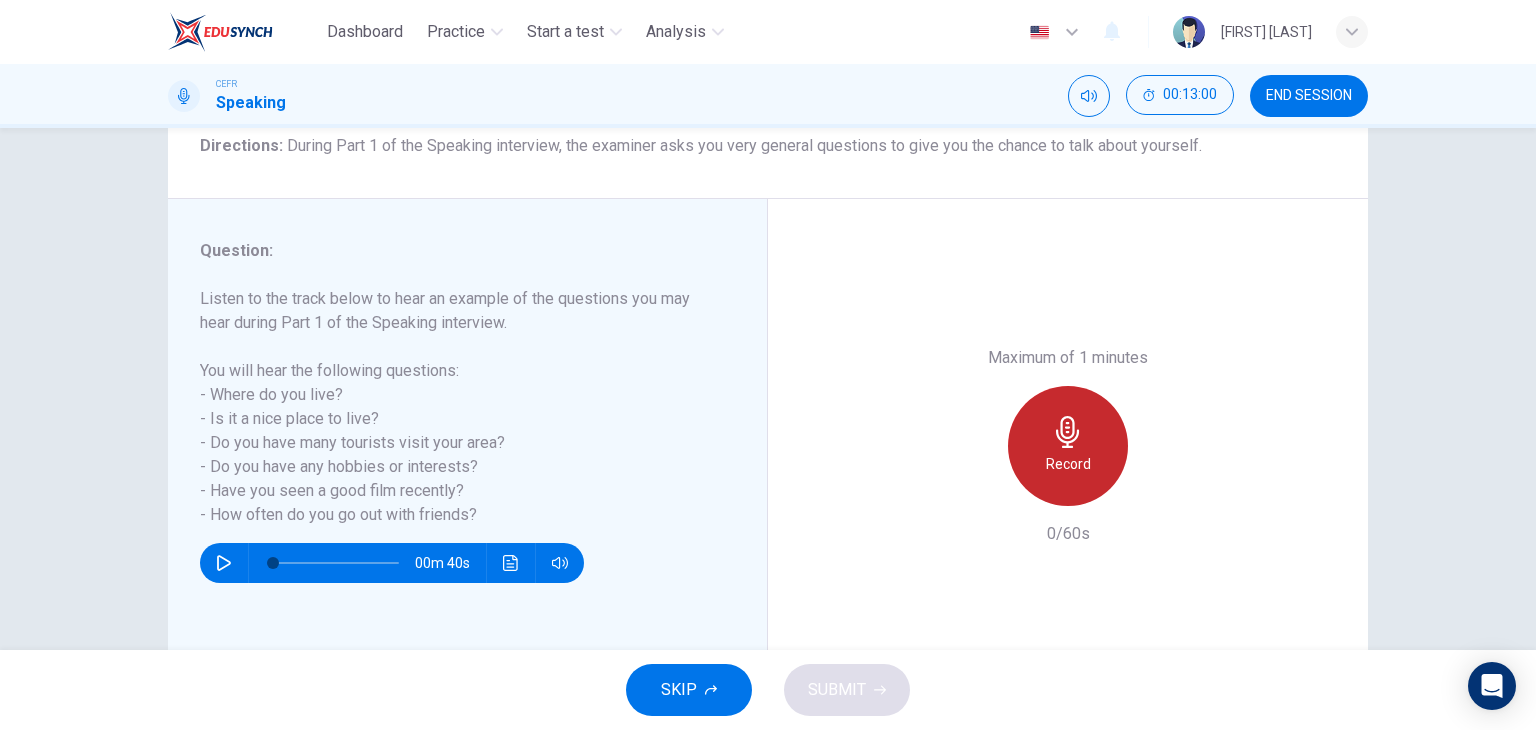 click on "Record" at bounding box center (1068, 464) 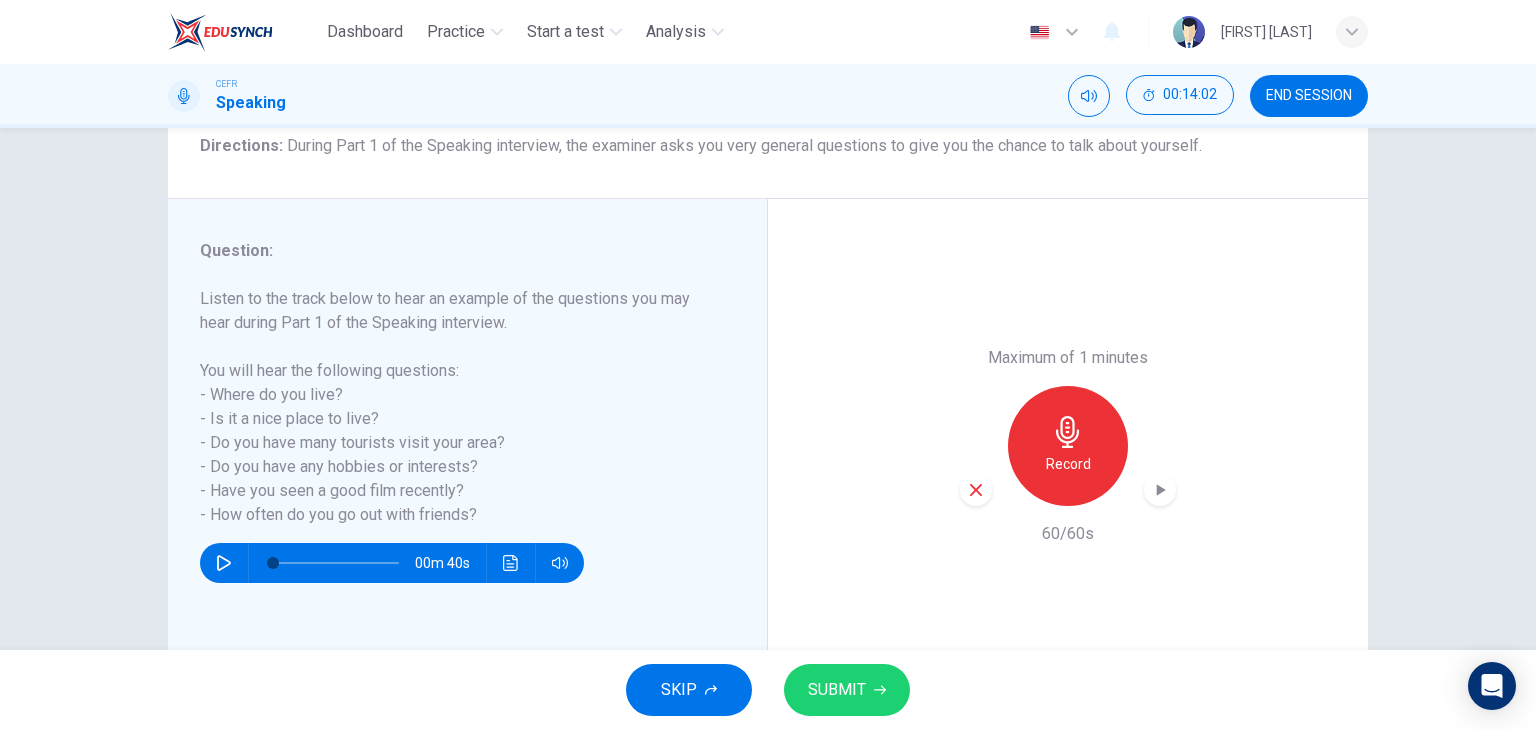 click on "SUBMIT" at bounding box center [837, 690] 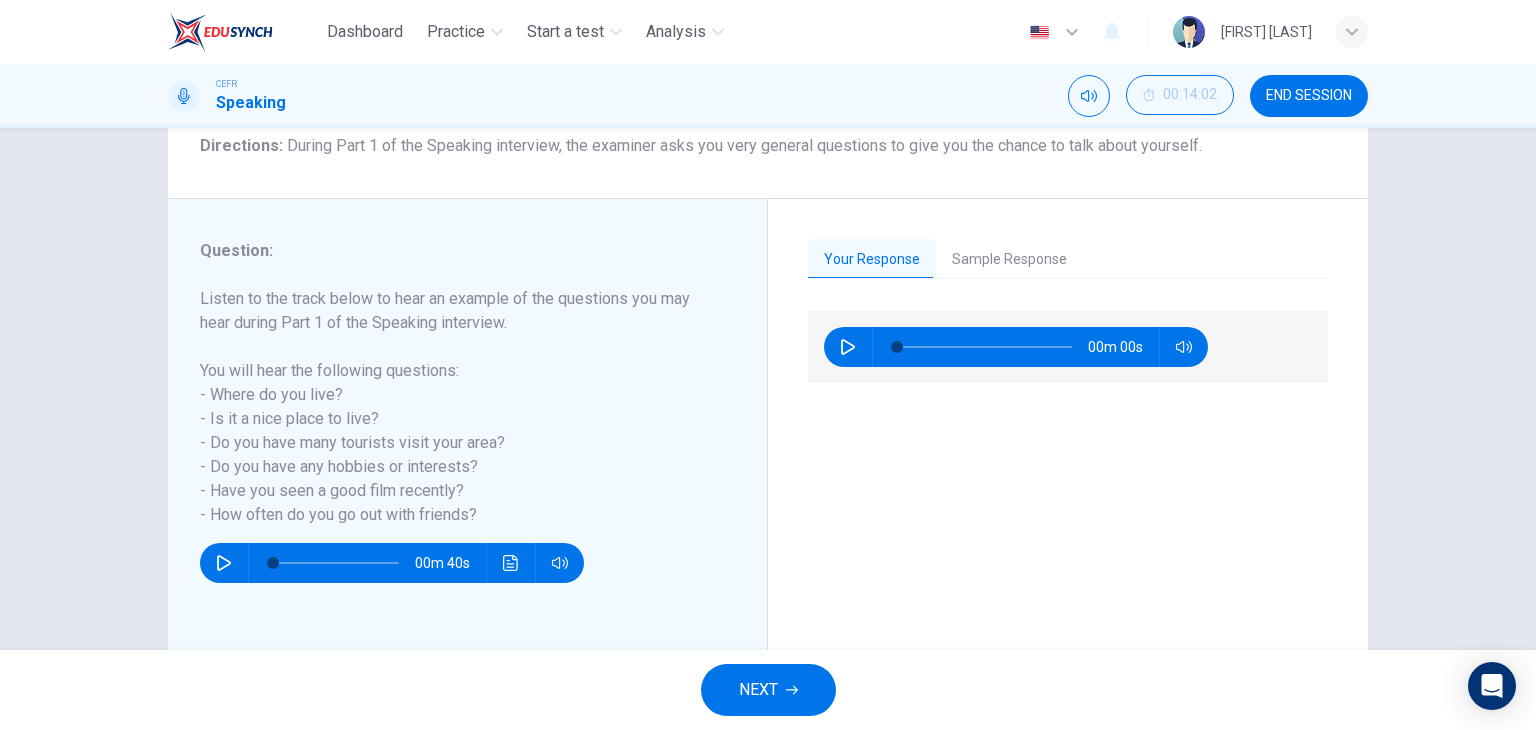 click at bounding box center [848, 347] 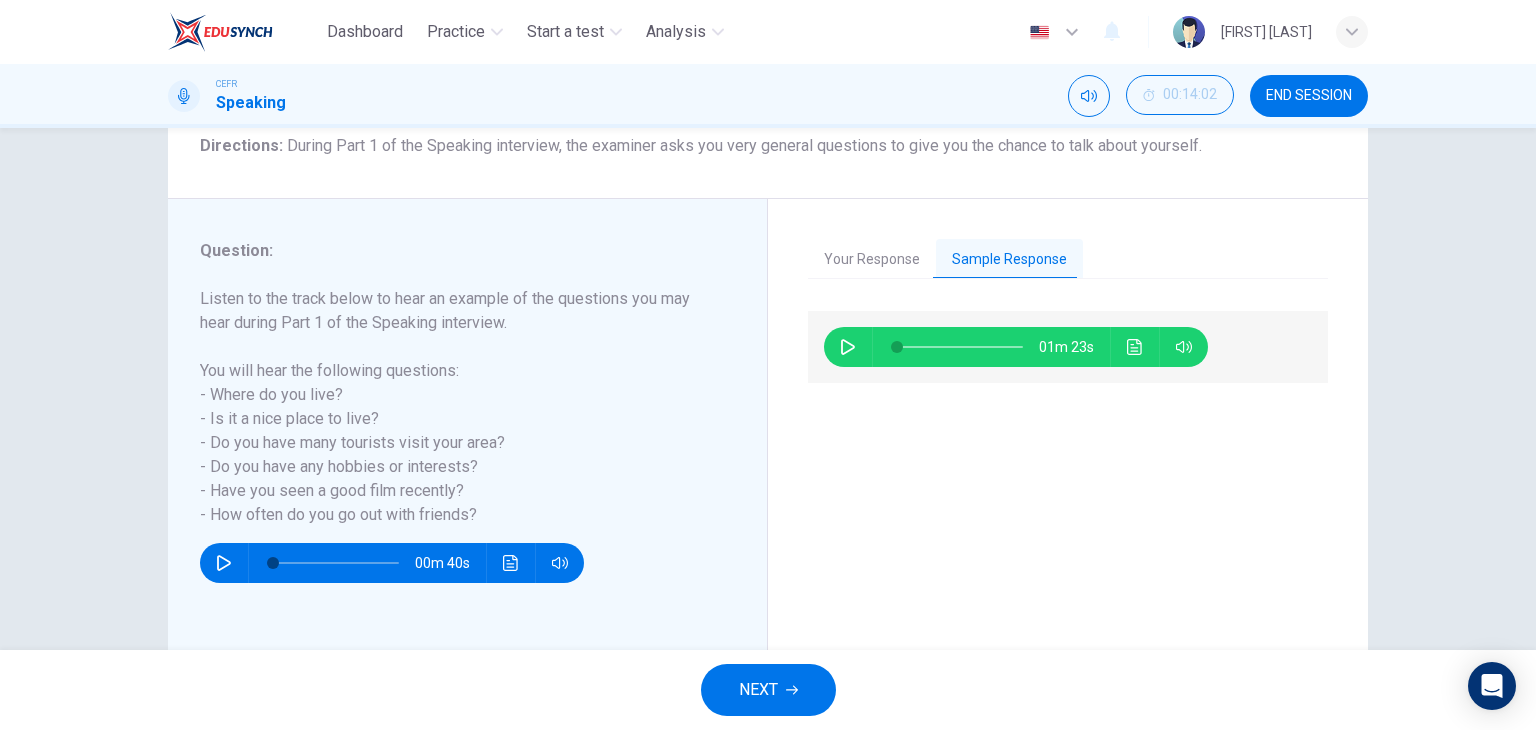 click at bounding box center (848, 347) 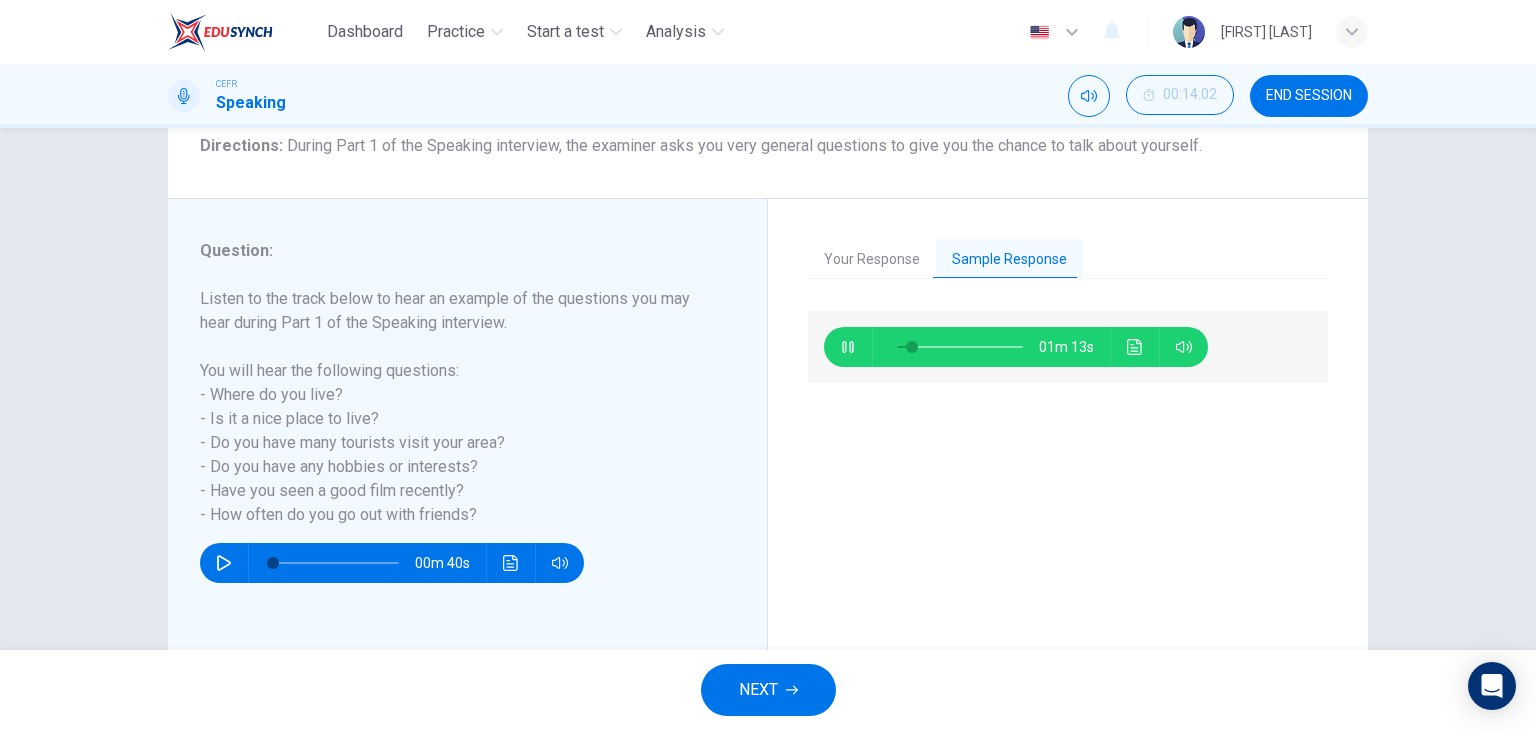 click at bounding box center [1135, 347] 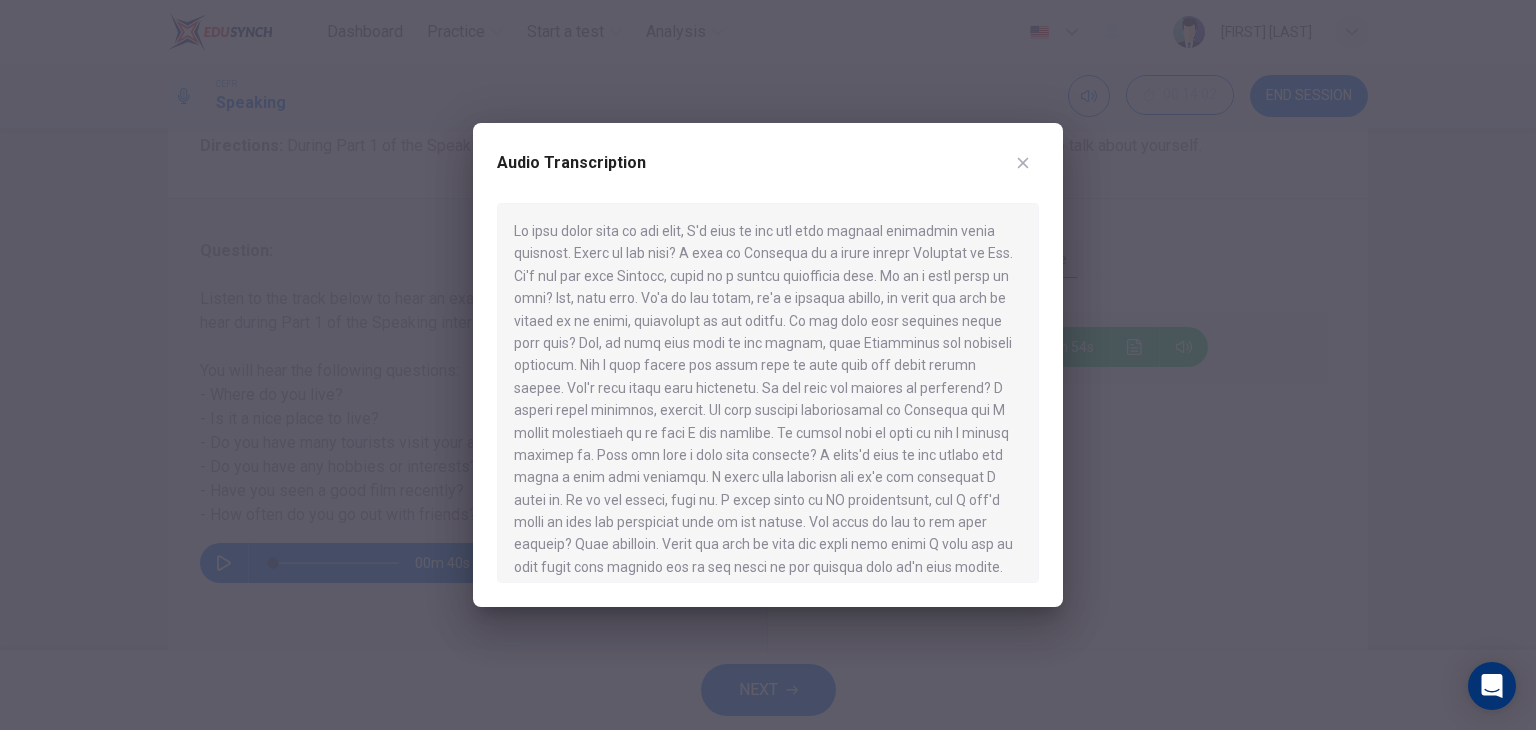 click at bounding box center [1023, 163] 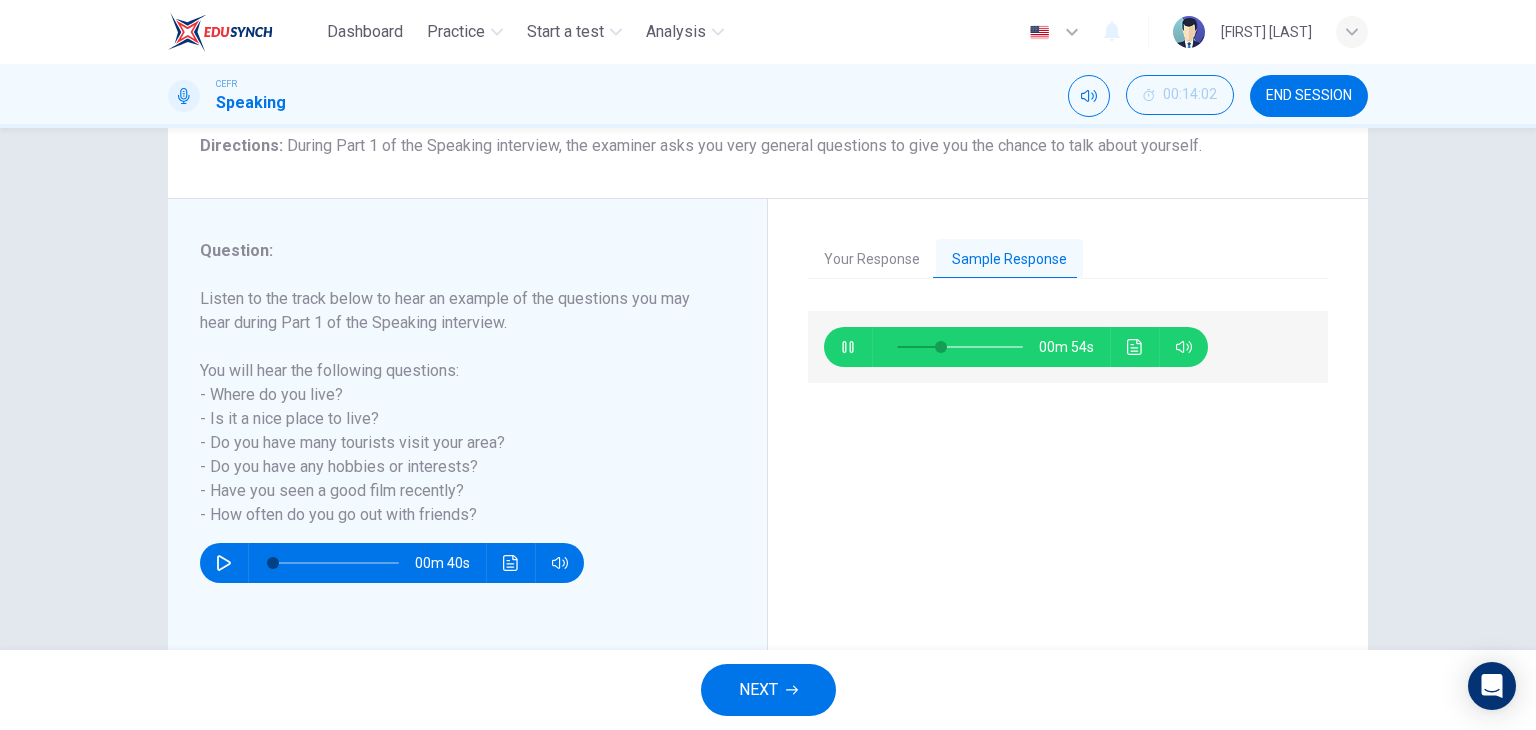 click on "Your Response" at bounding box center (872, 260) 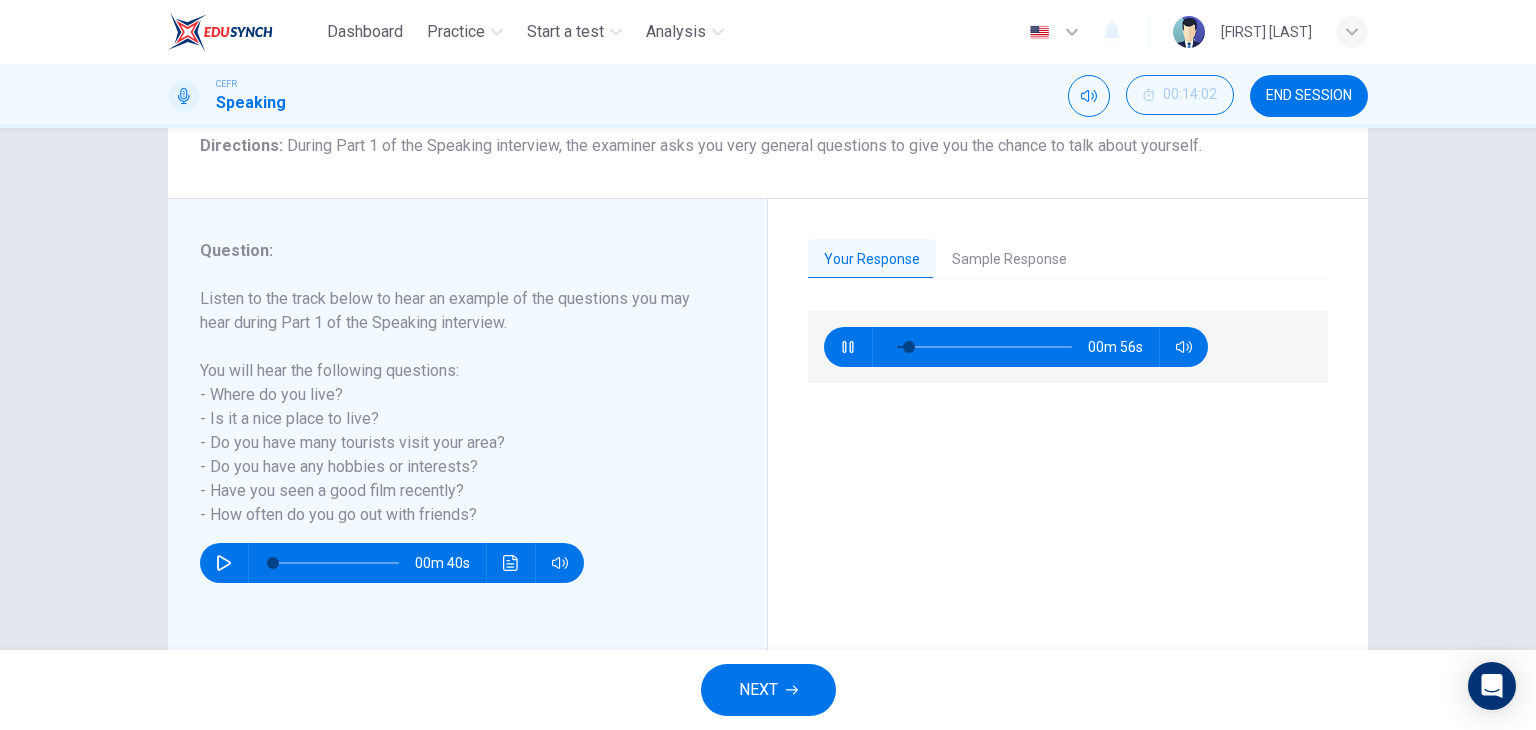 click at bounding box center (848, 347) 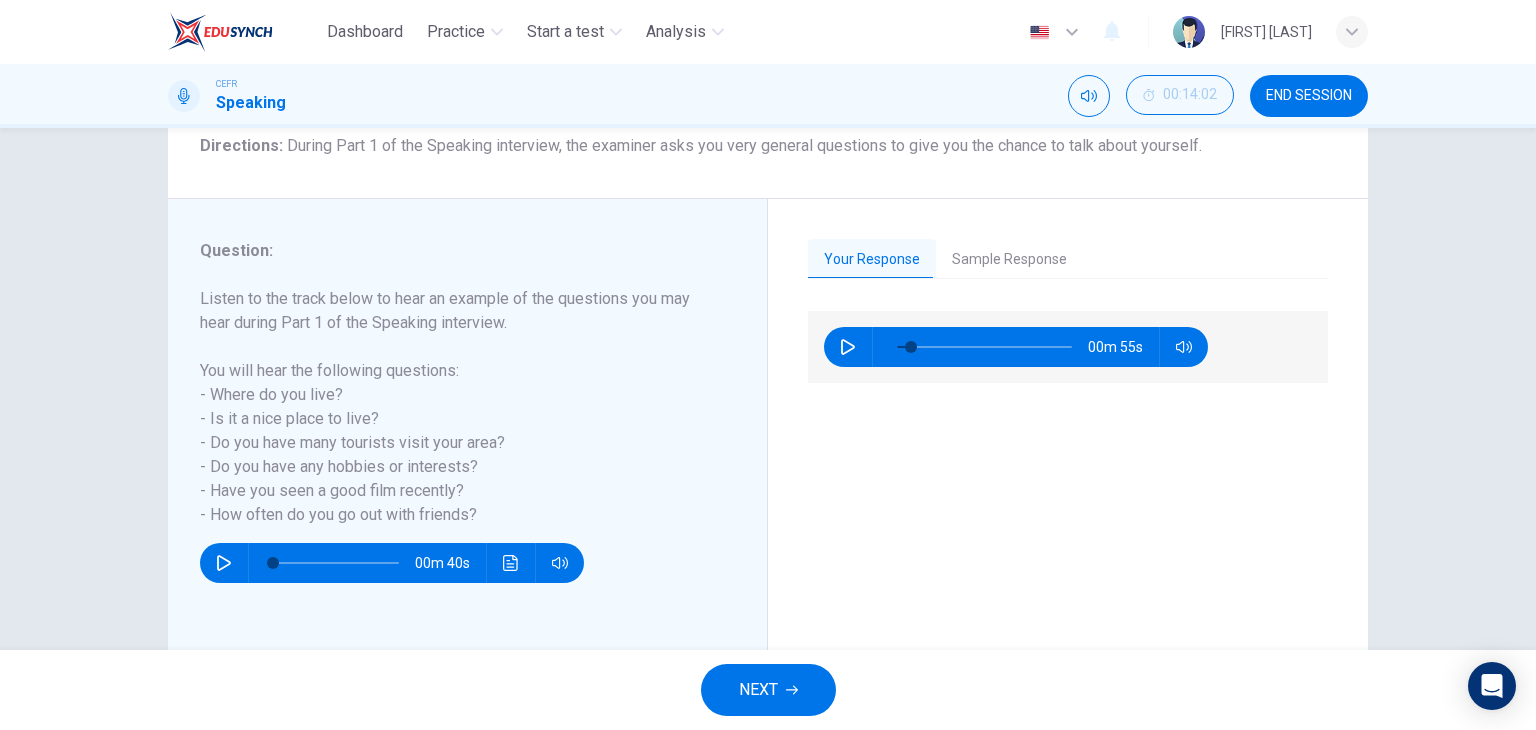 click on "Your Response Sample Response 00m 55s 00m 53s" at bounding box center (1068, 446) 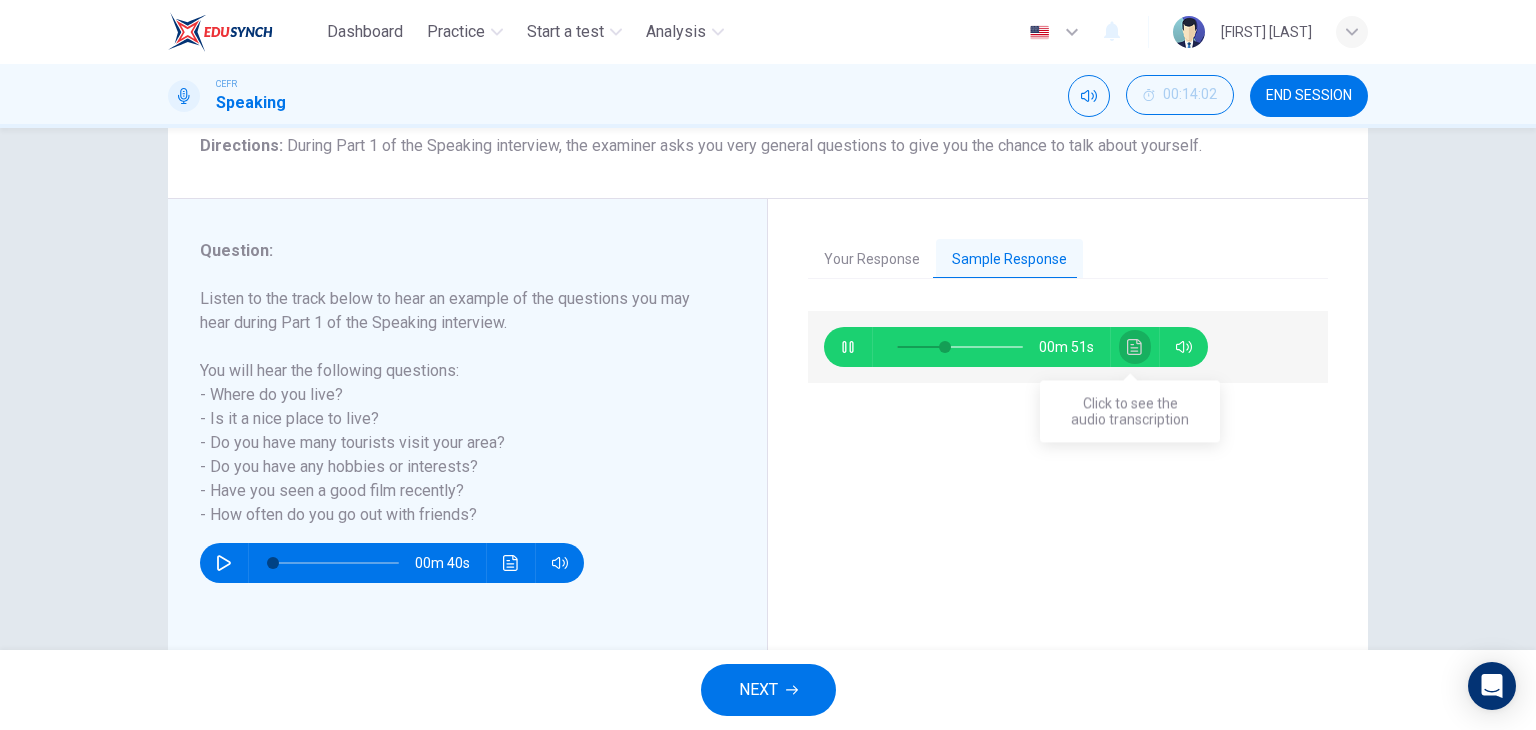 click at bounding box center [1135, 347] 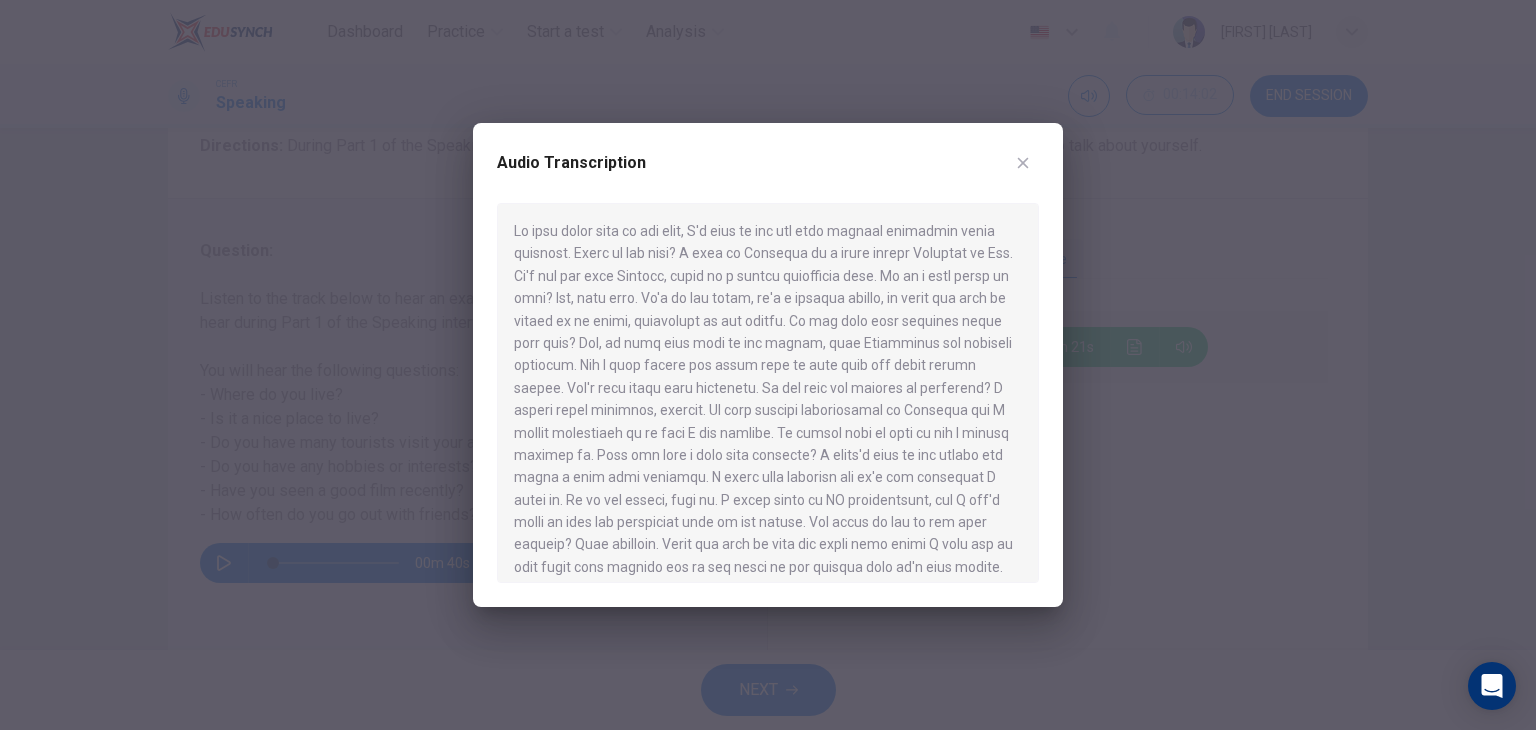 click at bounding box center (1023, 163) 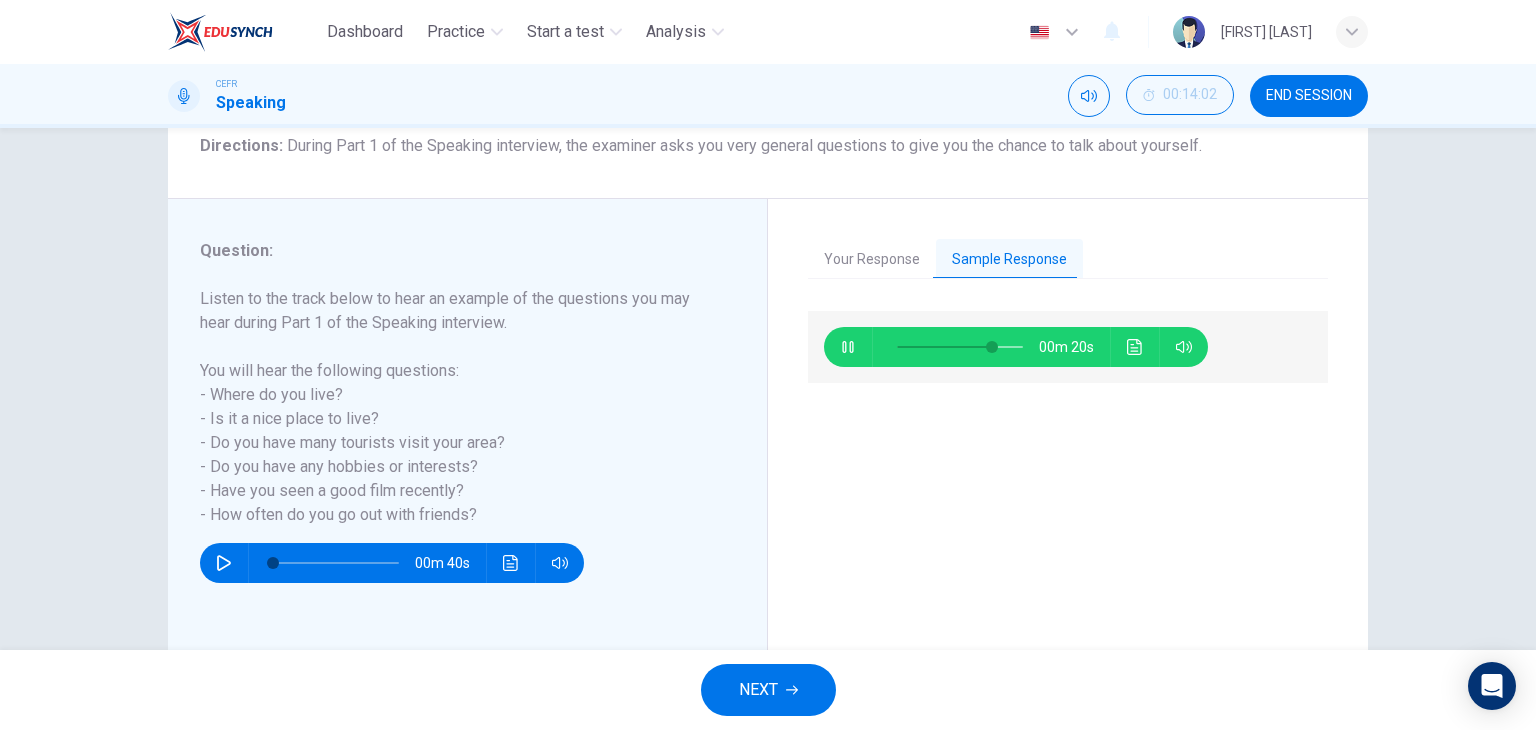 click on "NEXT" at bounding box center (768, 690) 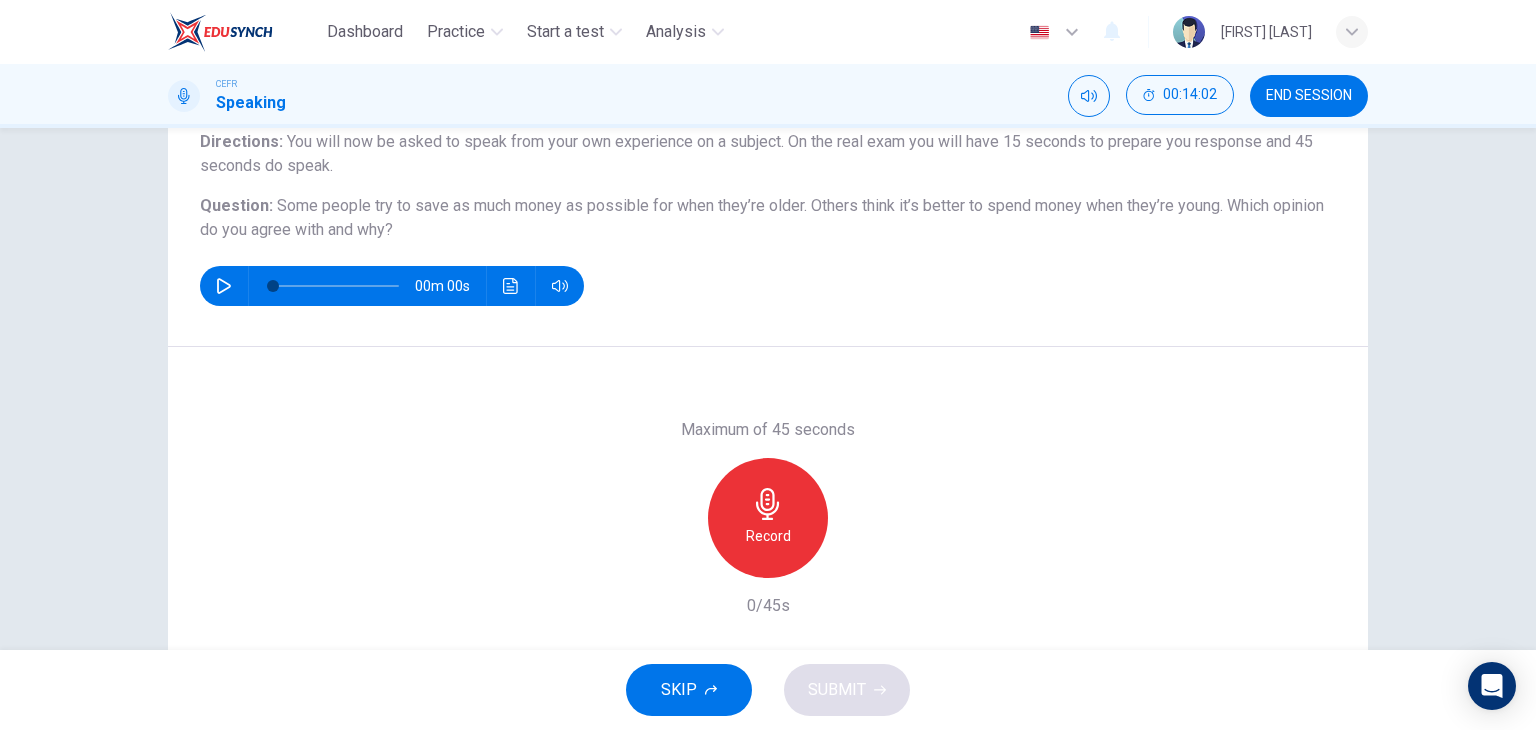 scroll, scrollTop: 200, scrollLeft: 0, axis: vertical 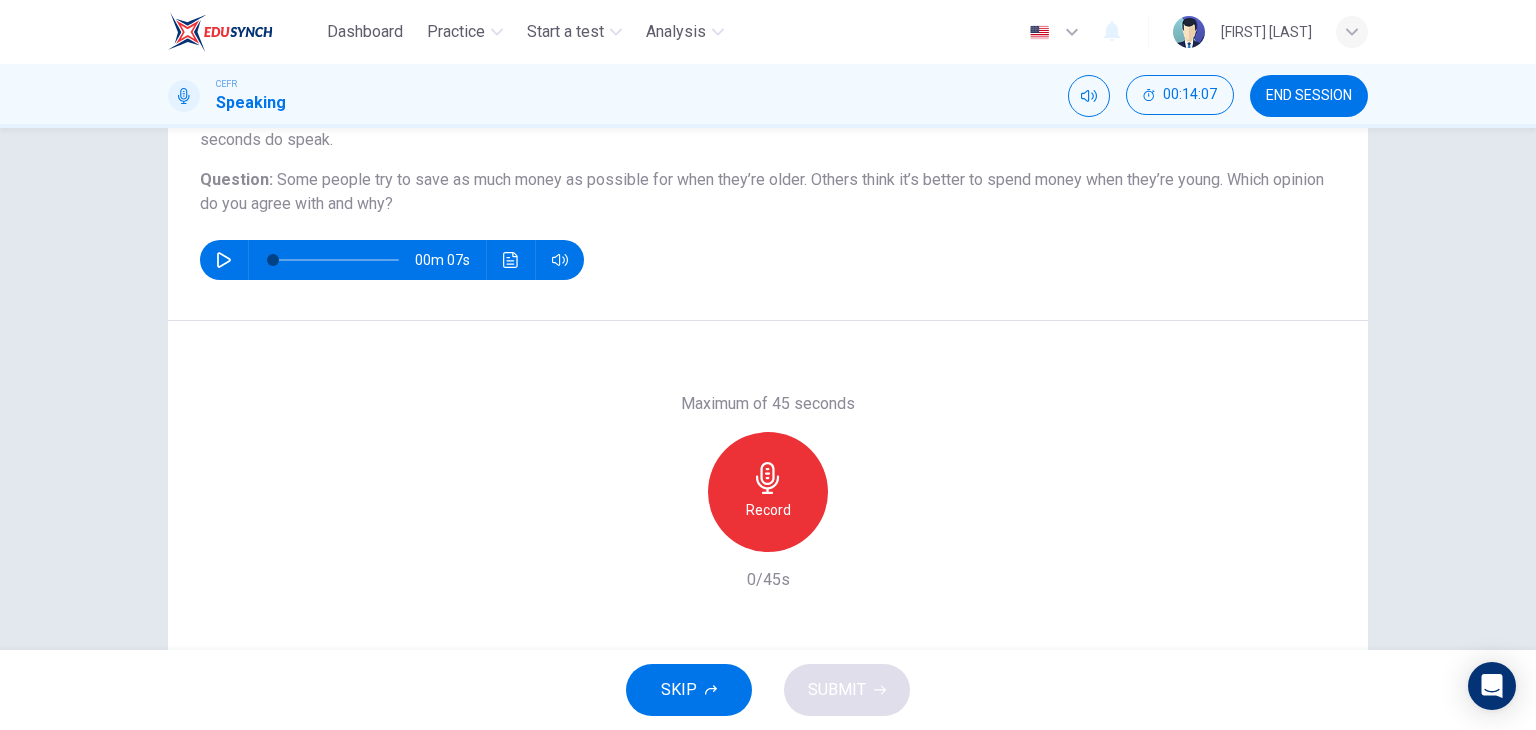 click on "Question   5 Question Type :   Independent 1 Directions :   You will now be asked to speak from your own experience on a subject. On the real exam you will have 15 seconds to prepare you response and 45 seconds do speak. Question :   Some people try to save as much money as possible for when they’re older. Others think it’s better to spend money when they’re young.    Which opinion do you agree with and why? 00m 07s" at bounding box center (768, 144) 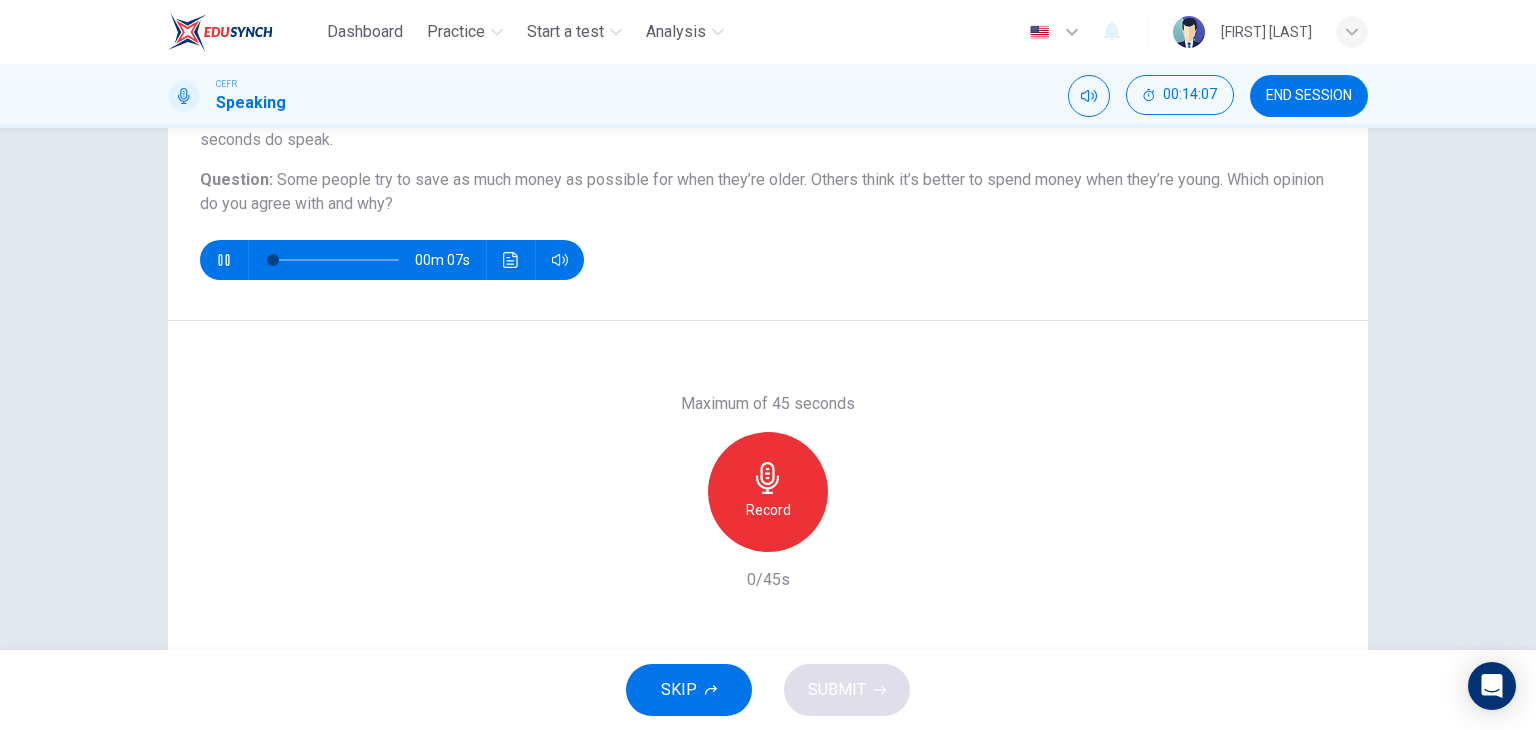 click at bounding box center (224, 260) 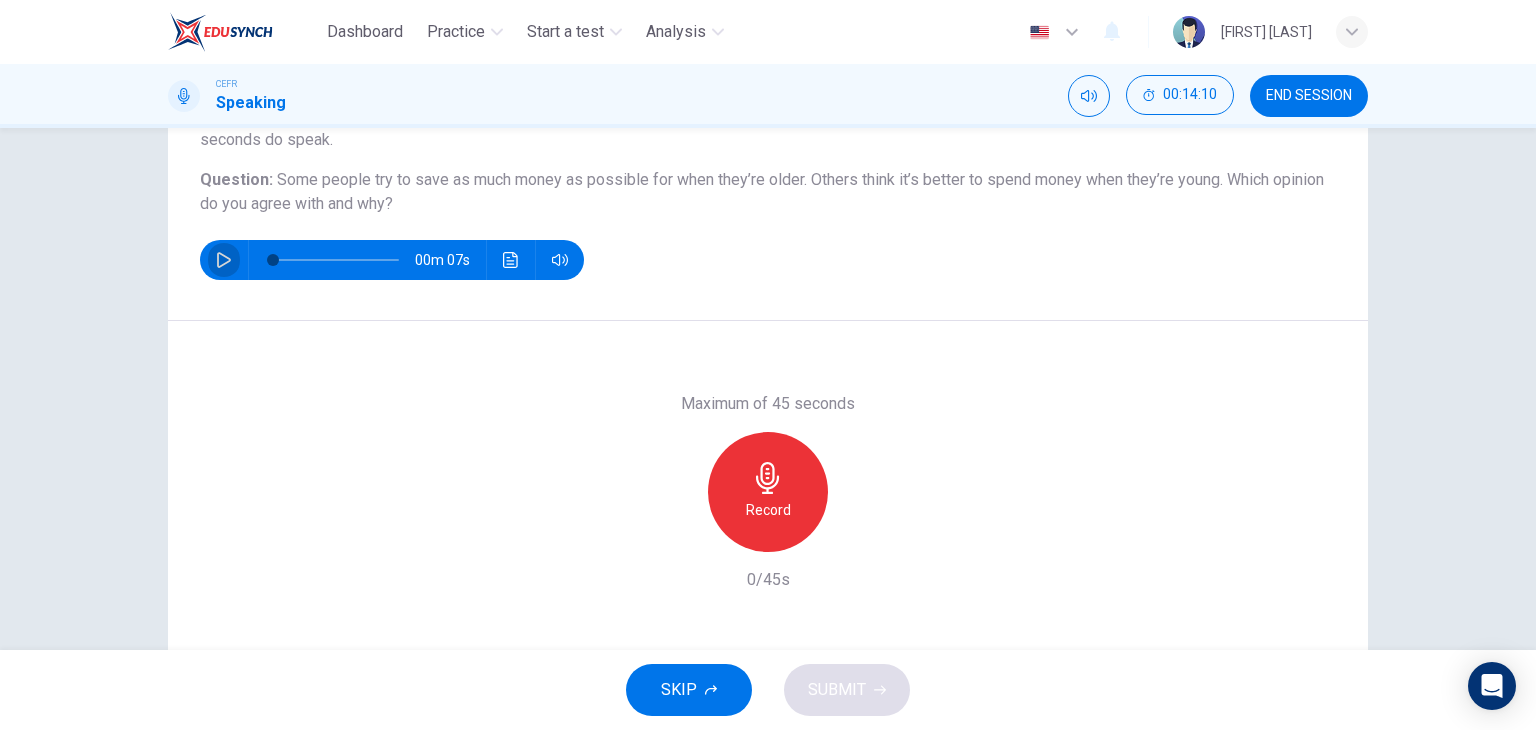 click at bounding box center (224, 260) 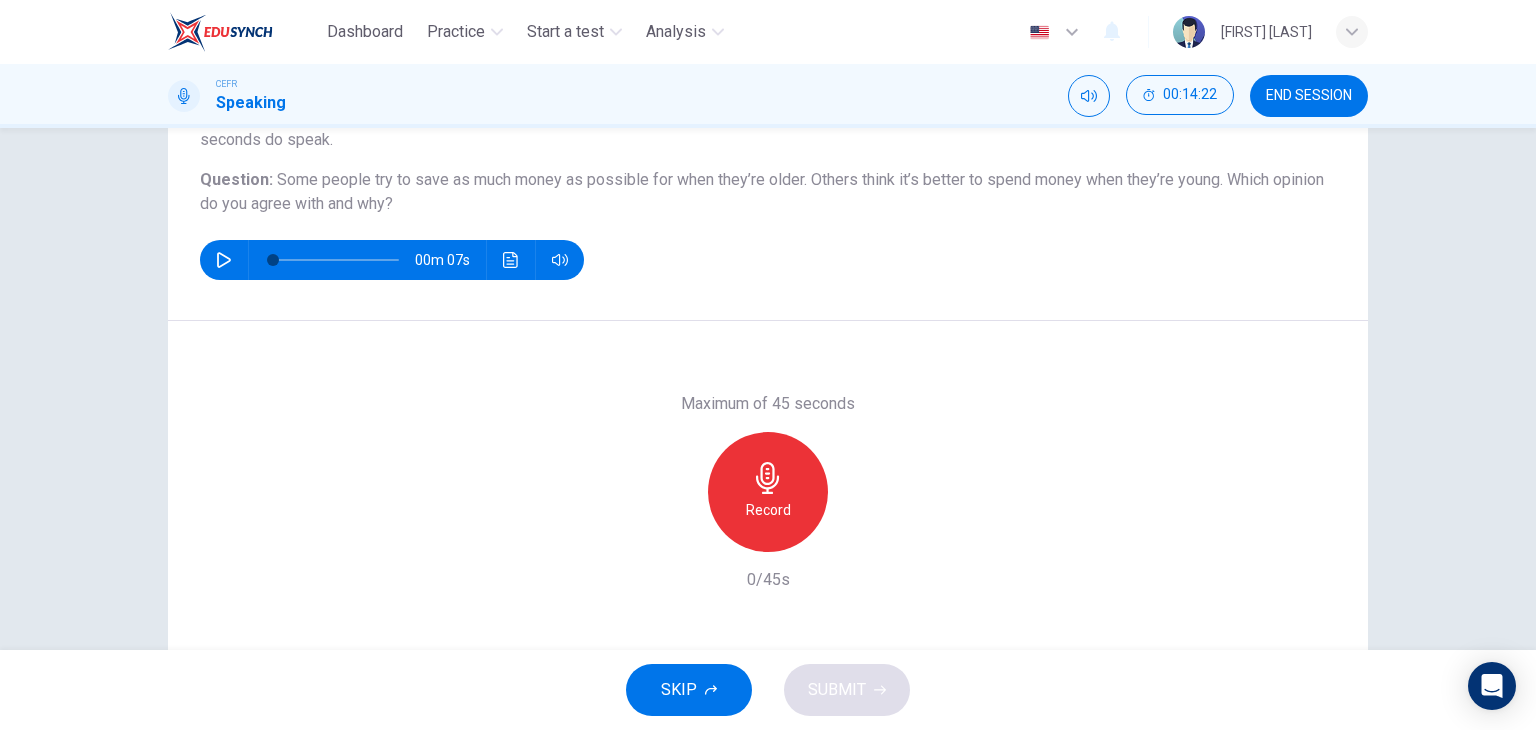 click on "Record" at bounding box center (768, 492) 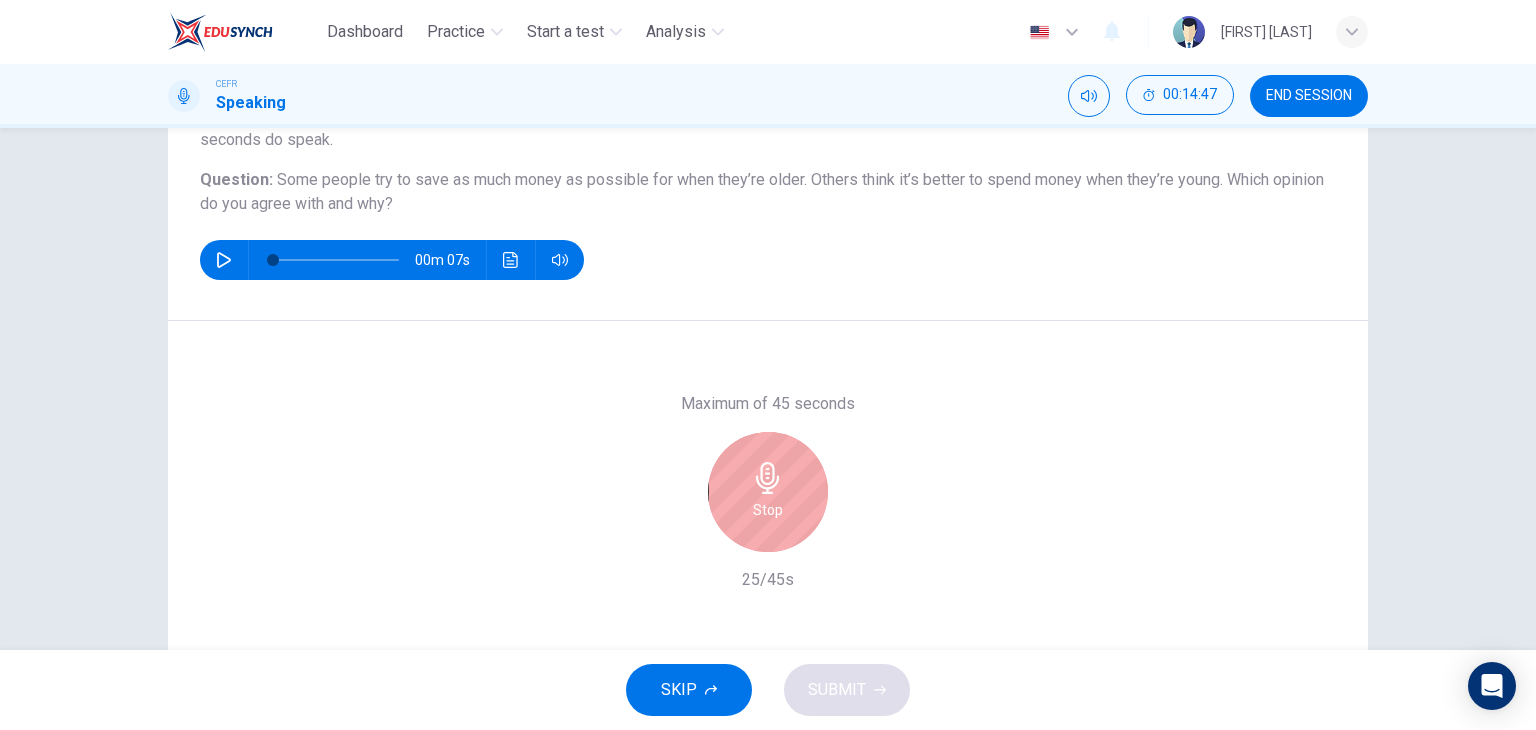 click on "Stop" at bounding box center (768, 492) 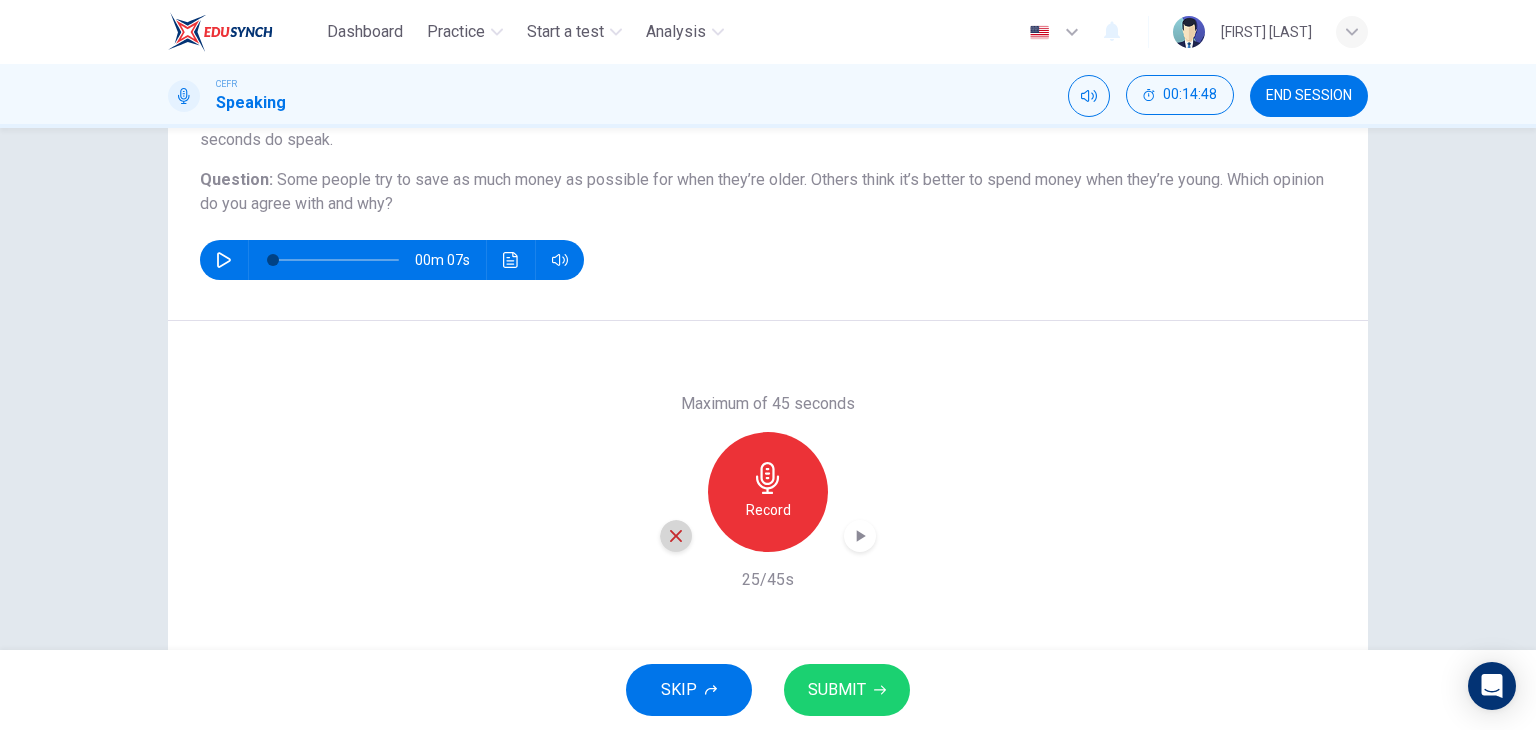 click at bounding box center (676, 536) 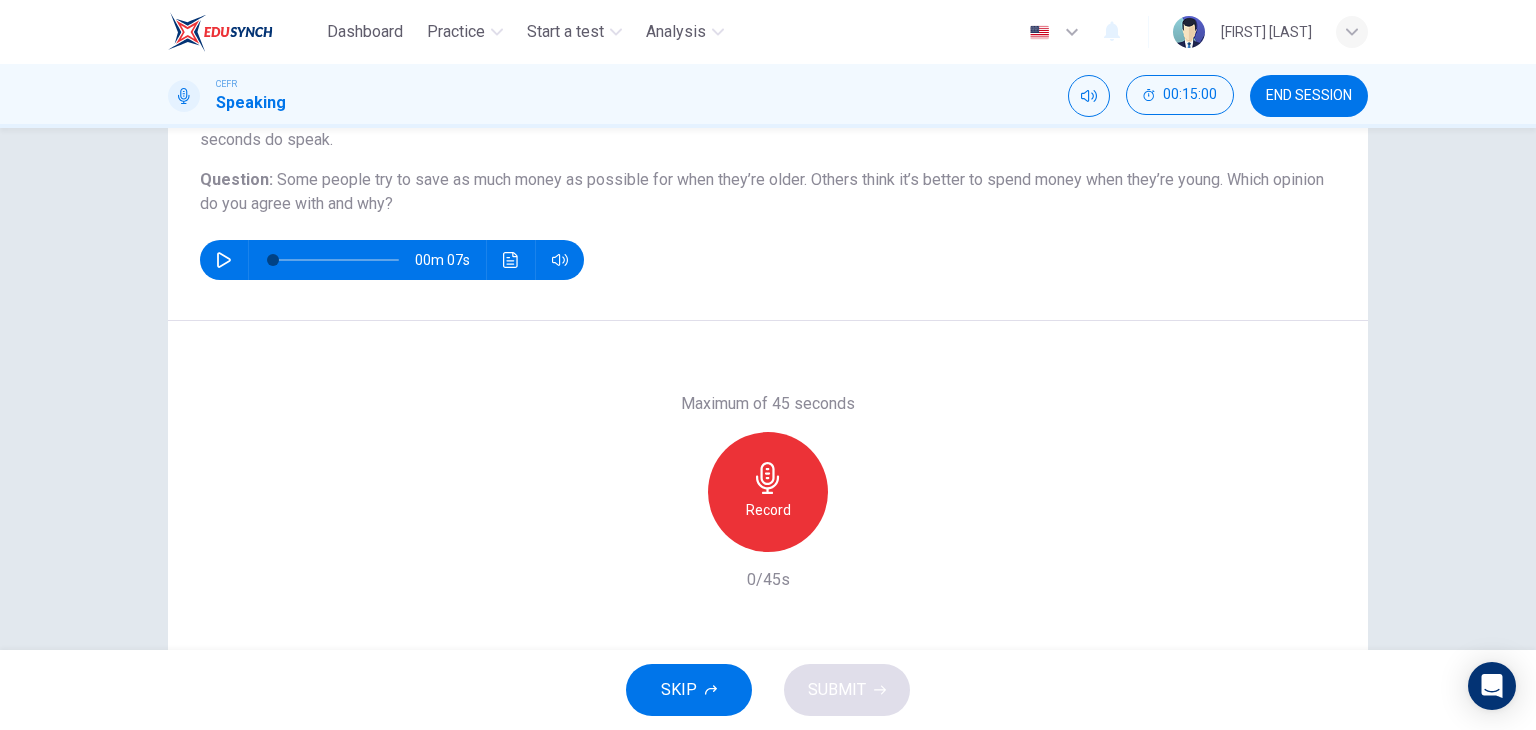 click on "0/45s" at bounding box center [768, 580] 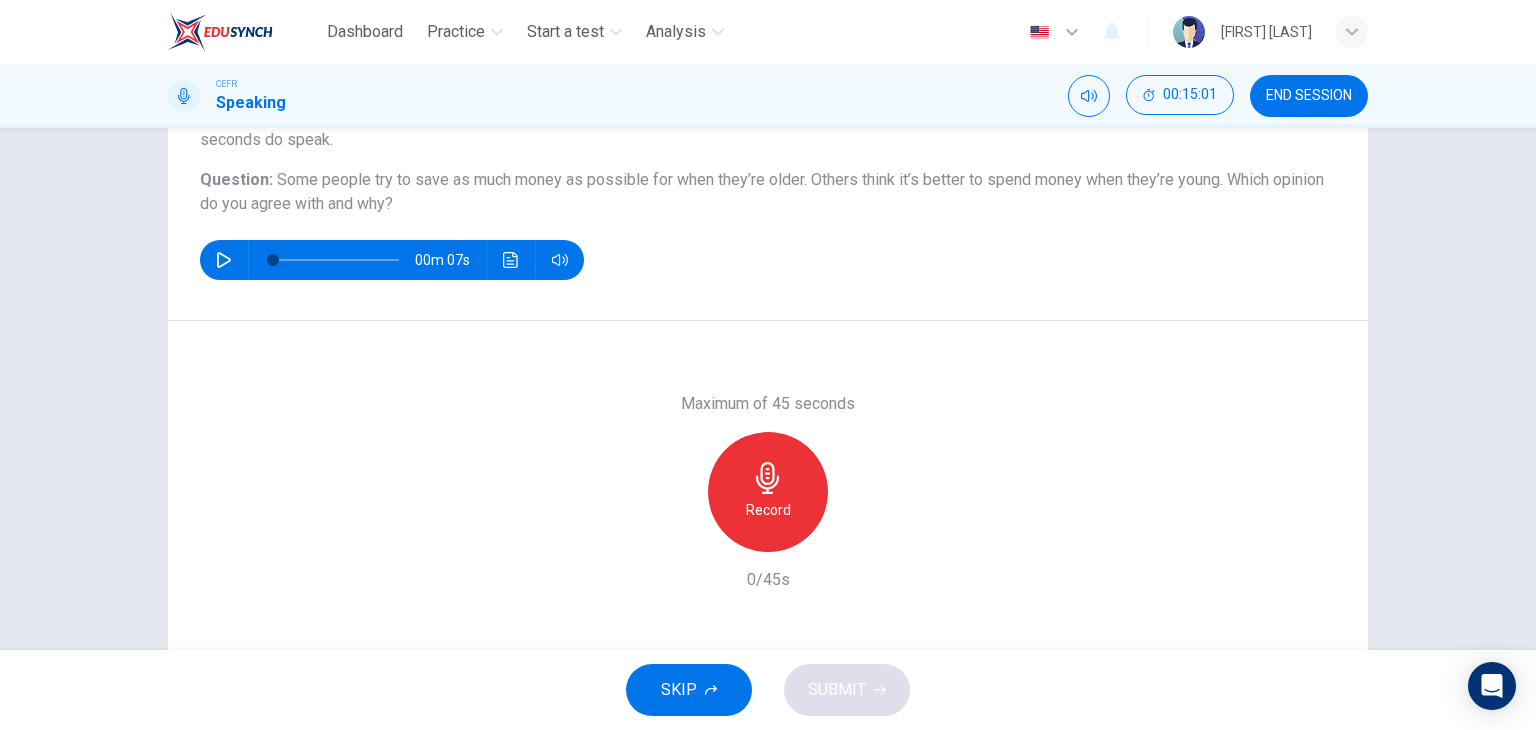 click on "Record" at bounding box center [768, 510] 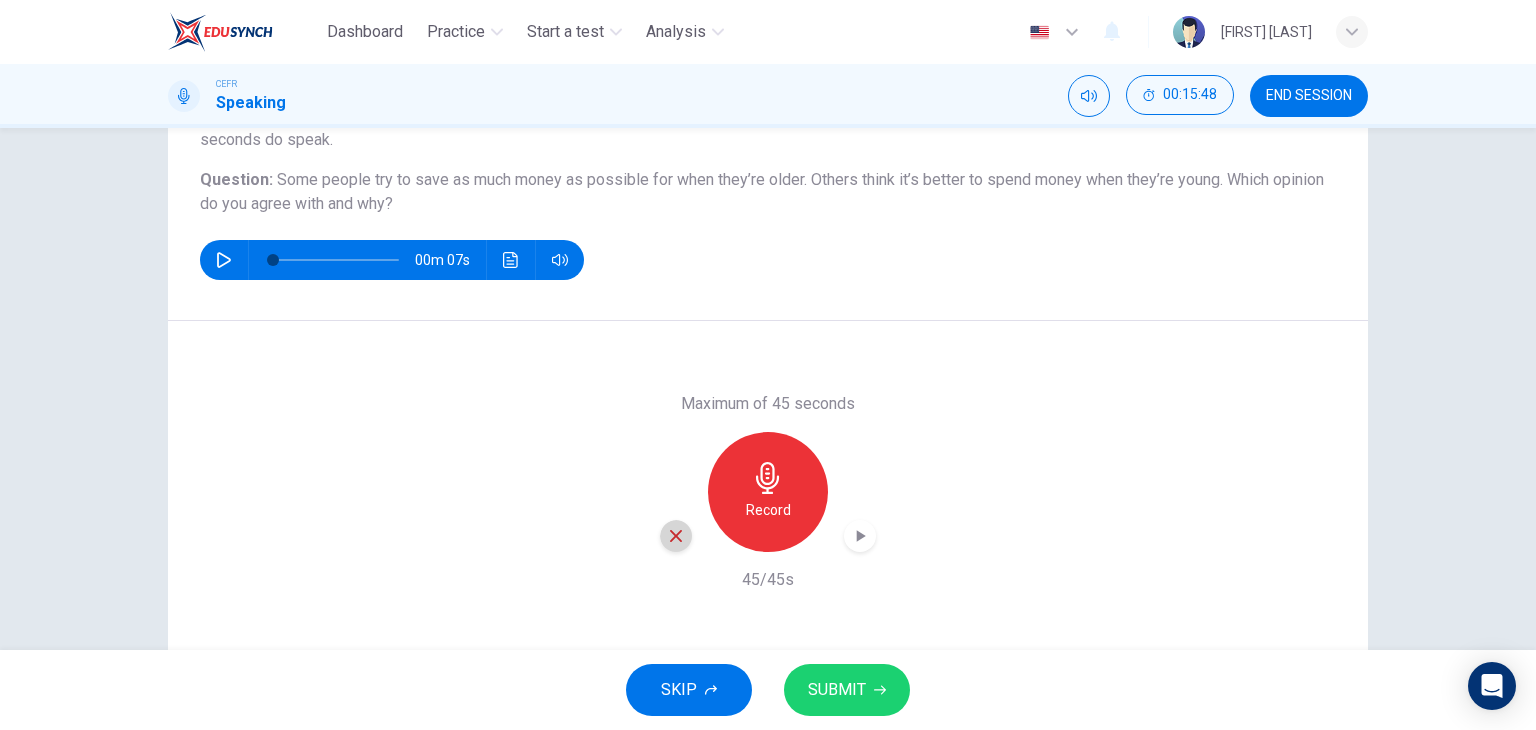 click at bounding box center [676, 536] 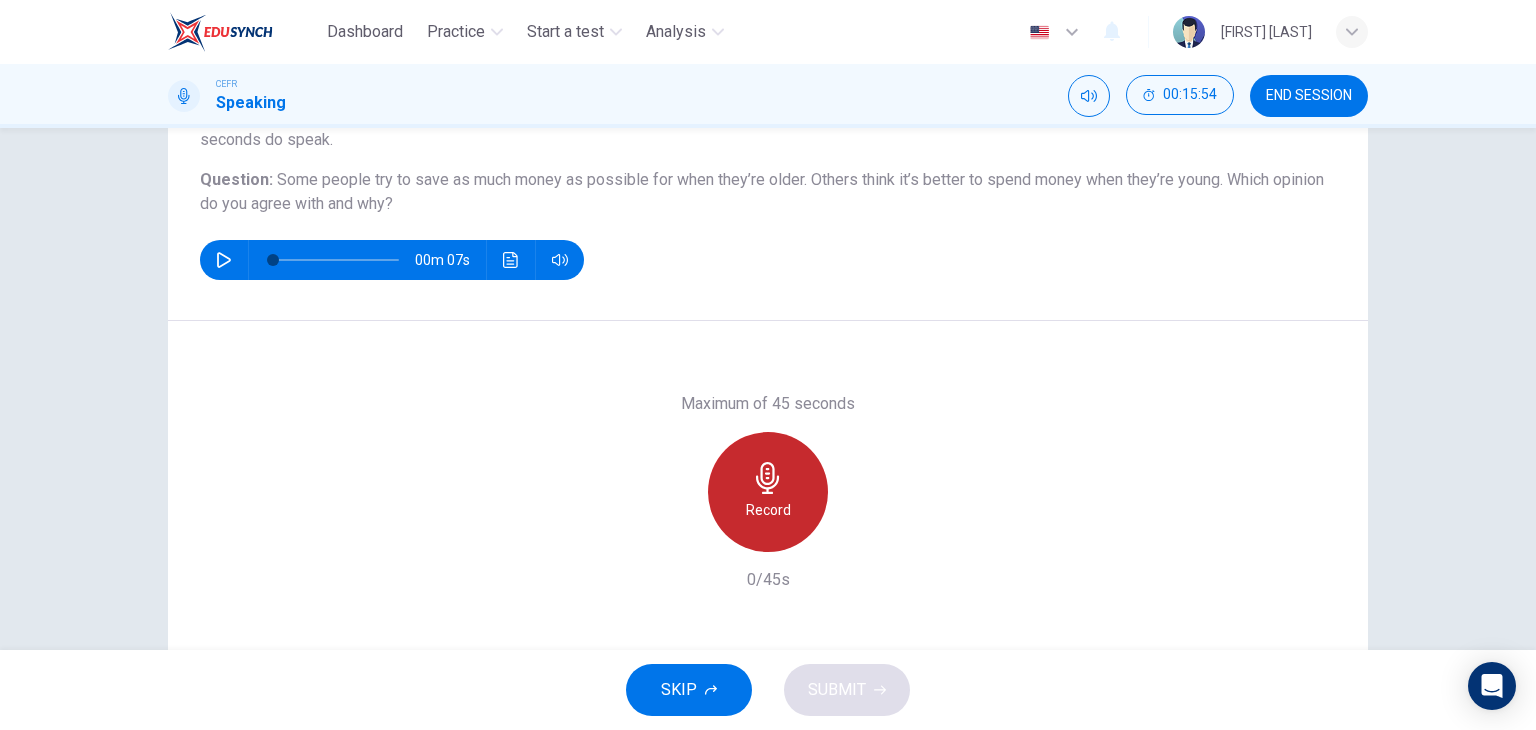 click on "Record" at bounding box center (768, 492) 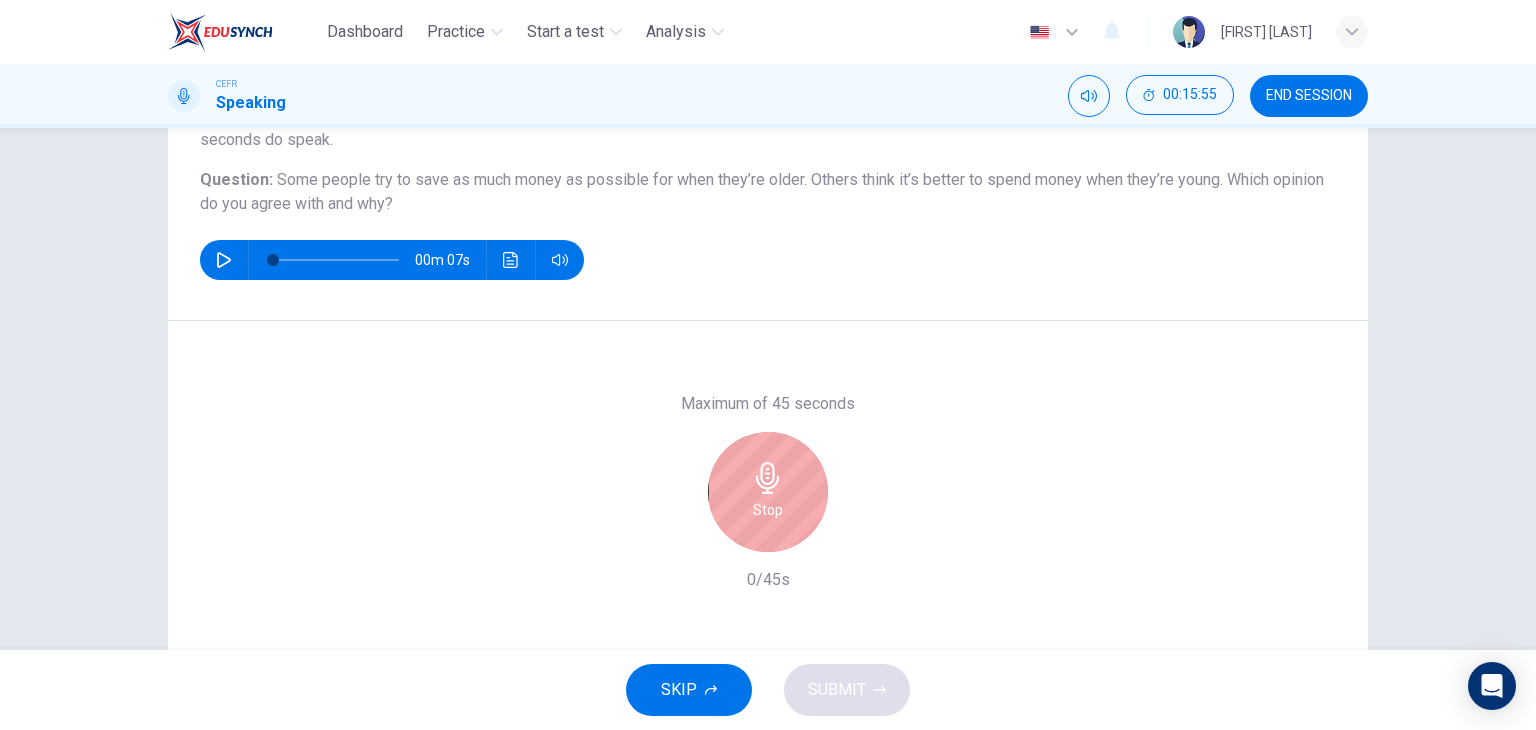 click on "Stop" at bounding box center [768, 492] 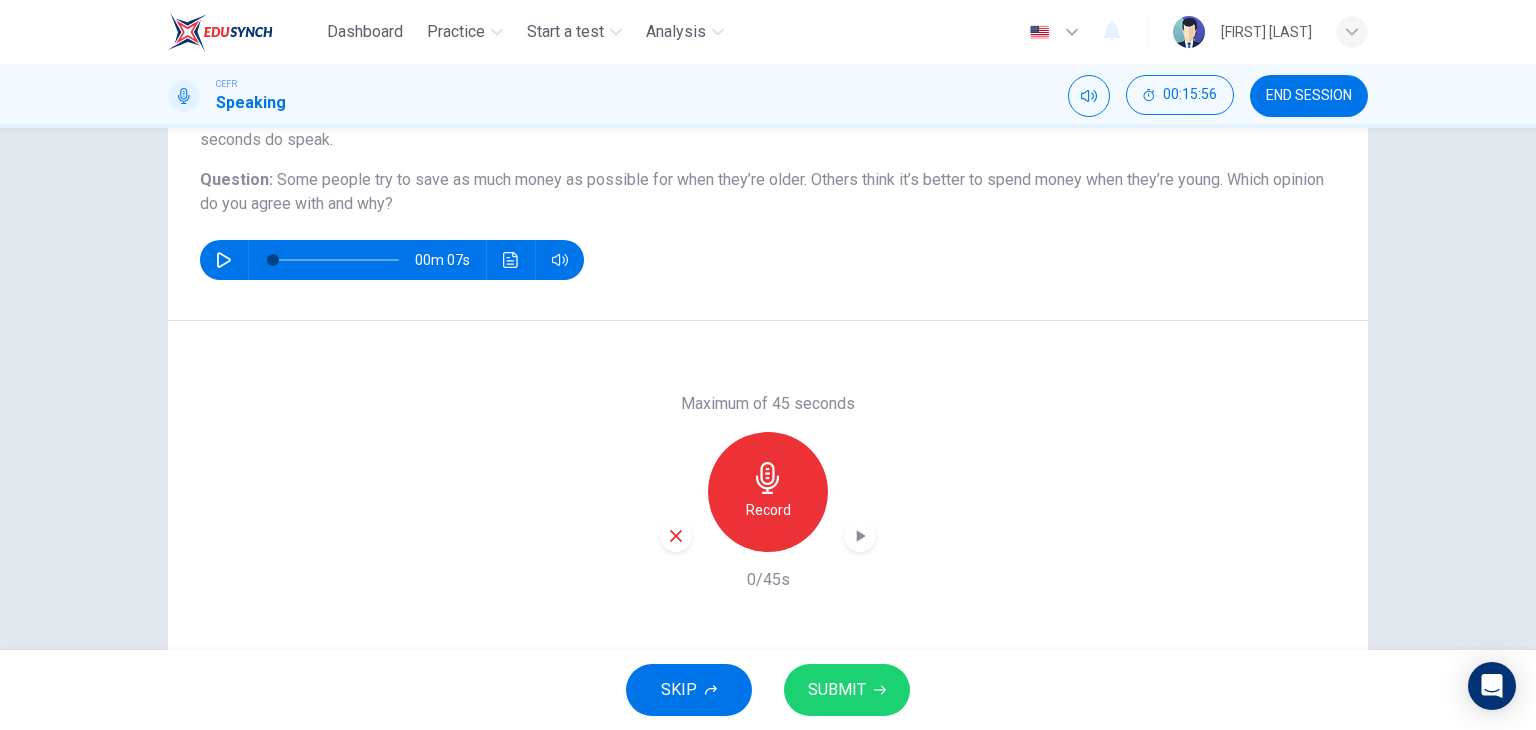 click at bounding box center (676, 536) 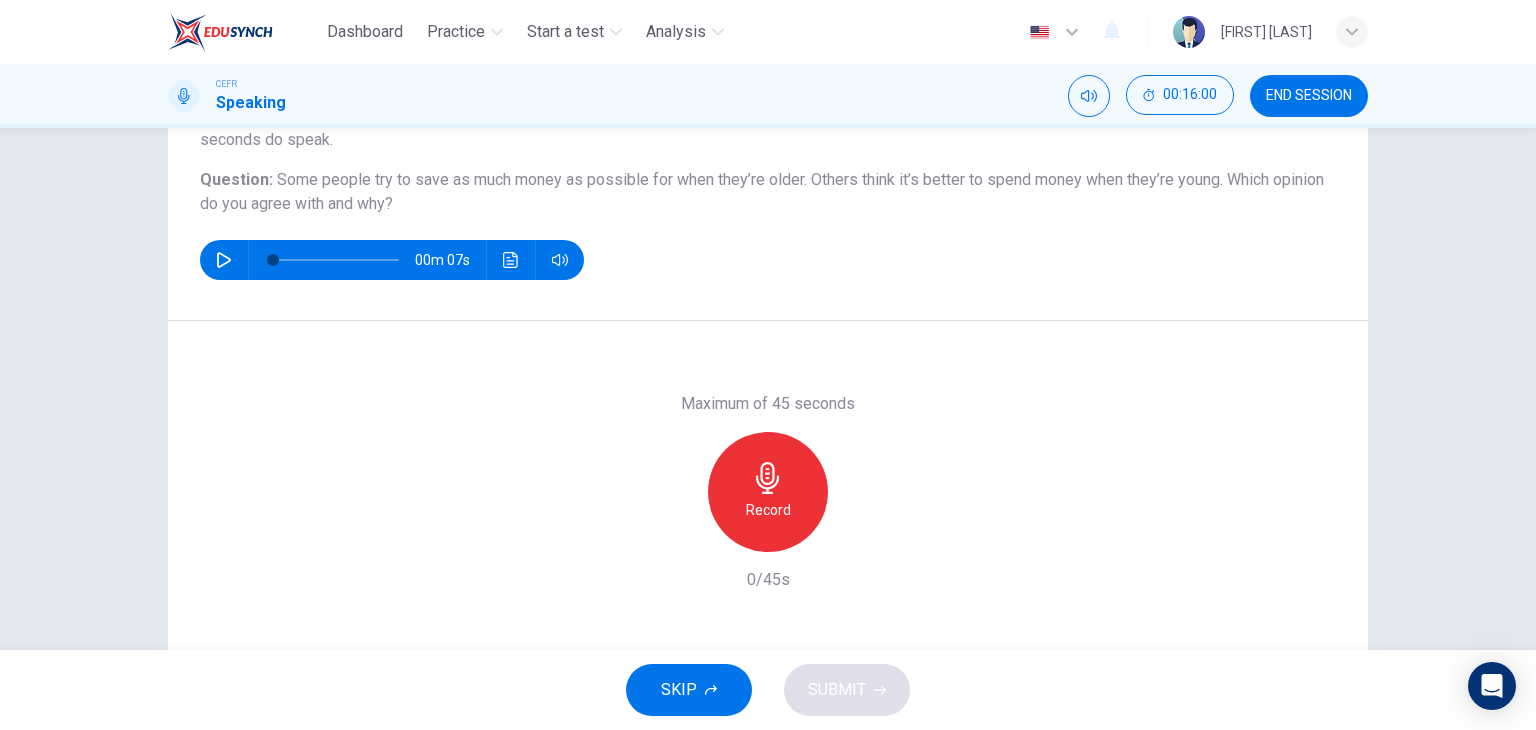 click on "Record" at bounding box center (768, 492) 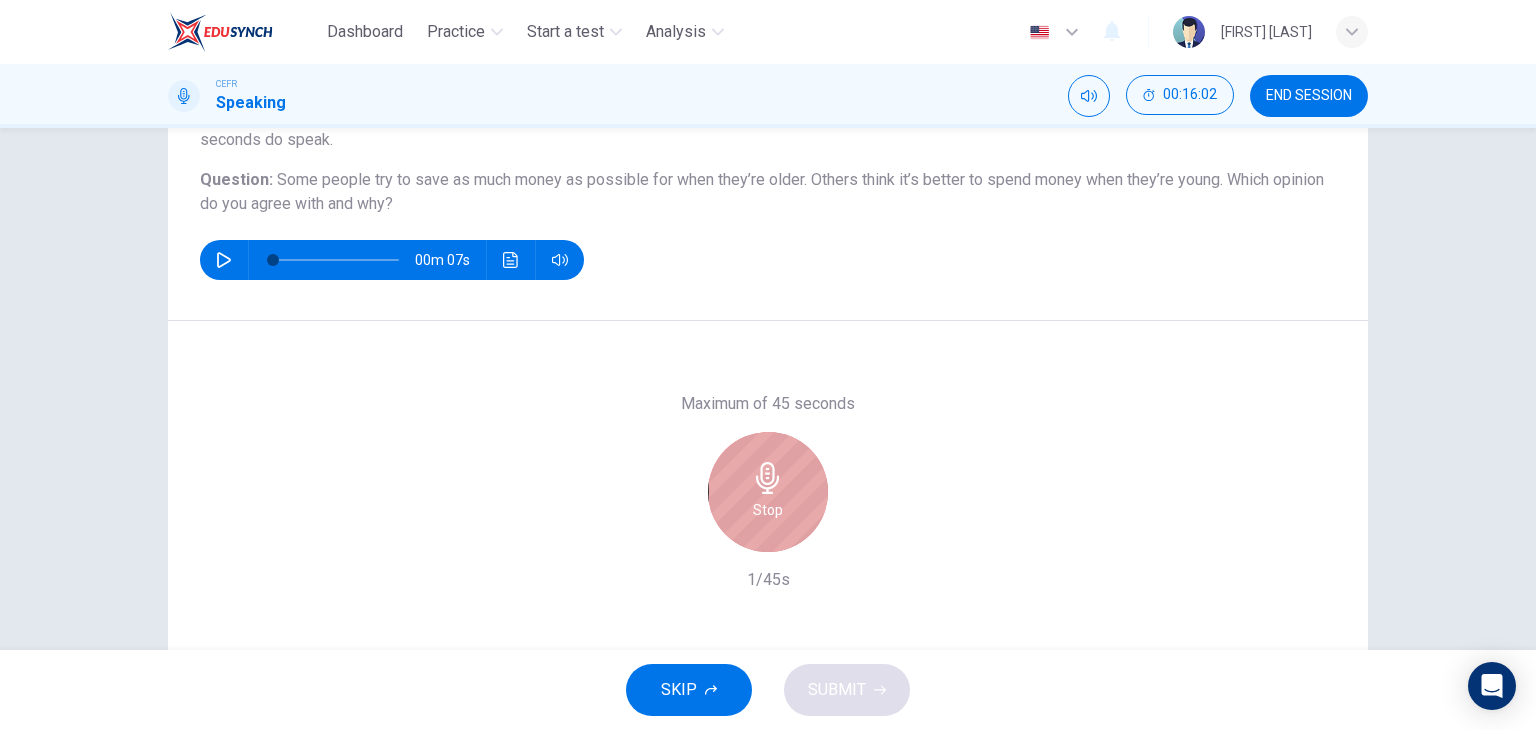 click on "Stop" at bounding box center (768, 492) 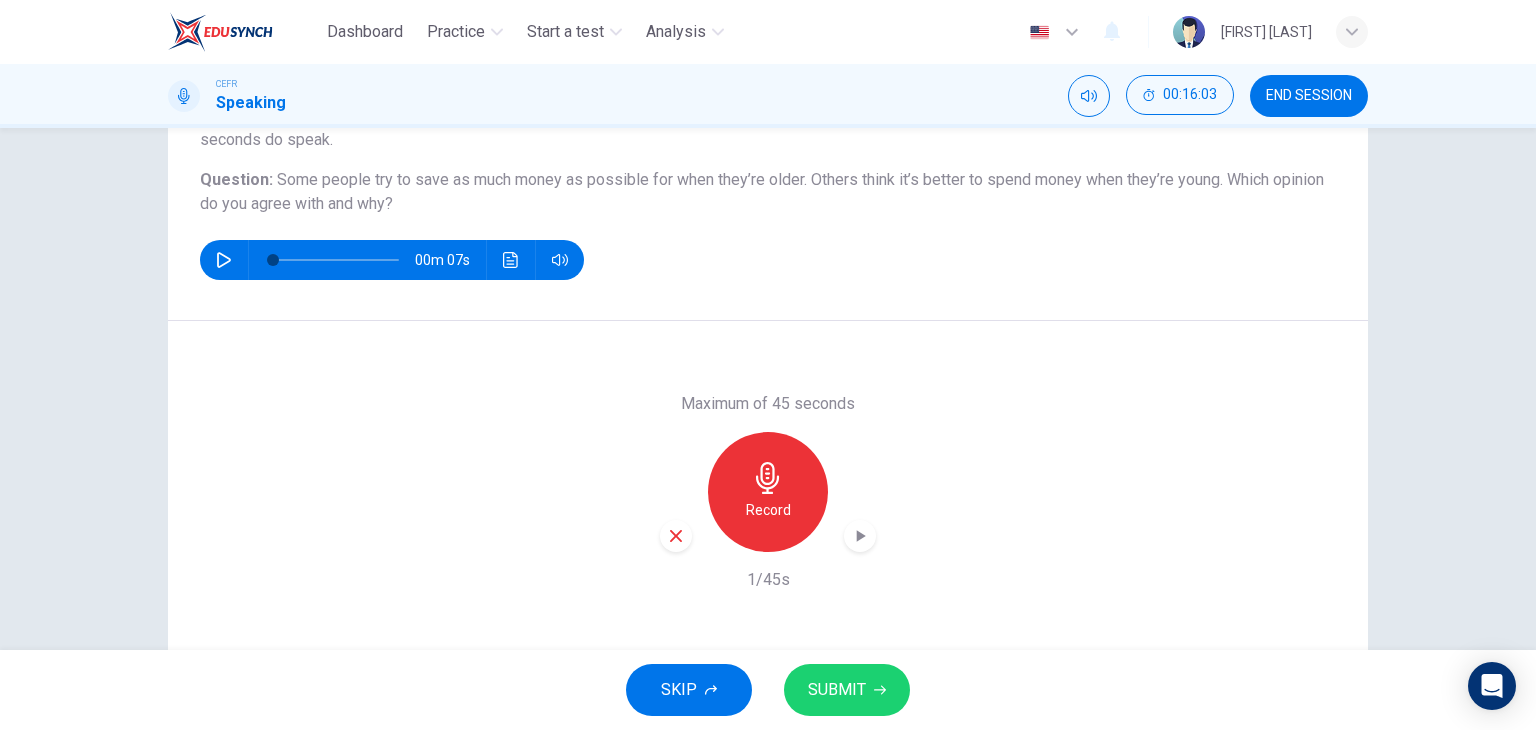 click on "Maximum of 45 seconds Record 1/45s" at bounding box center (768, 492) 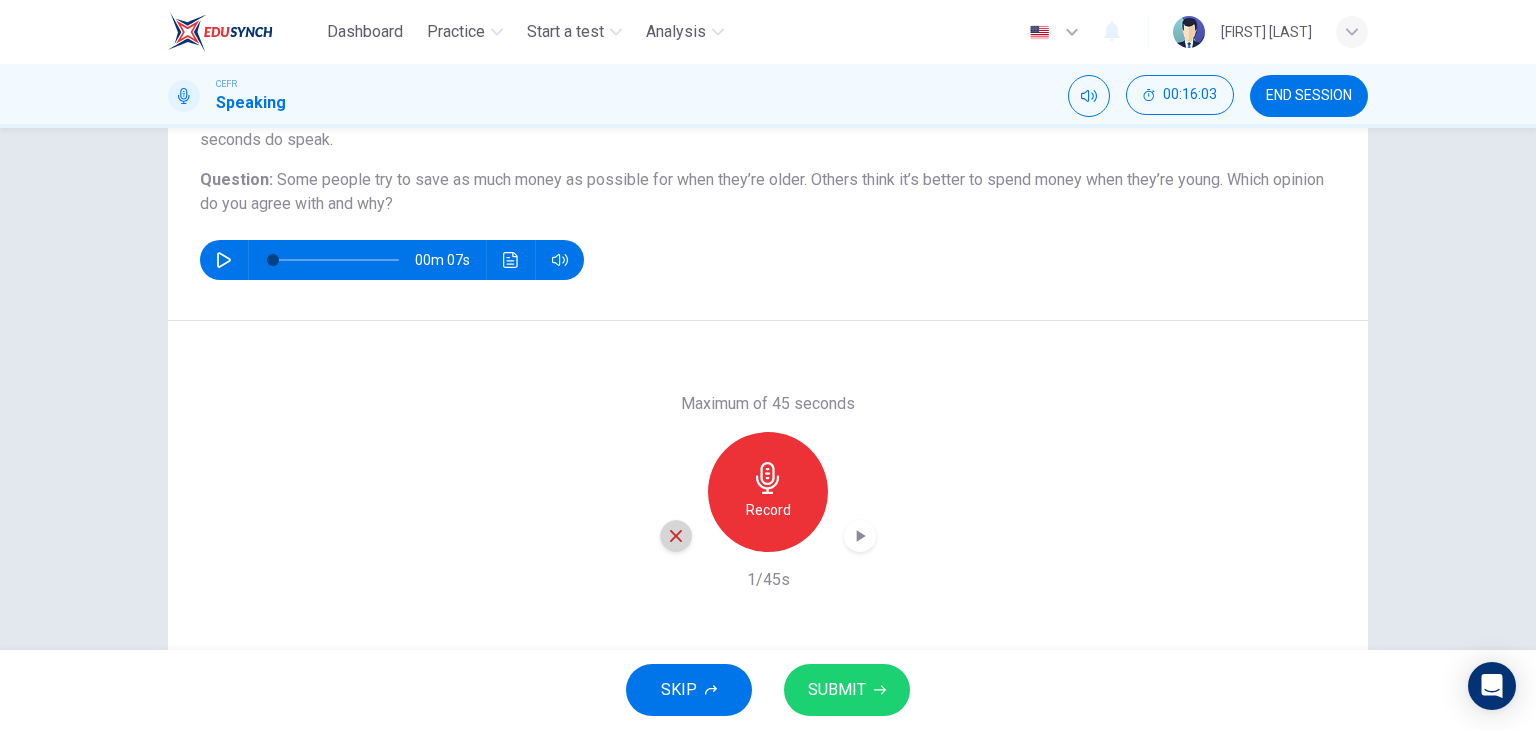 click at bounding box center [676, 536] 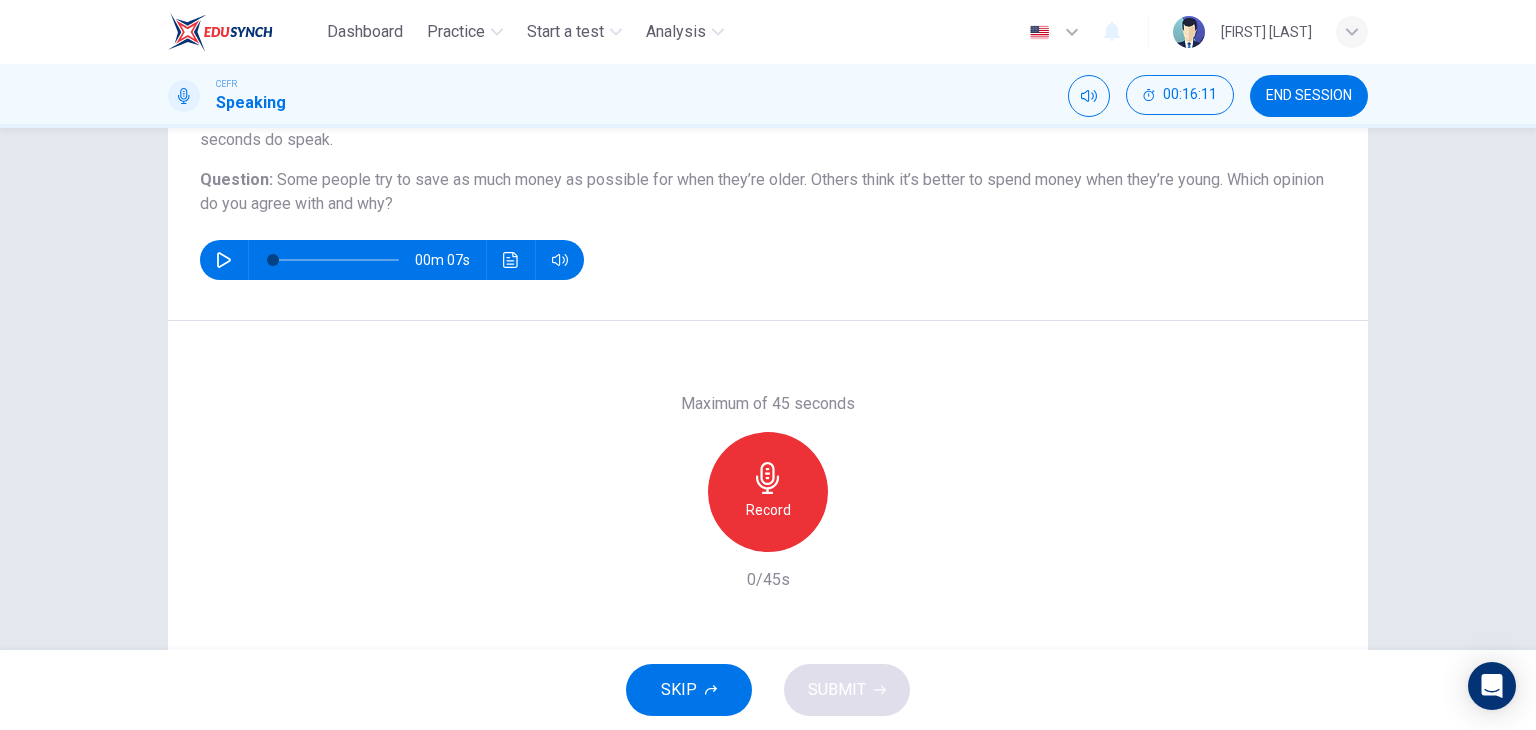 click at bounding box center [768, 478] 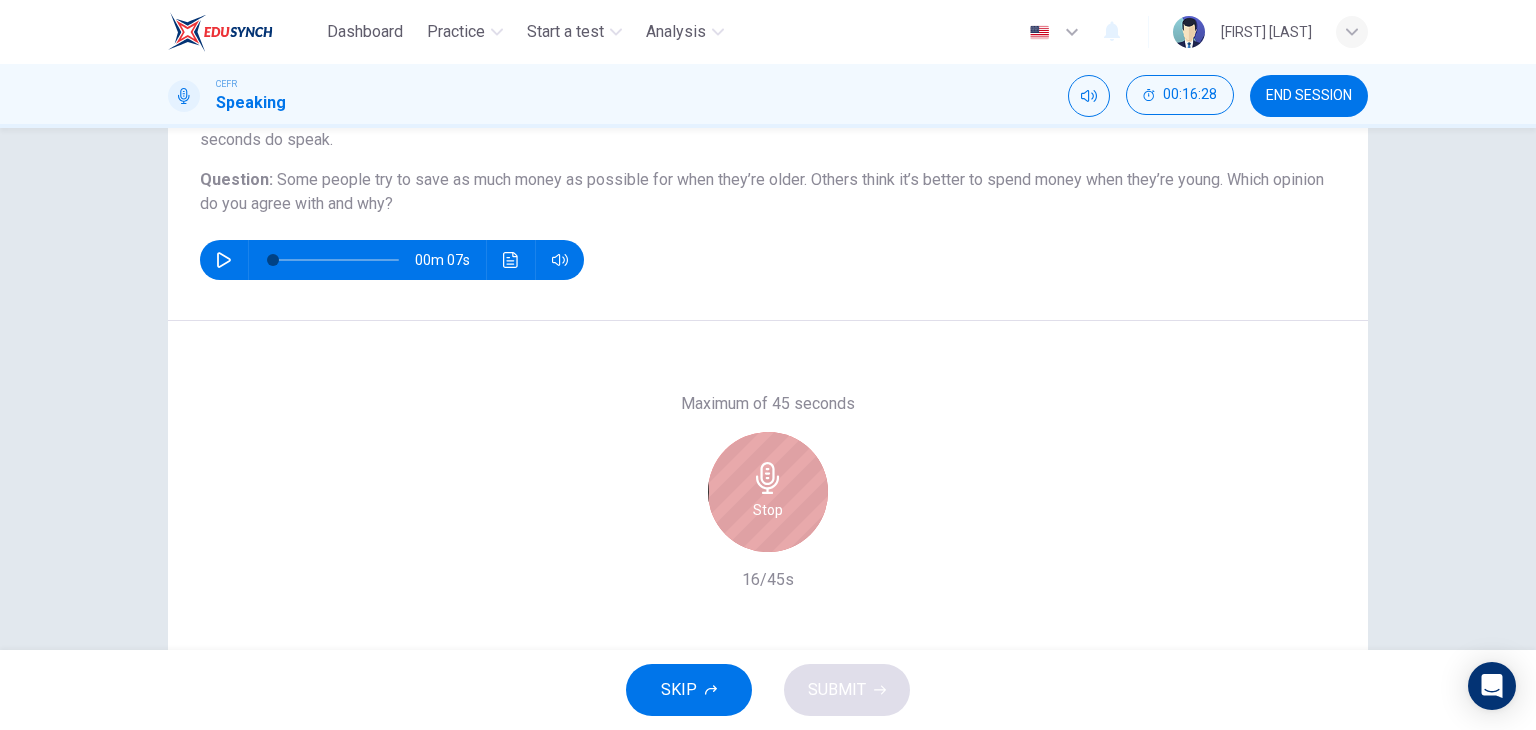 click at bounding box center (768, 478) 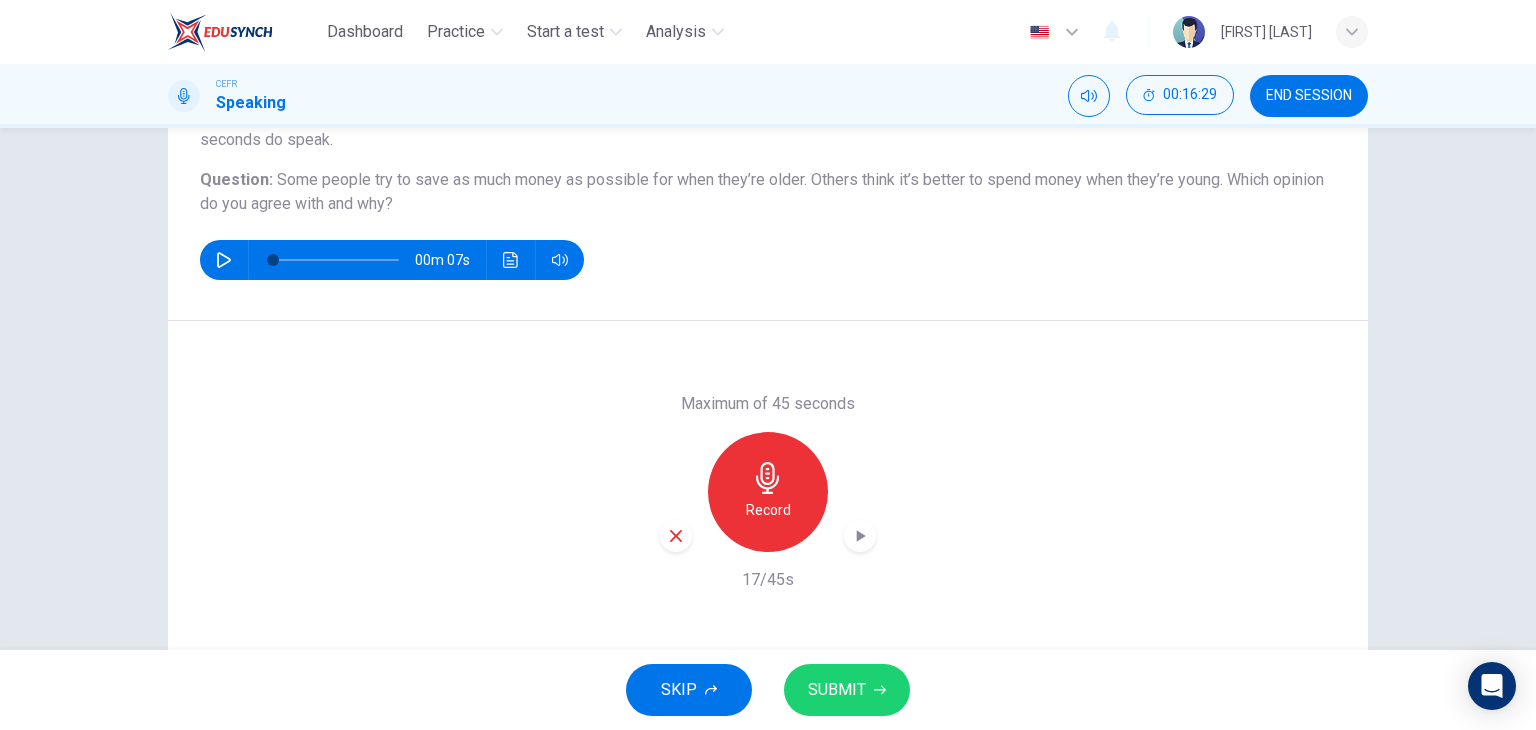 click at bounding box center [676, 536] 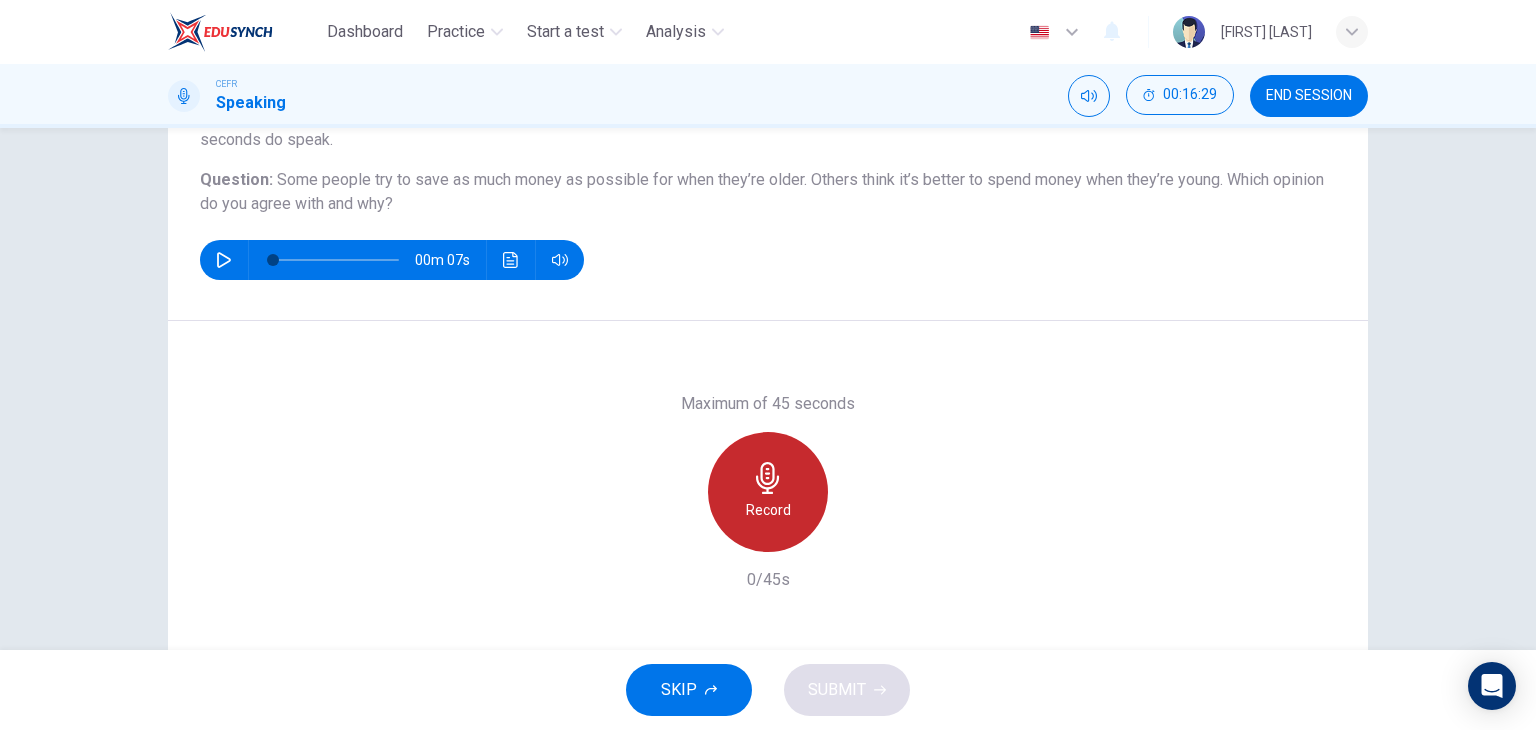 click on "Record" at bounding box center (768, 492) 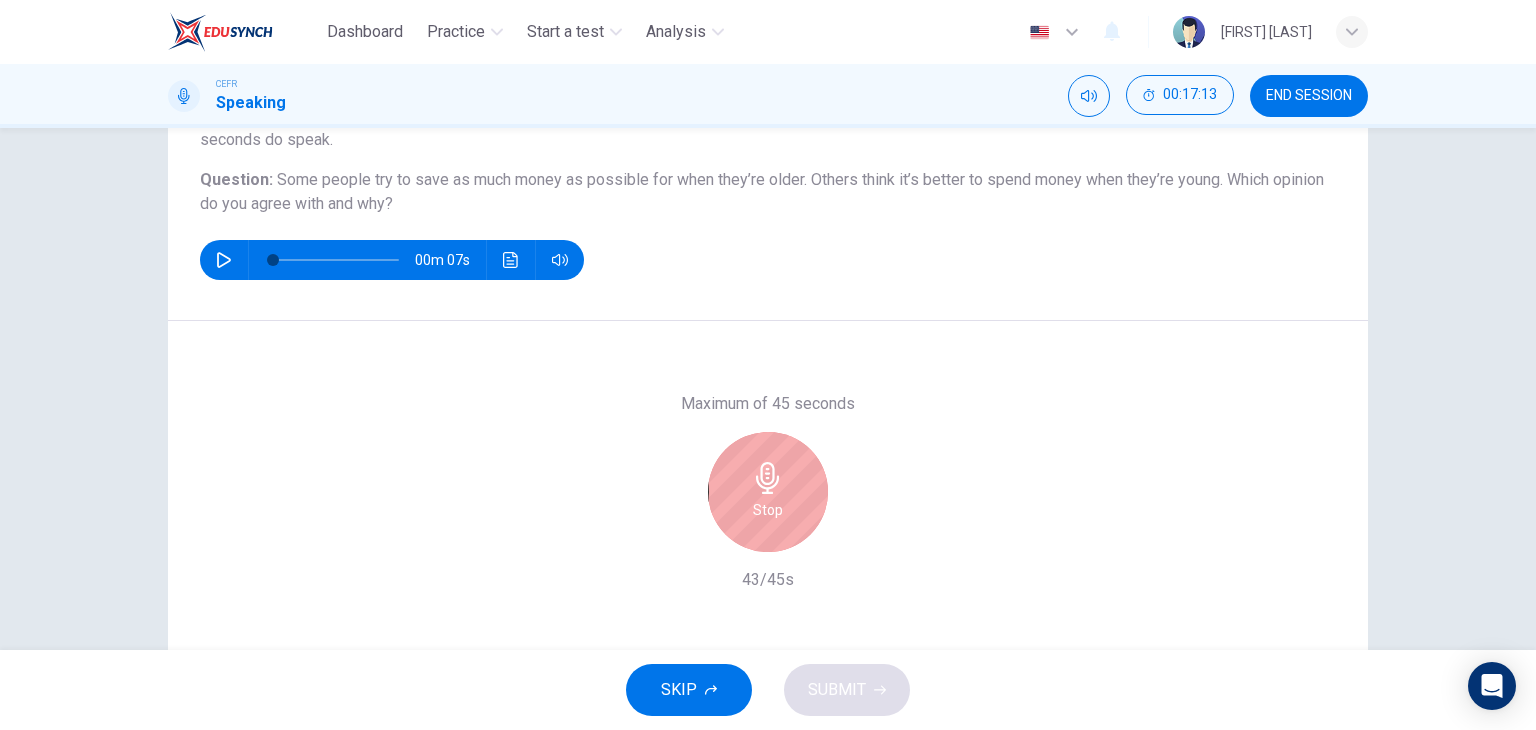 click on "Stop" at bounding box center (768, 492) 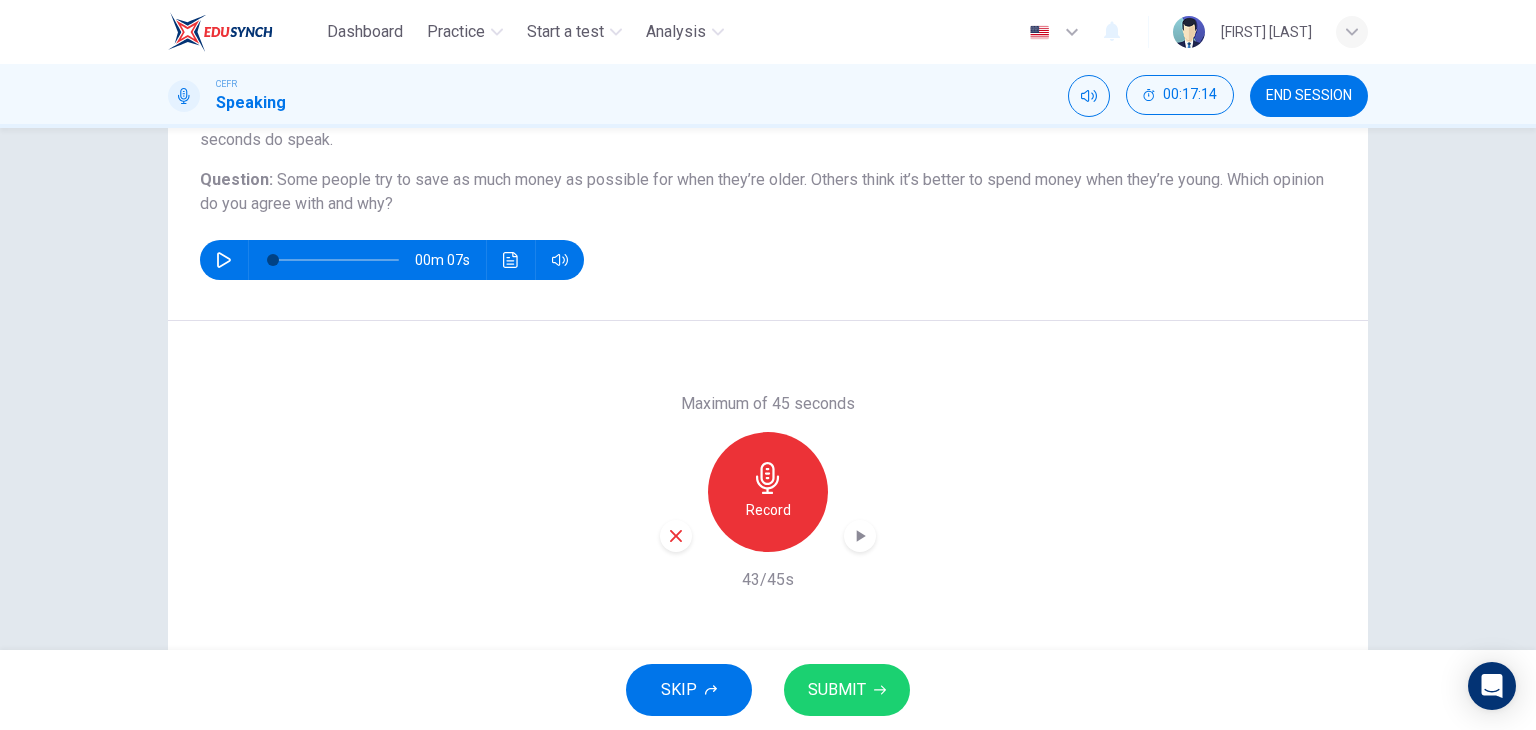 click at bounding box center [676, 536] 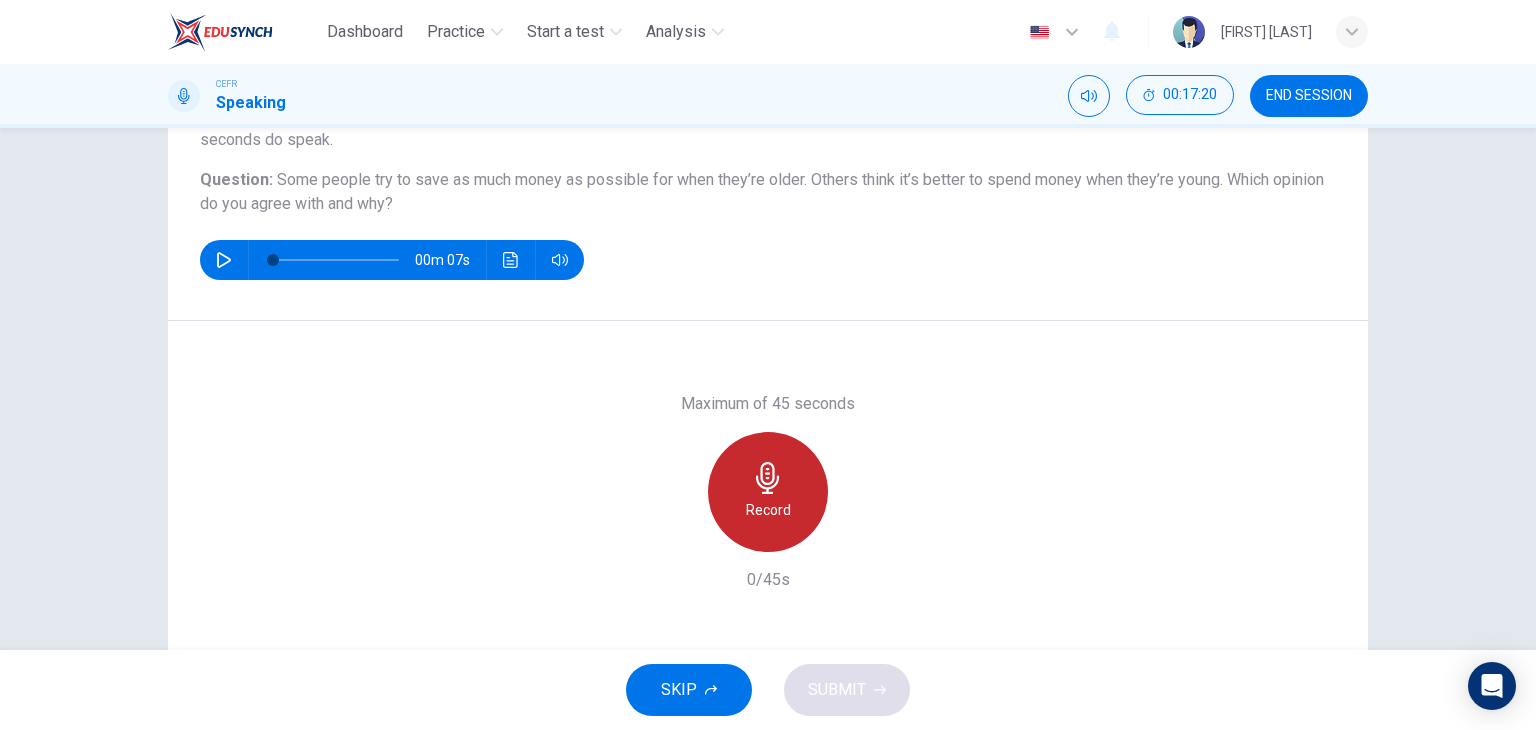 click on "Record" at bounding box center (768, 492) 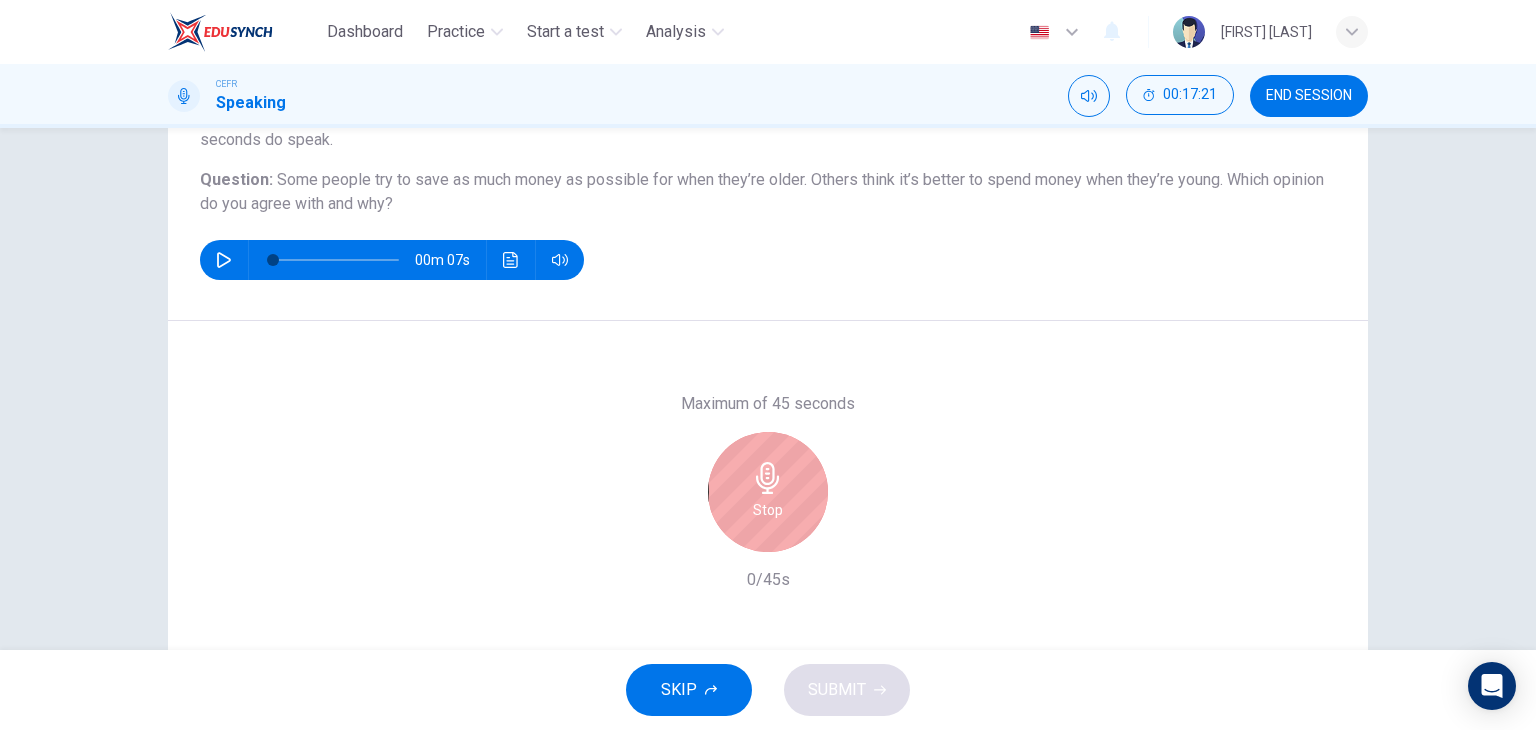 click on "Stop" at bounding box center [768, 492] 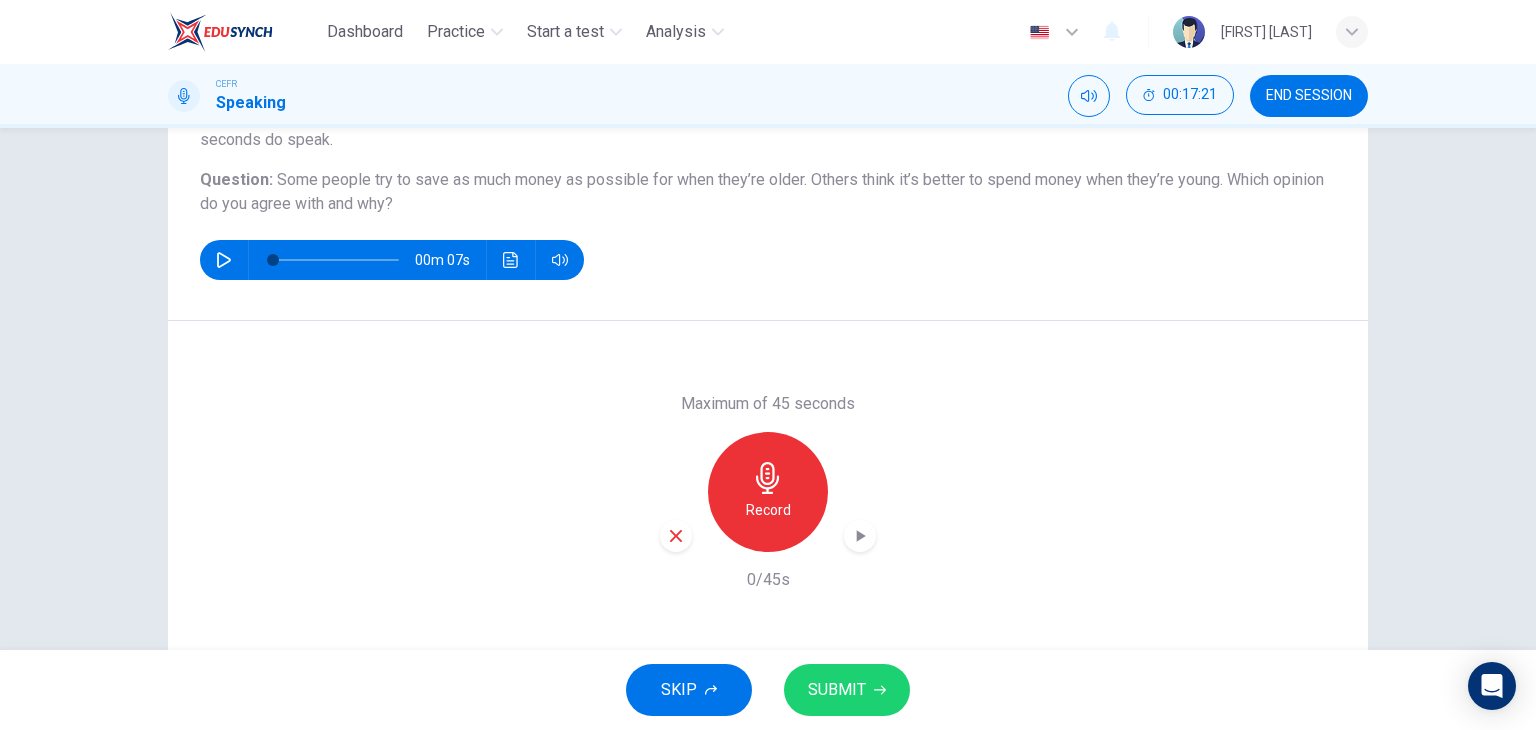 click at bounding box center (676, 536) 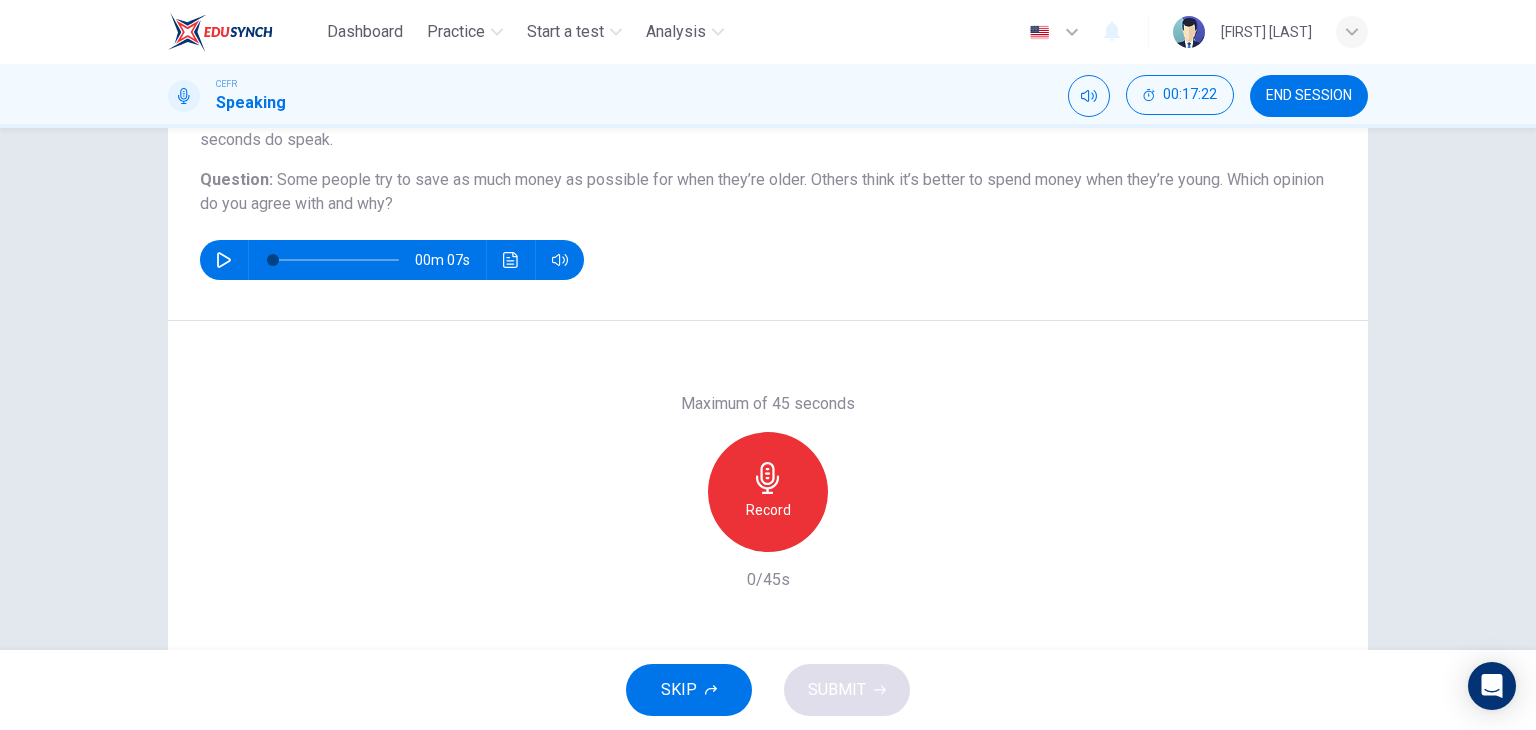 click on "Record" at bounding box center [768, 492] 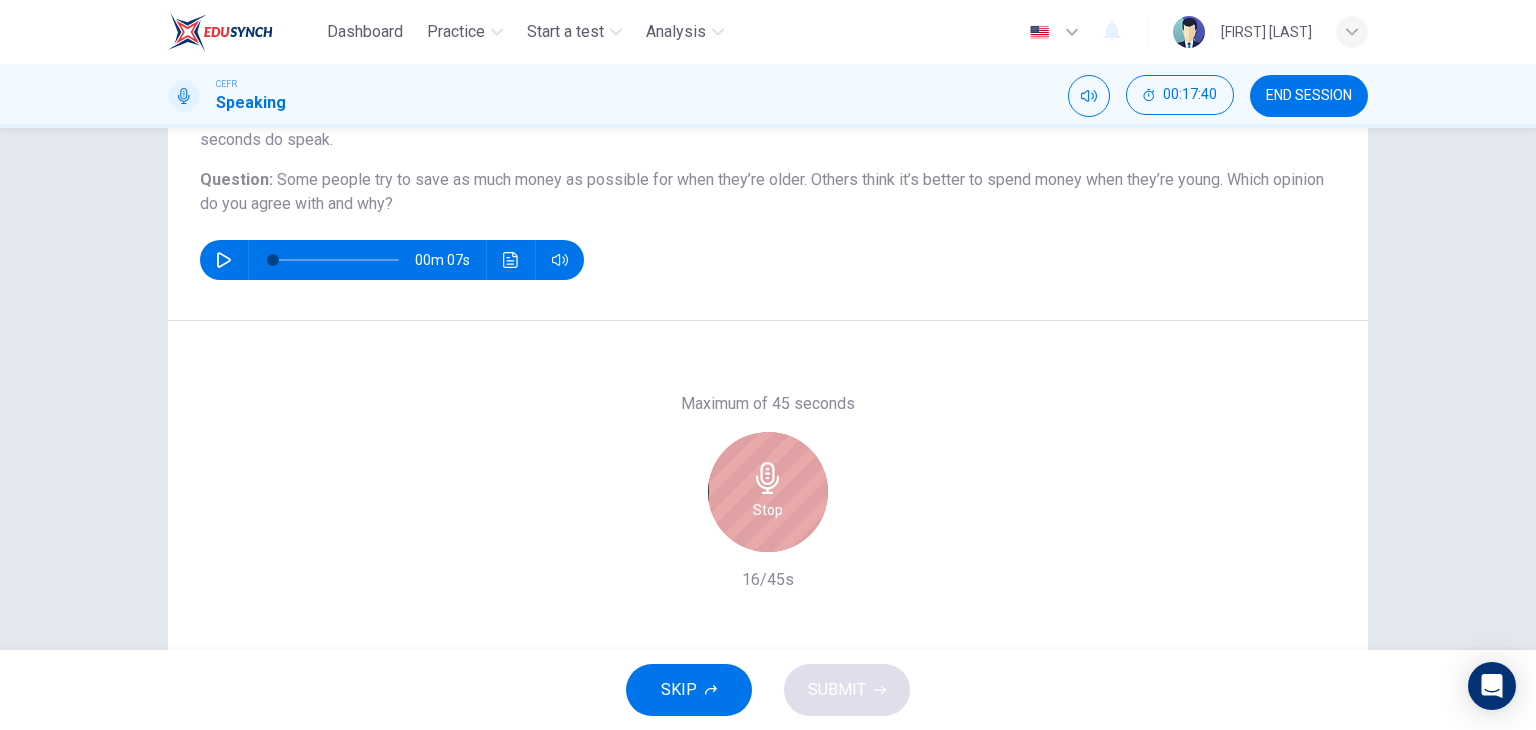 click on "Stop" at bounding box center (768, 510) 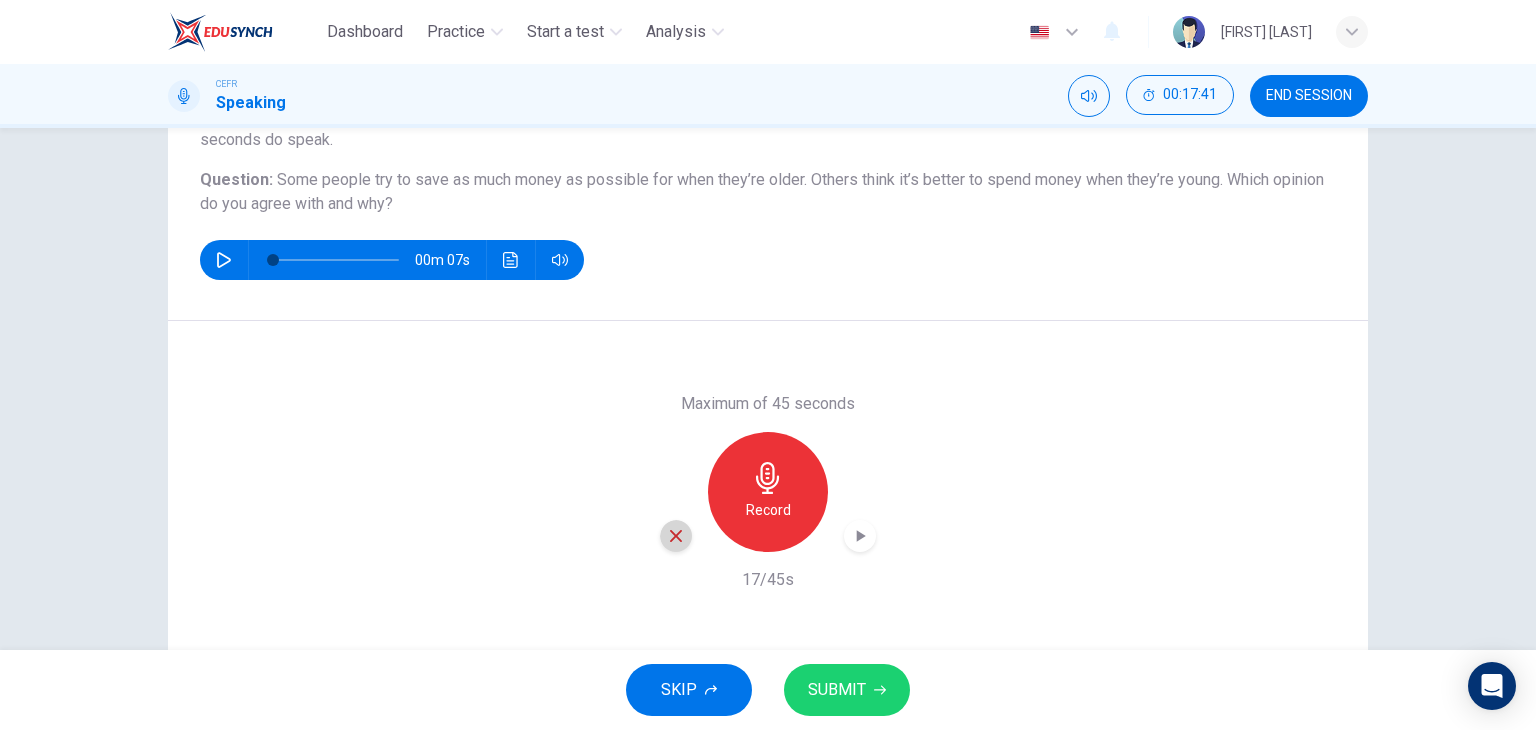 click at bounding box center [676, 536] 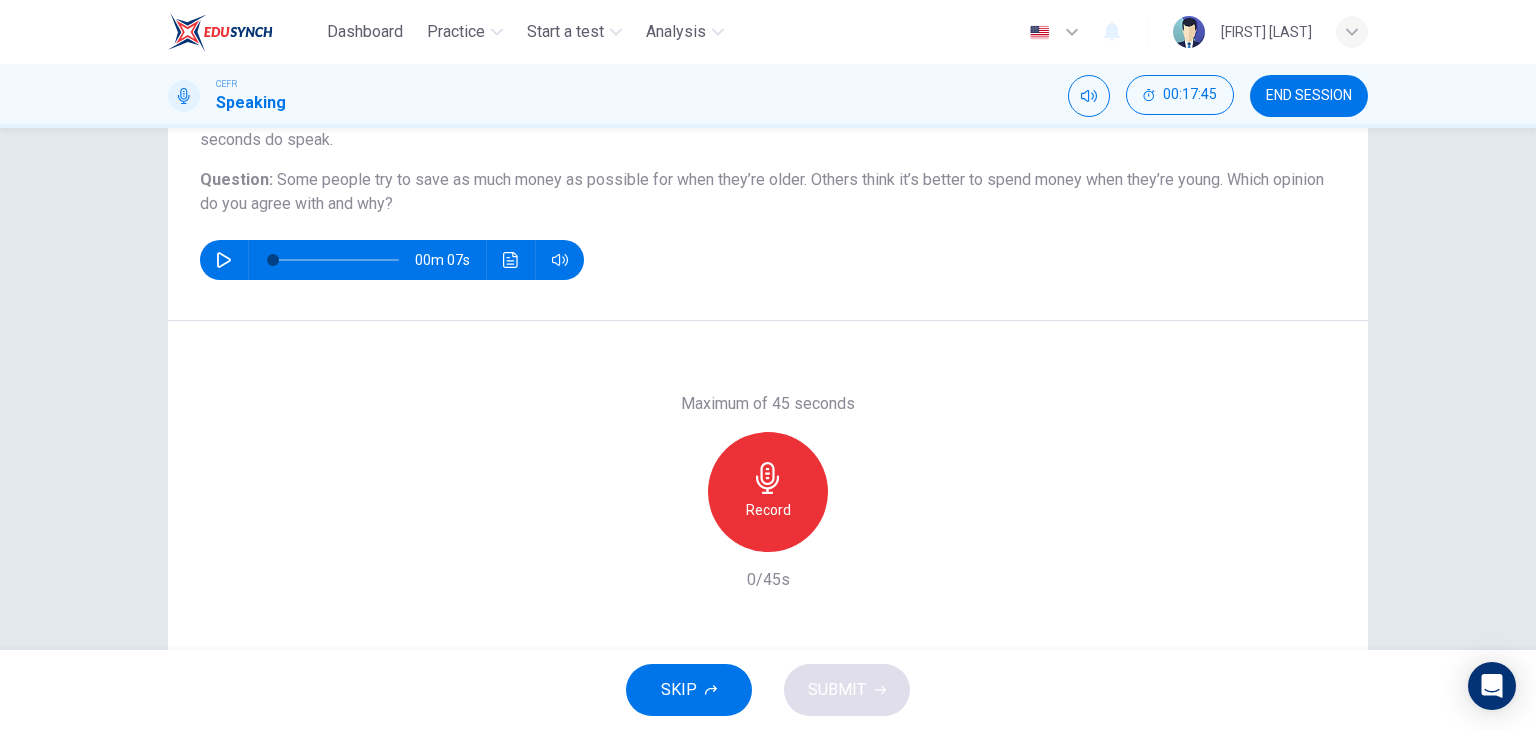 click on "Record" at bounding box center (768, 510) 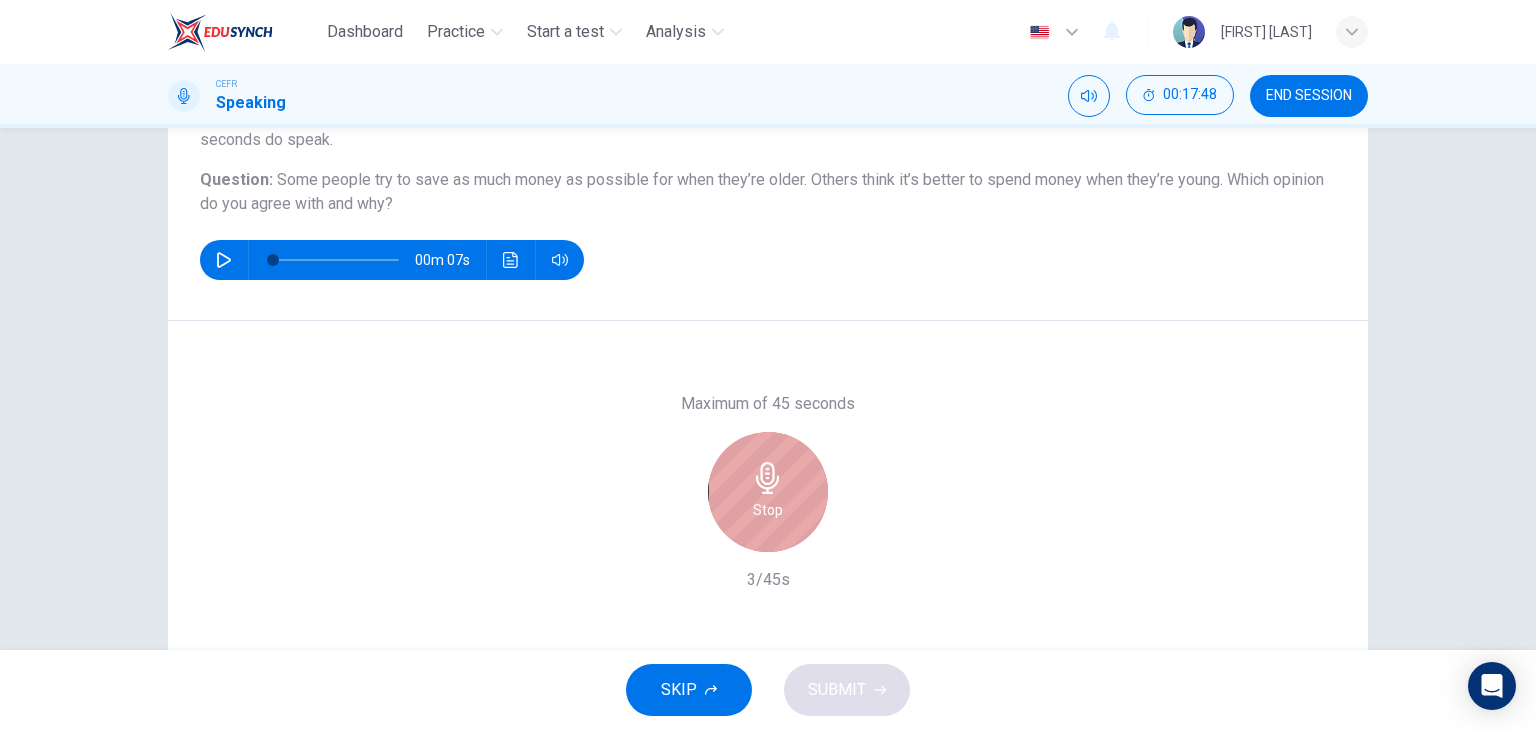 click on "Stop" at bounding box center (768, 492) 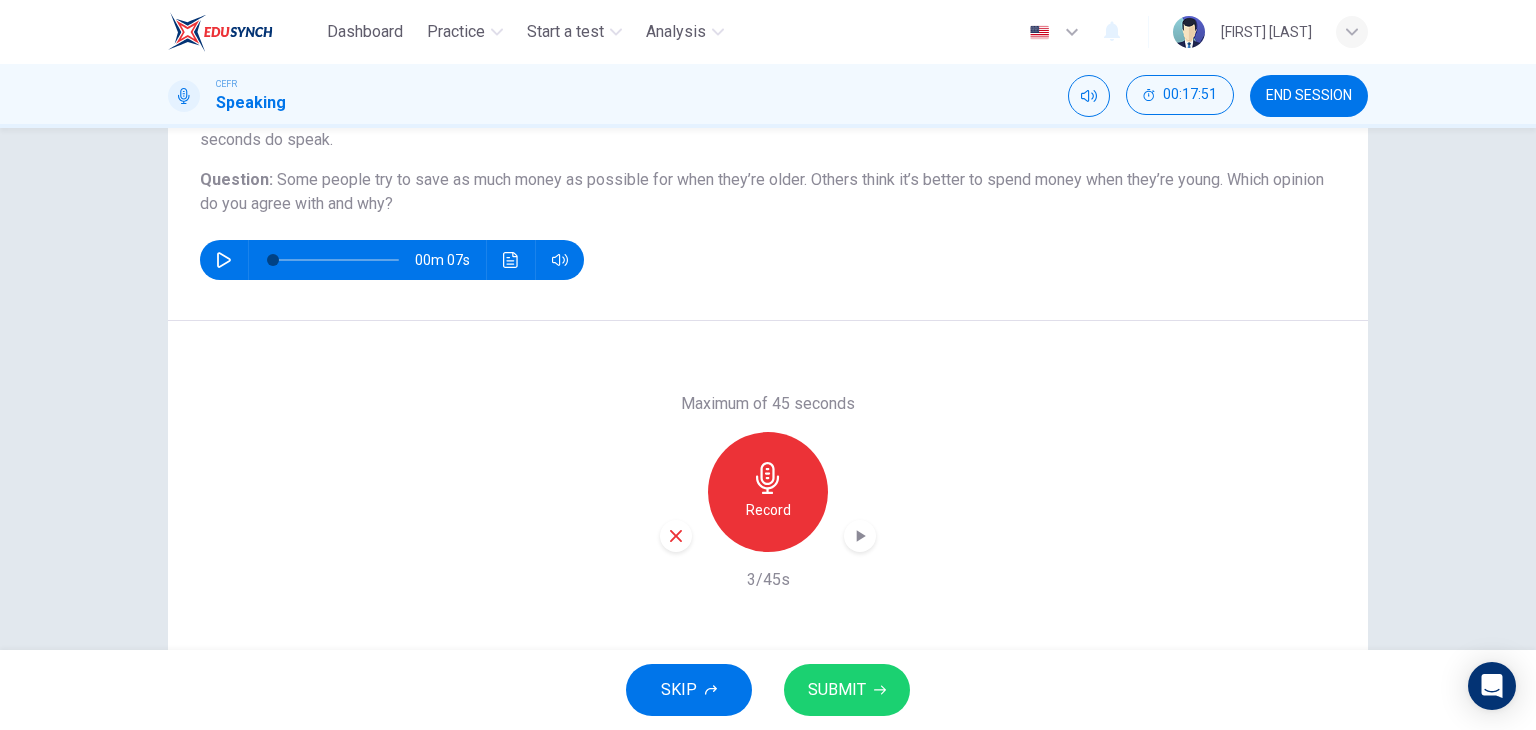 click on "Maximum of 45 seconds Record 3/45s" at bounding box center (768, 492) 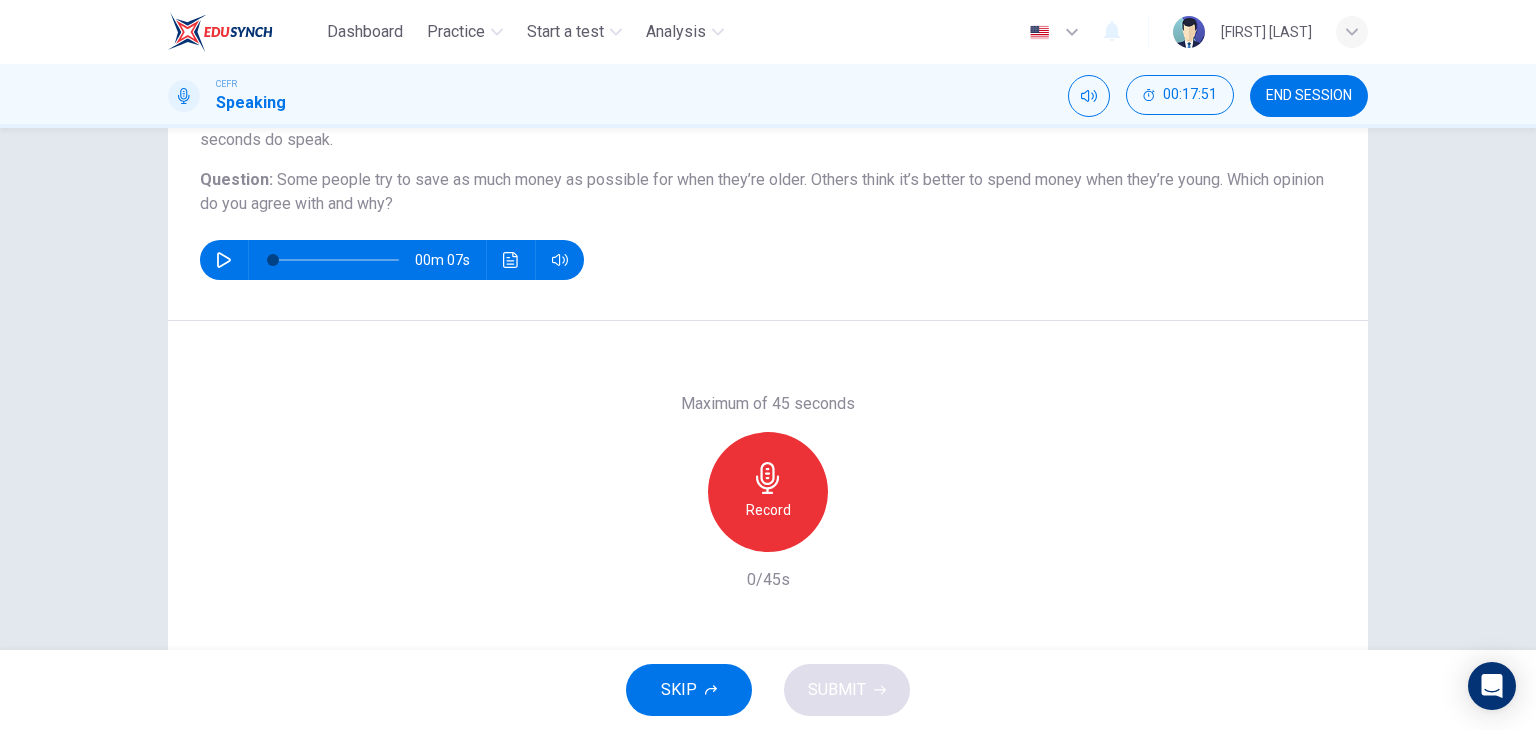 click on "Record" at bounding box center (768, 492) 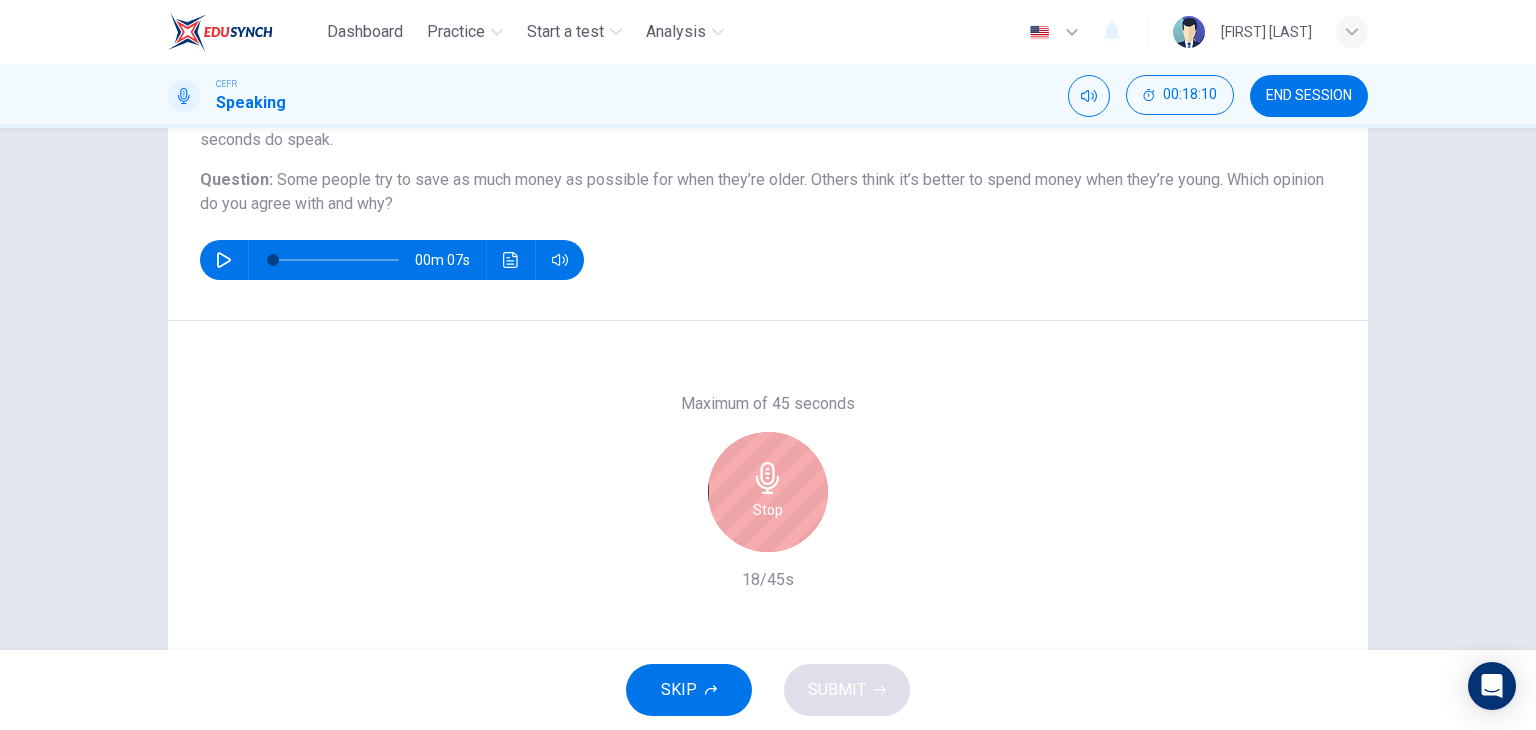 drag, startPoint x: 831, startPoint y: 505, endPoint x: 765, endPoint y: 508, distance: 66.068146 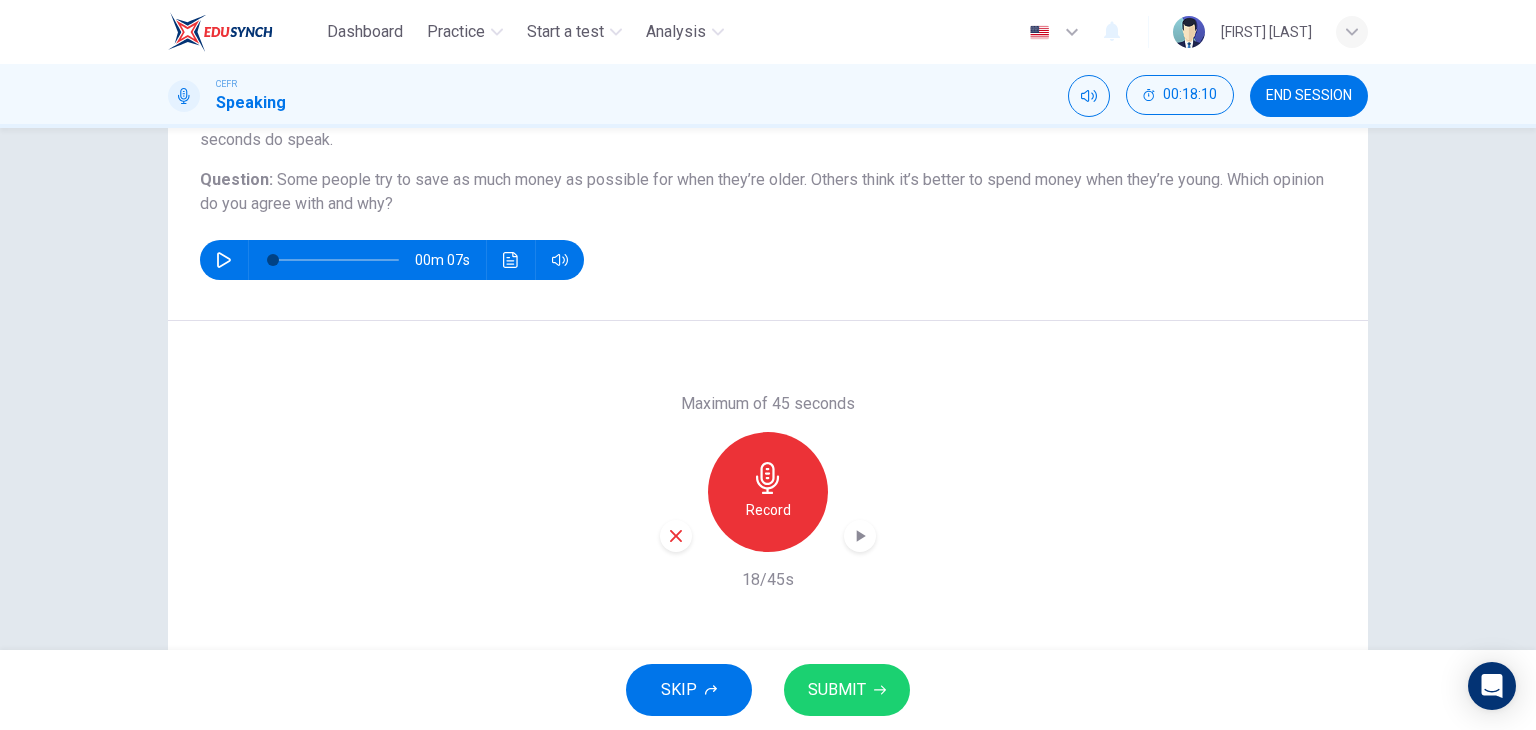 click at bounding box center [676, 536] 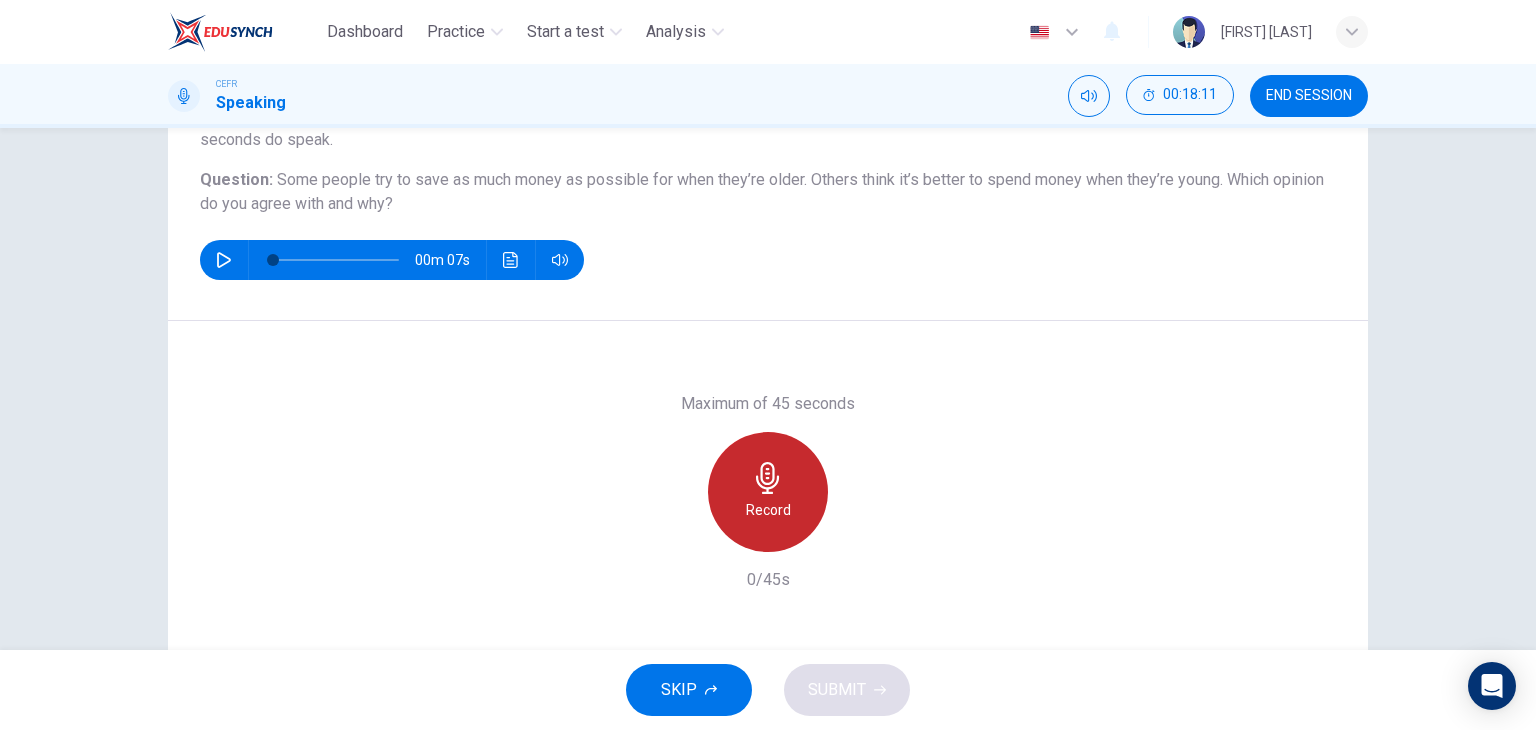 click on "Record" at bounding box center (768, 510) 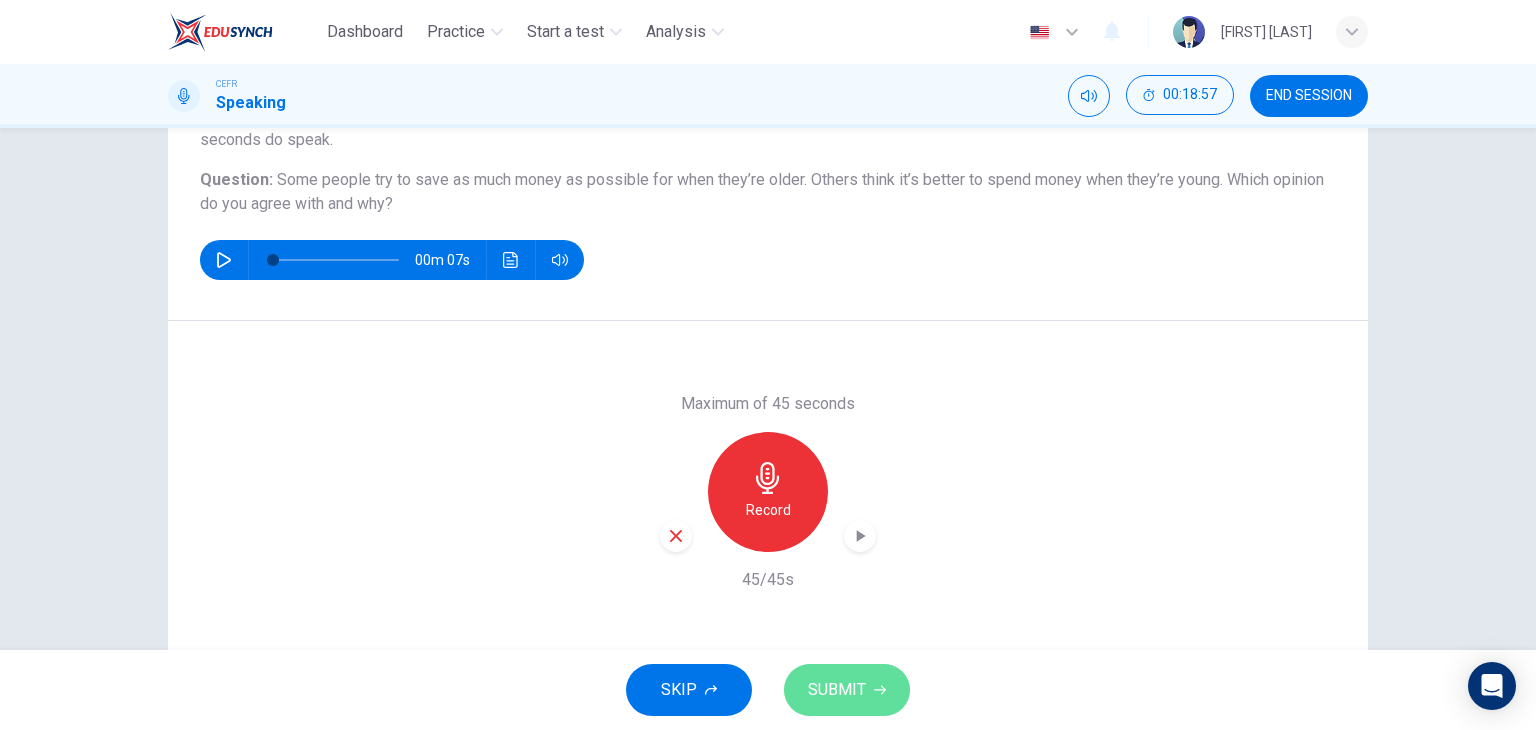 click on "SUBMIT" at bounding box center [837, 690] 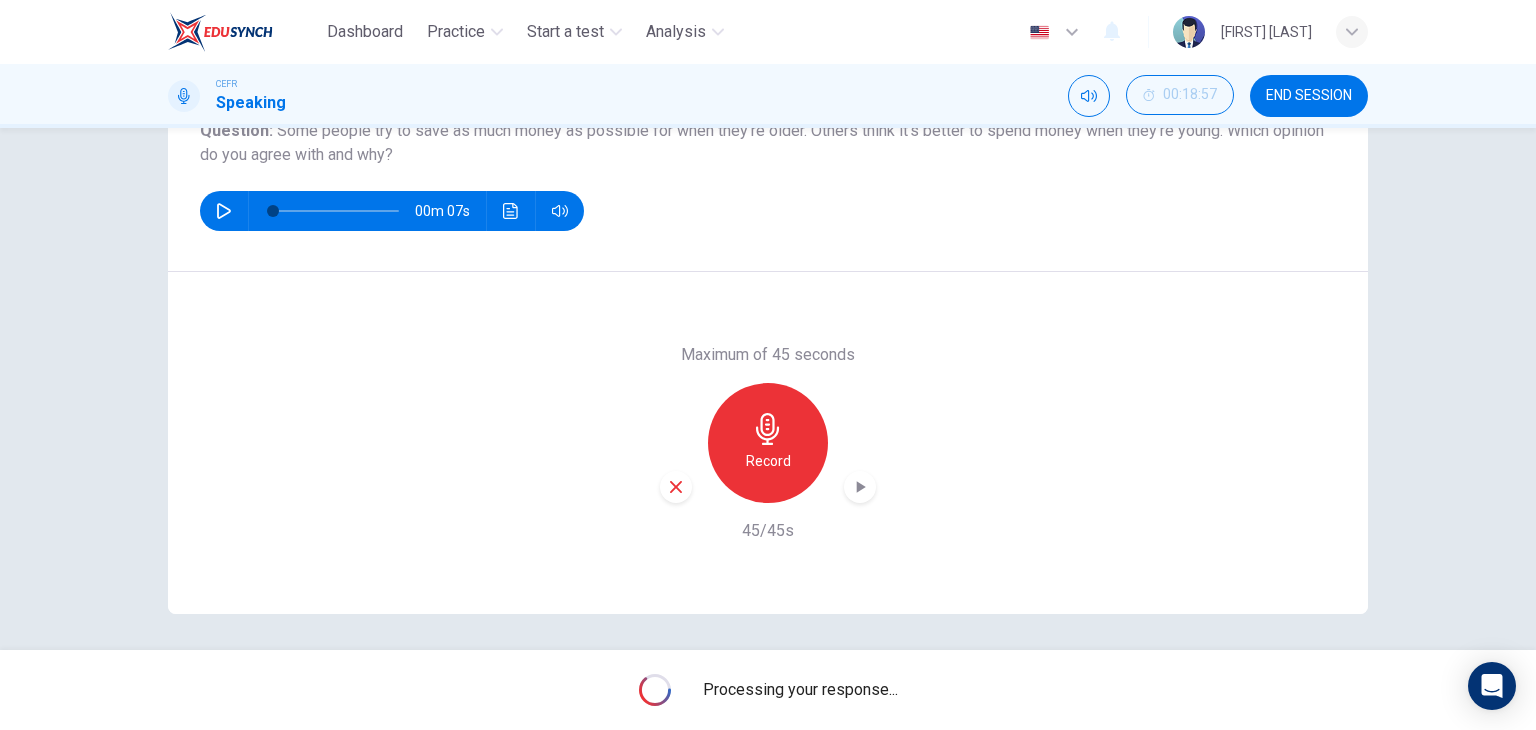 scroll, scrollTop: 253, scrollLeft: 0, axis: vertical 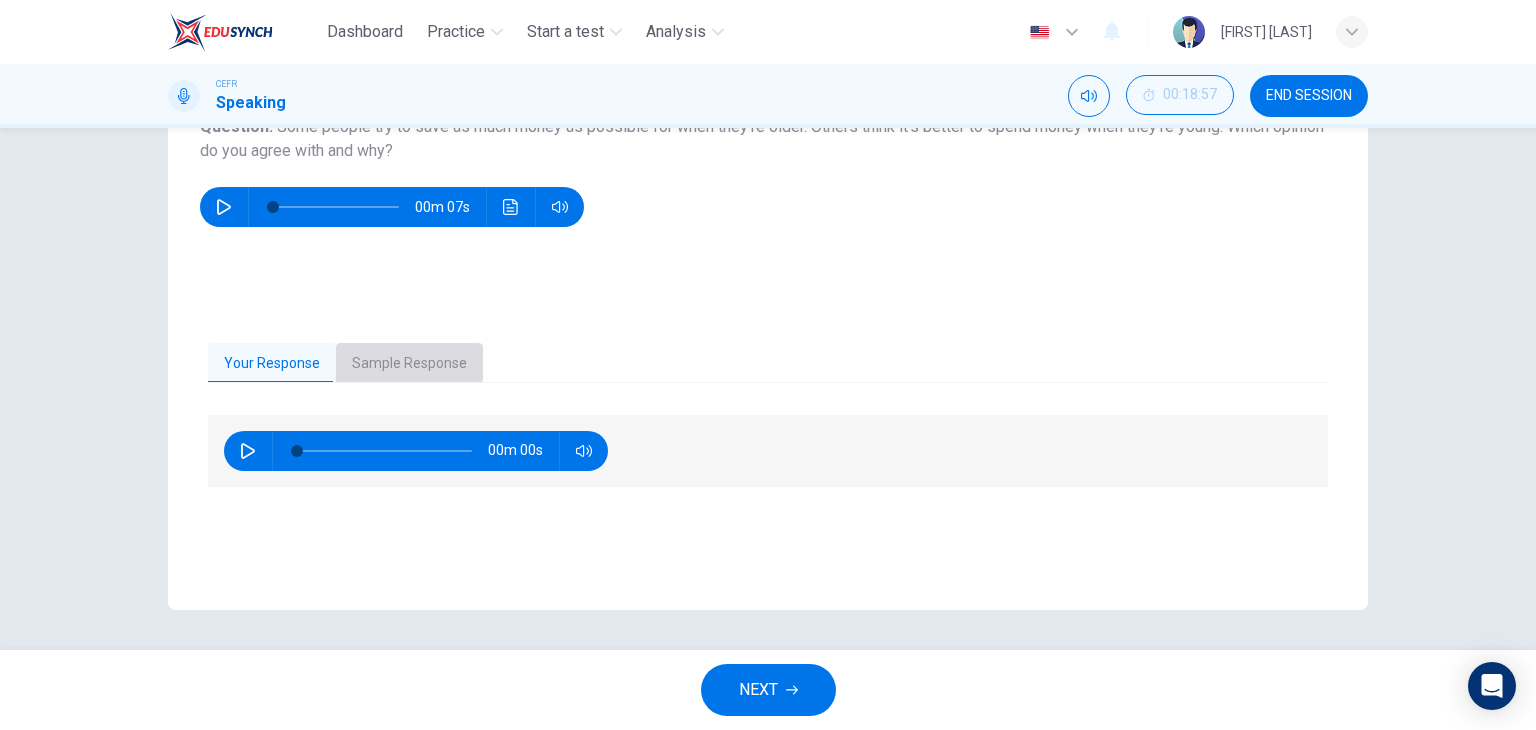 click on "Sample Response" at bounding box center [409, 364] 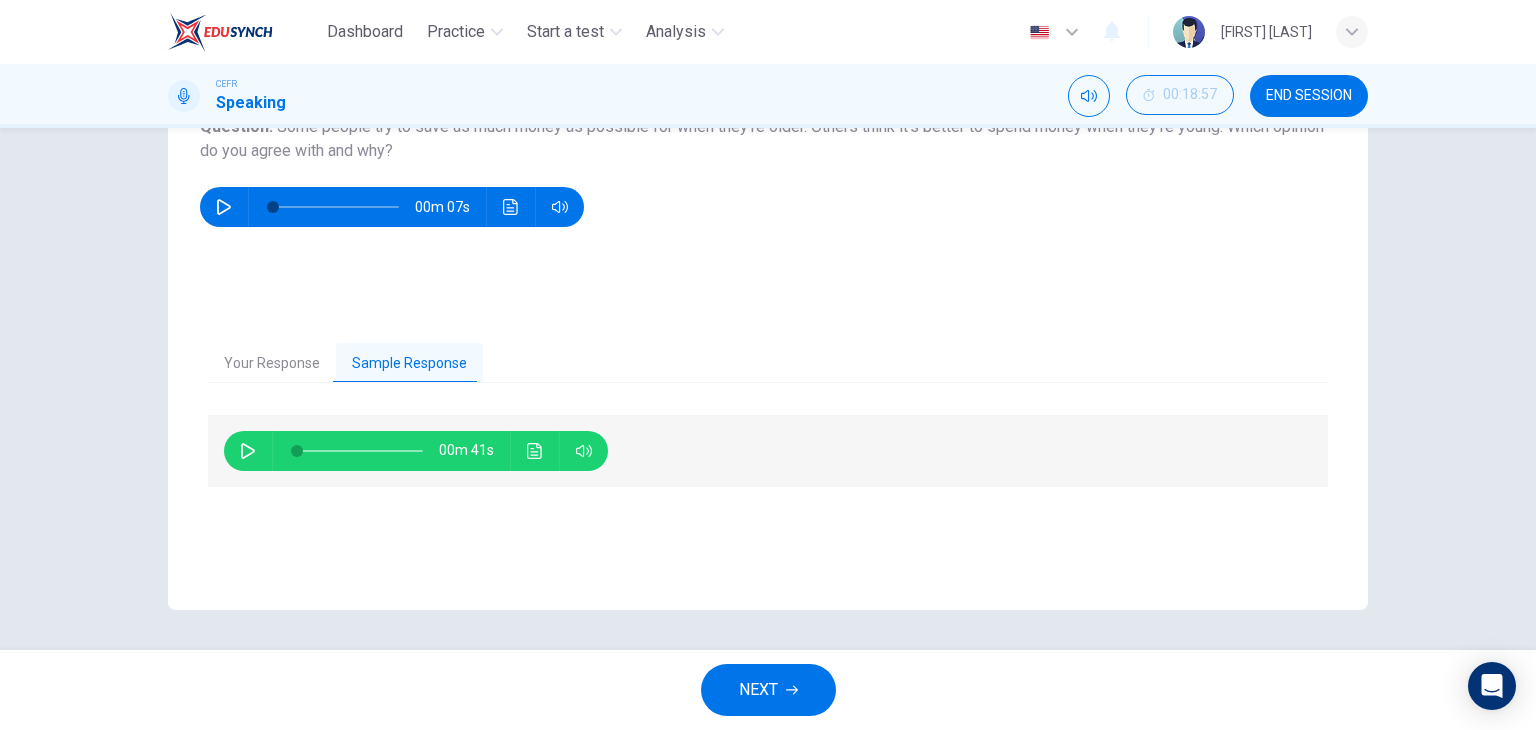 click at bounding box center (248, 451) 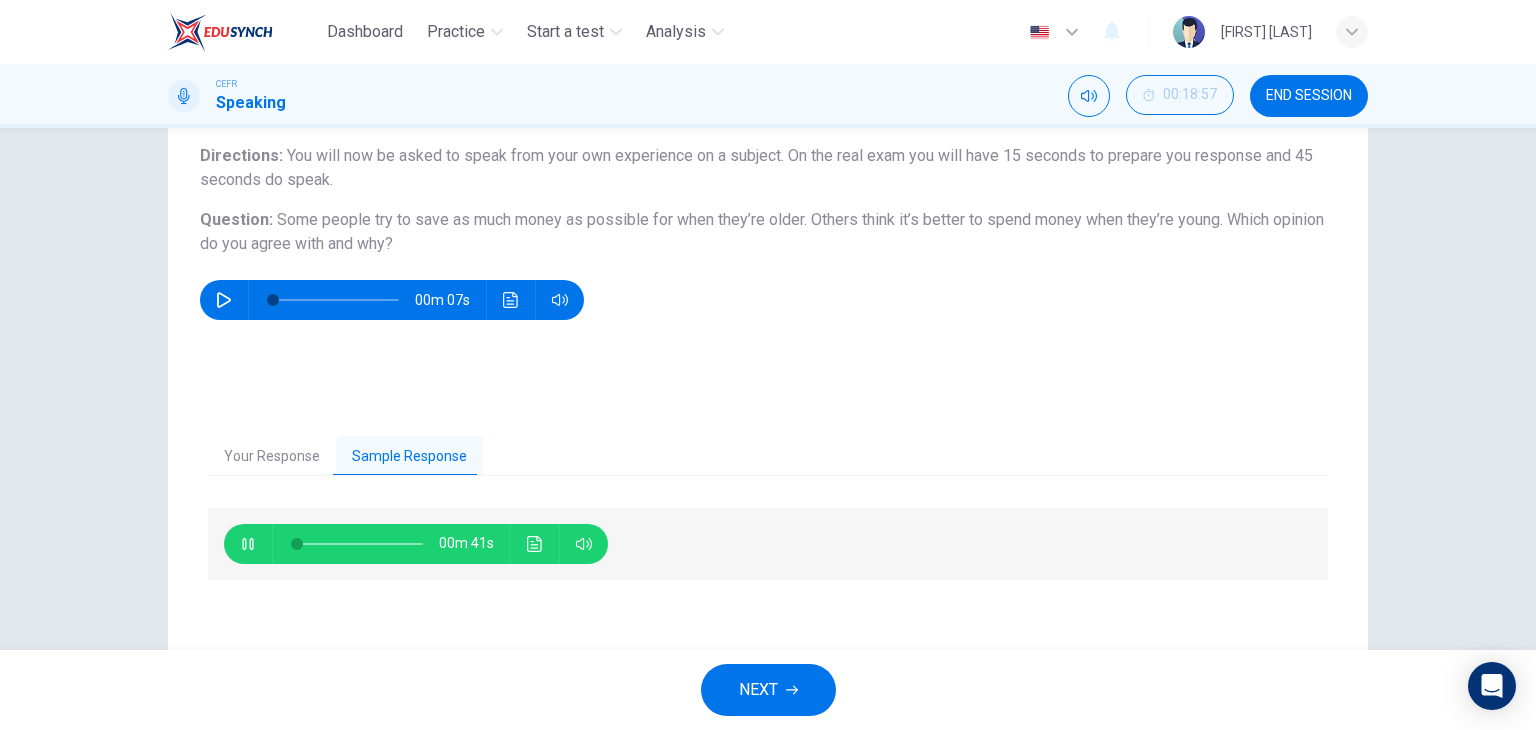 scroll, scrollTop: 153, scrollLeft: 0, axis: vertical 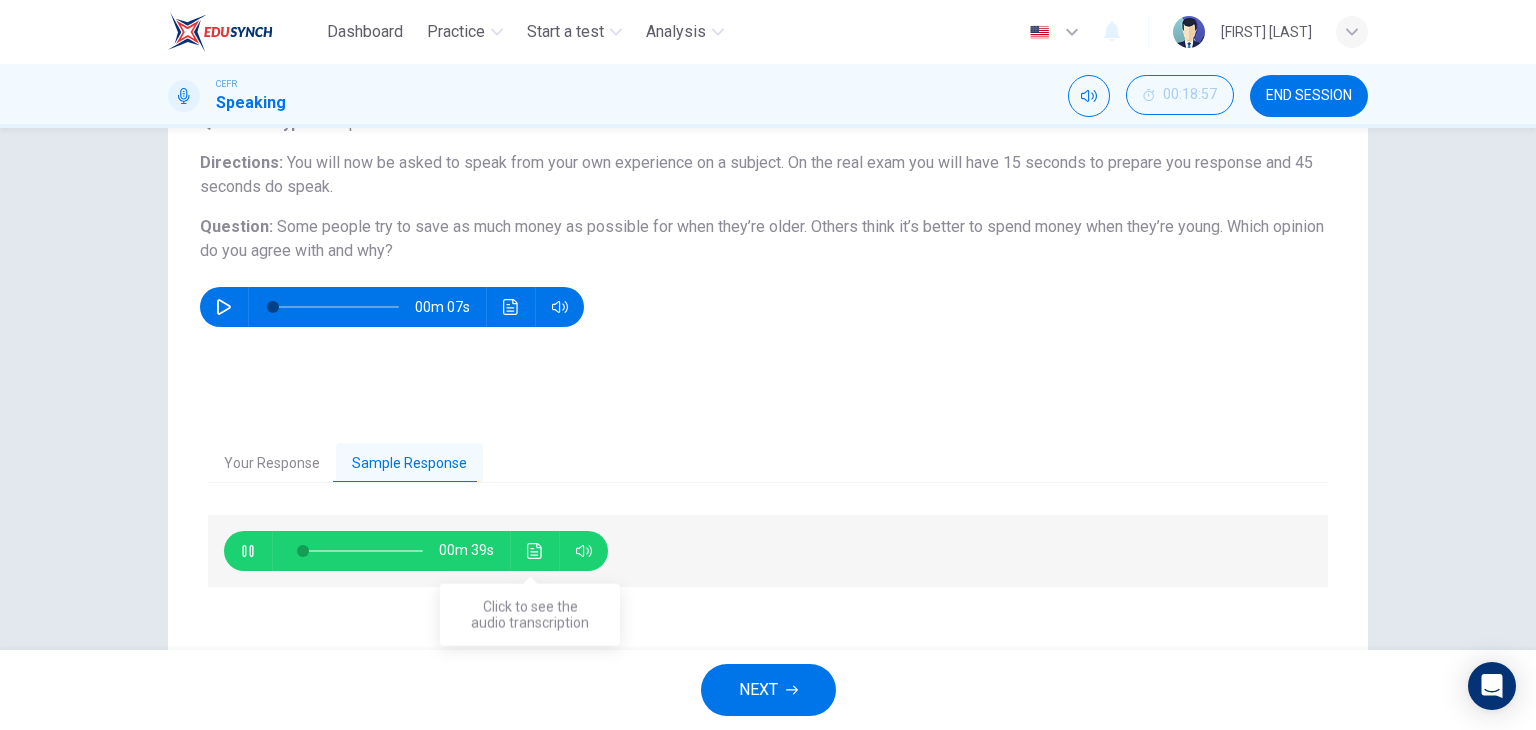 click at bounding box center [535, 551] 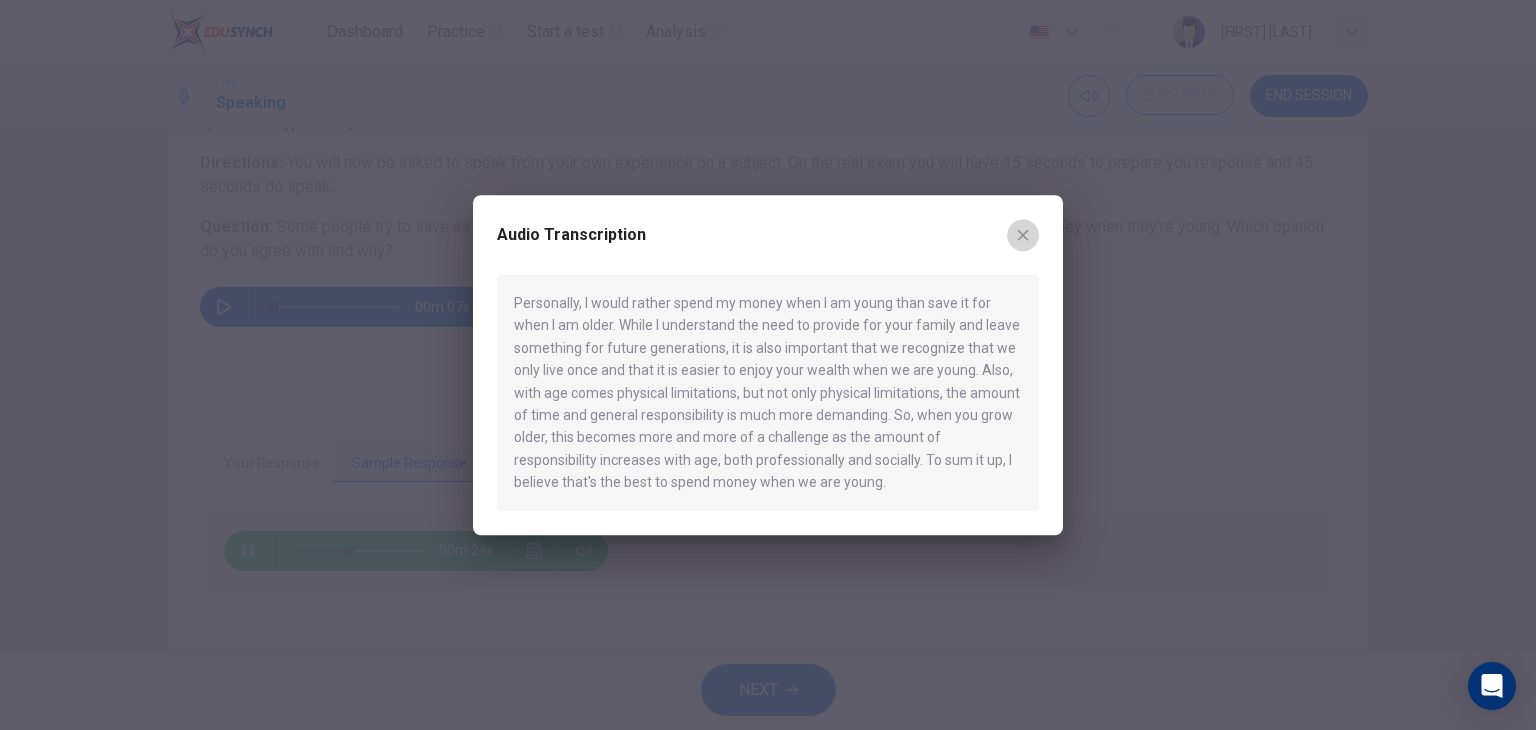 click at bounding box center (1023, 235) 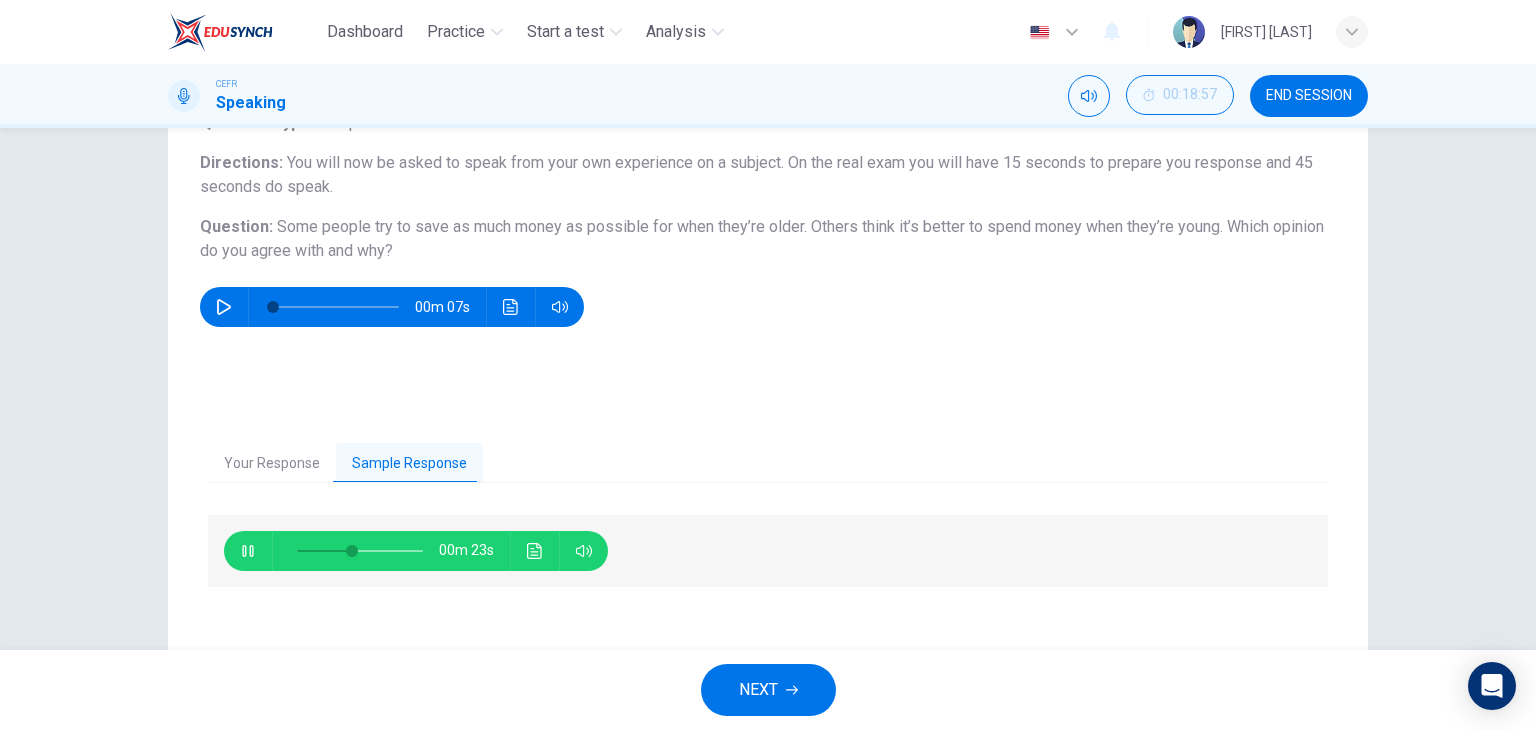 click at bounding box center (248, 551) 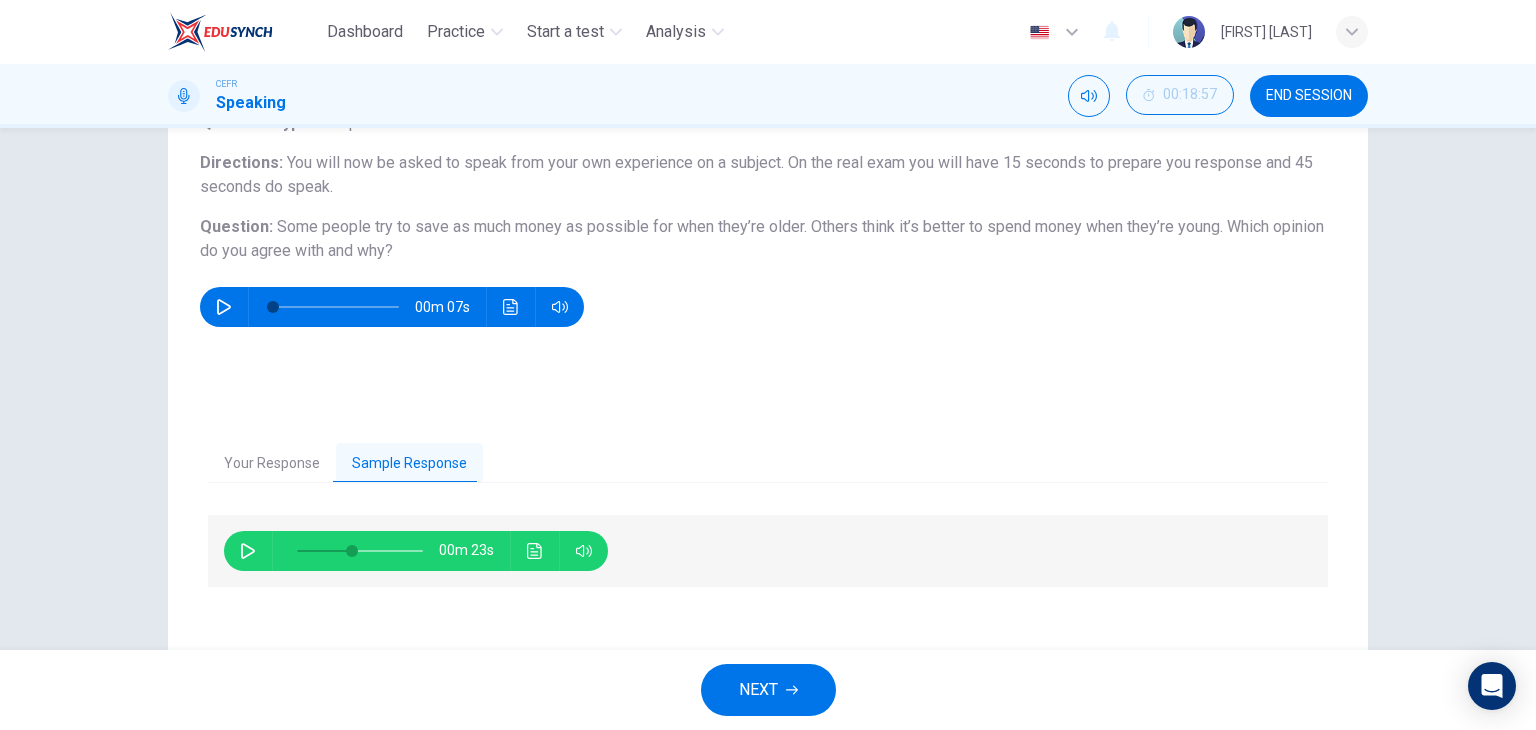 click on "NEXT" at bounding box center [768, 690] 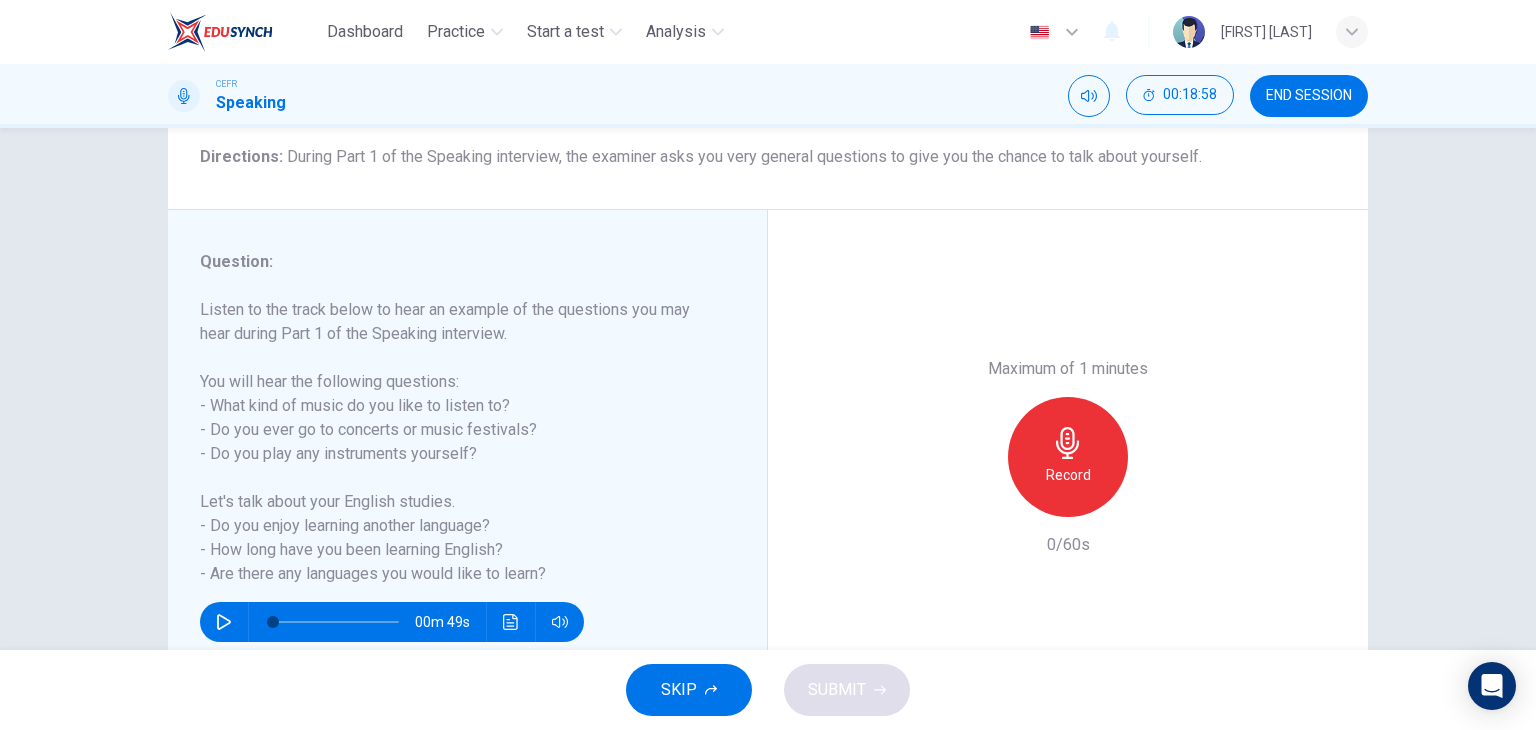 scroll, scrollTop: 200, scrollLeft: 0, axis: vertical 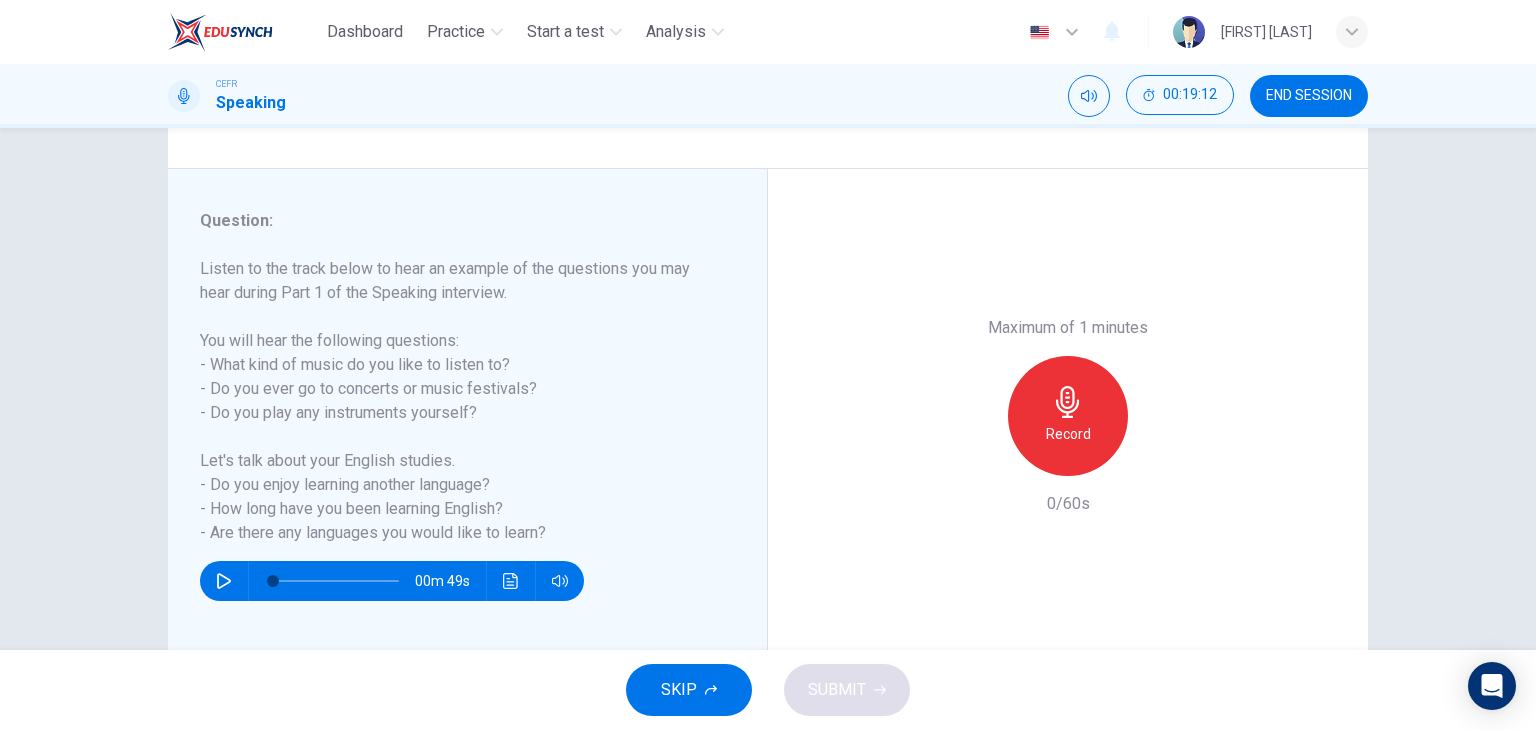 click on "Question : Listen to the track below to hear an example of the questions you may hear during Part 1 of the Speaking interview.  You will hear the following questions:
- What kind of music do you like to listen to?
- Do you ever go to concerts or music festivals?
- Do you play any instruments yourself?
Let's talk about your English studies.
- Do you enjoy learning another language?
- How long have you been learning English?
- Are there any languages you would like to learn? 00m 49s" at bounding box center (468, 416) 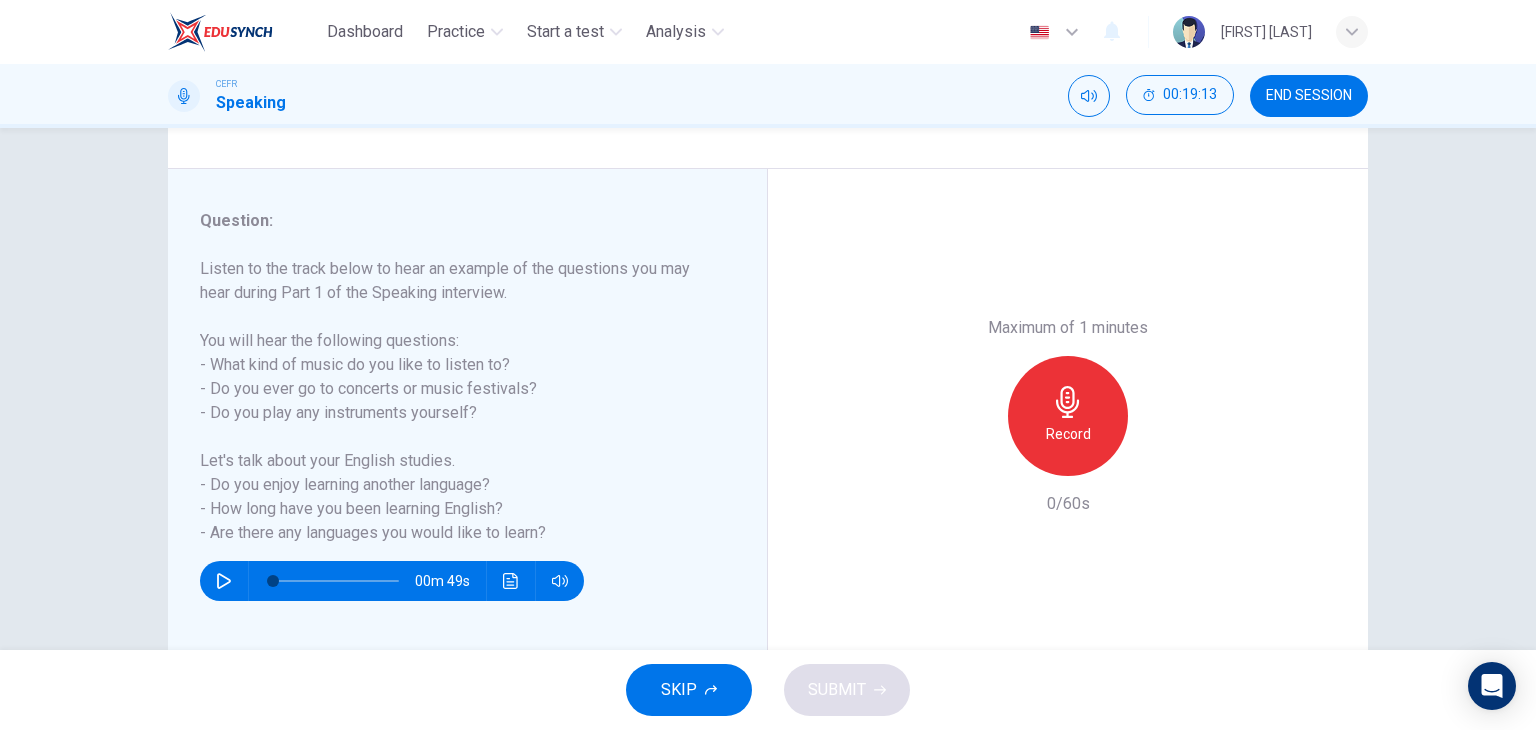 click at bounding box center [224, 581] 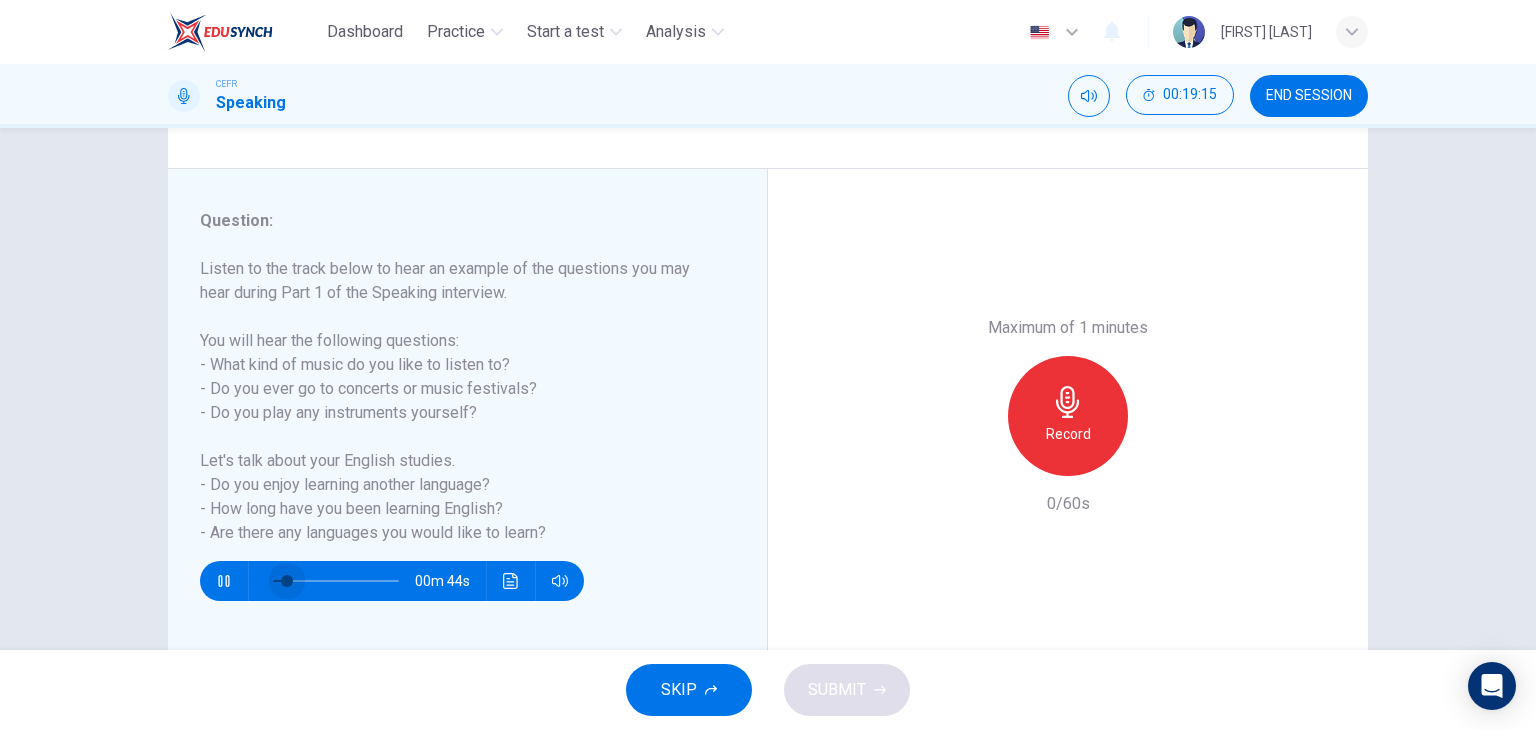 click at bounding box center (287, 581) 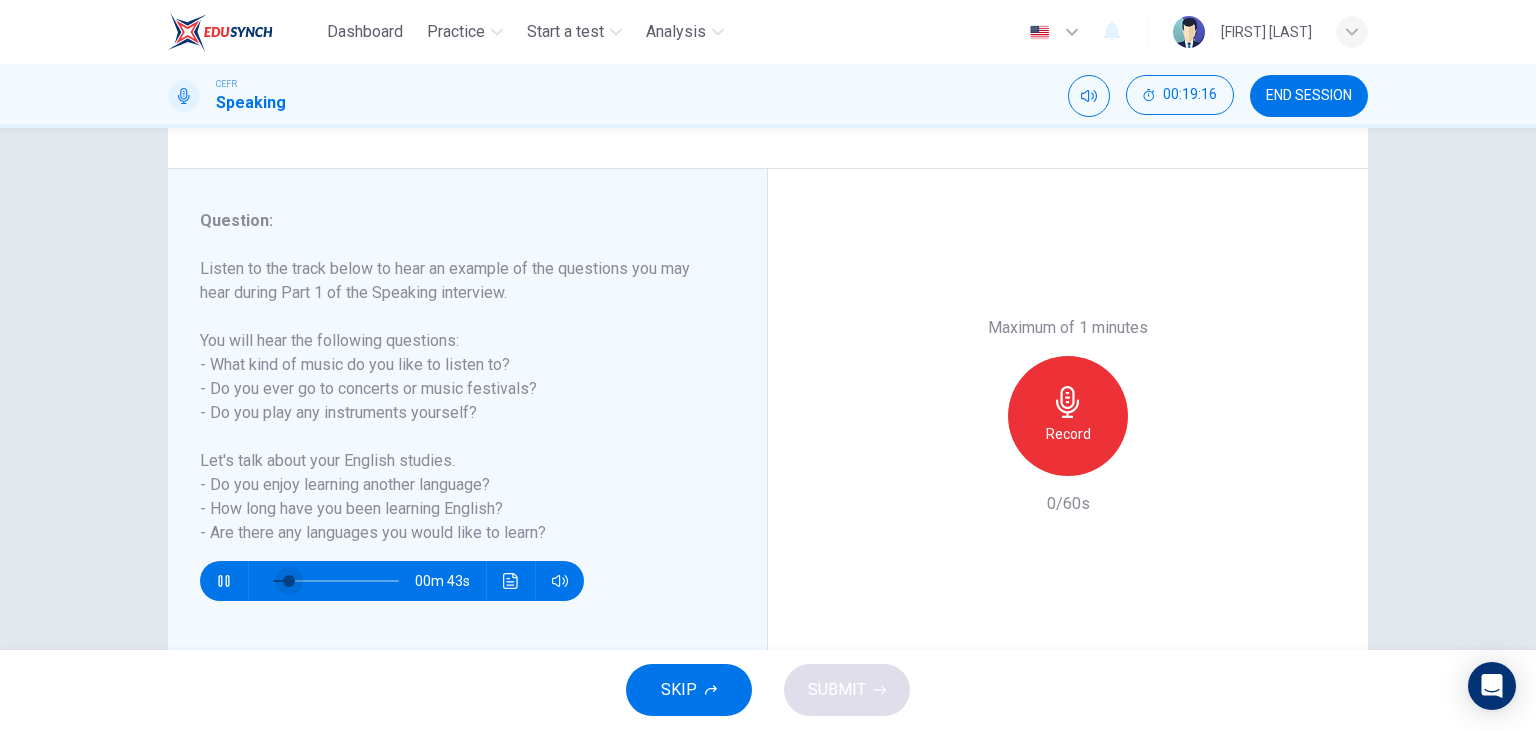 click at bounding box center [289, 581] 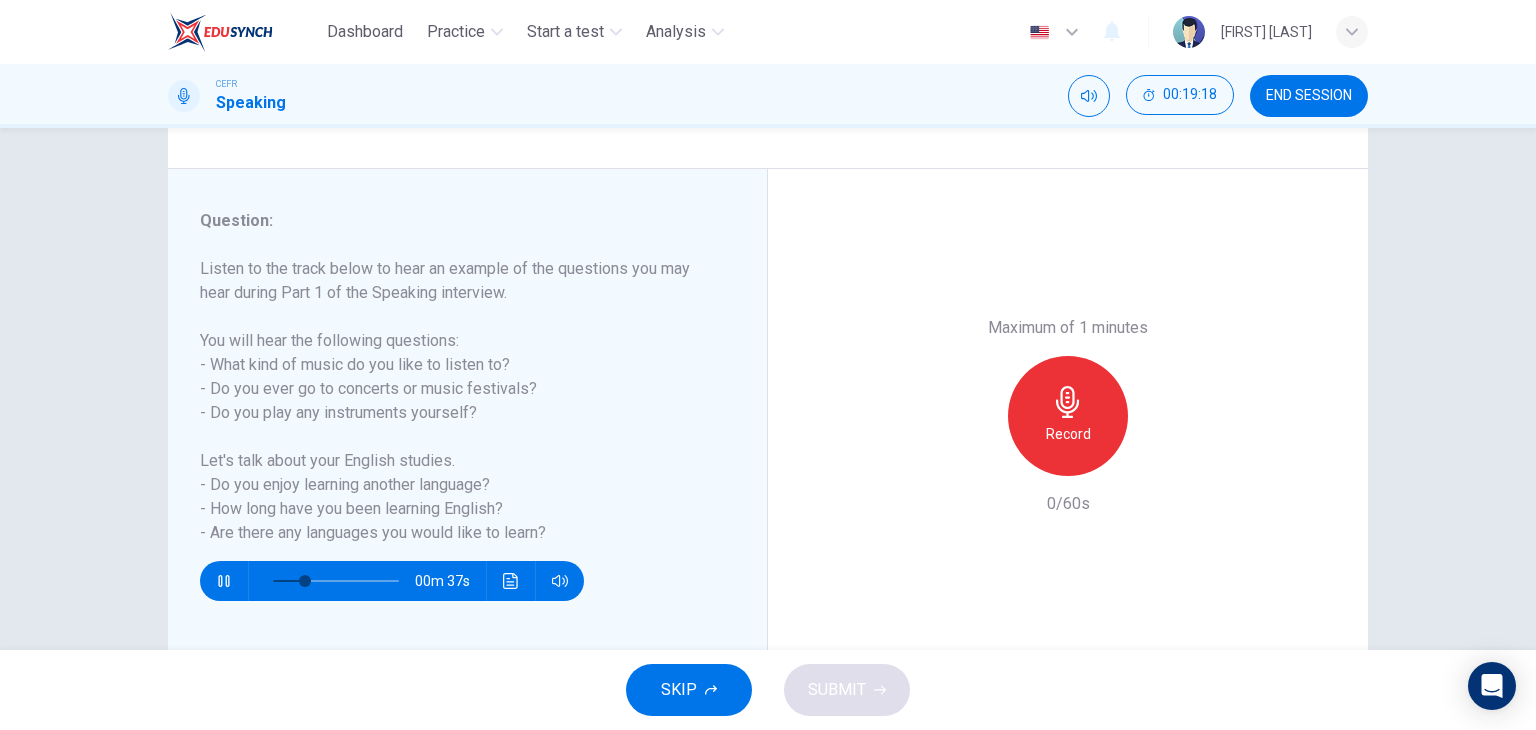 click at bounding box center (224, 581) 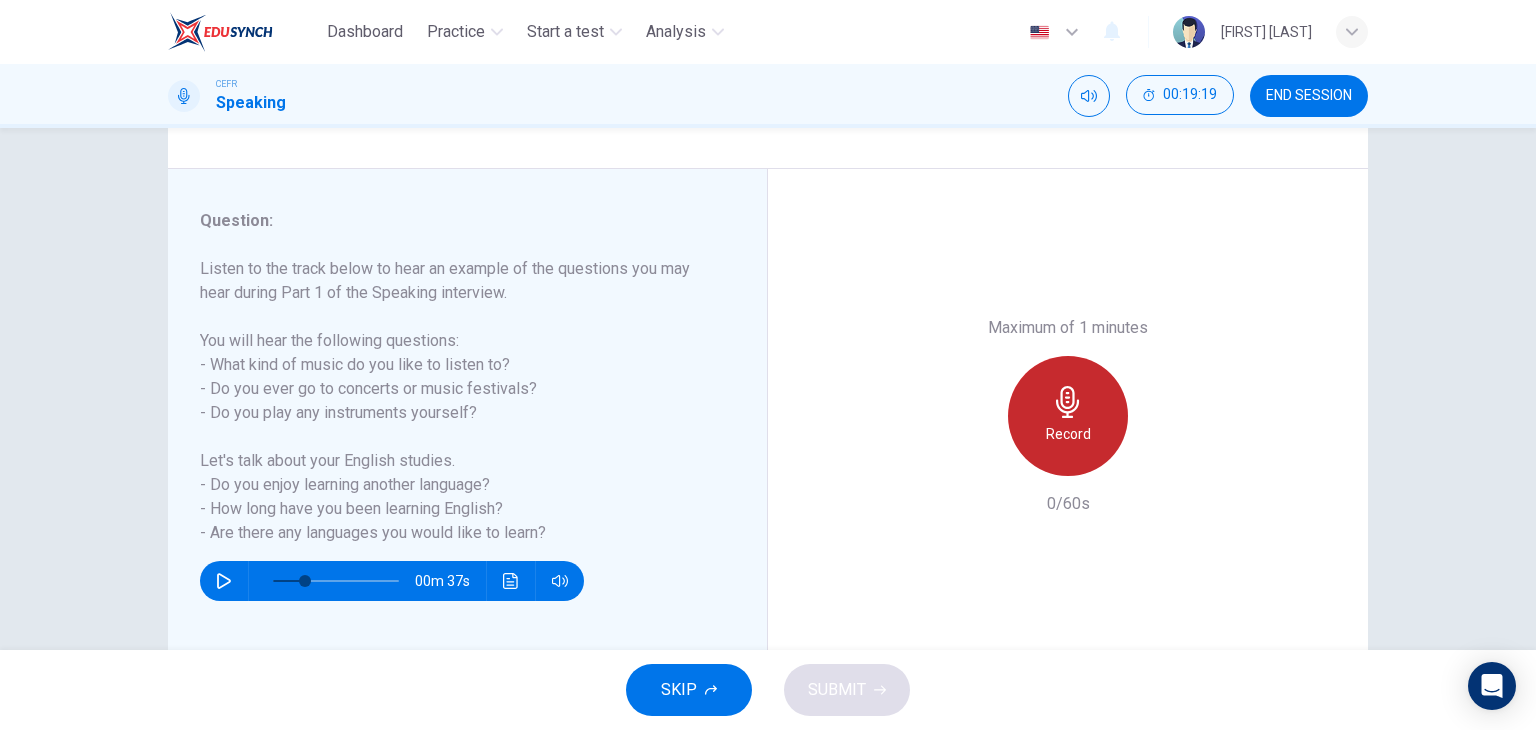 click on "Record" at bounding box center [1068, 434] 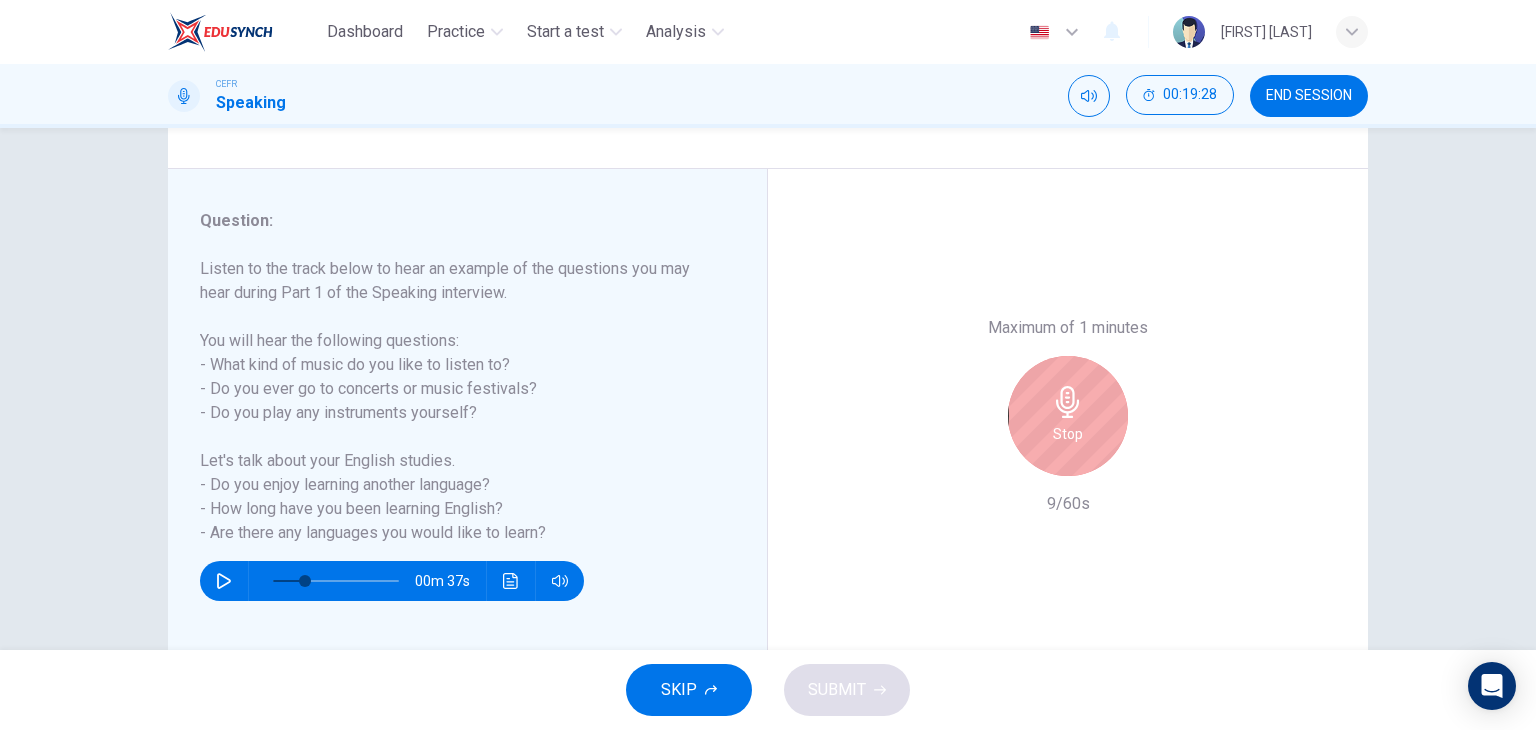 click on "Stop" at bounding box center (1068, 416) 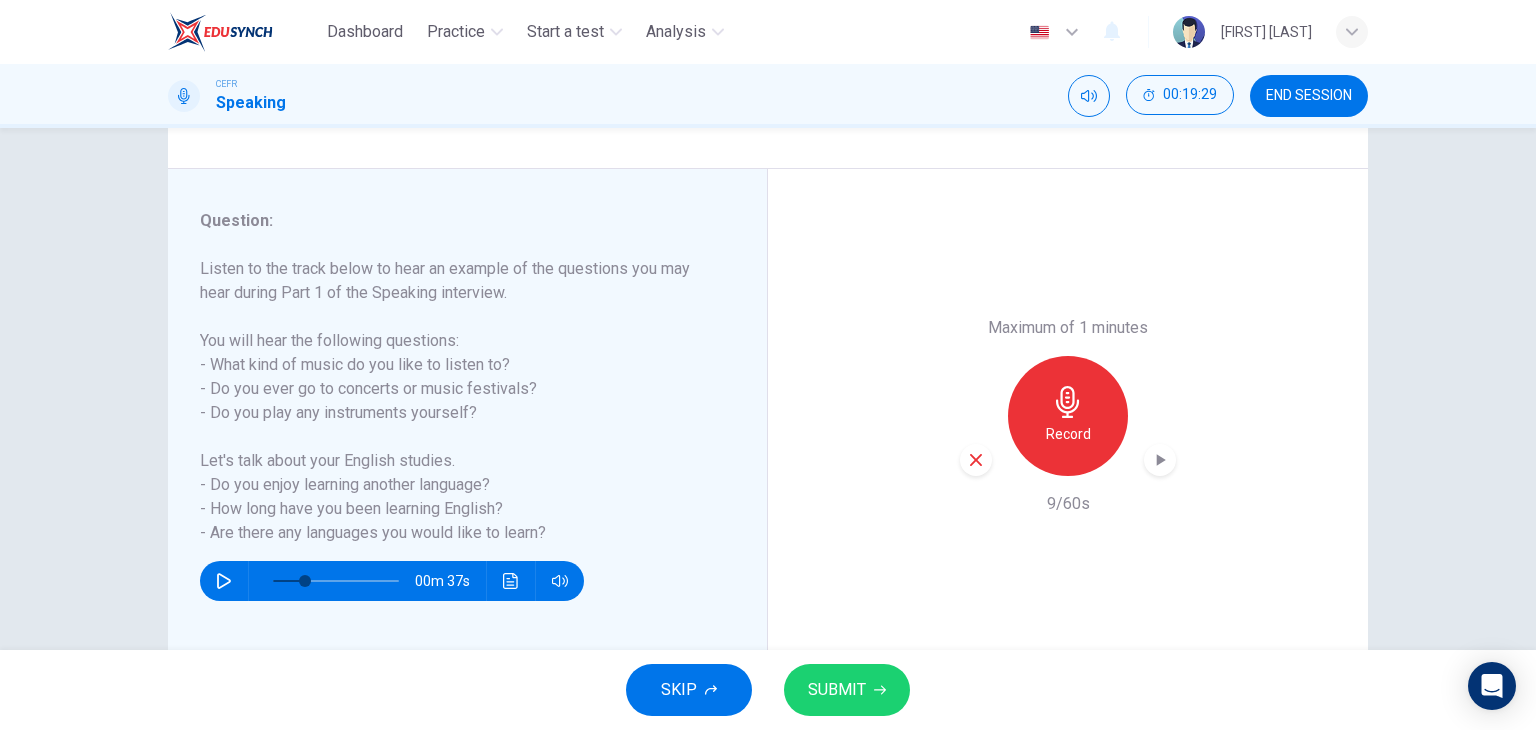 click at bounding box center [976, 460] 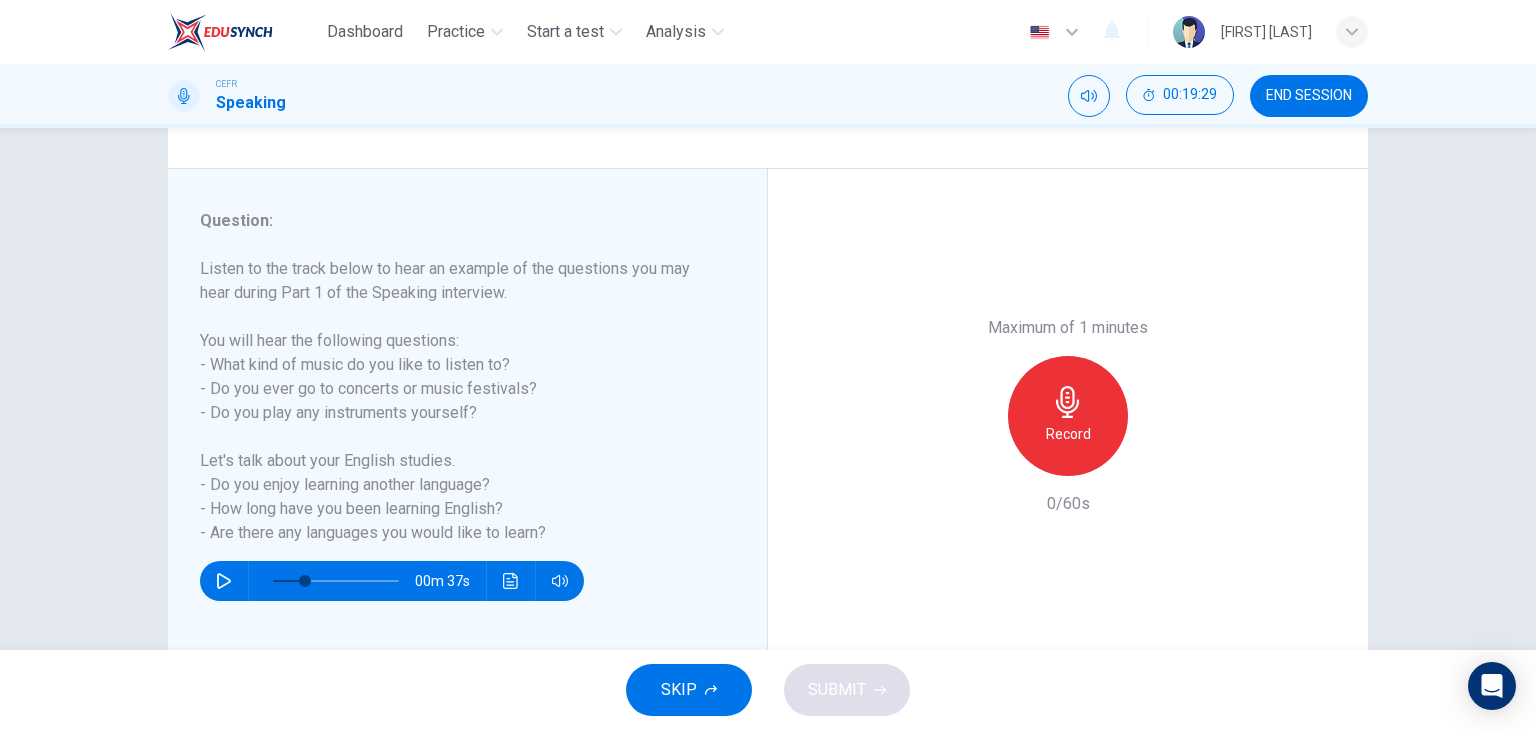 click on "Record" at bounding box center [1068, 434] 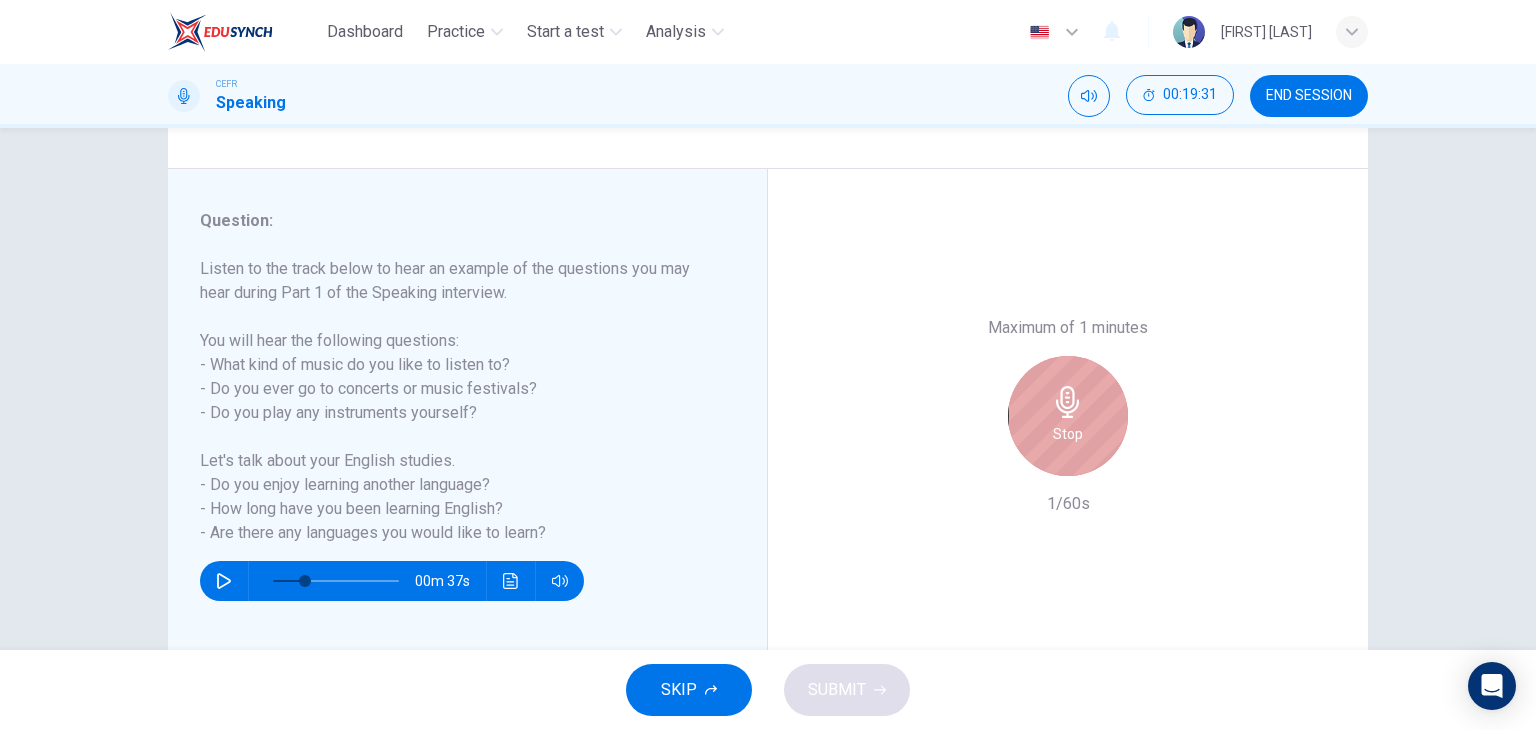 click on "Stop" at bounding box center [1068, 416] 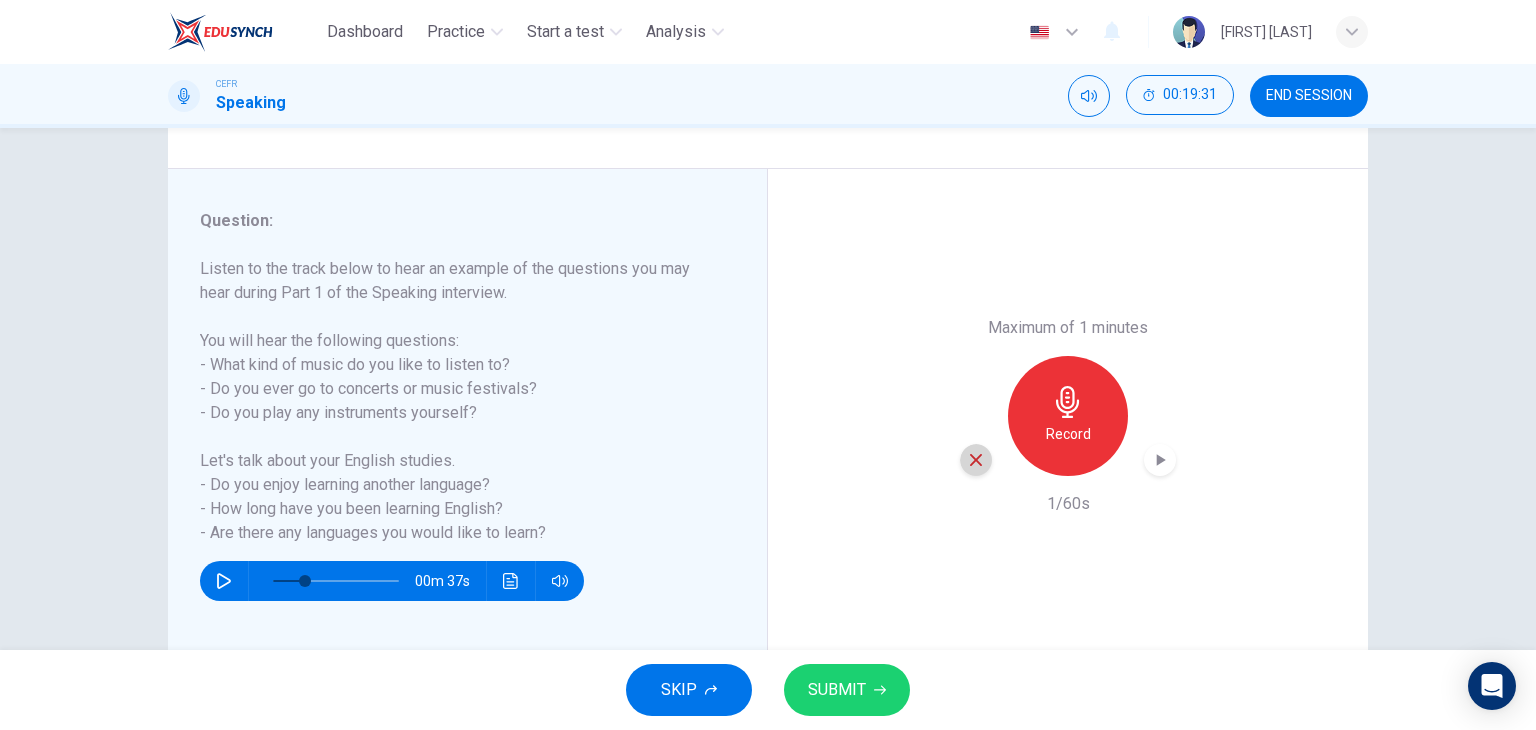 click at bounding box center [976, 460] 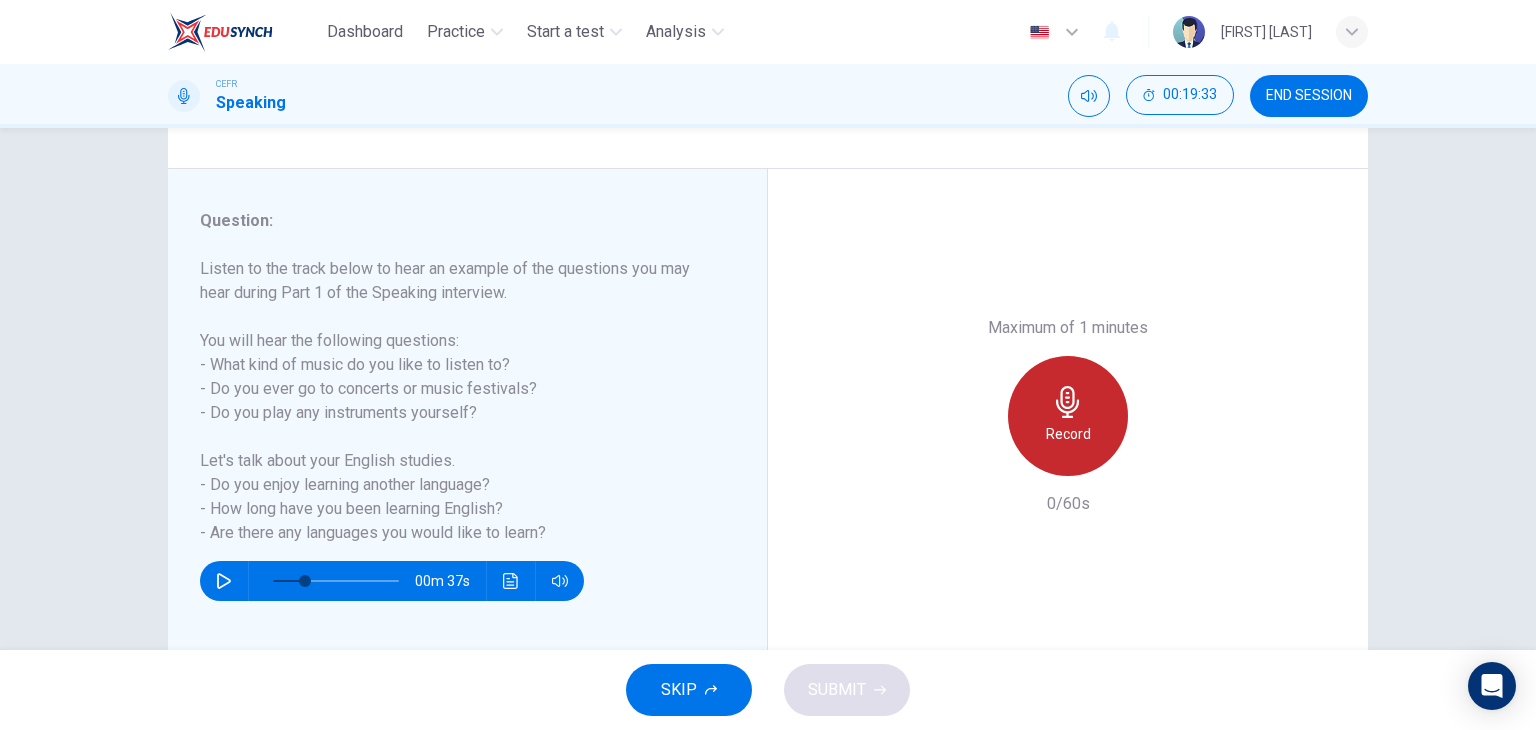 click on "Record" at bounding box center (1068, 434) 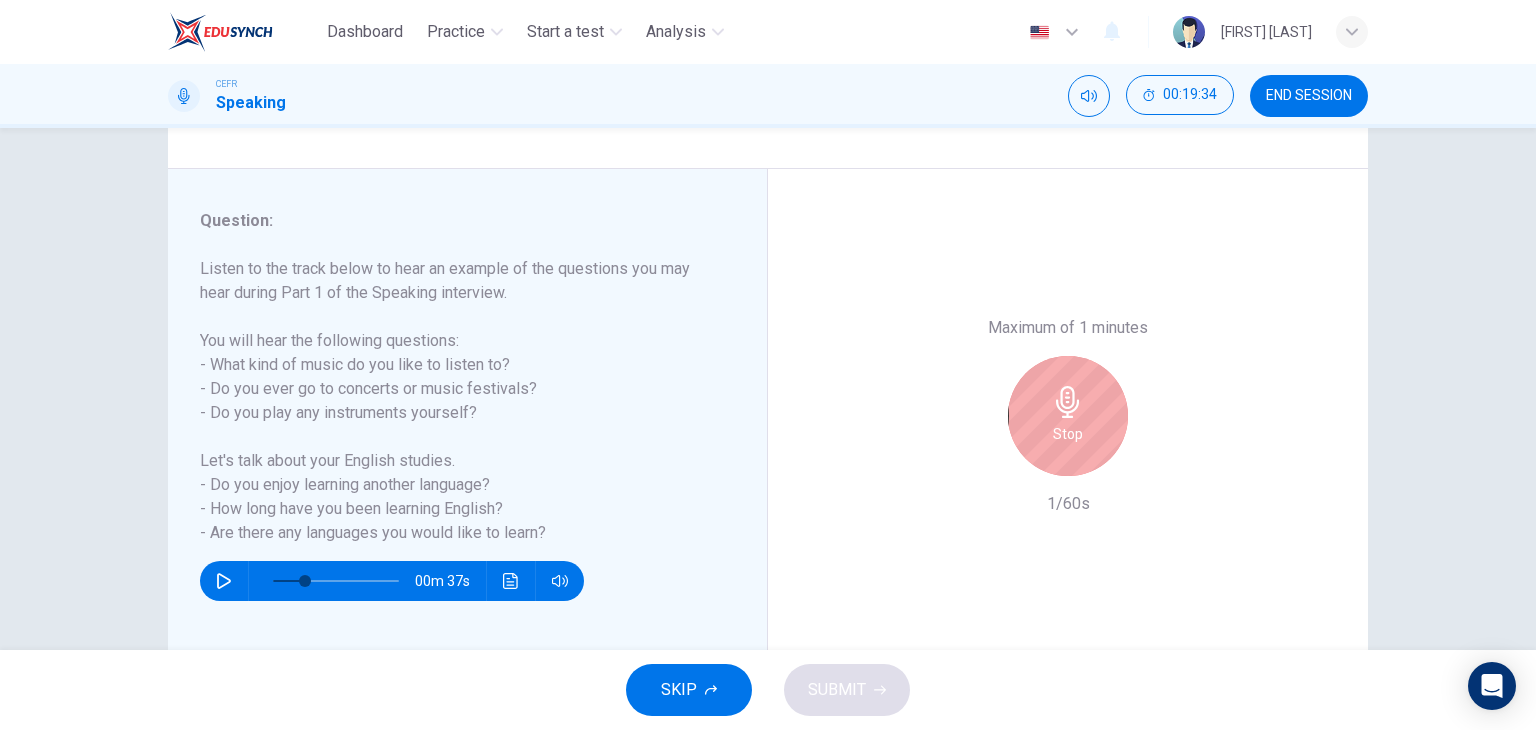 click on "Stop" at bounding box center [1068, 416] 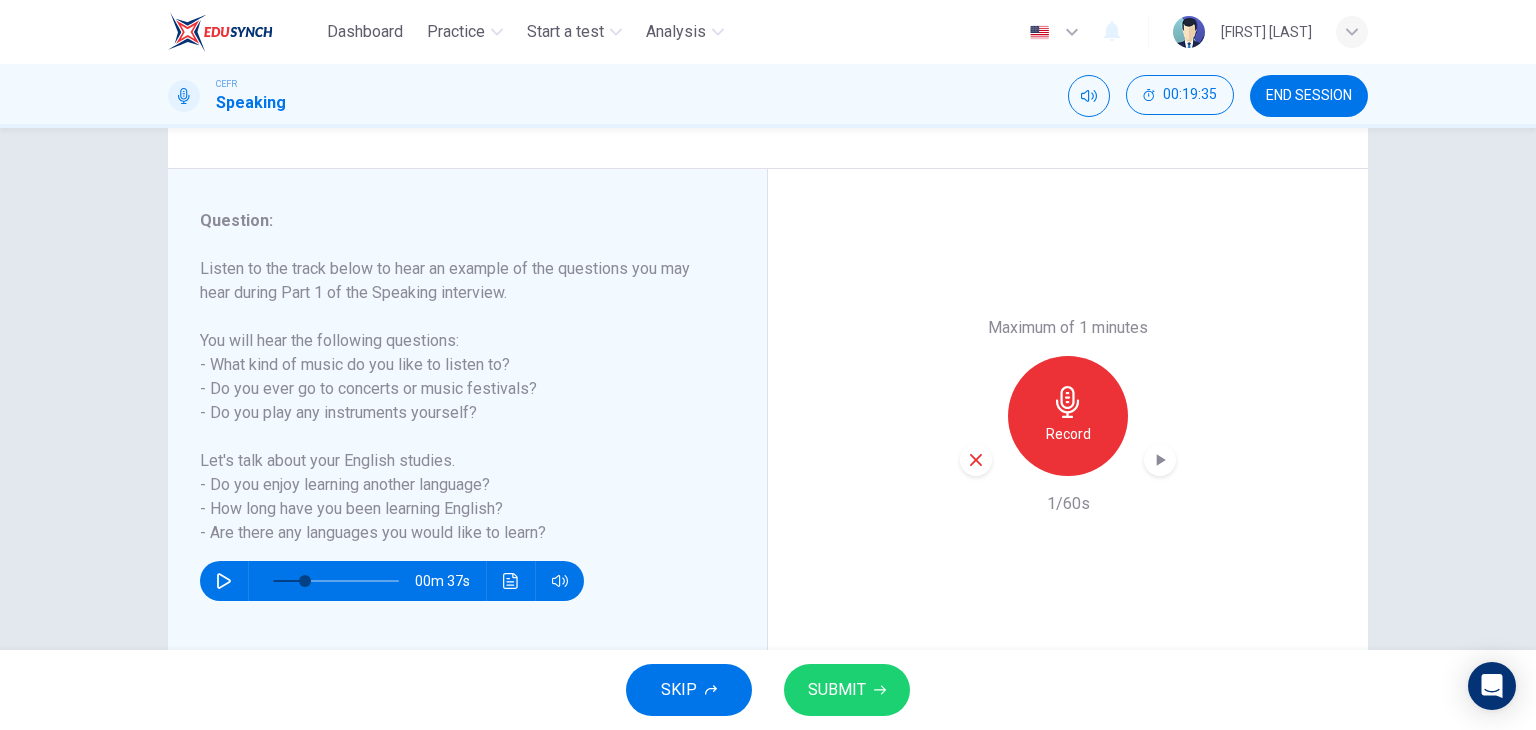 click at bounding box center (976, 460) 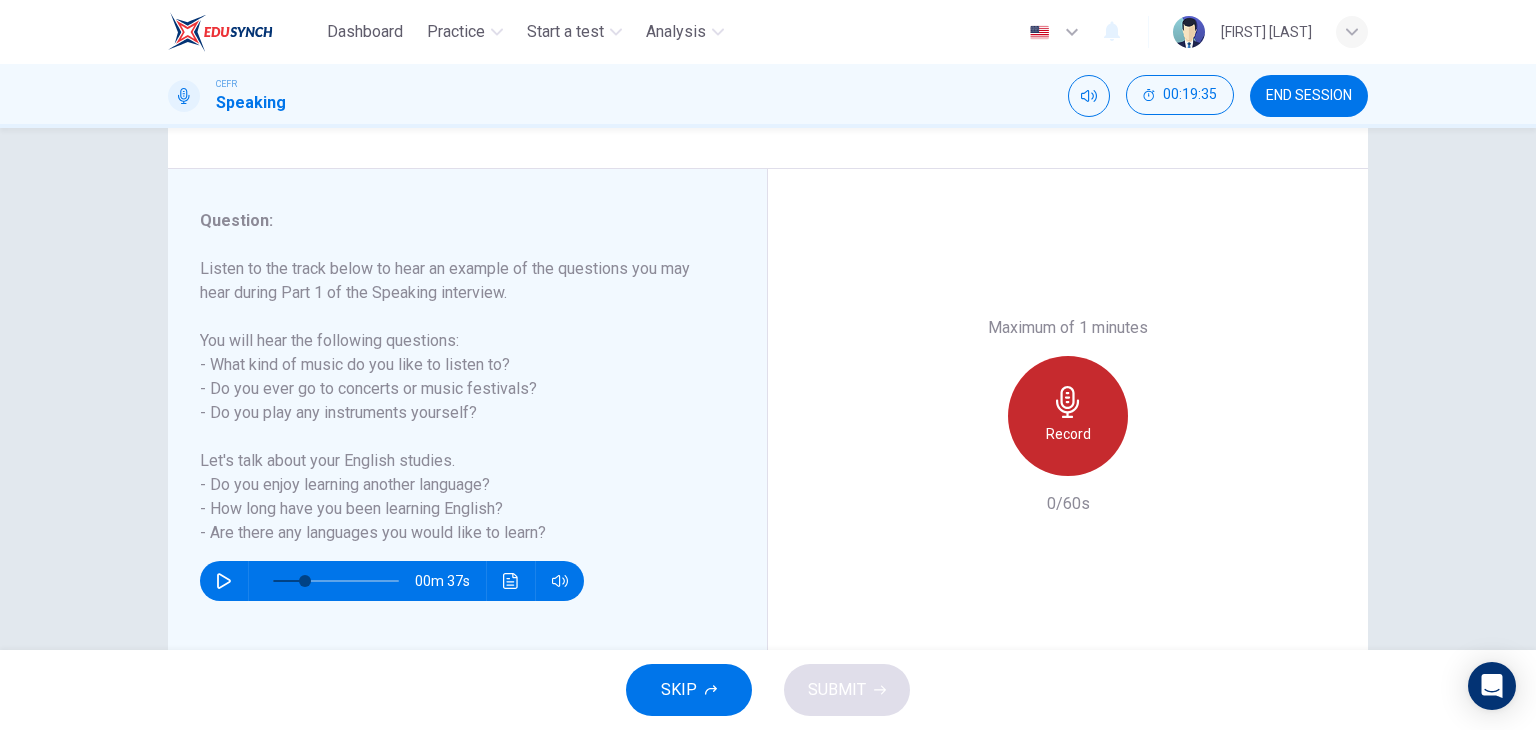 click on "Record" at bounding box center [1068, 416] 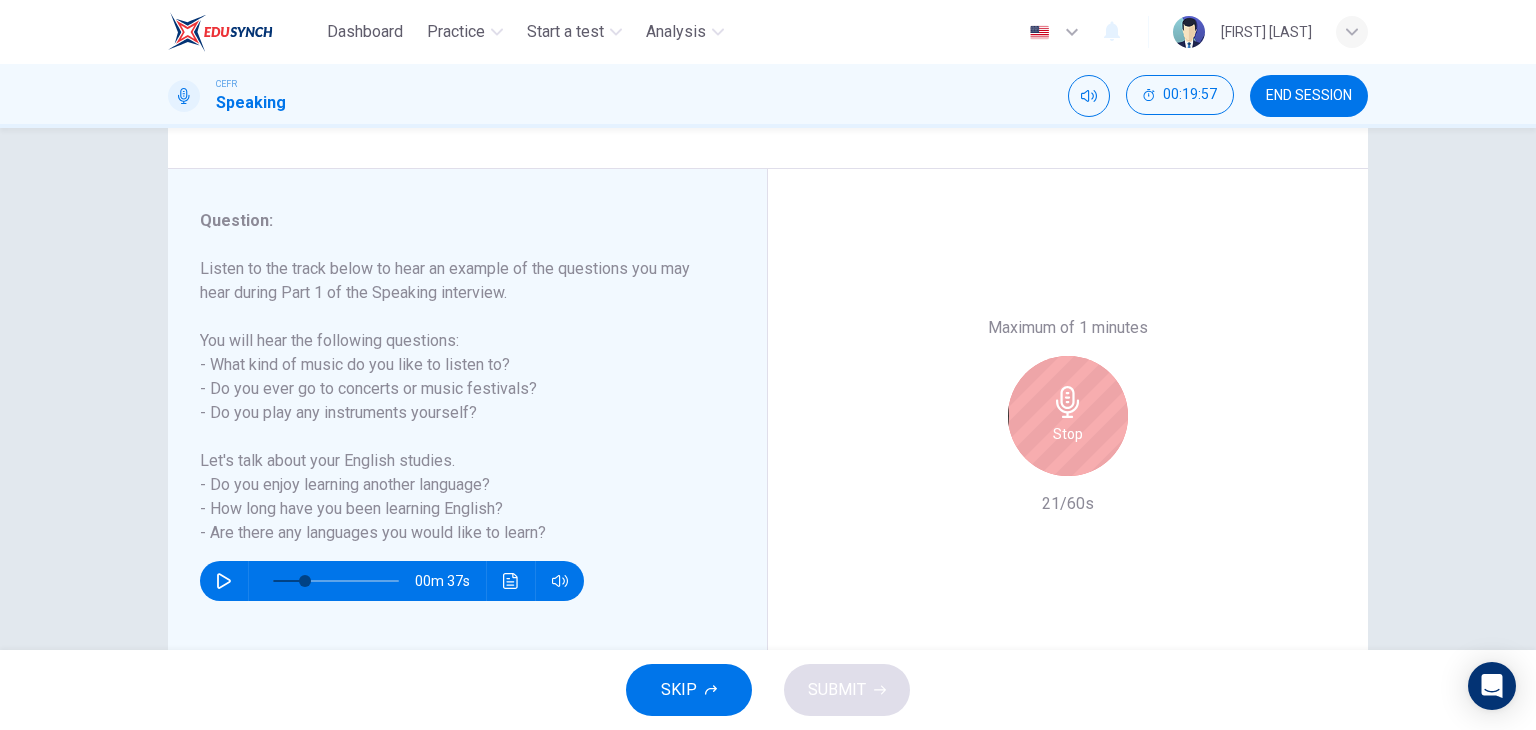 click on "Stop" at bounding box center (1068, 416) 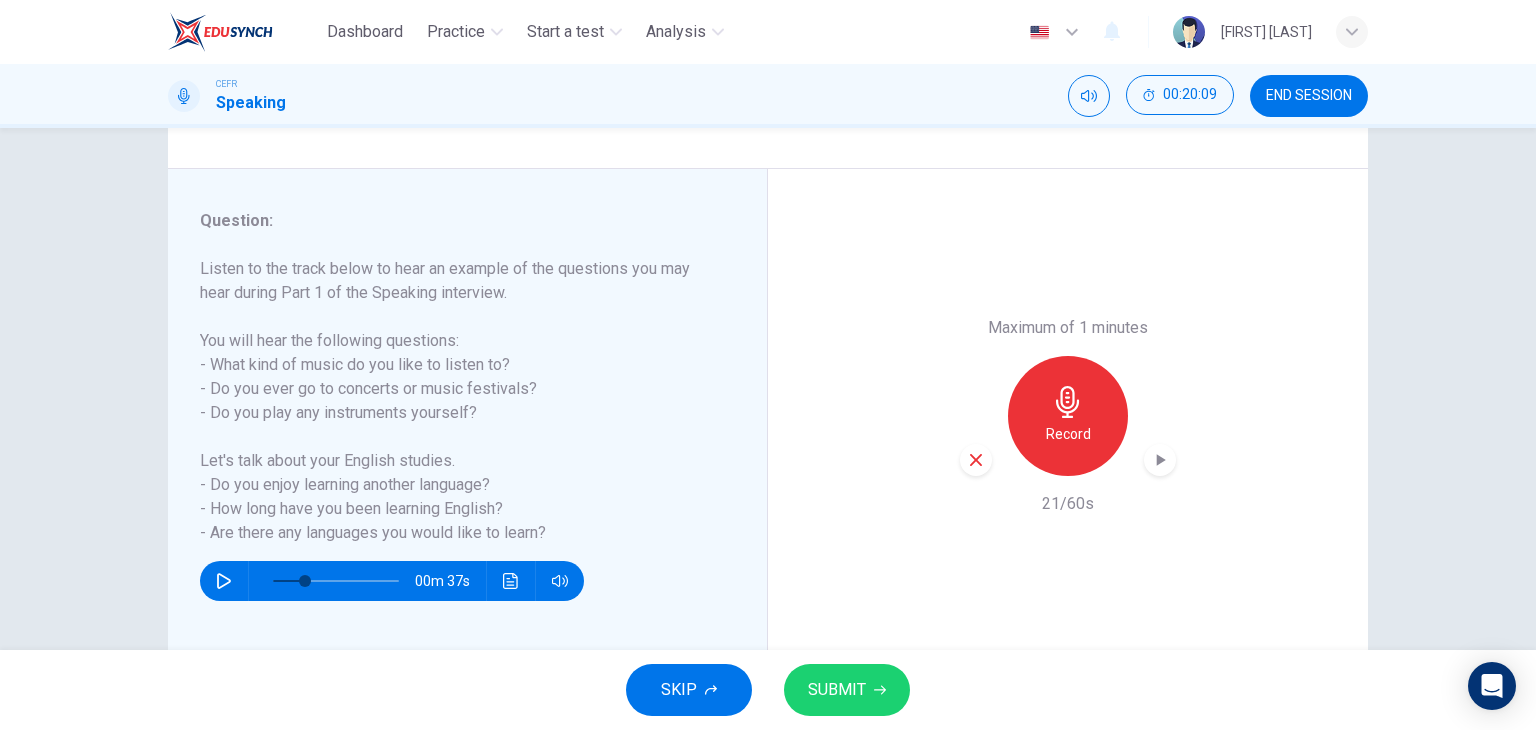 click at bounding box center (976, 460) 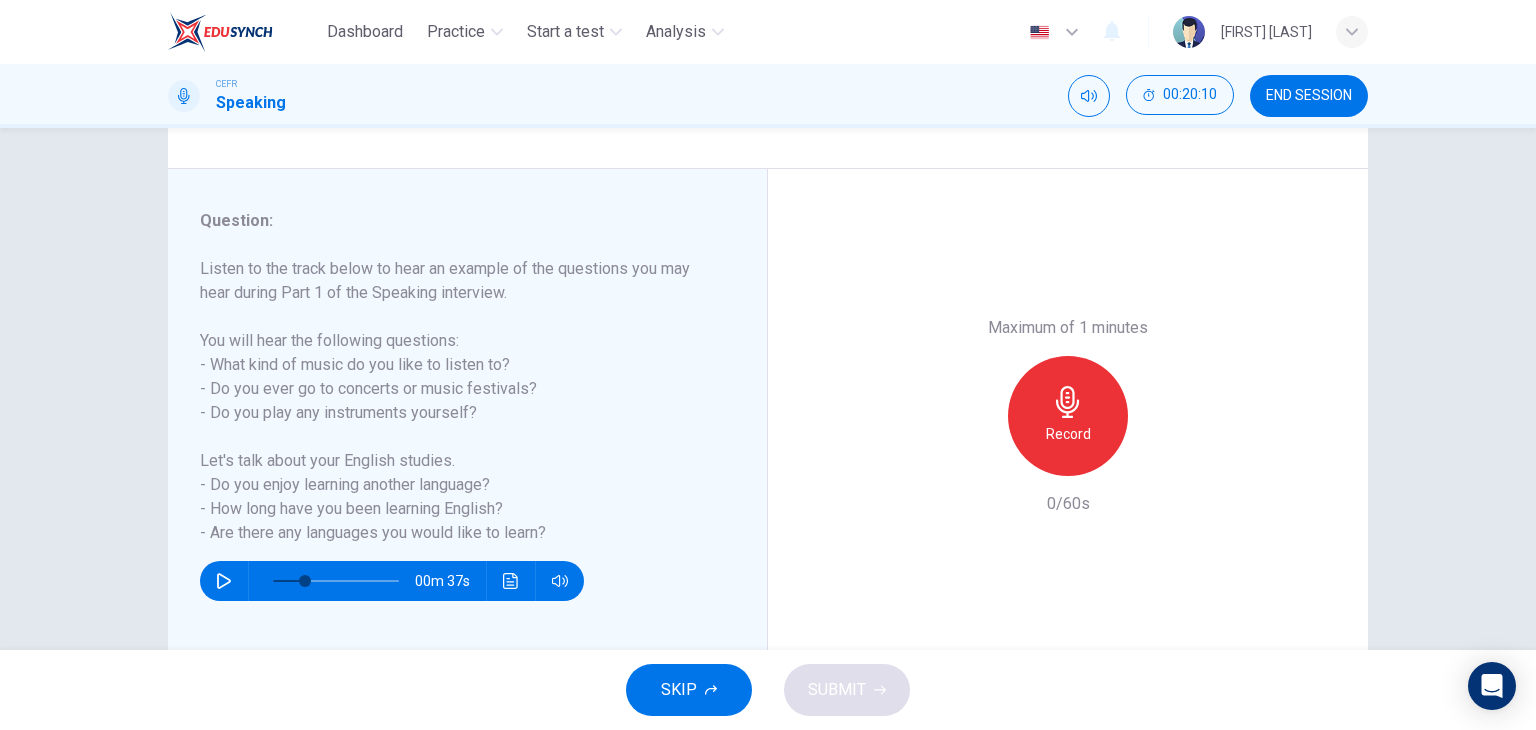 click on "Record" at bounding box center (1068, 416) 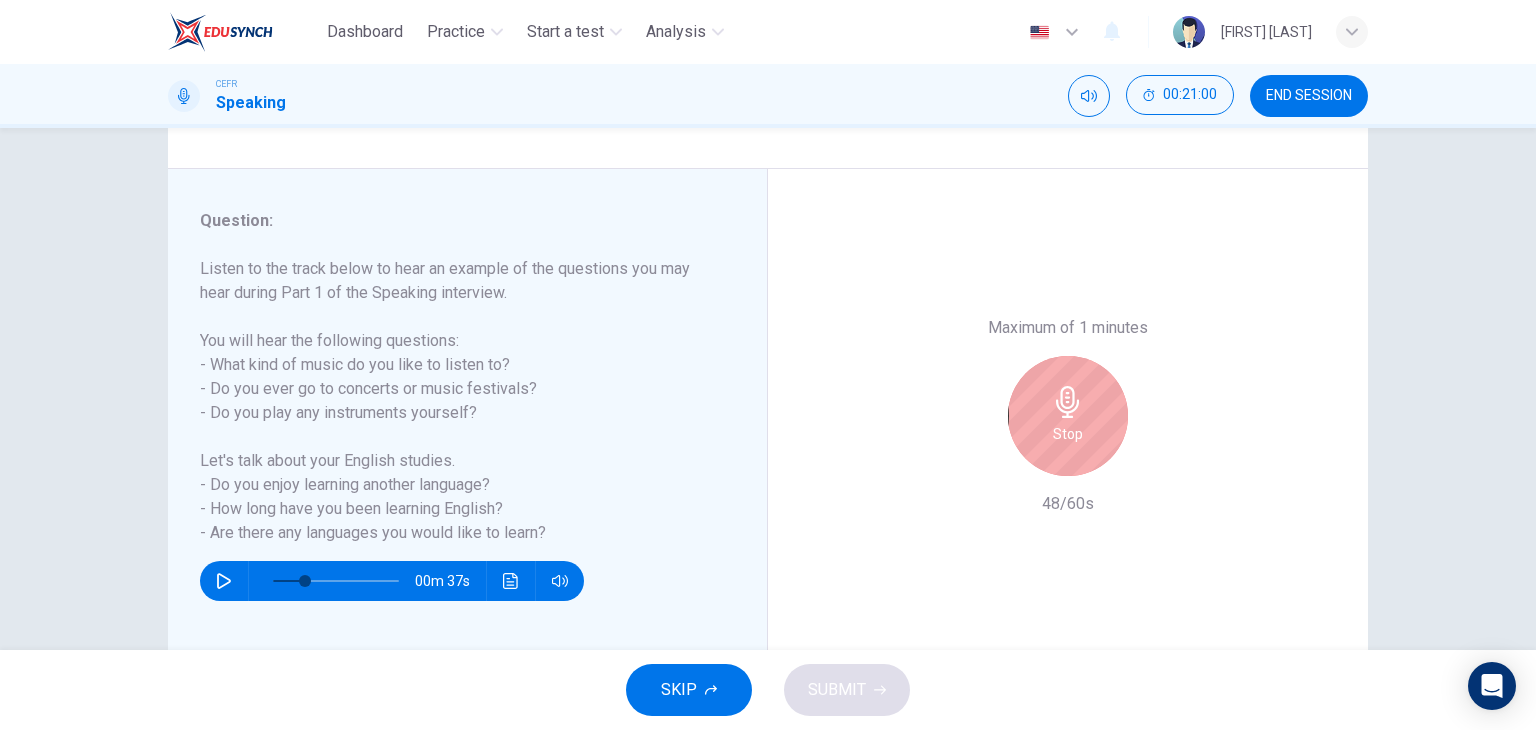click on "Stop" at bounding box center (1068, 416) 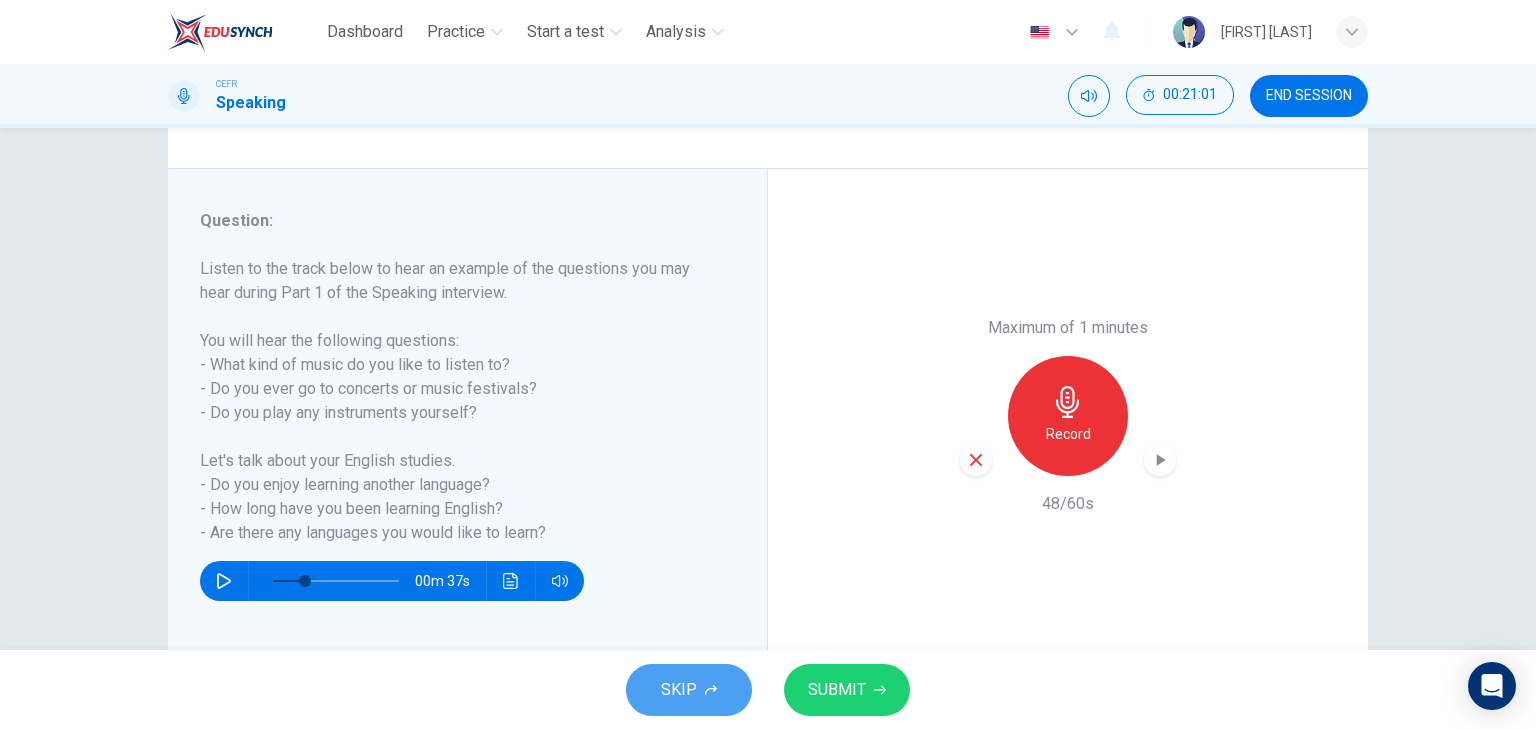 click on "SKIP" at bounding box center [689, 690] 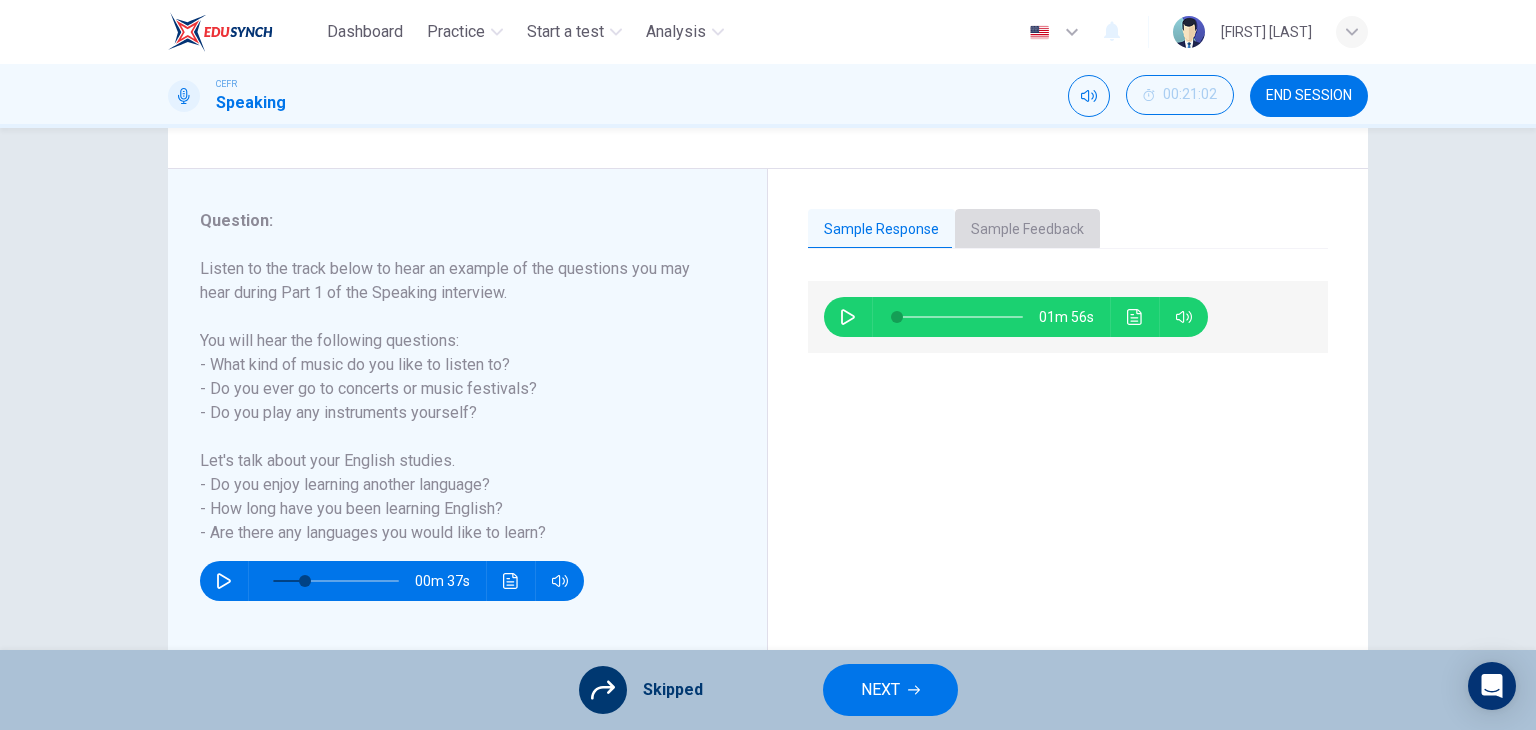 click on "Sample Feedback" at bounding box center (1027, 230) 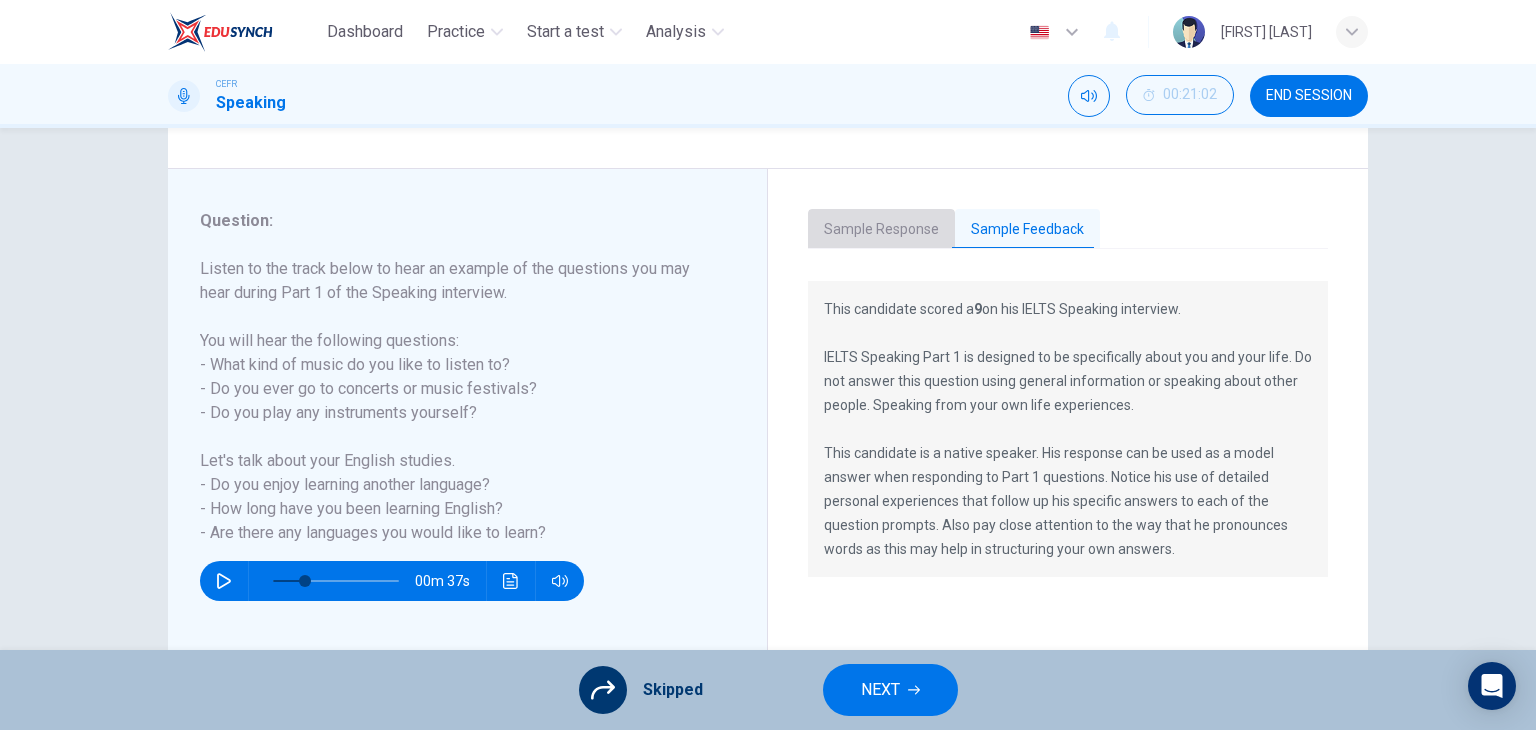click on "Sample Response" at bounding box center [881, 230] 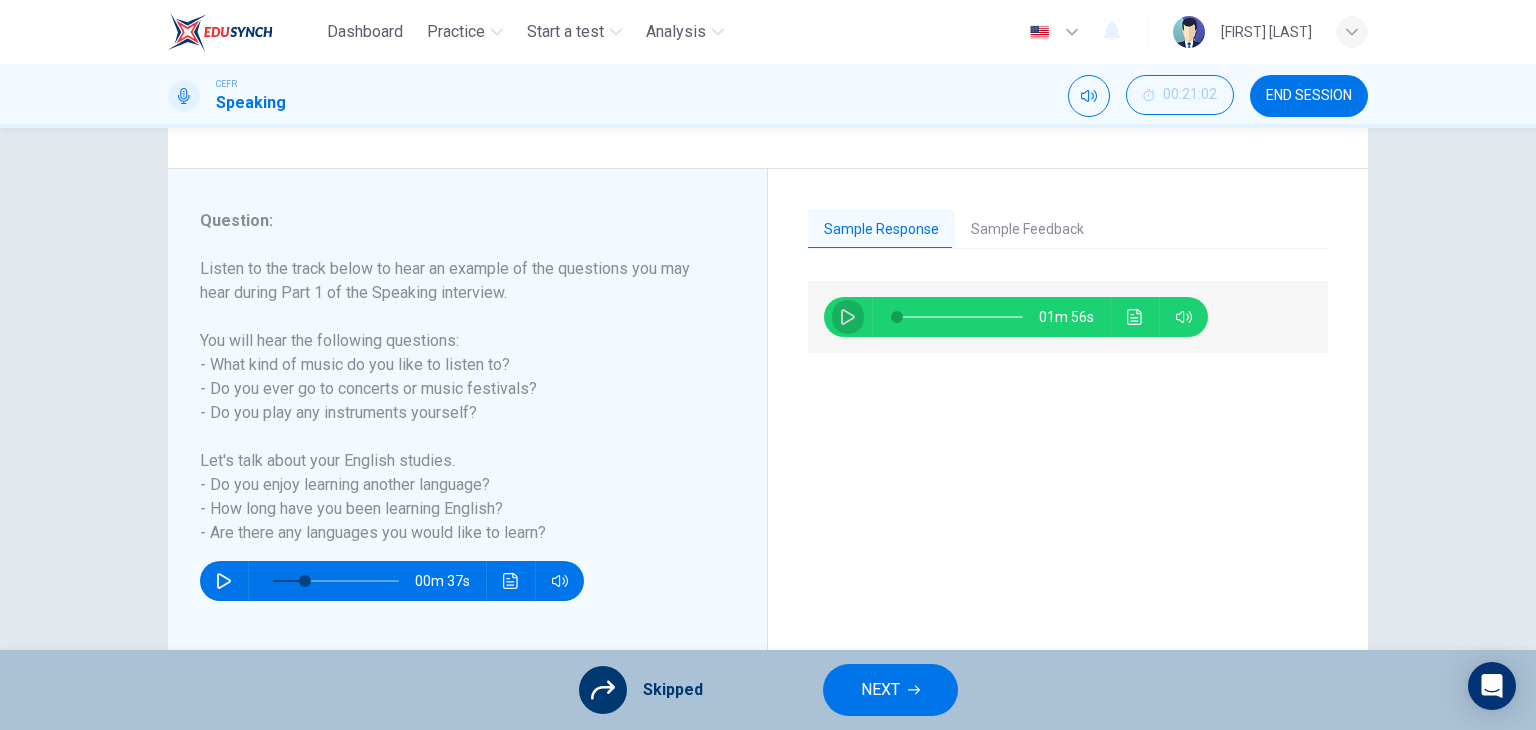 click at bounding box center (848, 317) 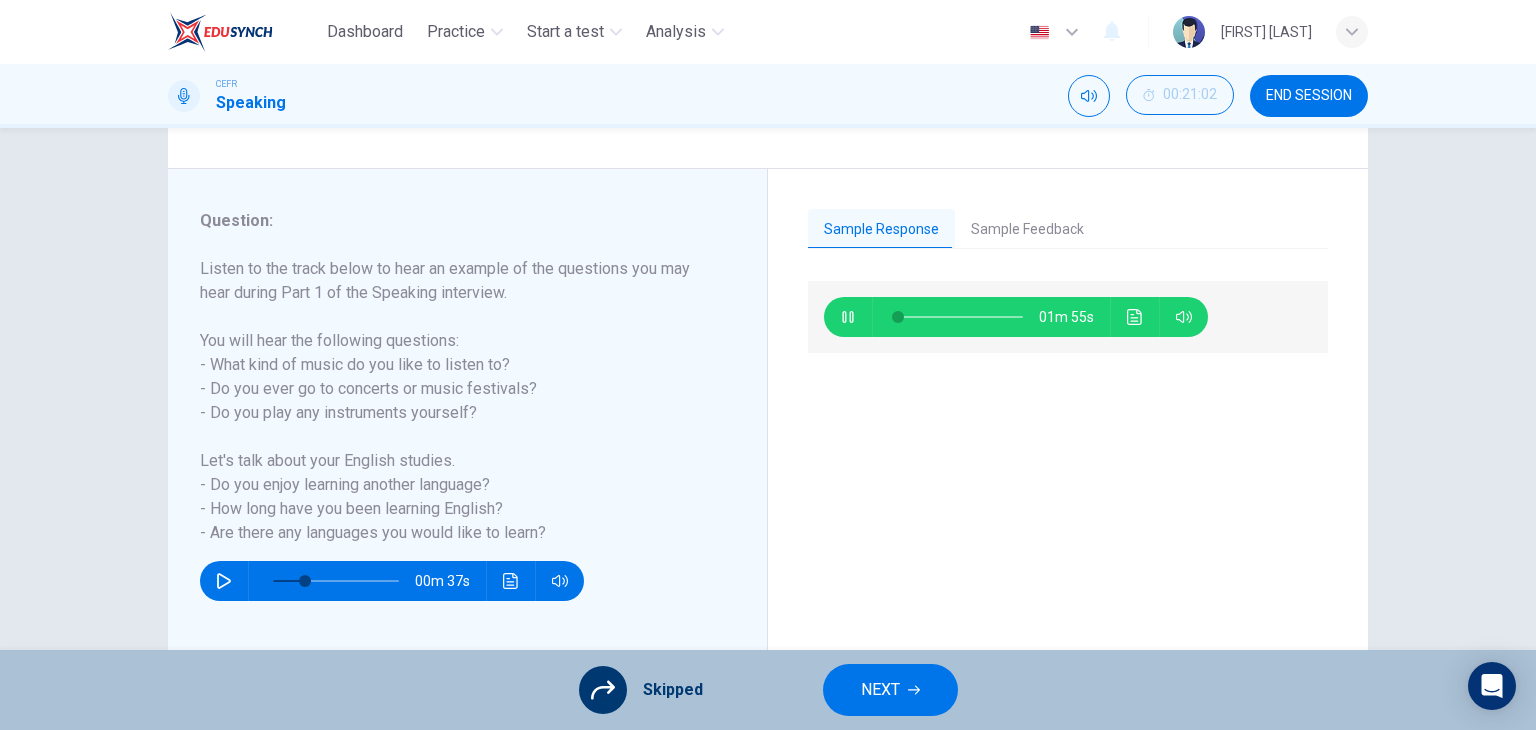 click at bounding box center [1135, 317] 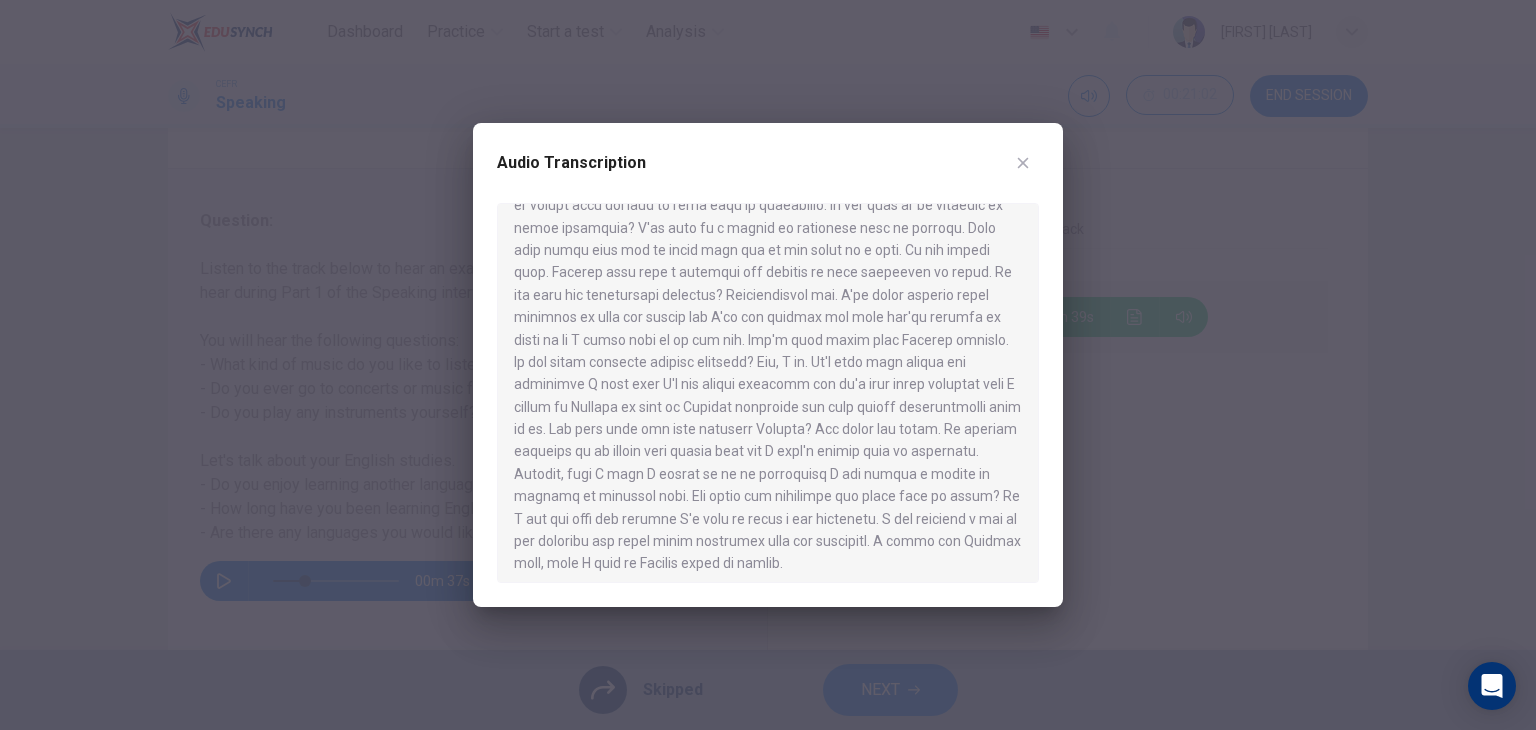 scroll, scrollTop: 100, scrollLeft: 0, axis: vertical 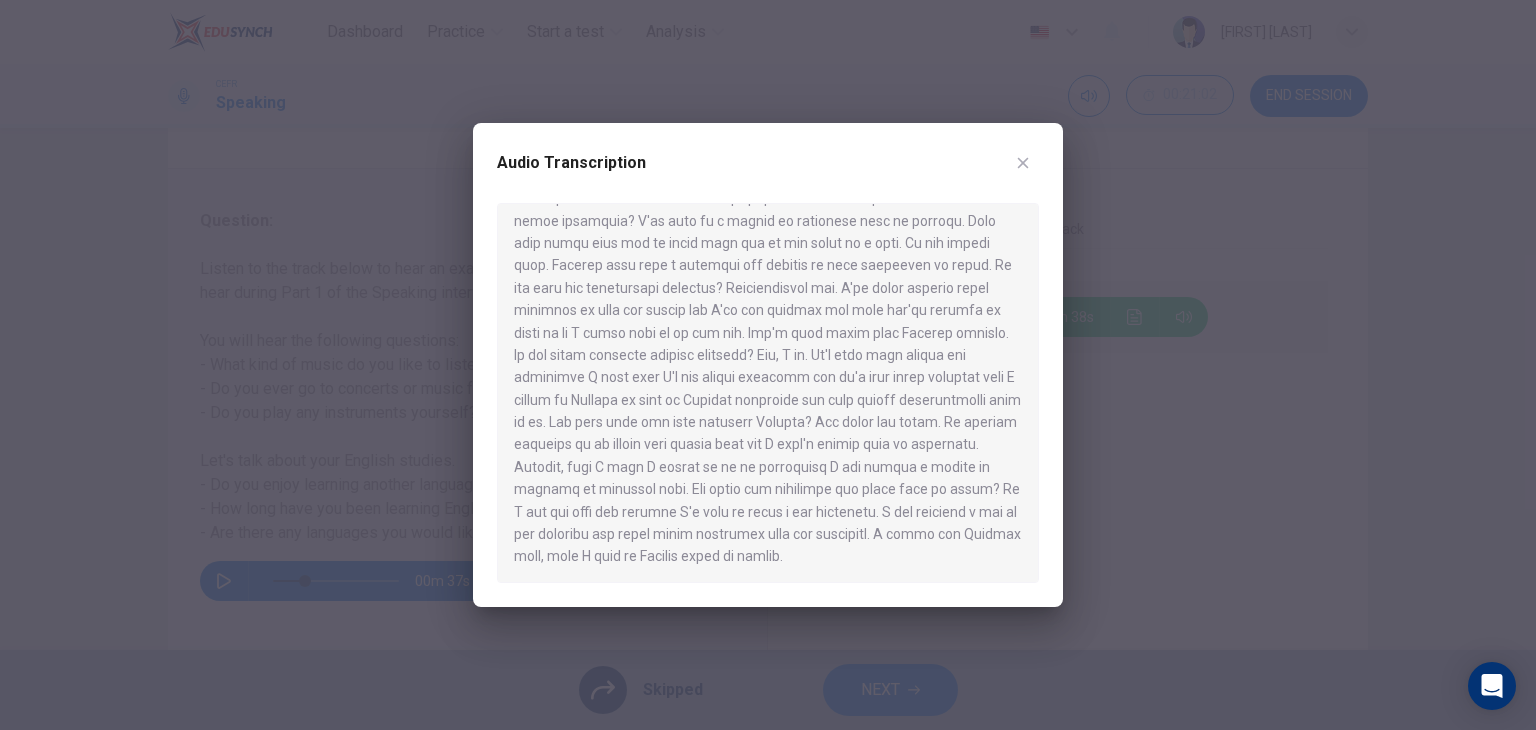 click at bounding box center (1023, 163) 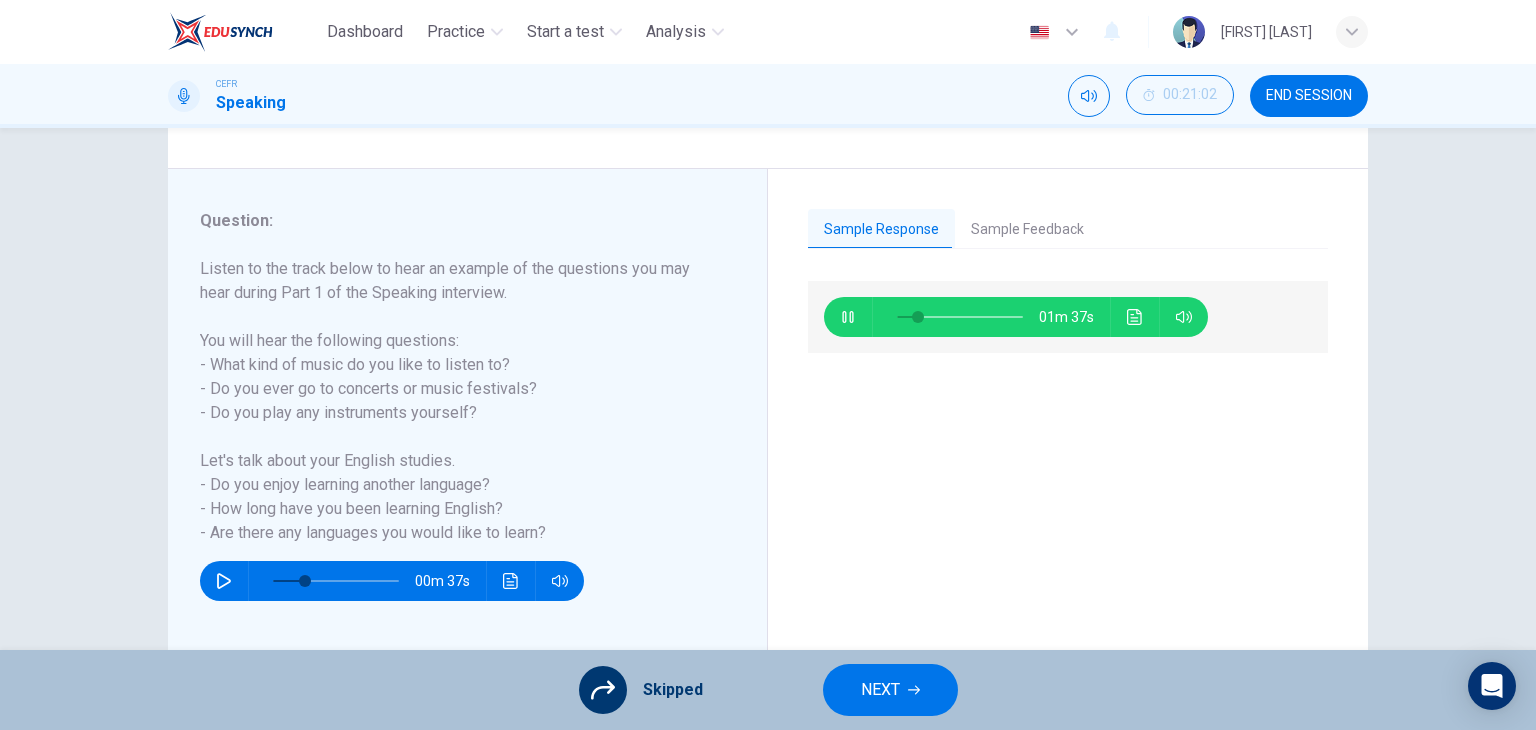 click at bounding box center [914, 690] 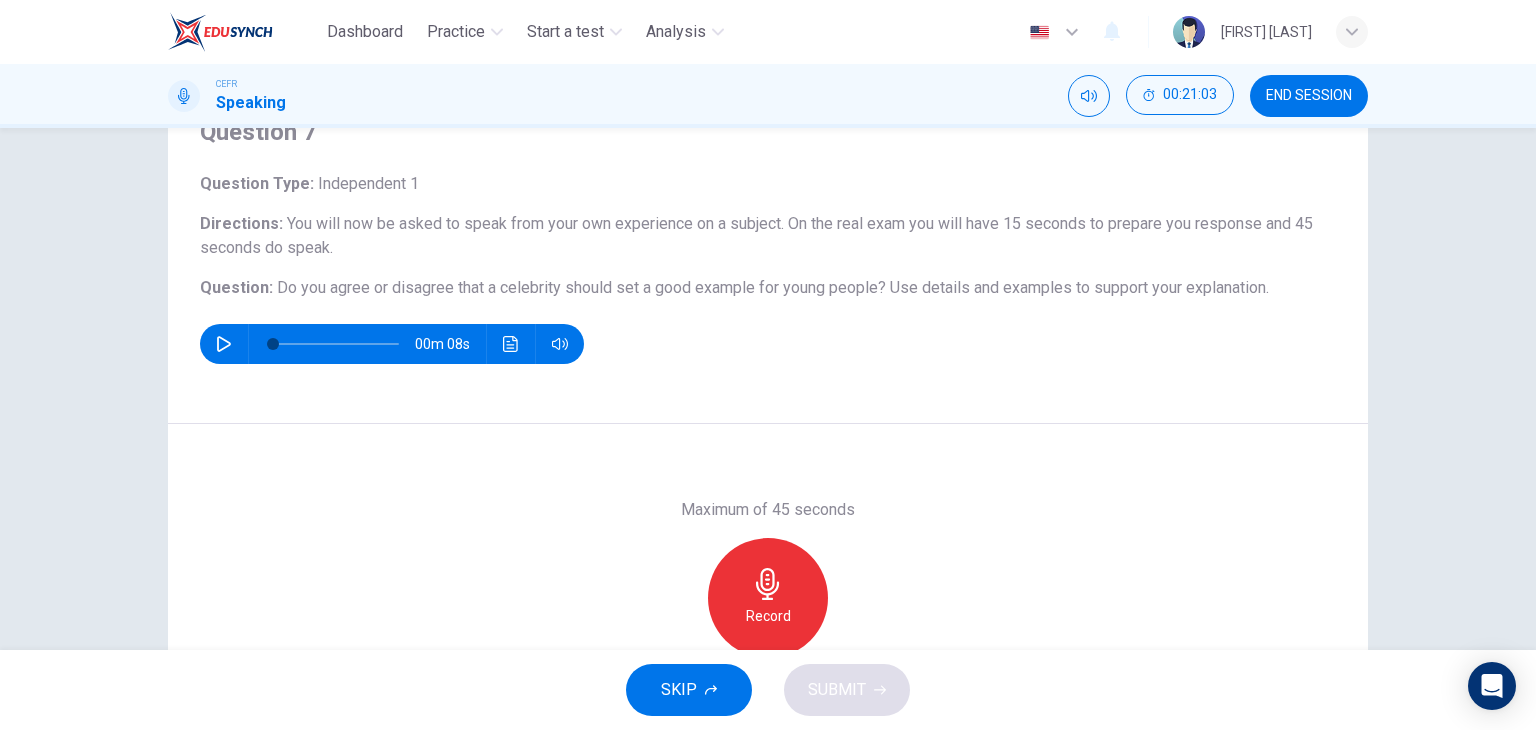 scroll, scrollTop: 100, scrollLeft: 0, axis: vertical 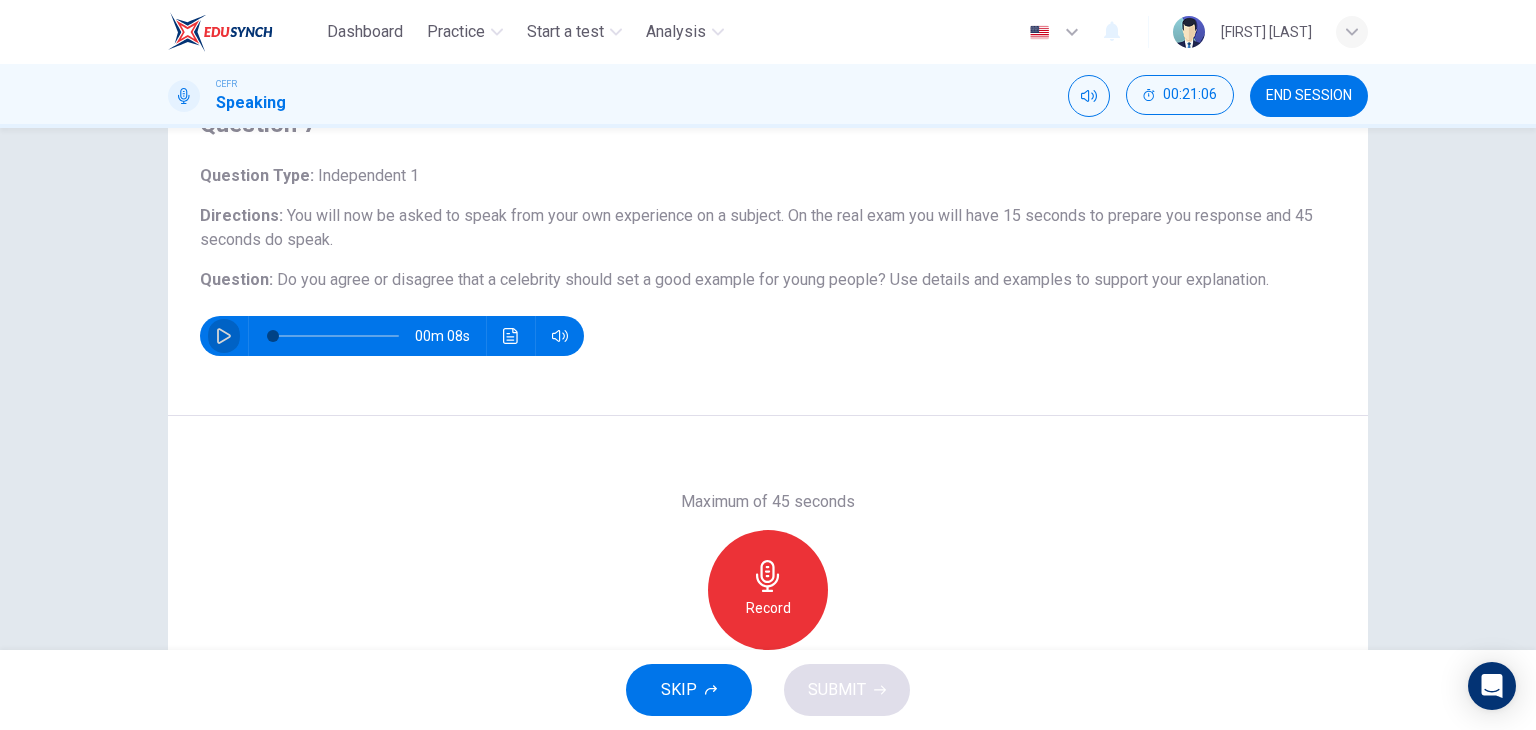 click at bounding box center (224, 336) 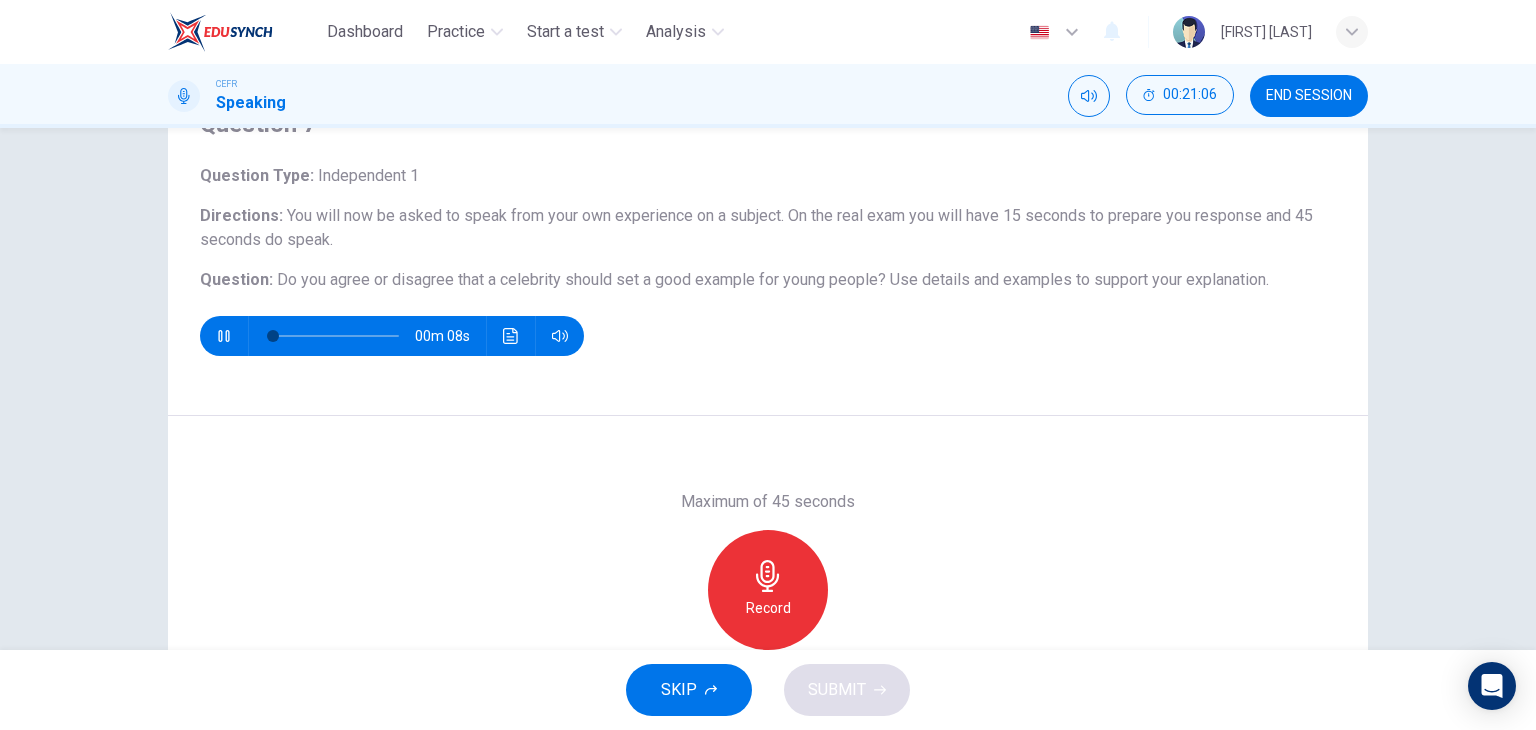 click at bounding box center (224, 336) 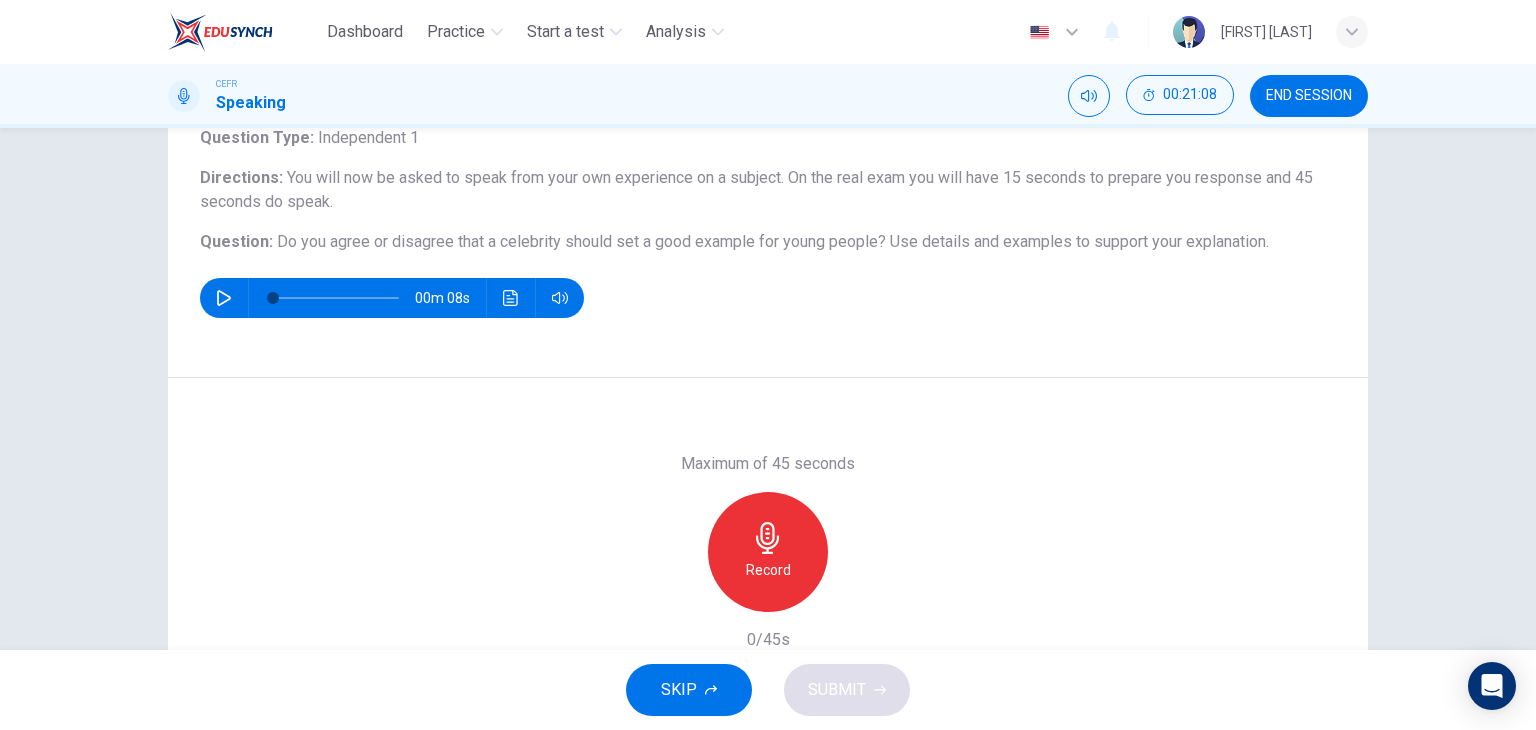 scroll, scrollTop: 200, scrollLeft: 0, axis: vertical 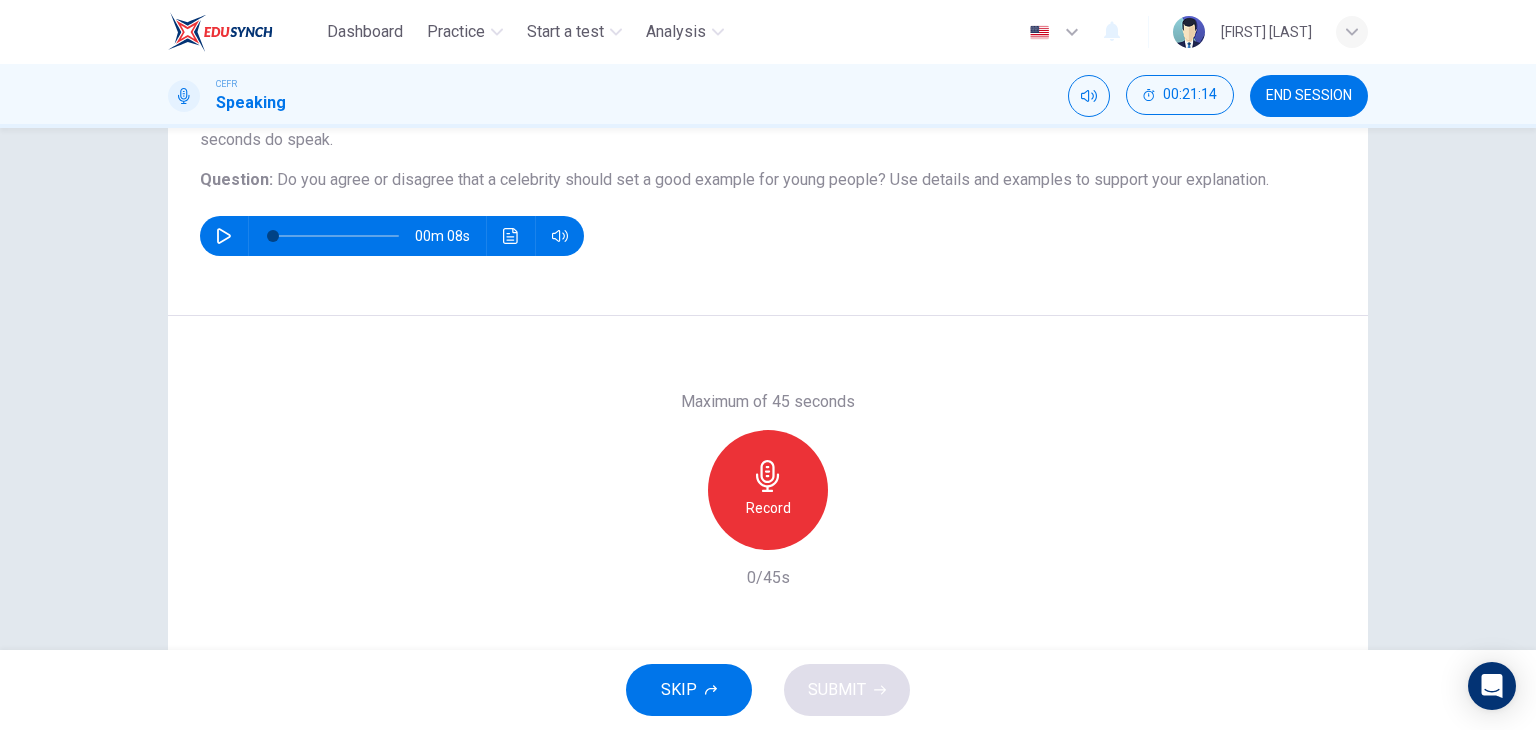 drag, startPoint x: 257, startPoint y: 186, endPoint x: 405, endPoint y: 176, distance: 148.33745 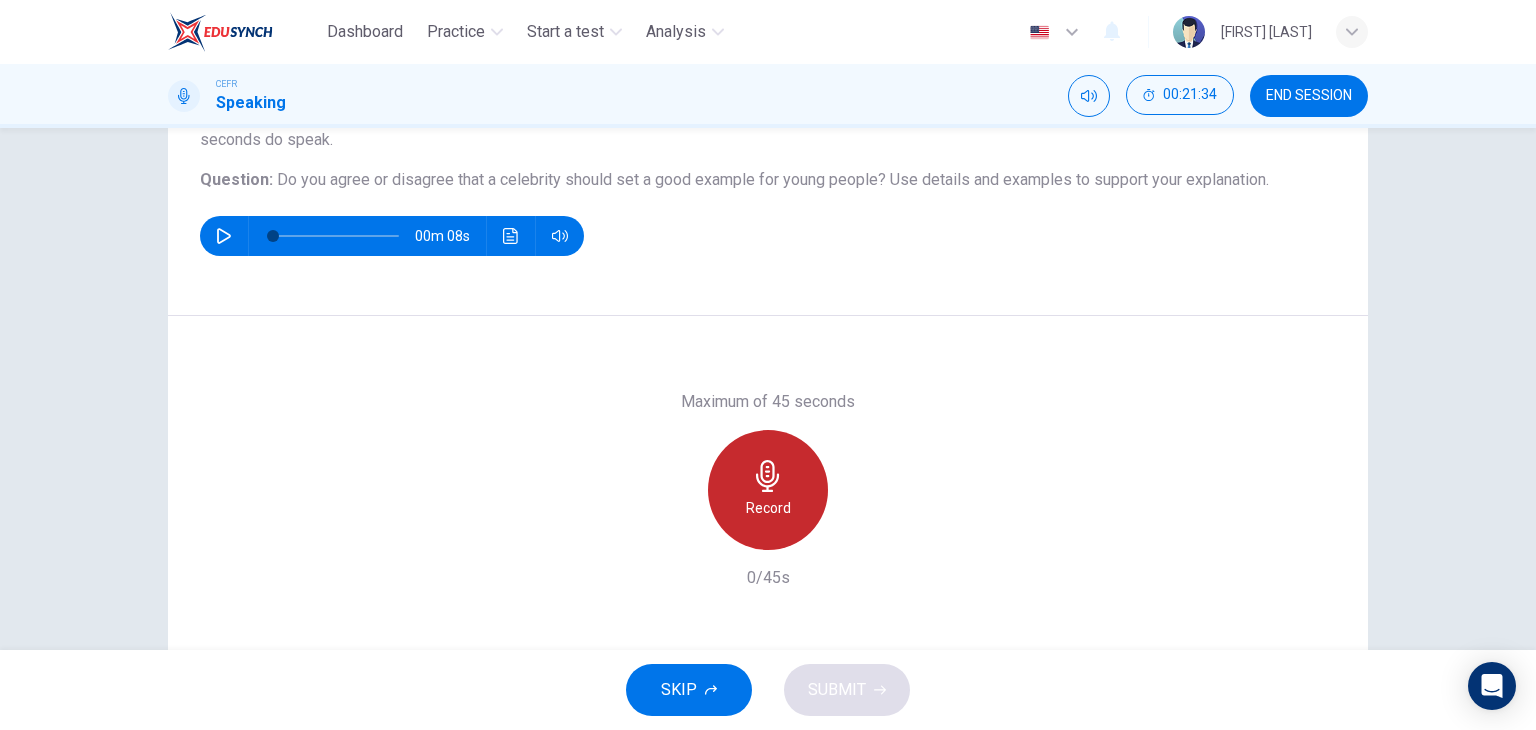 click on "Record" at bounding box center [768, 490] 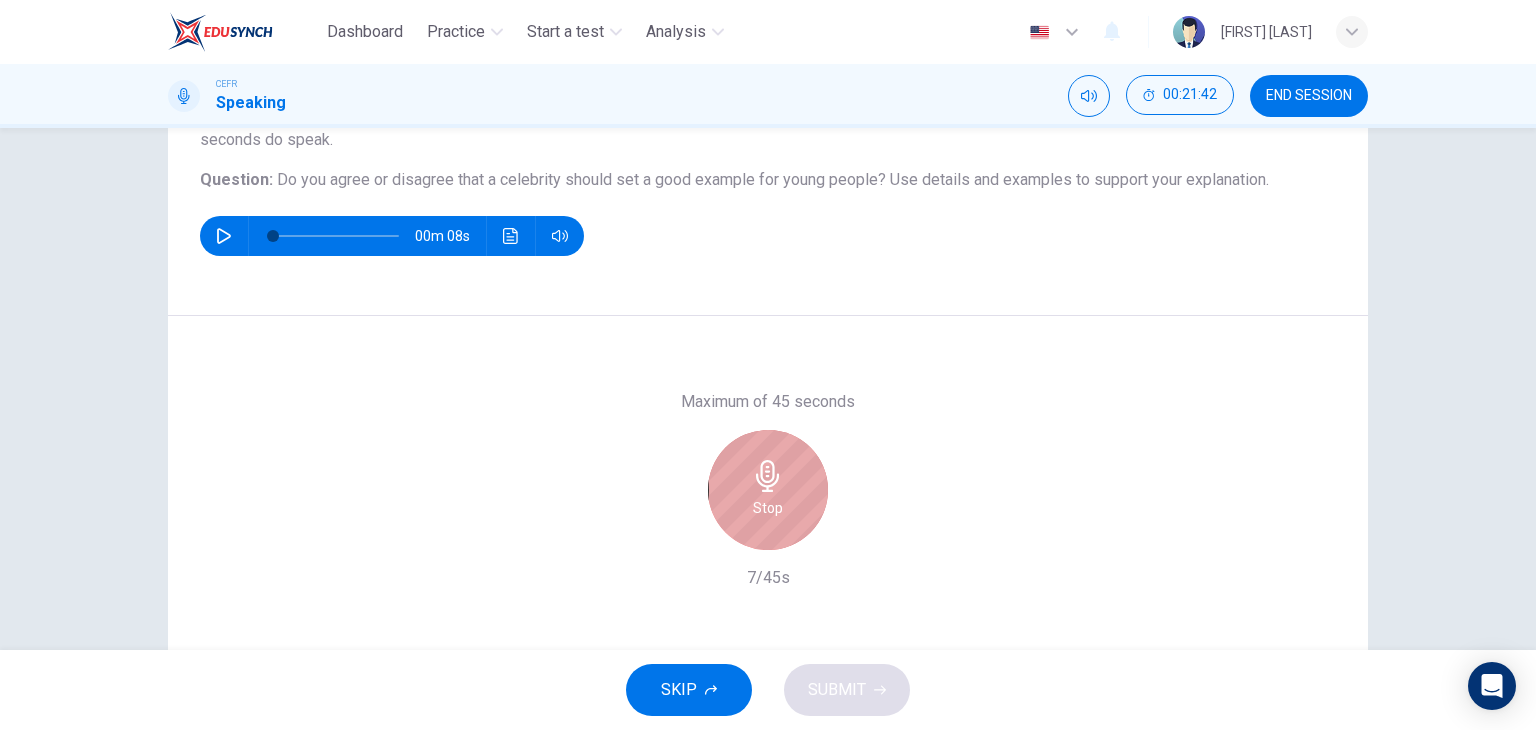 click on "Stop" at bounding box center (768, 490) 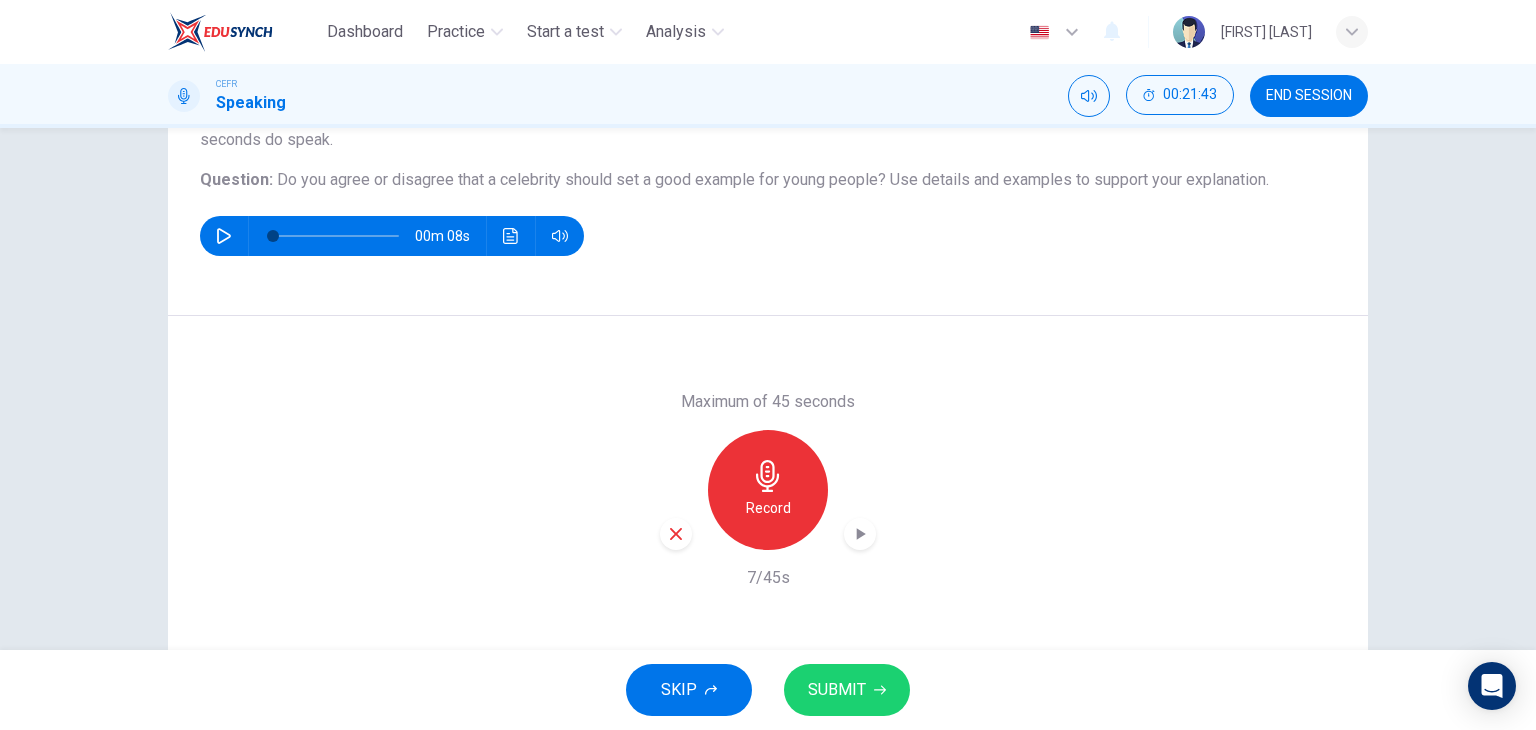 click at bounding box center (676, 534) 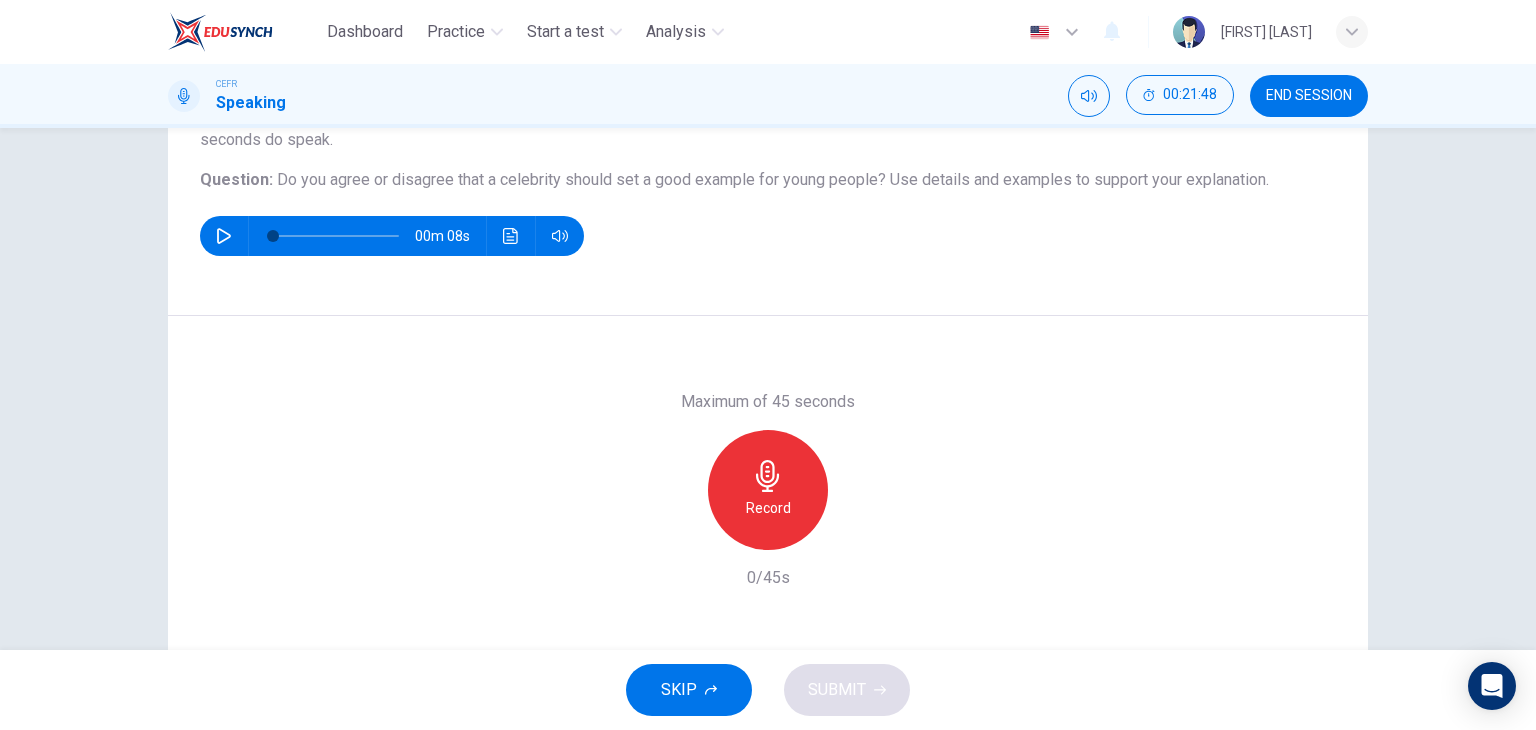 click on "Record" at bounding box center [768, 490] 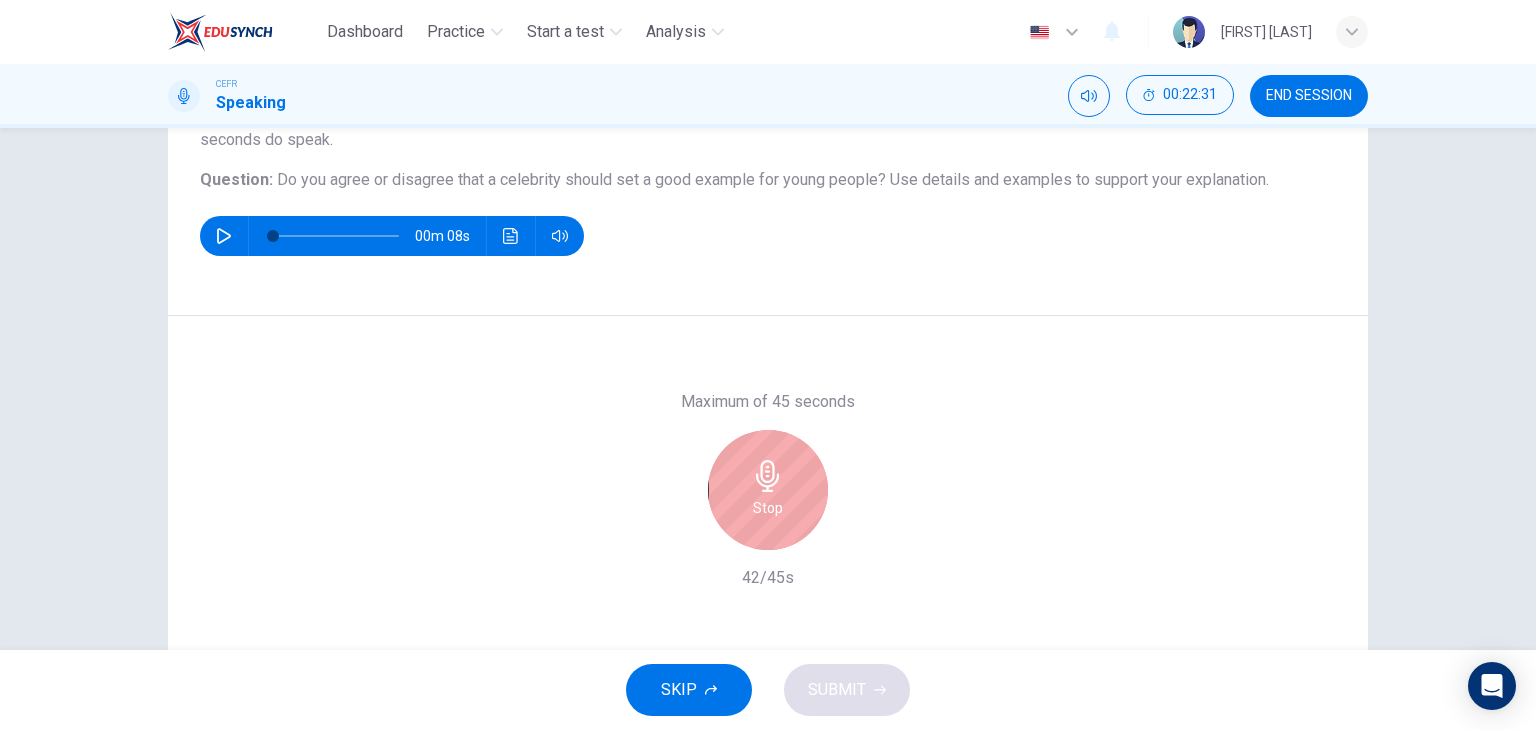 click on "Stop" at bounding box center [768, 490] 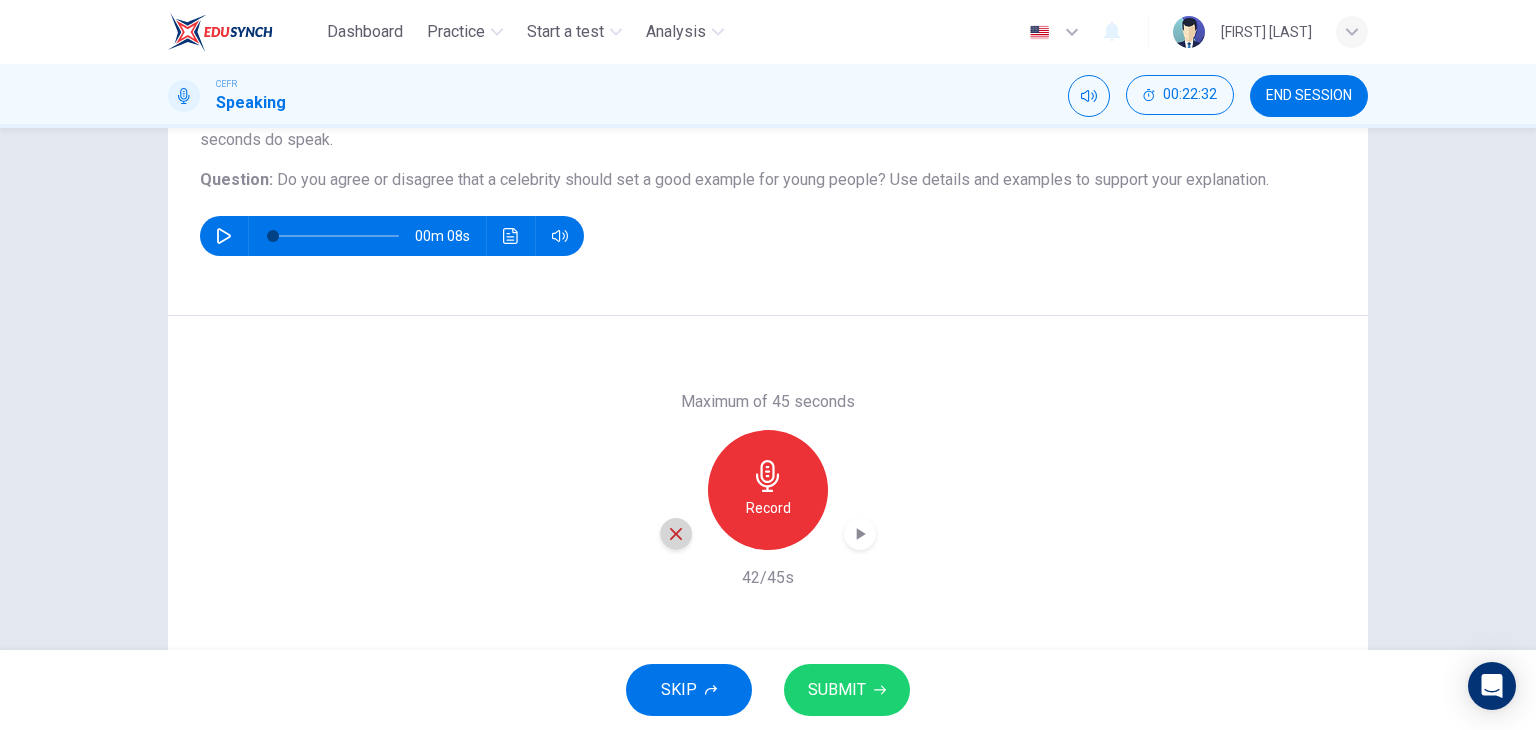 click at bounding box center [676, 534] 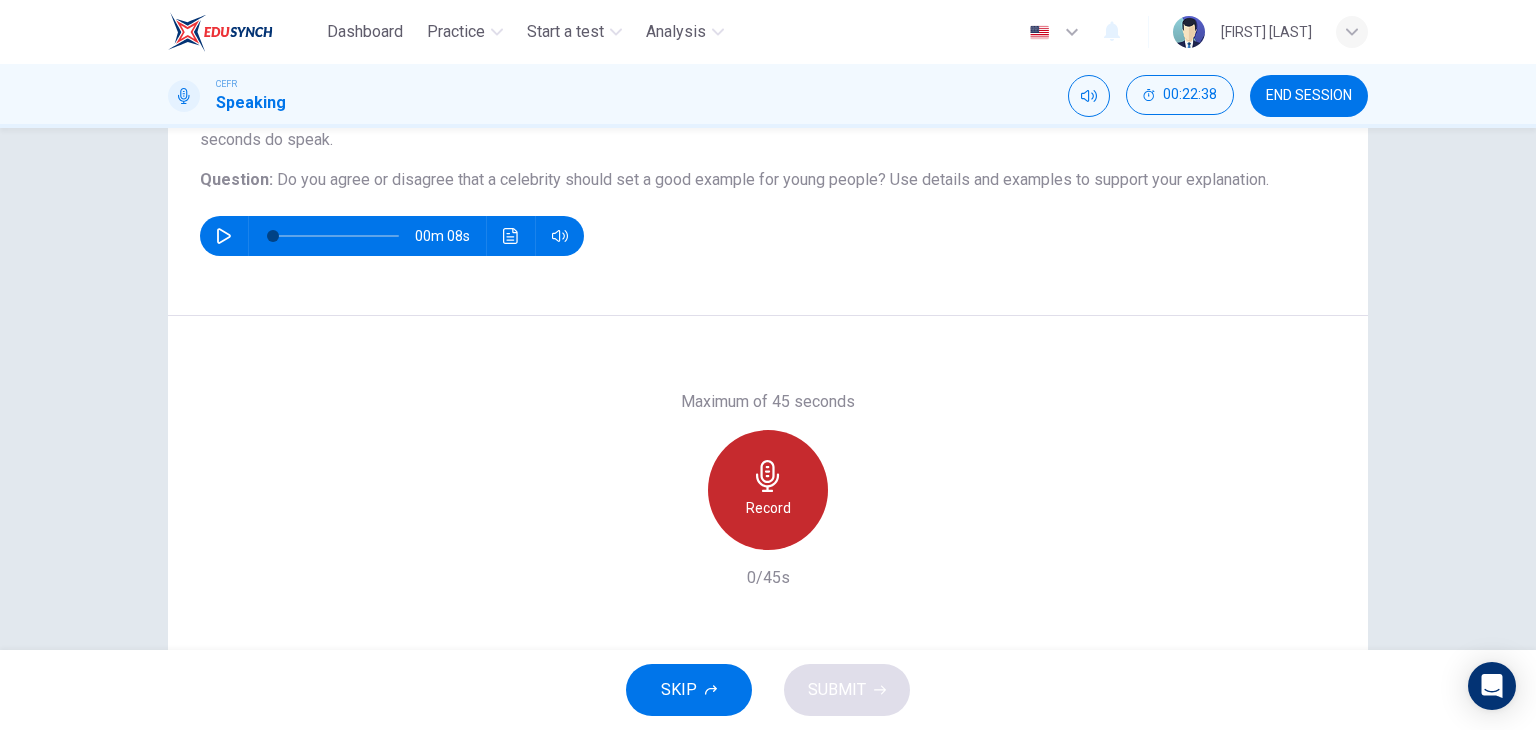click on "Record" at bounding box center (768, 490) 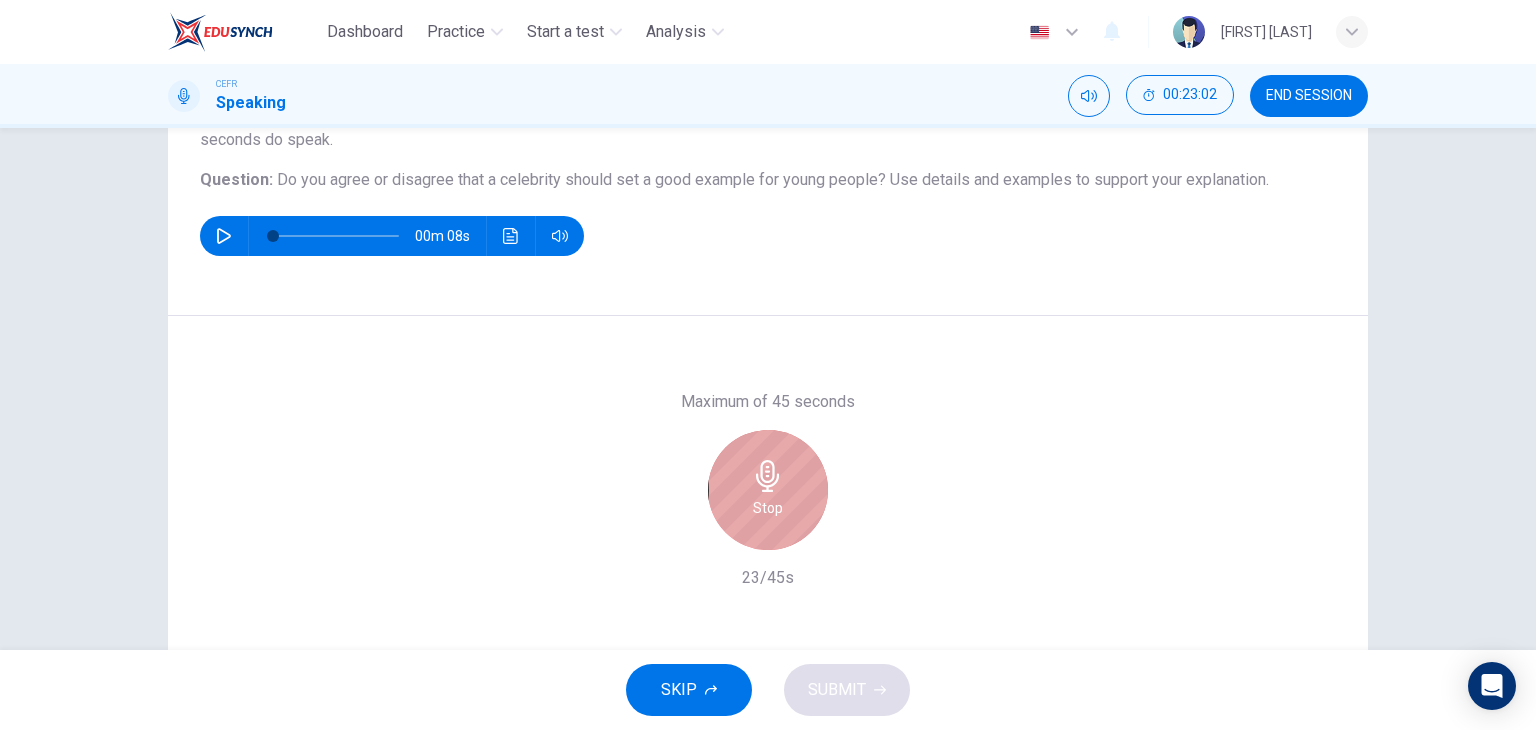 click on "Stop" at bounding box center [768, 508] 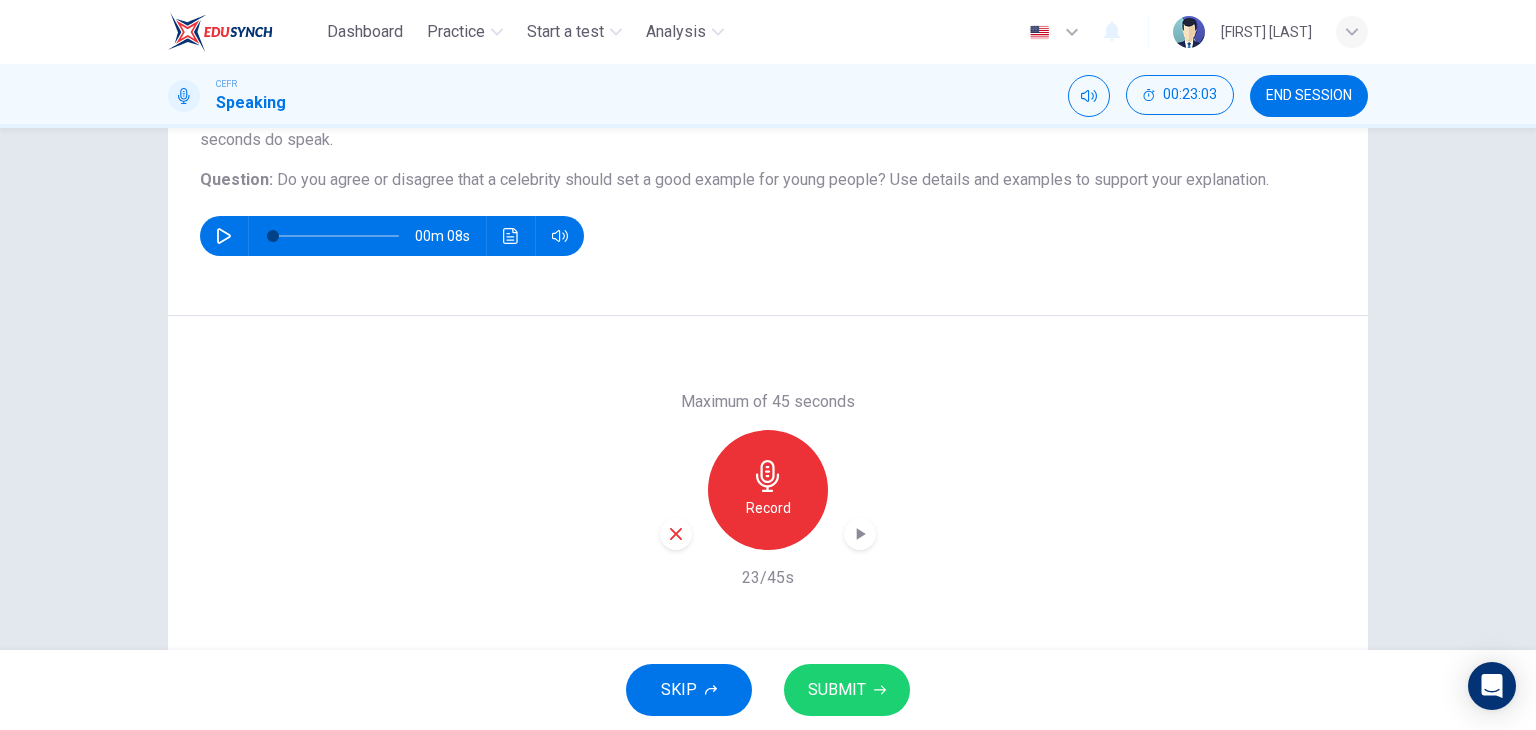 click at bounding box center [676, 534] 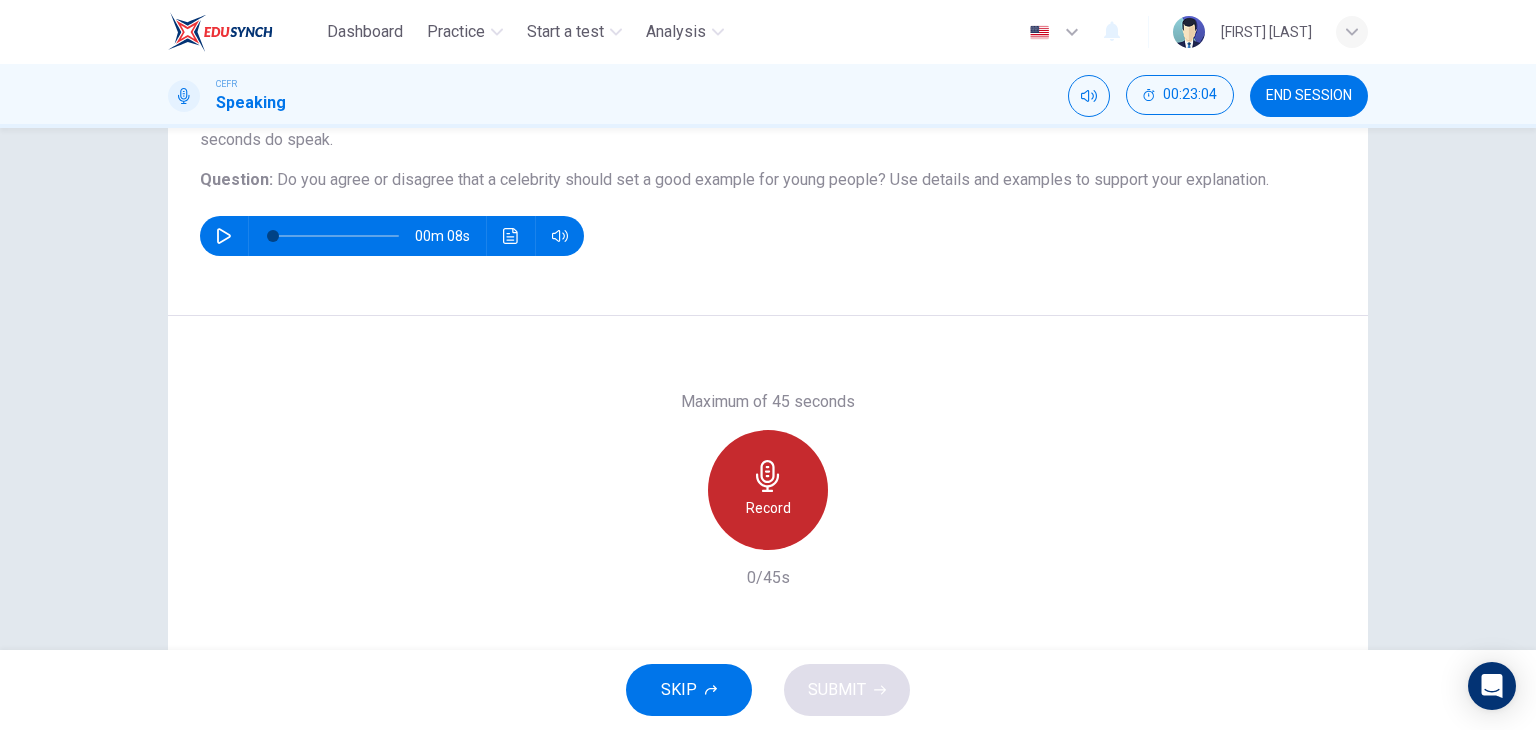 click on "Record" at bounding box center (768, 508) 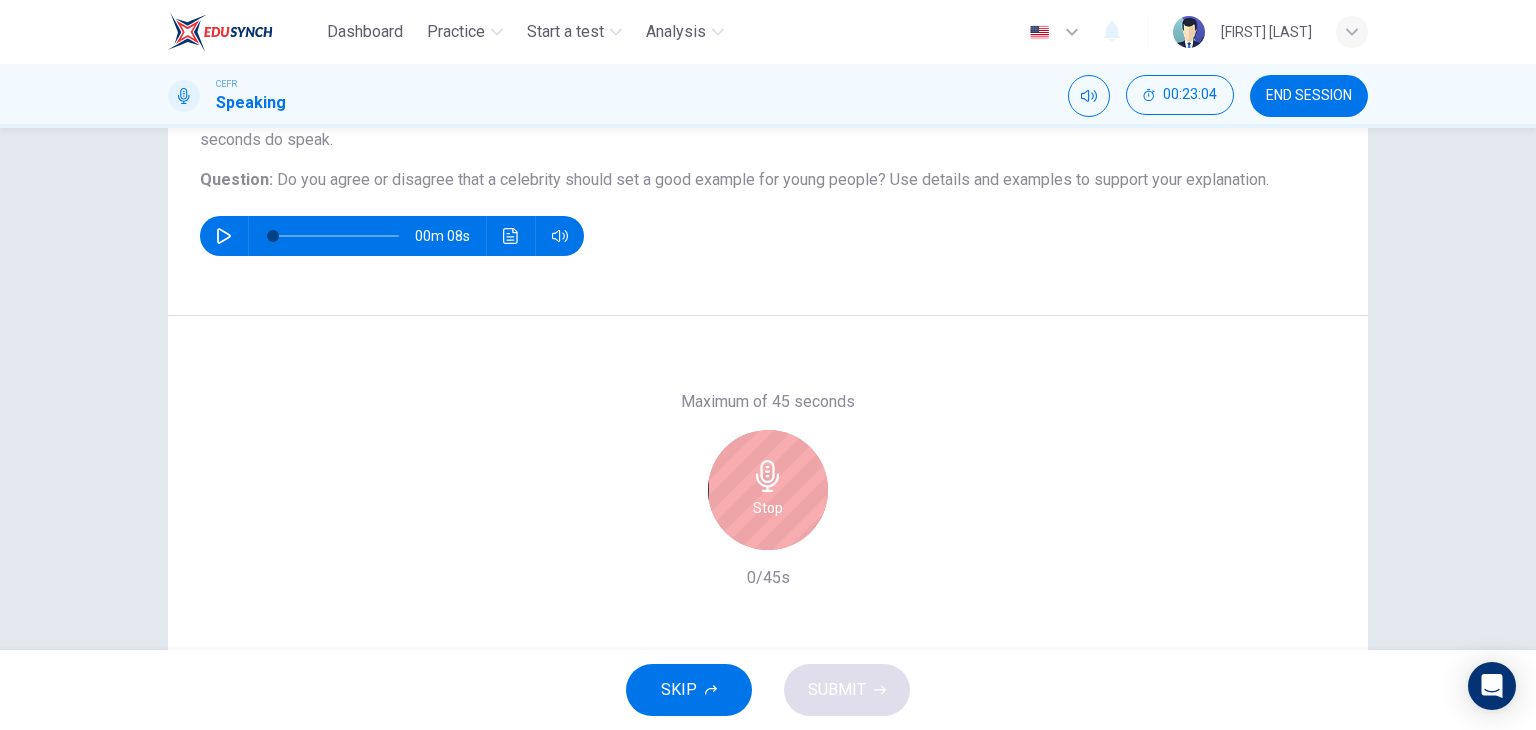 click on "Stop" at bounding box center (768, 490) 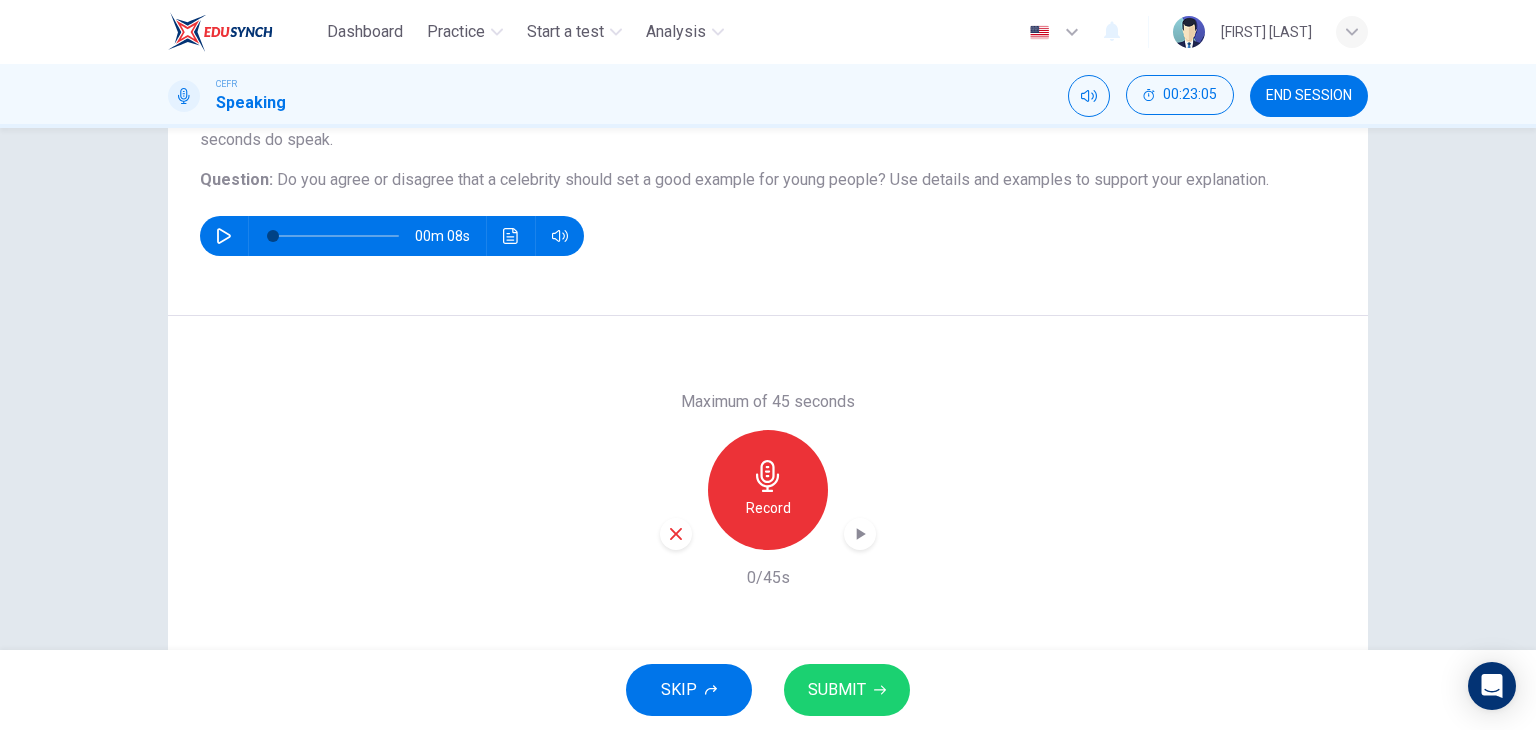 click at bounding box center [676, 534] 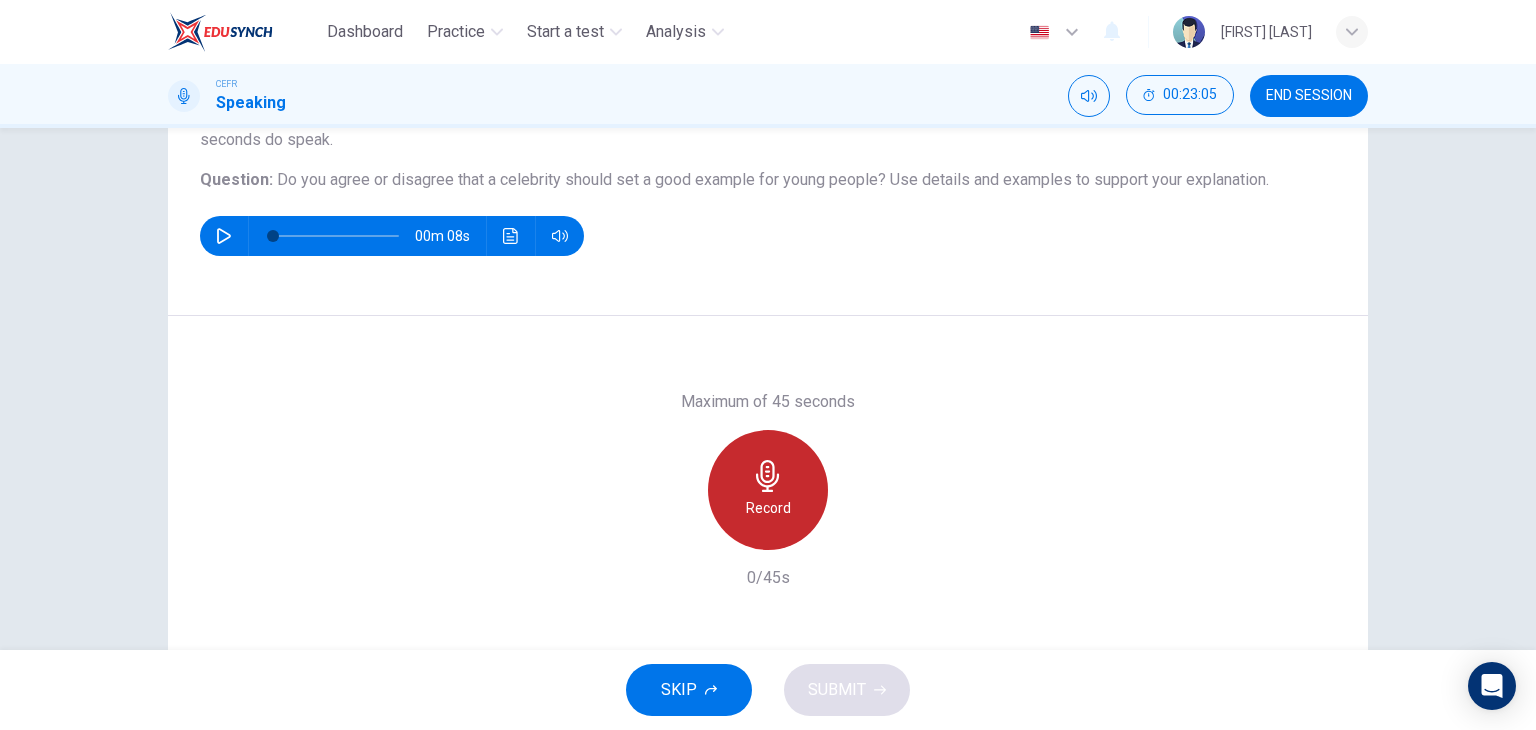 click on "Record" at bounding box center (768, 508) 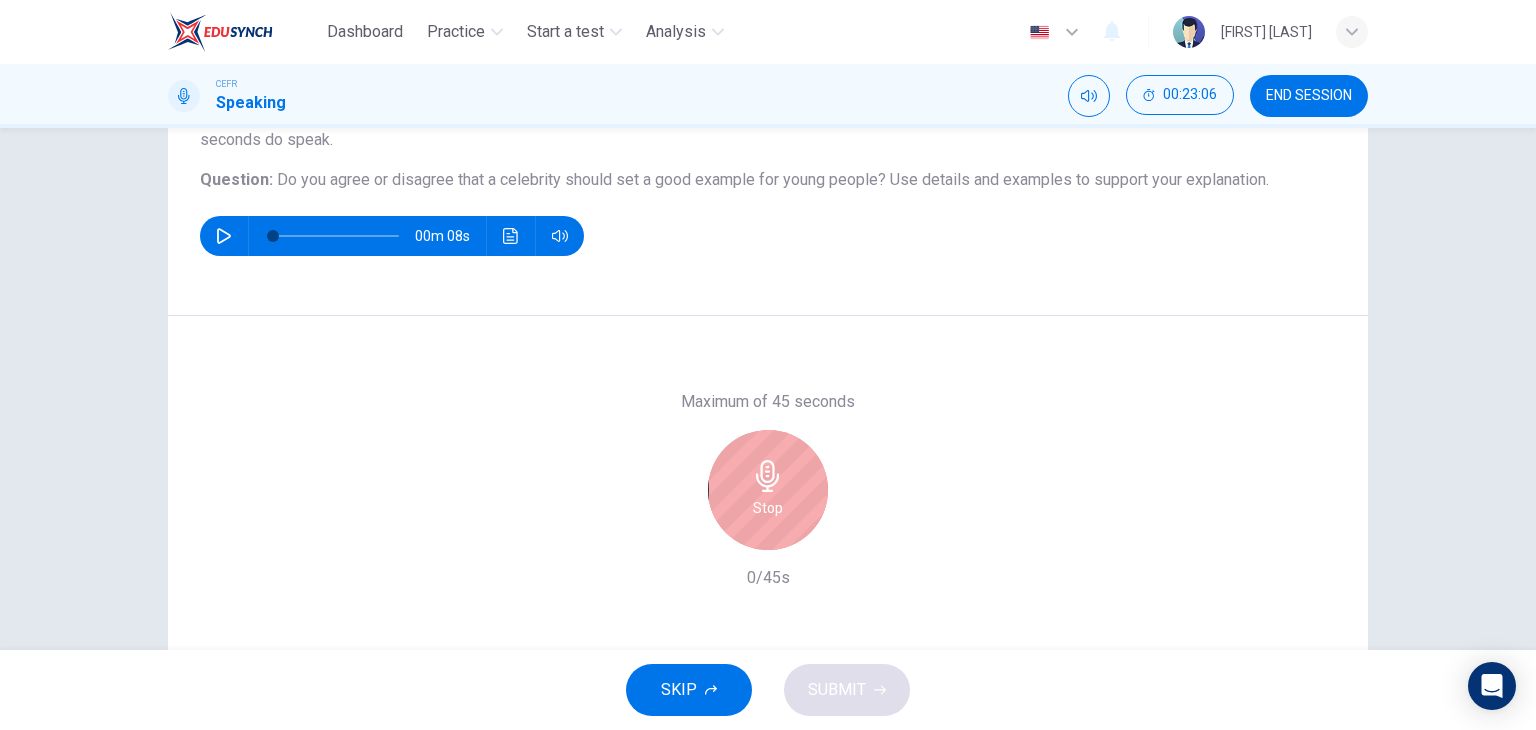 click on "Stop" at bounding box center [768, 490] 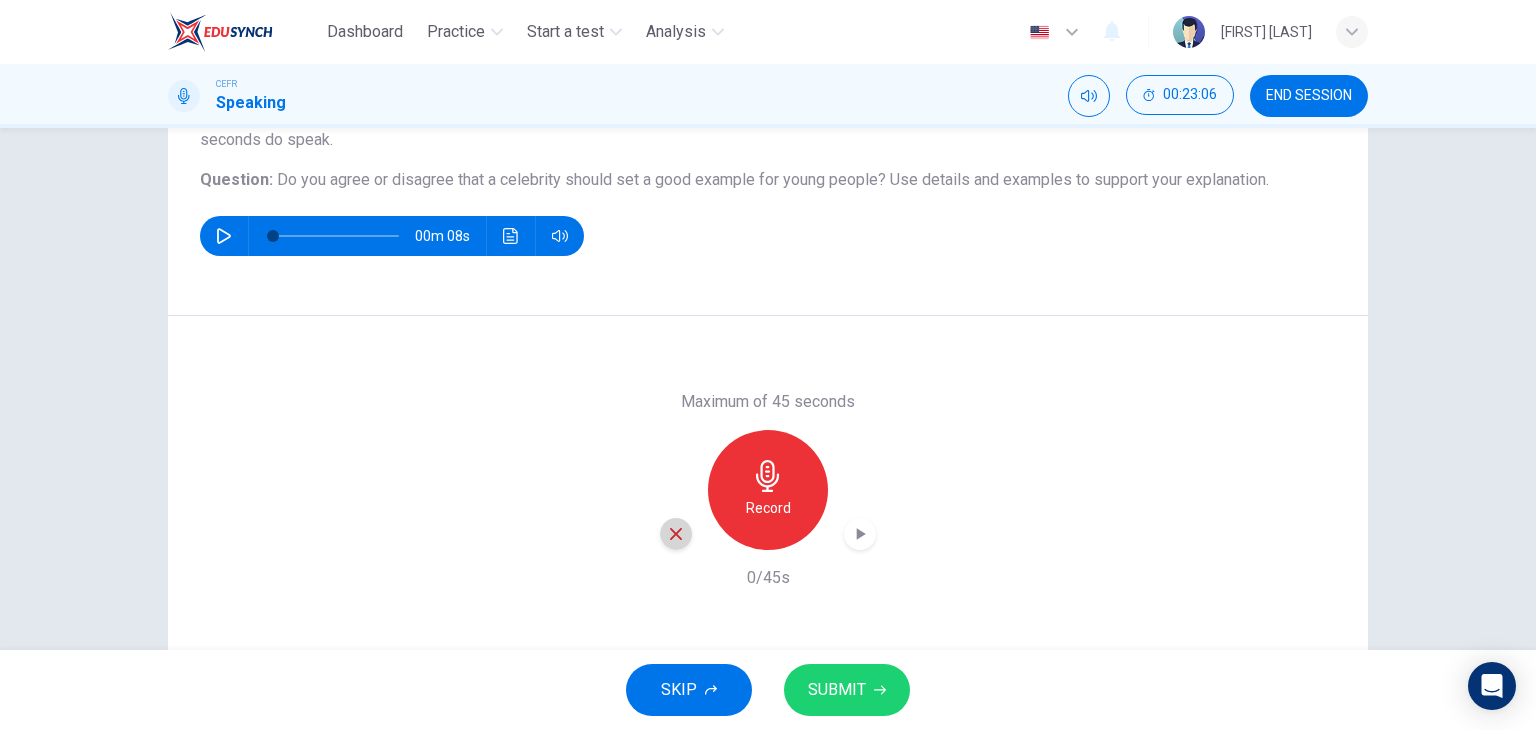 click at bounding box center (676, 534) 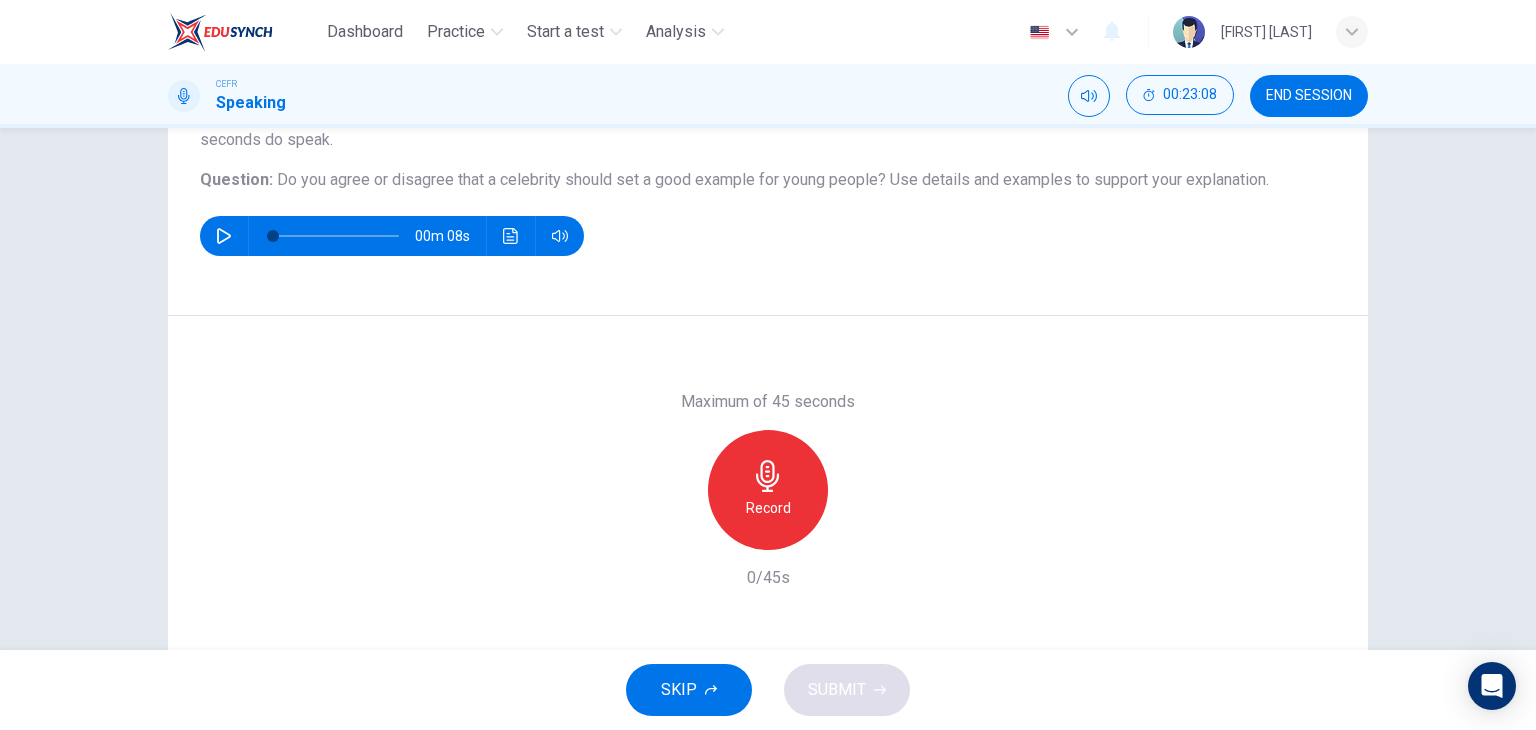 click on "Record" at bounding box center (768, 490) 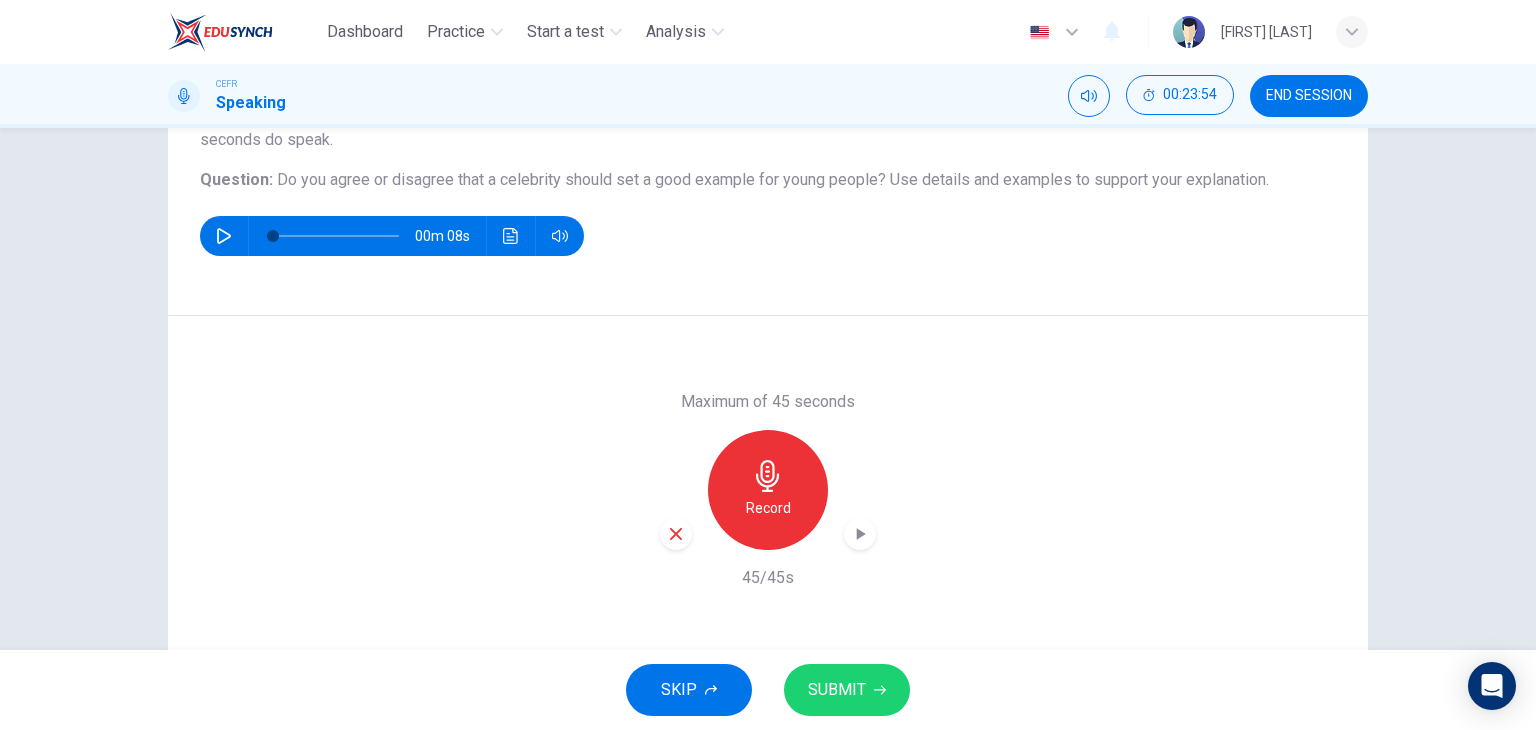 click on "SUBMIT" at bounding box center [837, 690] 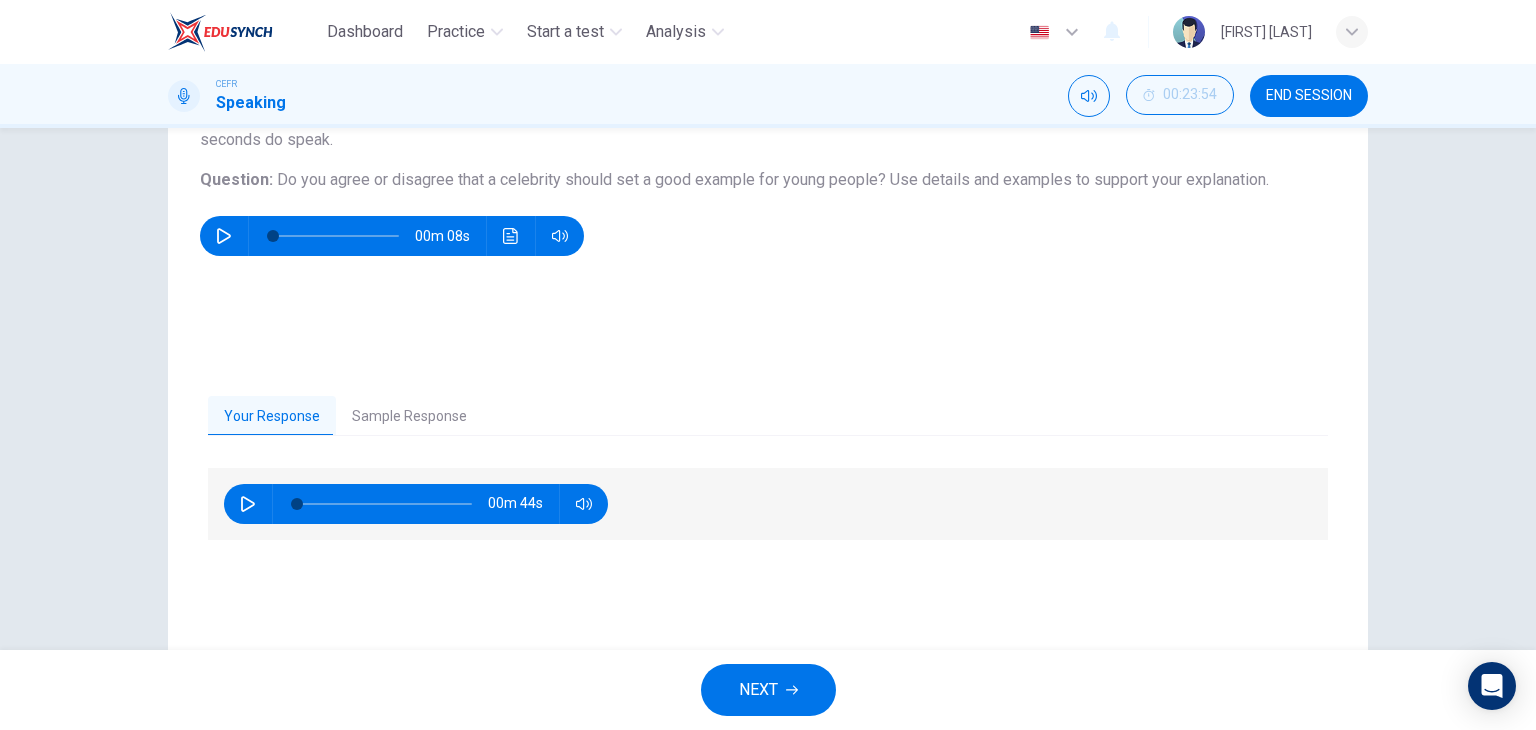 click on "Sample Response" at bounding box center [409, 417] 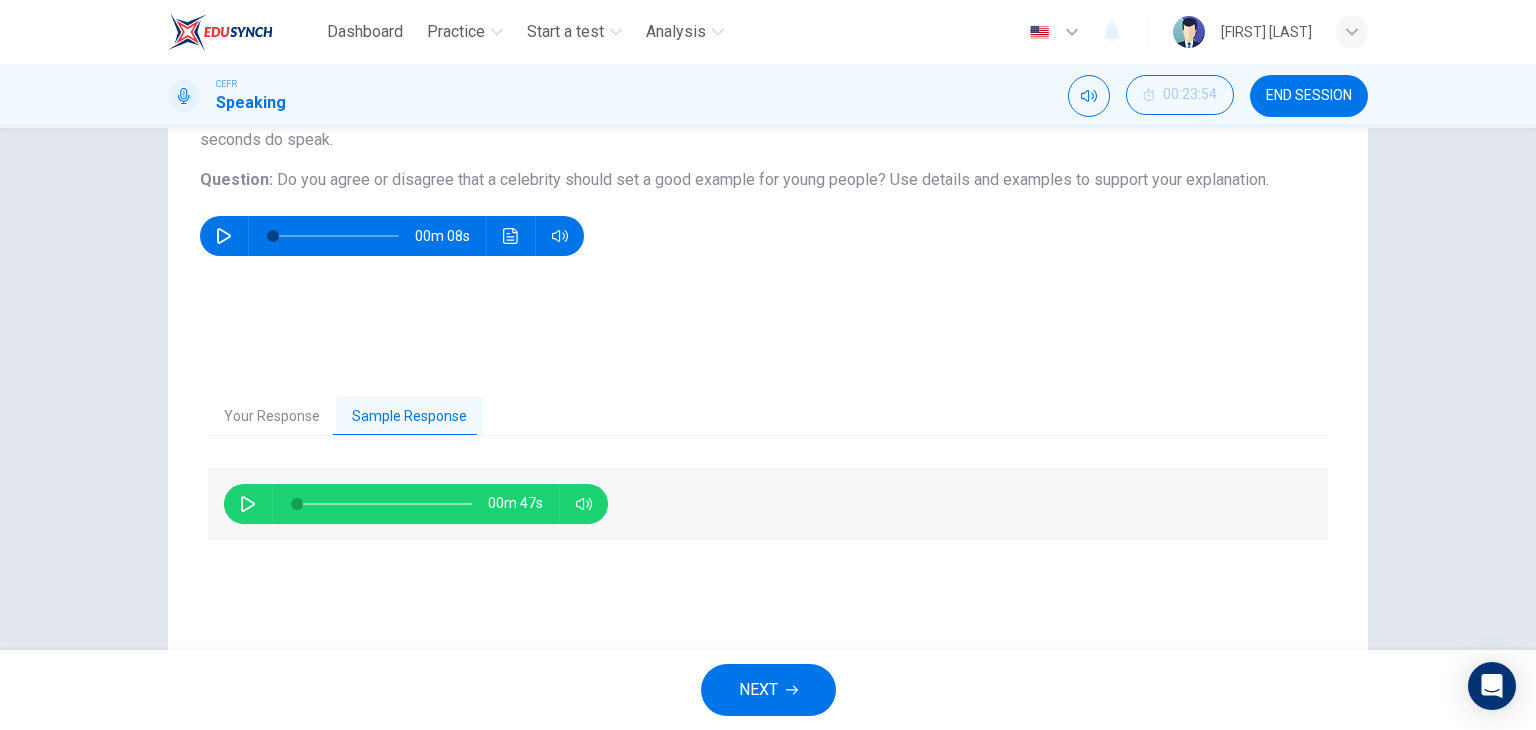click at bounding box center [248, 504] 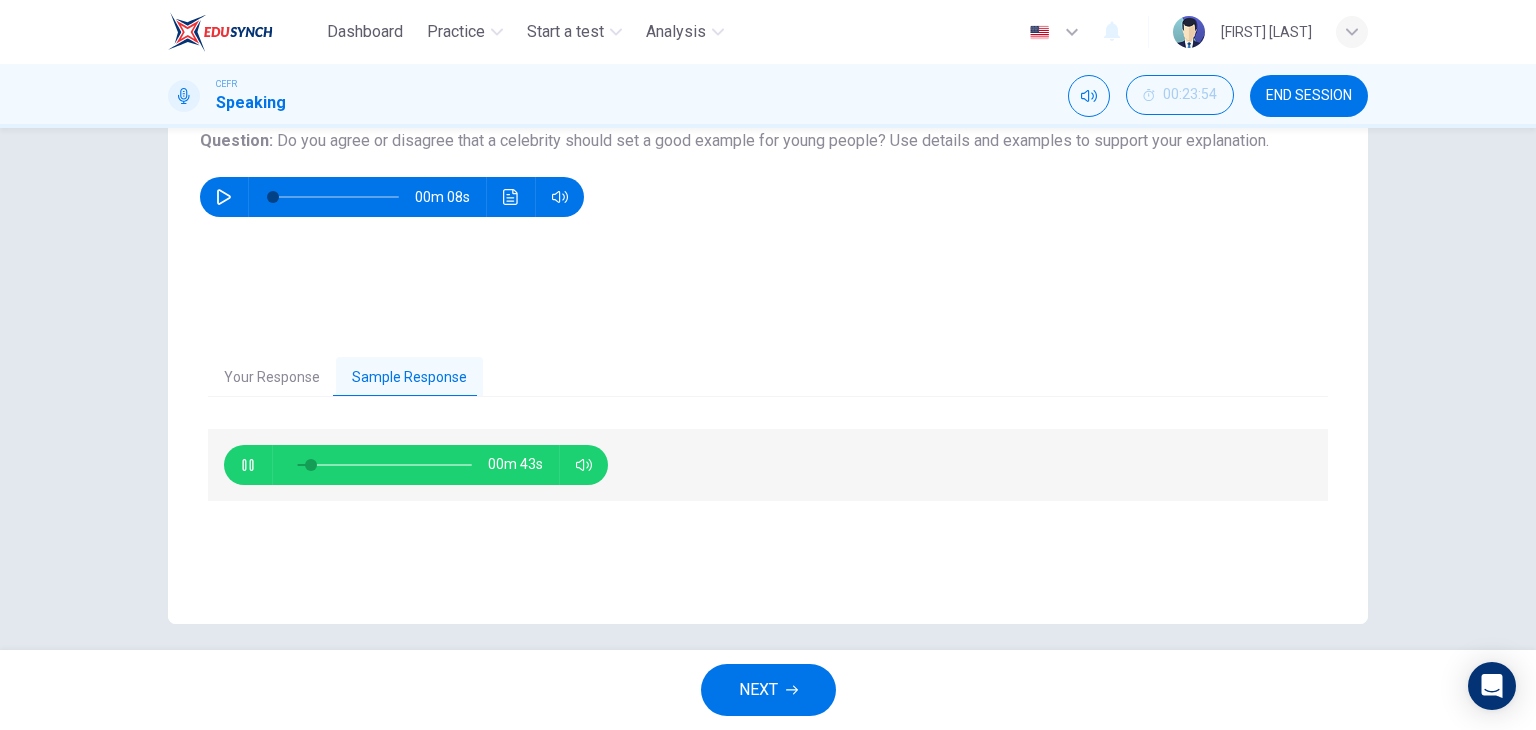 scroll, scrollTop: 253, scrollLeft: 0, axis: vertical 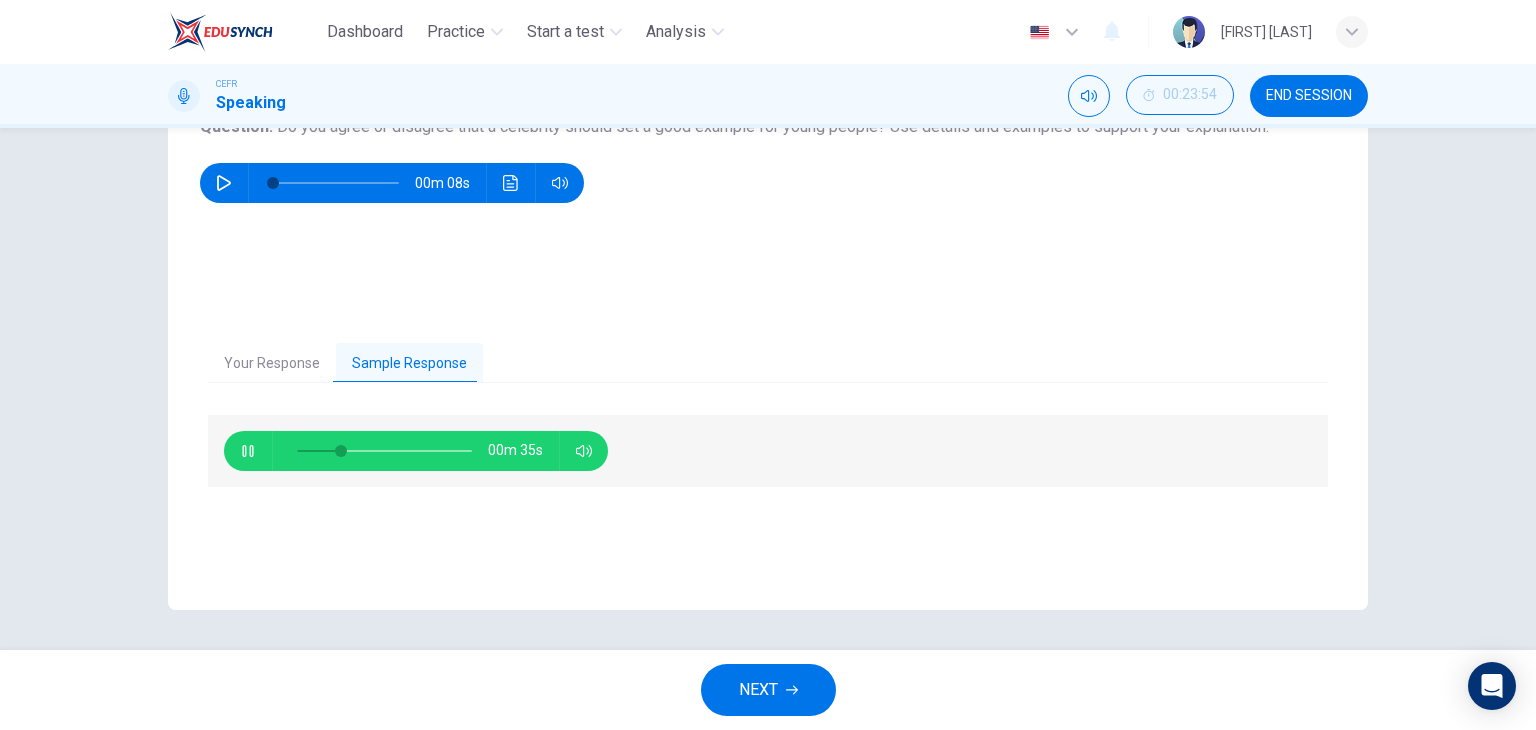click at bounding box center (248, 451) 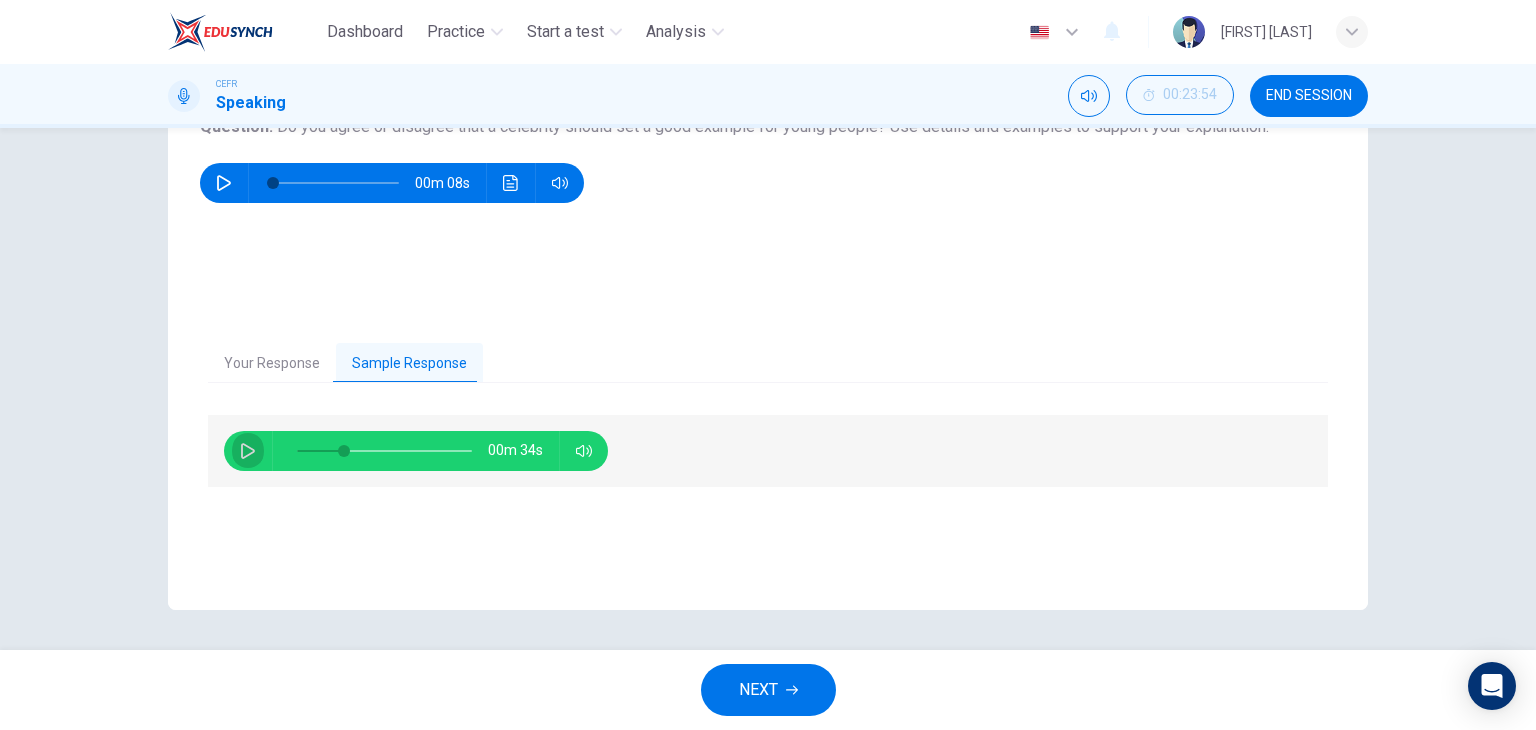 click at bounding box center (248, 451) 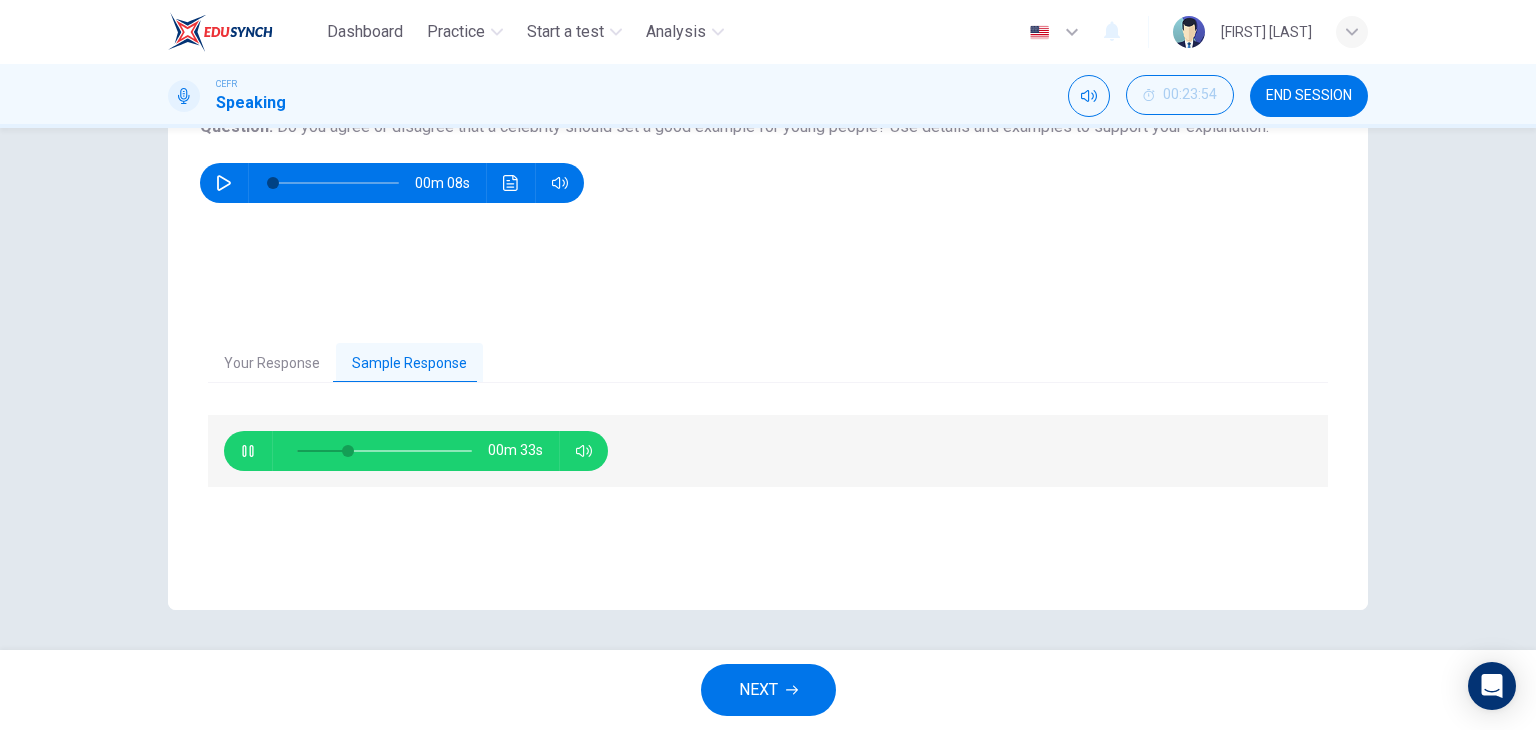 type 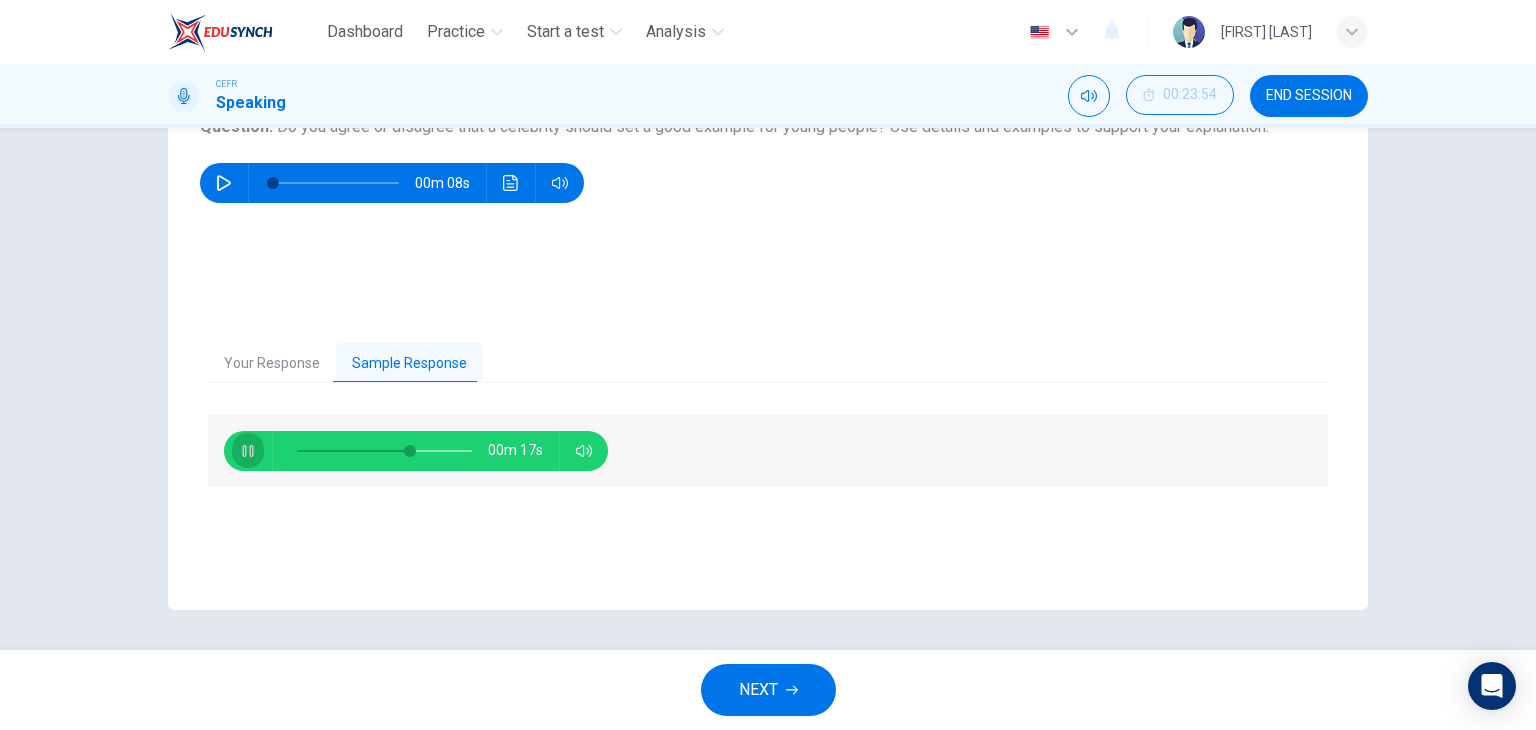 click at bounding box center [248, 451] 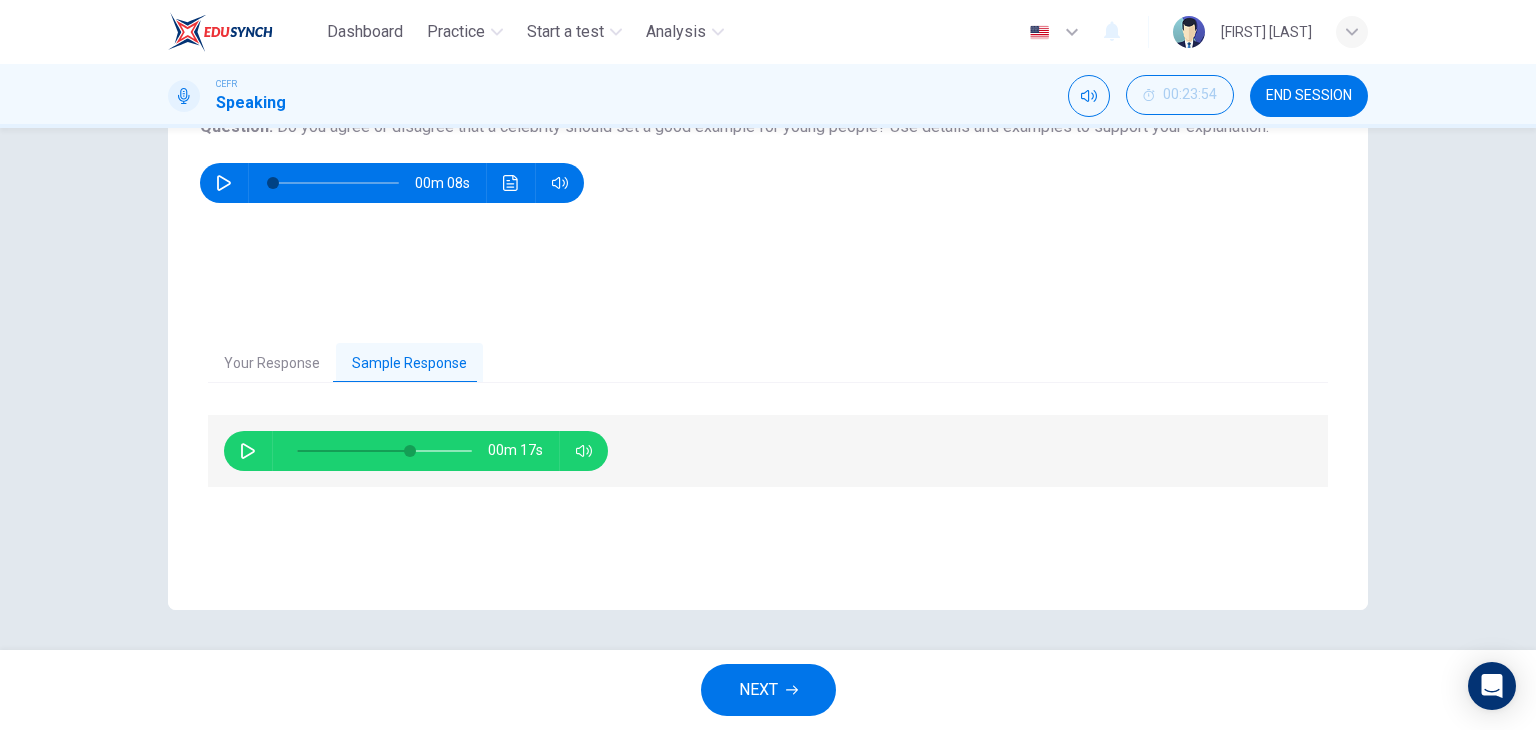 click on "NEXT" at bounding box center (768, 690) 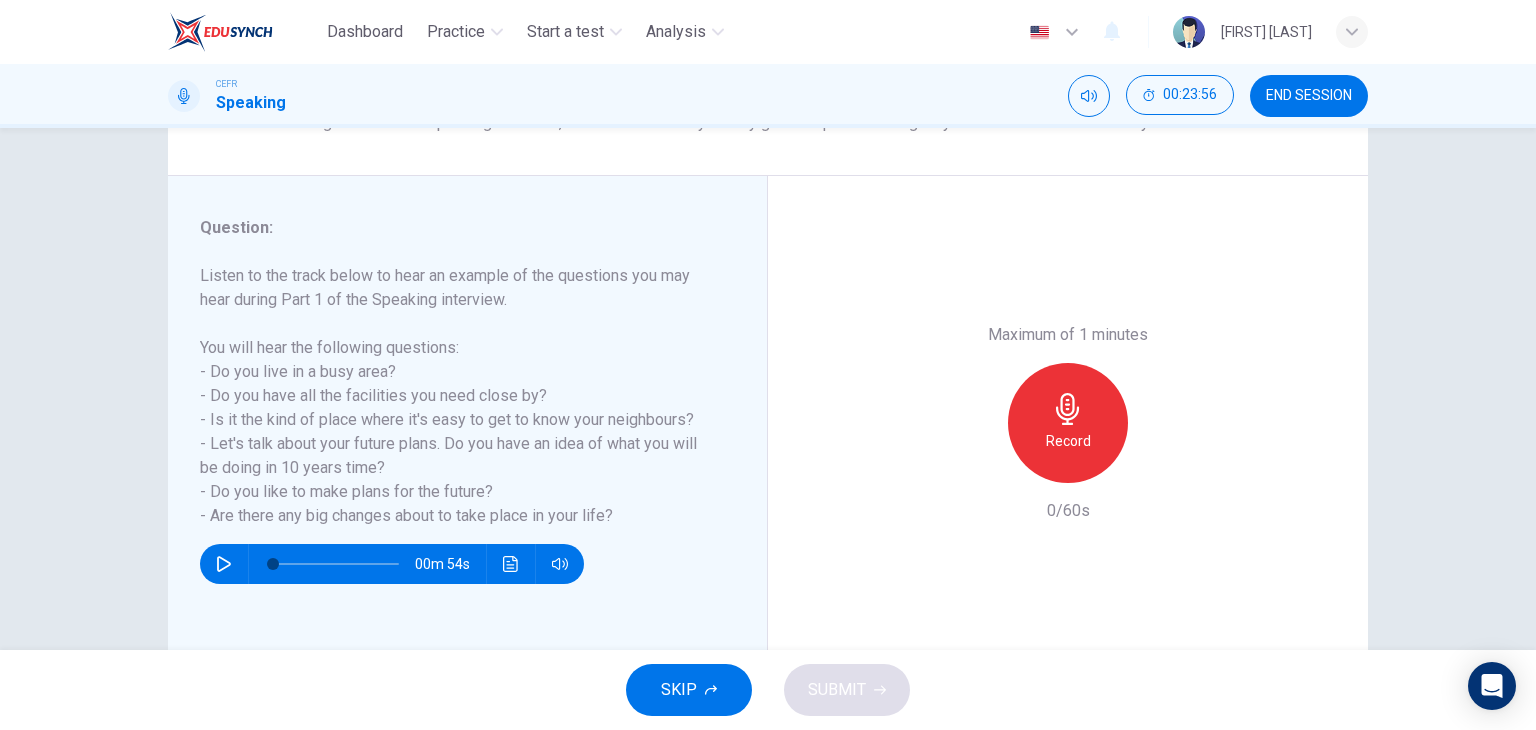 scroll, scrollTop: 200, scrollLeft: 0, axis: vertical 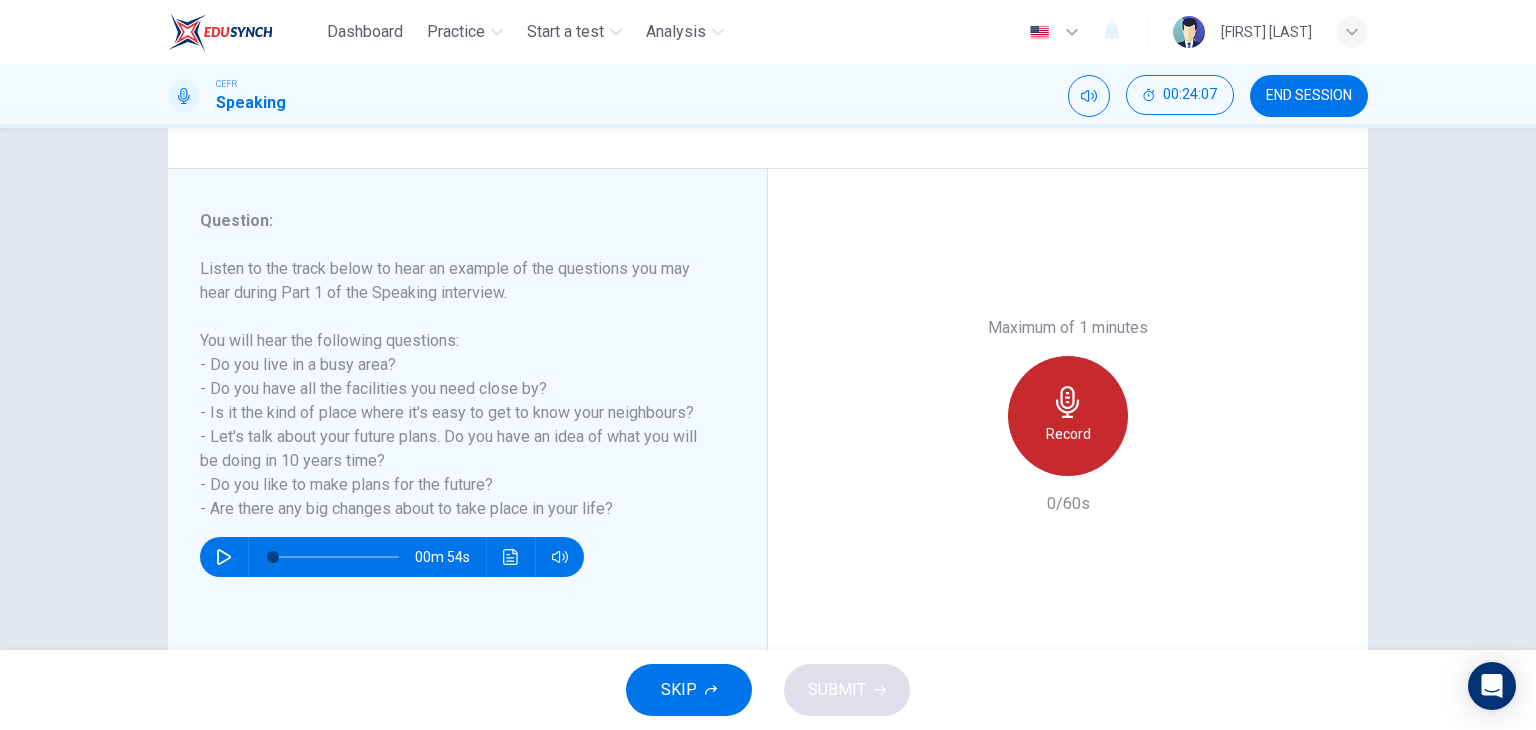 click on "Record" at bounding box center (1068, 434) 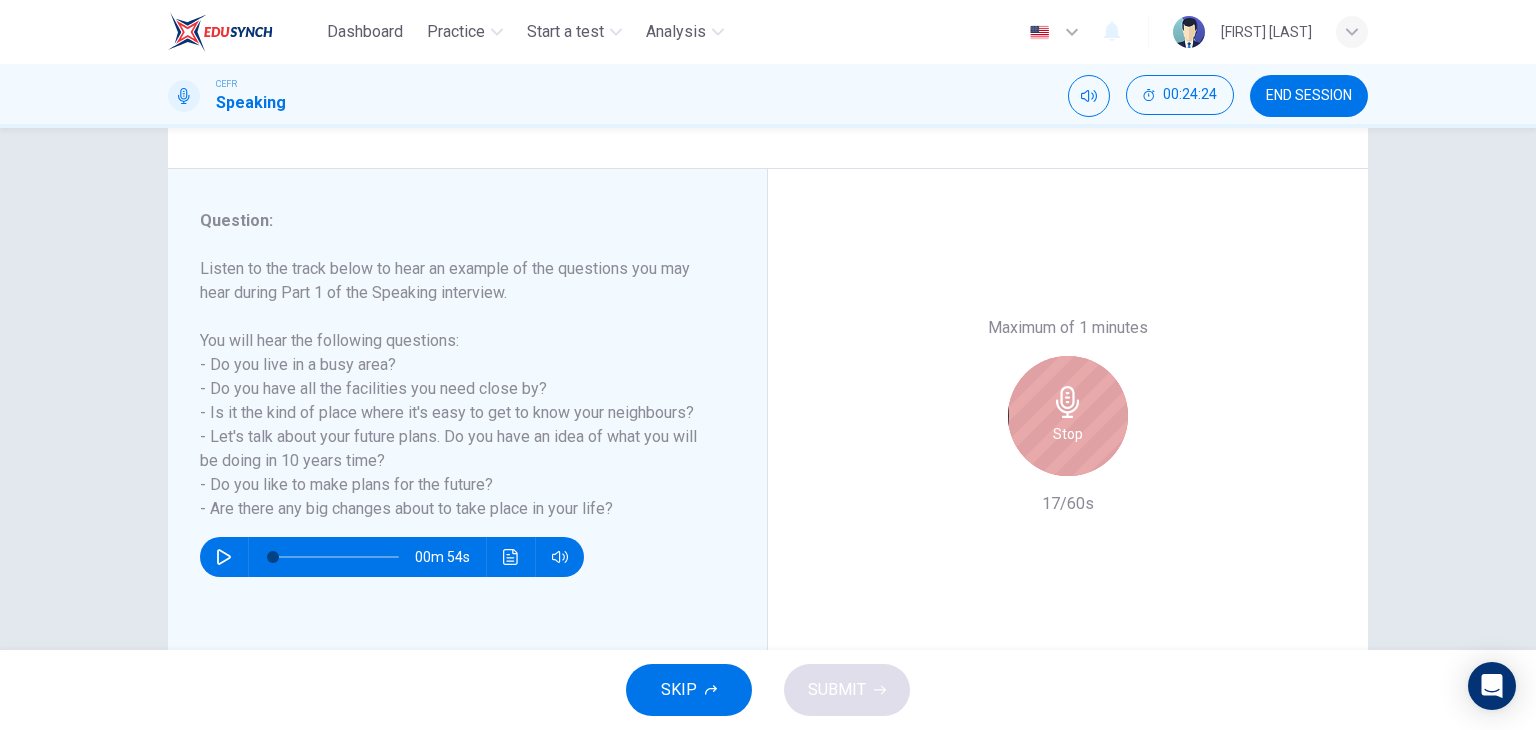 click on "Stop" at bounding box center (1068, 434) 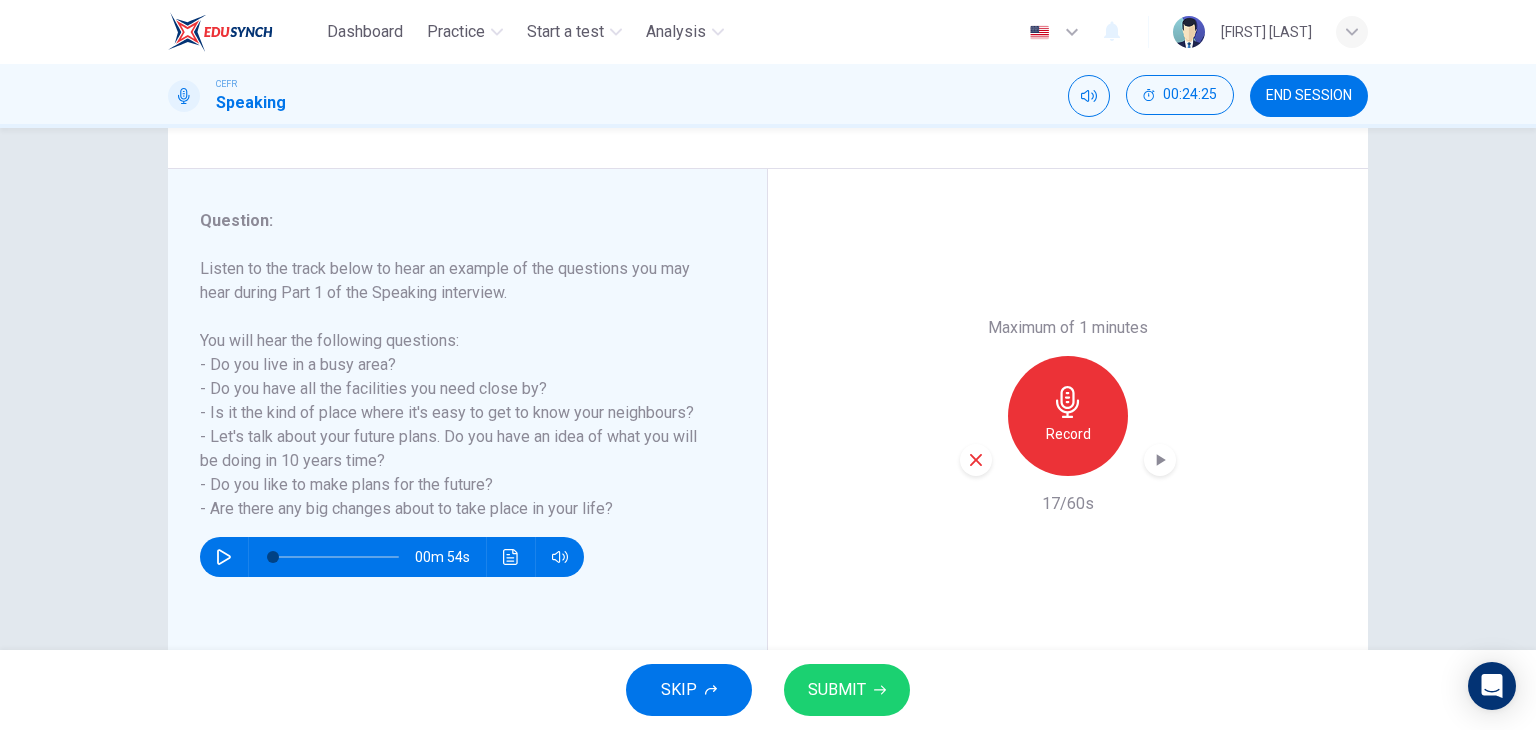 click on "Record" at bounding box center [1068, 416] 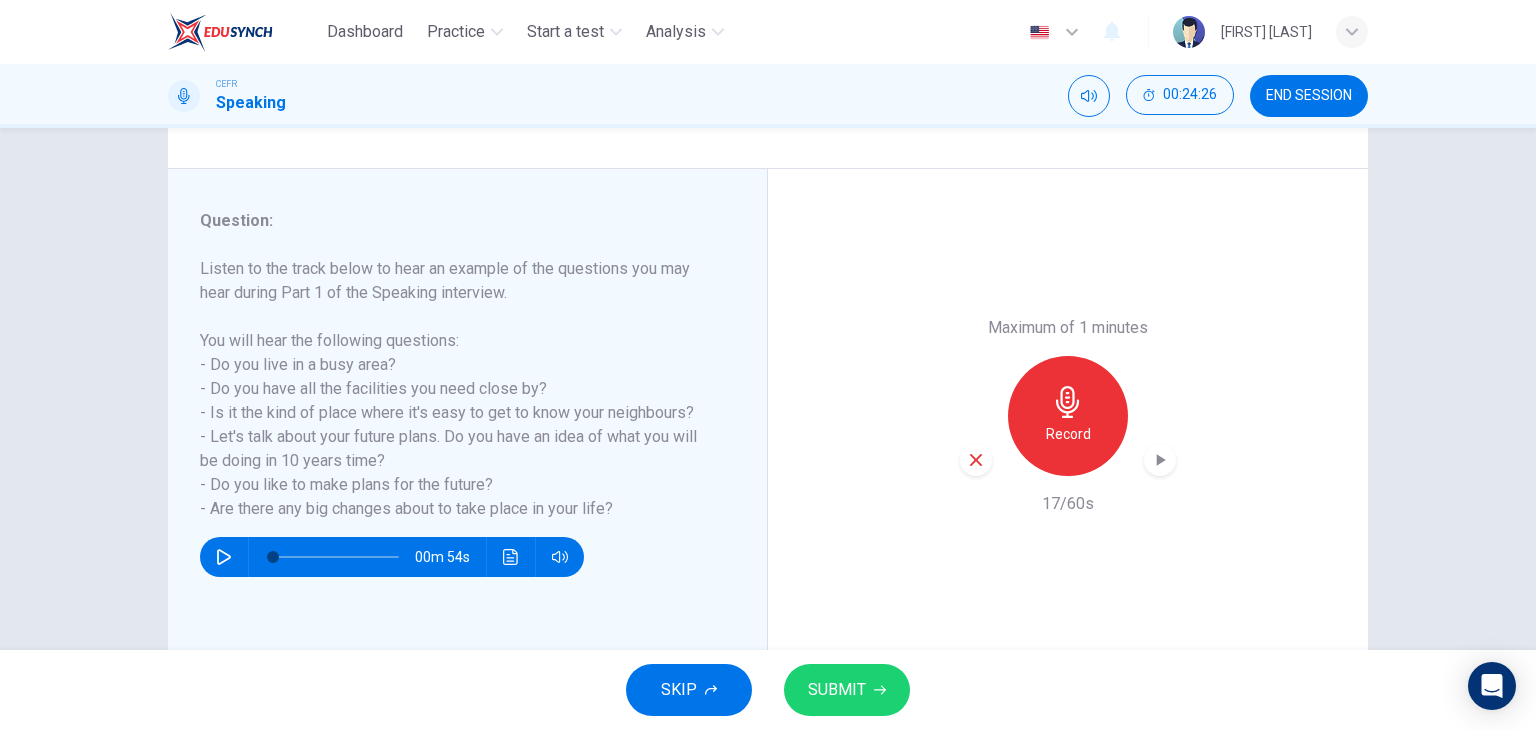 click at bounding box center (976, 460) 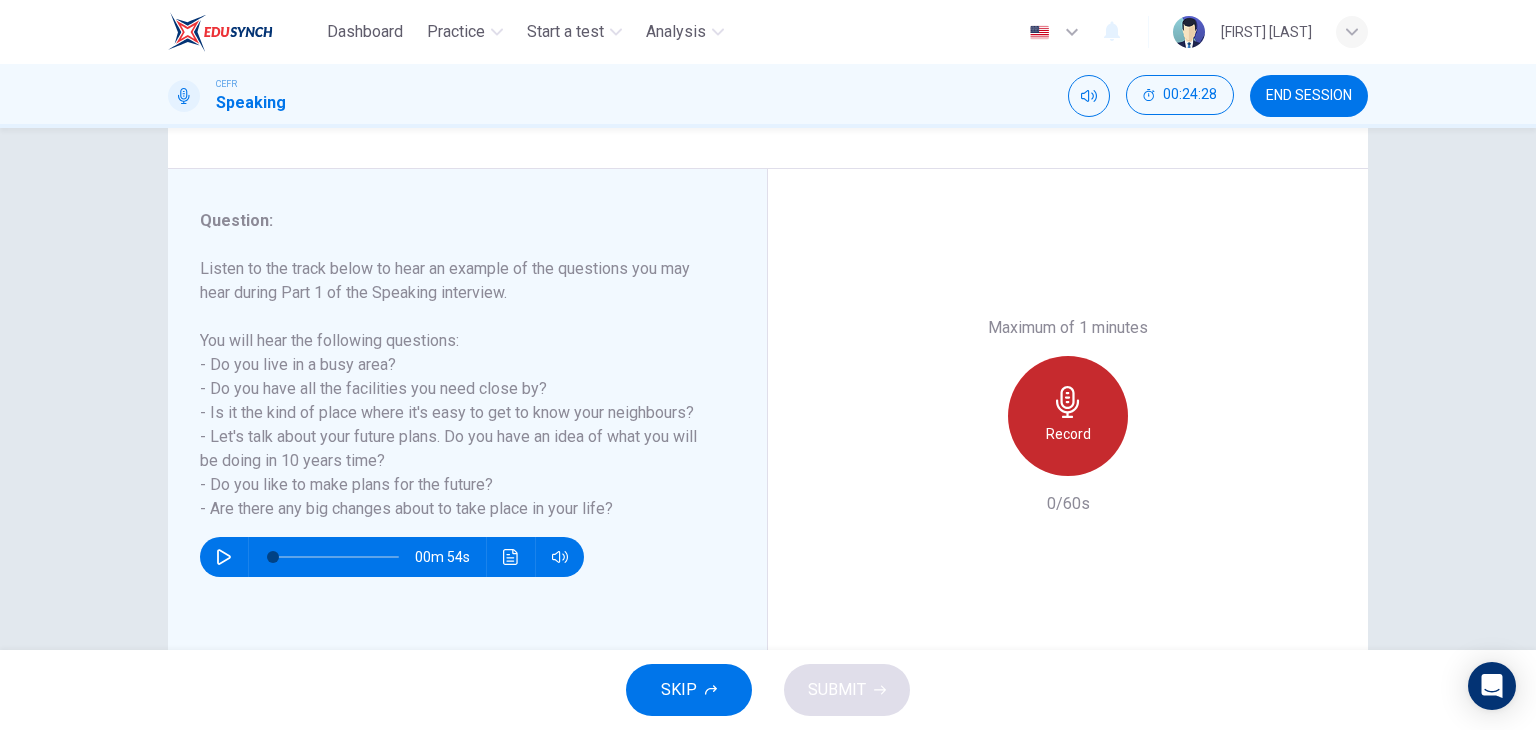 click on "Record" at bounding box center (1068, 416) 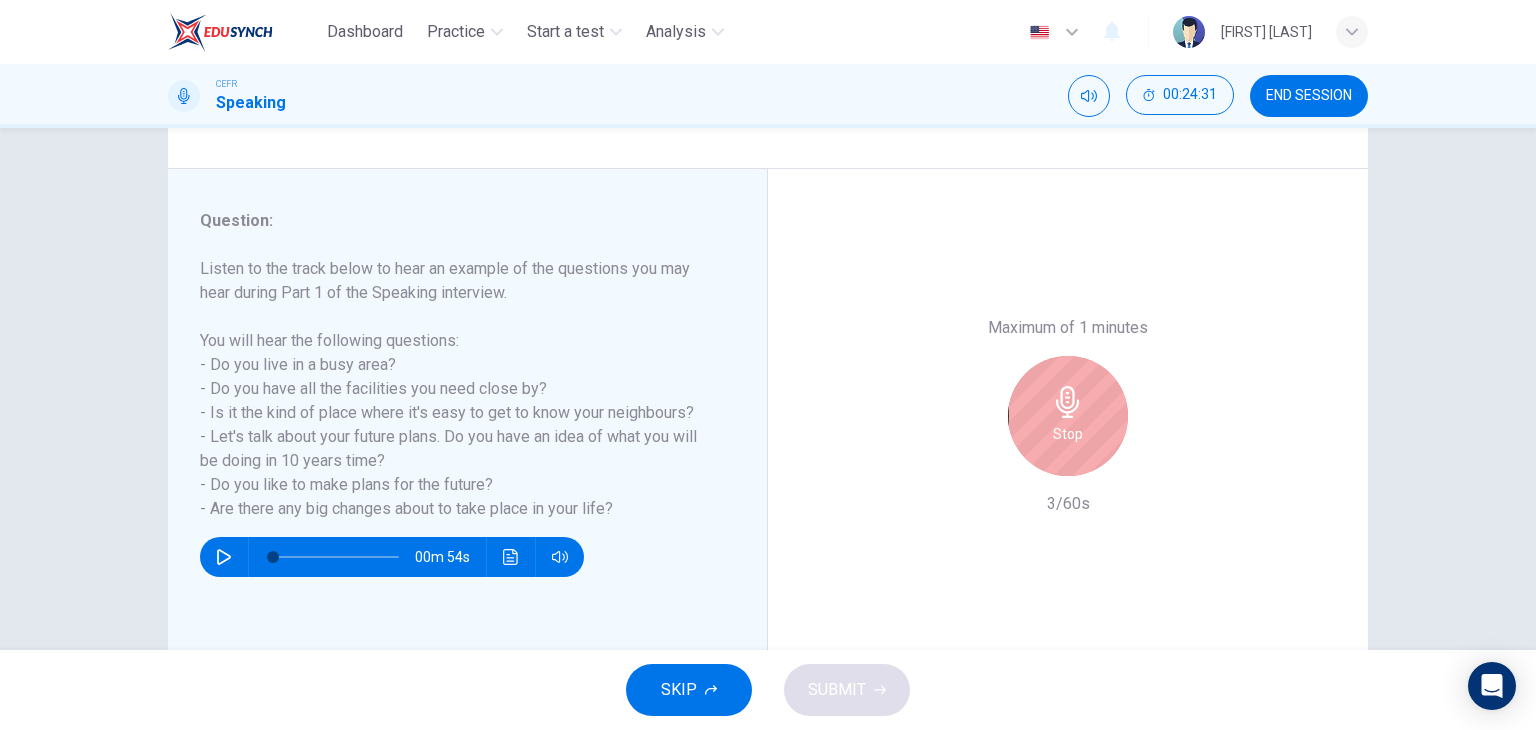 click on "Stop" at bounding box center (1068, 416) 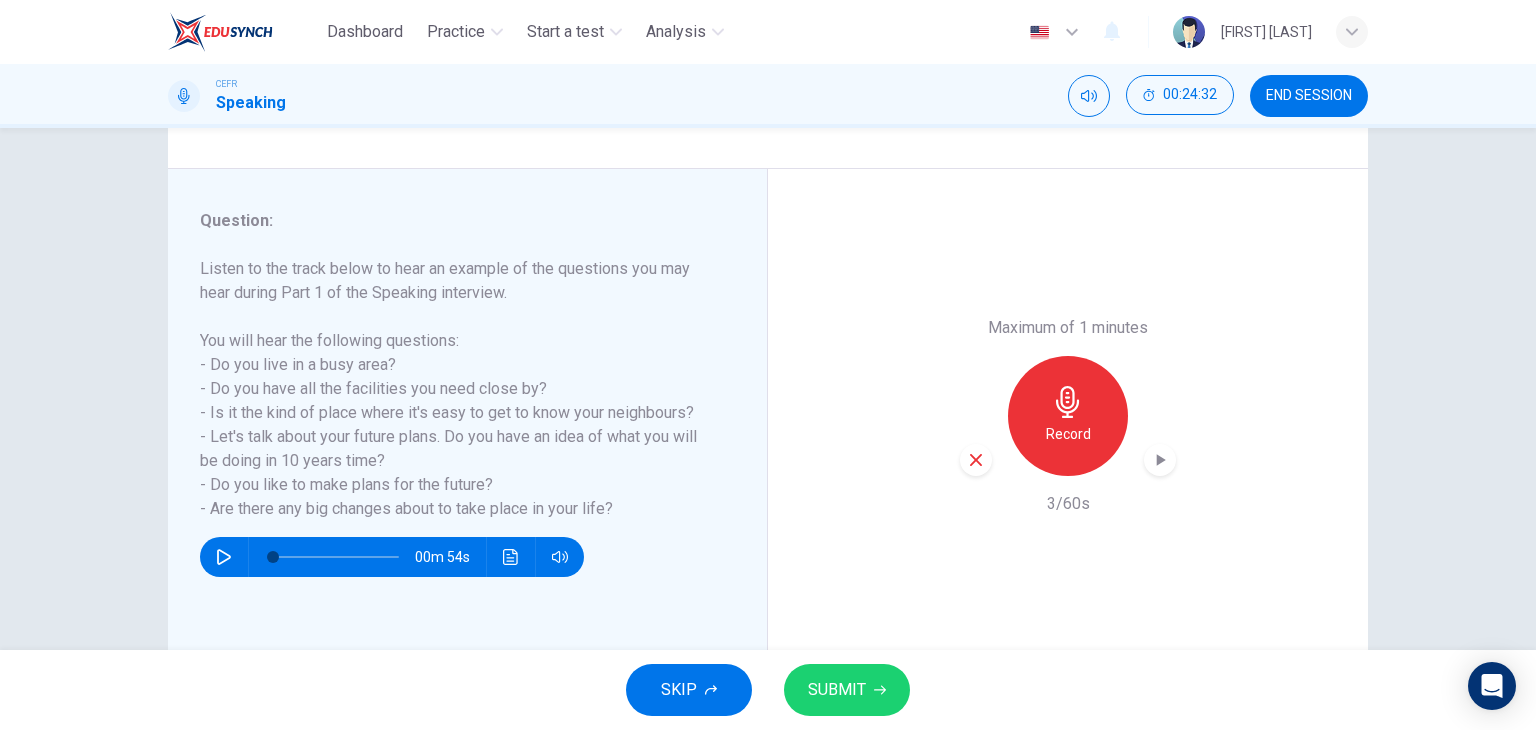 click at bounding box center (976, 460) 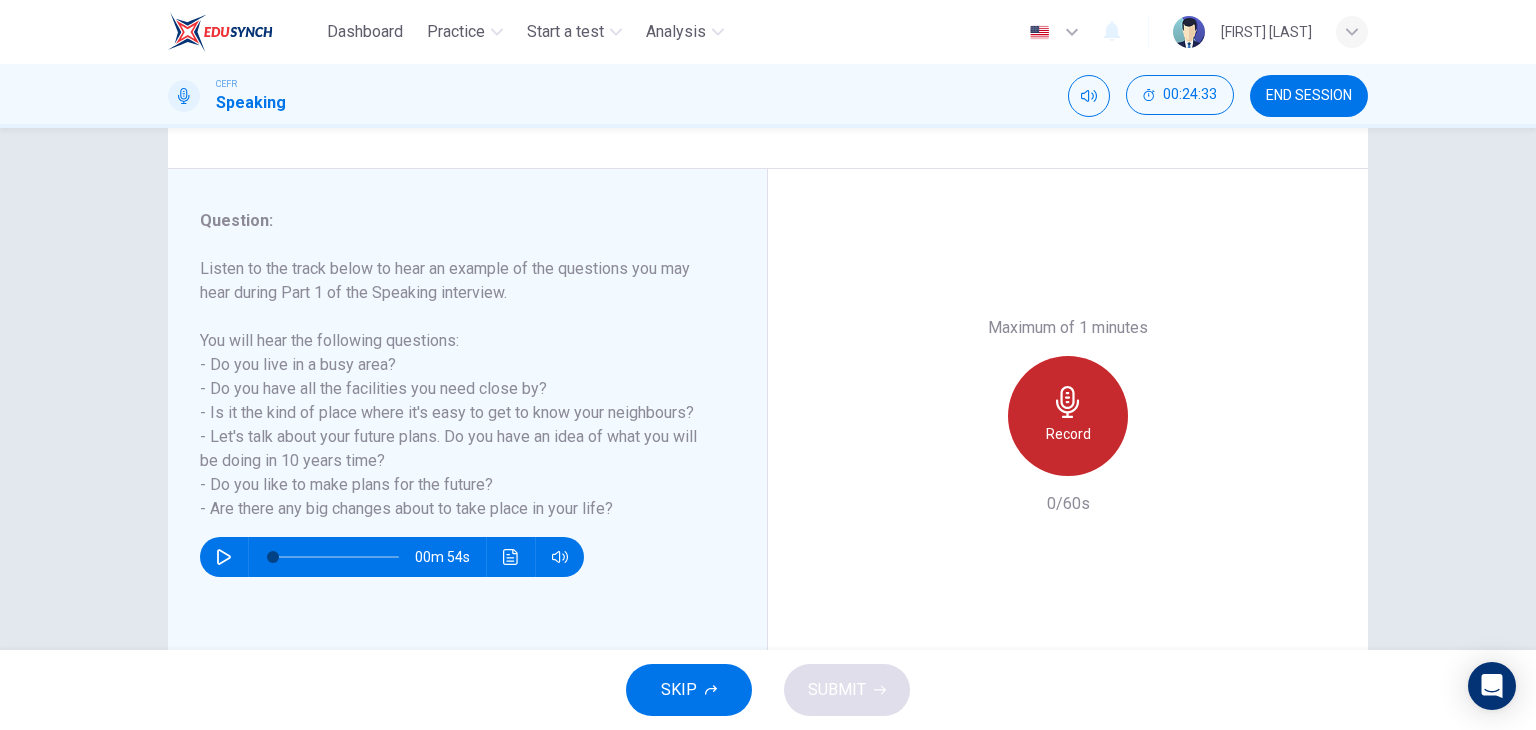 click on "Record" at bounding box center (1068, 434) 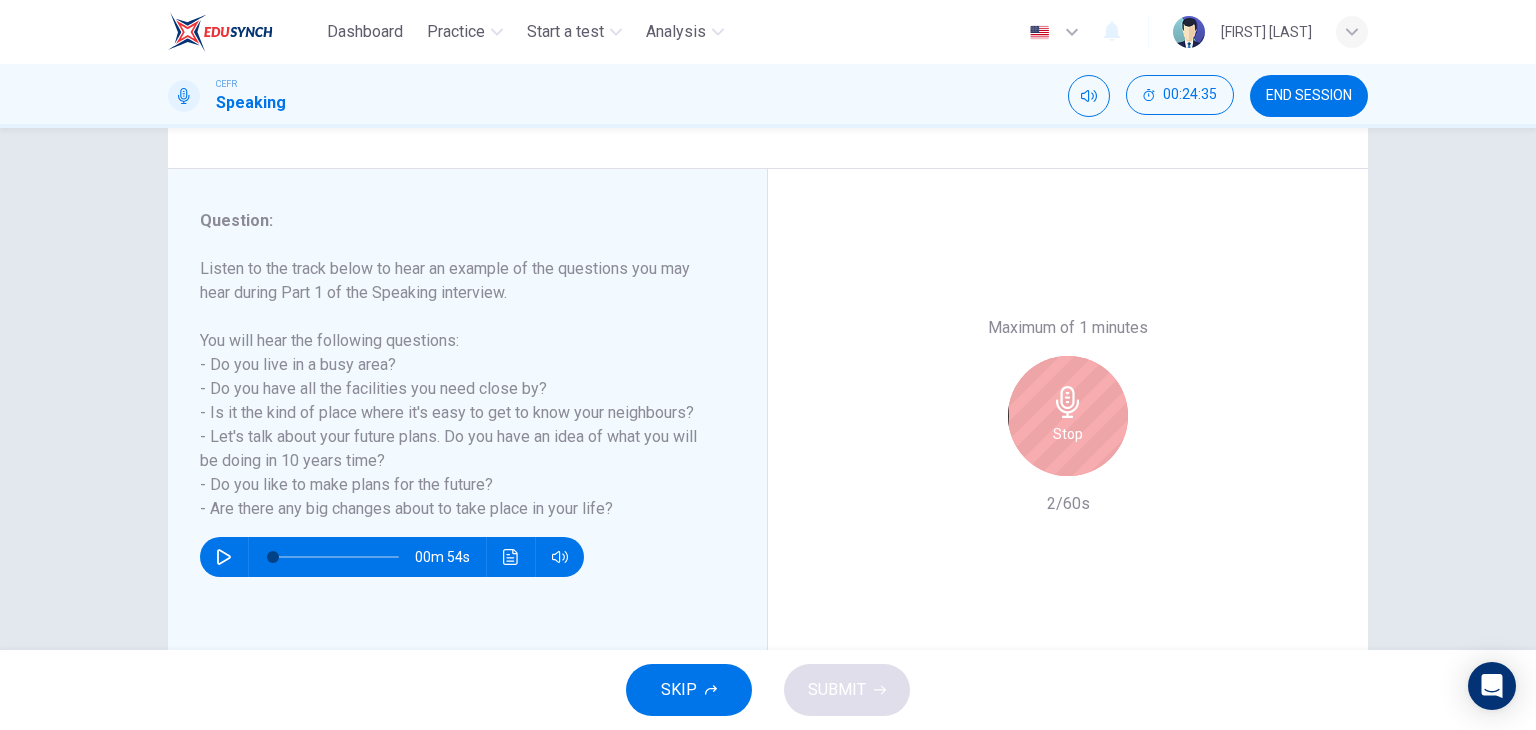 click on "Stop" at bounding box center [1068, 434] 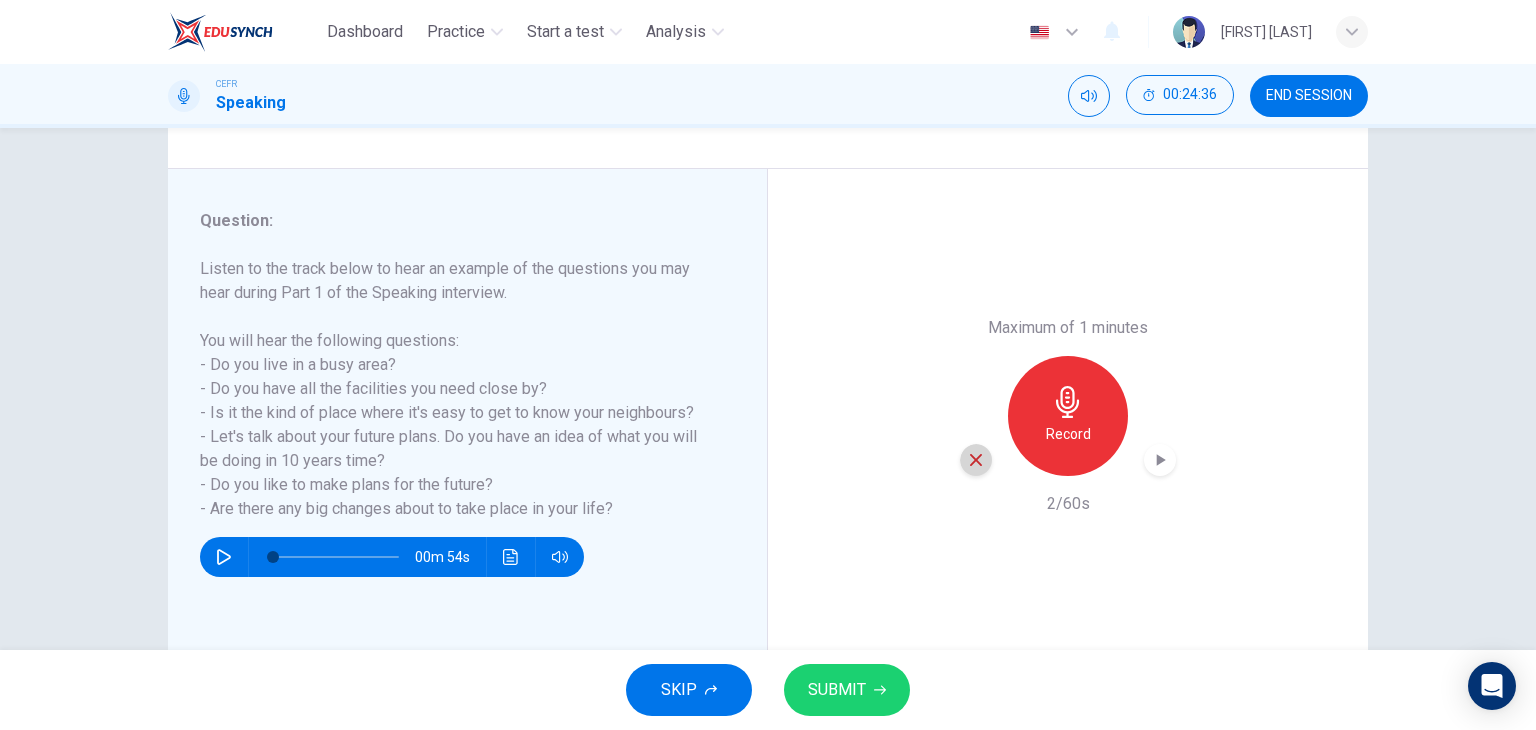 click at bounding box center (976, 460) 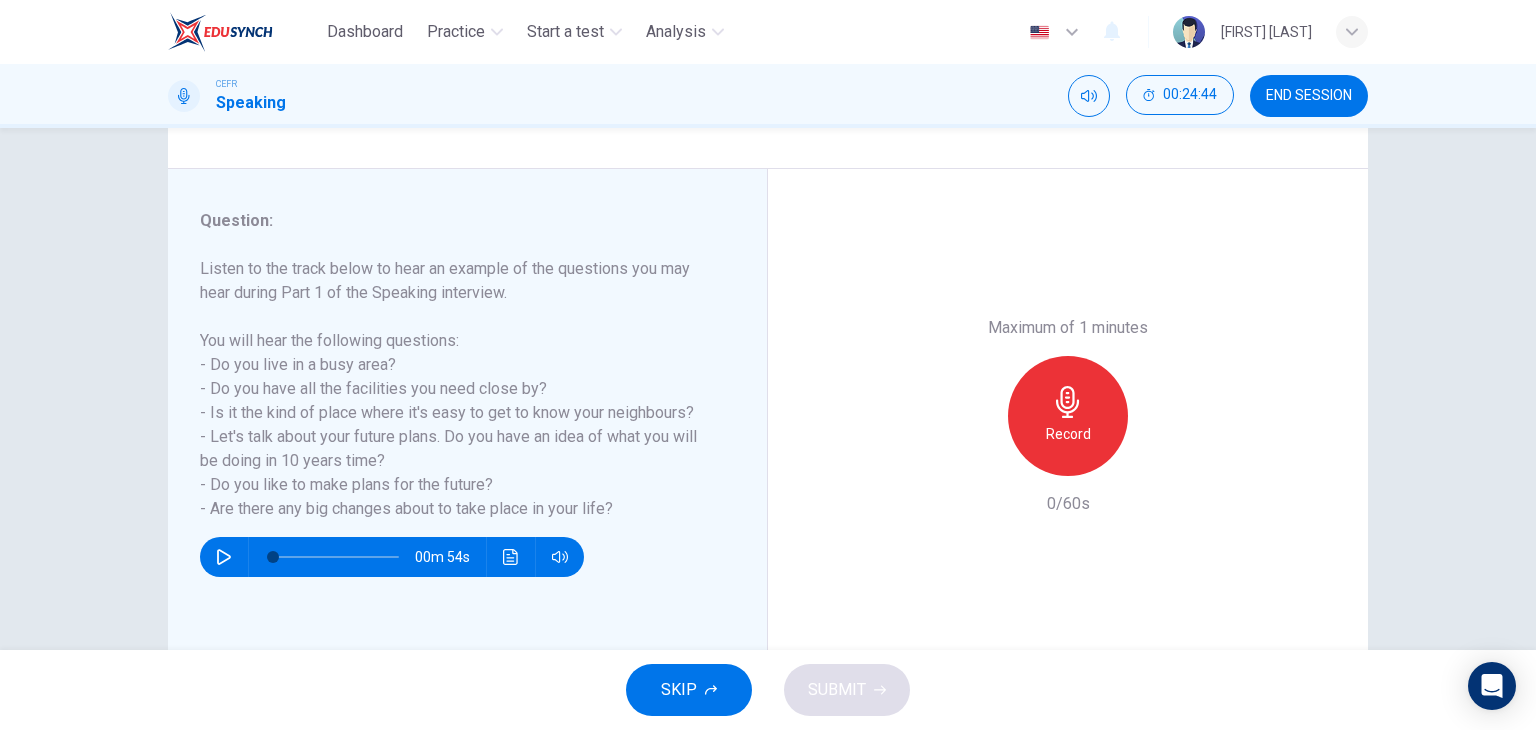 click on "Record" at bounding box center (1068, 416) 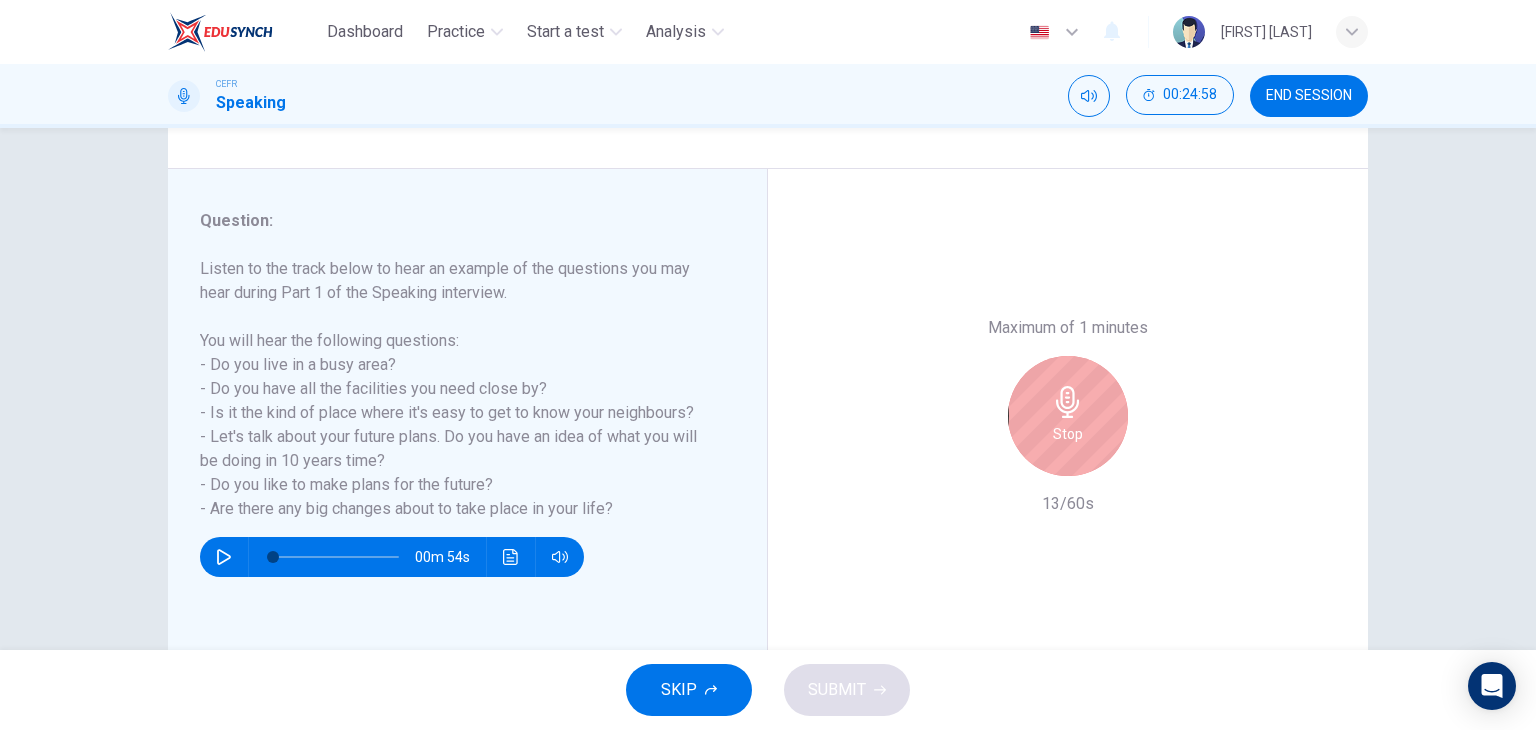 click on "Stop" at bounding box center [1068, 416] 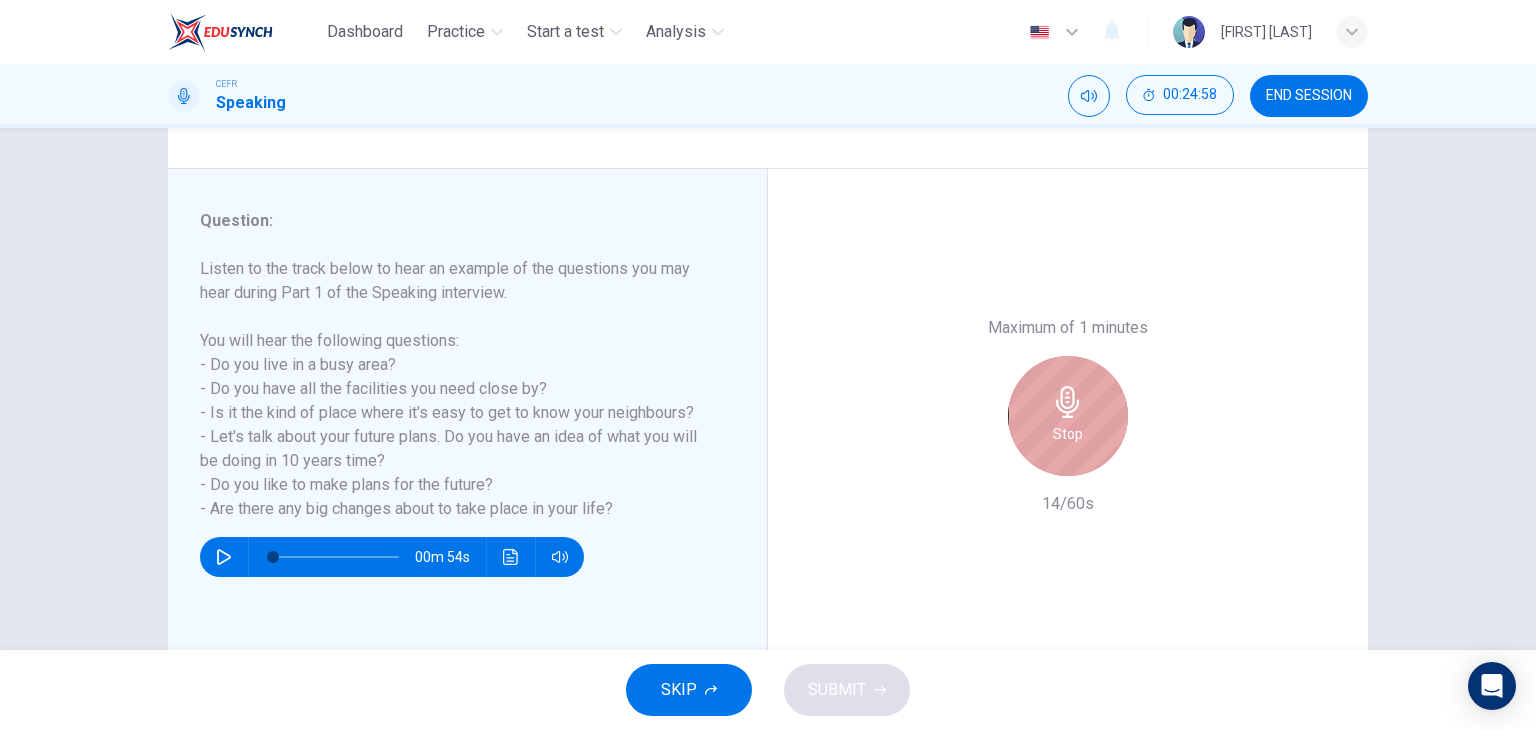 click on "Stop" at bounding box center (1068, 416) 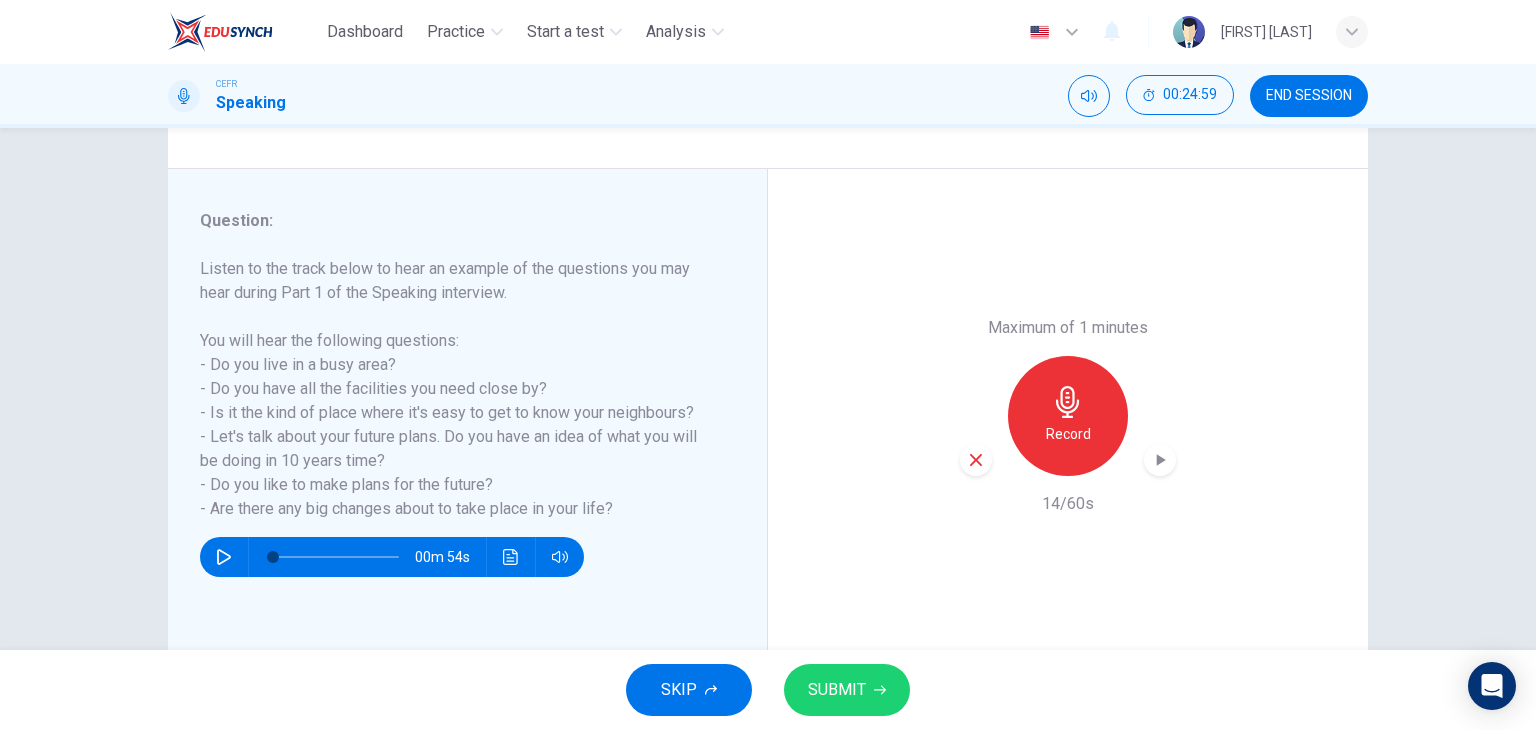 click at bounding box center (976, 460) 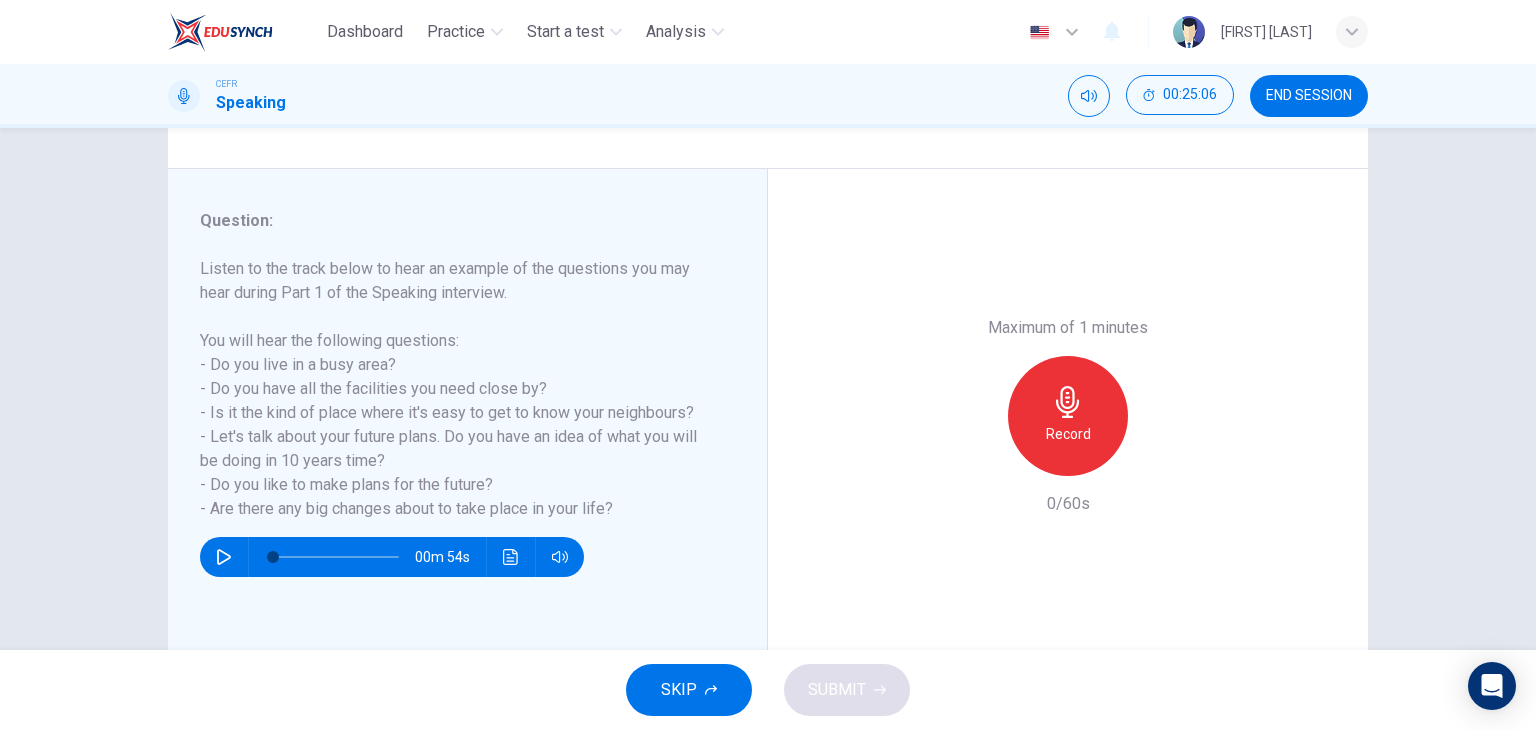 click on "Record" at bounding box center (1068, 416) 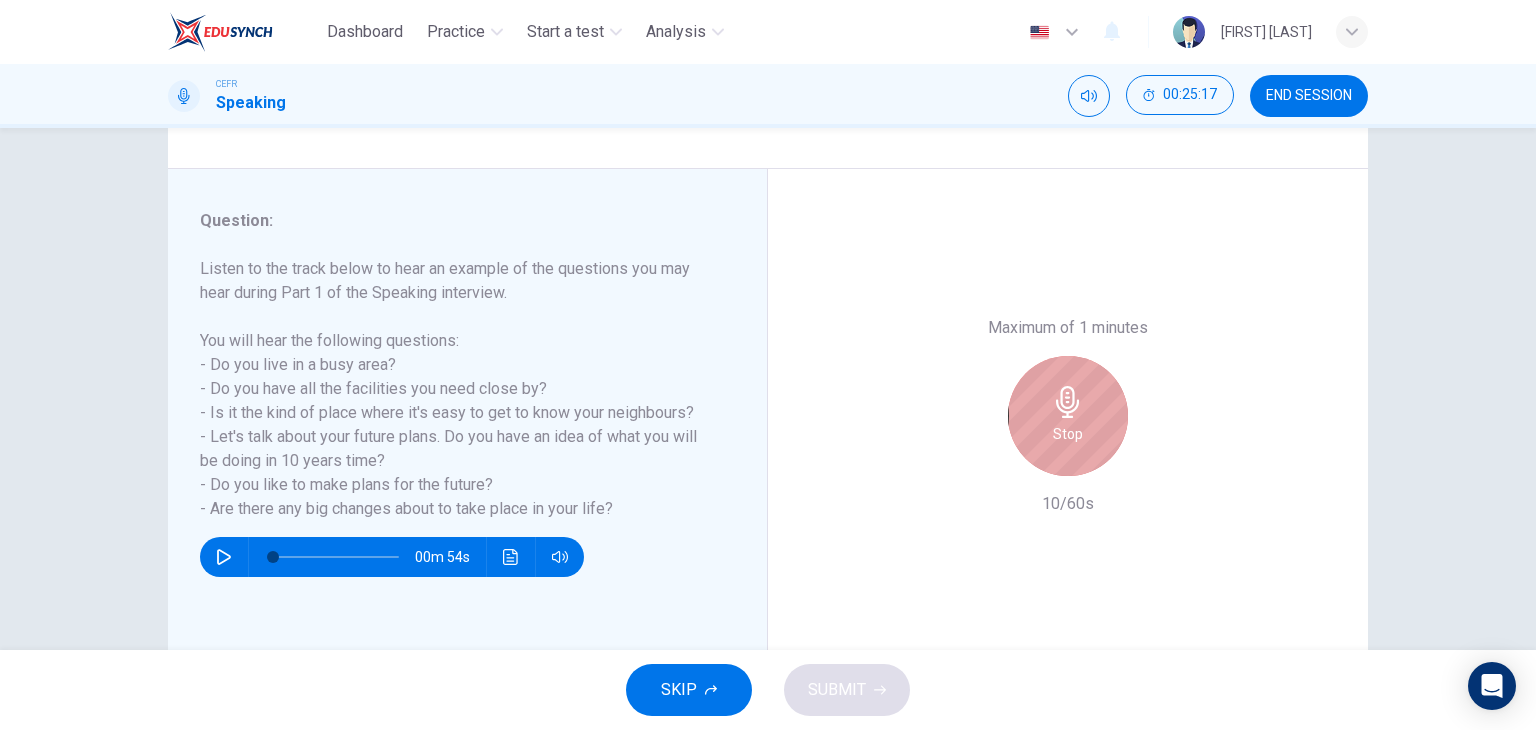 click at bounding box center [1068, 402] 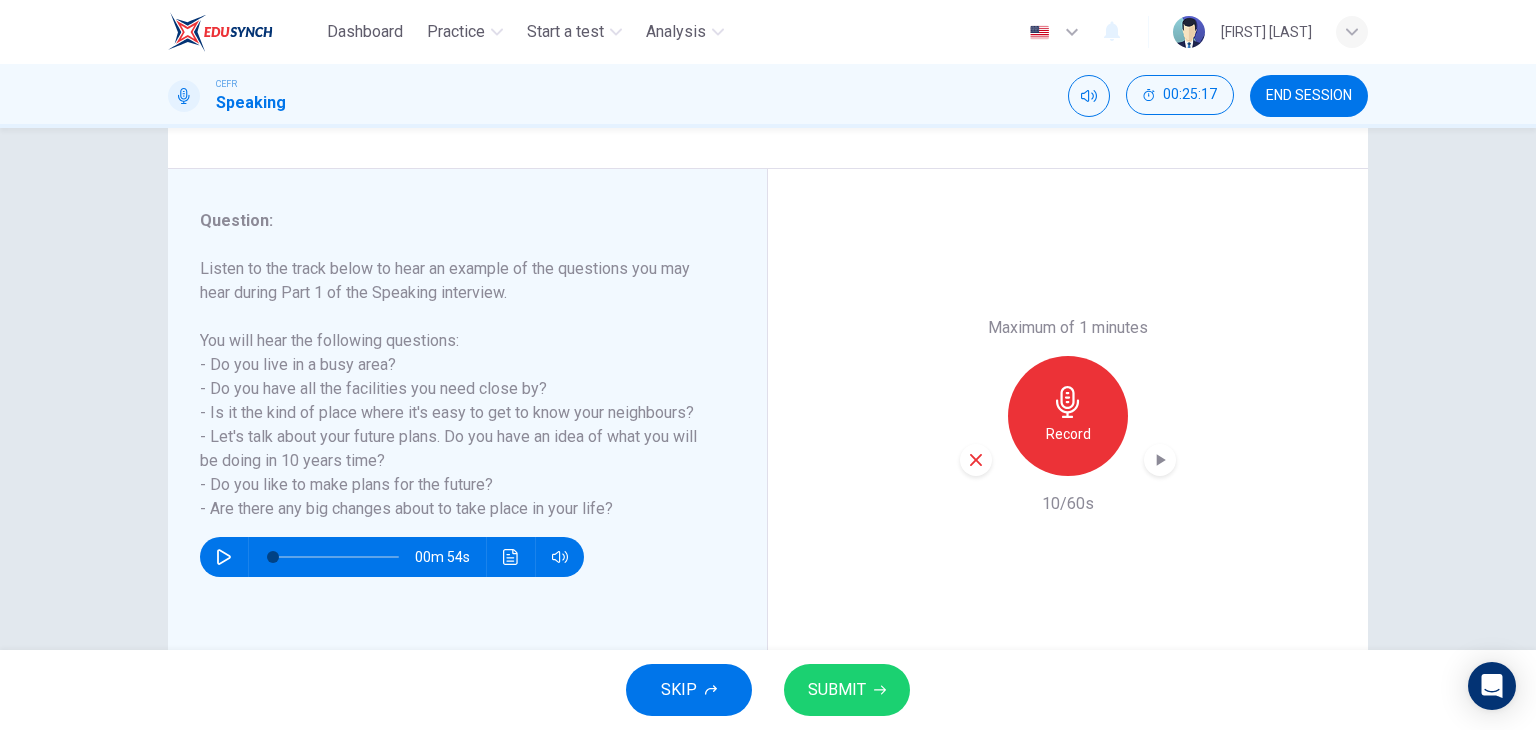 click on "Record" at bounding box center [1068, 416] 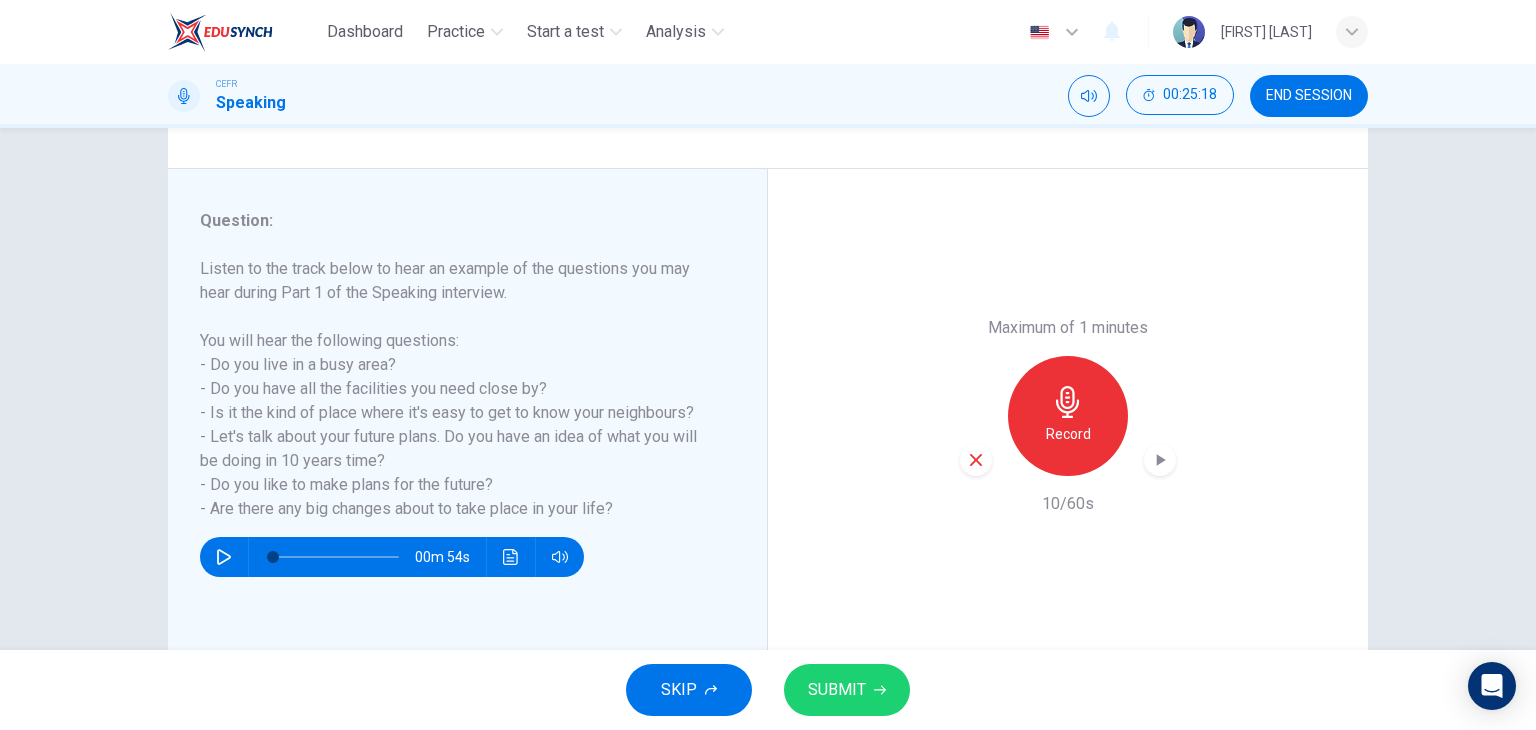 click at bounding box center [976, 460] 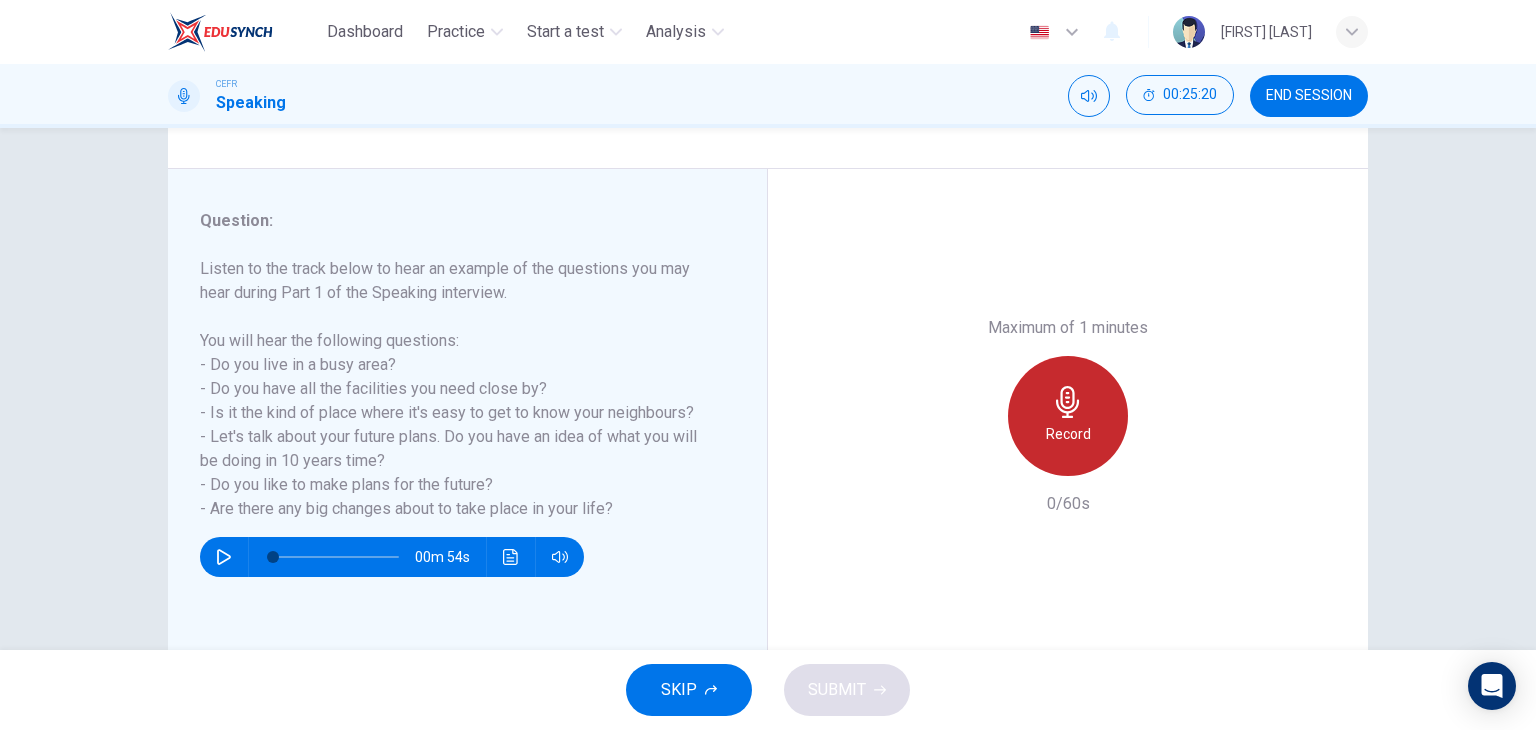 click on "Record" at bounding box center [1068, 416] 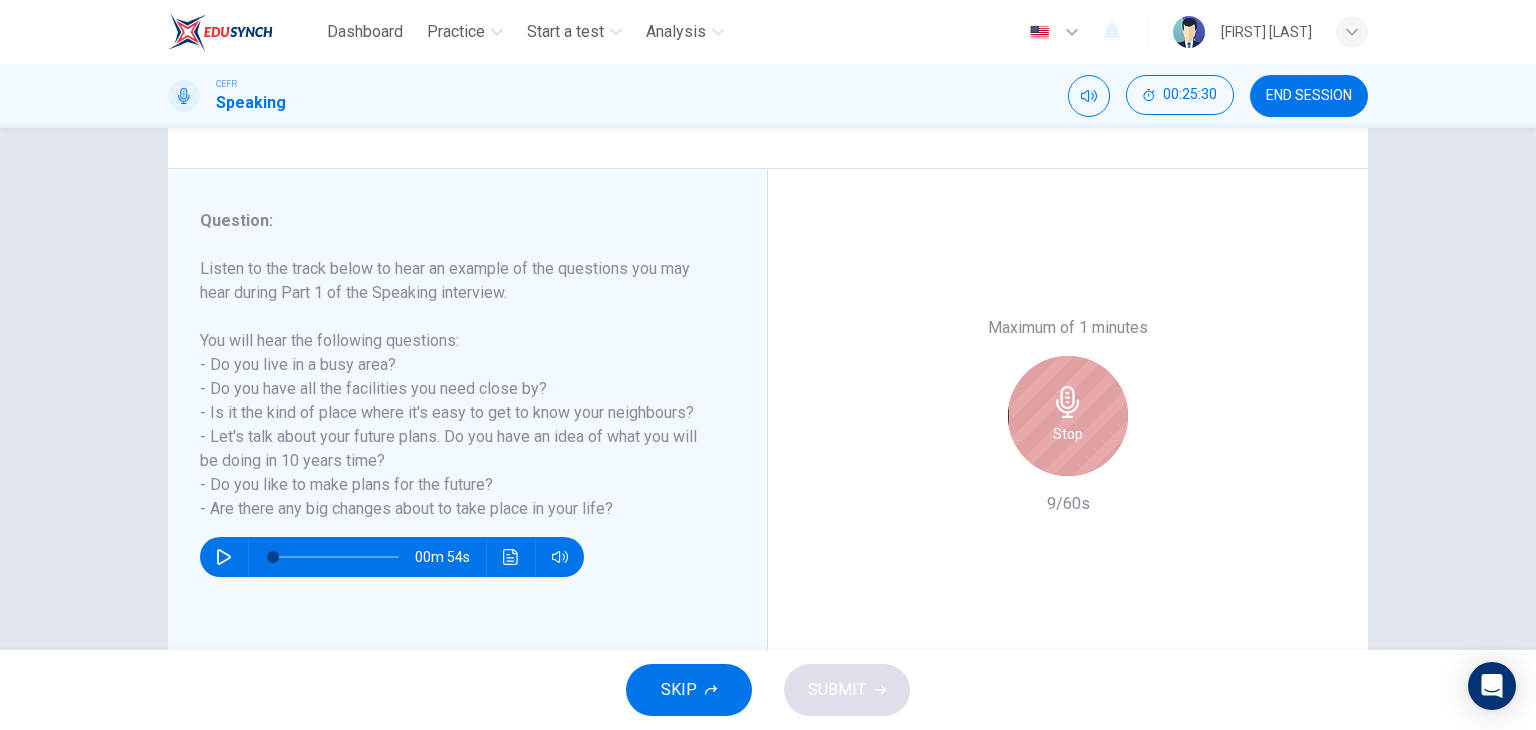 click on "Stop" at bounding box center (1068, 416) 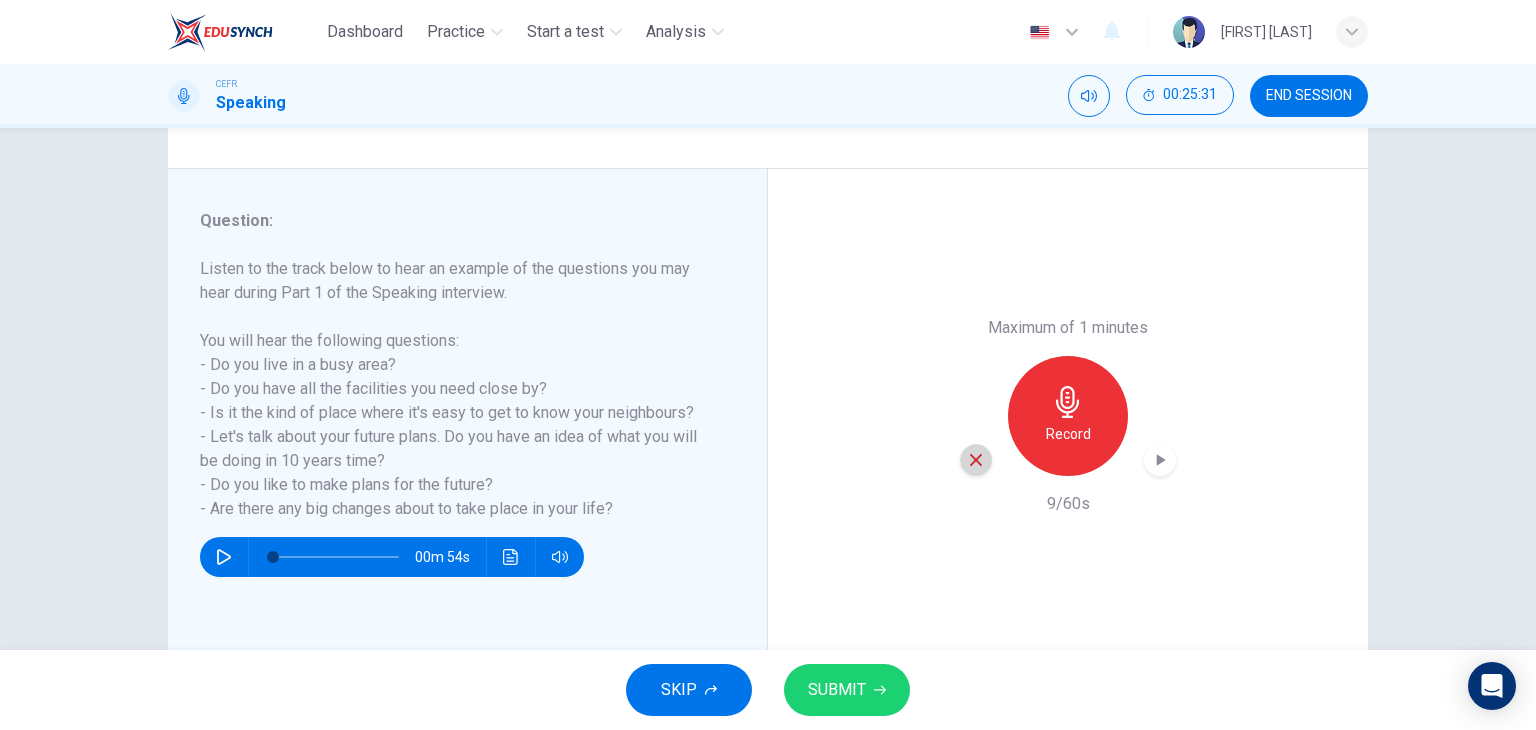 click at bounding box center [976, 460] 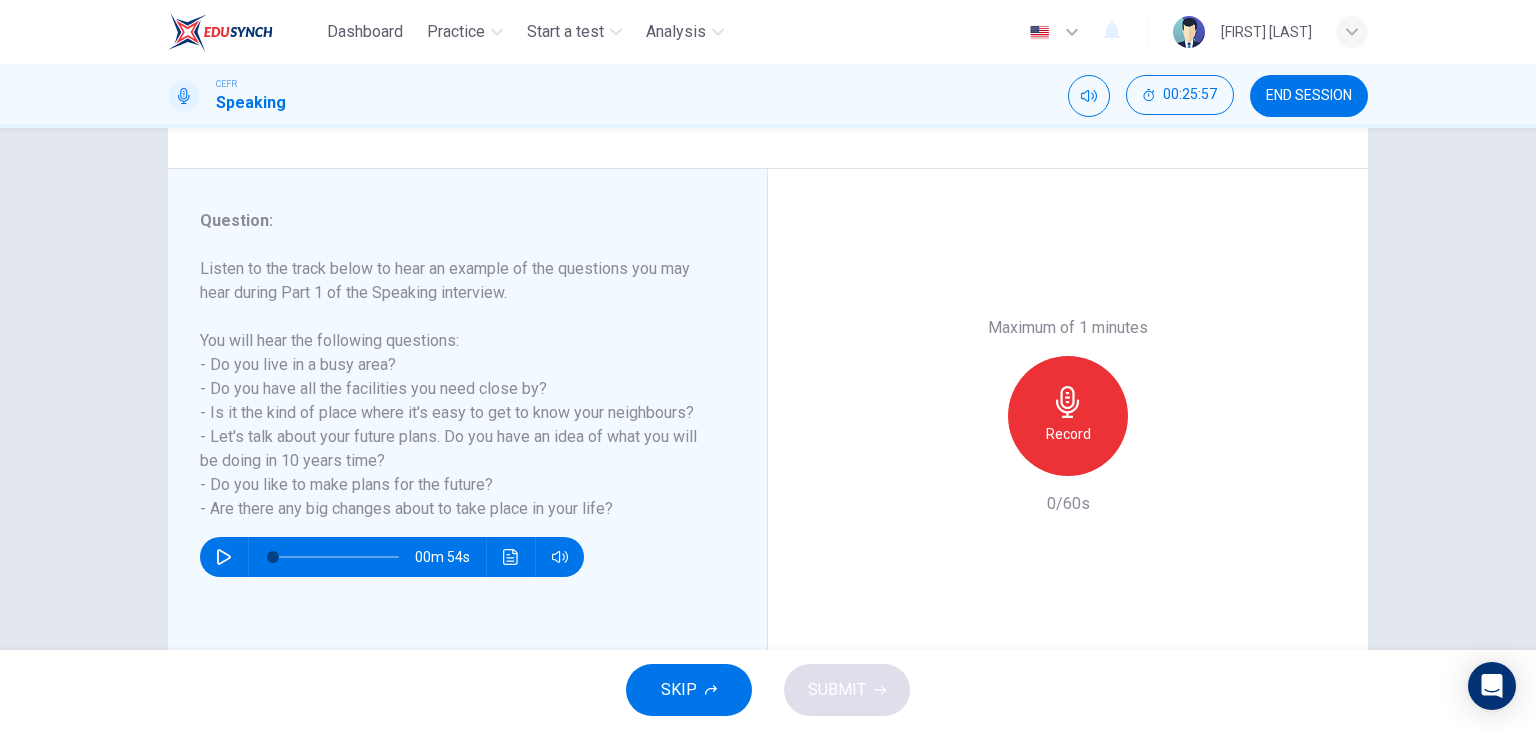 click on "Record" at bounding box center [1068, 416] 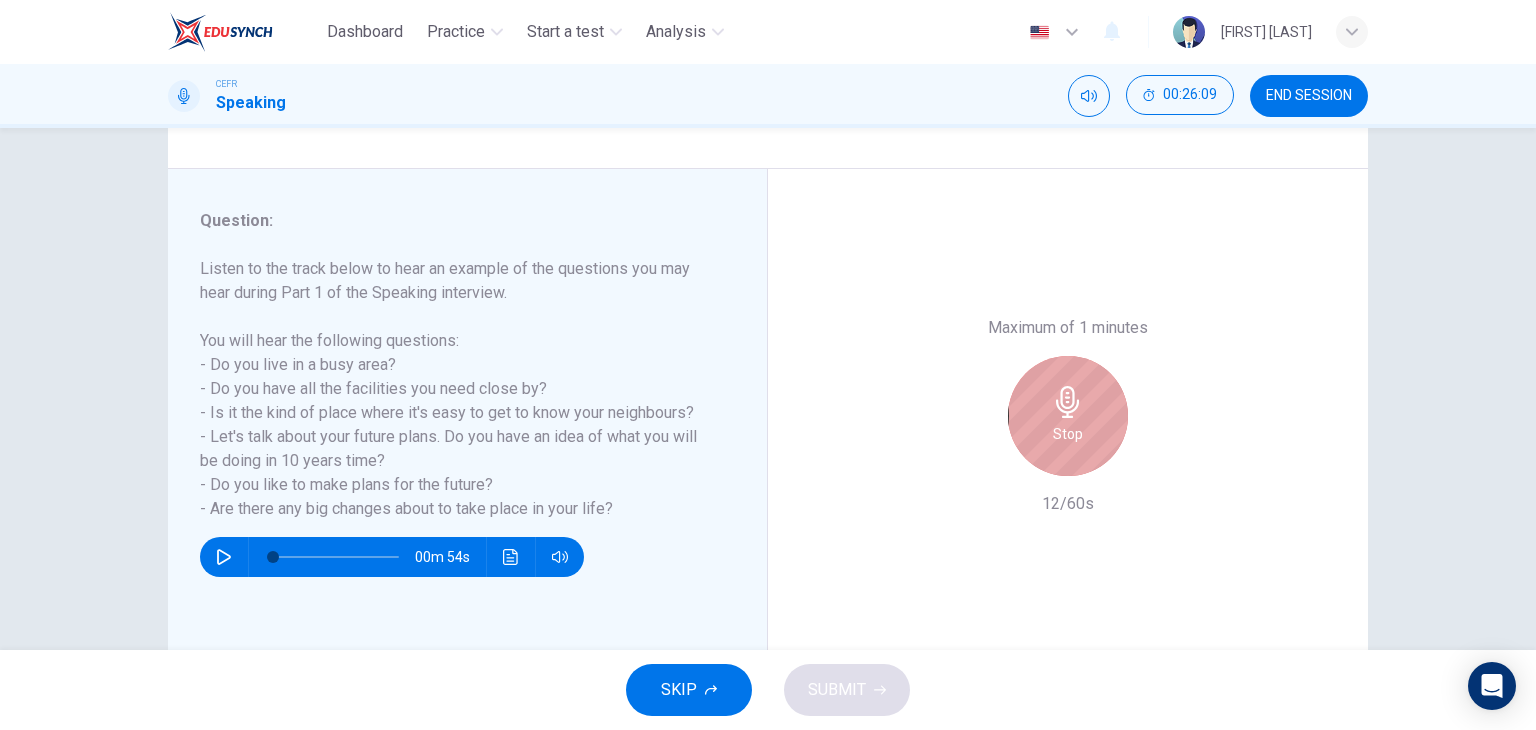 click on "Stop" at bounding box center (1068, 434) 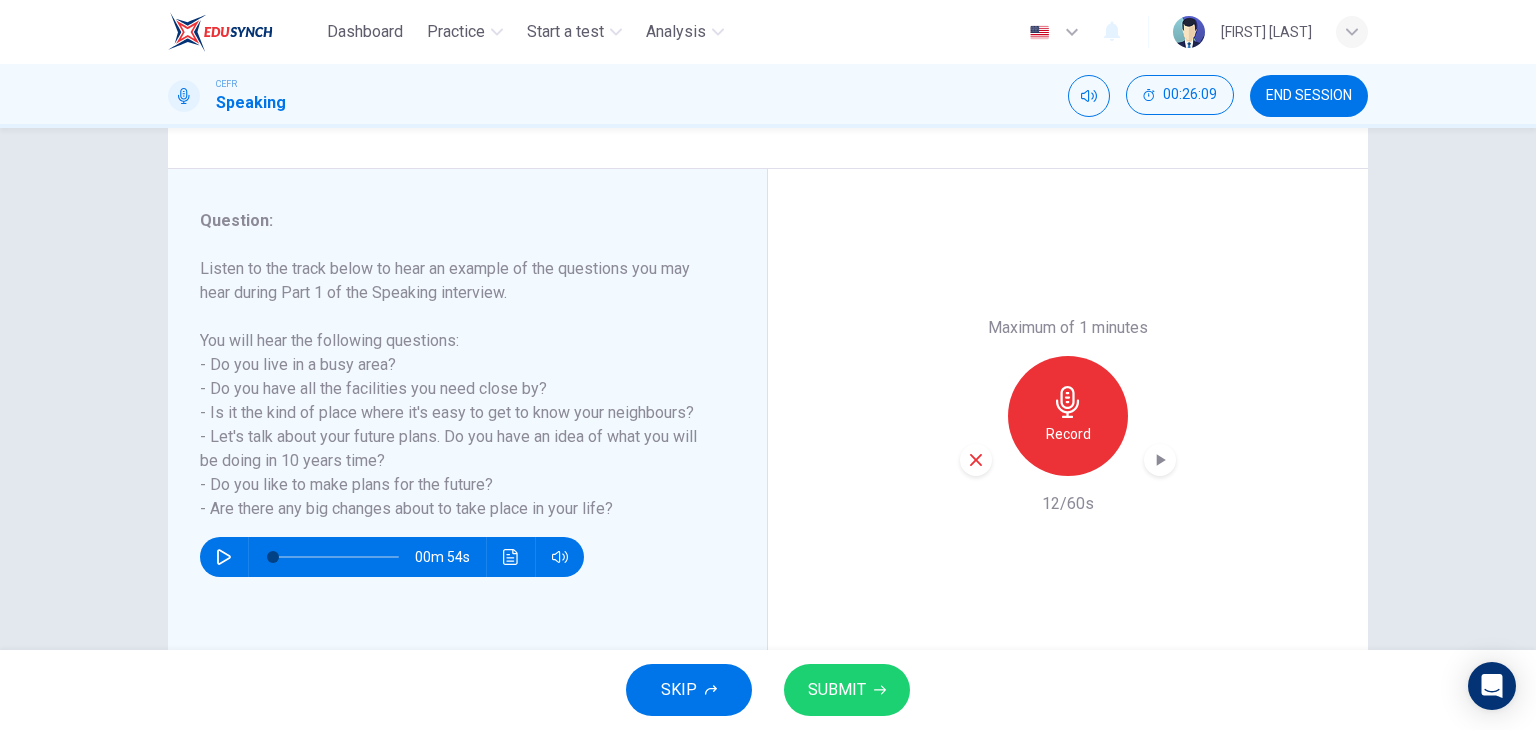 click at bounding box center [976, 460] 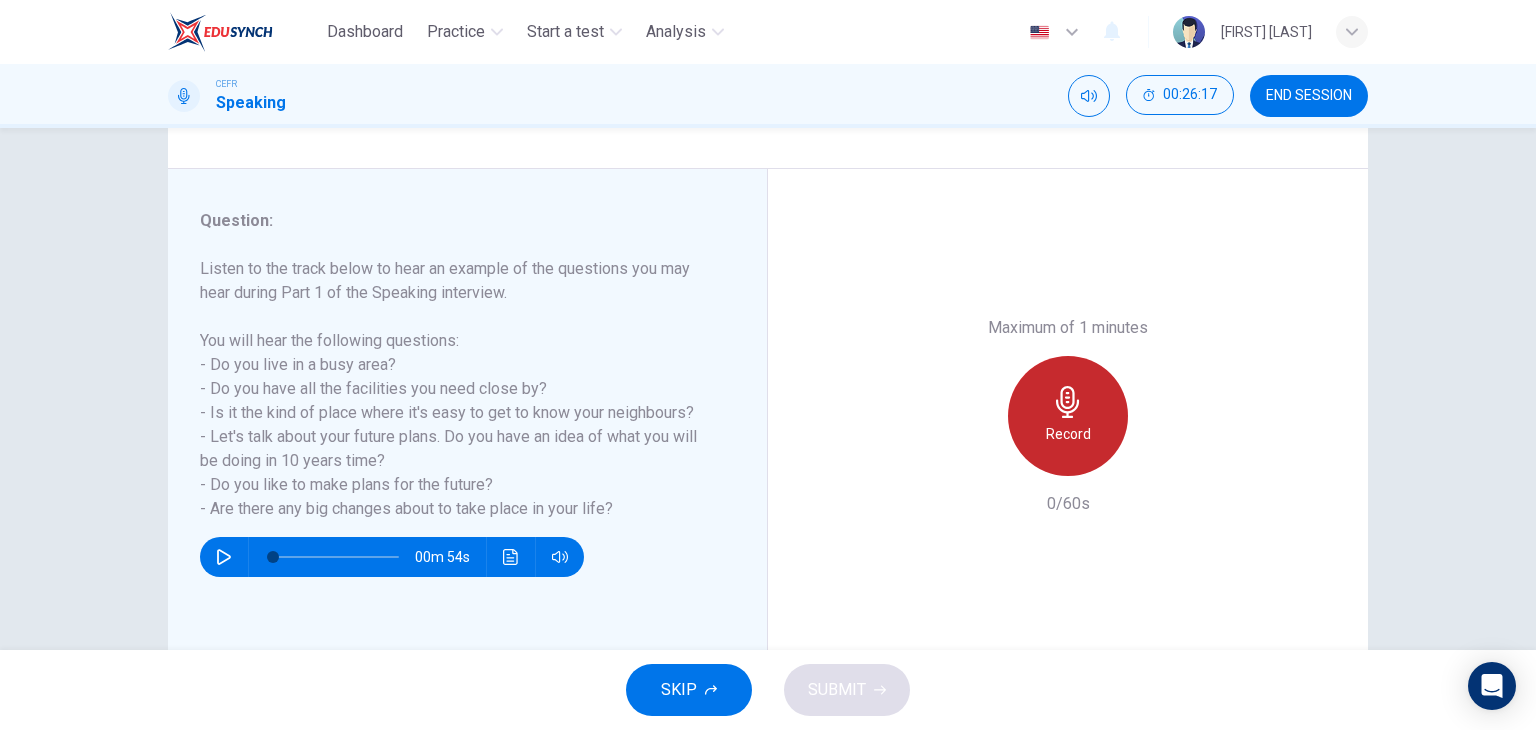 click on "Record" at bounding box center (1068, 416) 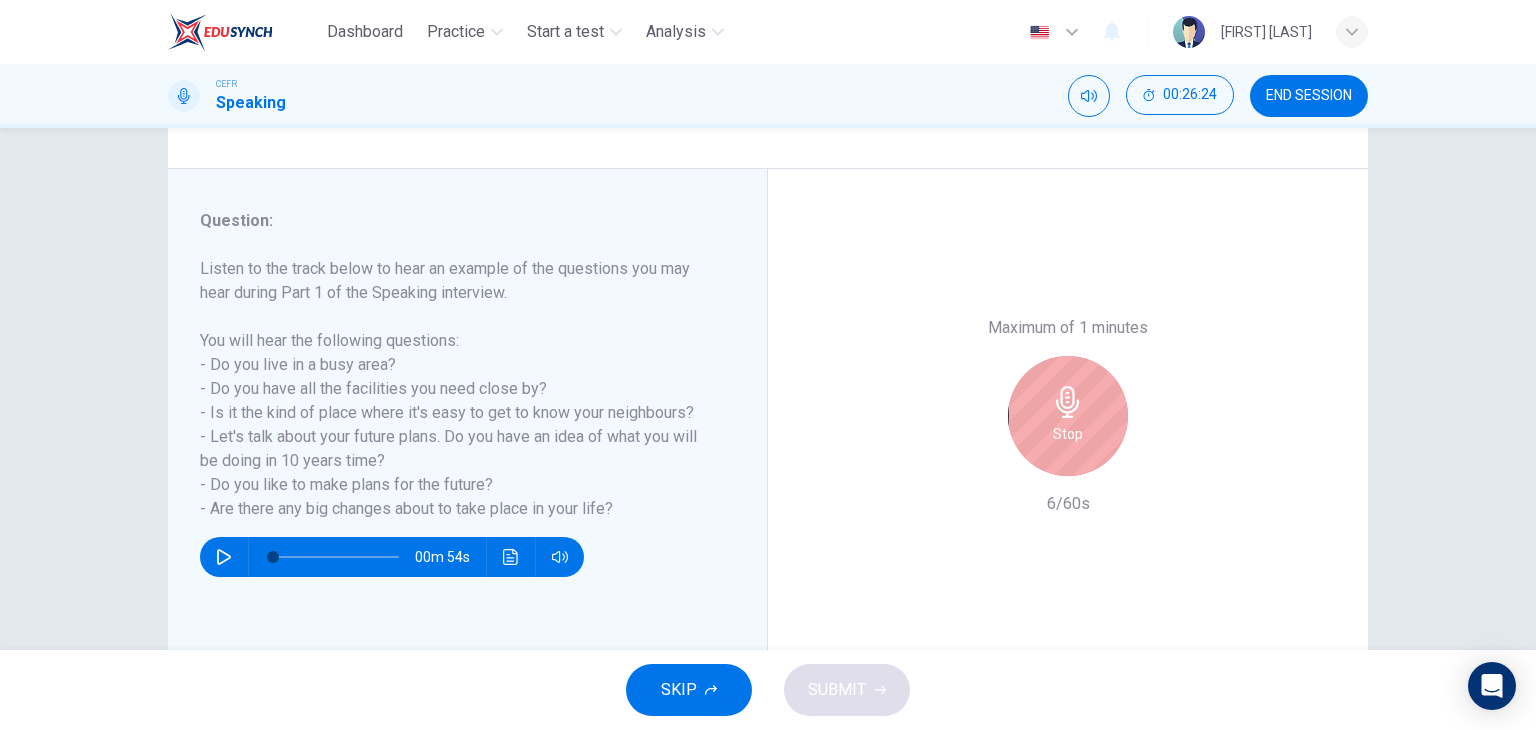 click on "Maximum of 1 minutes Stop 6/60s" at bounding box center [1068, 416] 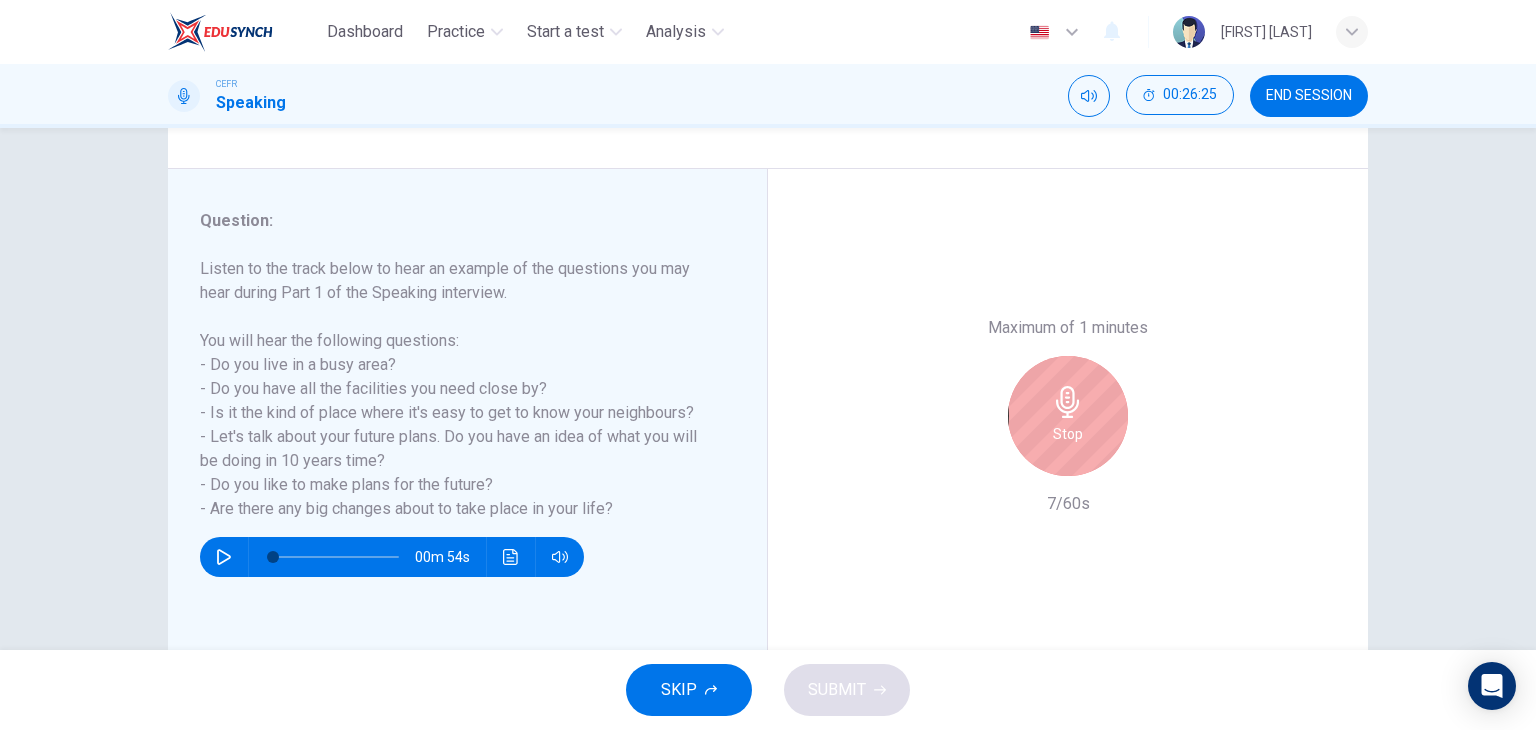 click on "Stop" at bounding box center [1068, 416] 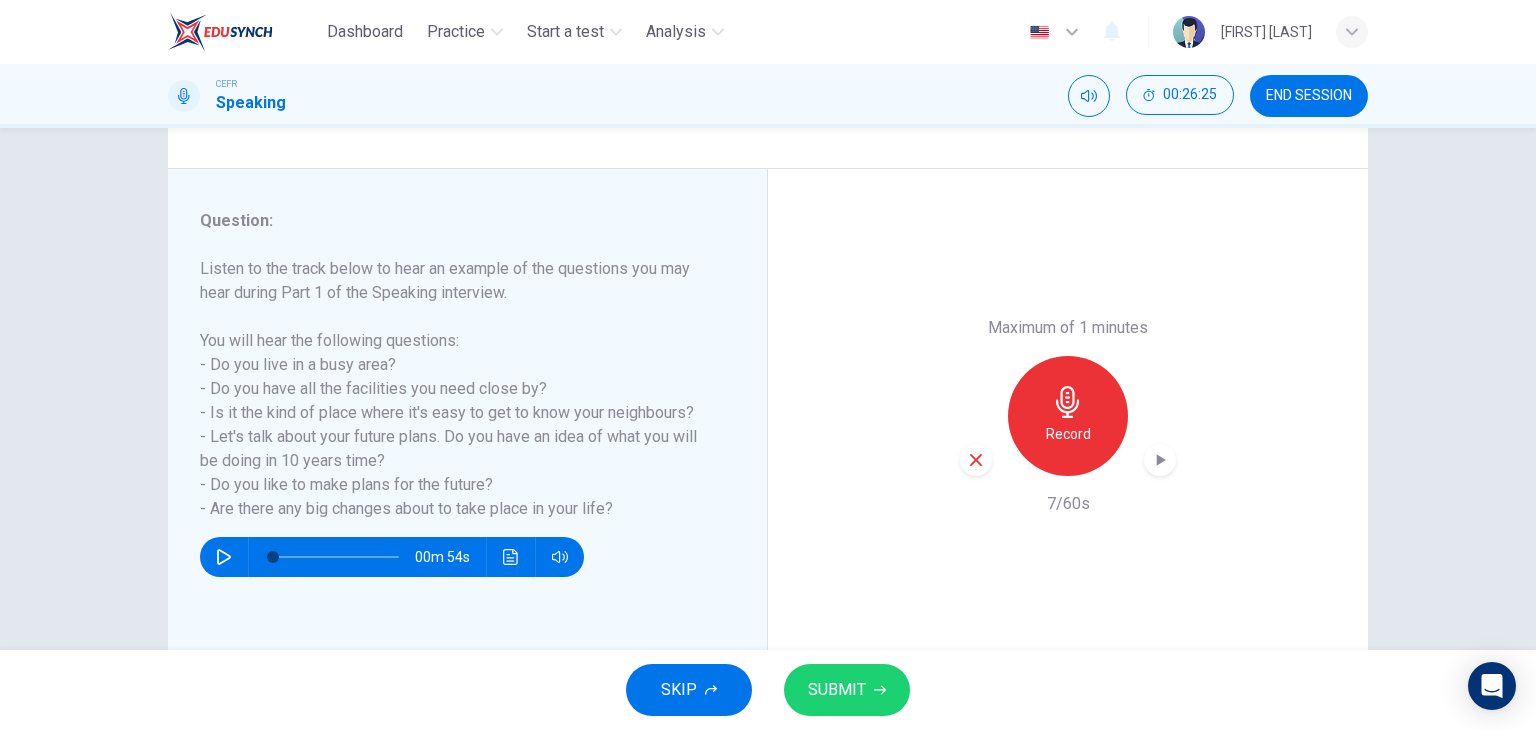 click at bounding box center (976, 460) 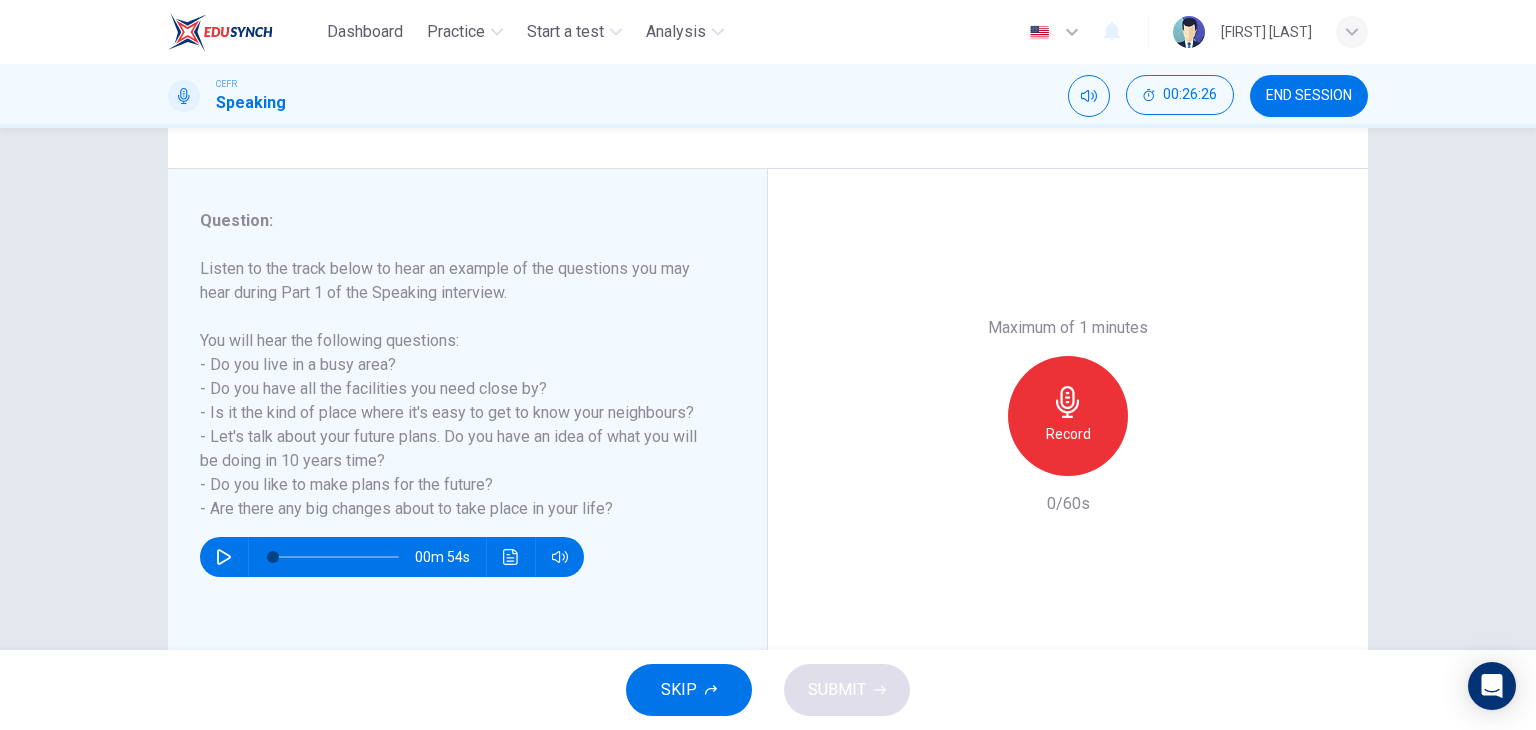click on "Record" at bounding box center (1068, 434) 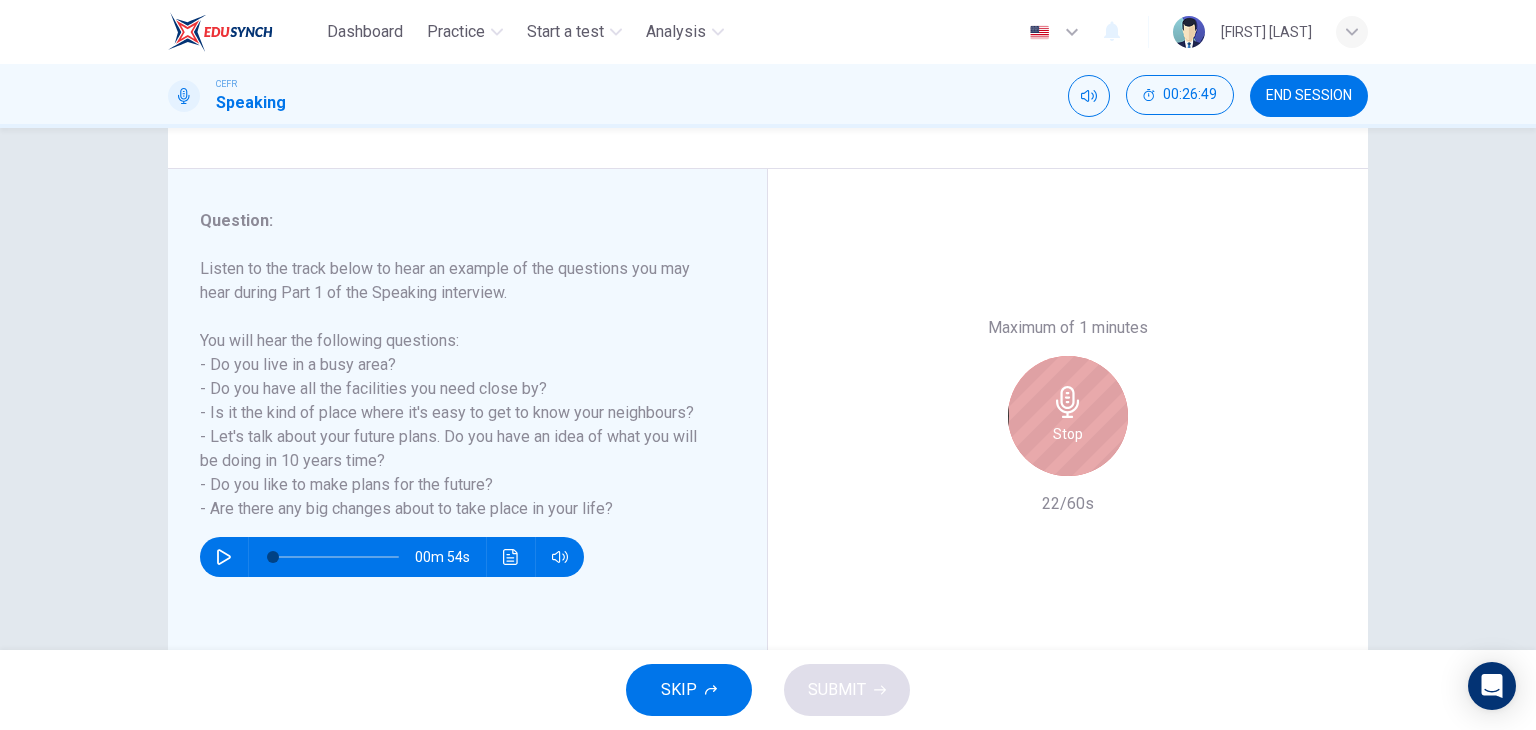click at bounding box center [1067, 402] 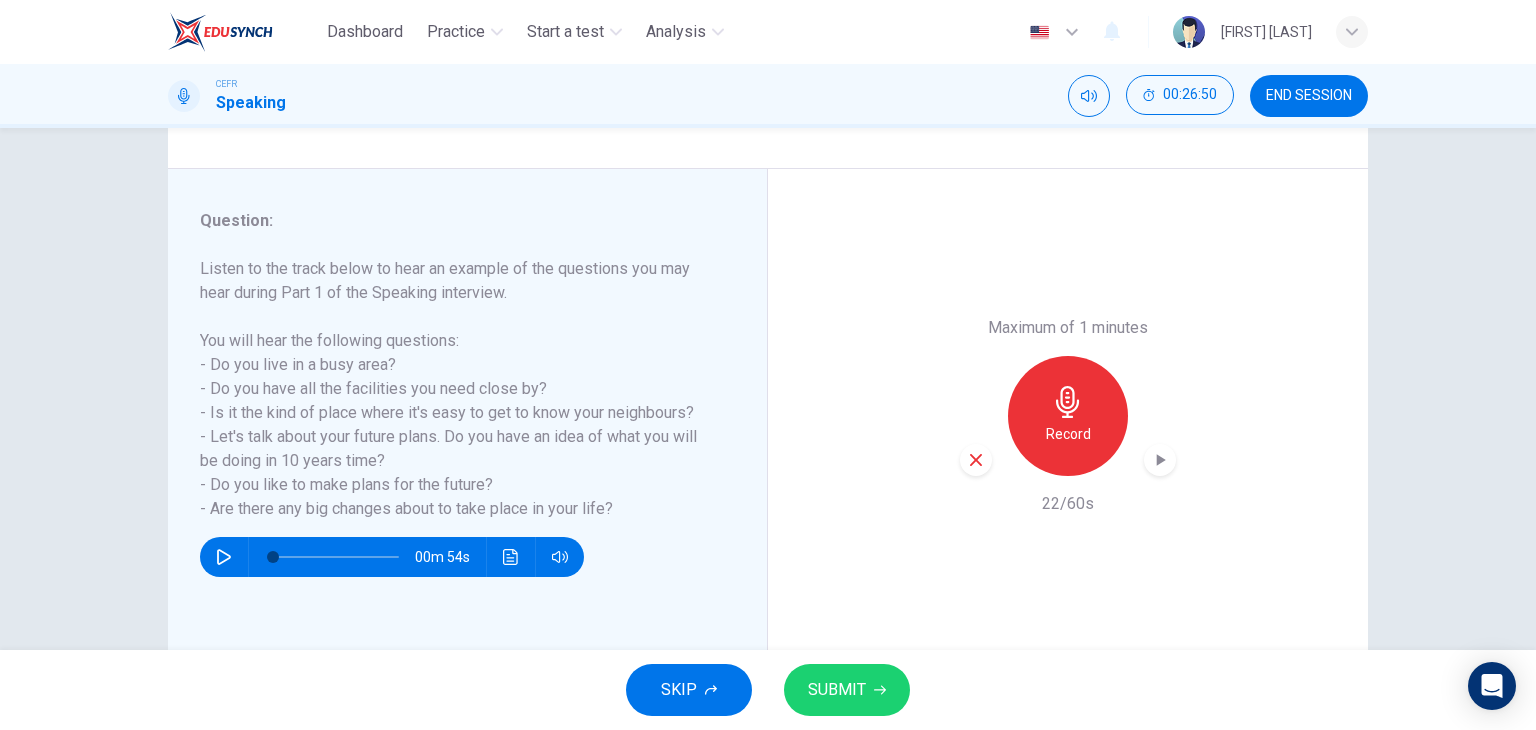 click at bounding box center [976, 460] 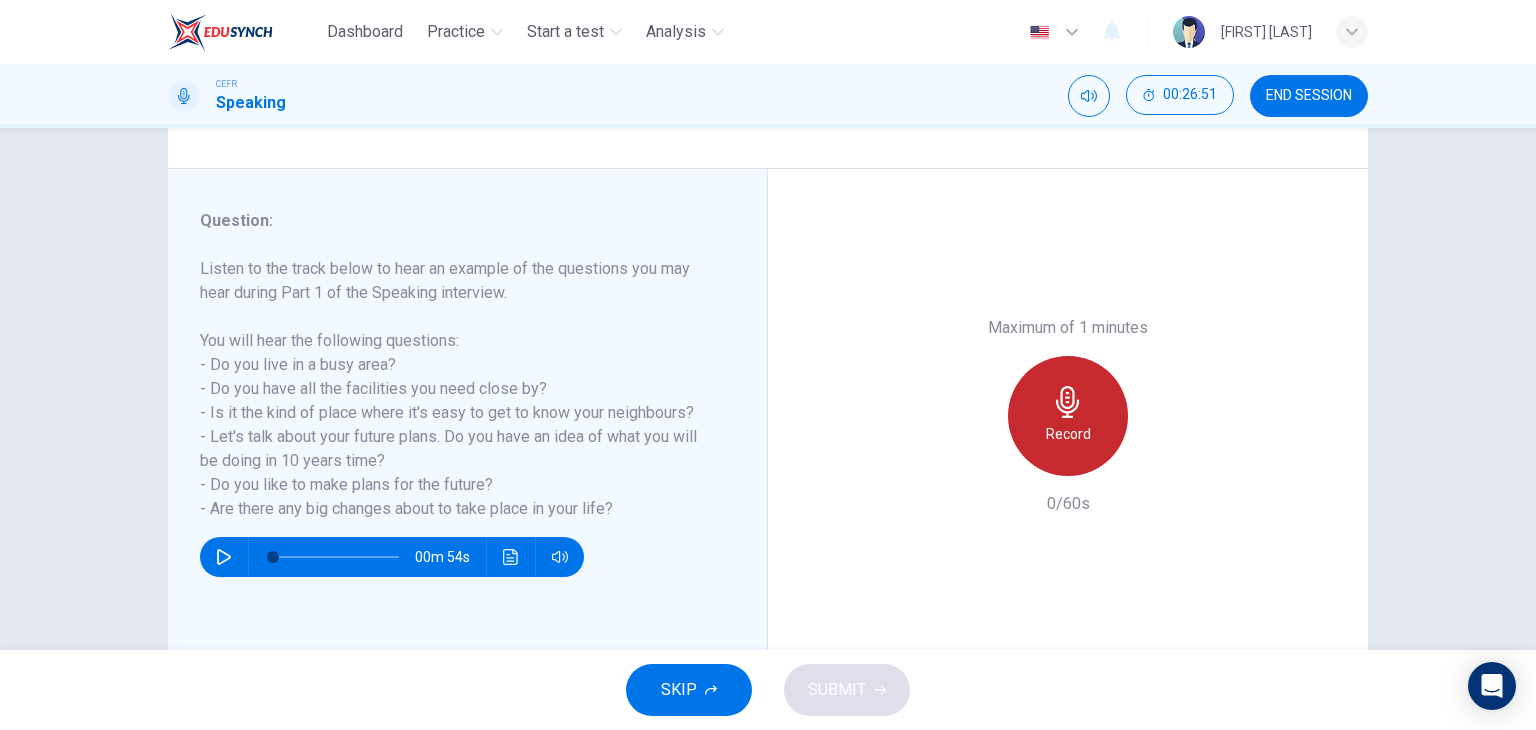 click on "Record" at bounding box center (1068, 416) 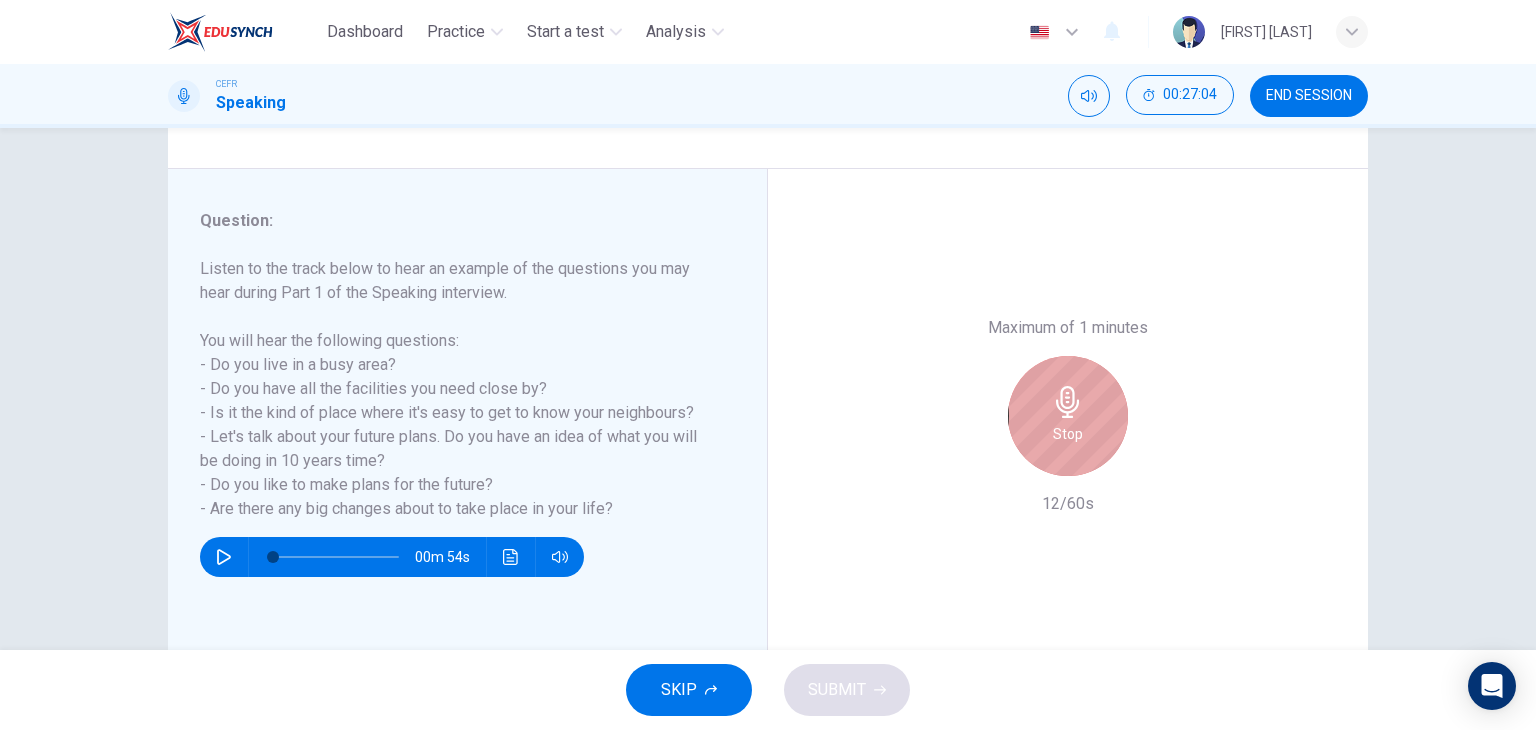 click on "Stop" at bounding box center (1068, 416) 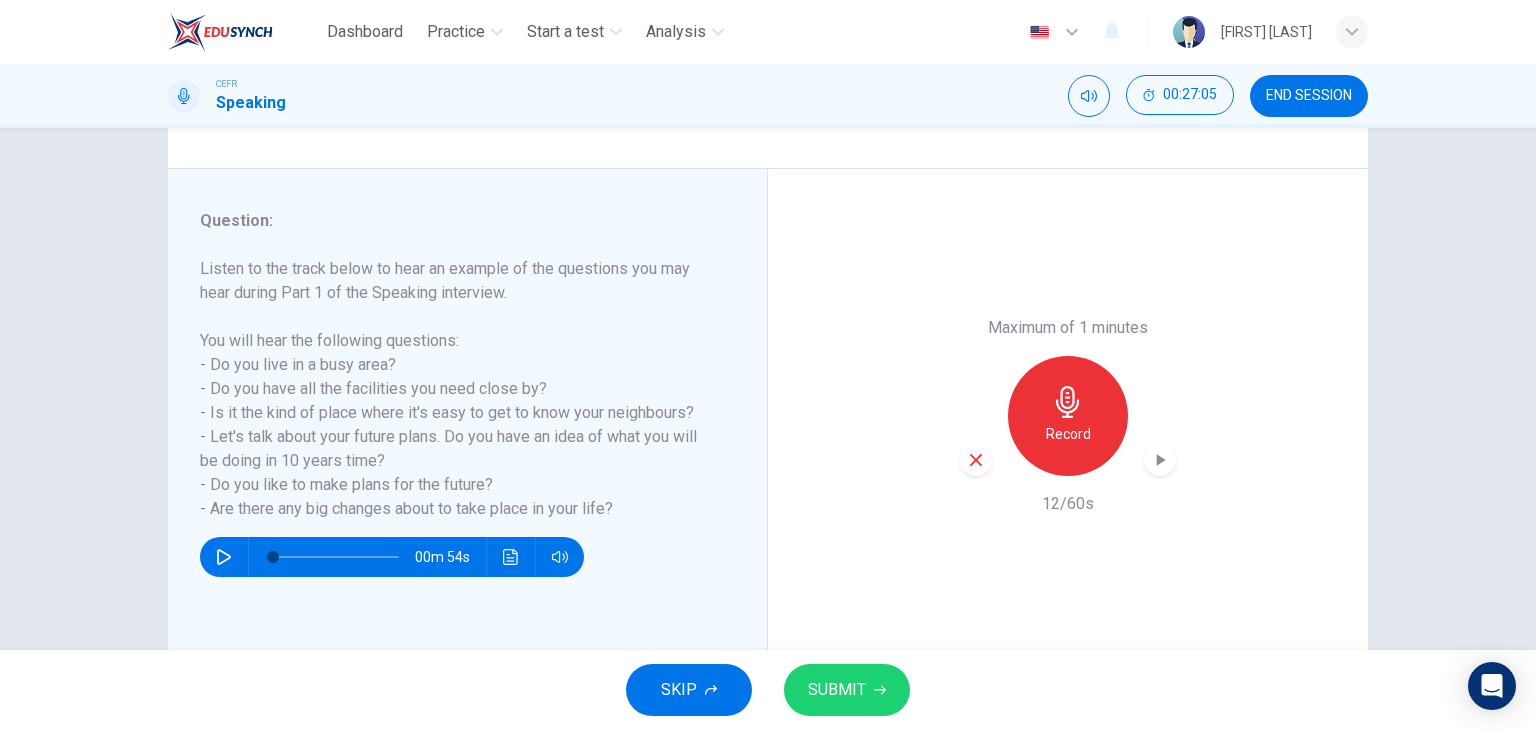 click at bounding box center [976, 460] 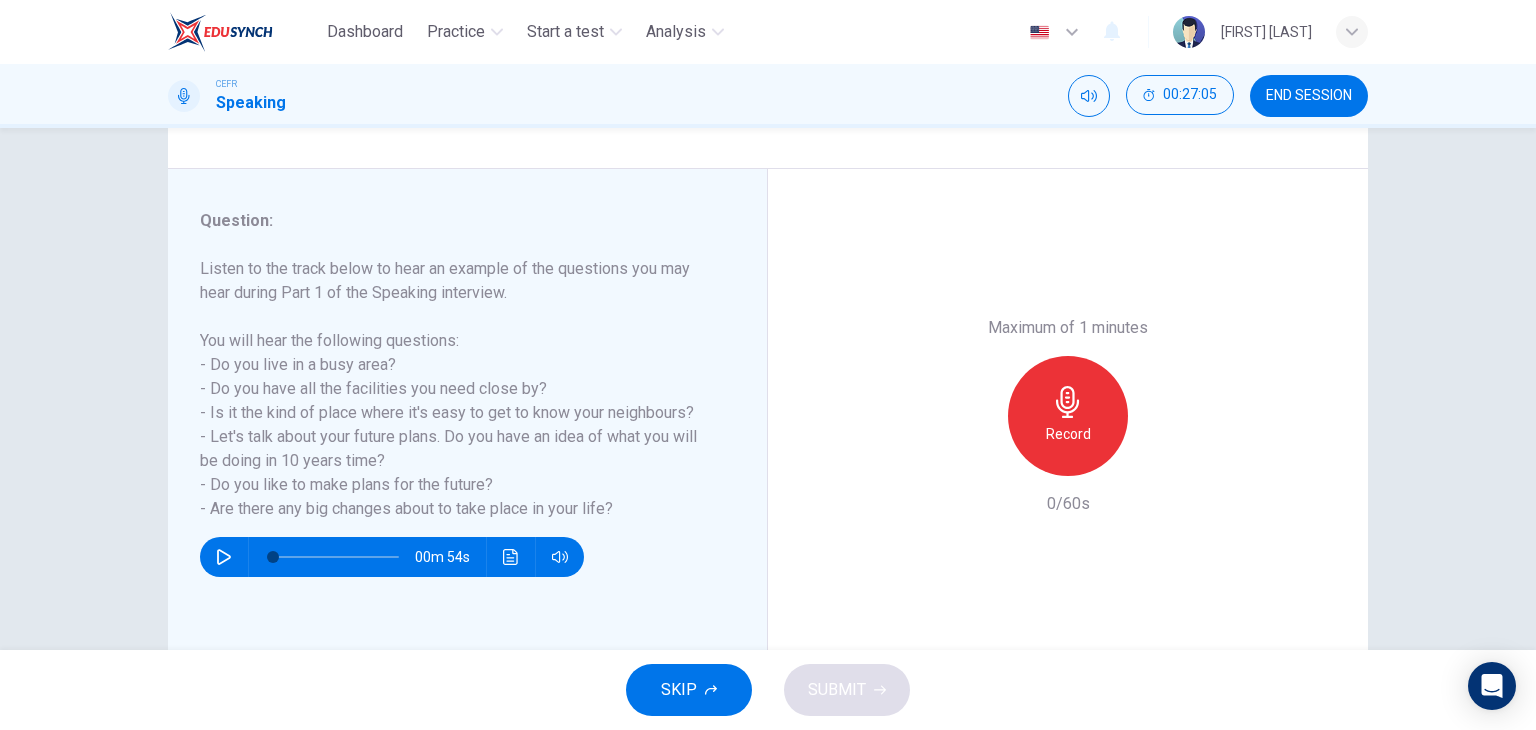 click on "Record" at bounding box center [1068, 416] 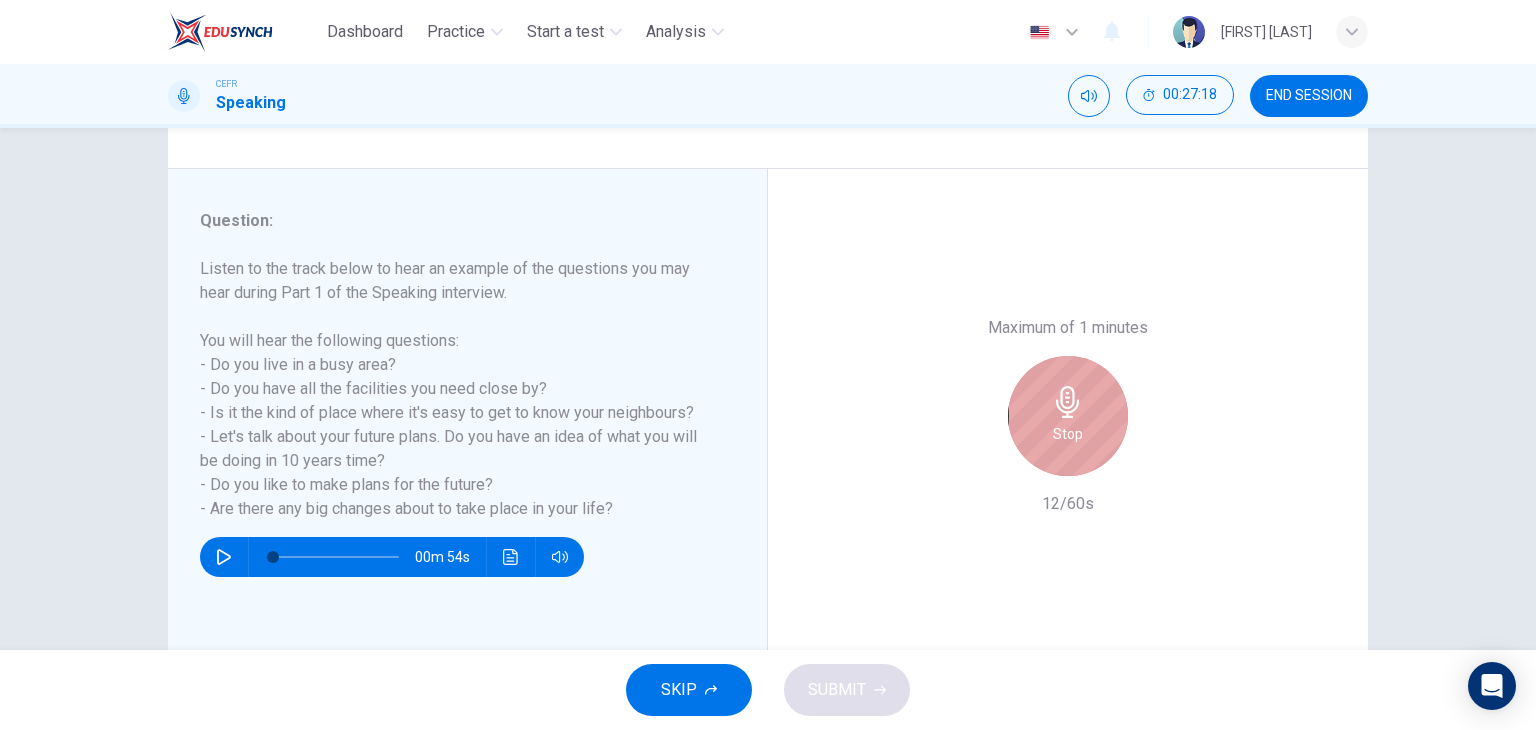 click on "Stop" at bounding box center (1068, 416) 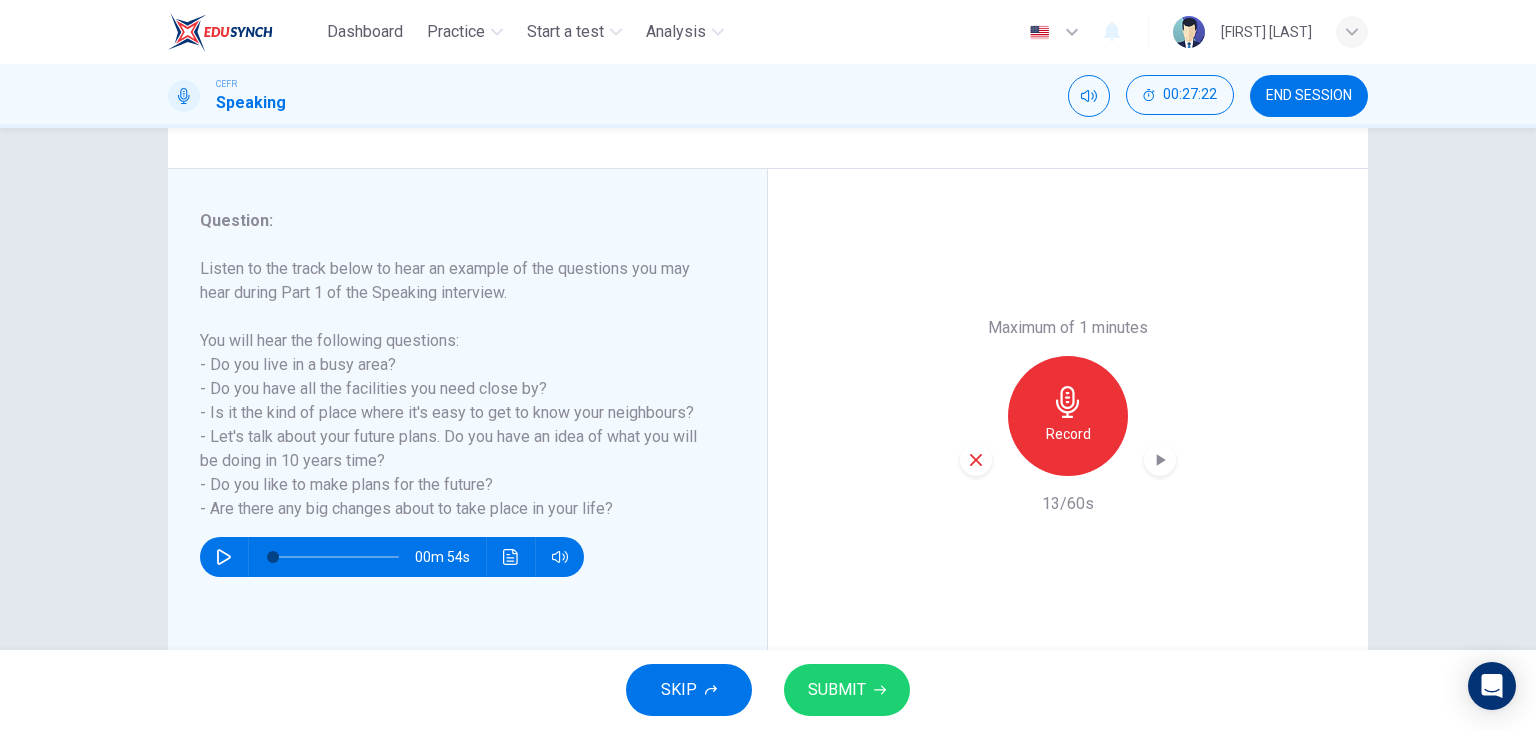 click at bounding box center [976, 460] 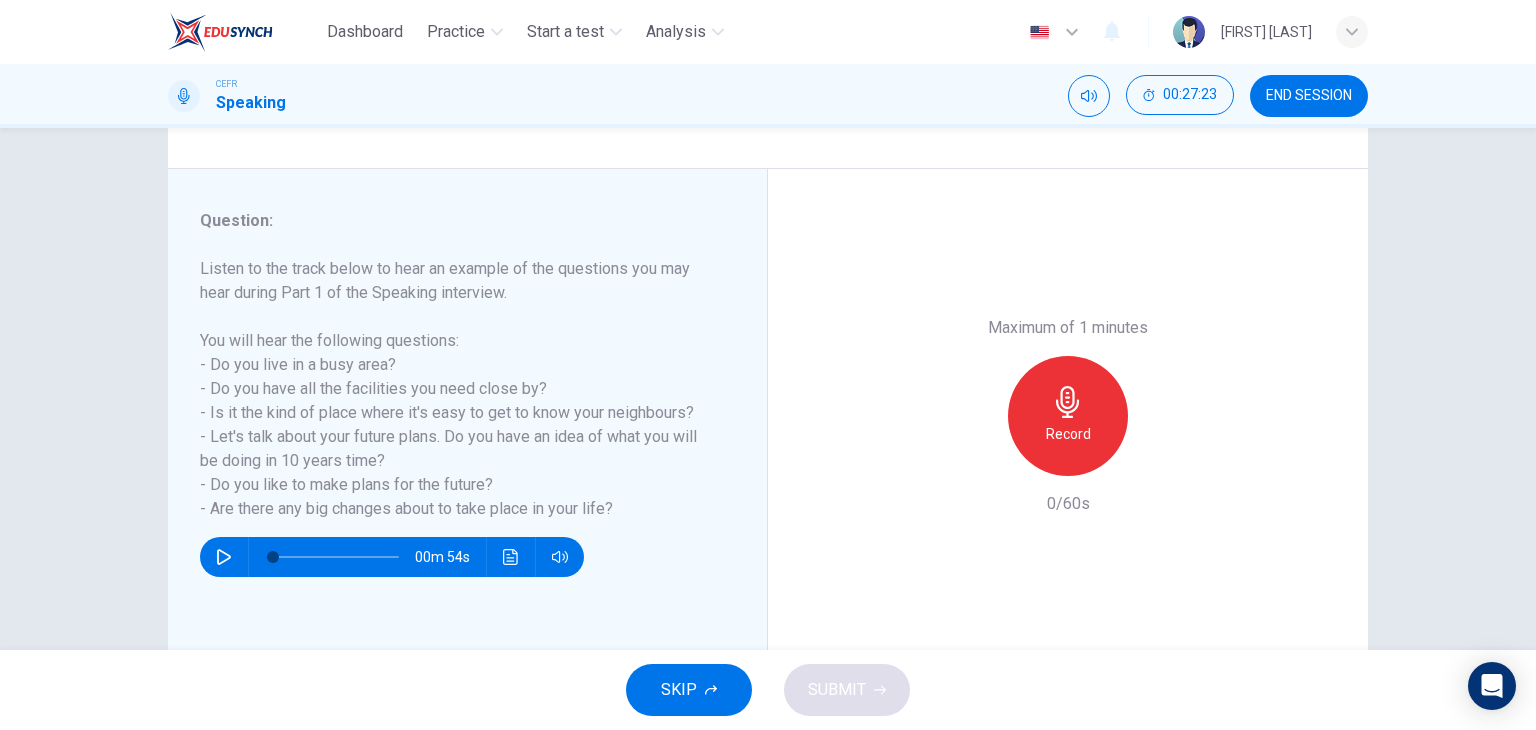 click on "Record" at bounding box center (1068, 416) 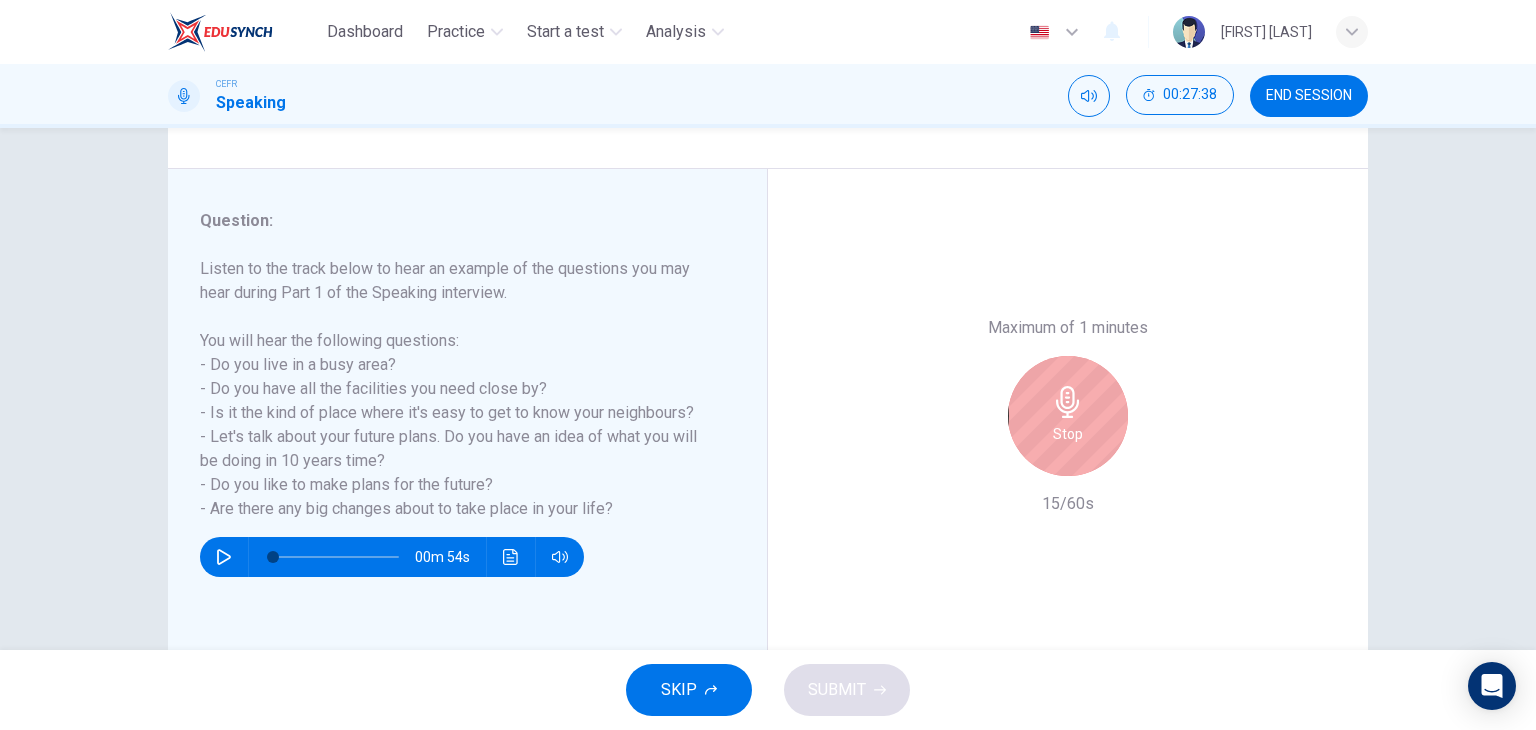 click on "Stop" at bounding box center (1068, 416) 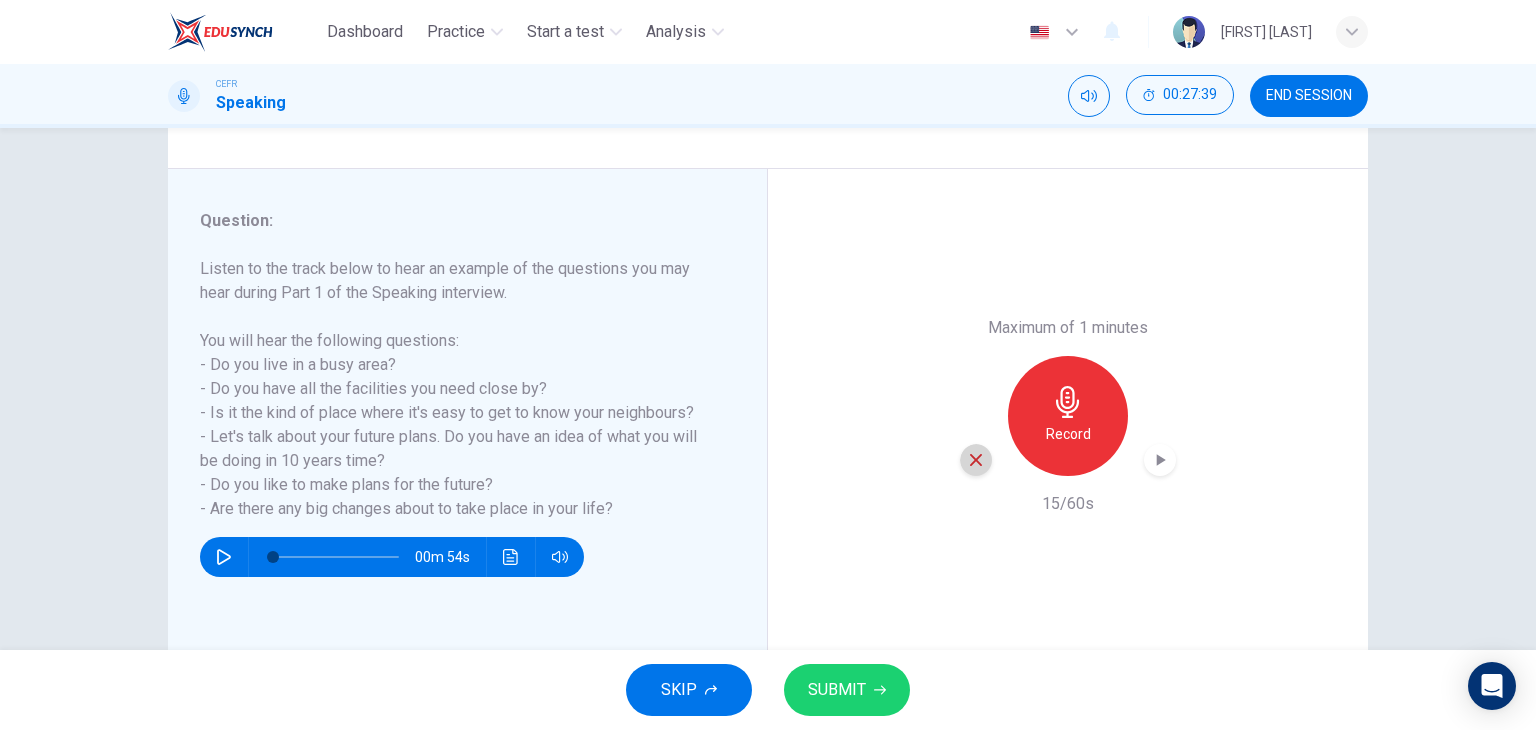 click at bounding box center (976, 460) 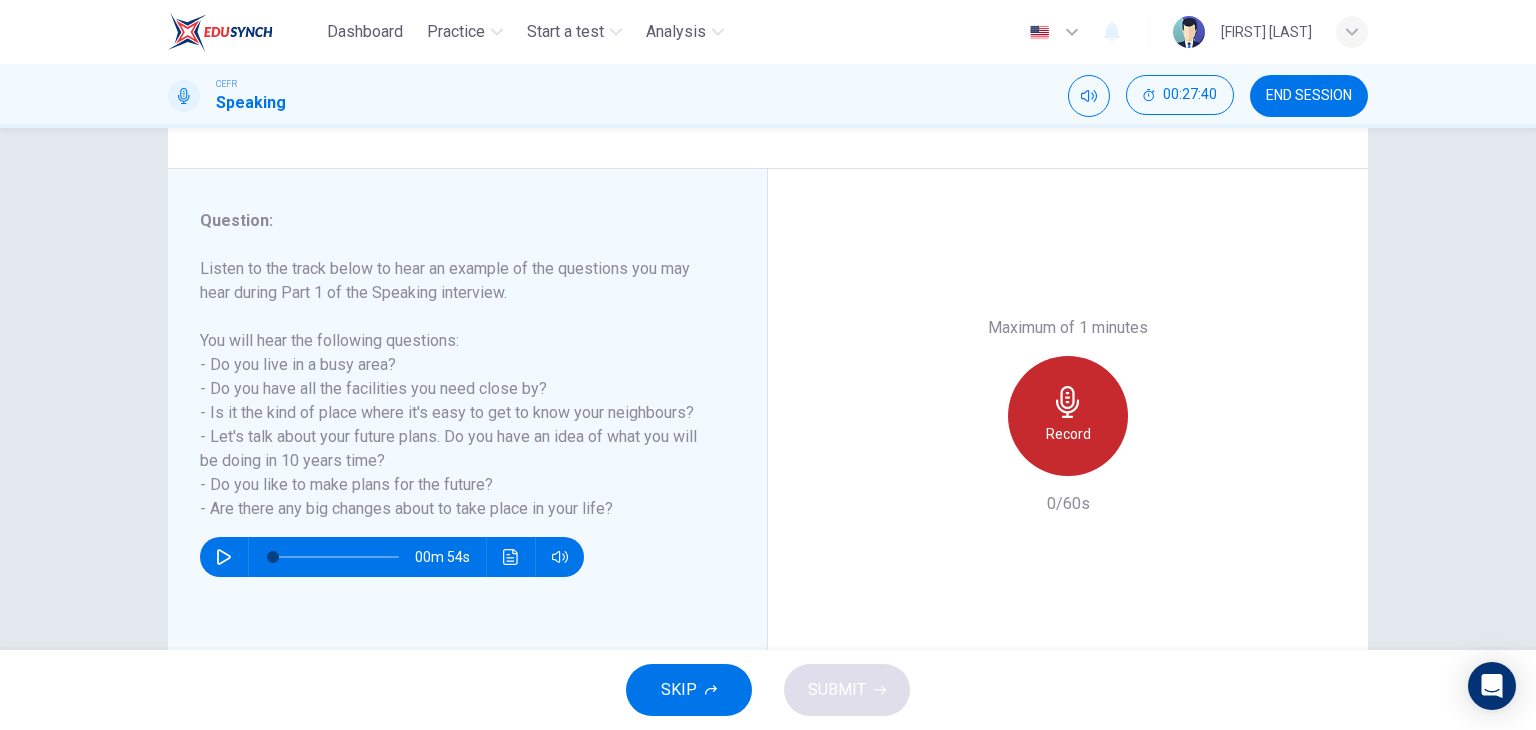 click on "Record" at bounding box center [1068, 416] 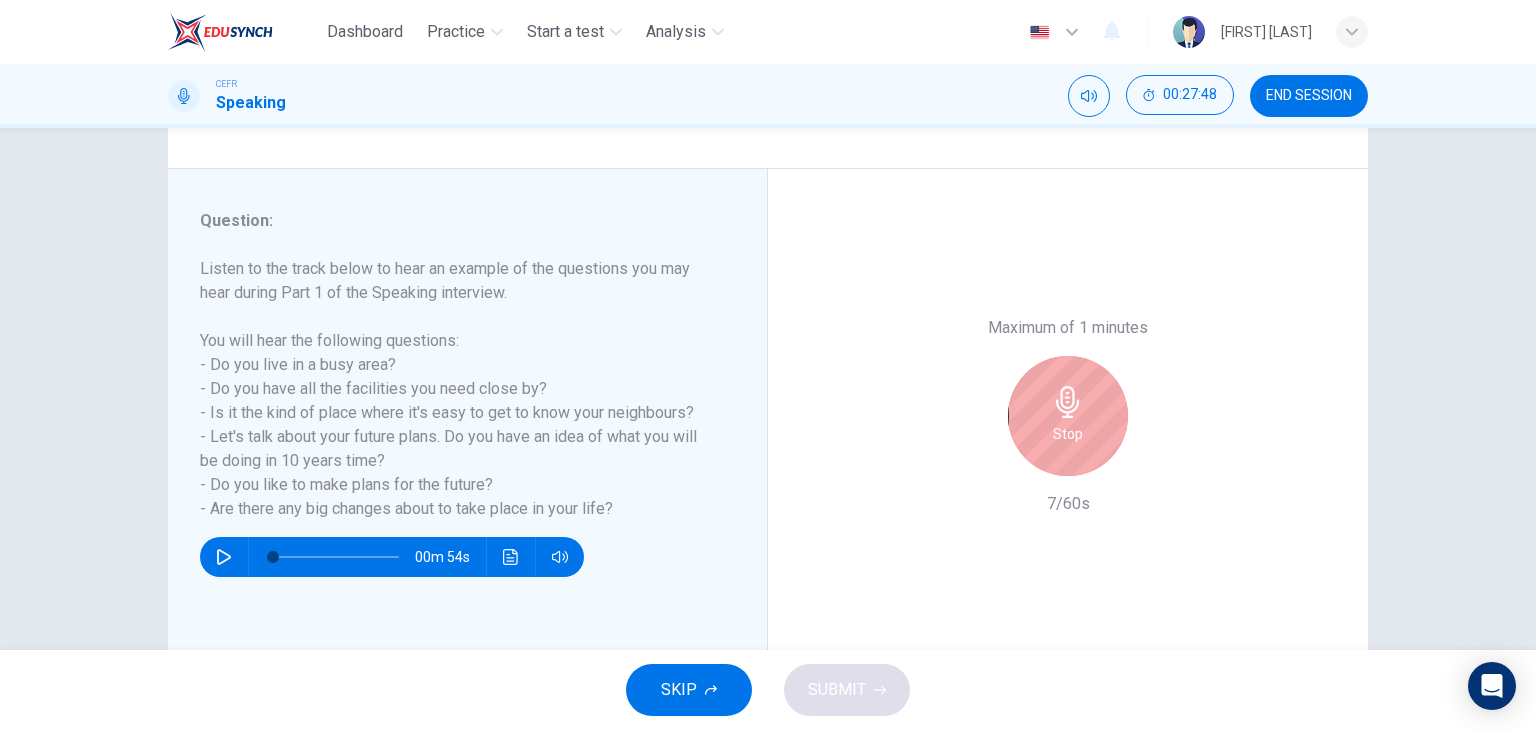click on "Stop" at bounding box center [1068, 434] 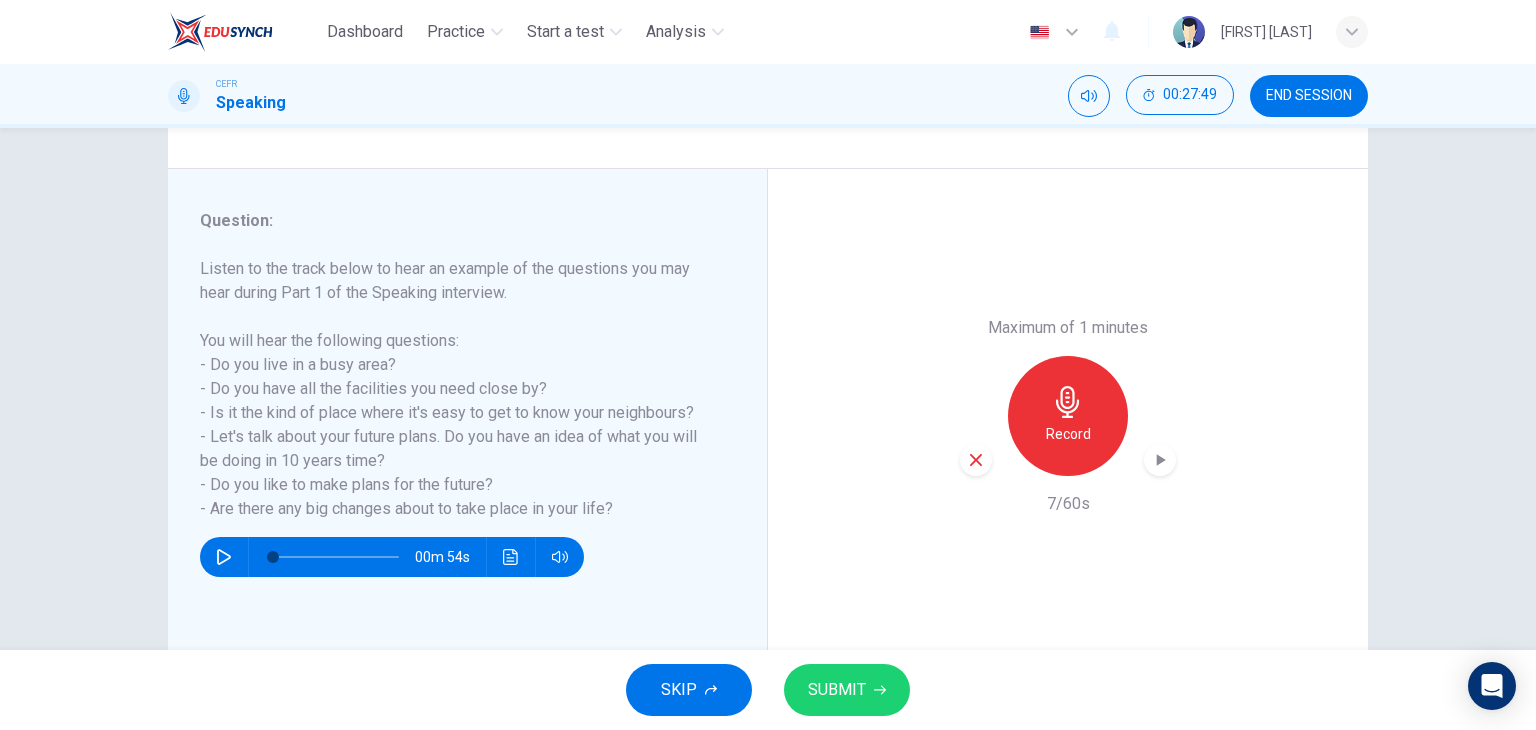 click at bounding box center [976, 460] 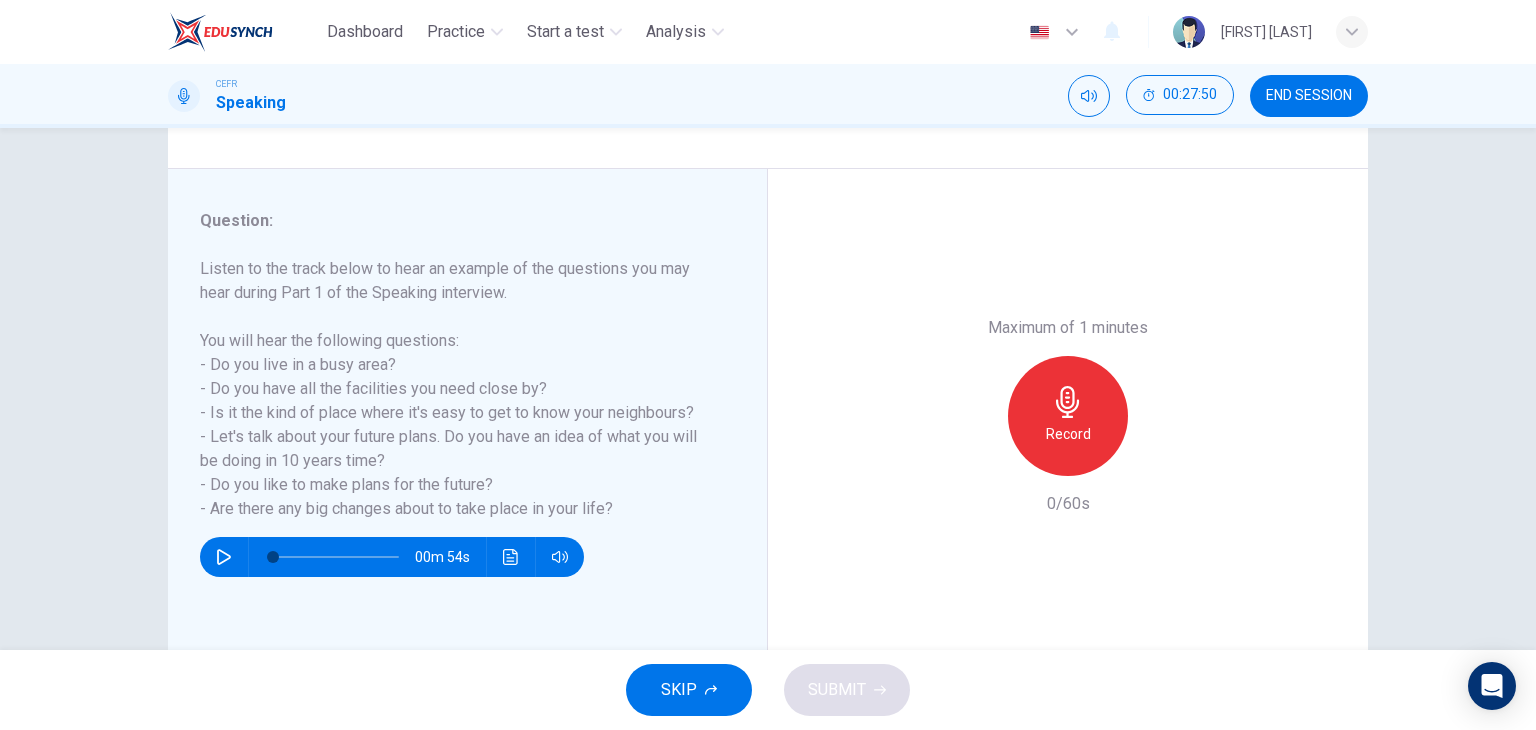 click at bounding box center [510, 557] 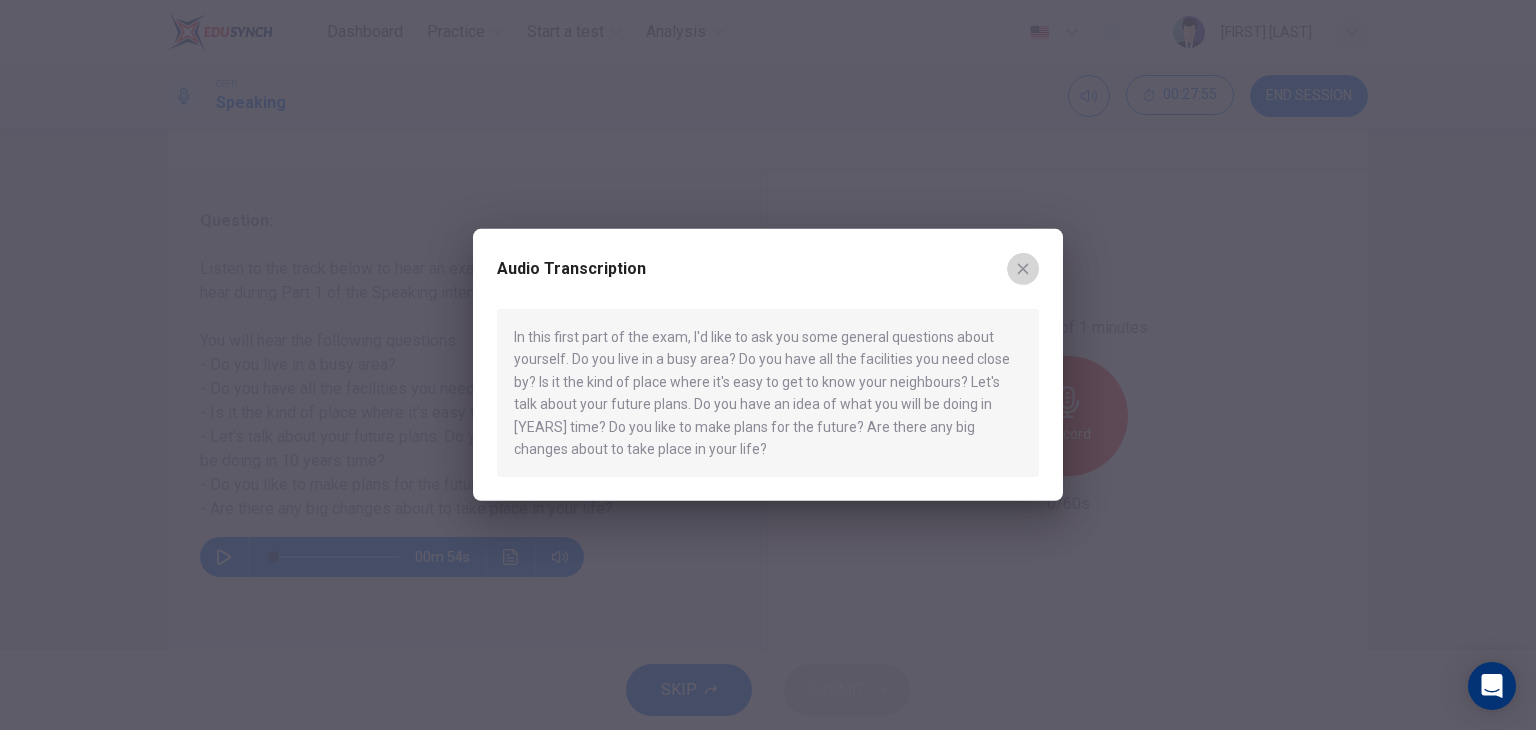 click at bounding box center (1023, 269) 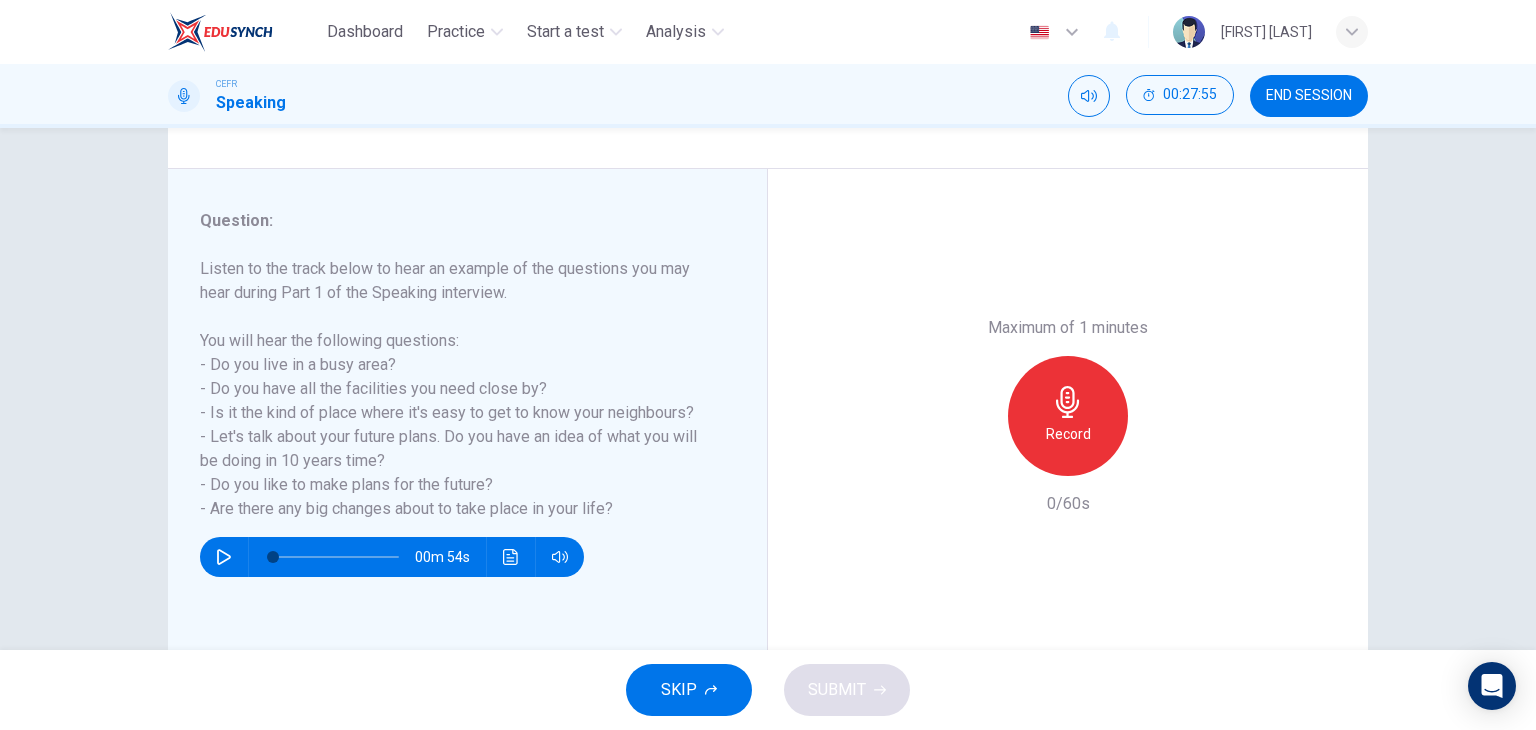 click on "Maximum of 1 minutes Record 0/60s" at bounding box center (1068, 416) 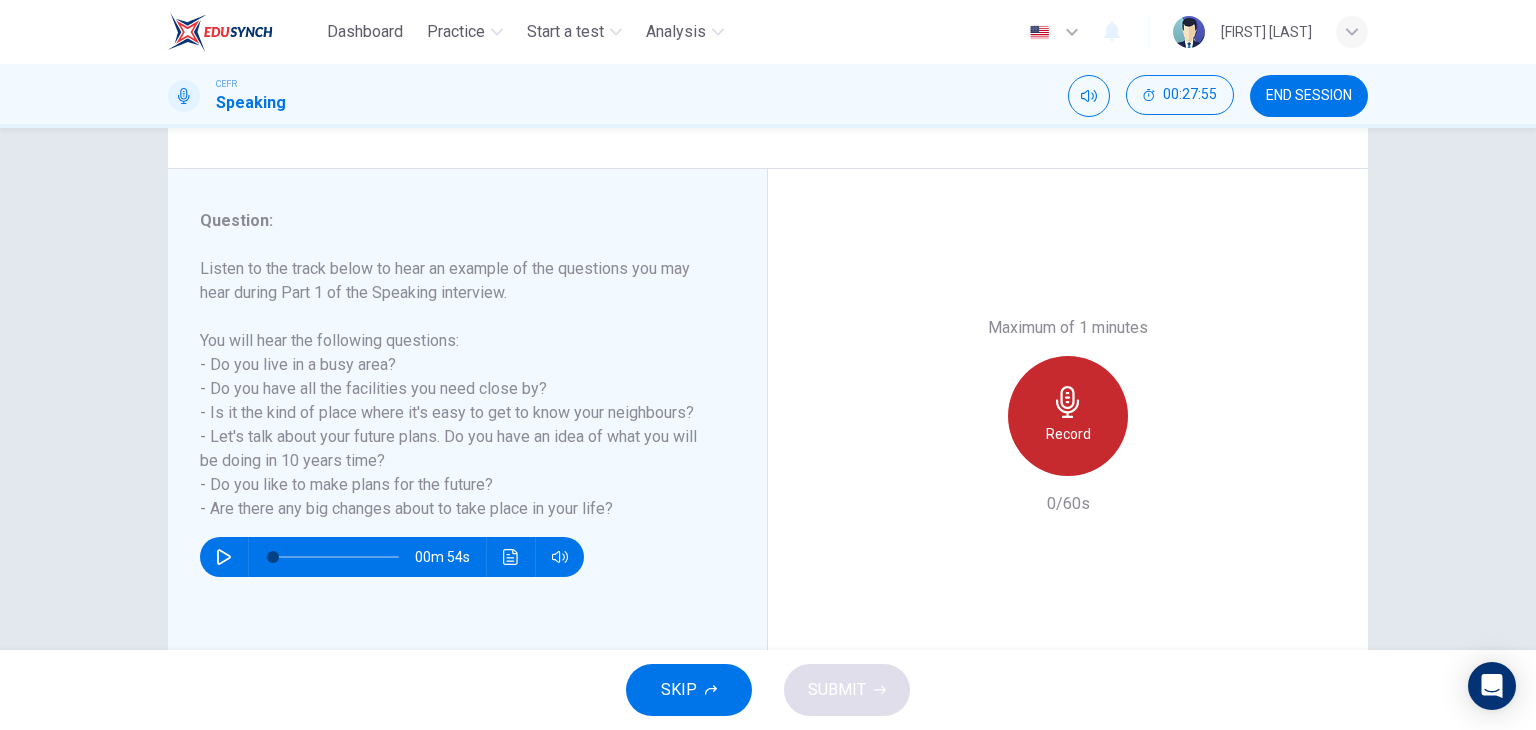 click on "Record" at bounding box center (1068, 434) 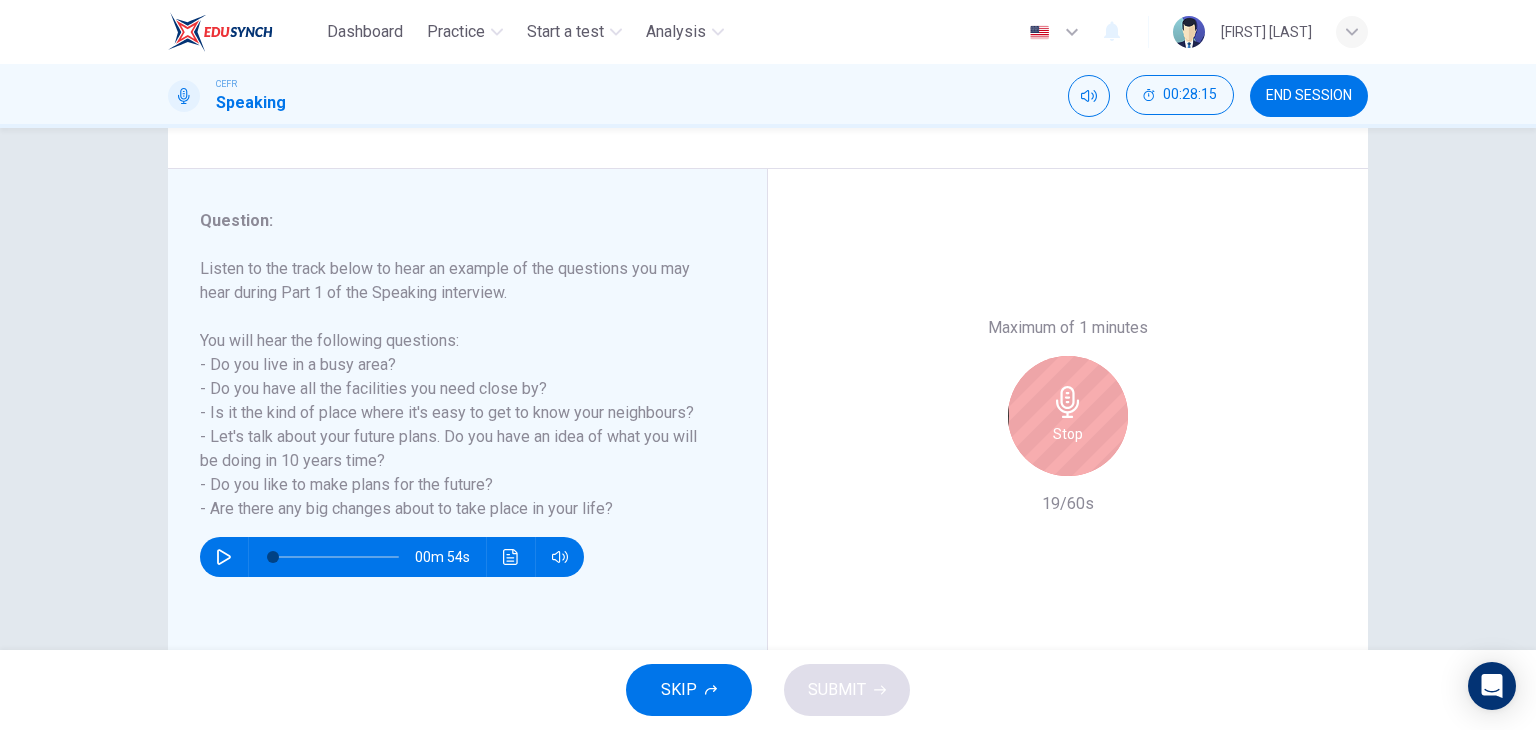 click on "Stop" at bounding box center (1068, 416) 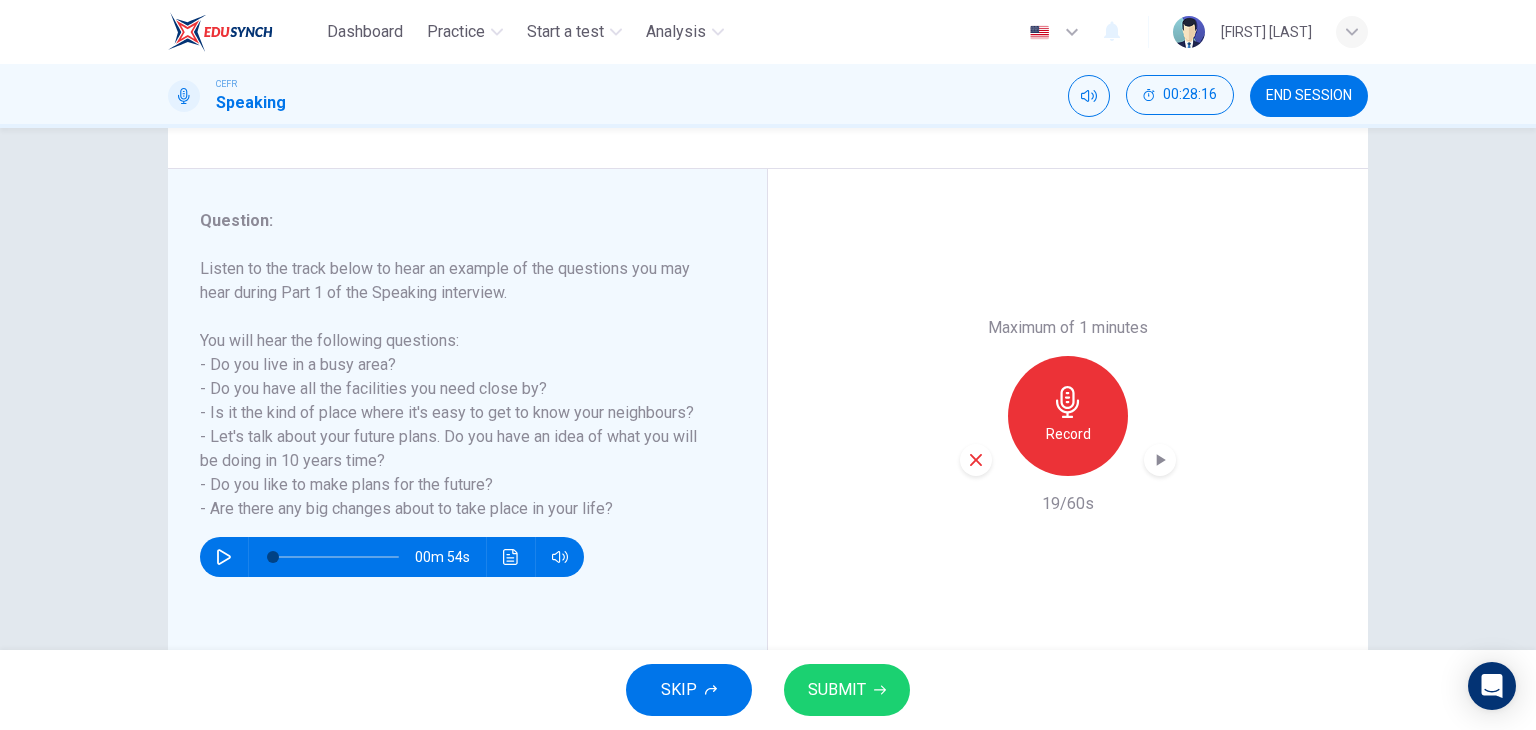 click at bounding box center (976, 460) 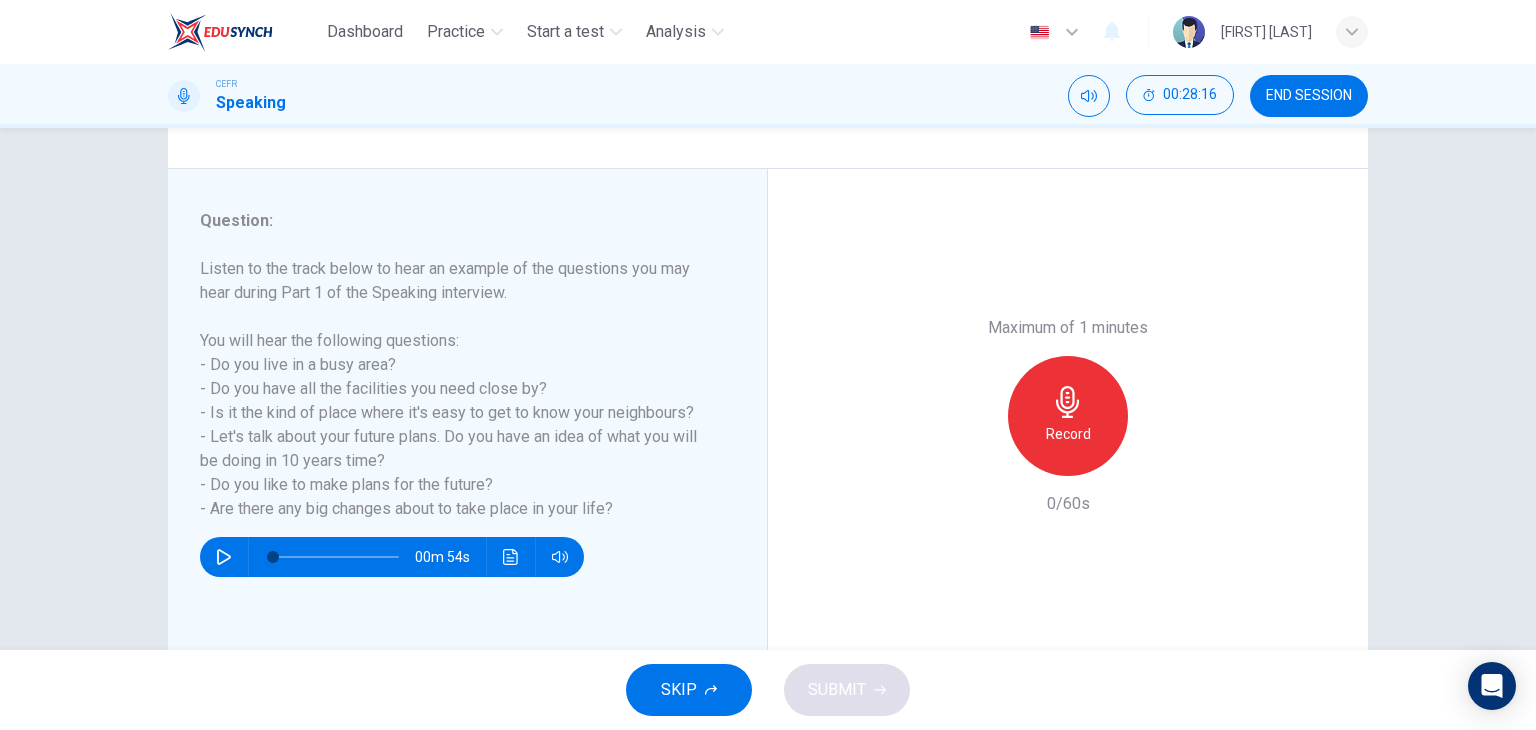 click on "Record" at bounding box center (1068, 434) 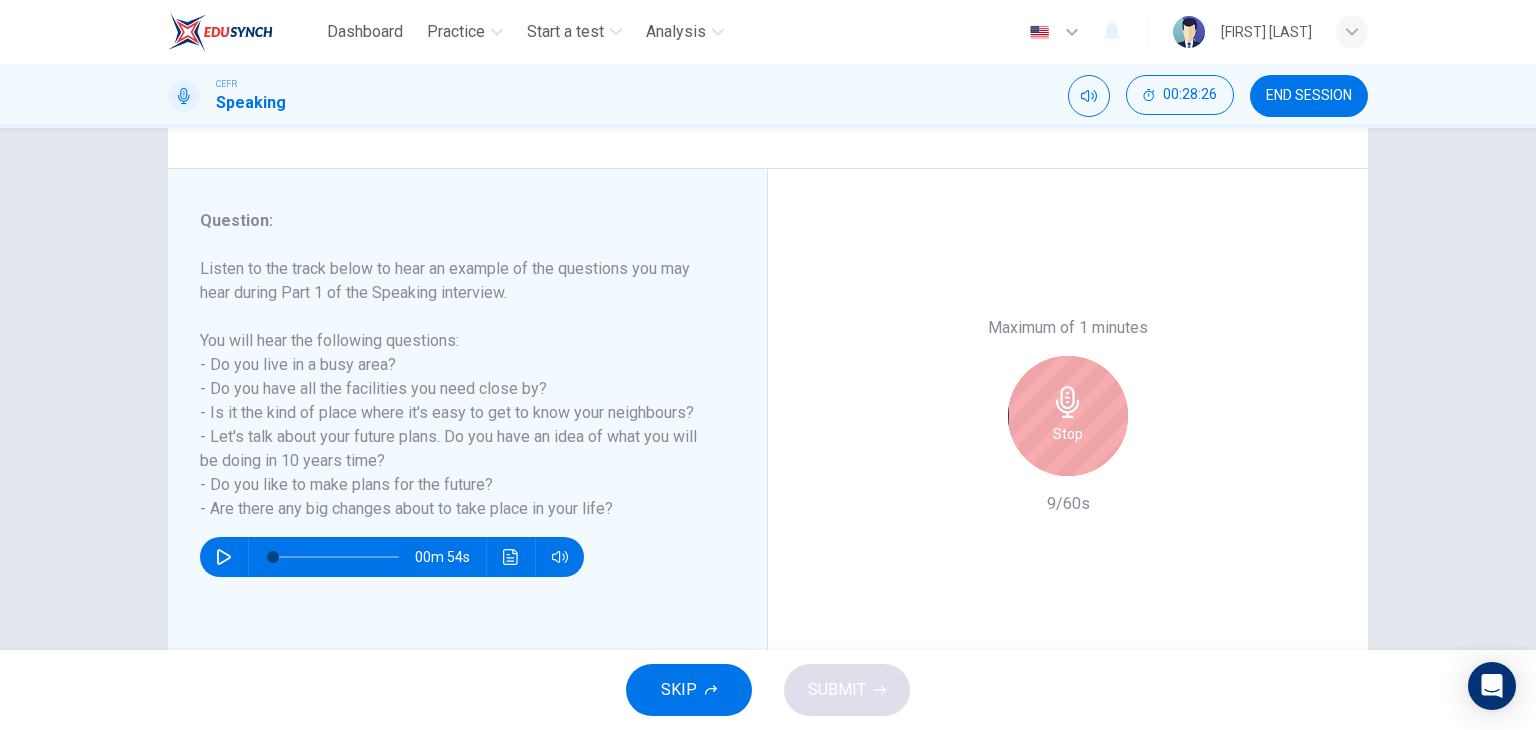 click on "Stop" at bounding box center (1068, 416) 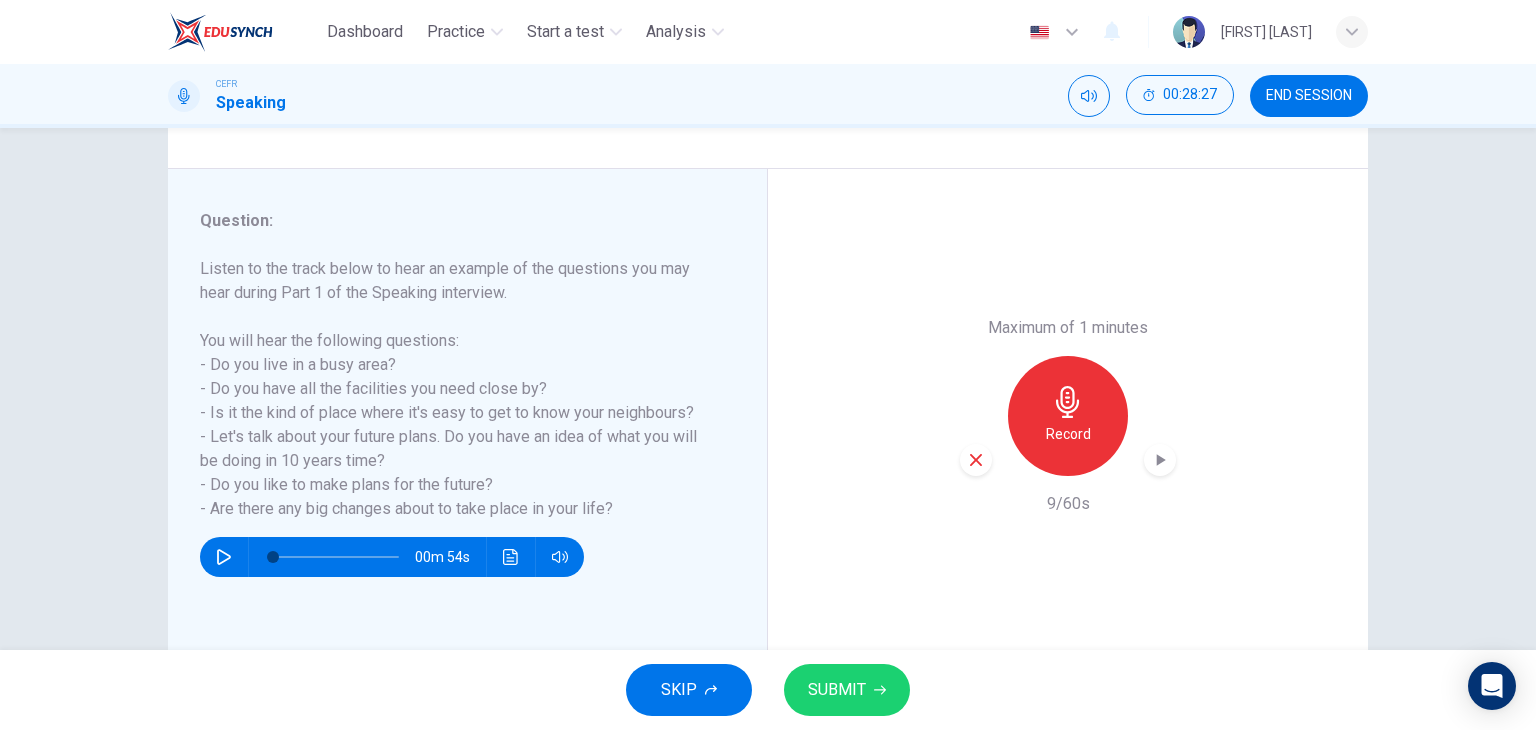click at bounding box center (976, 460) 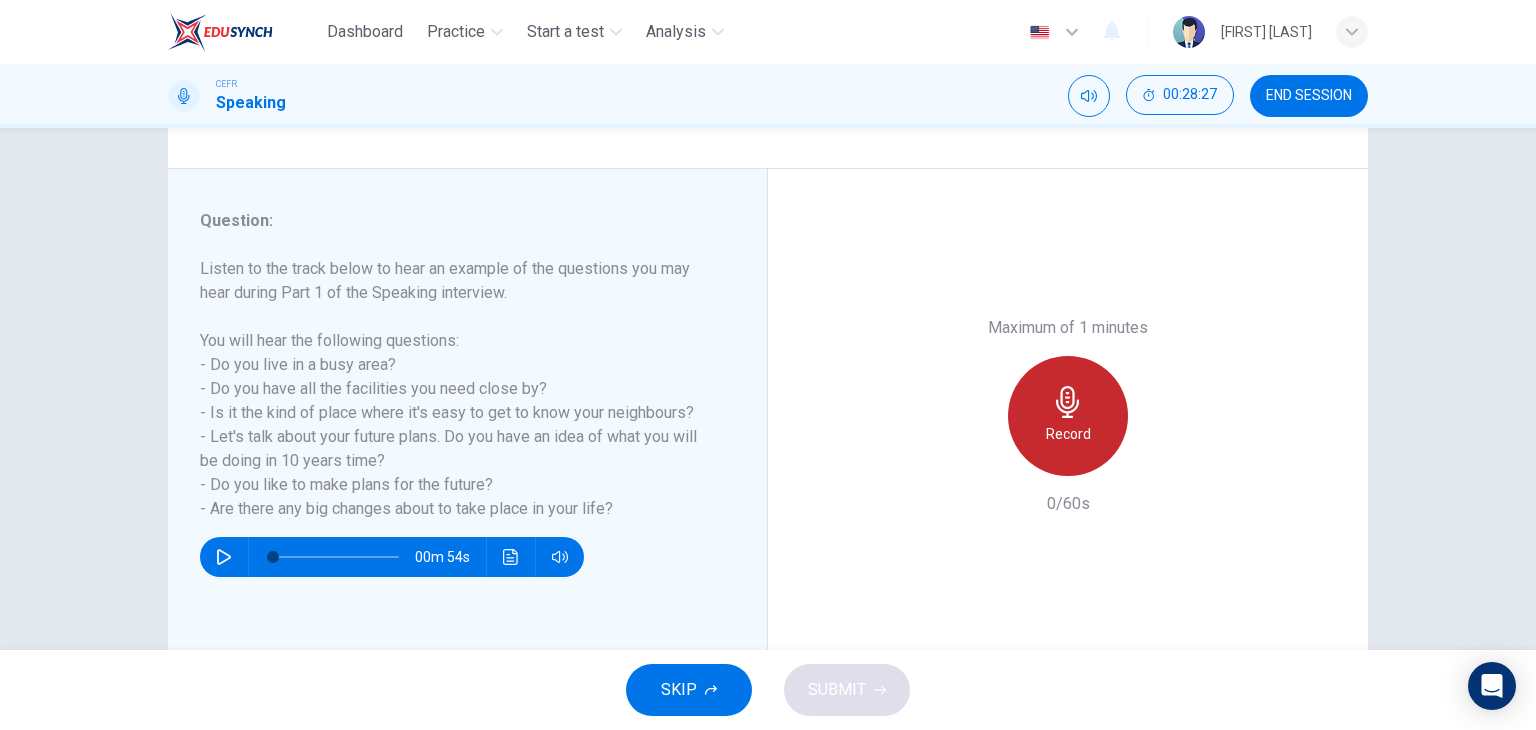 click on "Record" at bounding box center (1068, 434) 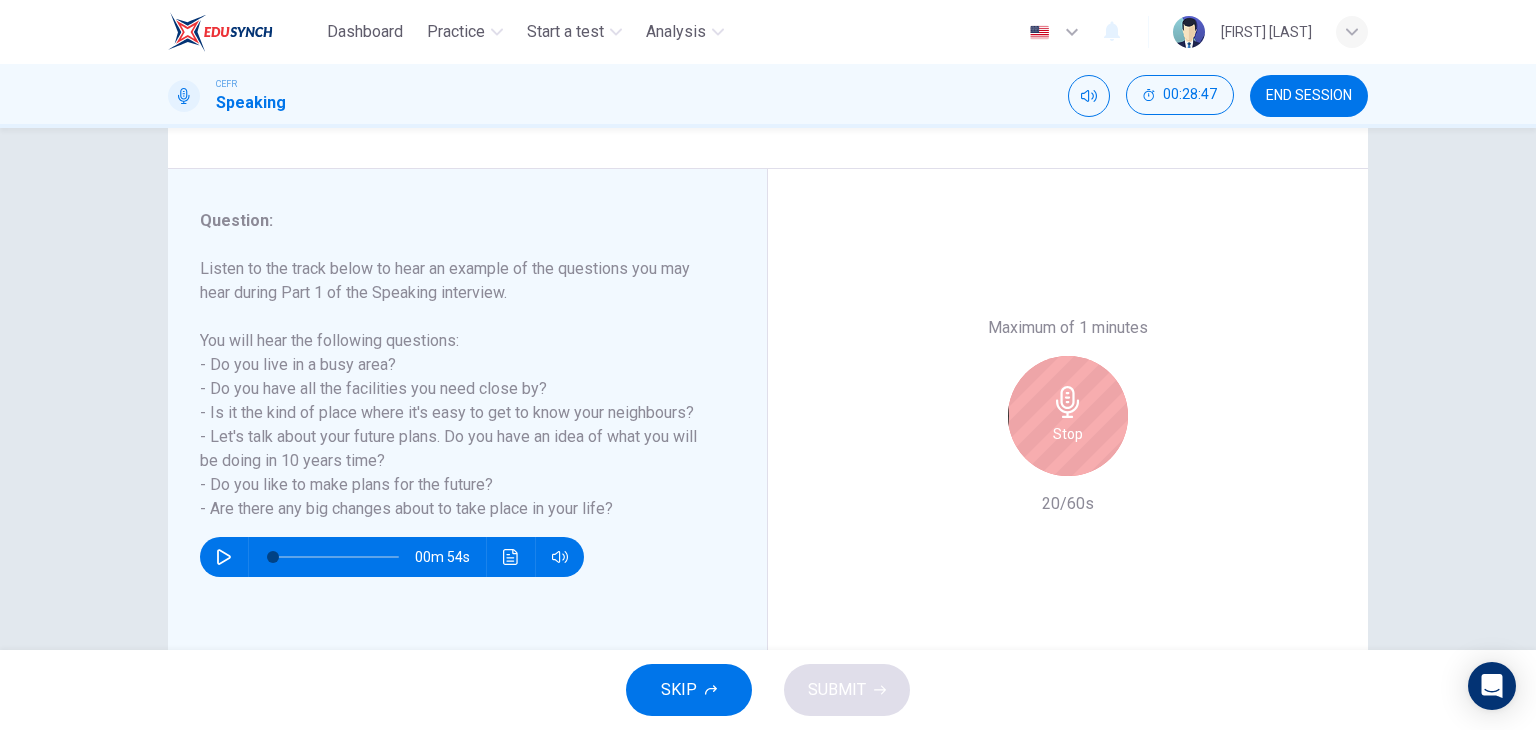 click on "Stop" at bounding box center [1068, 416] 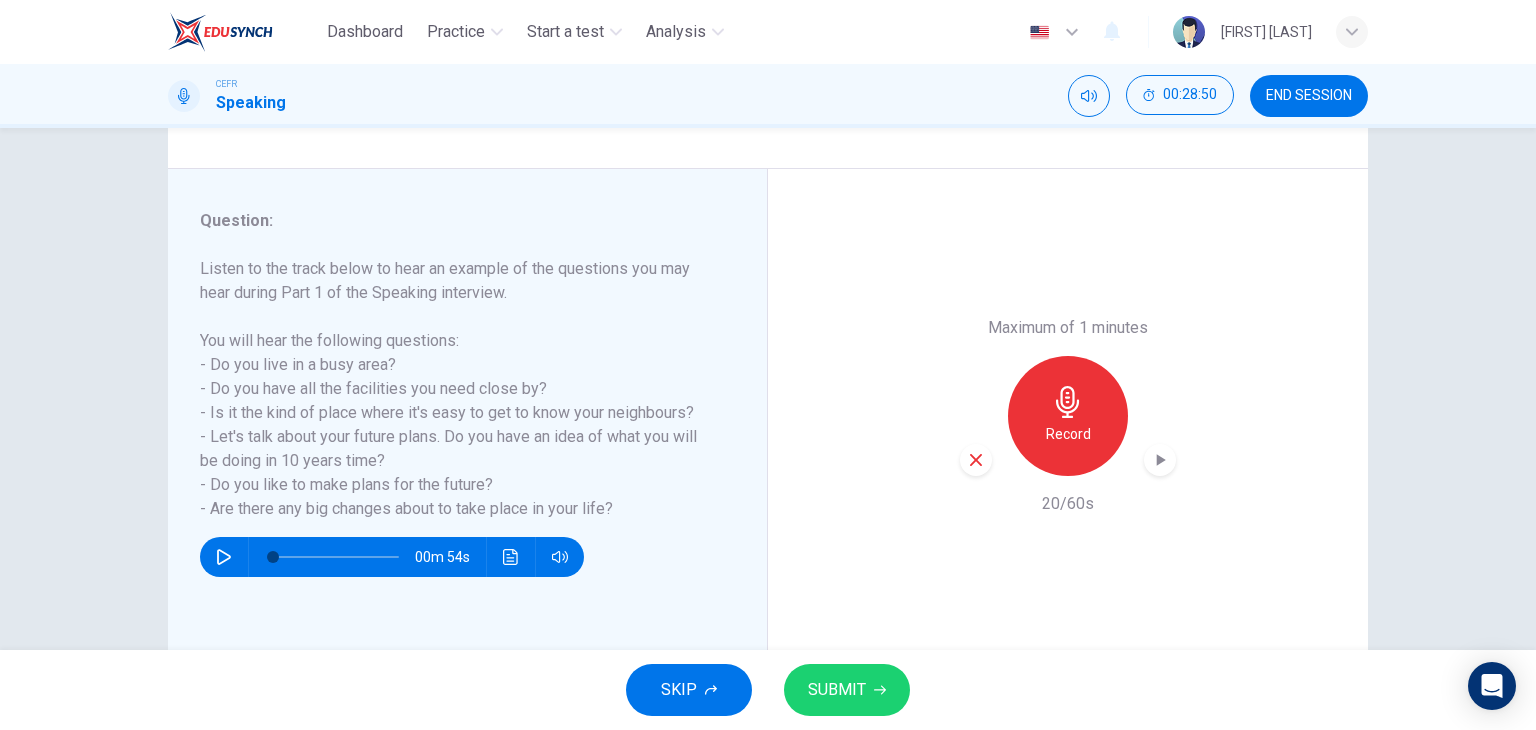 click on "Record" at bounding box center (1068, 416) 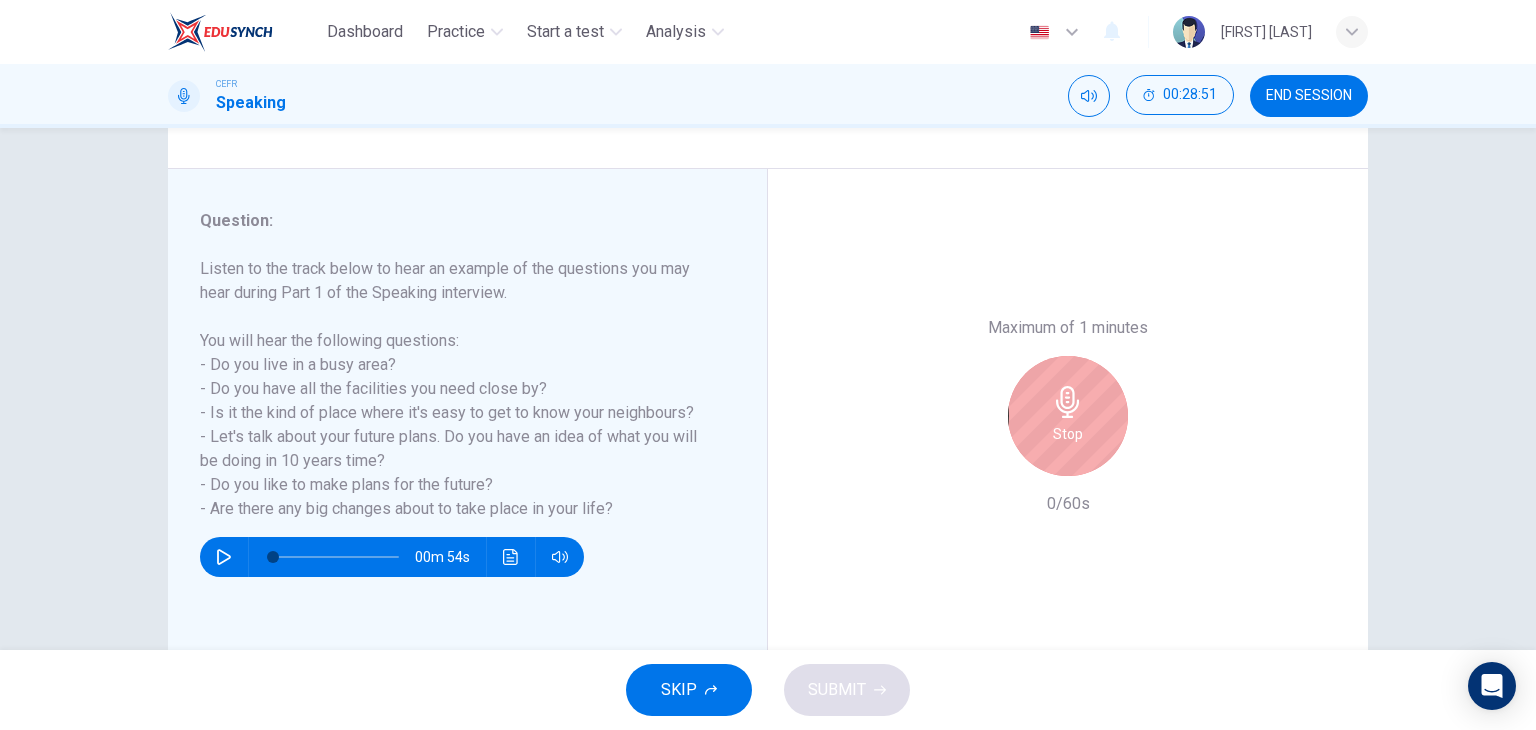 drag, startPoint x: 1097, startPoint y: 405, endPoint x: 1082, endPoint y: 417, distance: 19.209373 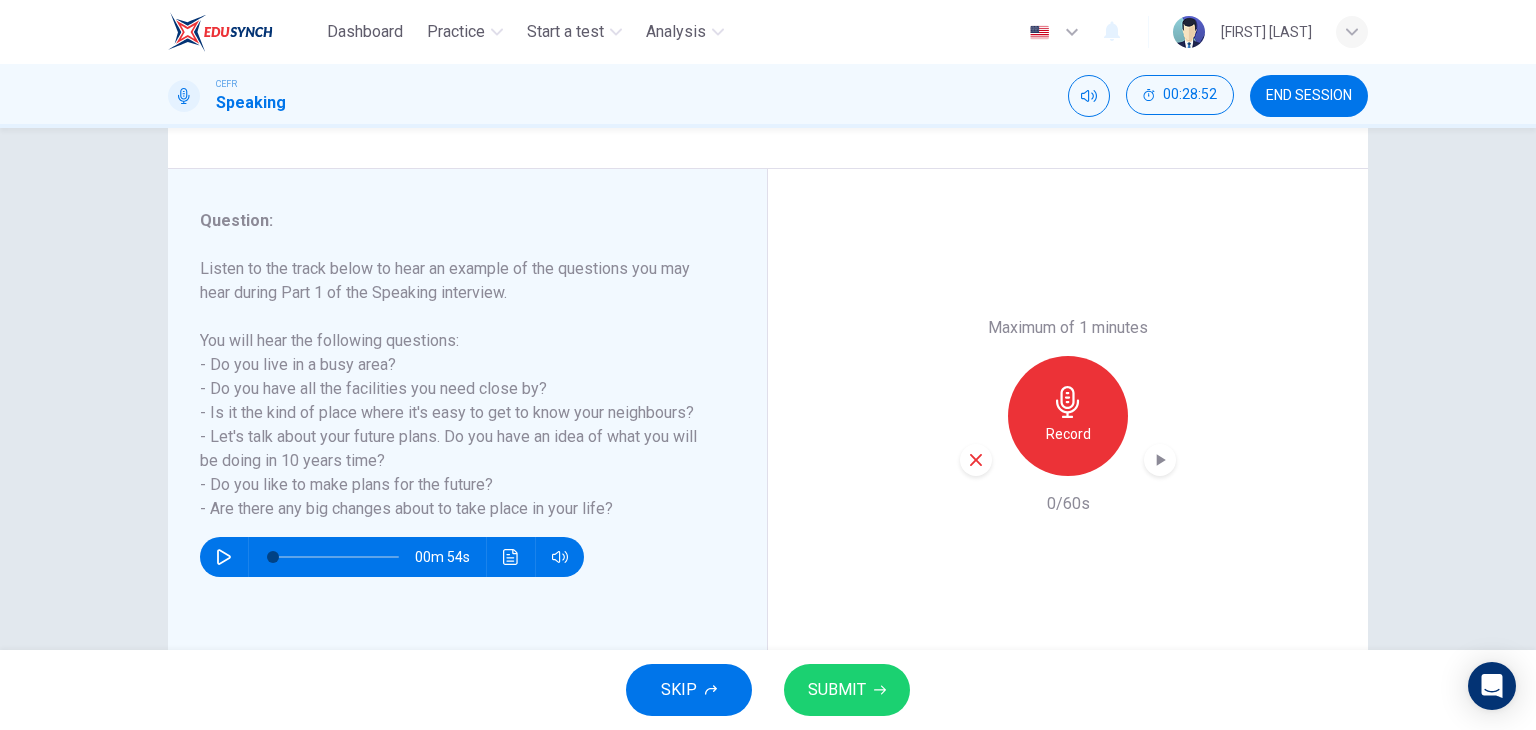 click at bounding box center [976, 460] 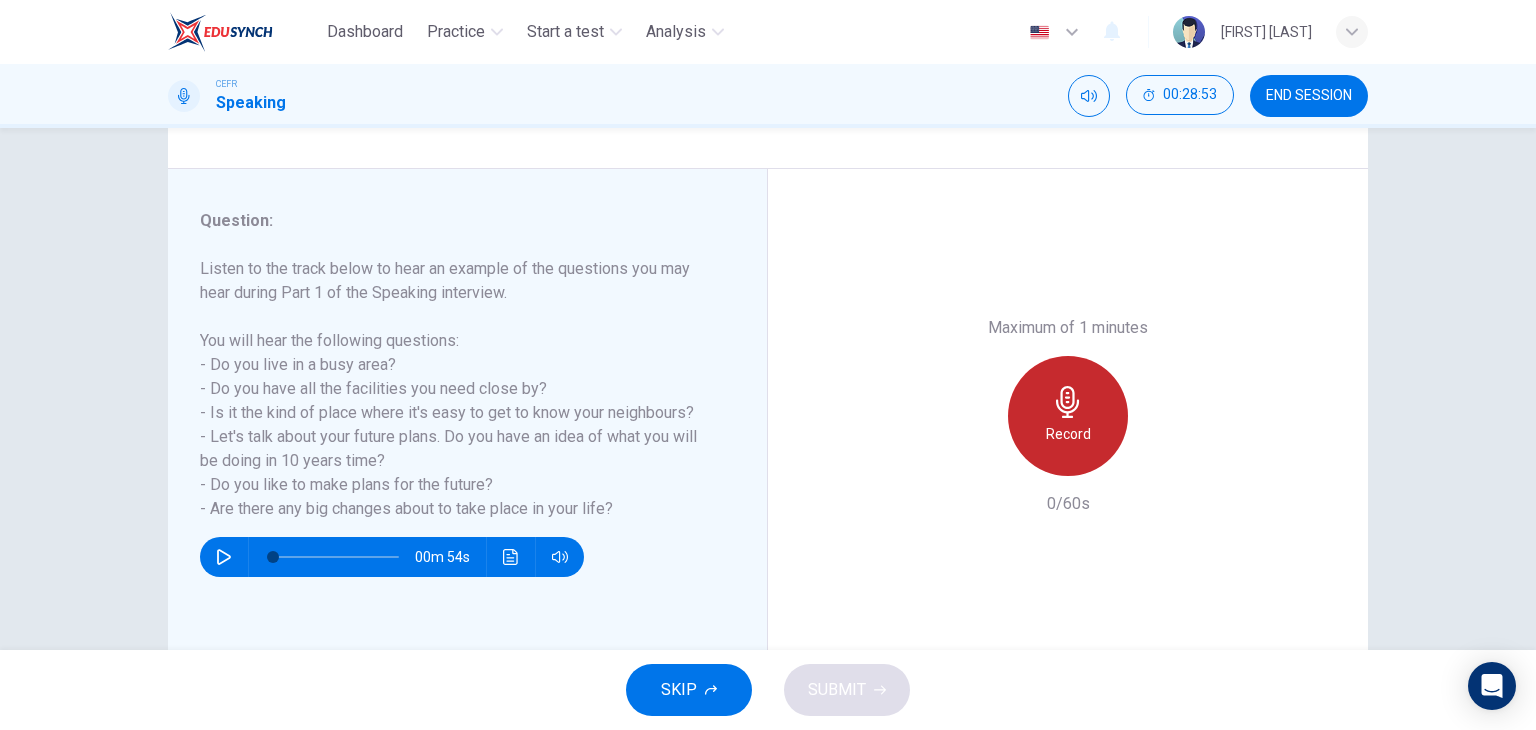 click on "Record" at bounding box center (1068, 434) 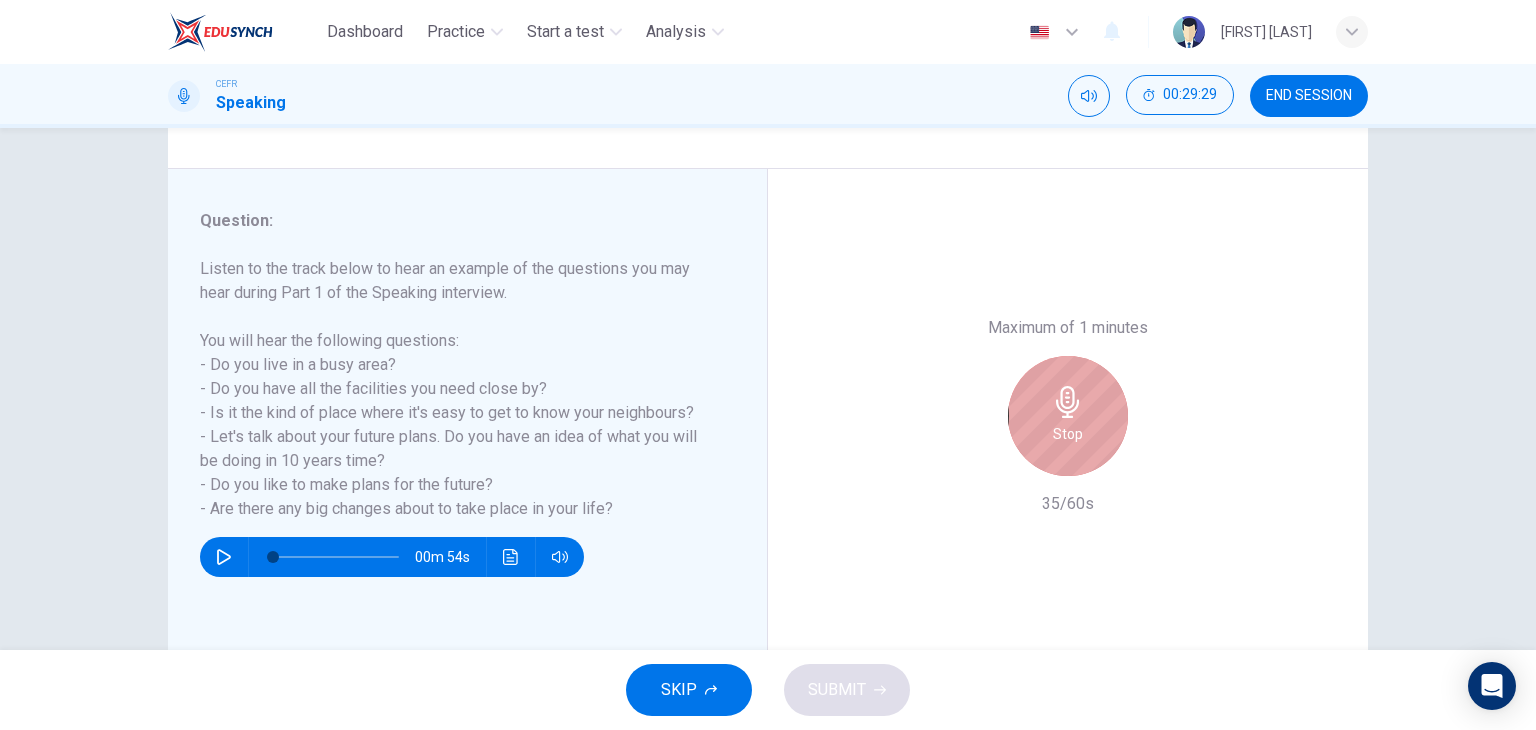 click at bounding box center [1068, 402] 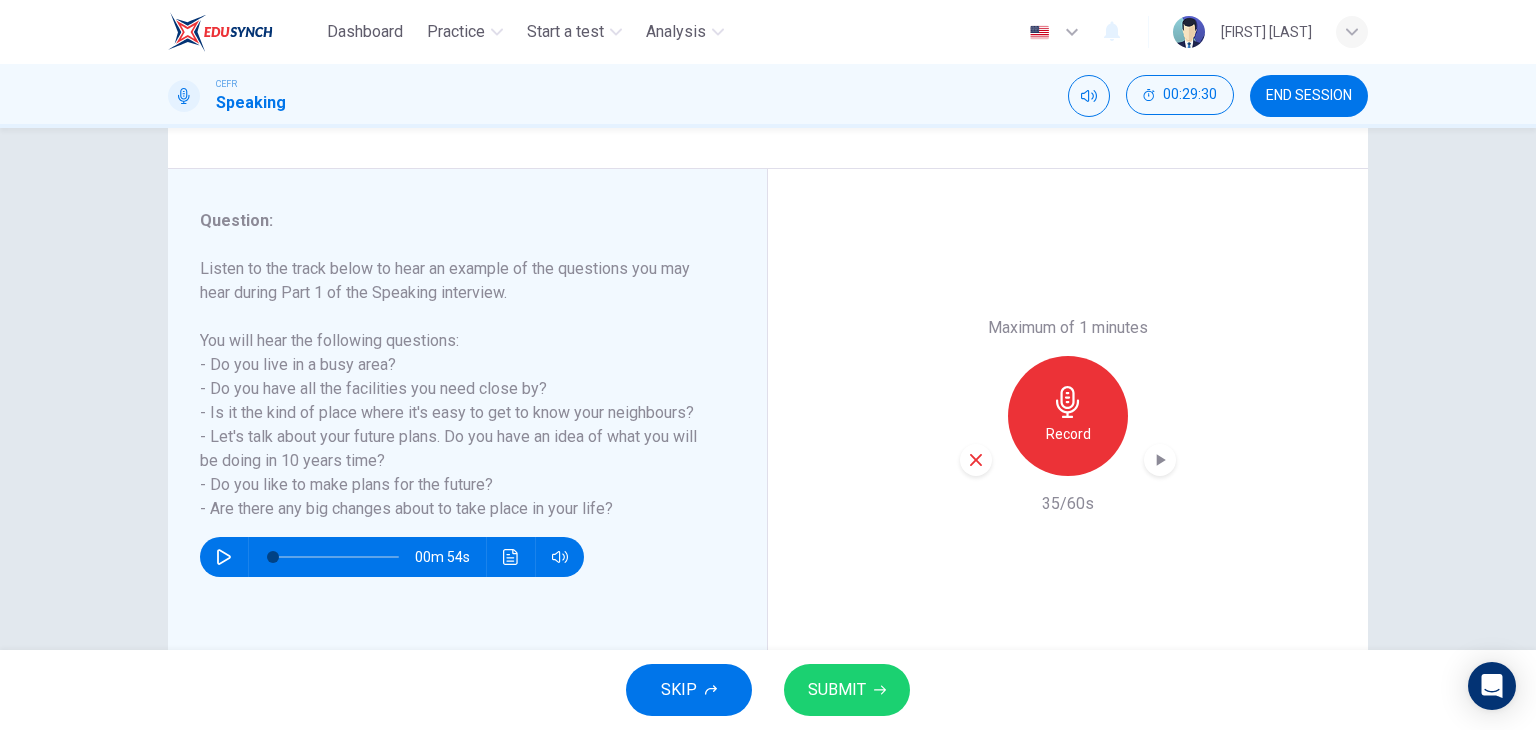 click at bounding box center [976, 460] 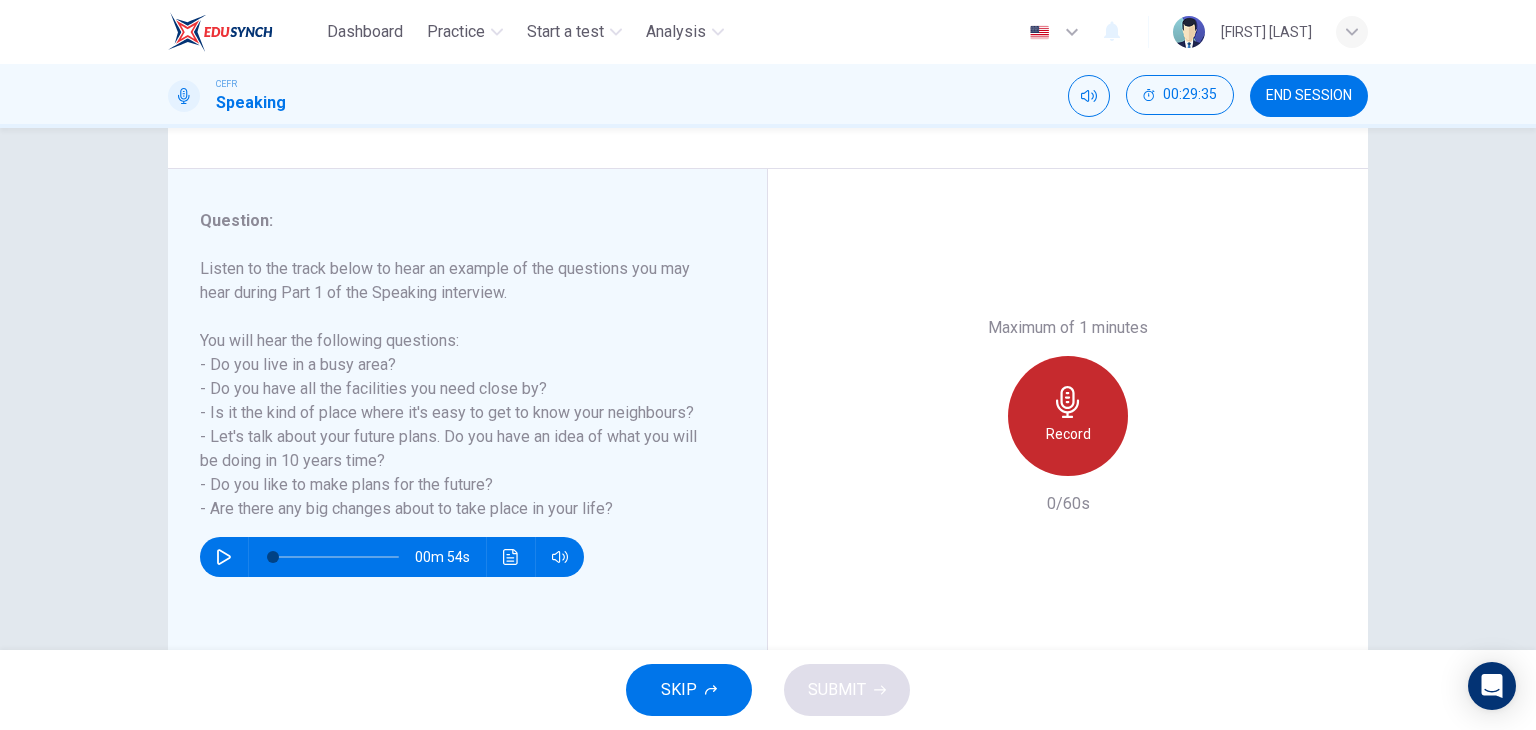 click on "Record" at bounding box center (1068, 434) 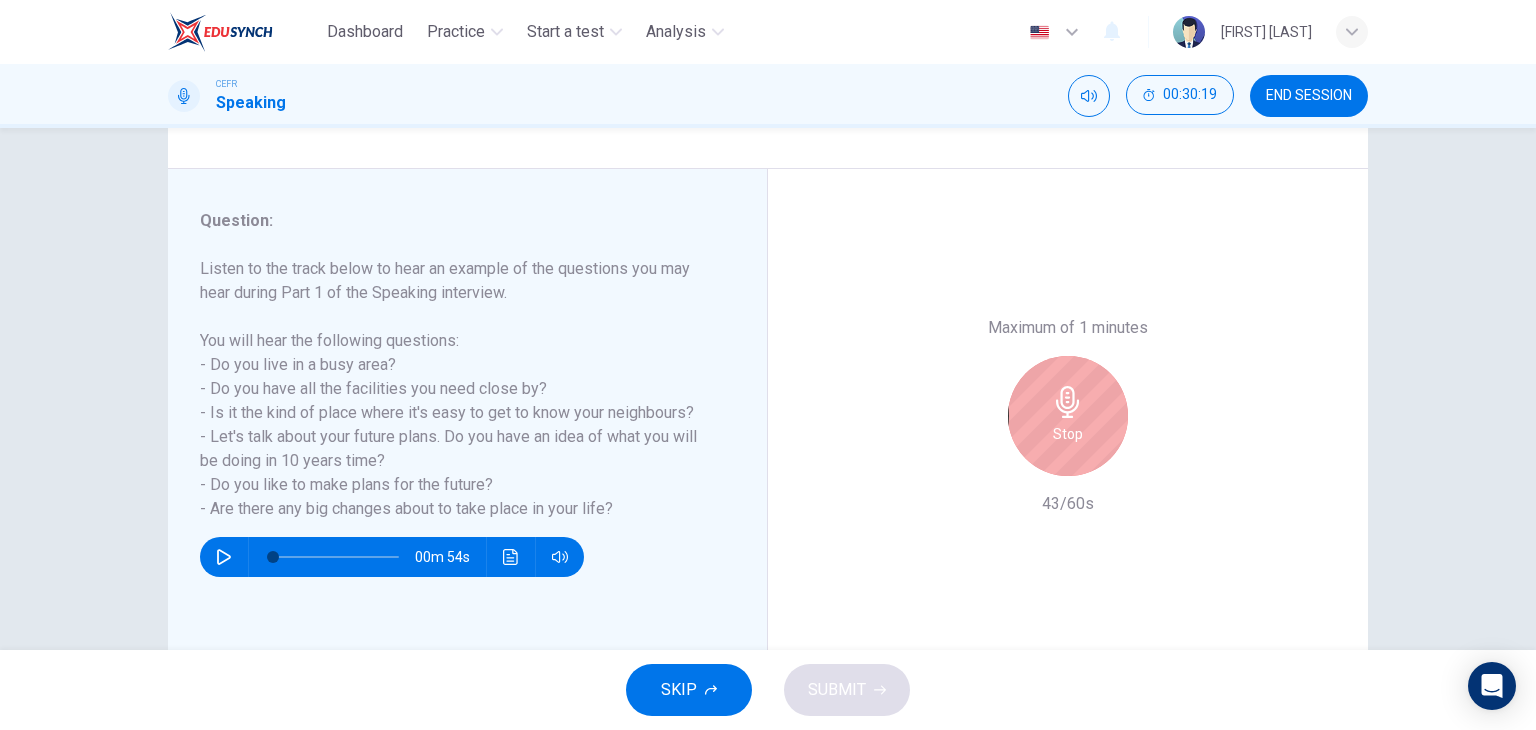 click at bounding box center [1068, 402] 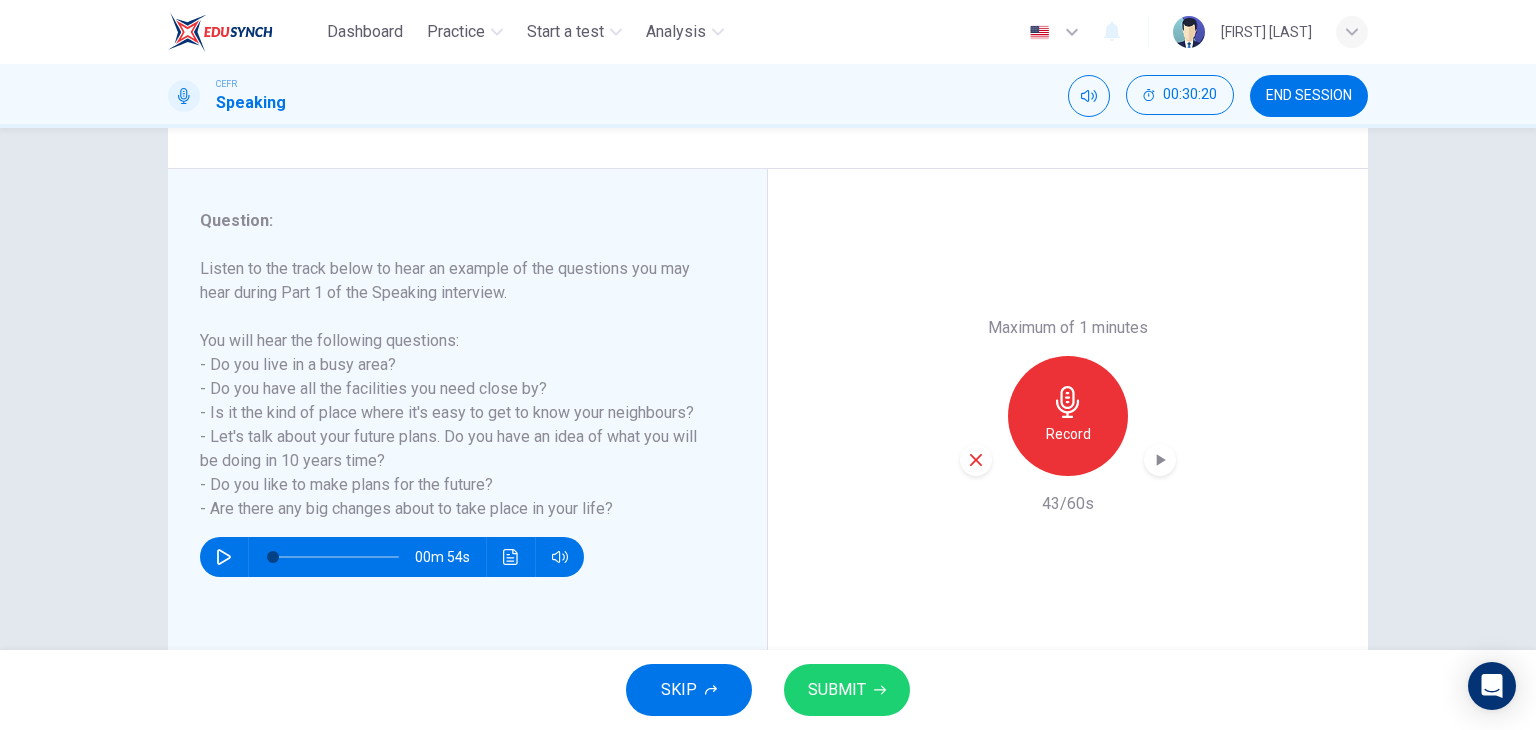 click at bounding box center [976, 460] 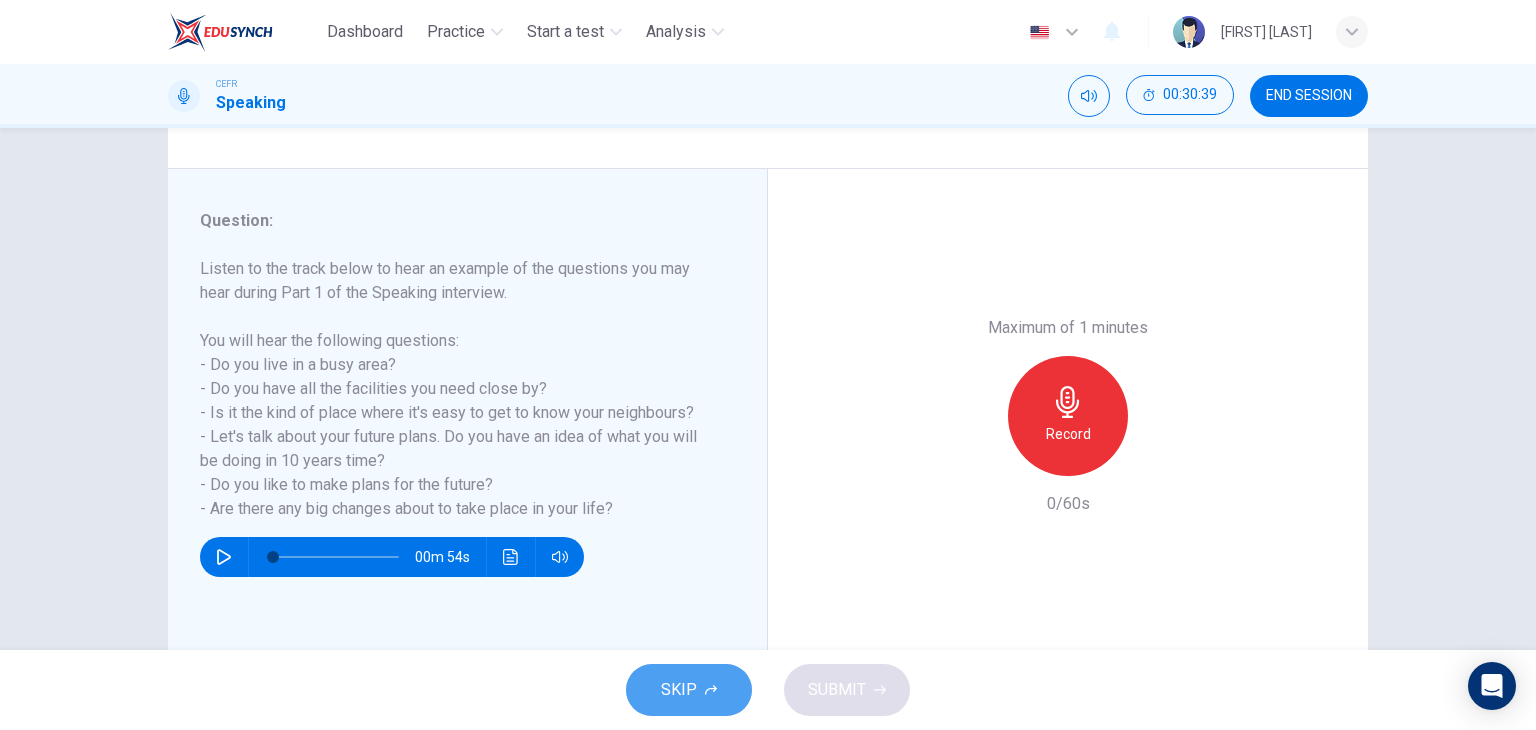 click on "SKIP" at bounding box center [689, 690] 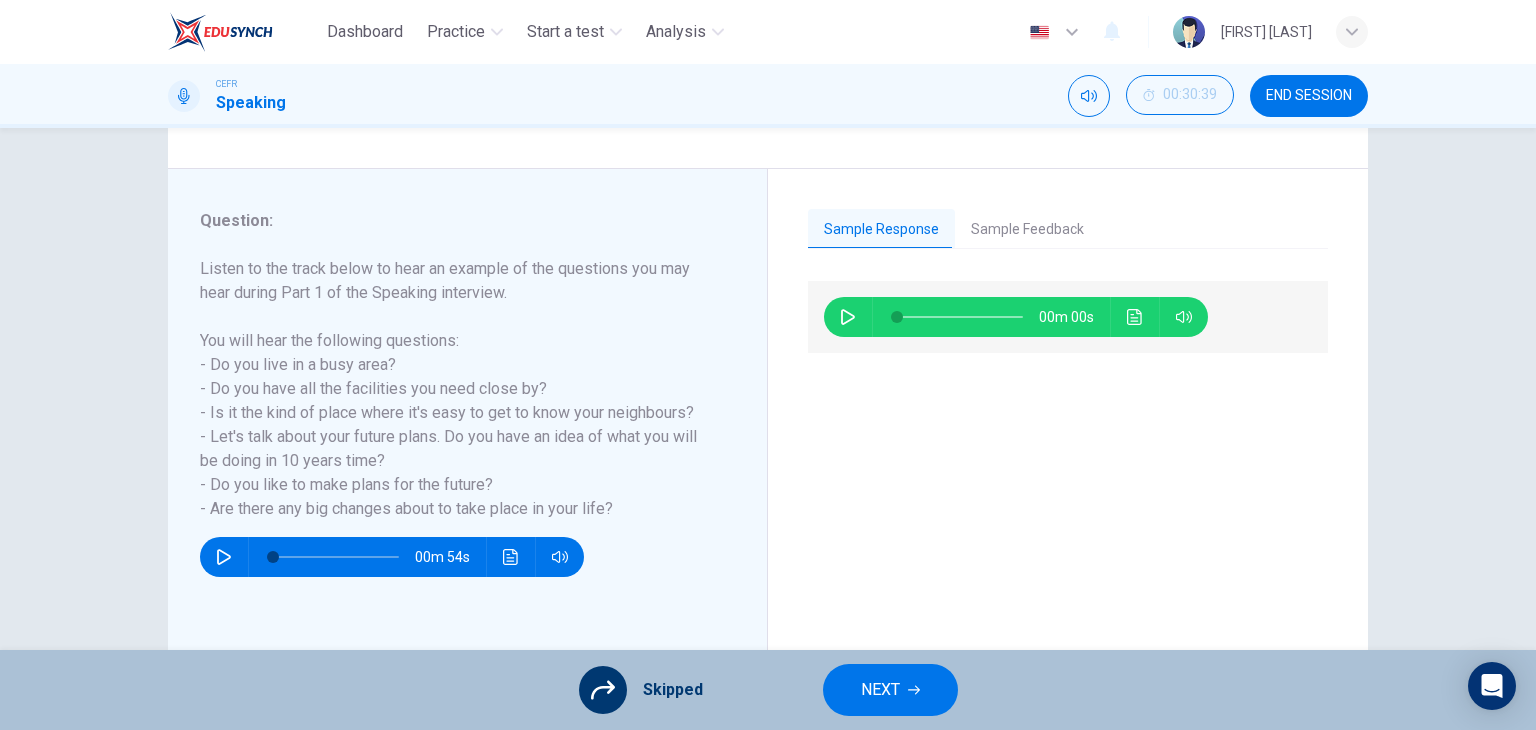 click on "Sample Response Sample Feedback 00m 00s This candidate scored a  8.5  on her IELTS Speaking interview.
IELTS Speaking Part 1 is designed to be specifically about you and your life. Do not answer this question using general information or speaking about other people. Speaking from your own life experiences.
This candidate is a native speaker. She has an accent but this does not interfere with the ability to understand her. Her responses are clear and direct and show that she understands each question and has the ability to answer them in detail." at bounding box center [1068, 416] 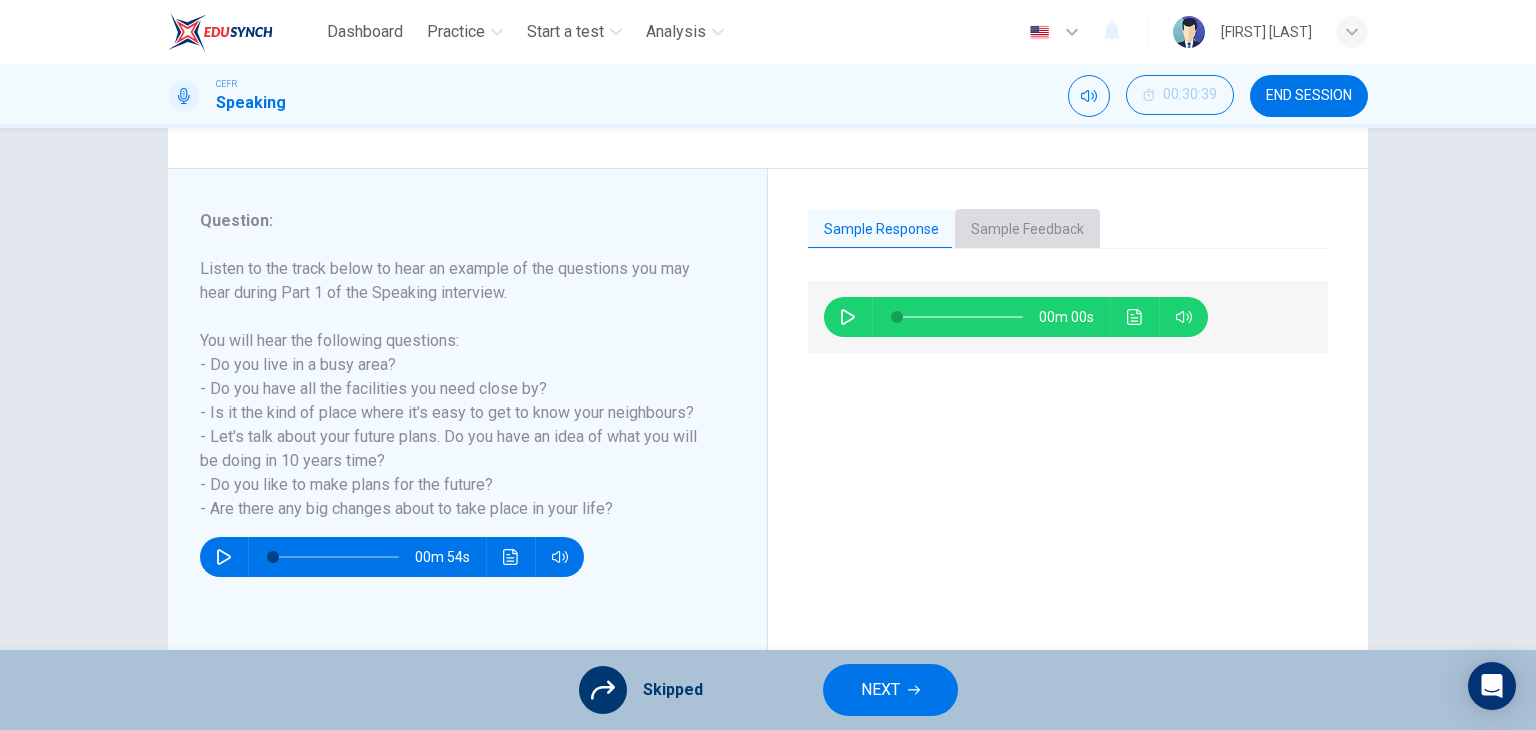 click on "Sample Feedback" at bounding box center (1027, 230) 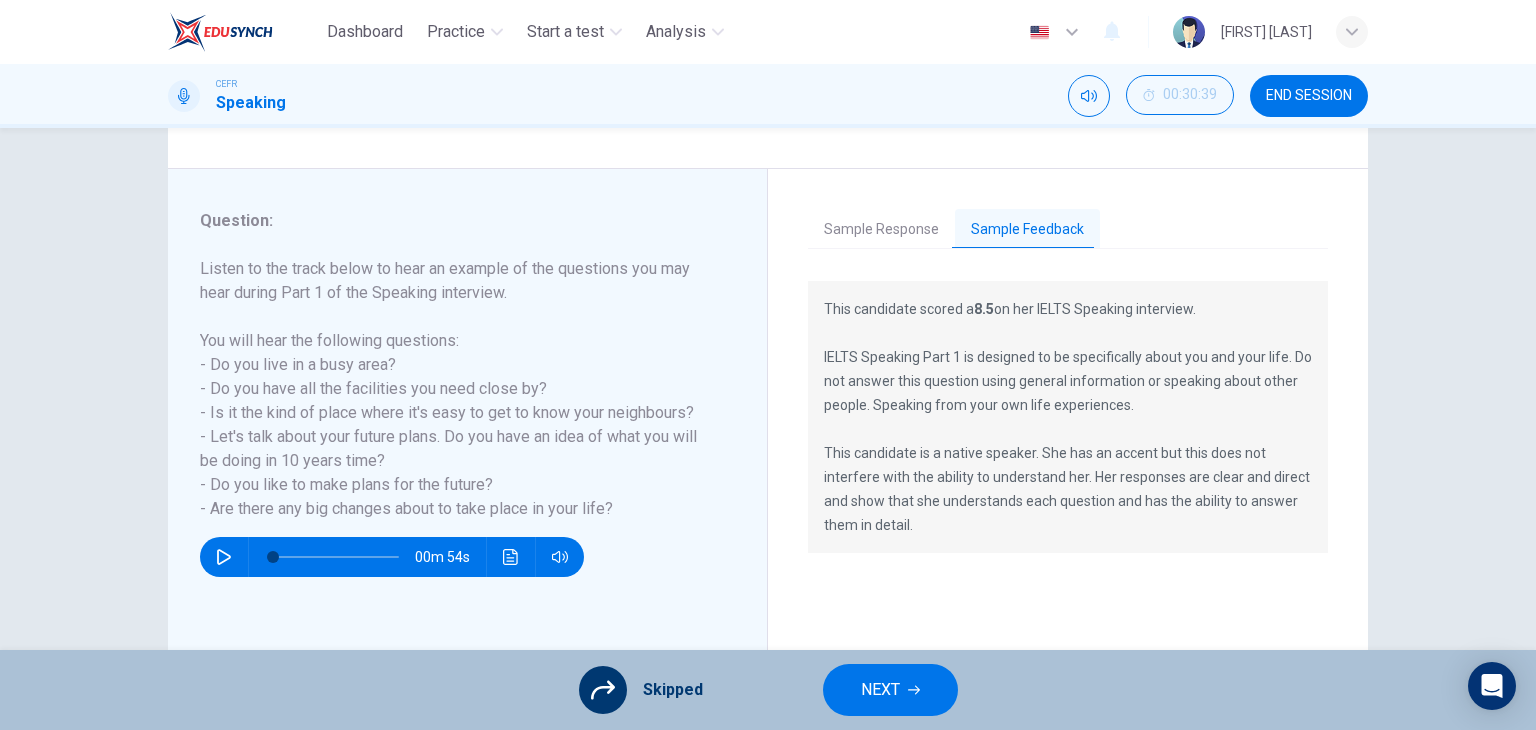 click on "Sample Response" at bounding box center (881, 230) 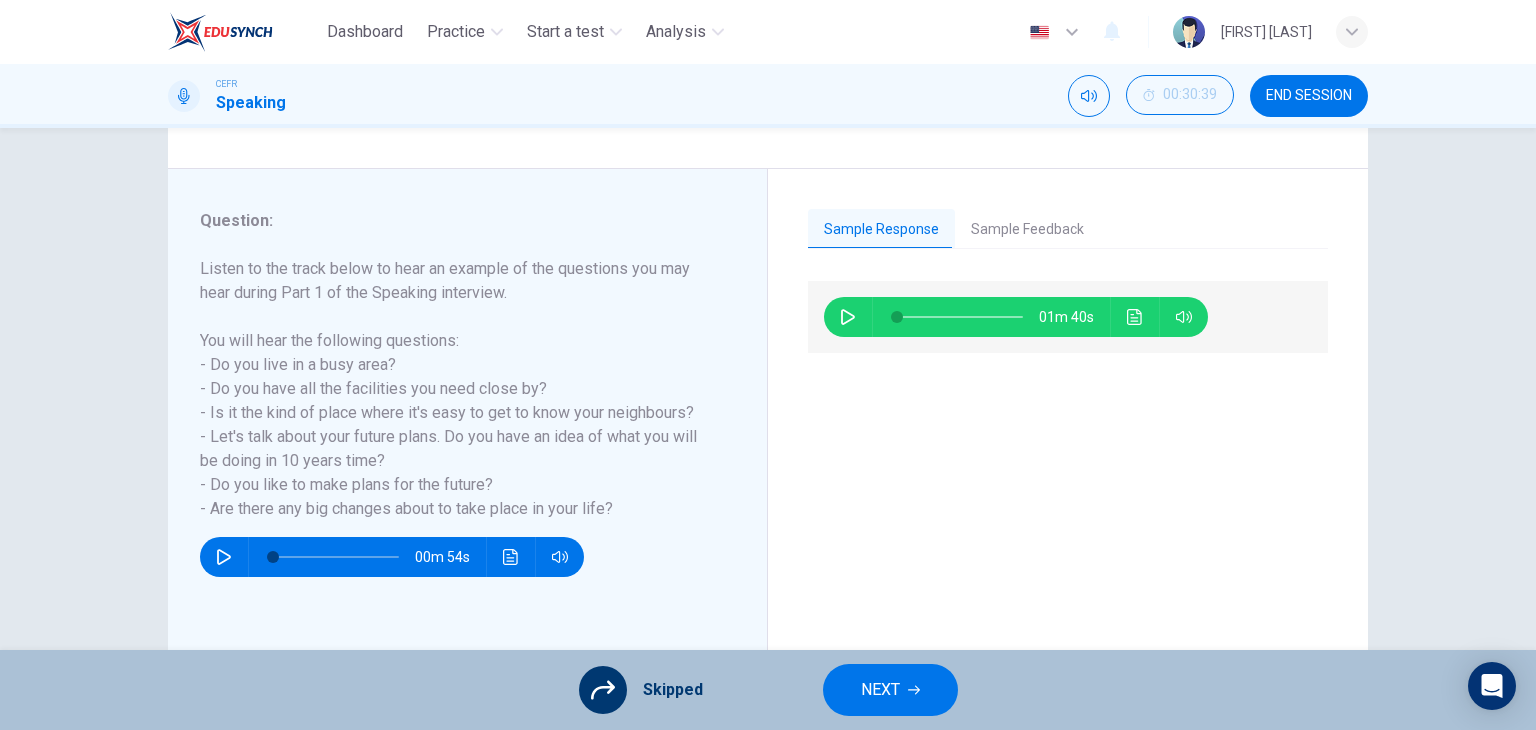 click at bounding box center [848, 317] 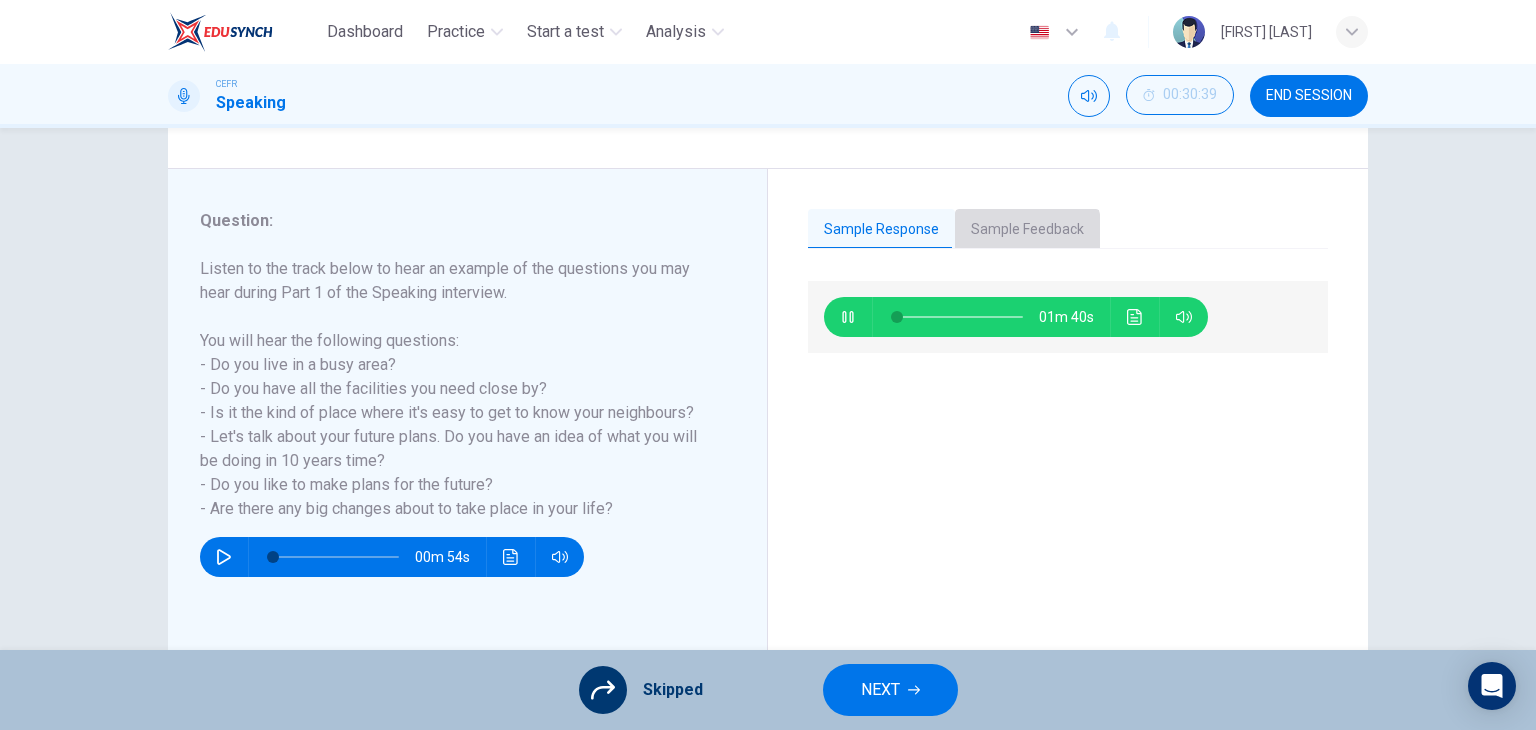 click on "Sample Feedback" at bounding box center (1027, 230) 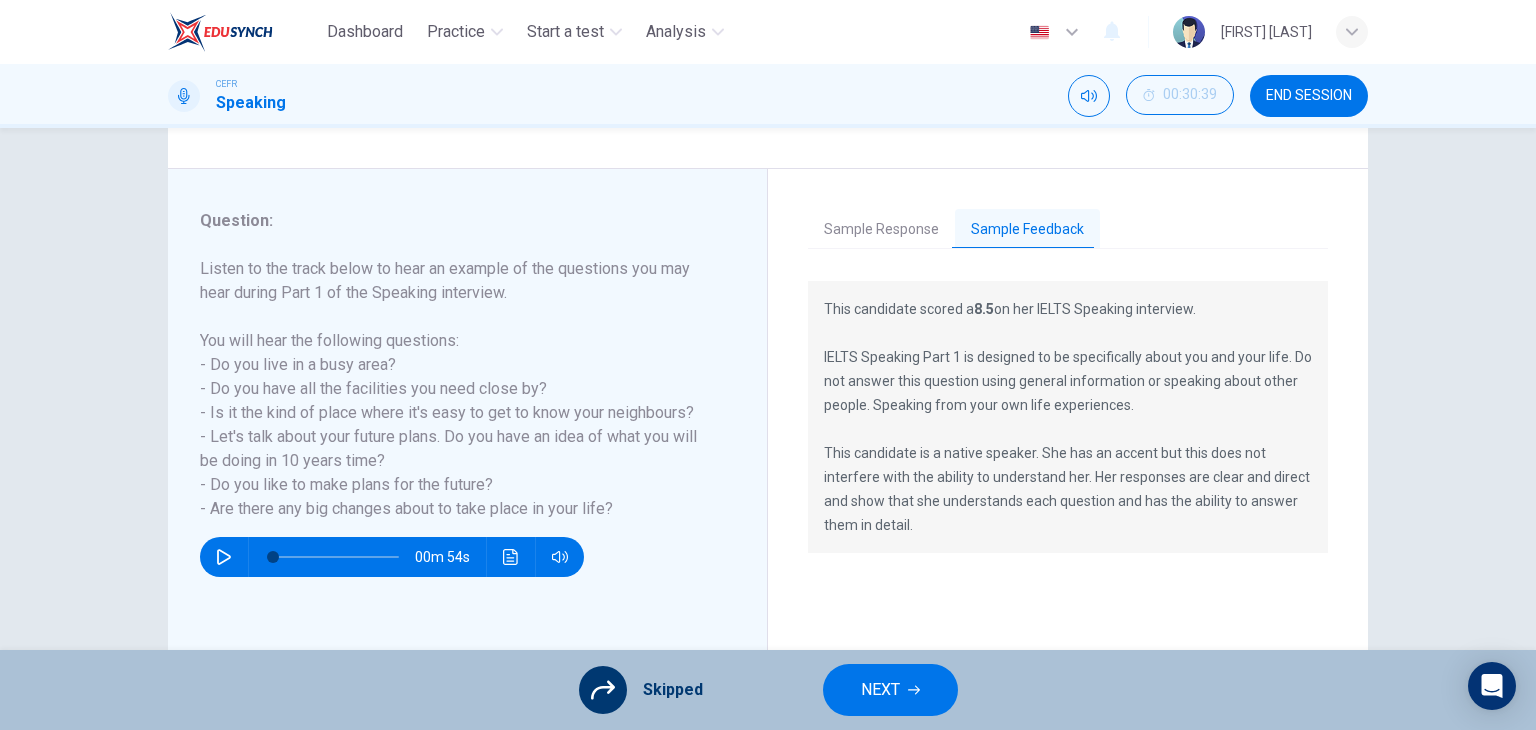 click on "Sample Response" at bounding box center [881, 230] 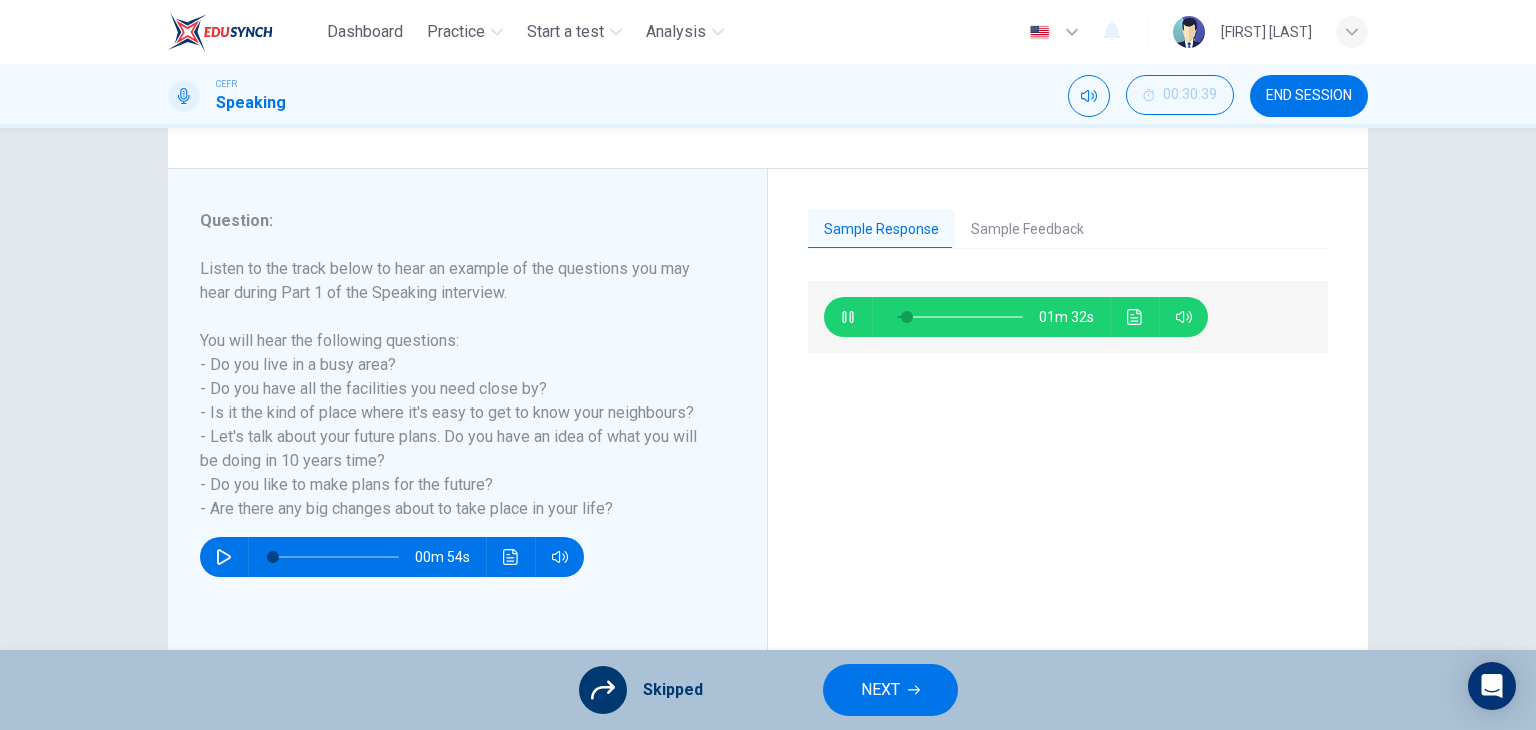 click on "Sample Feedback" at bounding box center (1027, 230) 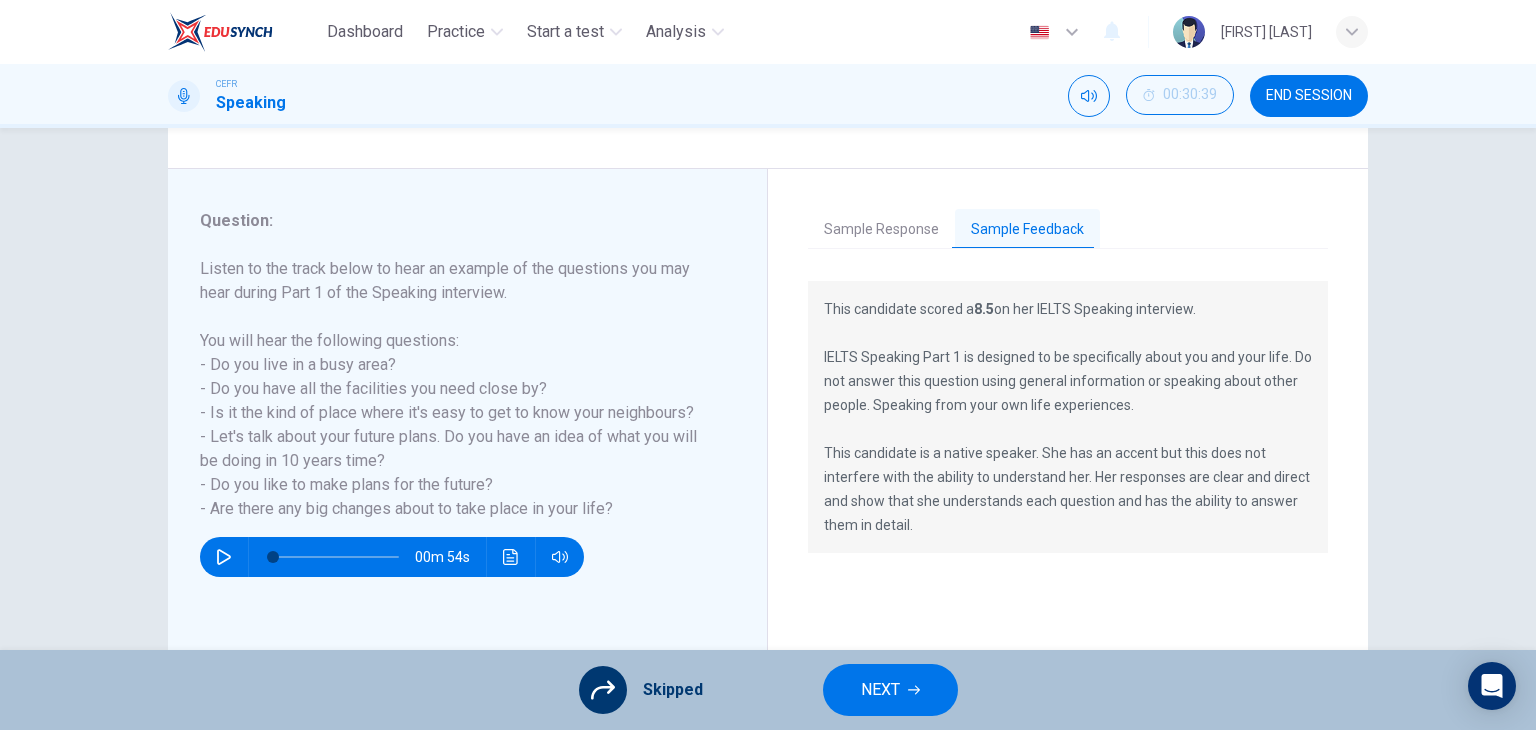 click on "Sample Response Sample Feedback 01m 31s This candidate scored a  8.5  on her IELTS Speaking interview.
IELTS Speaking Part 1 is designed to be specifically about you and your life. Do not answer this question using general information or speaking about other people. Speaking from your own life experiences.
This candidate is a native speaker. She has an accent but this does not interfere with the ability to understand her. Her responses are clear and direct and show that she understands each question and has the ability to answer them in detail." at bounding box center (1068, 416) 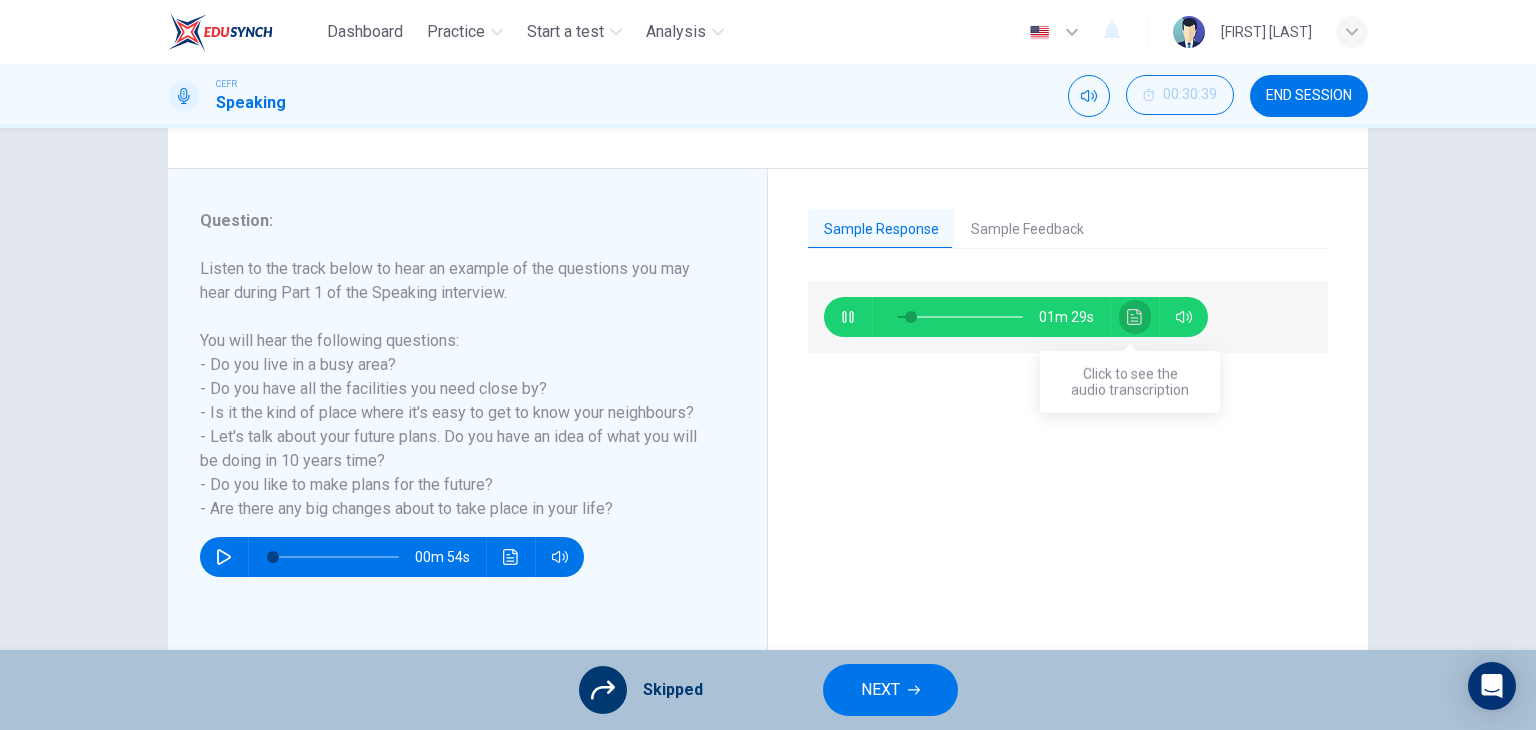 click at bounding box center [1135, 317] 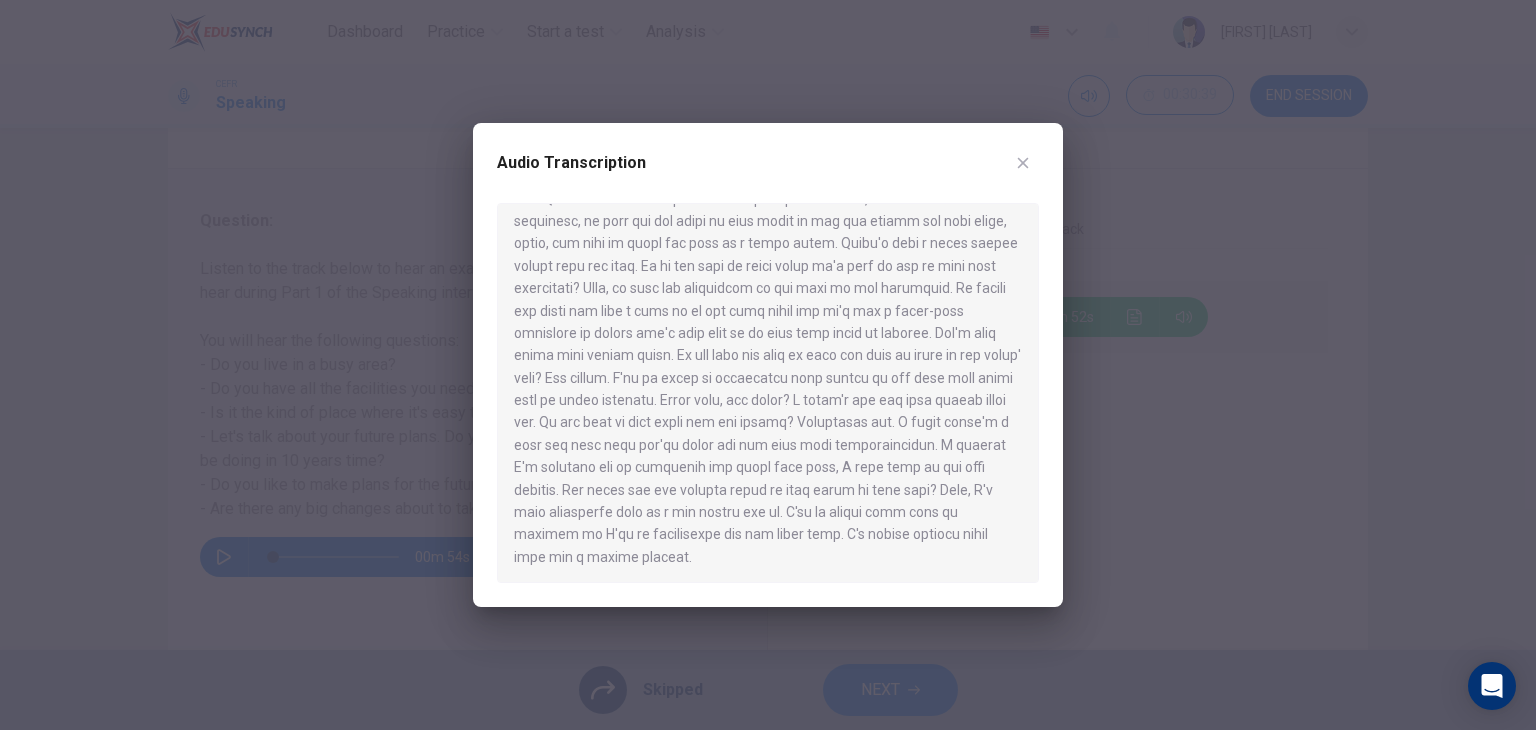 scroll, scrollTop: 124, scrollLeft: 0, axis: vertical 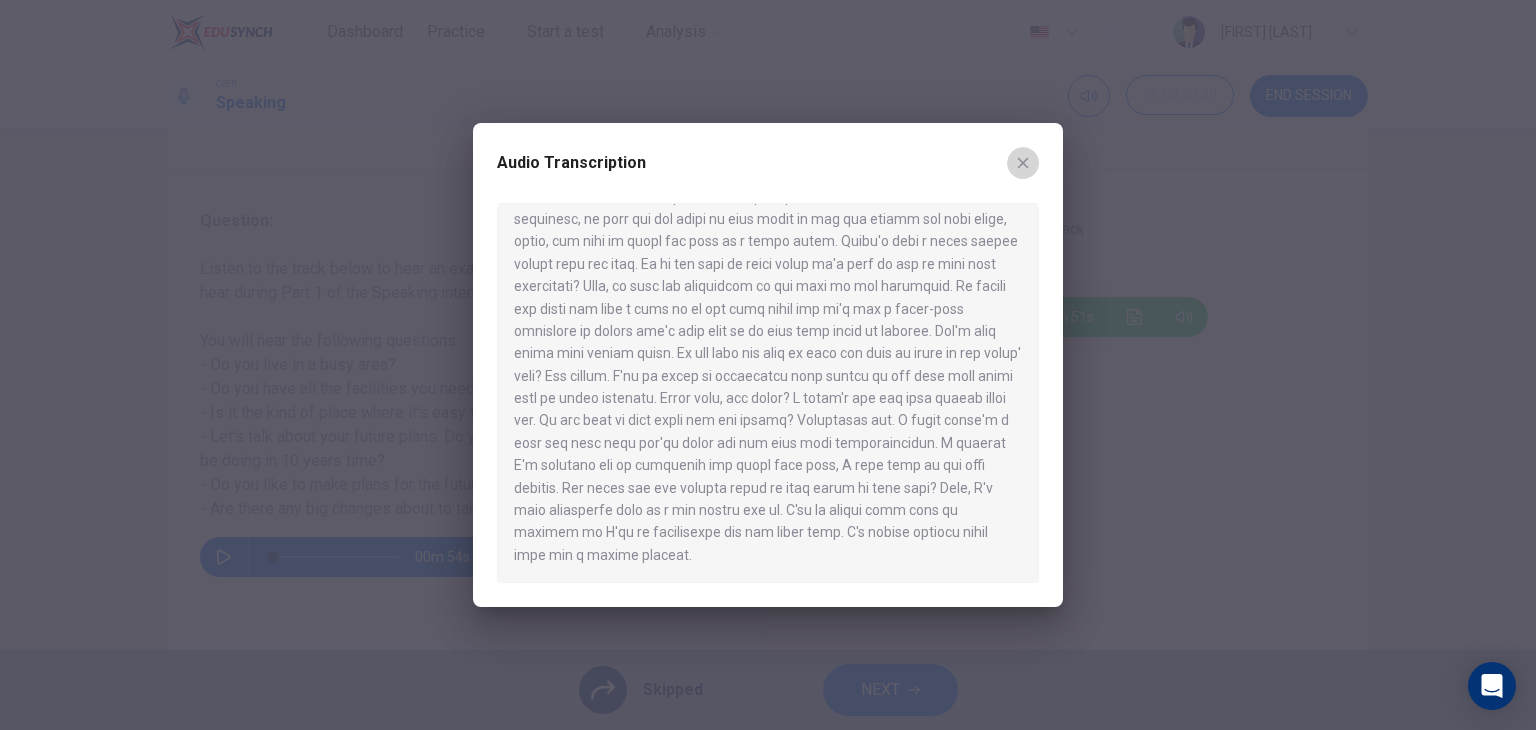 click at bounding box center (1023, 163) 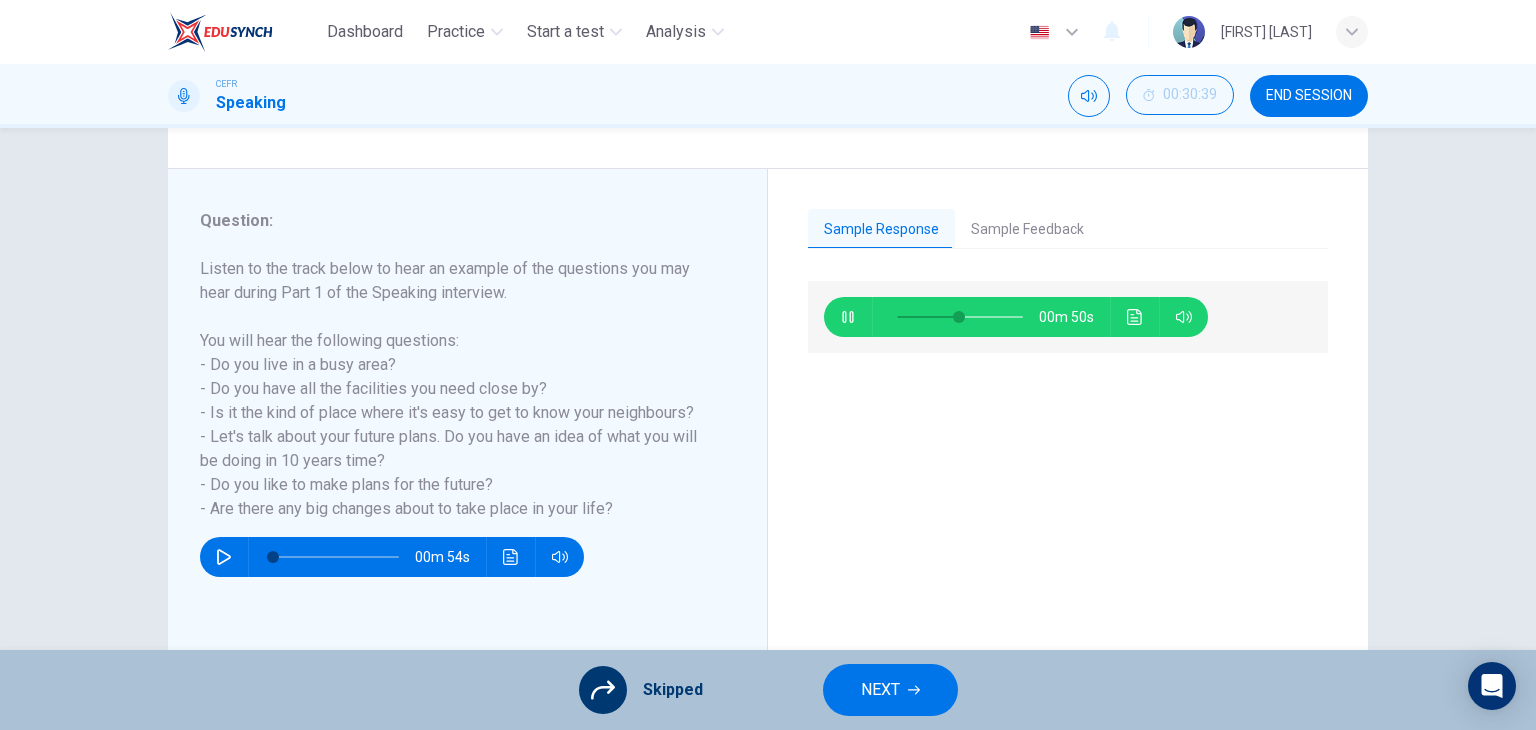 click on "NEXT" at bounding box center [890, 690] 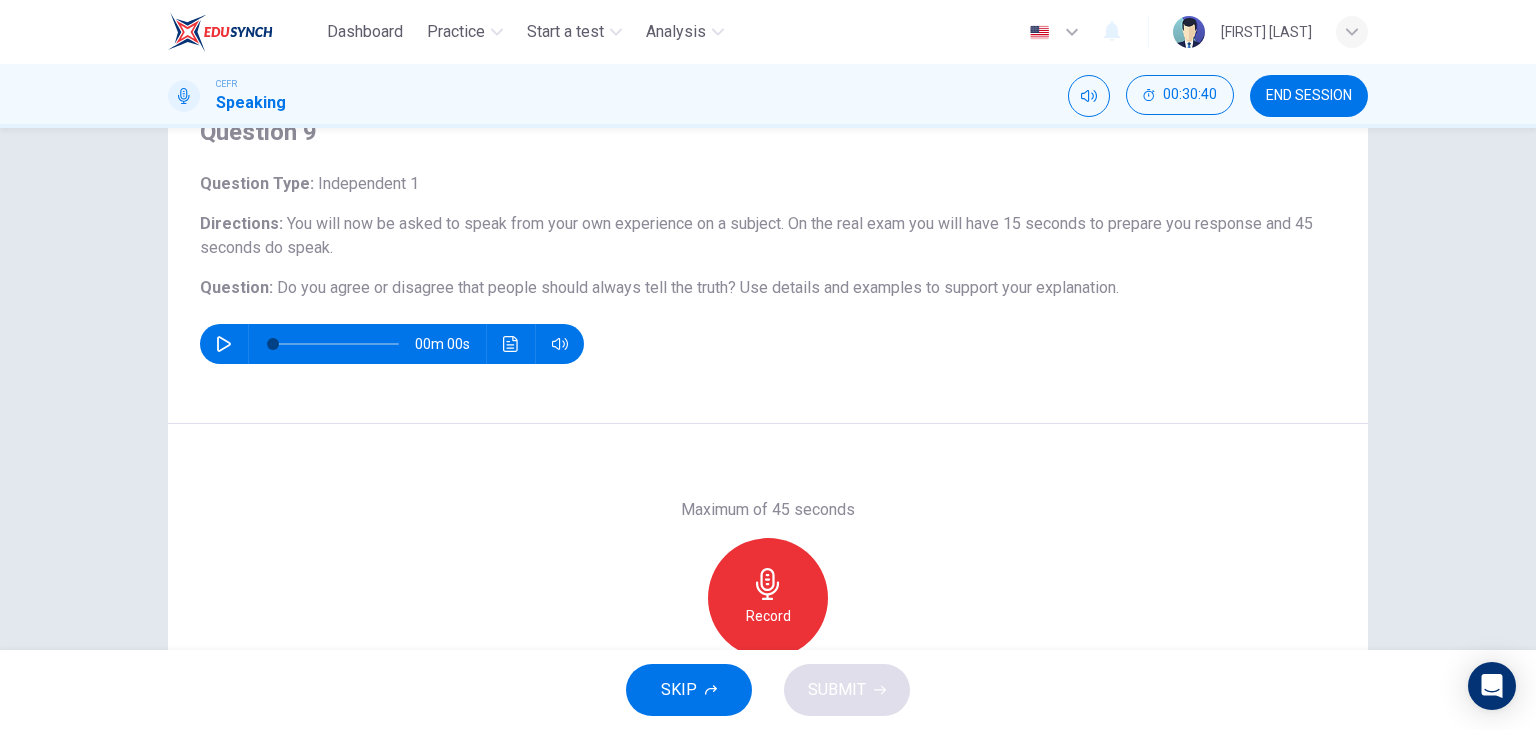 scroll, scrollTop: 100, scrollLeft: 0, axis: vertical 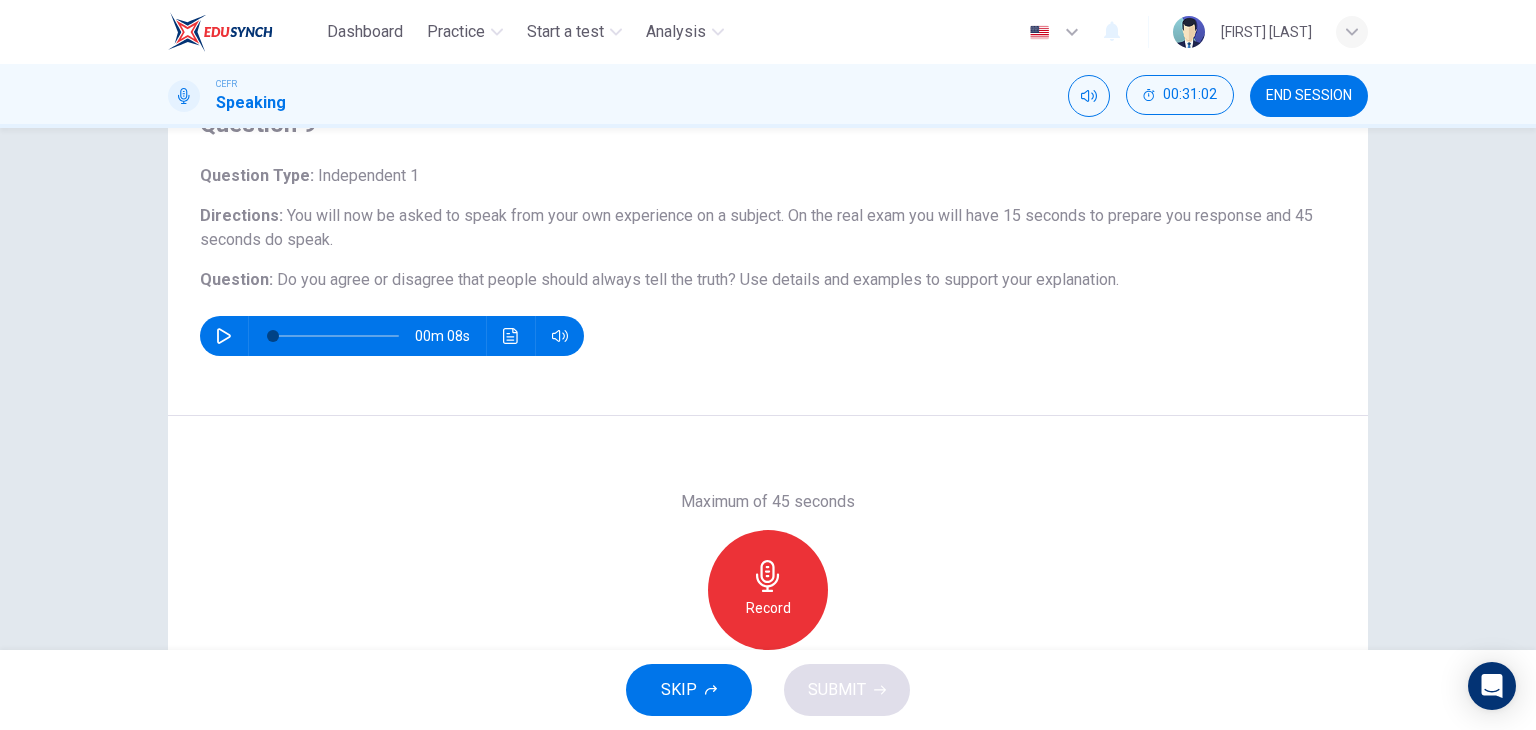 click on "Question   9 Question Type :   Independent 1 Directions :   You will now be asked to speak from your own experience on a subject. On the real exam you will have 15 seconds to prepare you response and 45 seconds do speak. Question :   Do you agree or disagree that people should always tell the truth?    Use details and examples to support your explanation. 00m 08s" at bounding box center (768, 242) 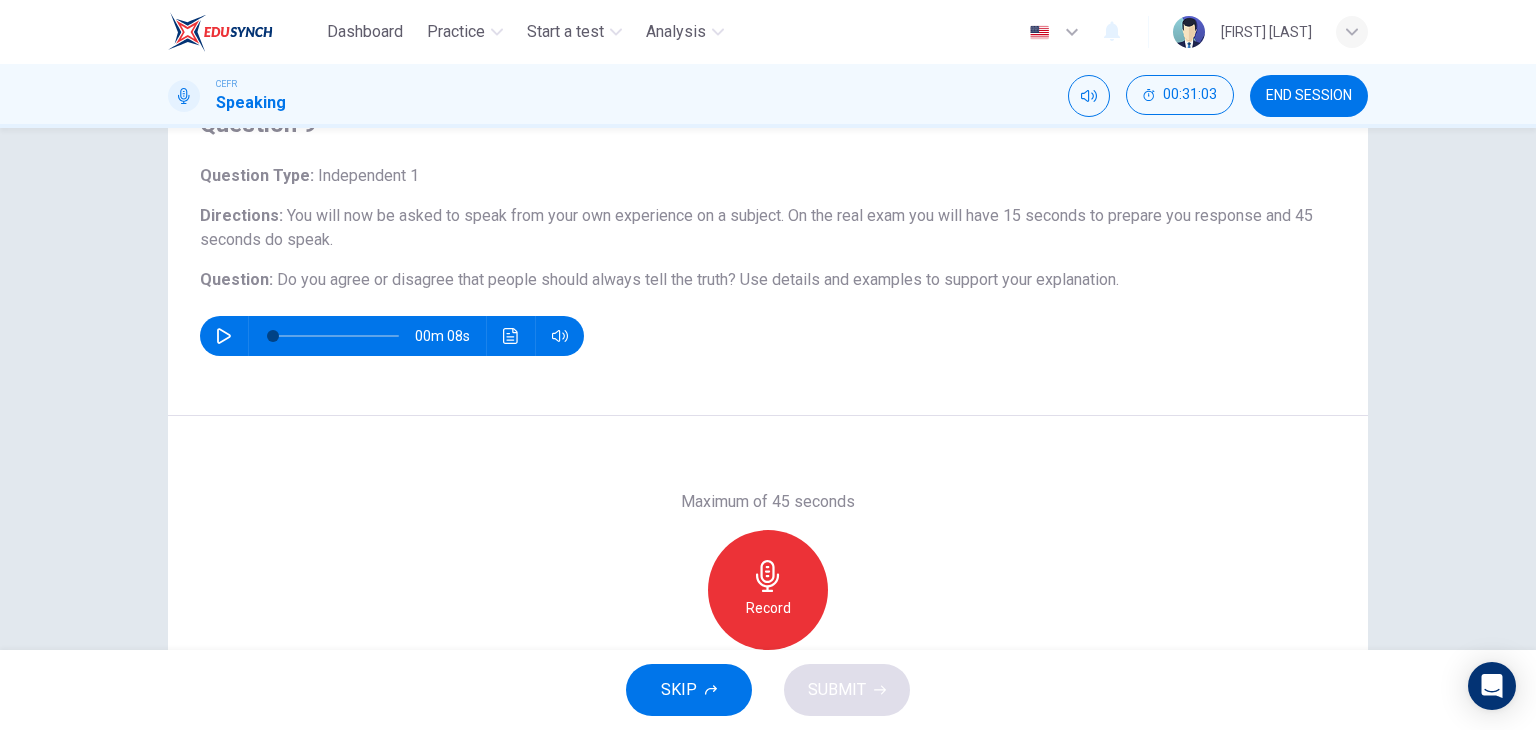 click at bounding box center (768, 576) 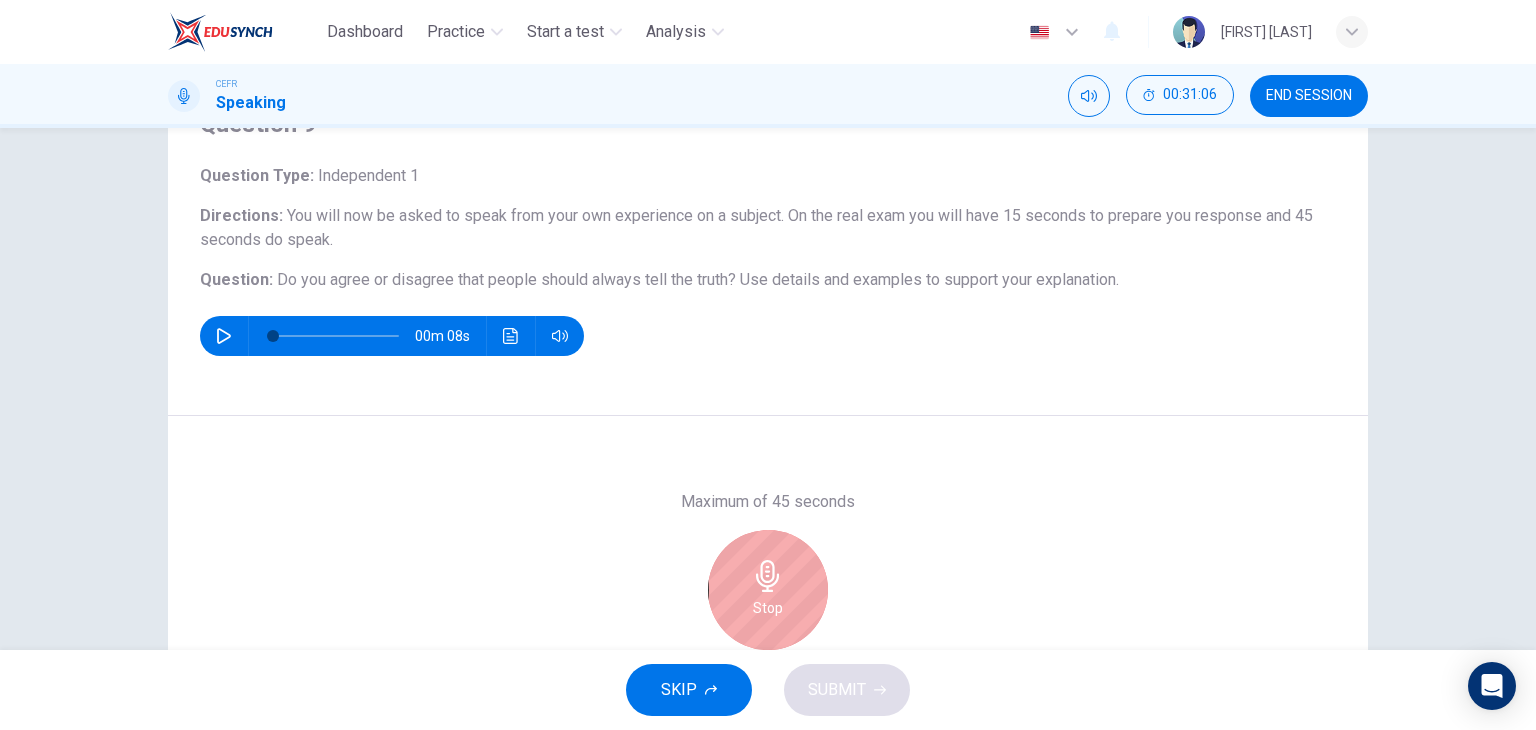 drag, startPoint x: 791, startPoint y: 508, endPoint x: 810, endPoint y: 425, distance: 85.146935 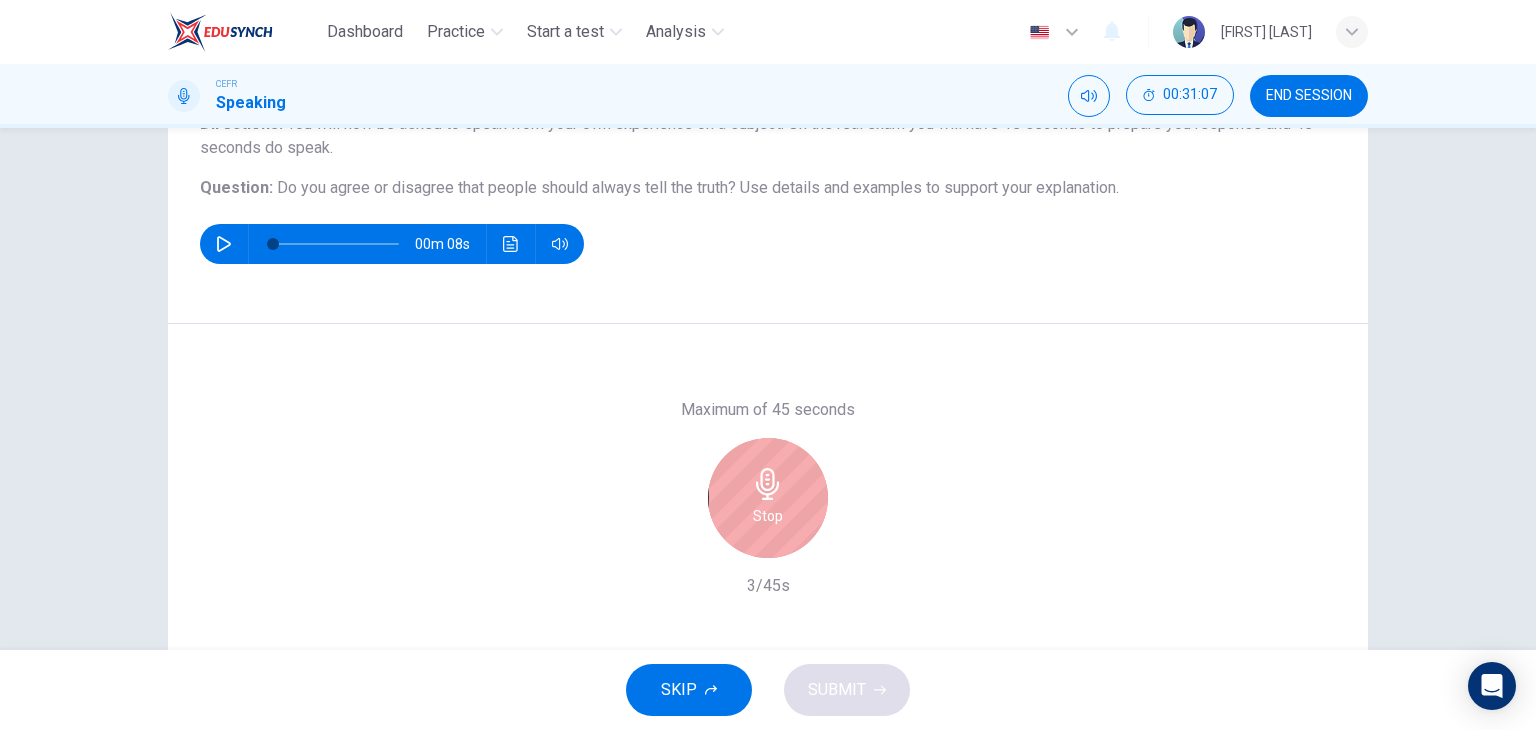 scroll, scrollTop: 200, scrollLeft: 0, axis: vertical 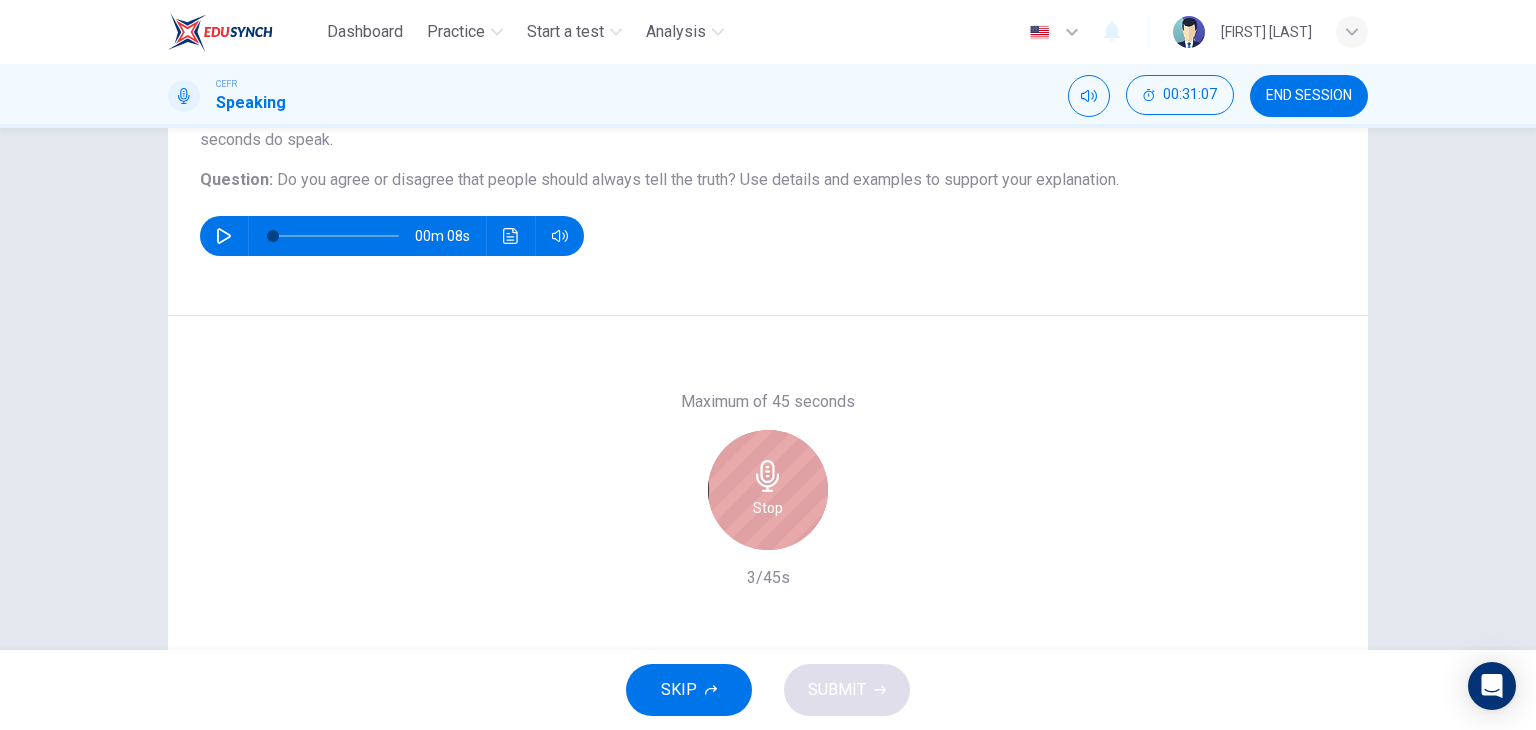 click on "Stop" at bounding box center (768, 508) 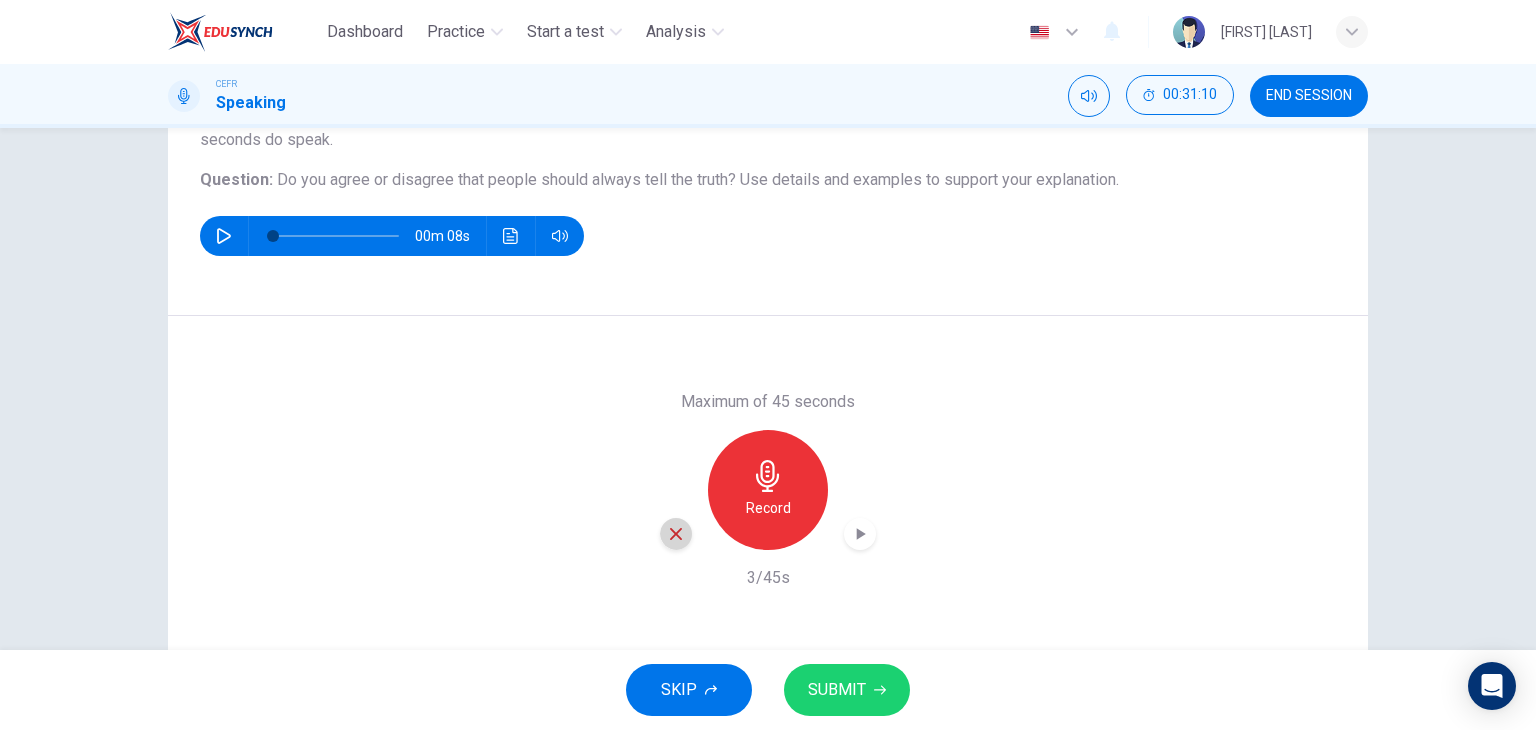 click at bounding box center (676, 534) 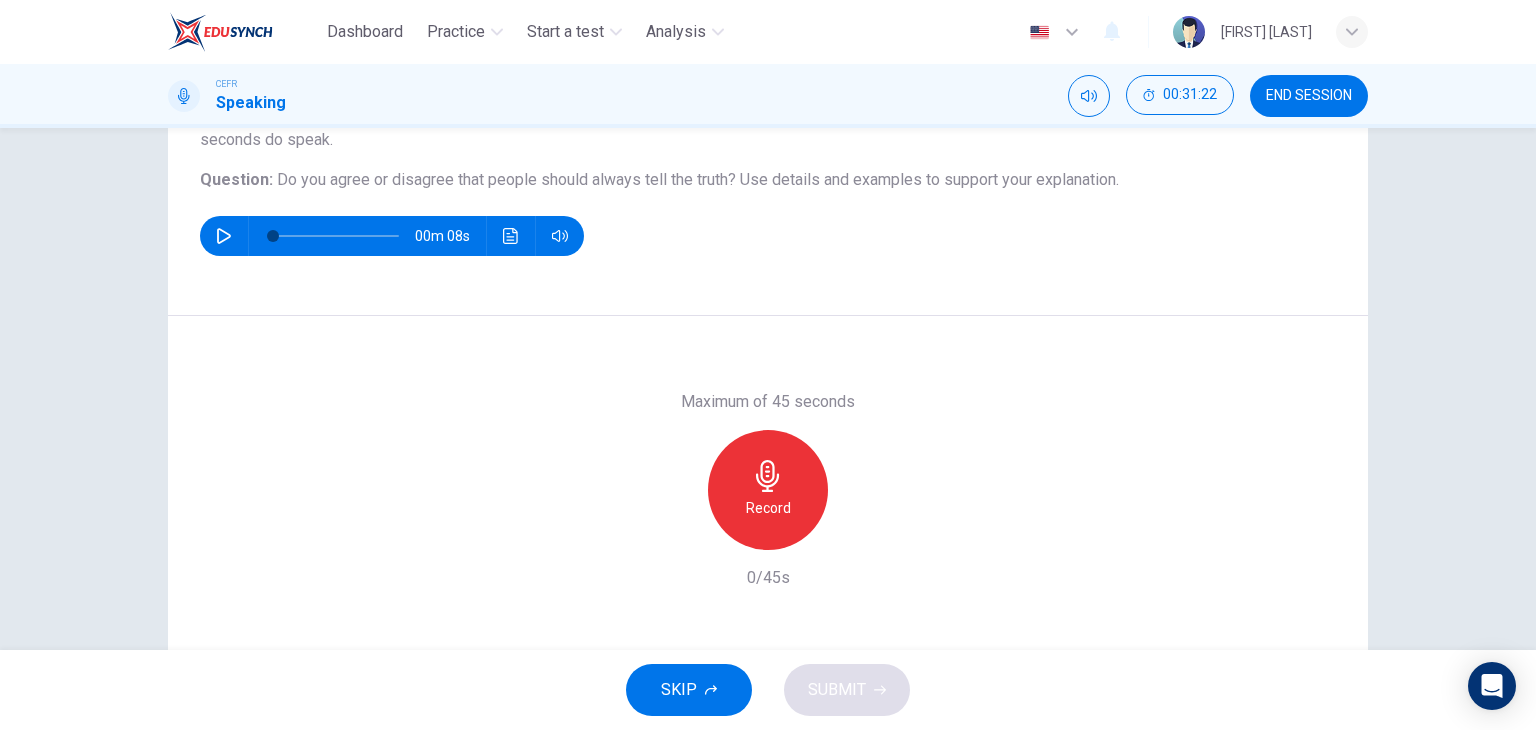 click on "Record" at bounding box center [768, 508] 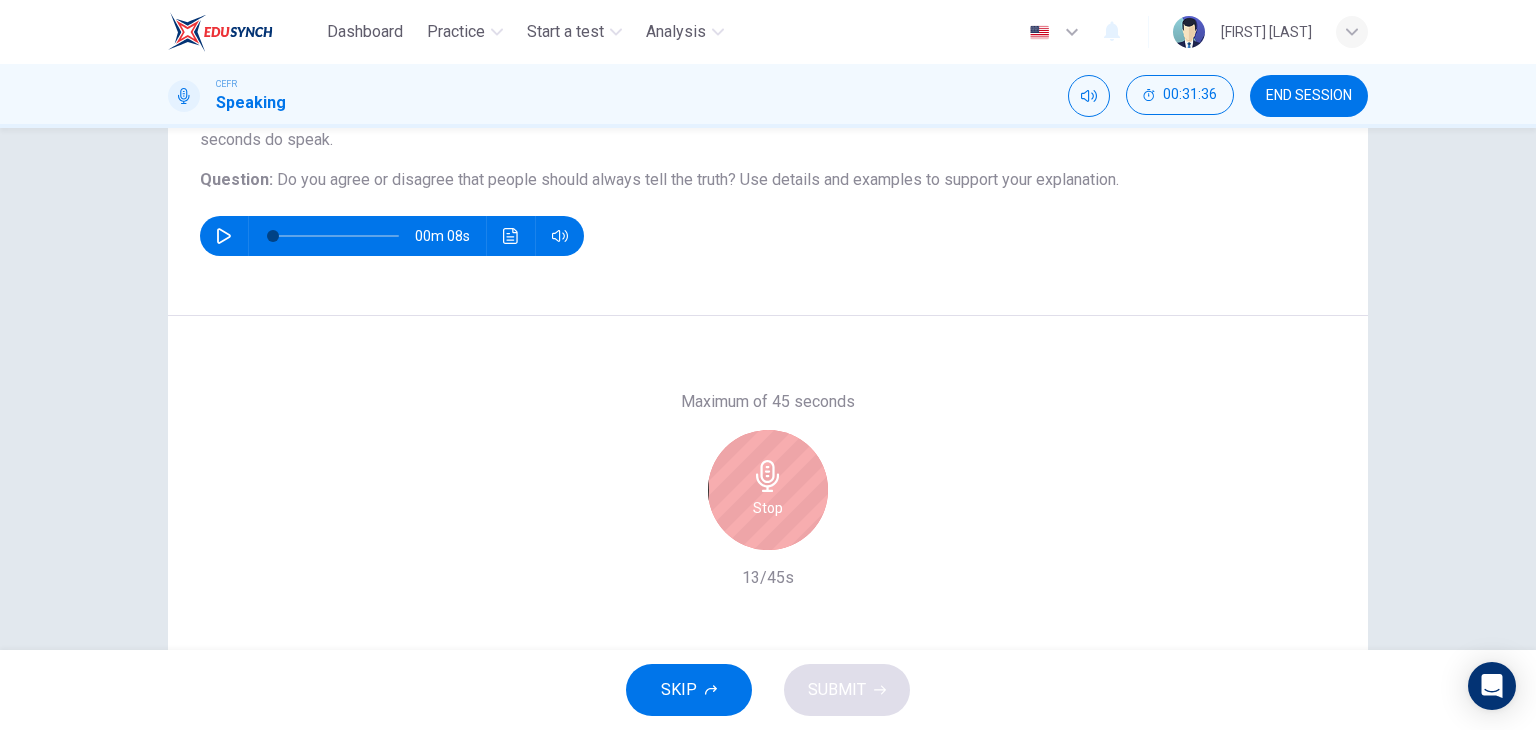 click on "Stop" at bounding box center [768, 508] 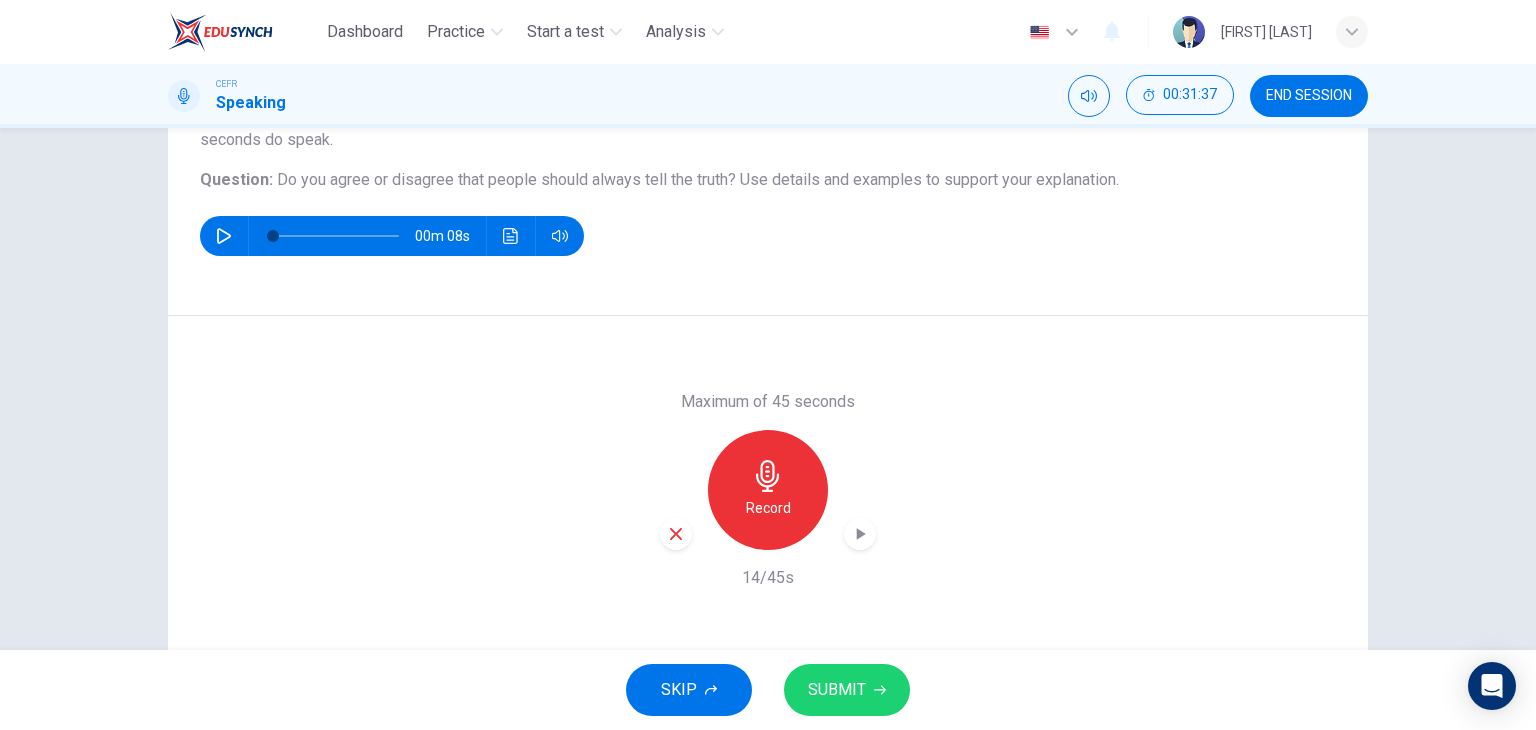click at bounding box center (676, 534) 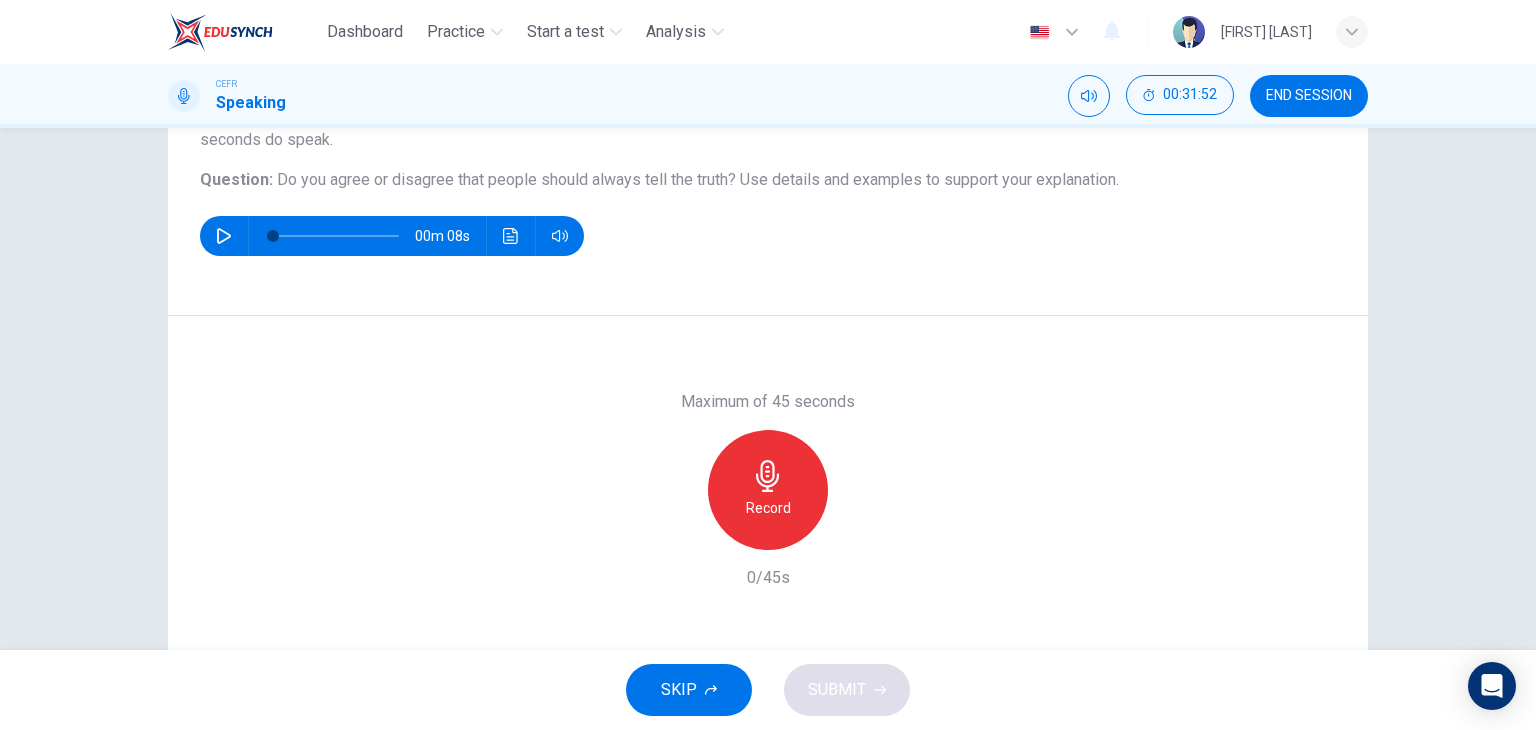 click at bounding box center (224, 236) 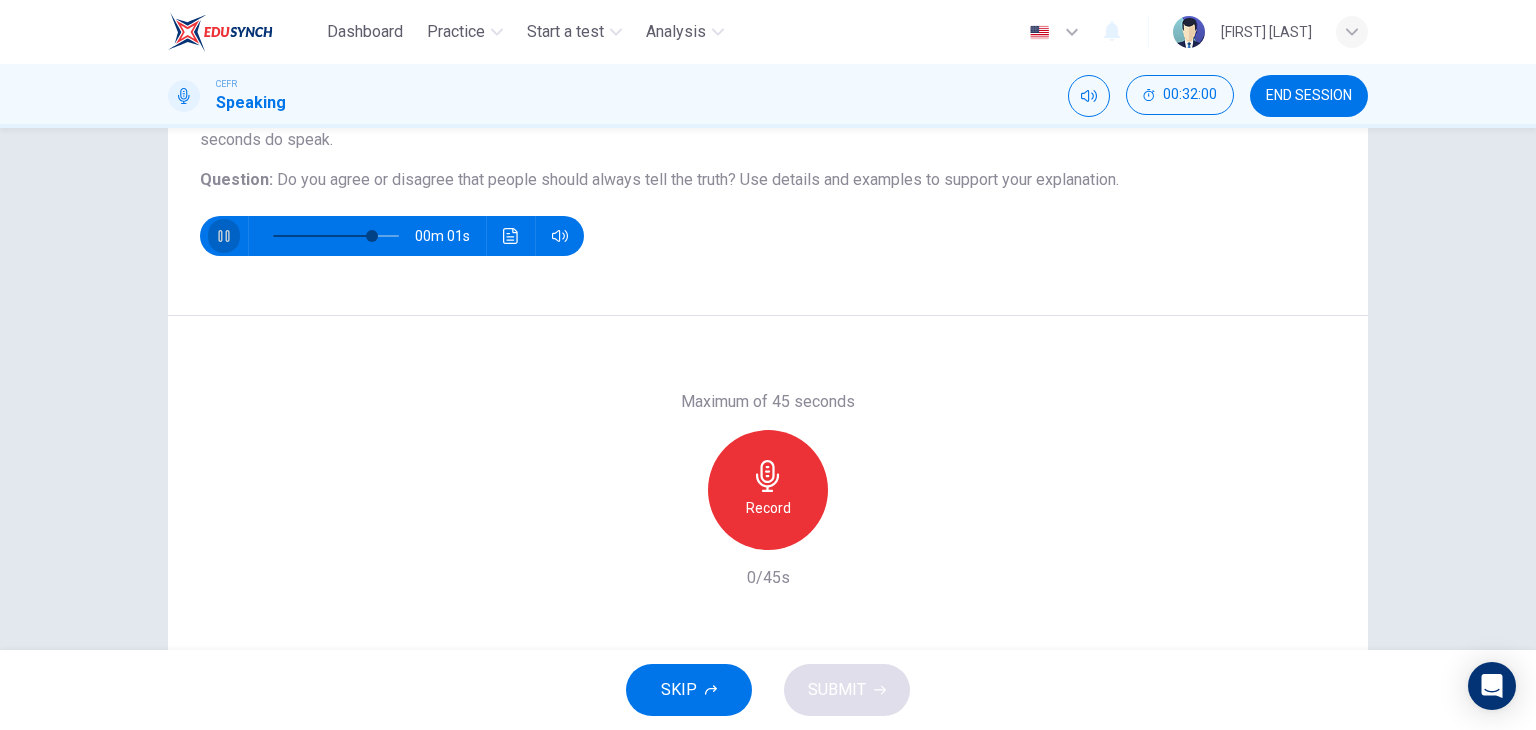 click at bounding box center [224, 236] 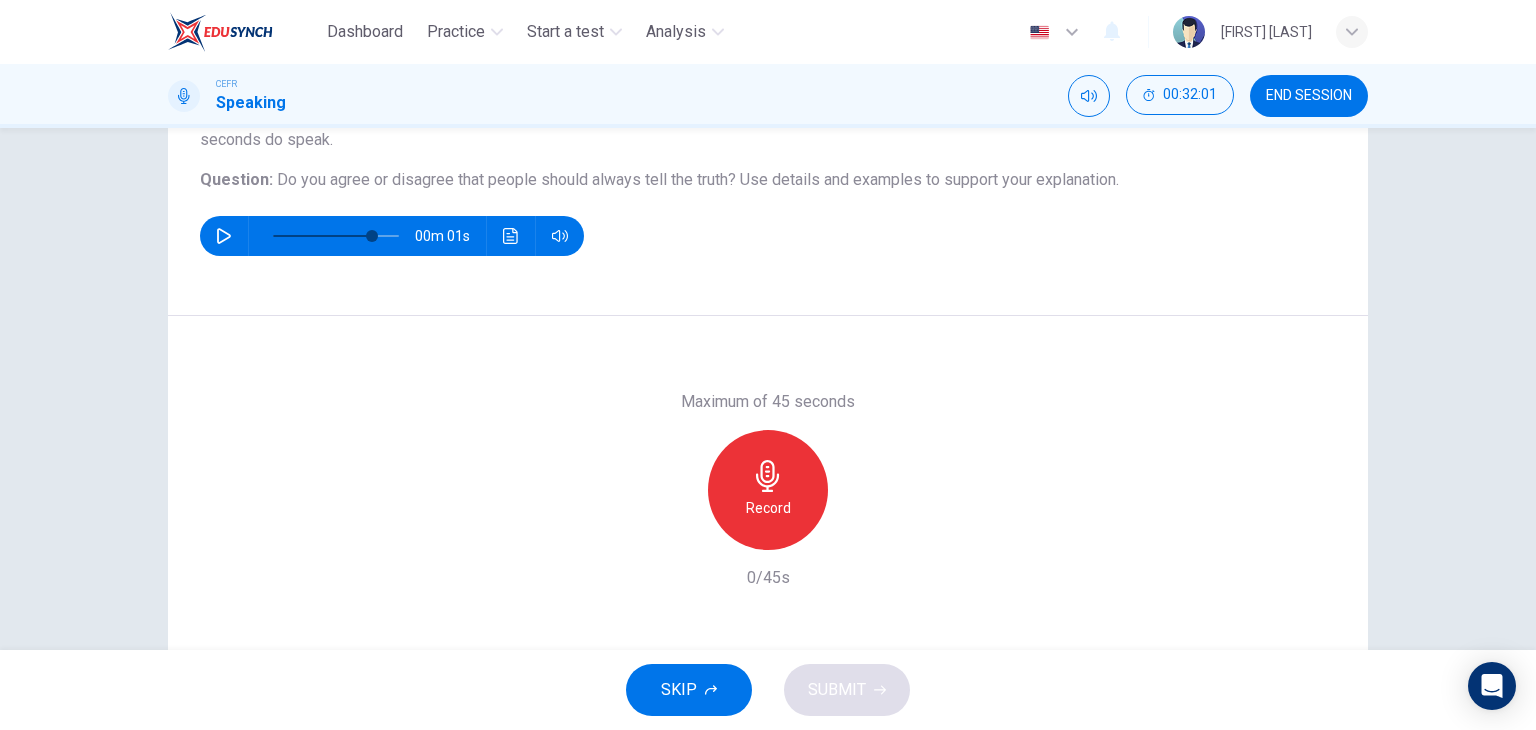 click on "Record" at bounding box center (768, 490) 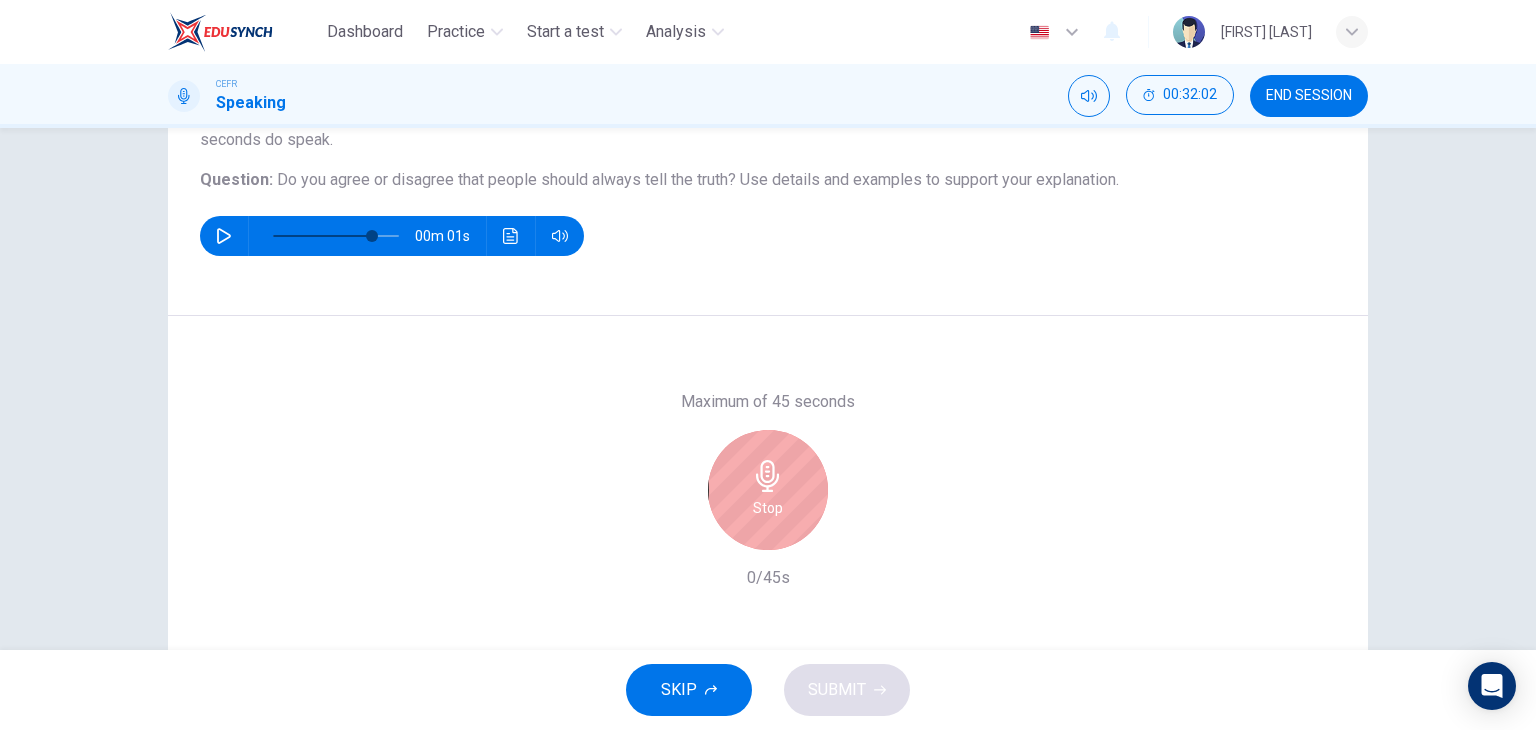 click on "Stop" at bounding box center [768, 490] 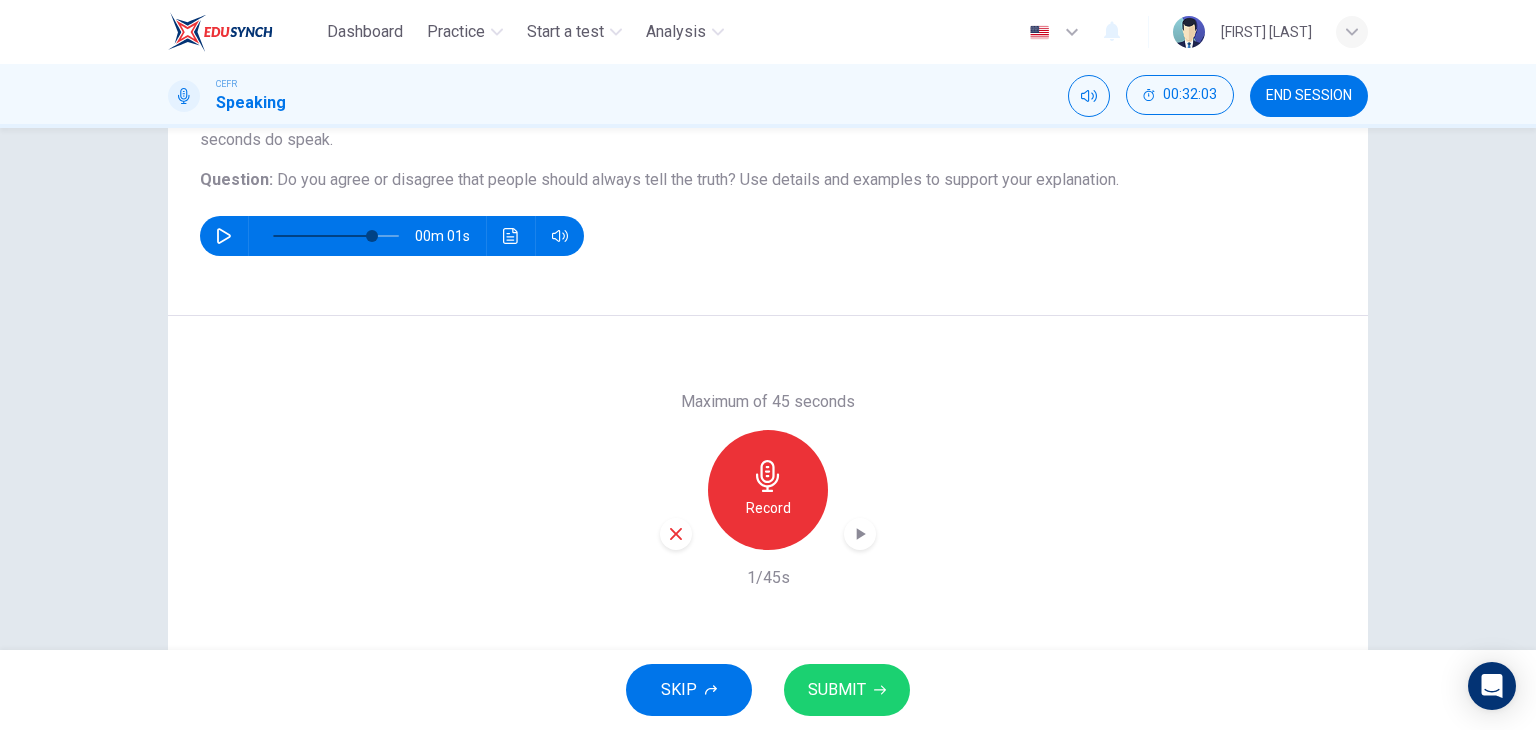 click on "Maximum of 45 seconds Record 1/45s" at bounding box center [768, 490] 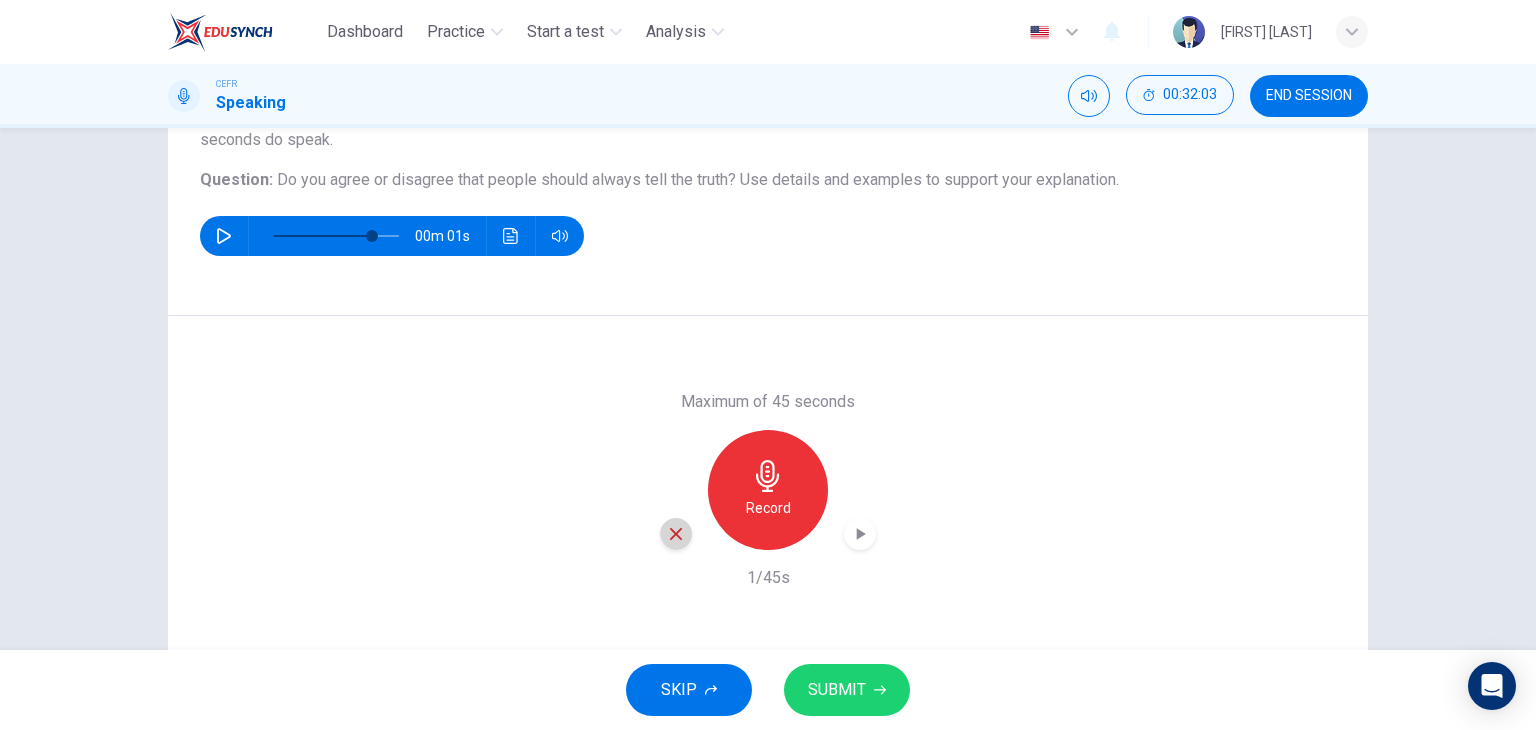 click at bounding box center [676, 534] 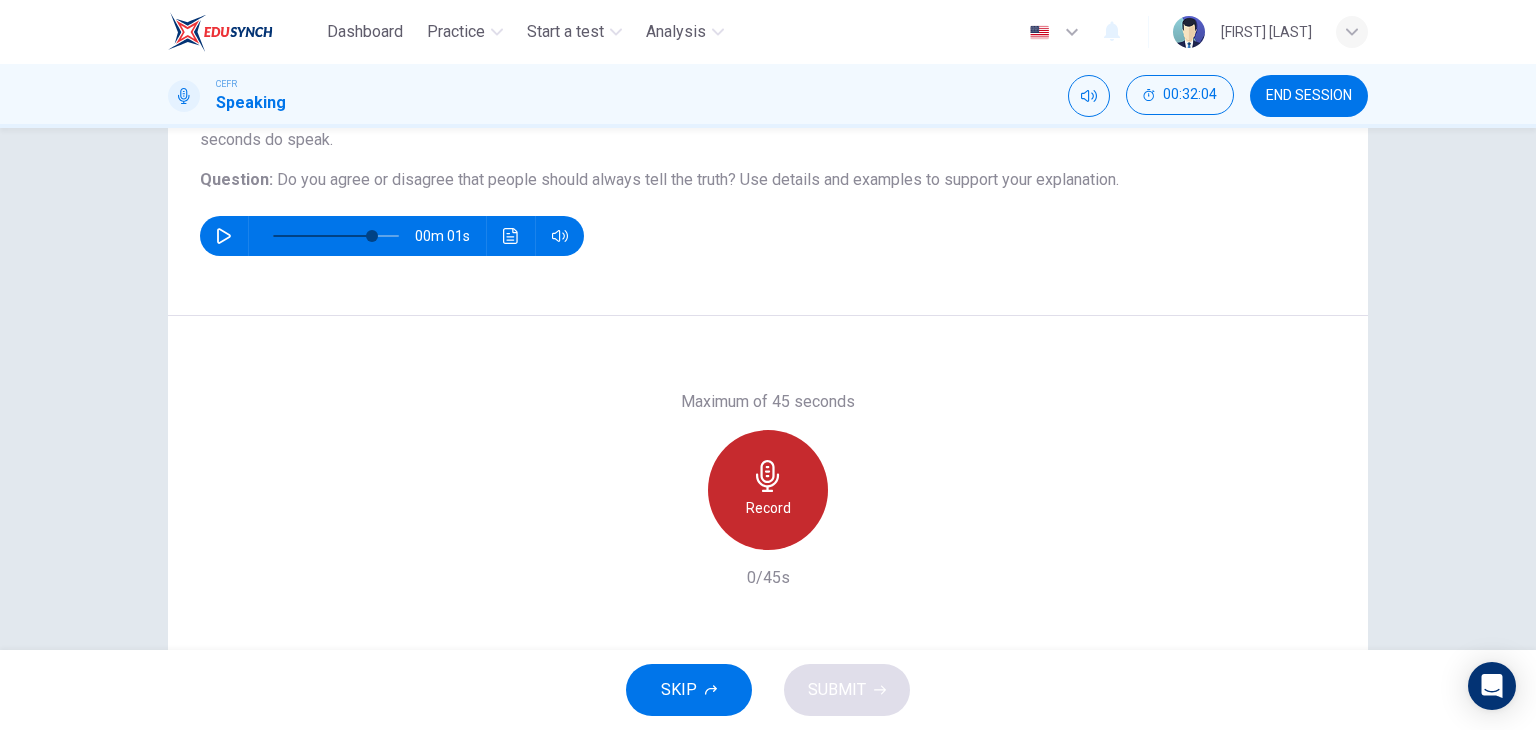 click on "Record" at bounding box center [768, 490] 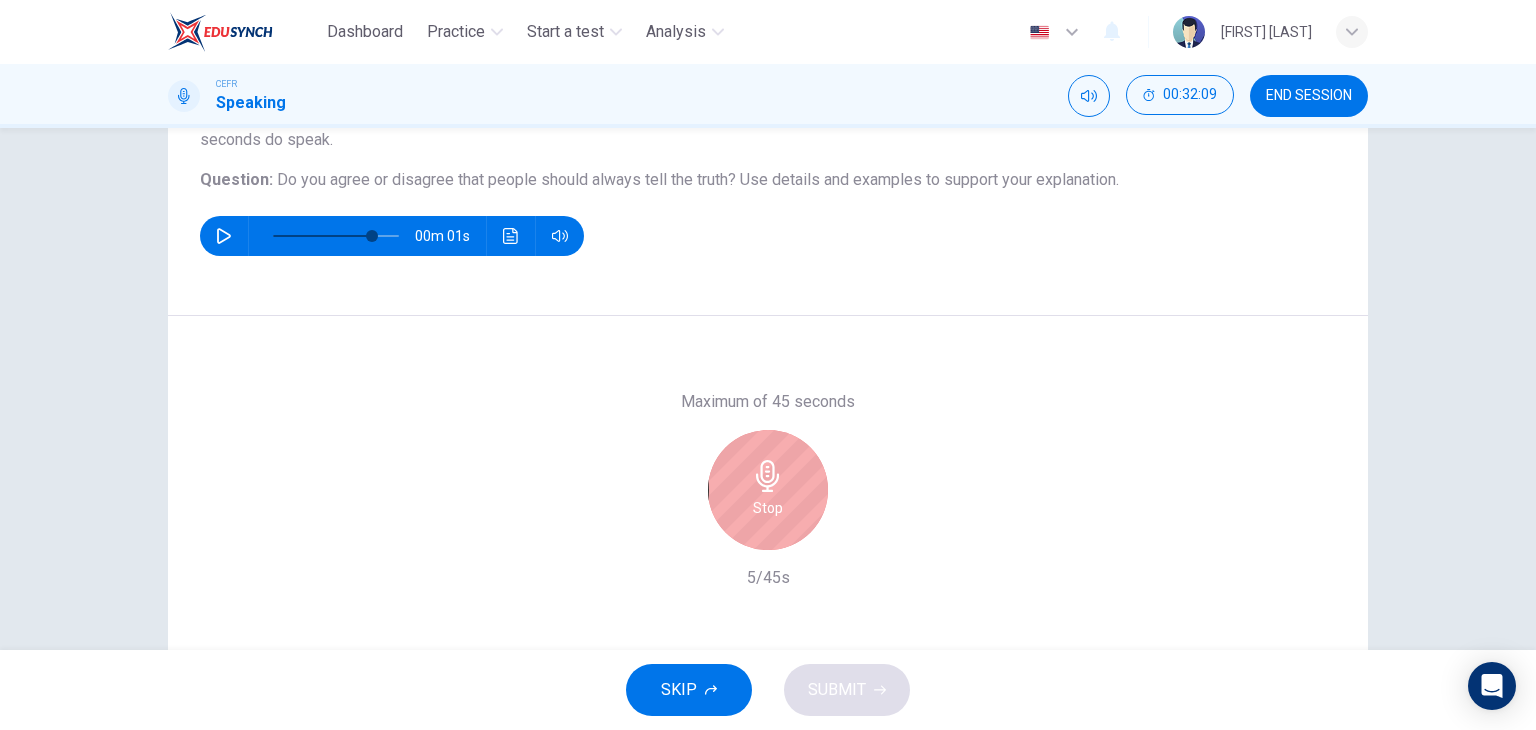 click on "Stop" at bounding box center [768, 490] 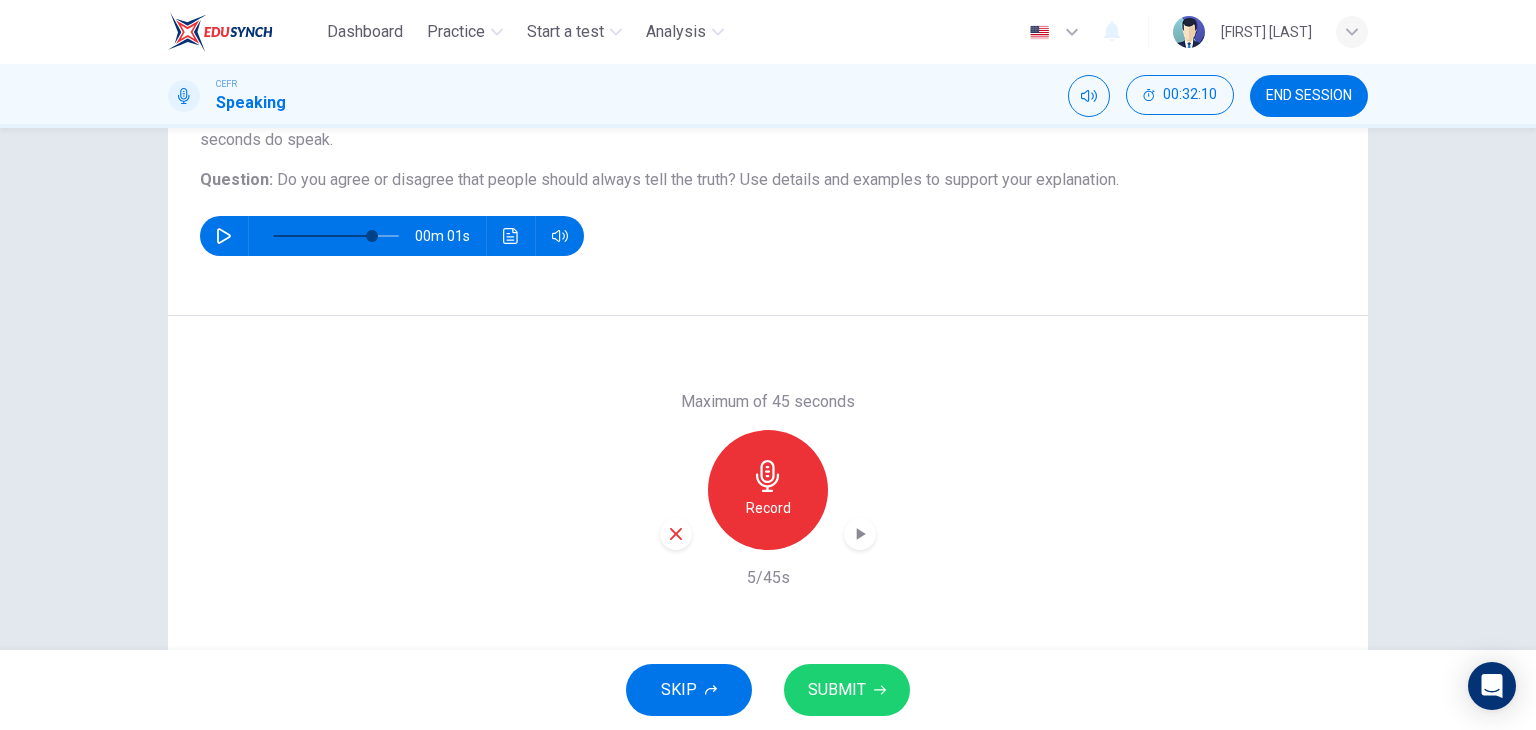 click at bounding box center (676, 534) 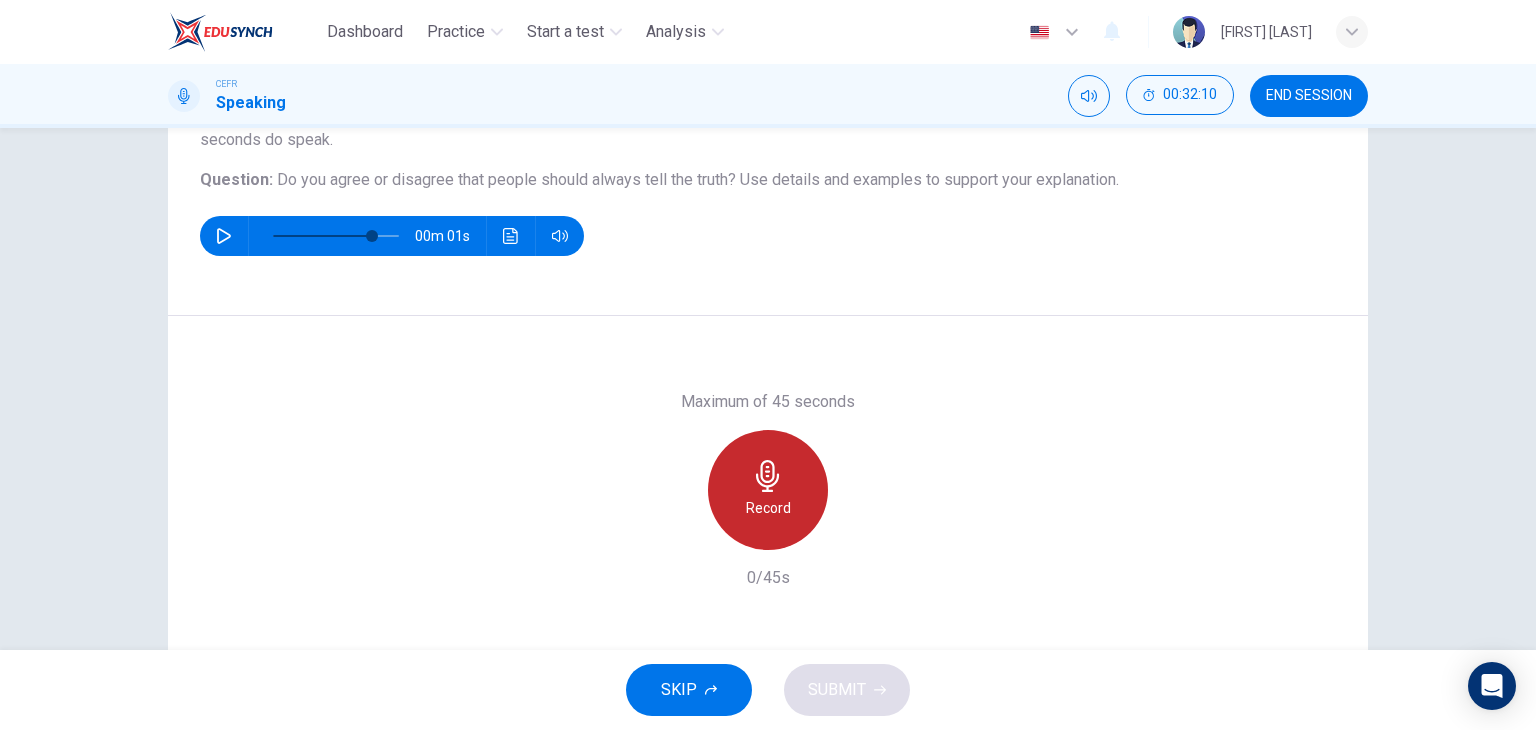 click on "Record" at bounding box center [768, 508] 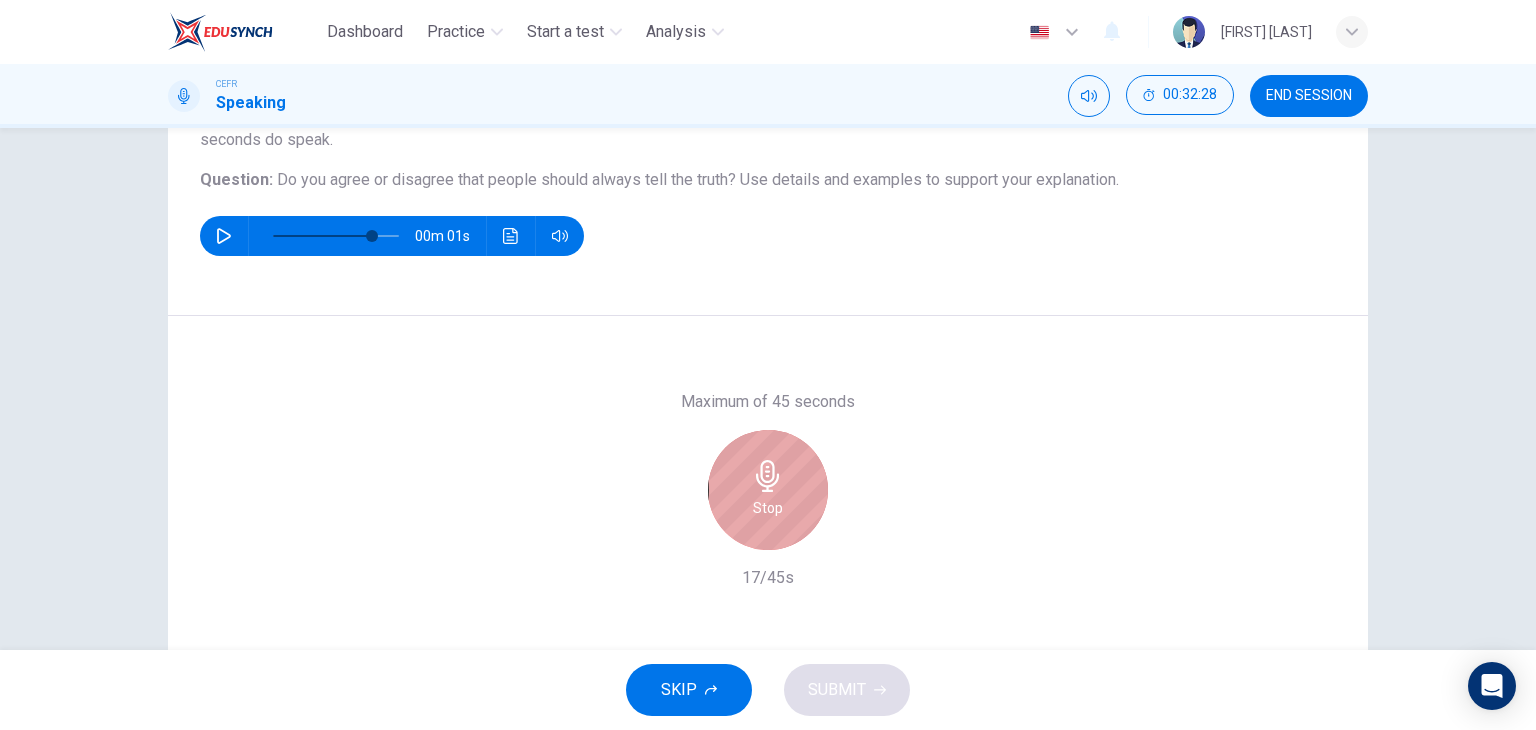 click on "Stop" at bounding box center (768, 508) 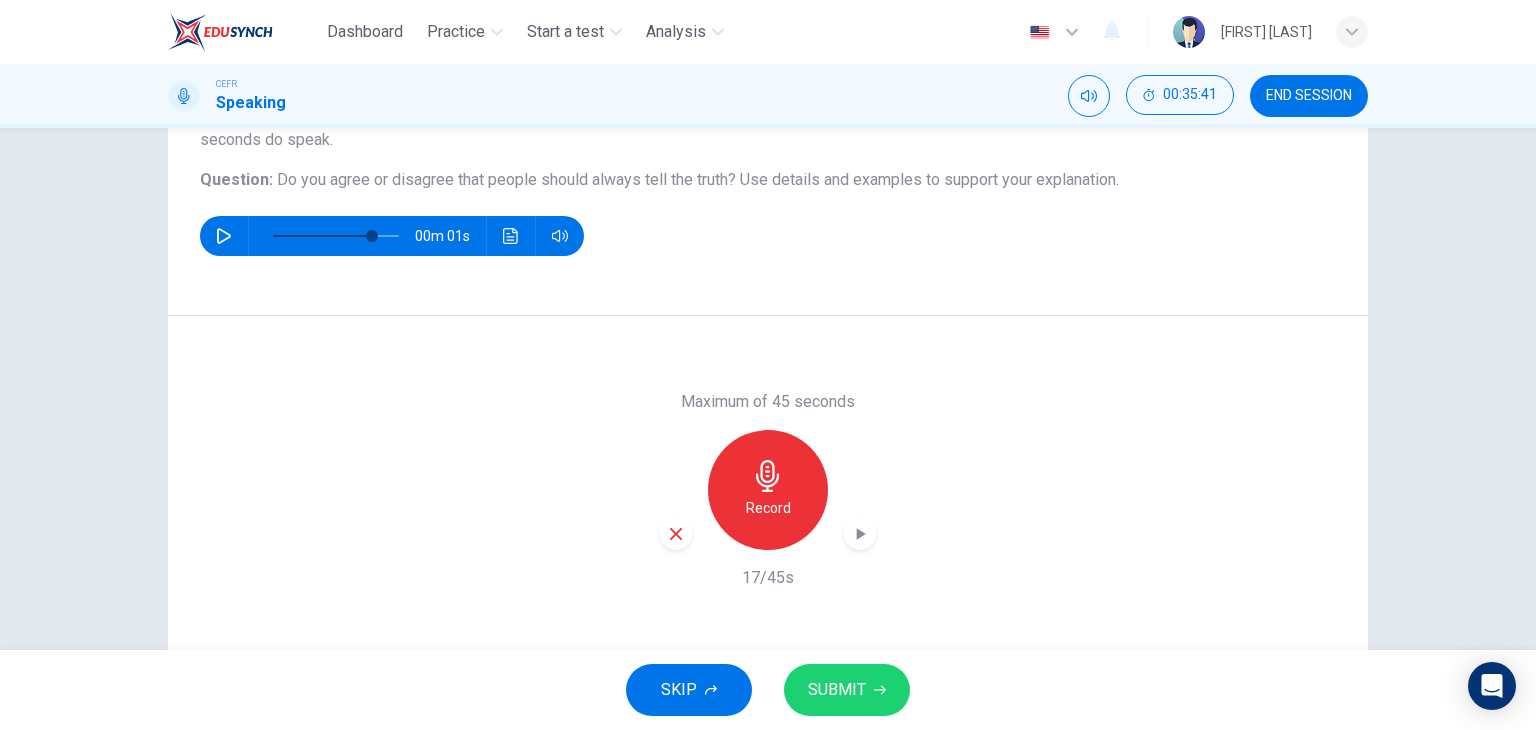 click at bounding box center [676, 534] 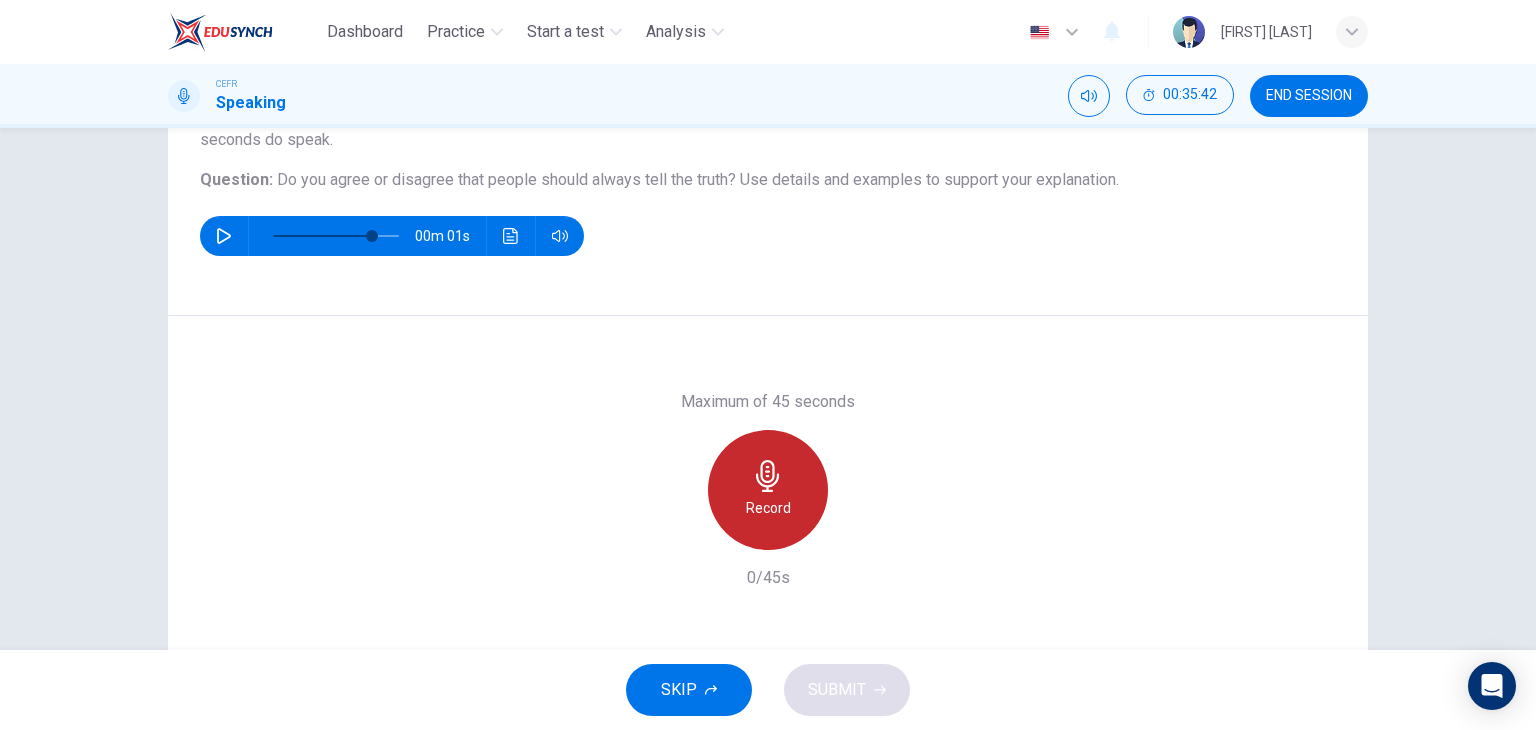 click on "Record" at bounding box center (768, 508) 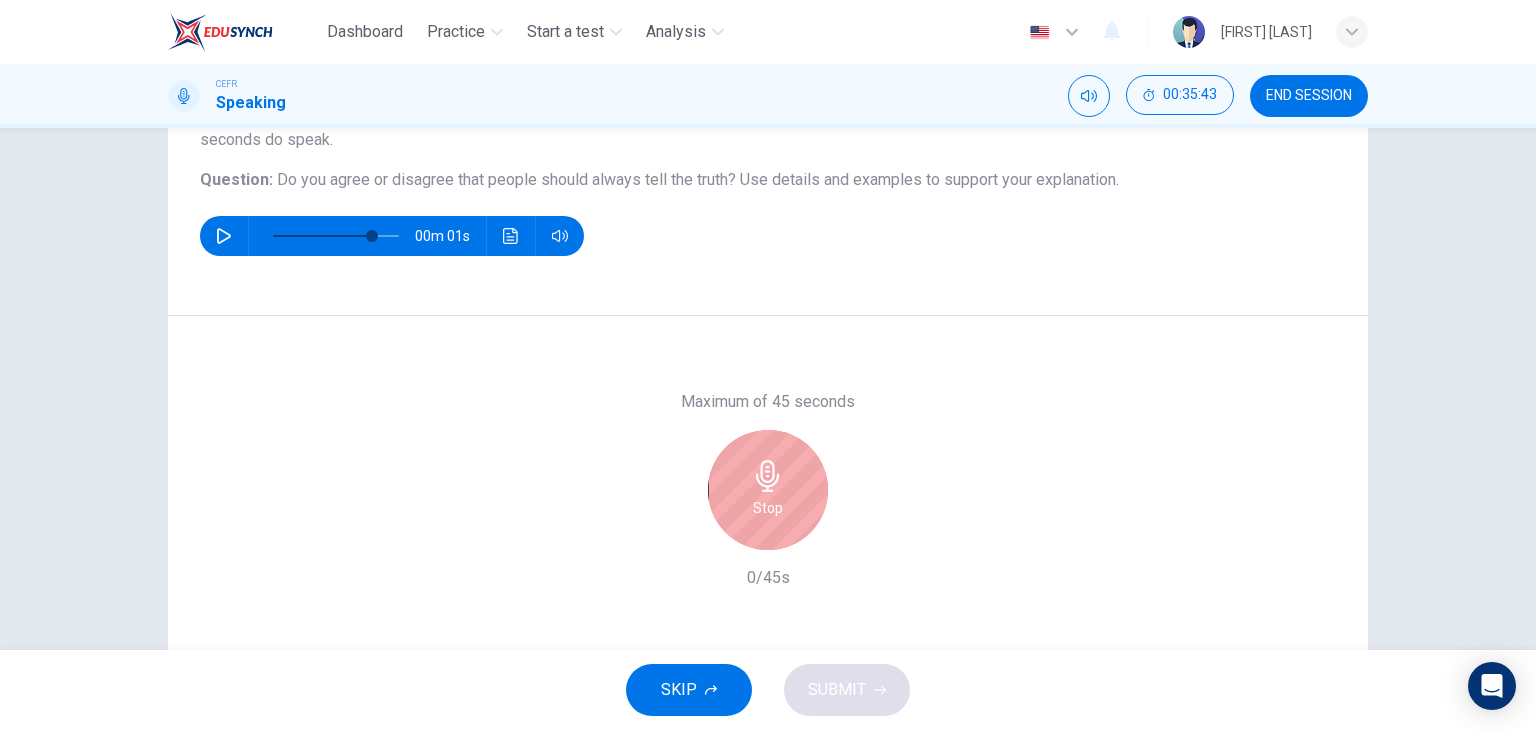 click on "Stop" at bounding box center [768, 508] 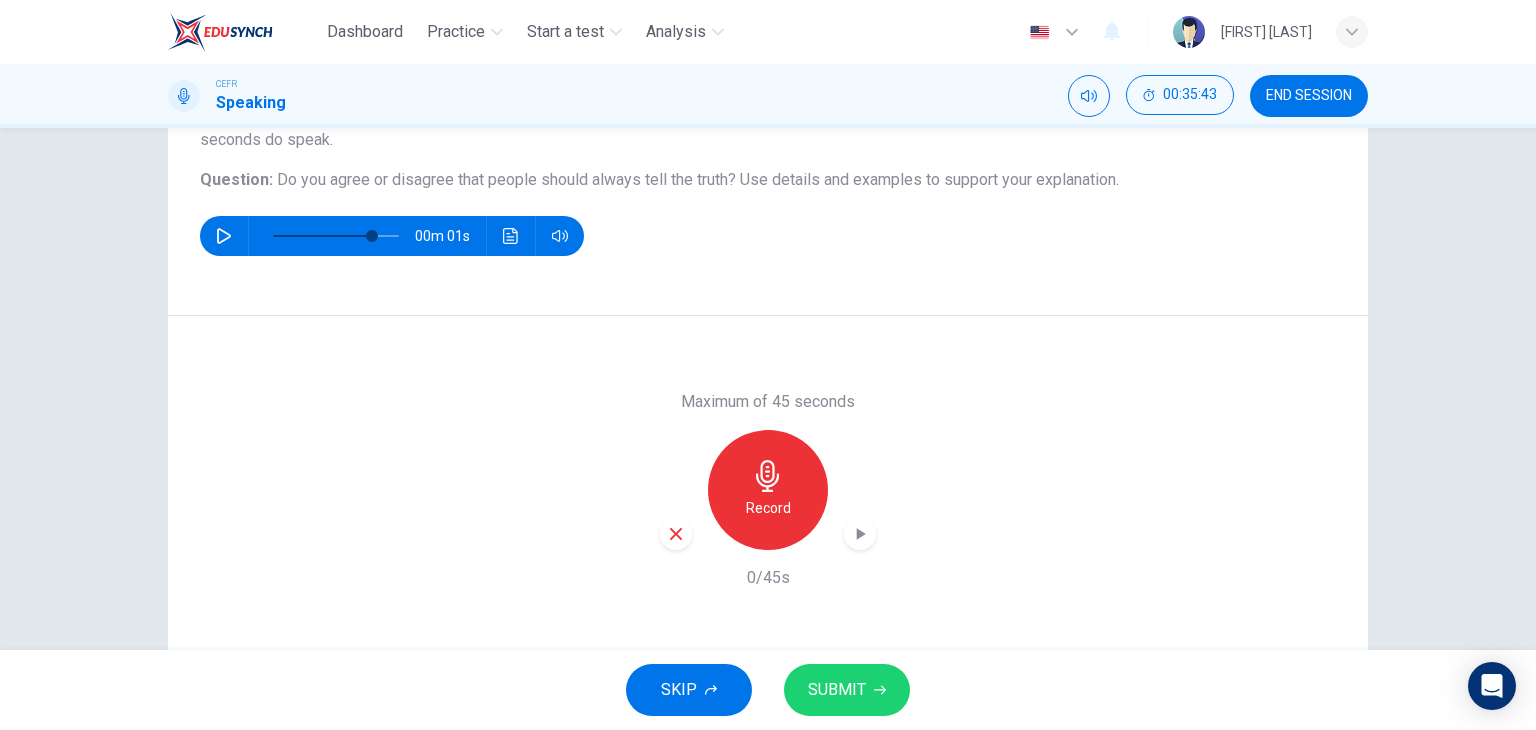 click at bounding box center [676, 534] 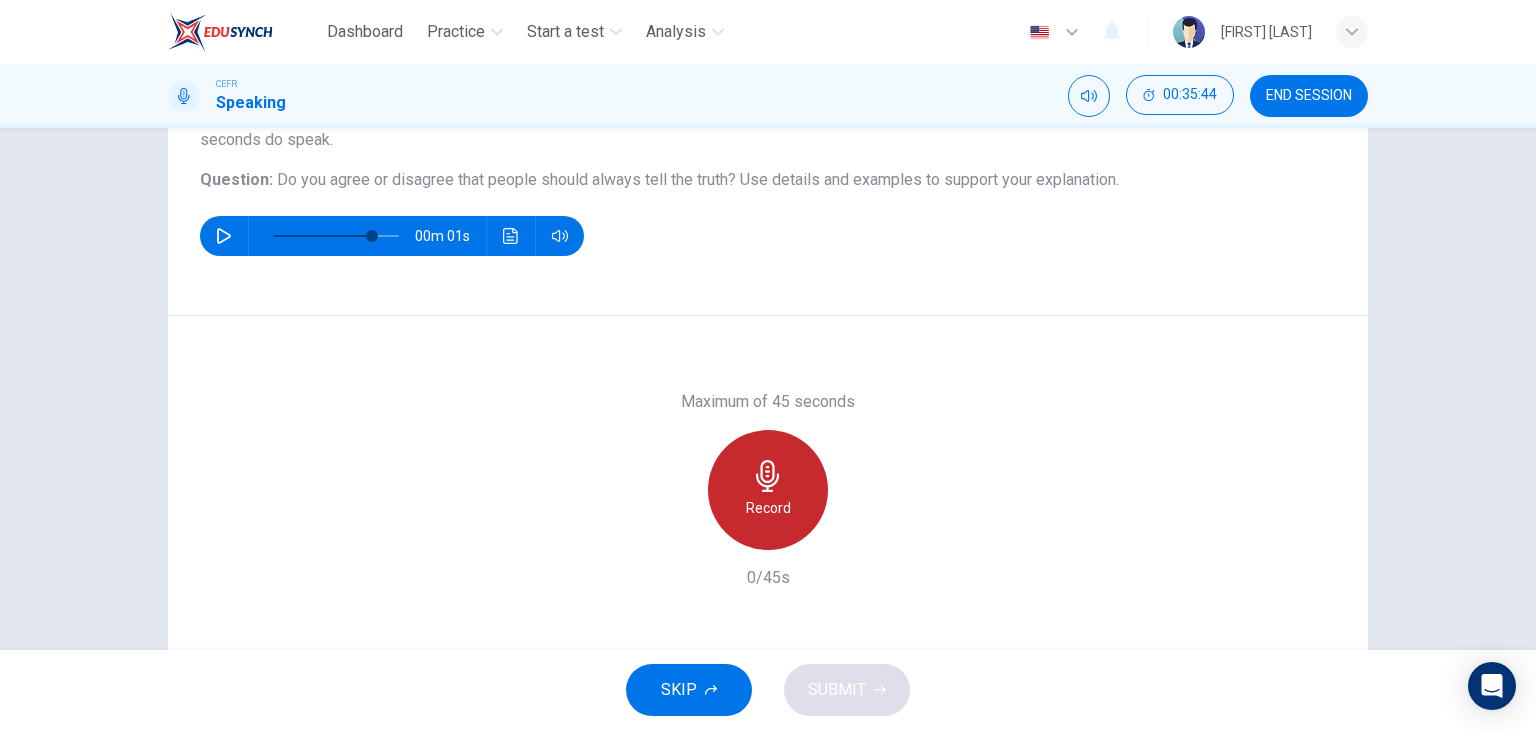 click on "Record" at bounding box center (768, 490) 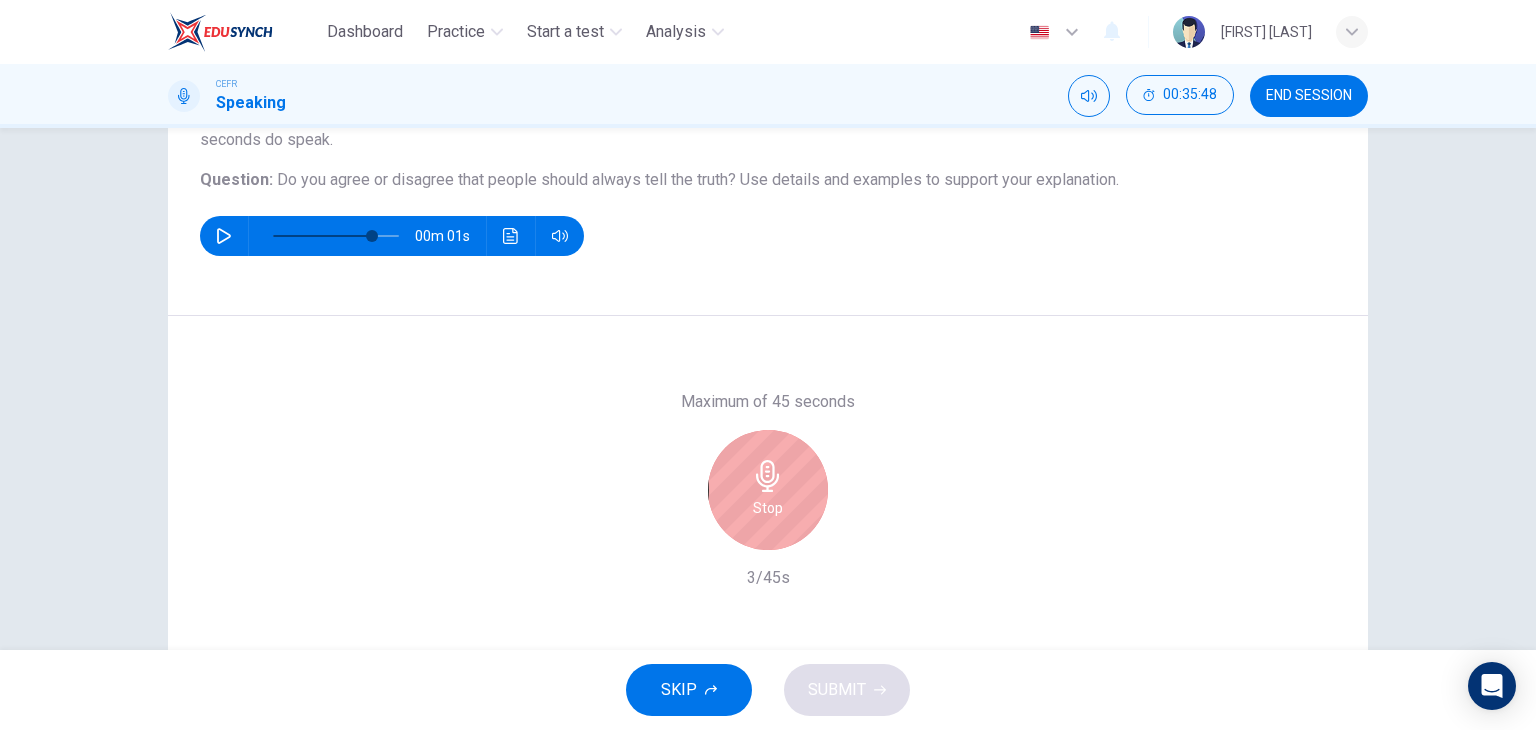 click on "Stop" at bounding box center [768, 490] 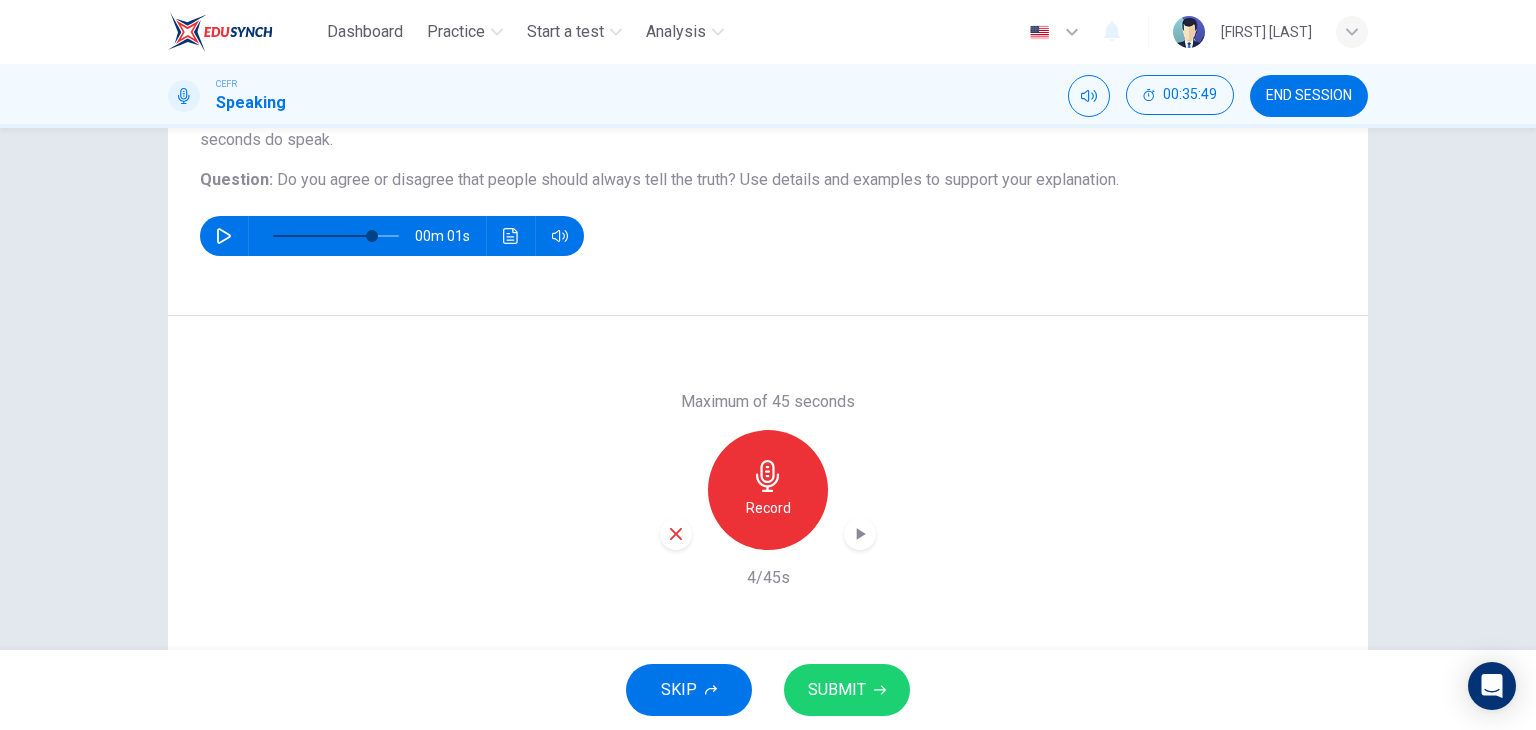 drag, startPoint x: 656, startPoint y: 536, endPoint x: 672, endPoint y: 531, distance: 16.763054 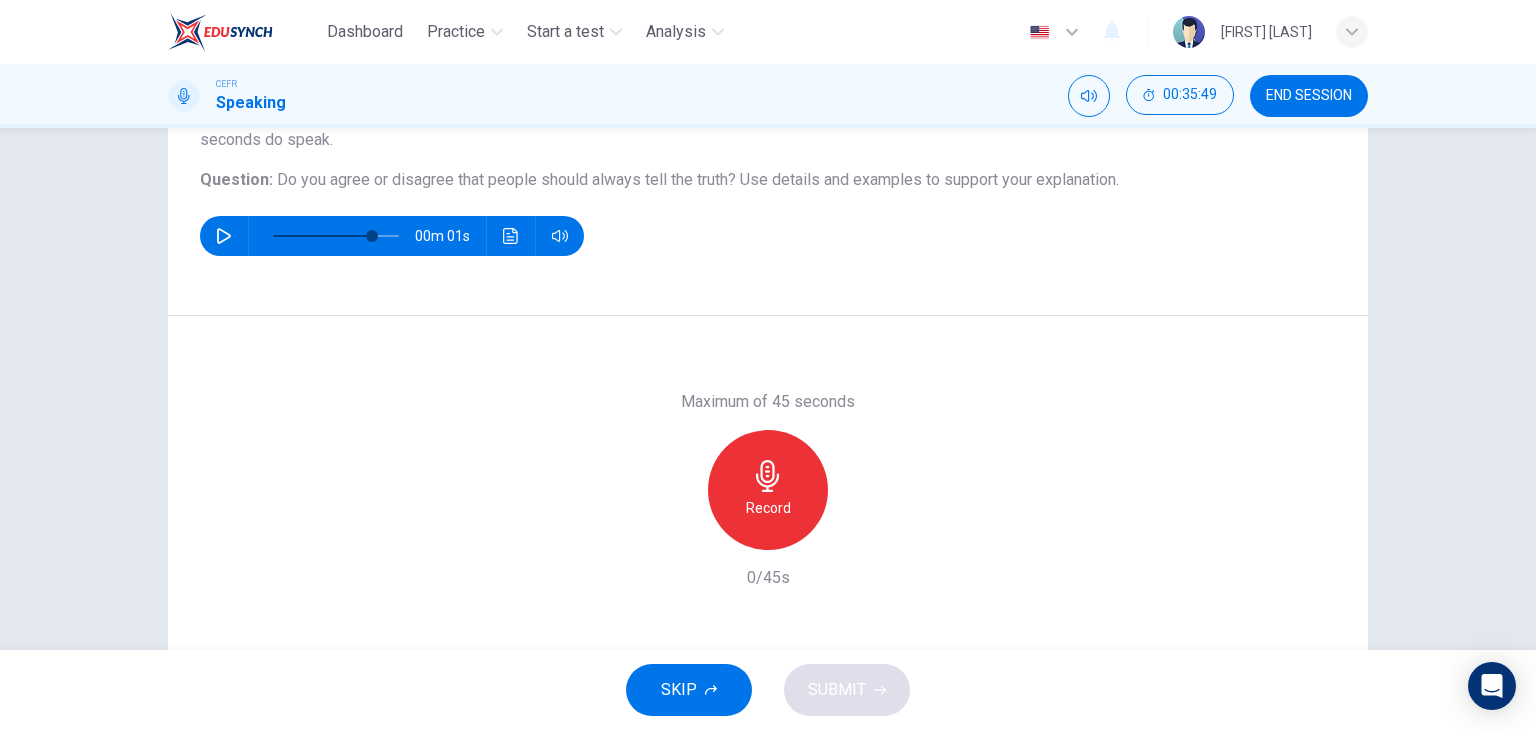 click on "Record" at bounding box center [768, 490] 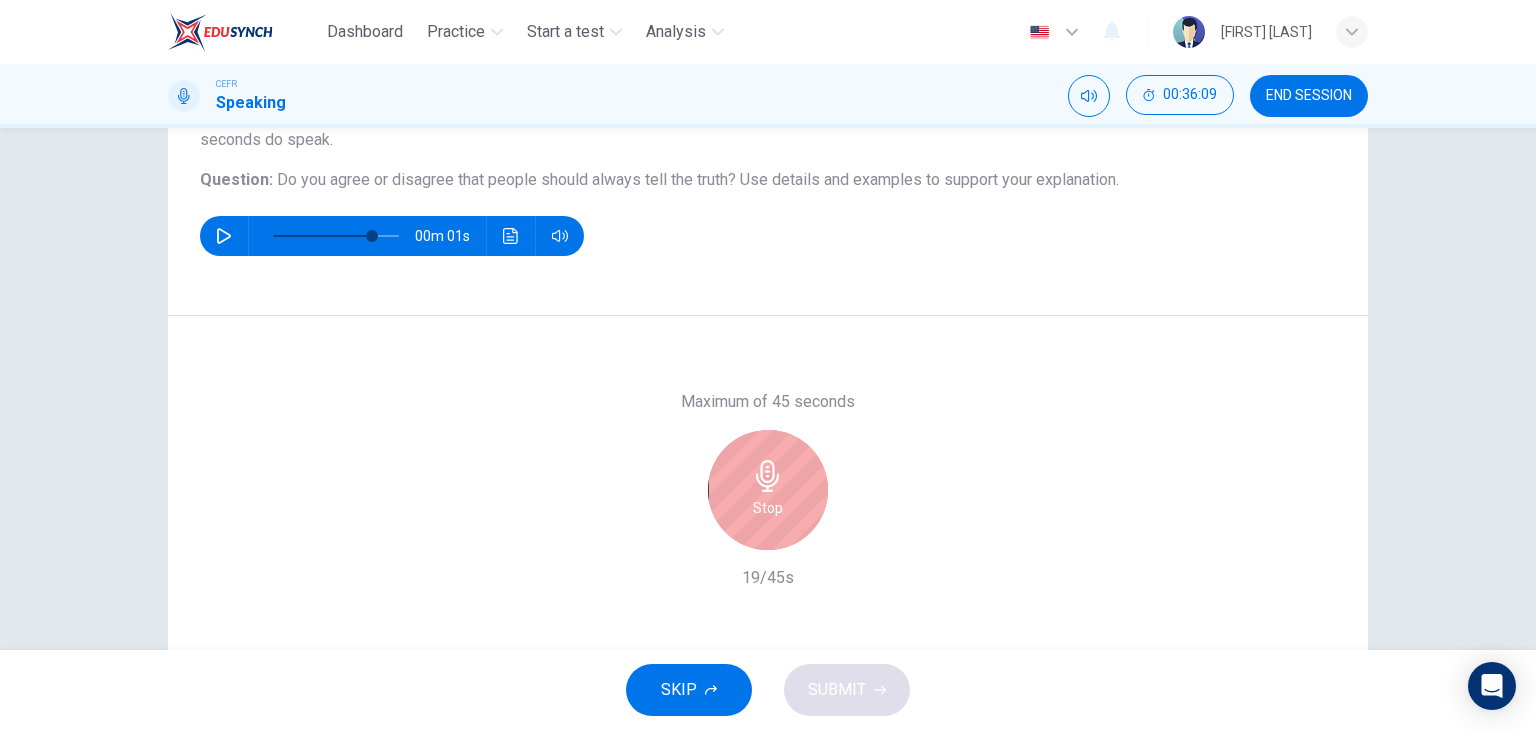 click on "Stop" at bounding box center (768, 490) 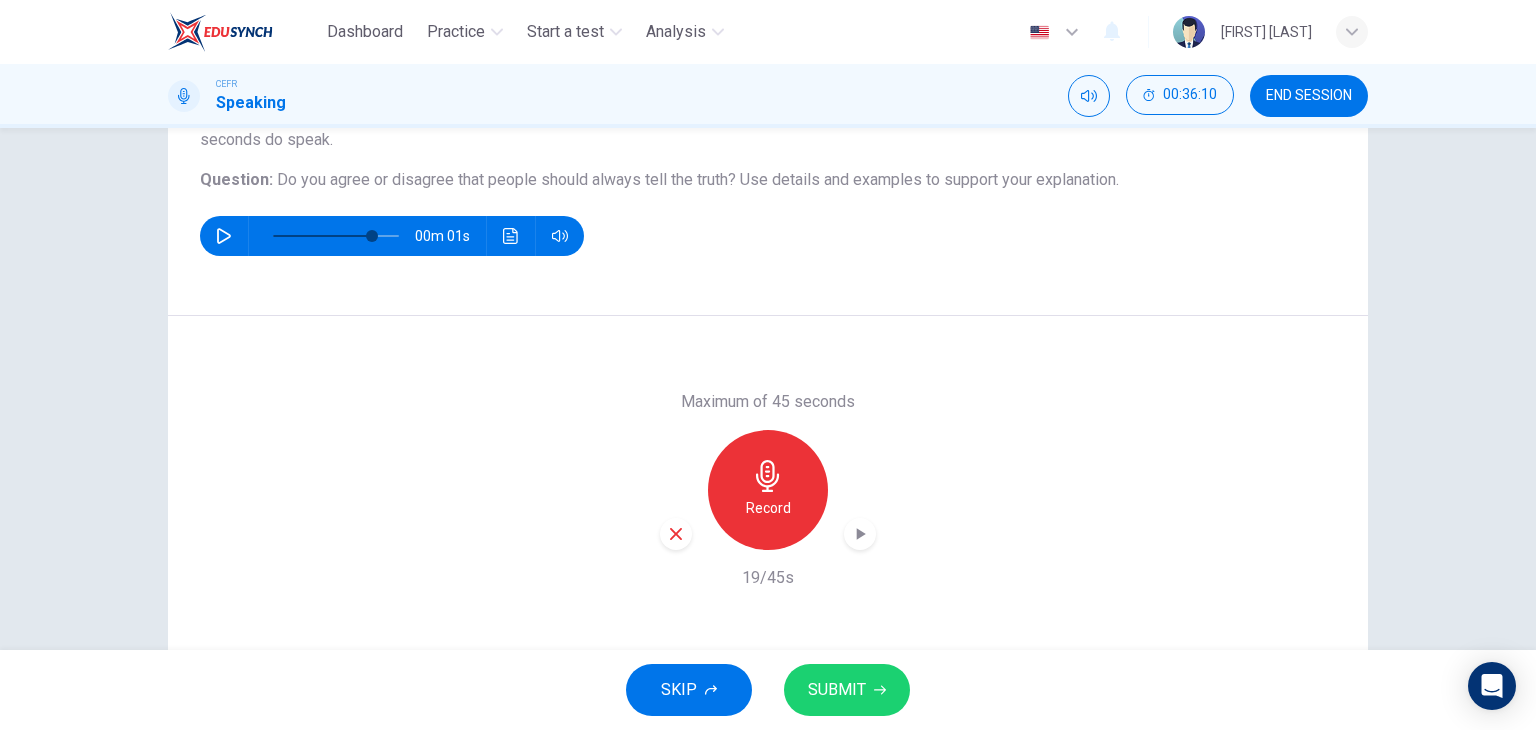 click at bounding box center [676, 534] 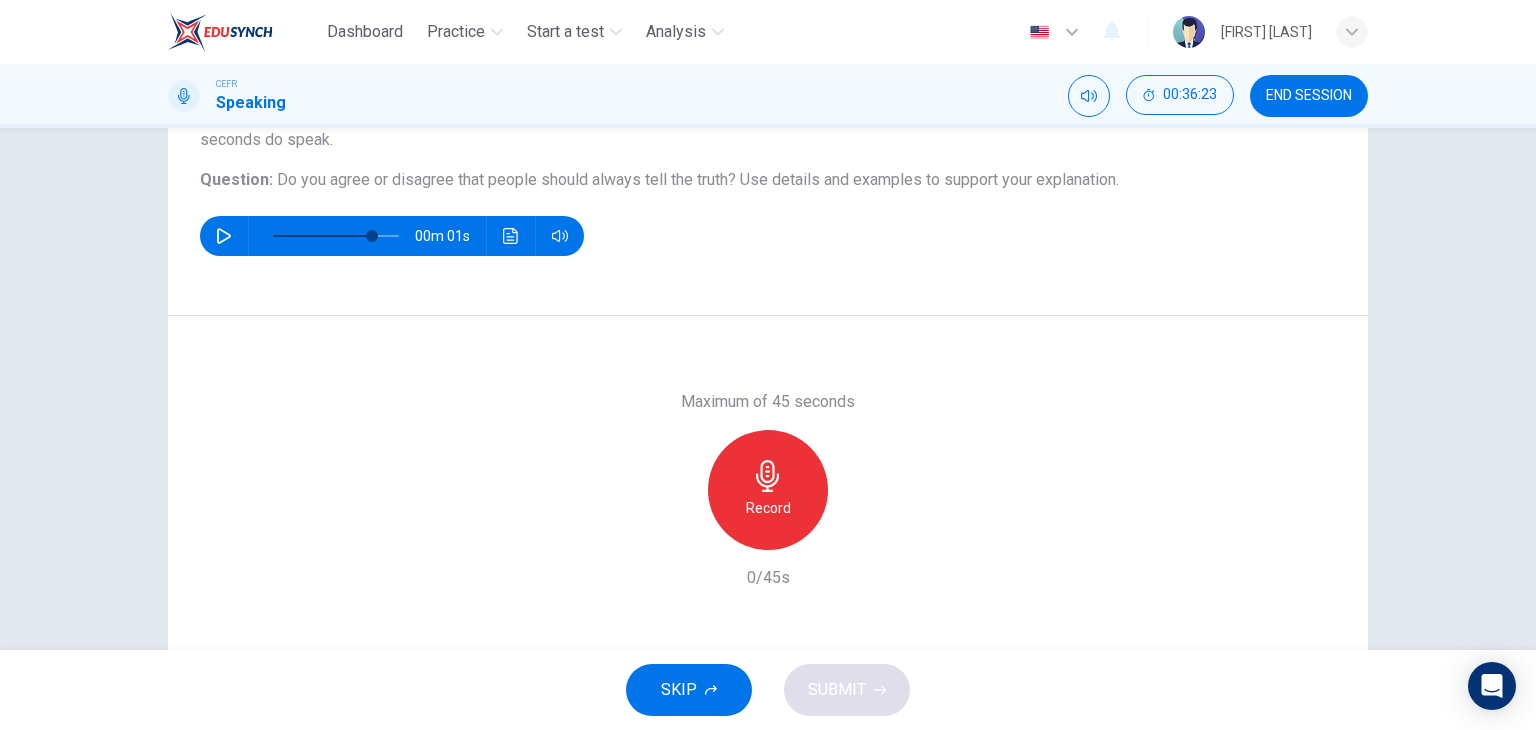 click on "Question :   Do you agree or disagree that people should always tell the truth?    Use details and examples to support your explanation." at bounding box center (768, 180) 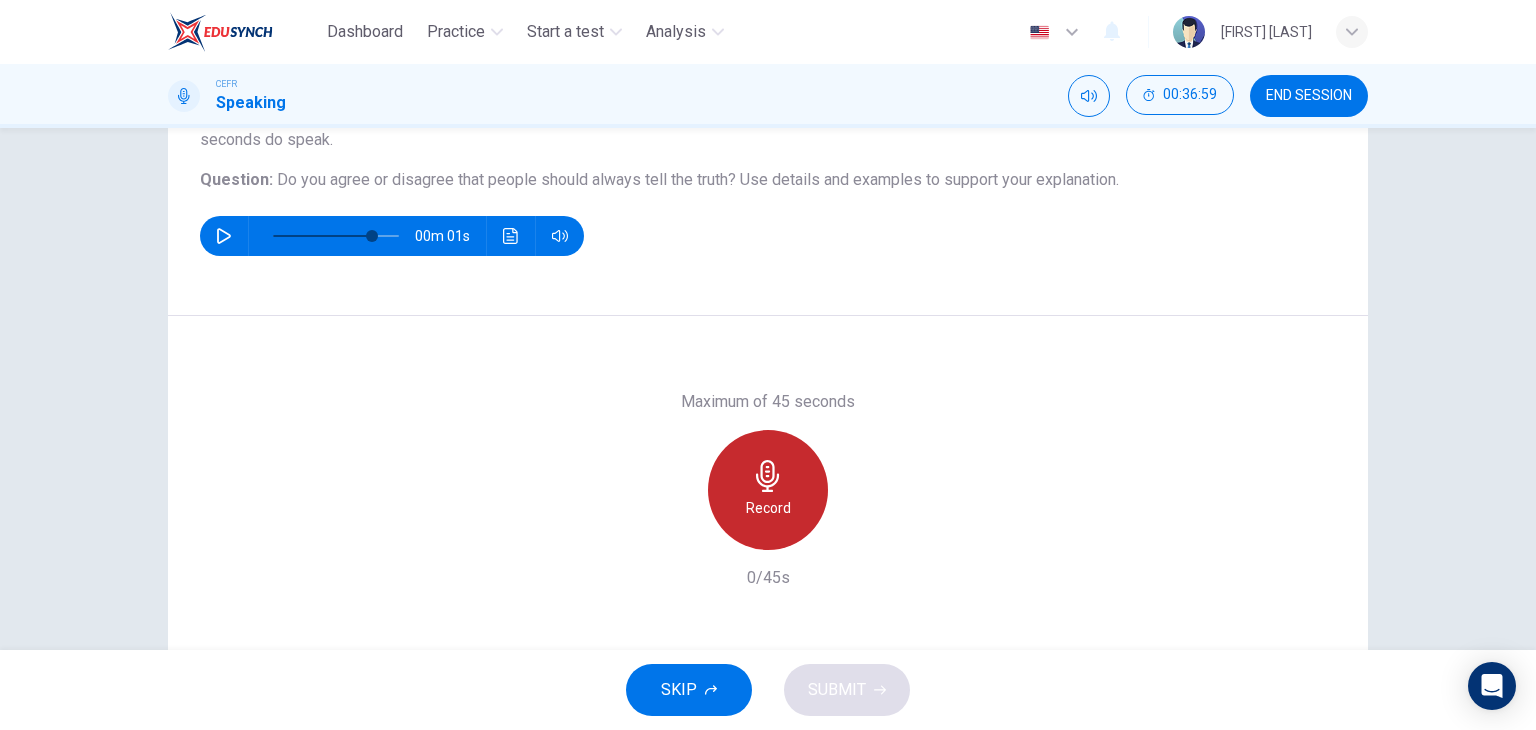 click on "Record" at bounding box center [768, 508] 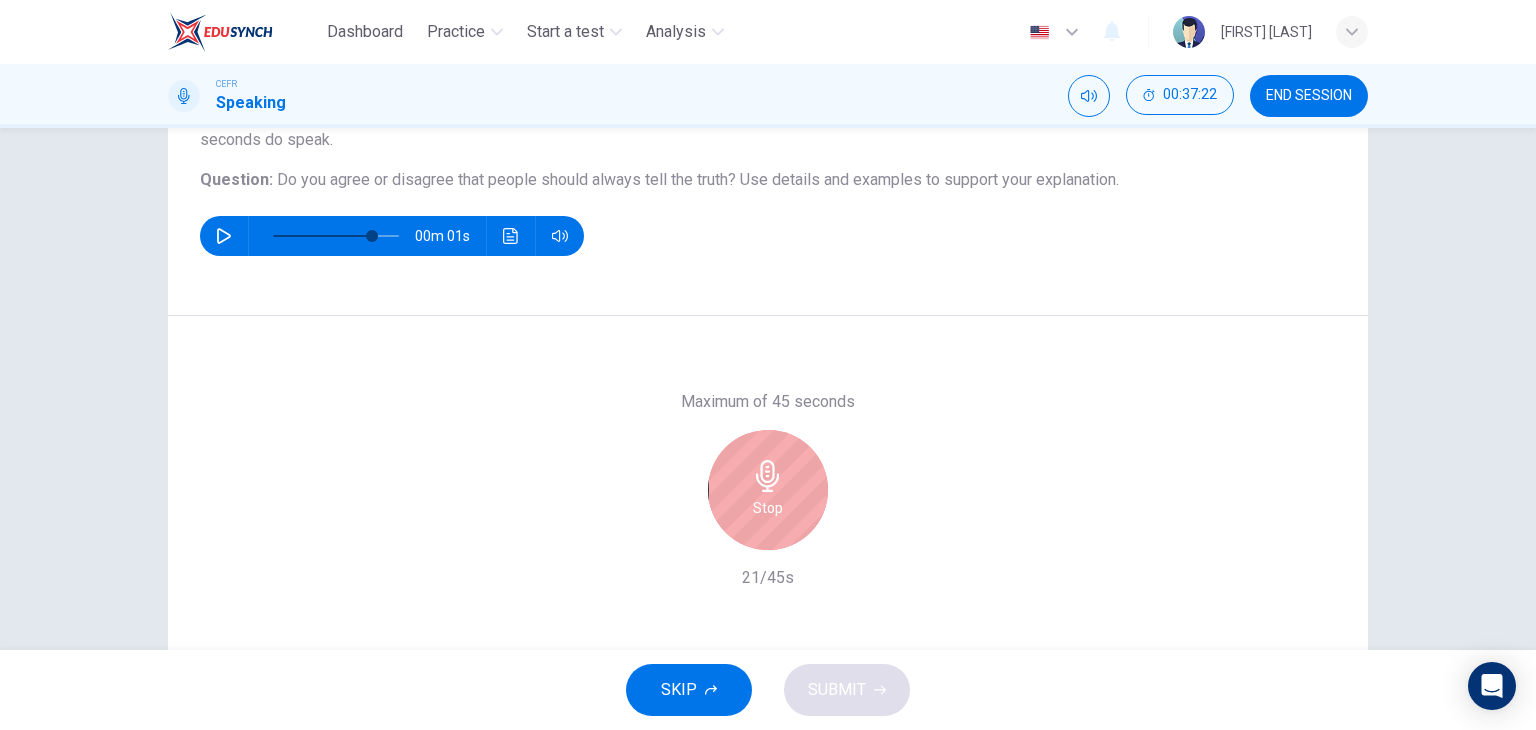 click on "Stop" at bounding box center (768, 490) 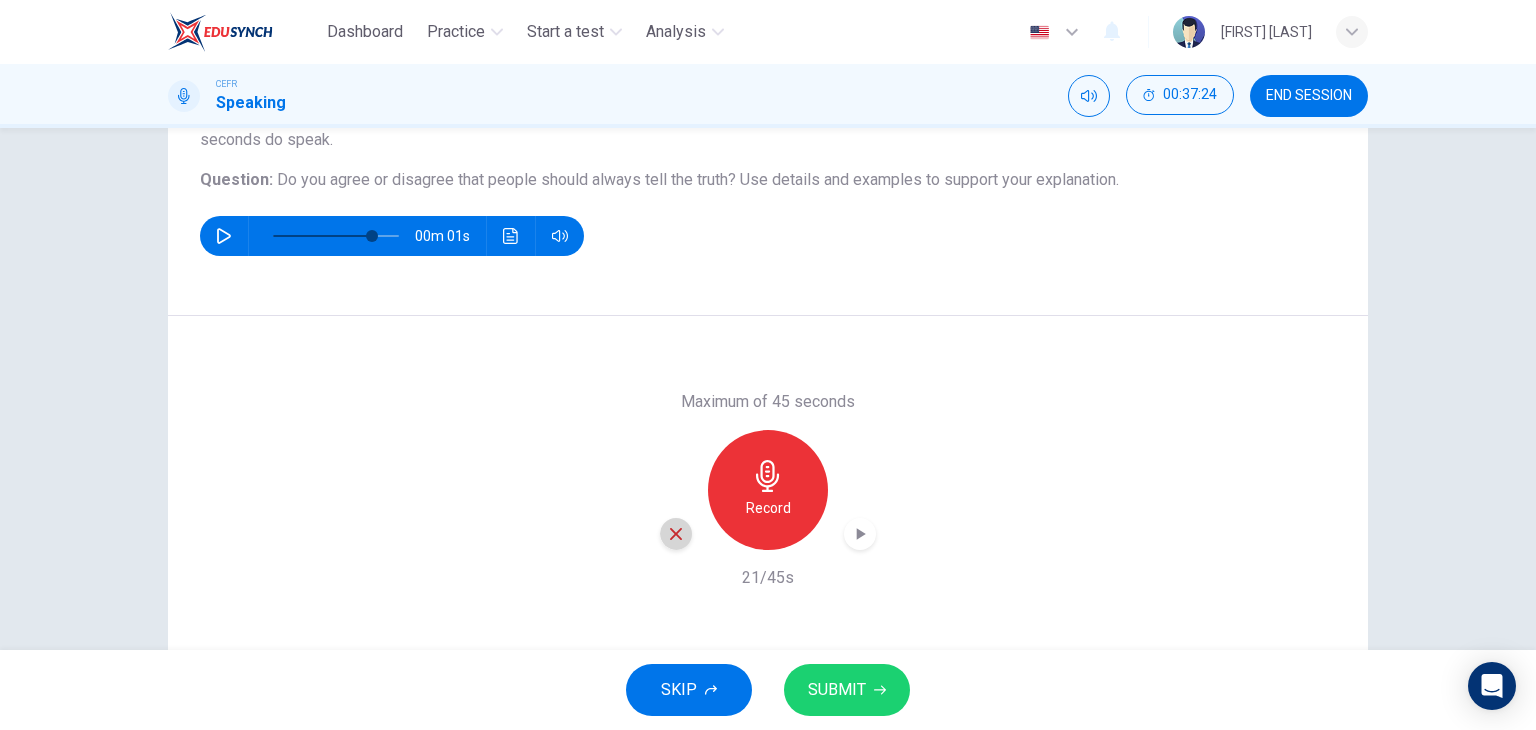 click at bounding box center [676, 534] 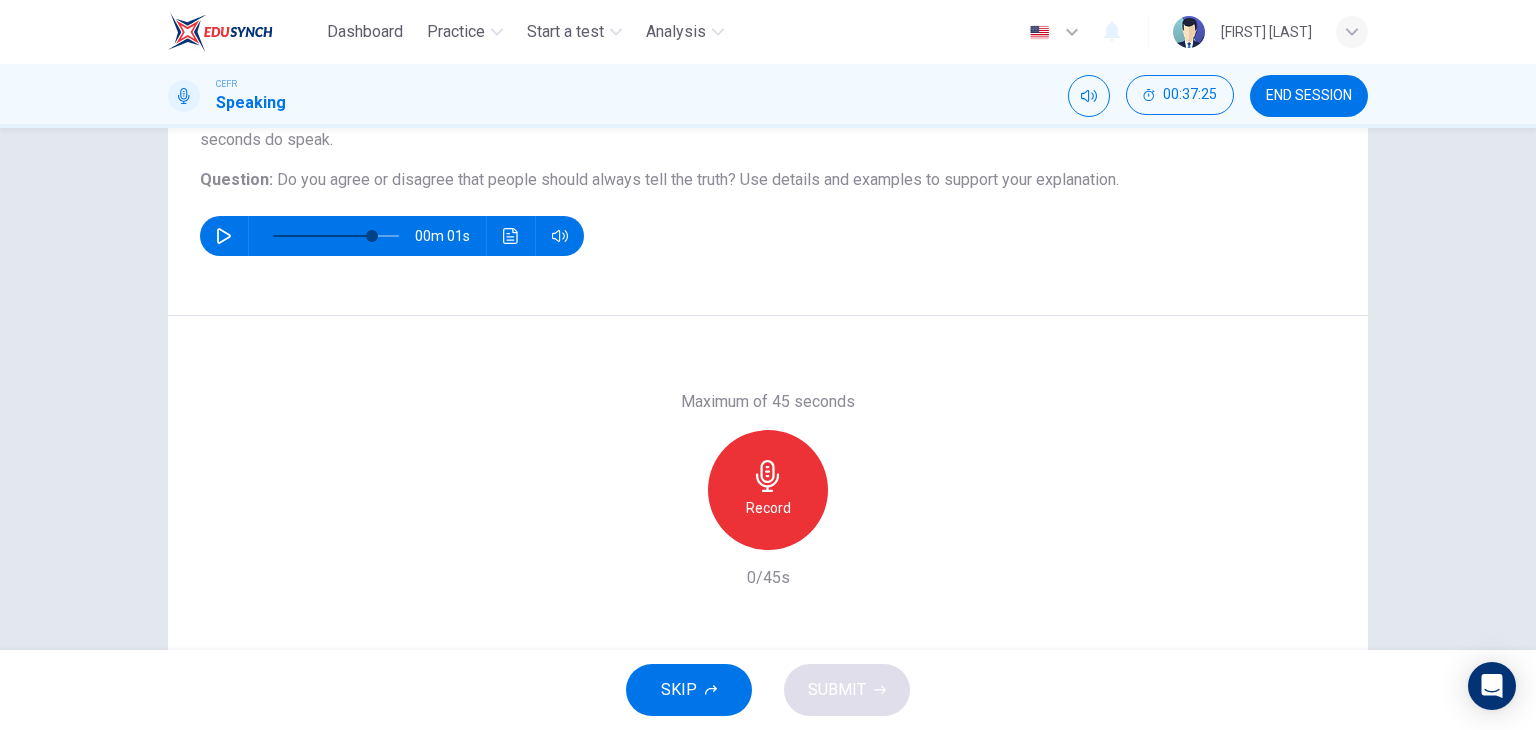 click on "Record" at bounding box center (768, 490) 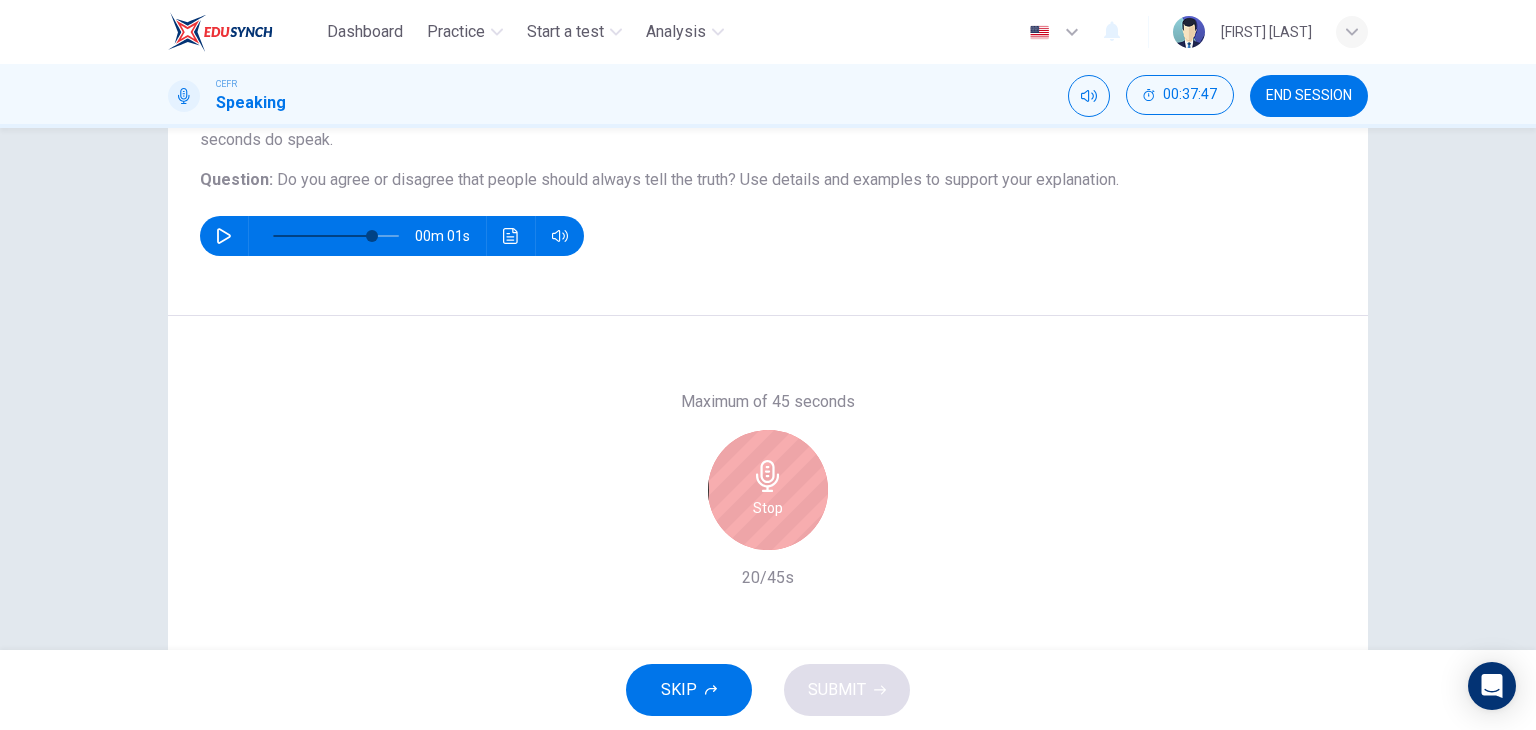 click on "Stop" at bounding box center (768, 490) 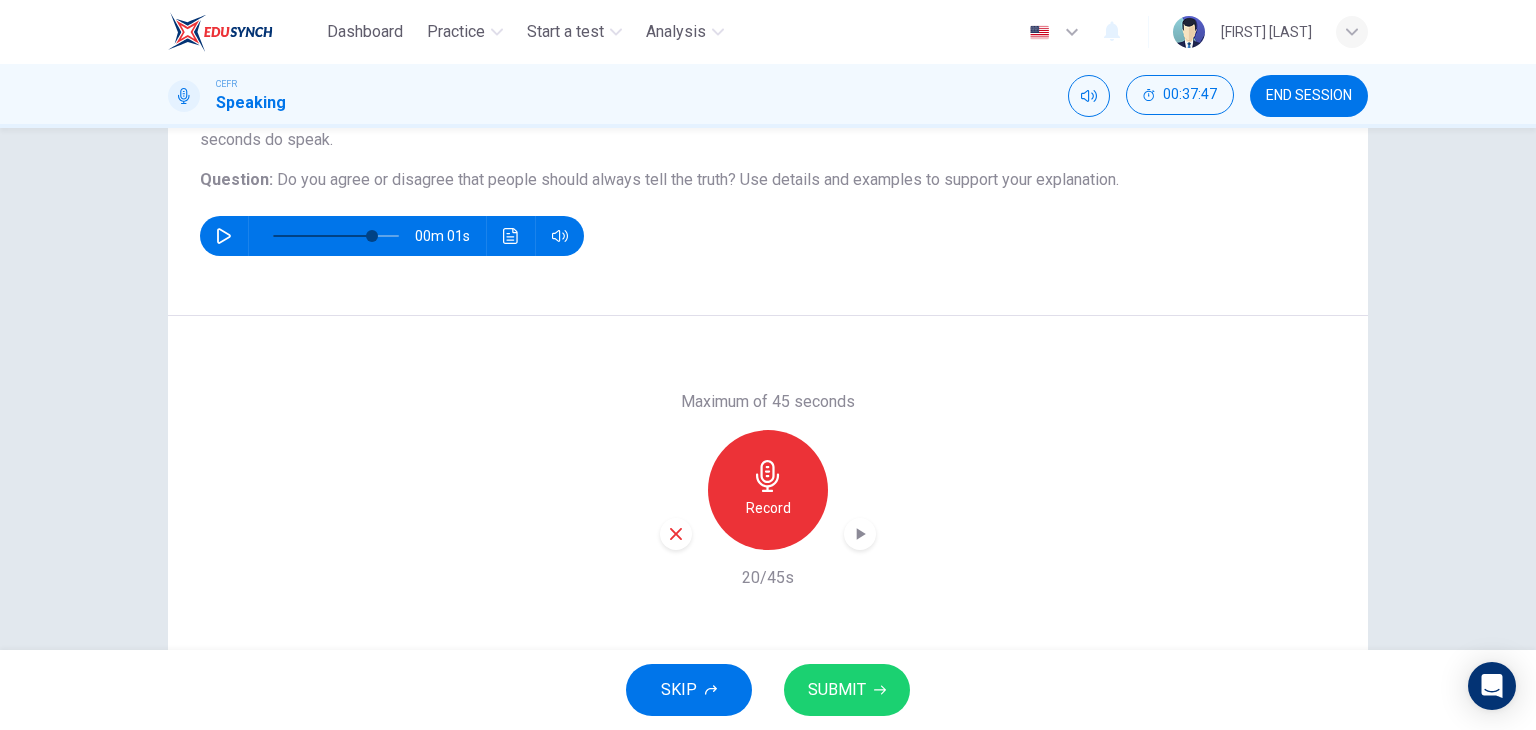 click on "Maximum of 45 seconds Record 20/45s" at bounding box center [768, 489] 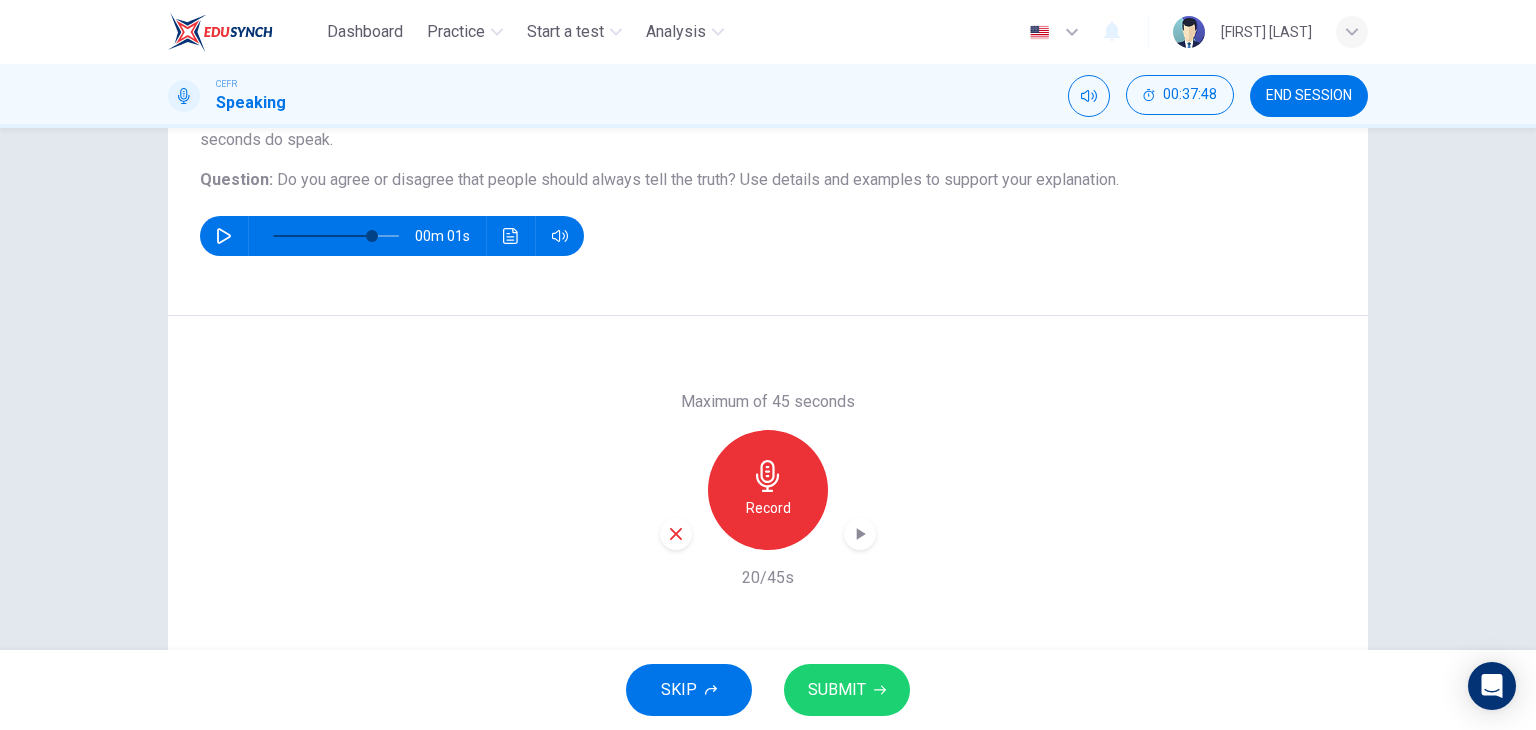 click at bounding box center (676, 534) 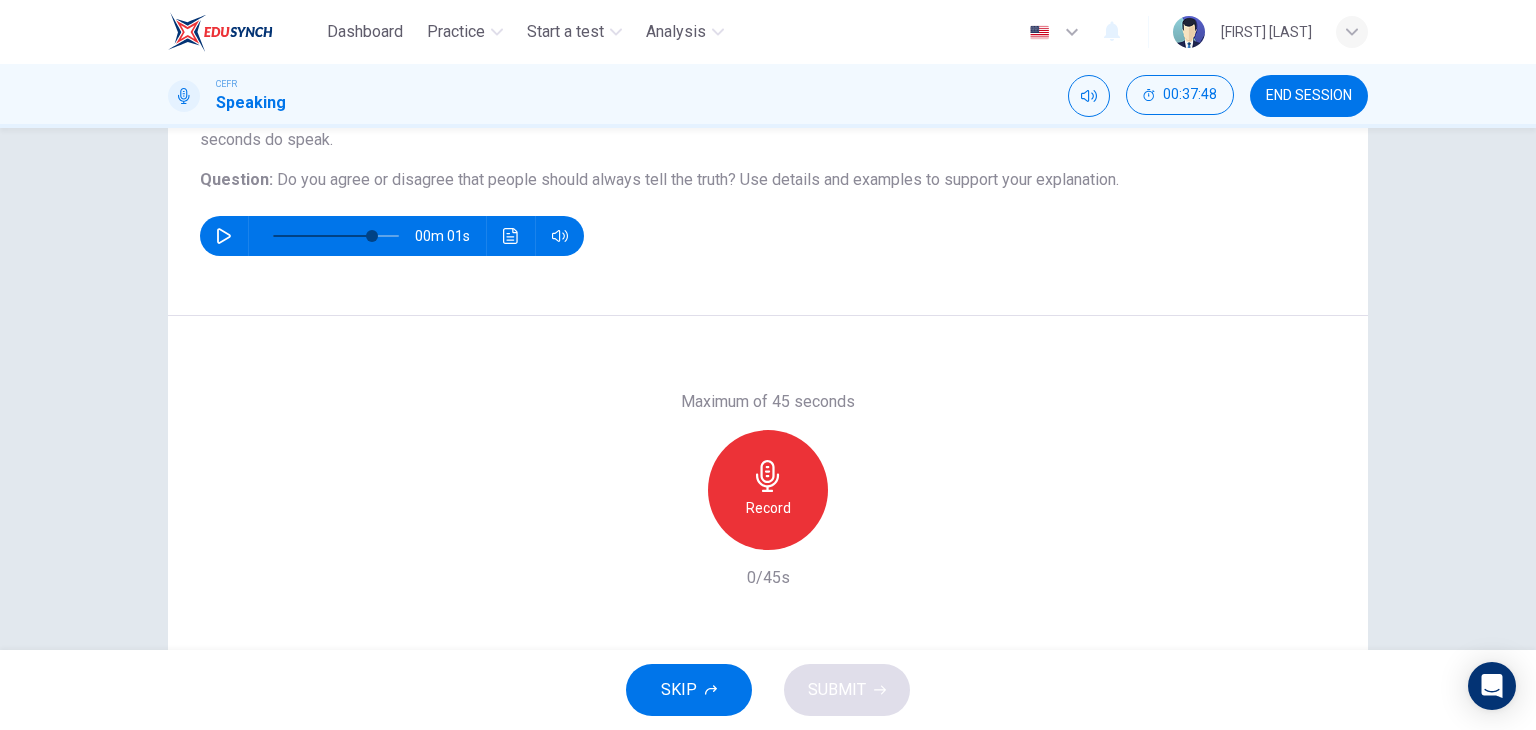 click on "Record" at bounding box center (768, 490) 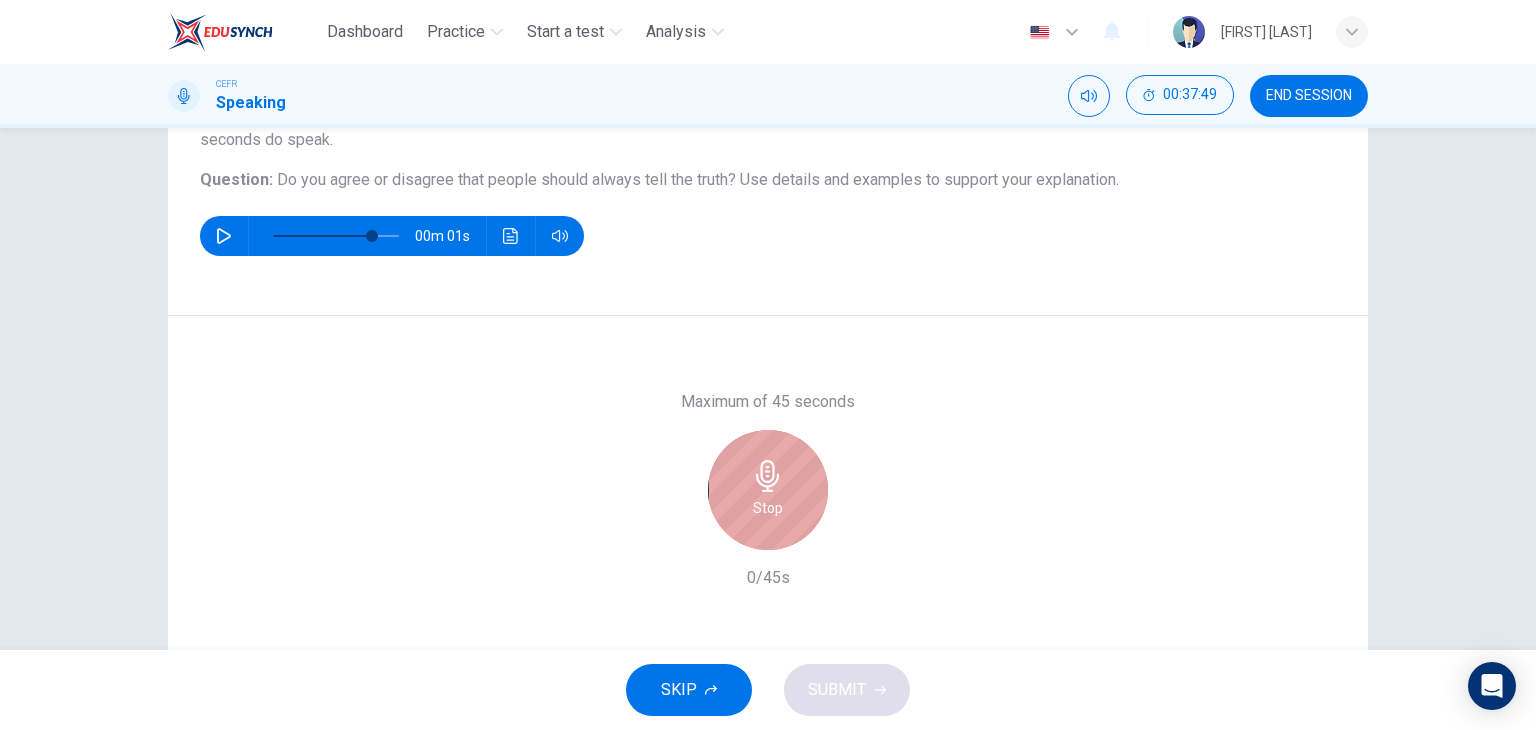 click on "Stop" at bounding box center (768, 490) 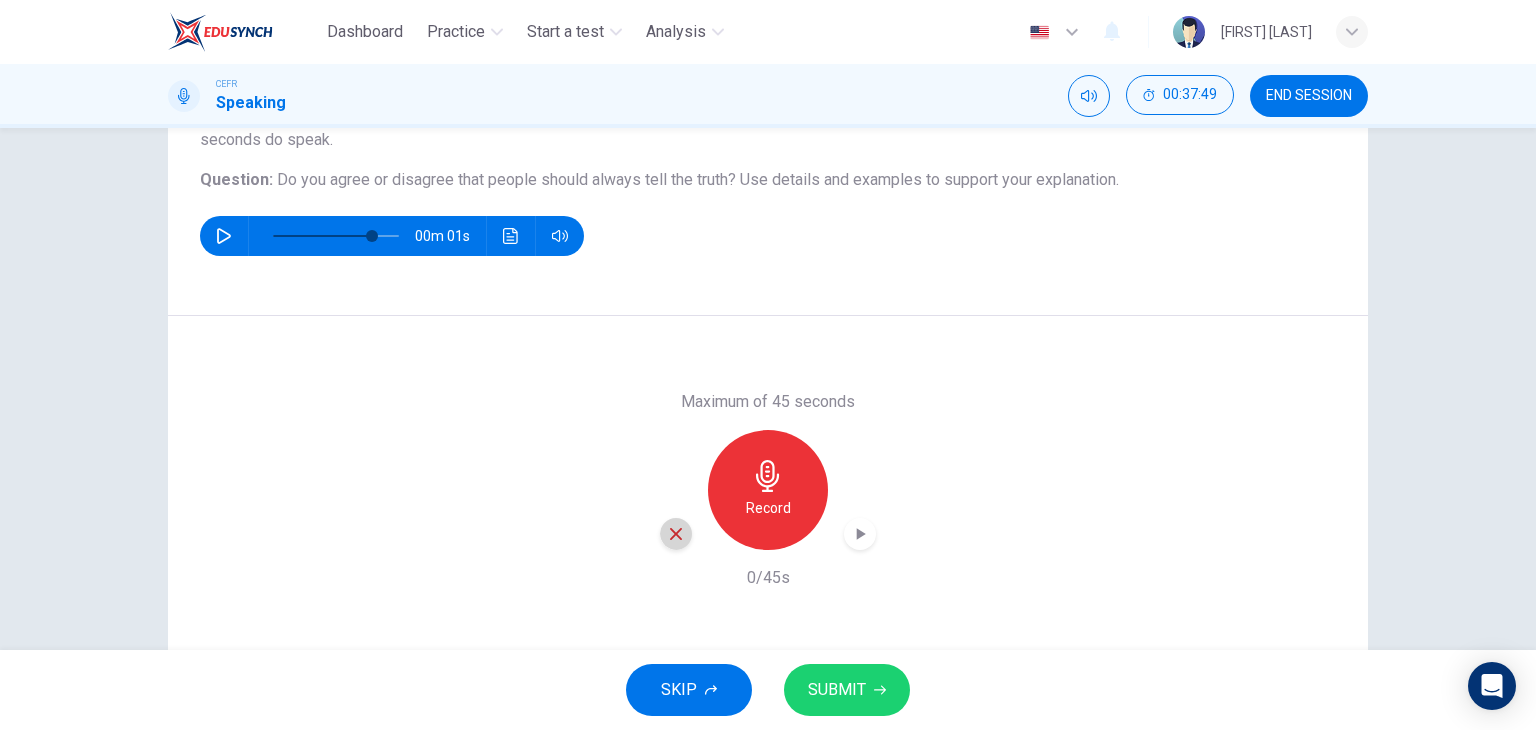 click at bounding box center (676, 534) 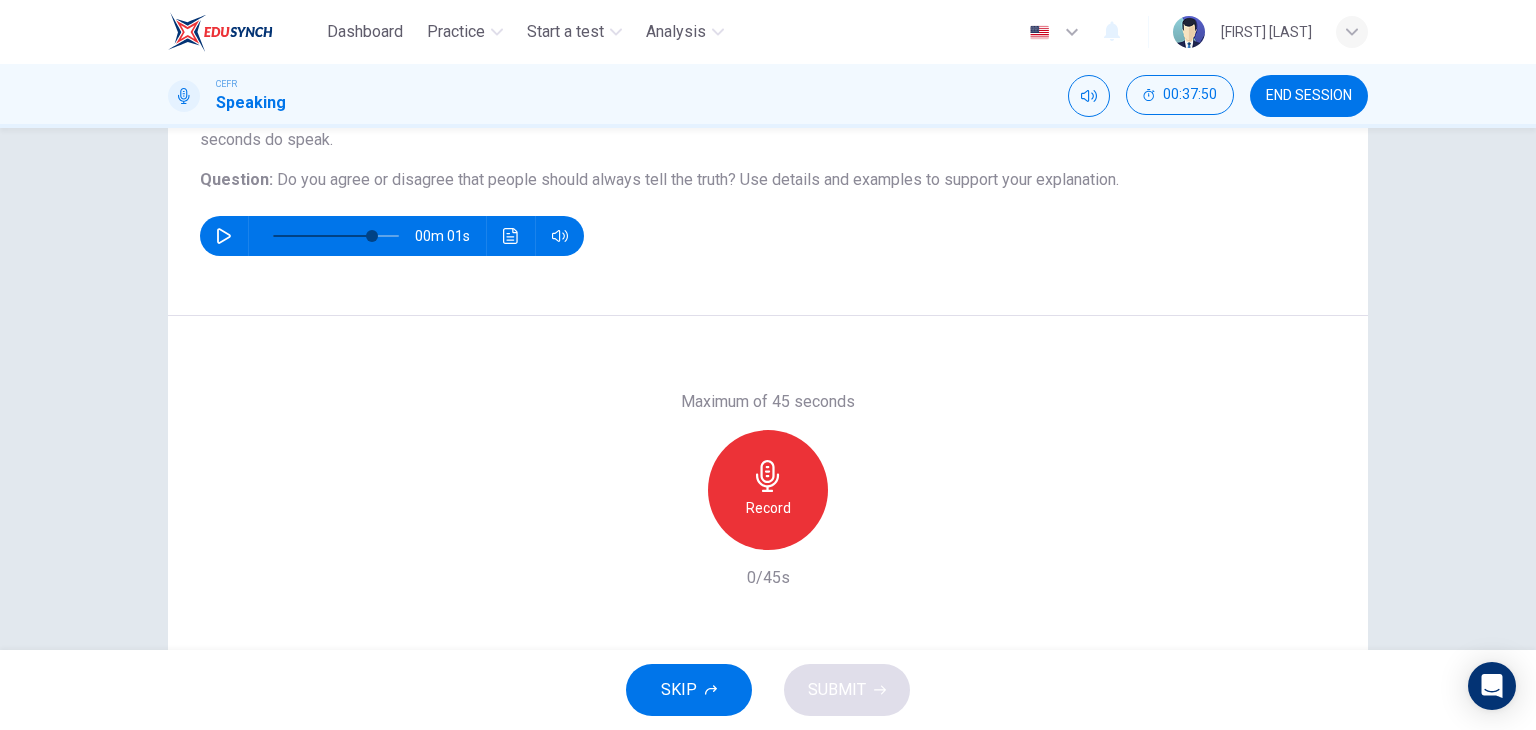 click on "Record" at bounding box center (768, 508) 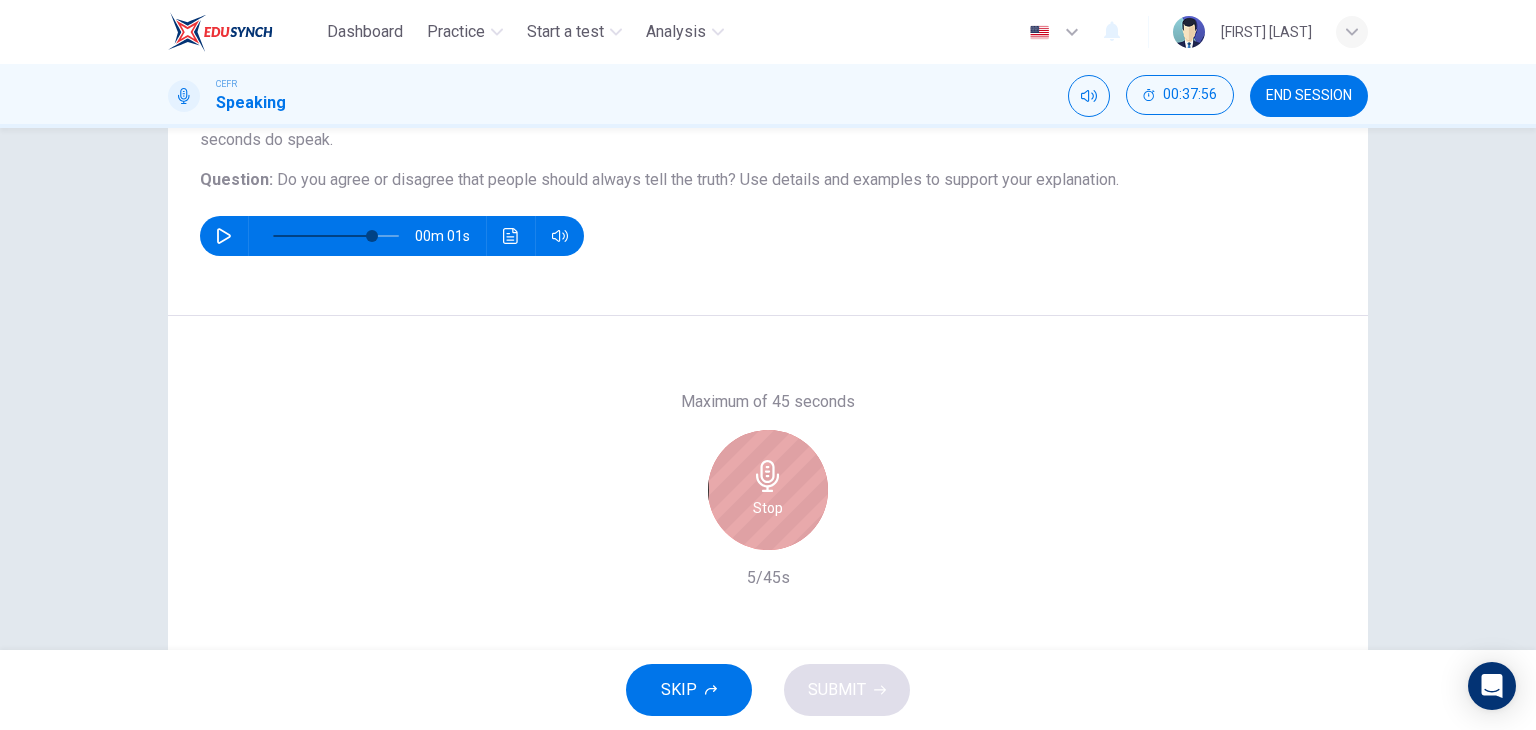 click on "Stop" at bounding box center [768, 508] 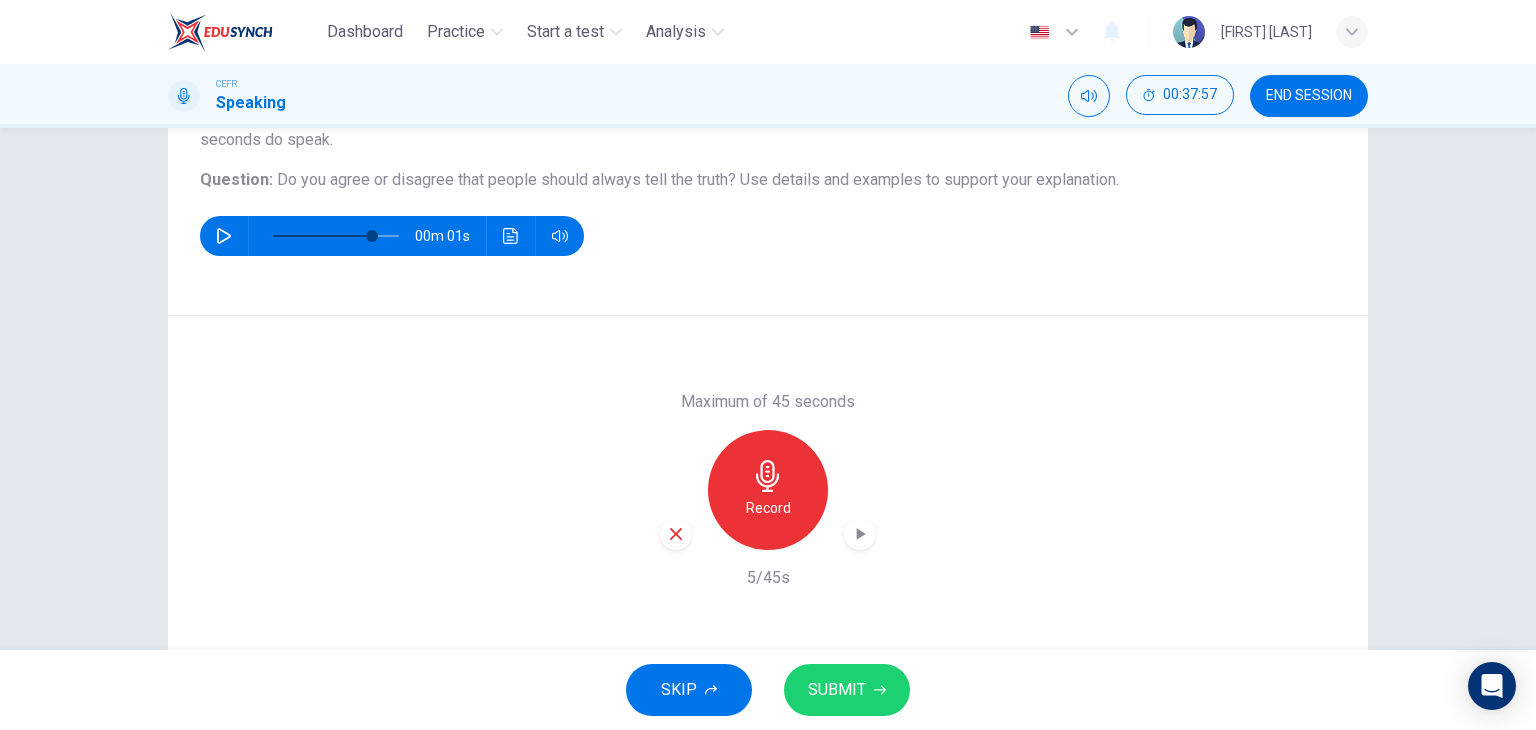 click at bounding box center [676, 534] 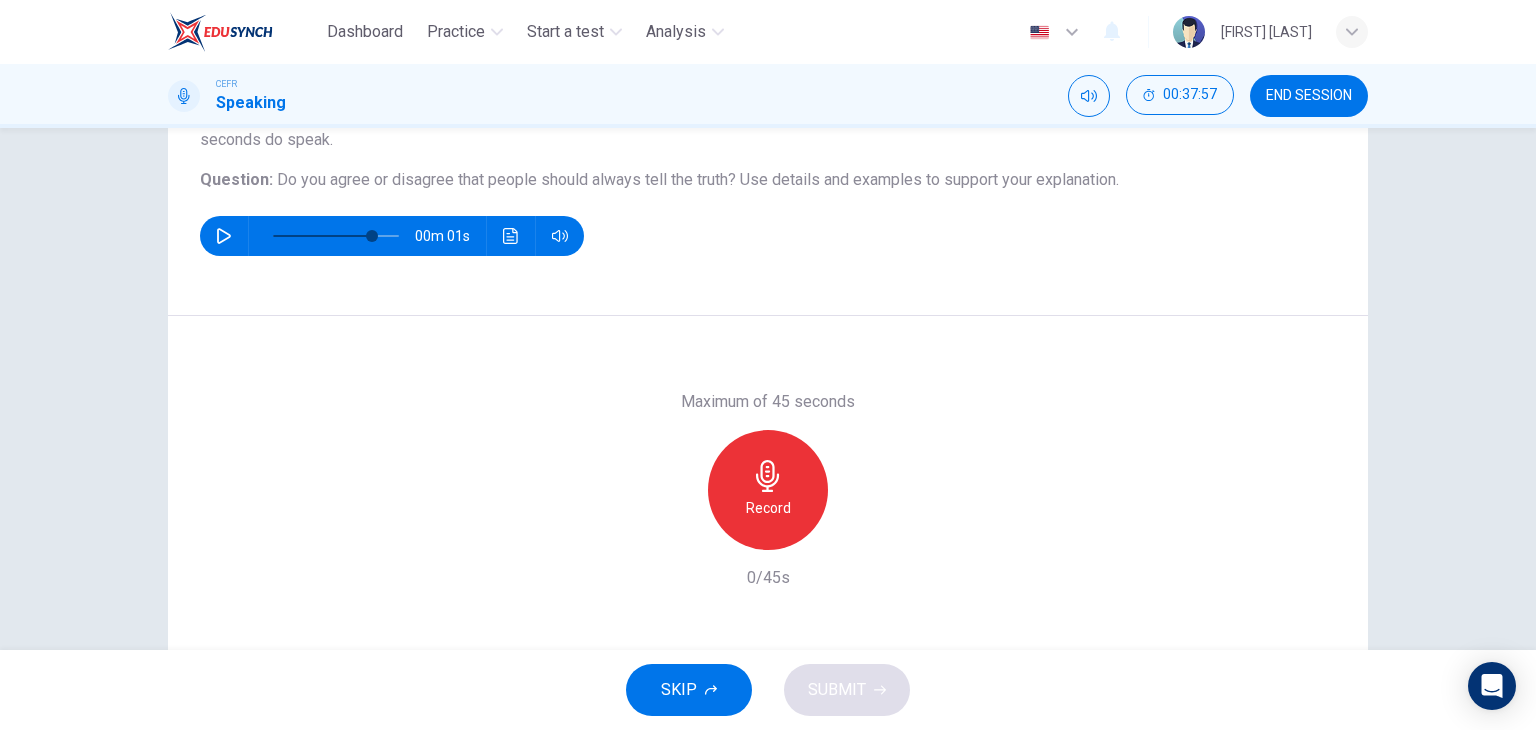 click on "Record" at bounding box center [768, 508] 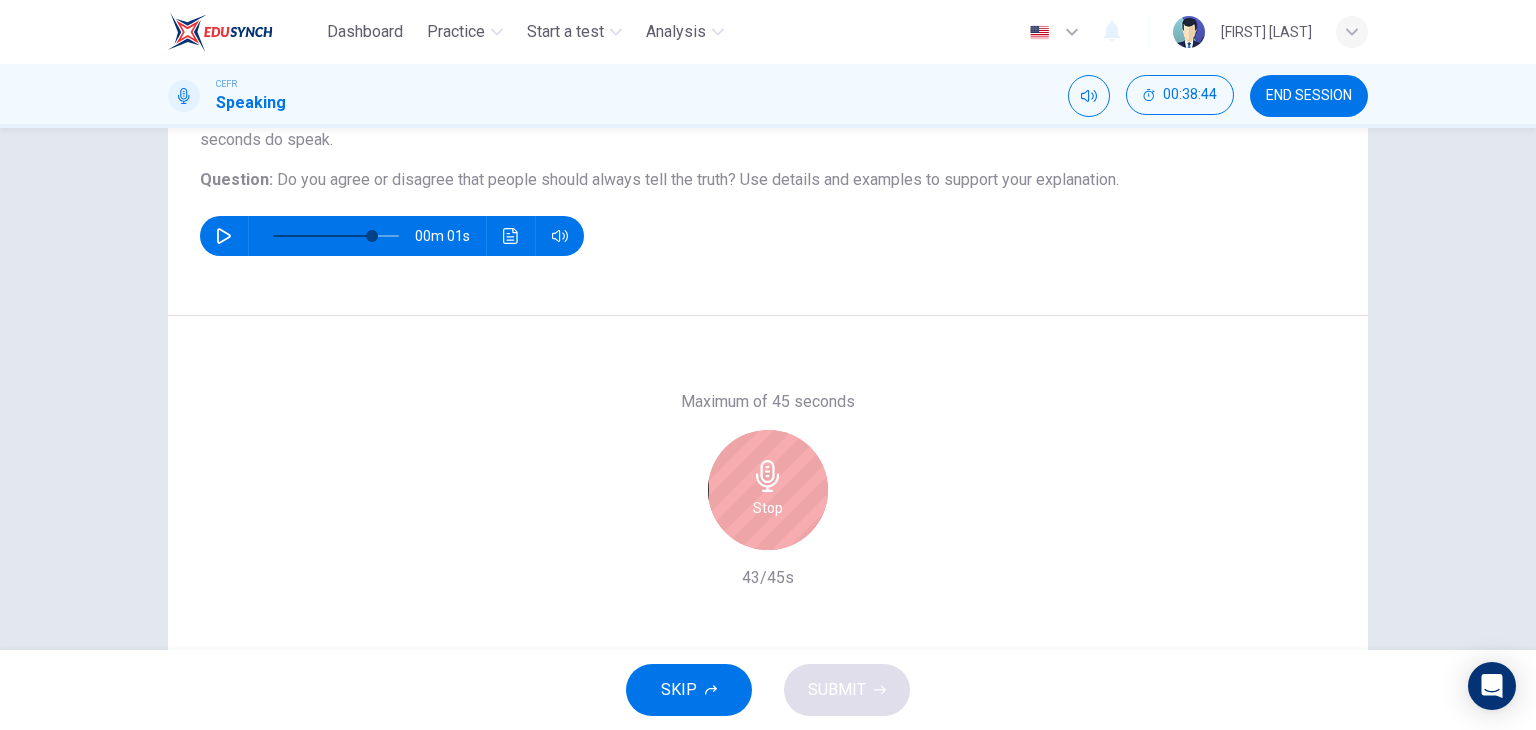 click at bounding box center (768, 476) 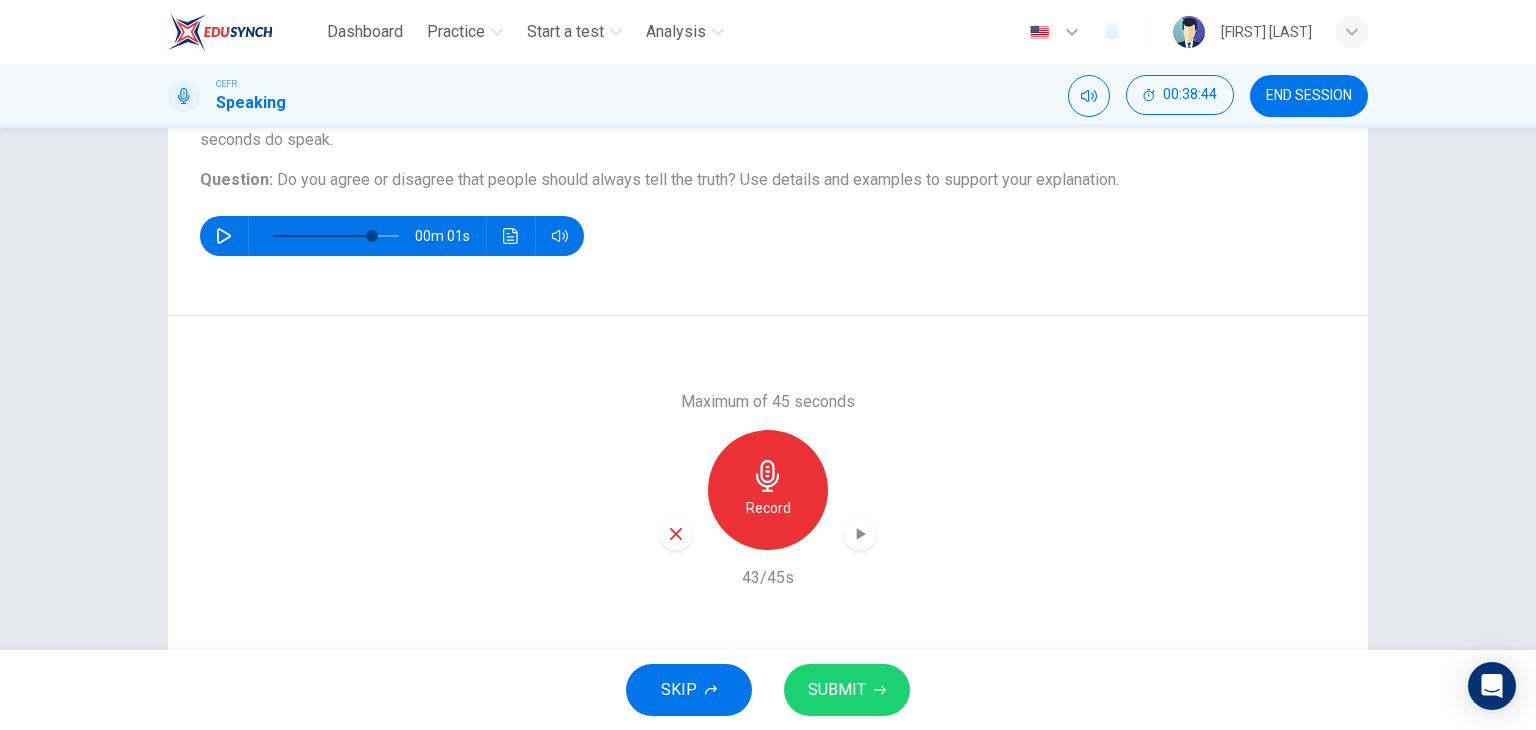 click on "SKIP" at bounding box center [689, 690] 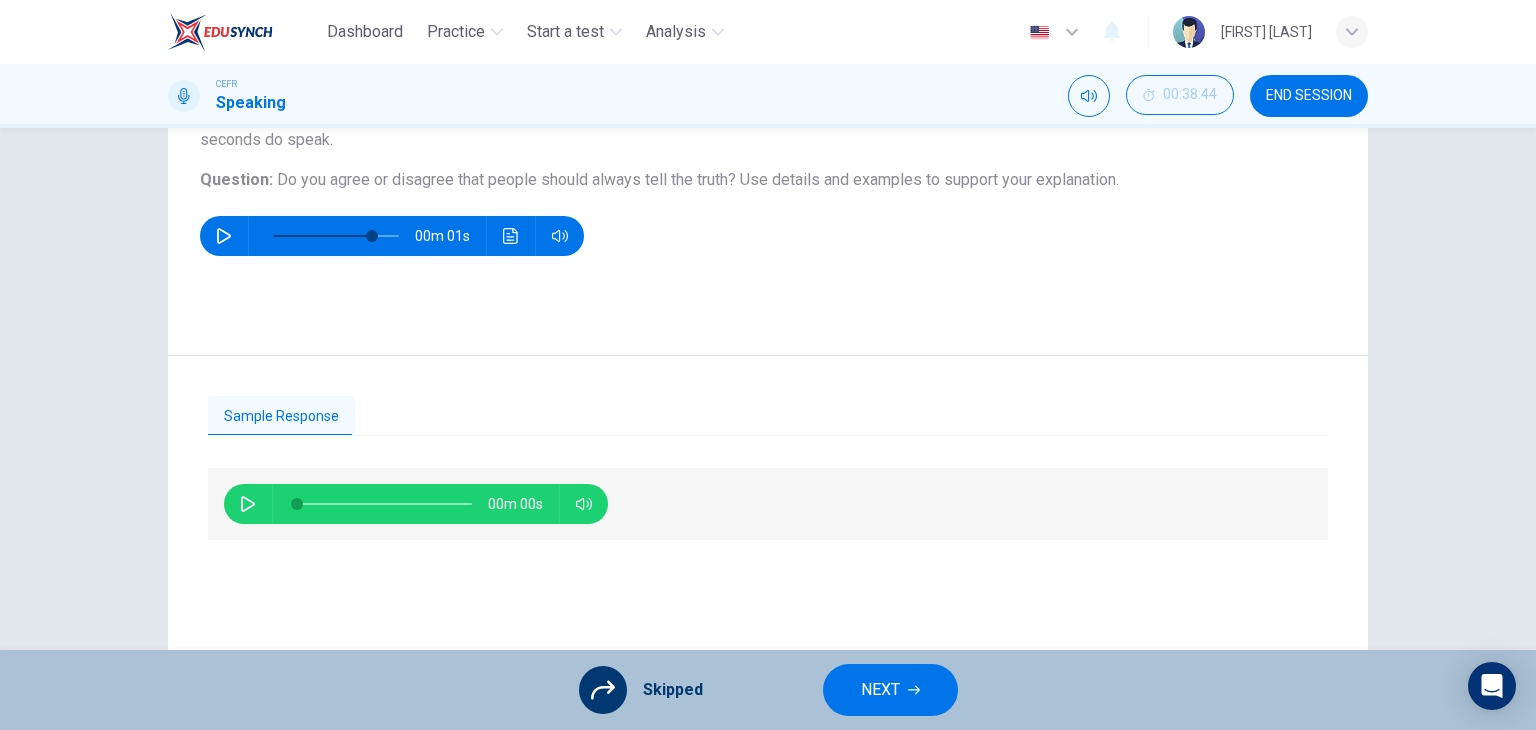click on "00m 00s" at bounding box center (416, 504) 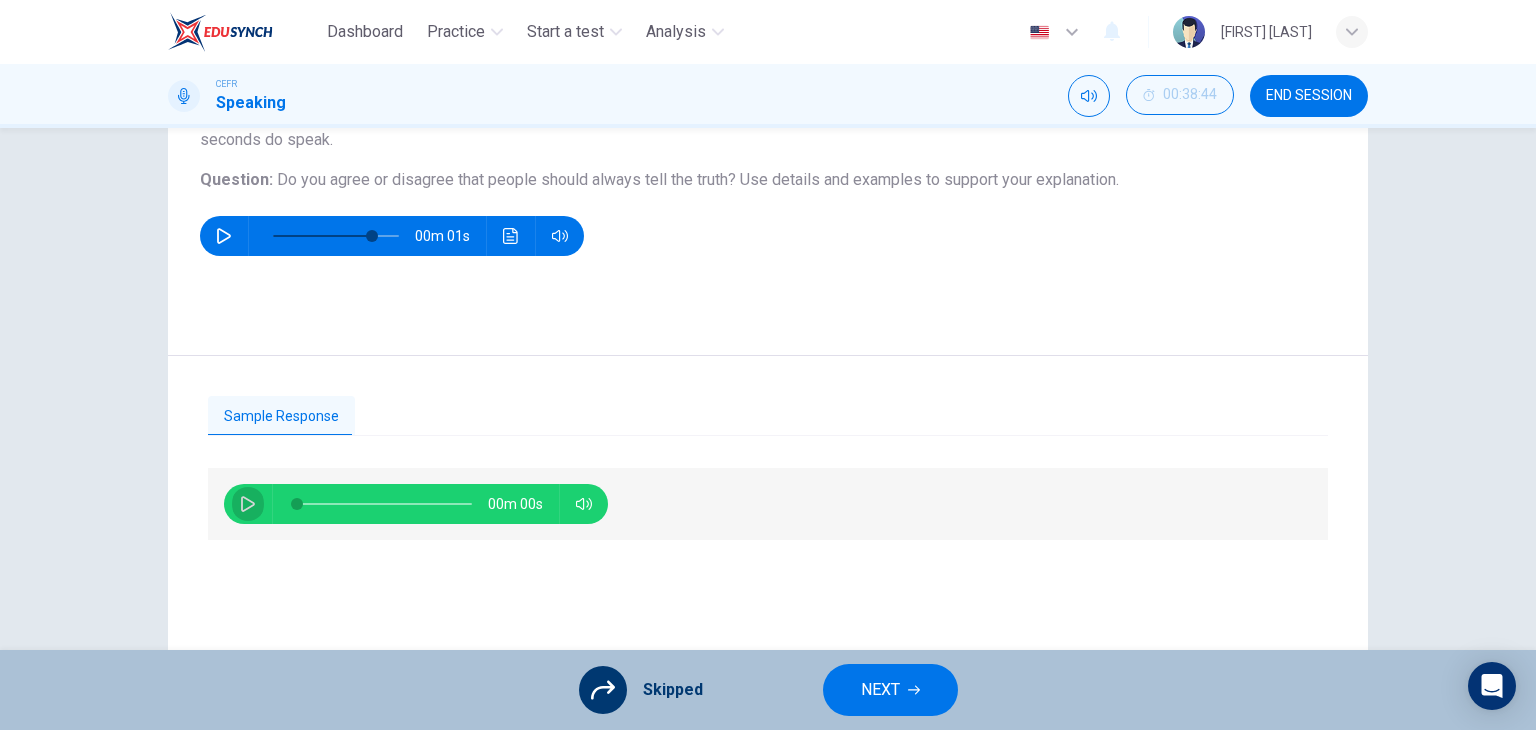 click at bounding box center (248, 504) 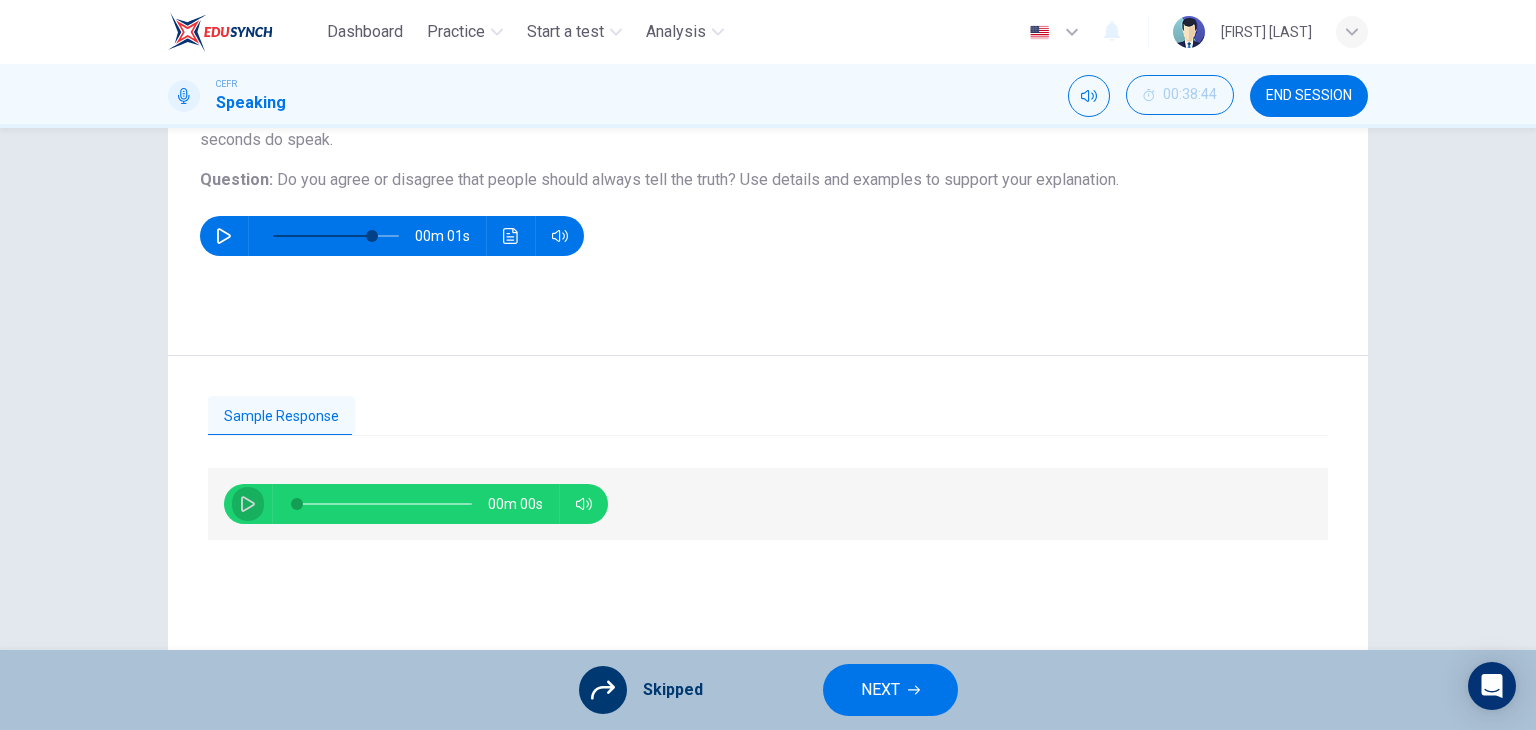 click at bounding box center (248, 504) 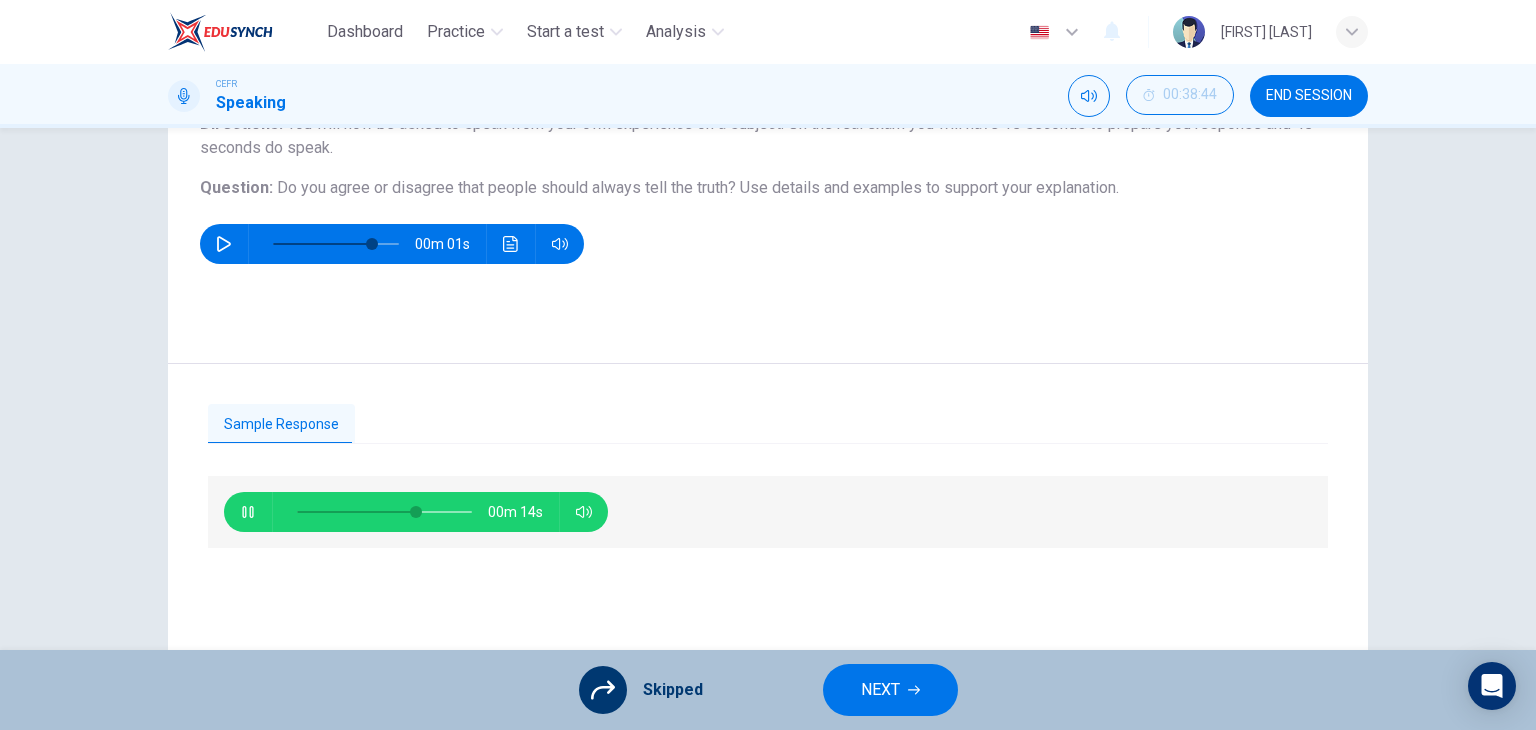 scroll, scrollTop: 200, scrollLeft: 0, axis: vertical 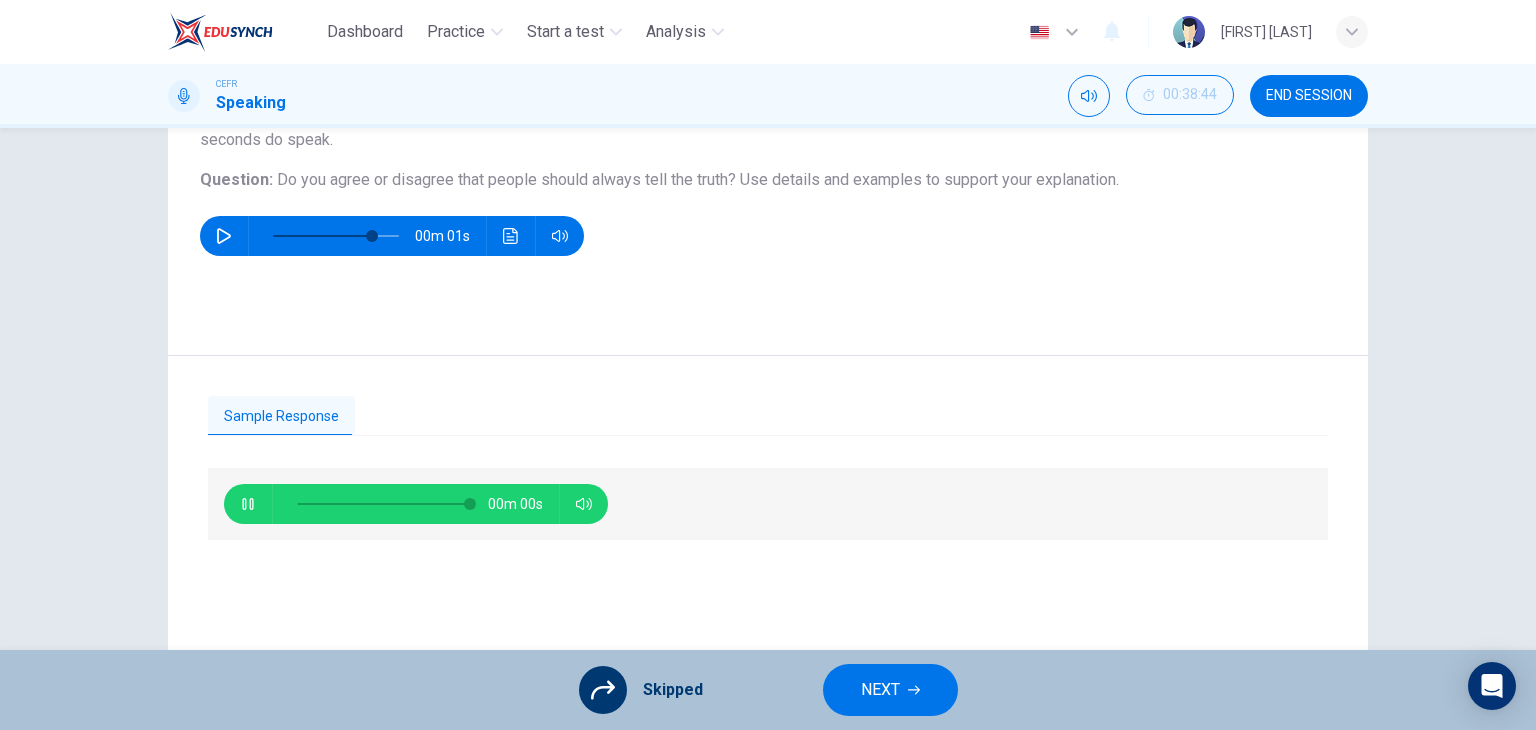 click at bounding box center (248, 504) 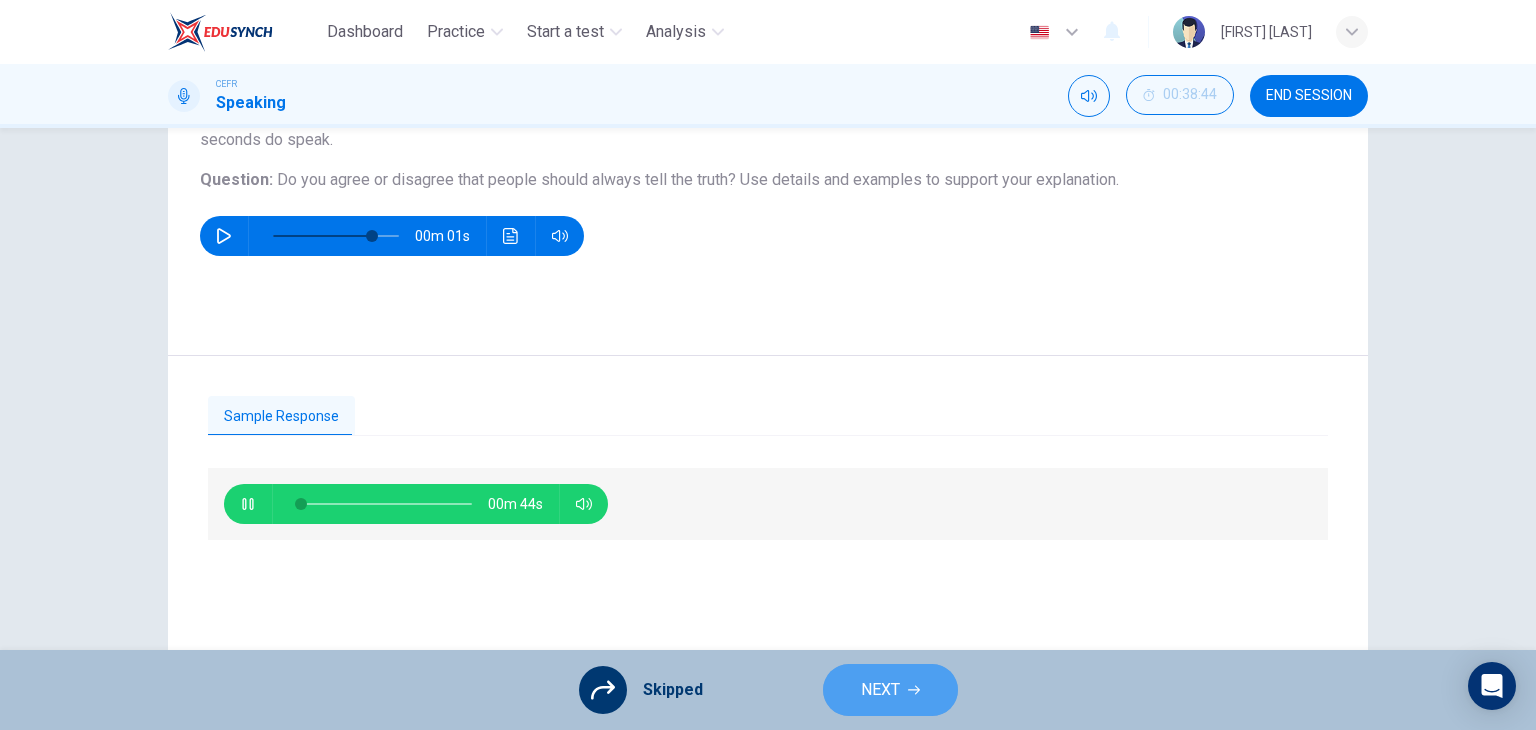 click on "NEXT" at bounding box center (890, 690) 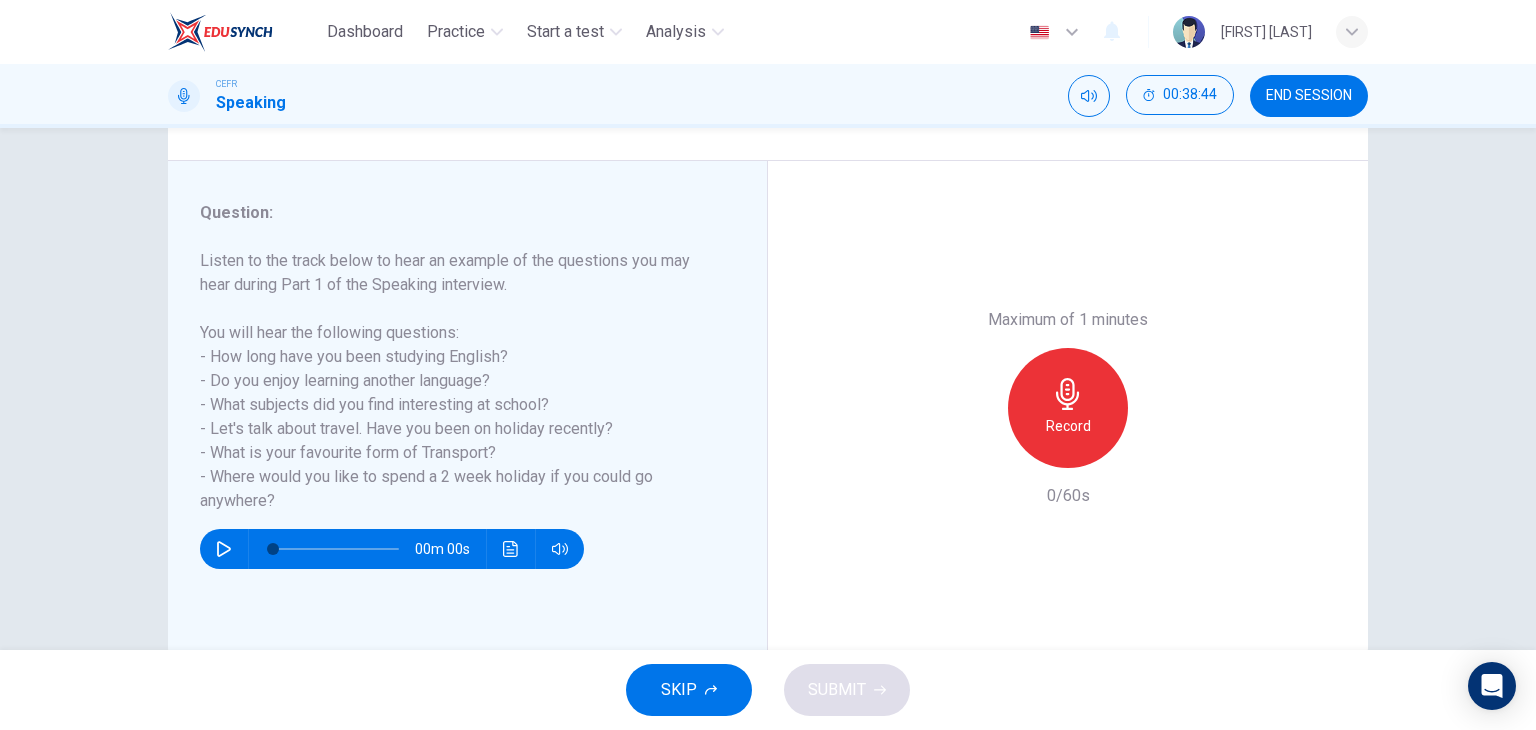 scroll, scrollTop: 253, scrollLeft: 0, axis: vertical 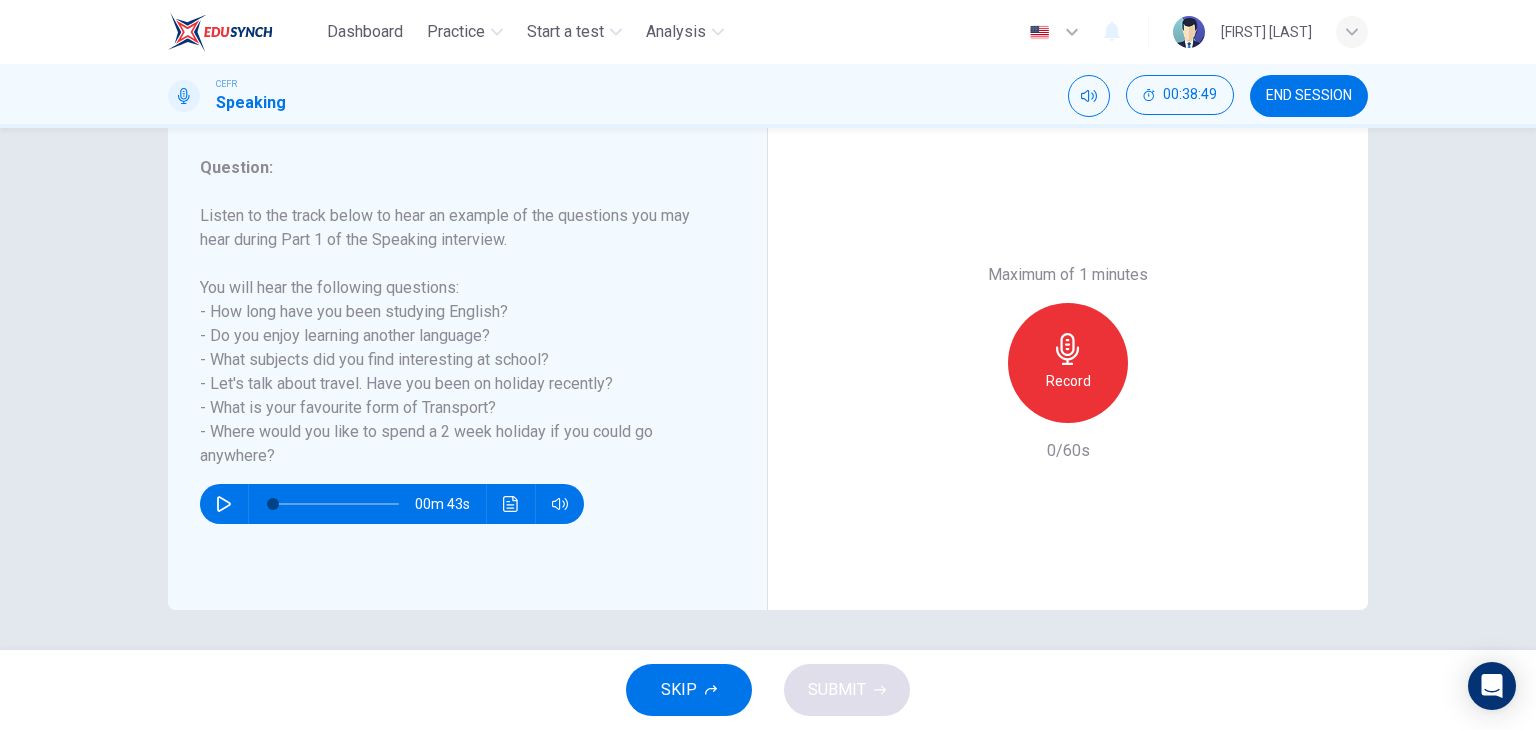 click on "Record" at bounding box center (1068, 363) 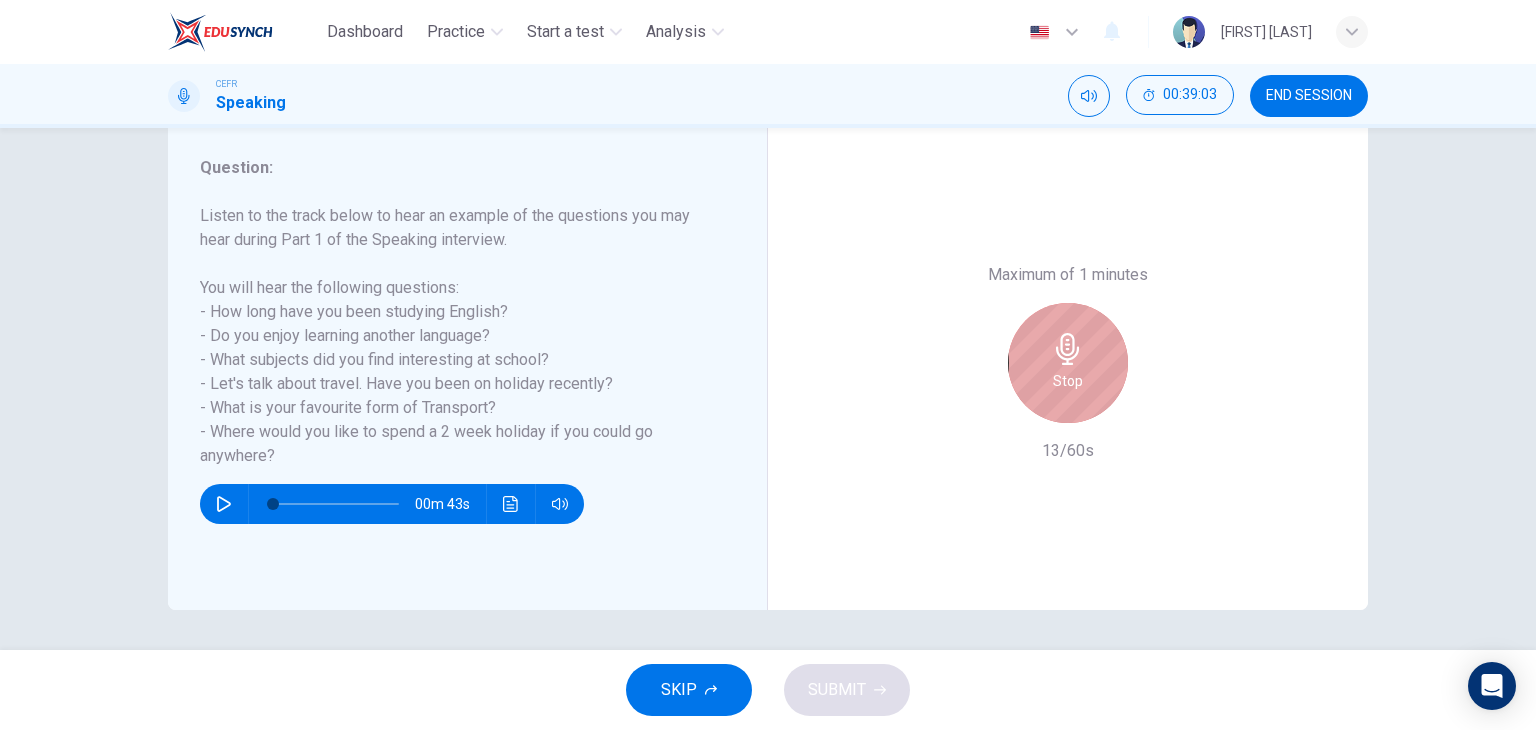 click on "Stop" at bounding box center [1068, 363] 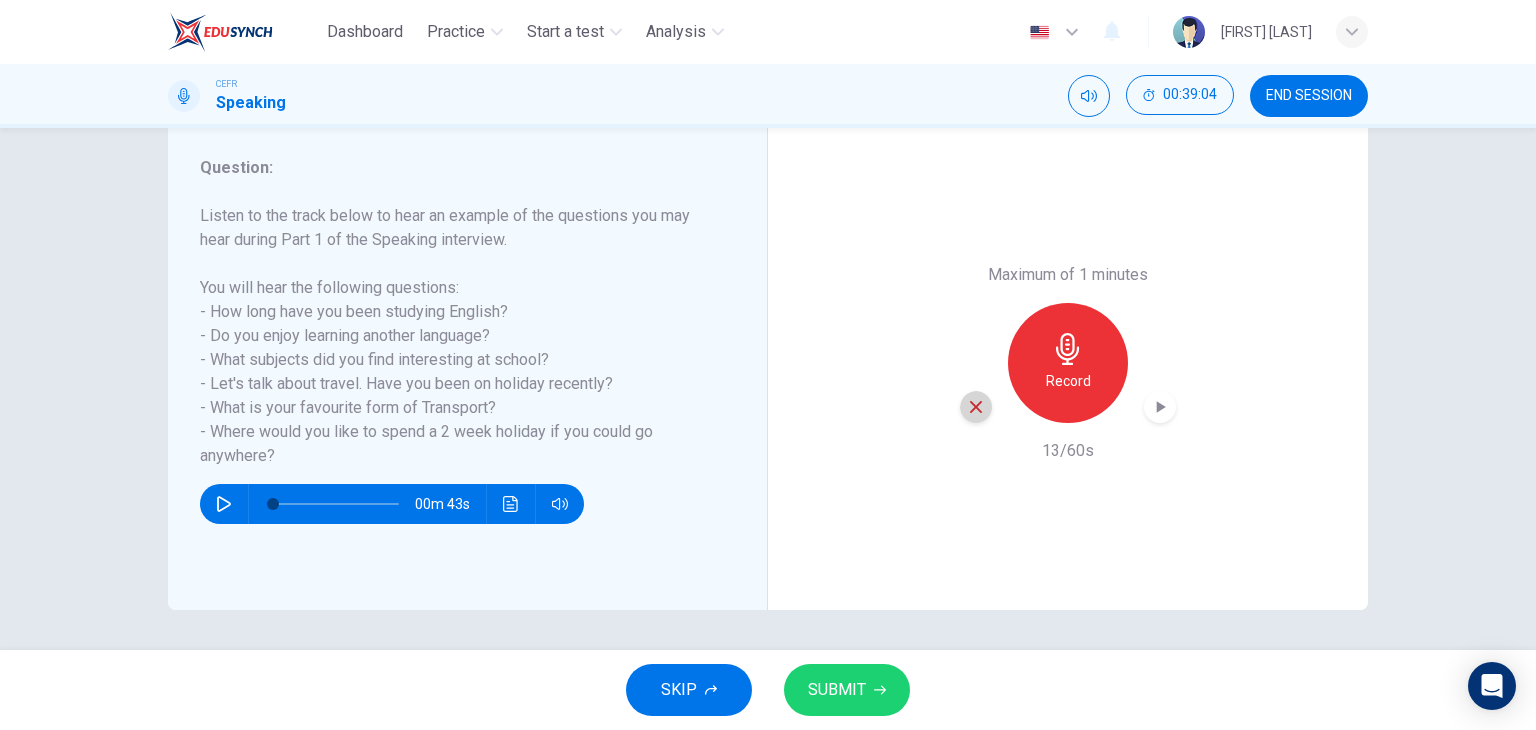 click at bounding box center (976, 407) 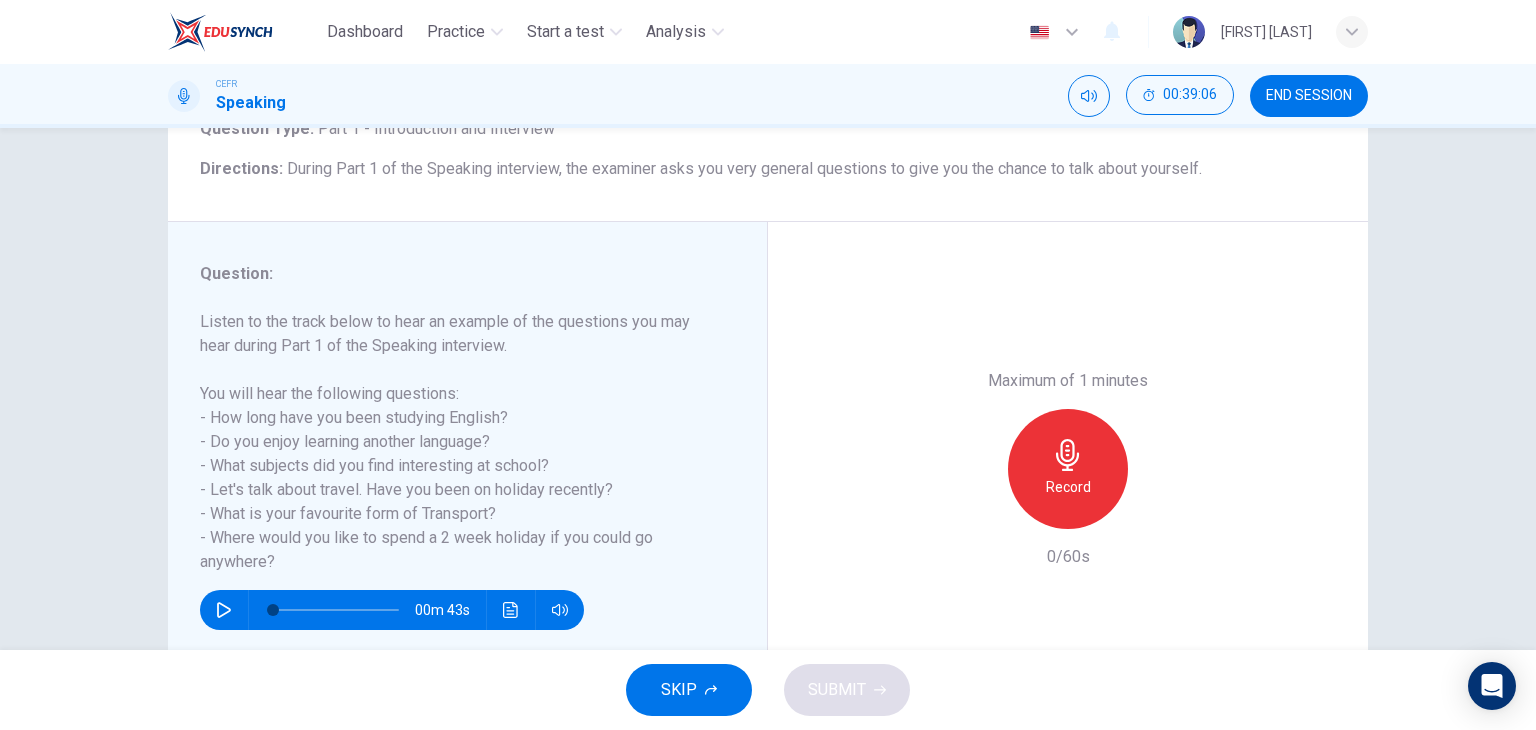scroll, scrollTop: 153, scrollLeft: 0, axis: vertical 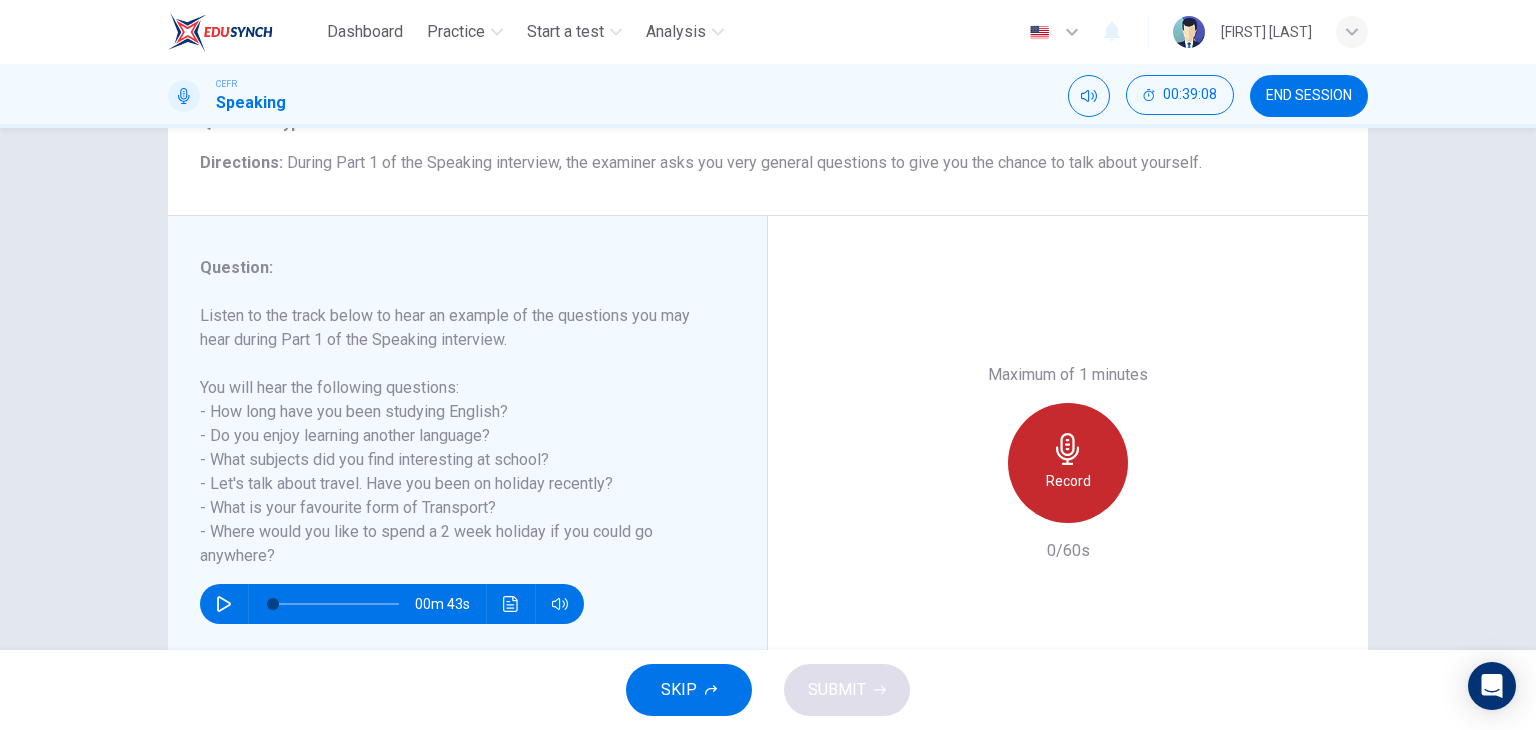 click at bounding box center (1068, 449) 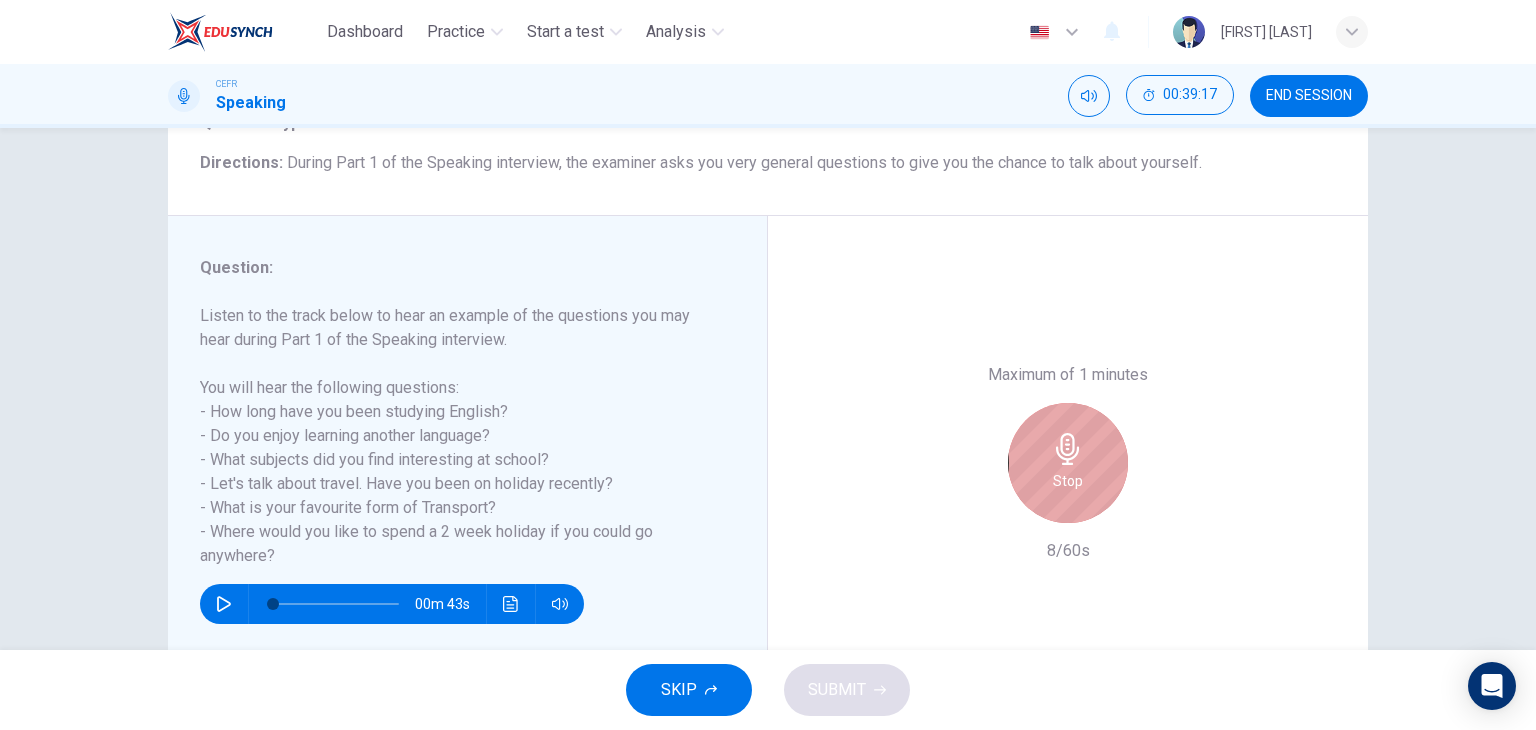 click on "Stop" at bounding box center [1068, 481] 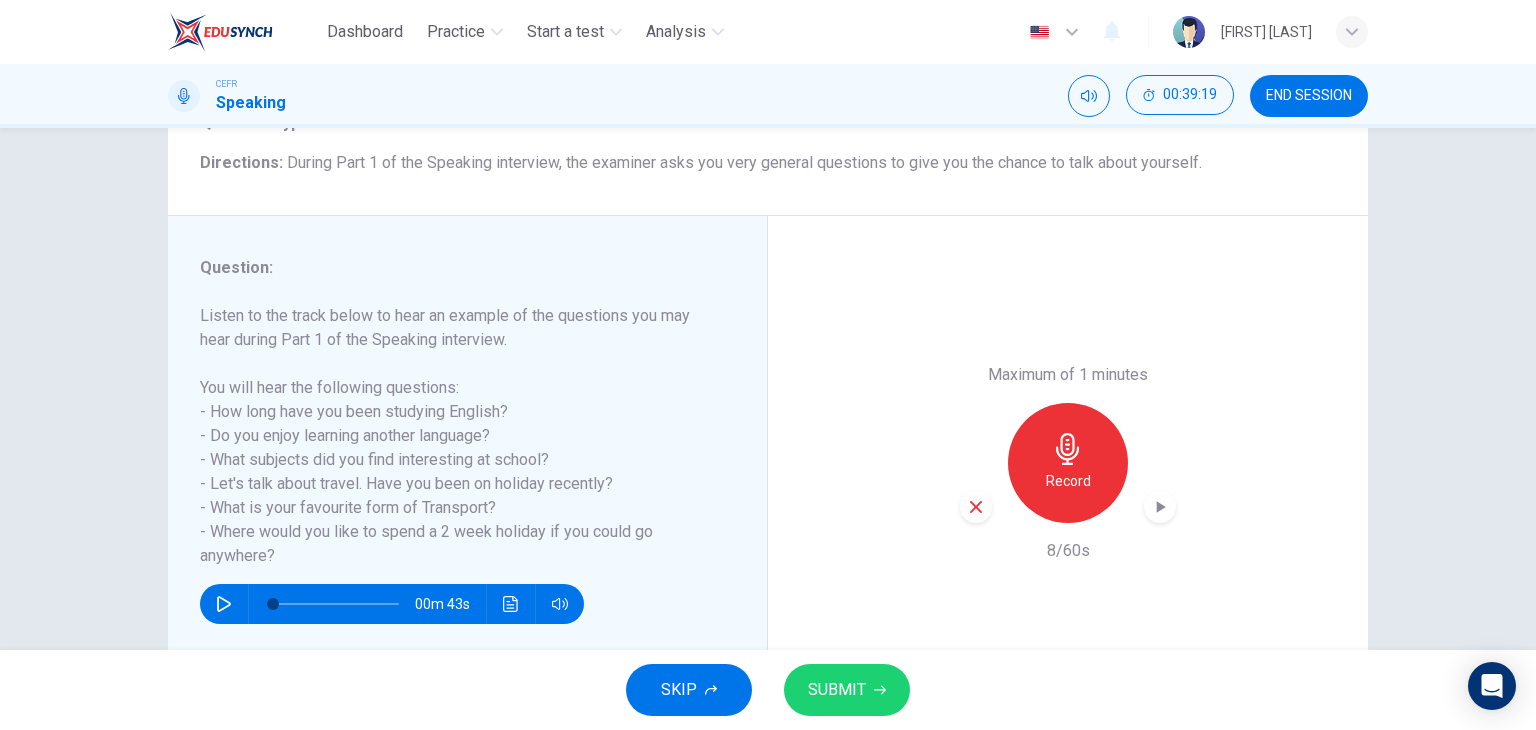 click at bounding box center [976, 507] 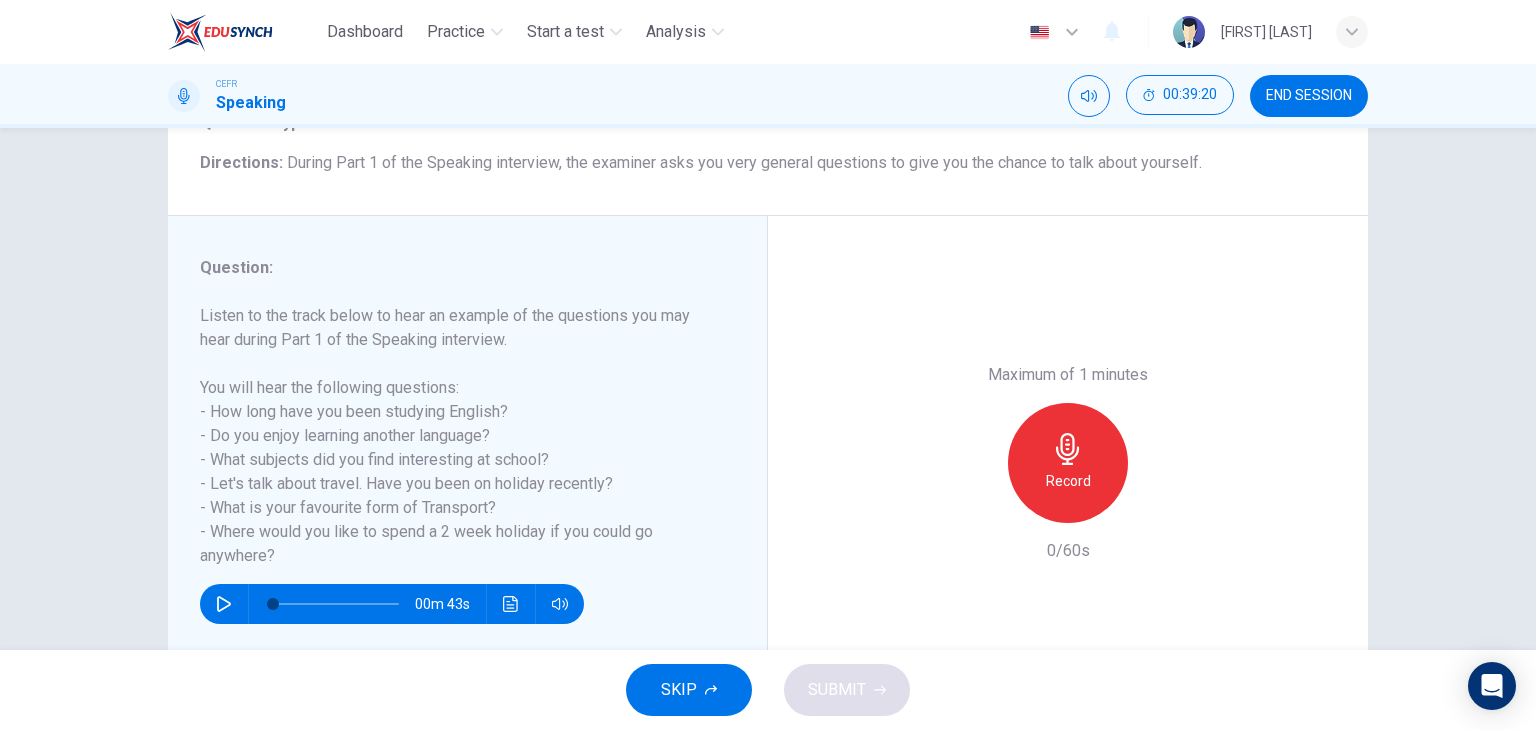 click on "Record" at bounding box center [1068, 463] 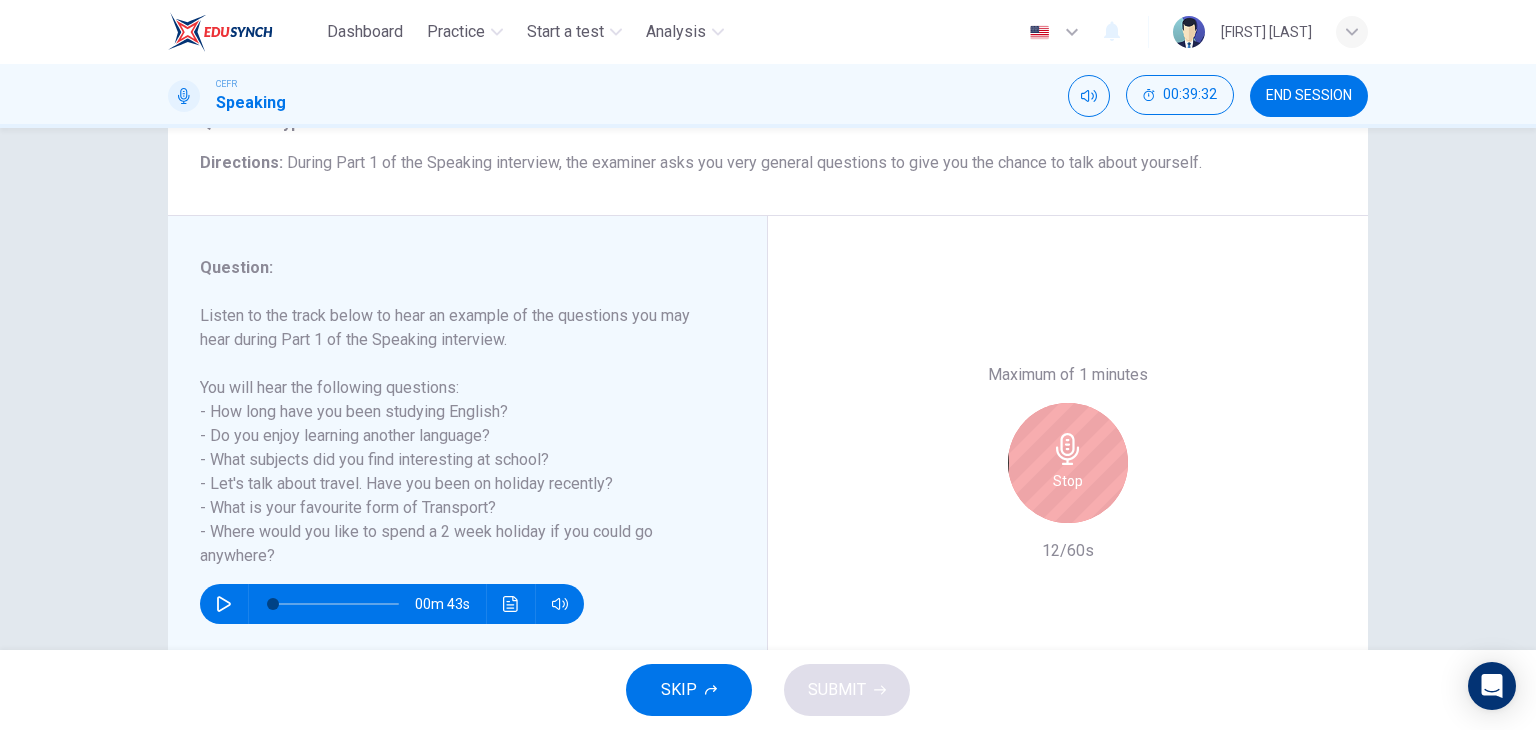 click on "Stop" at bounding box center (1068, 463) 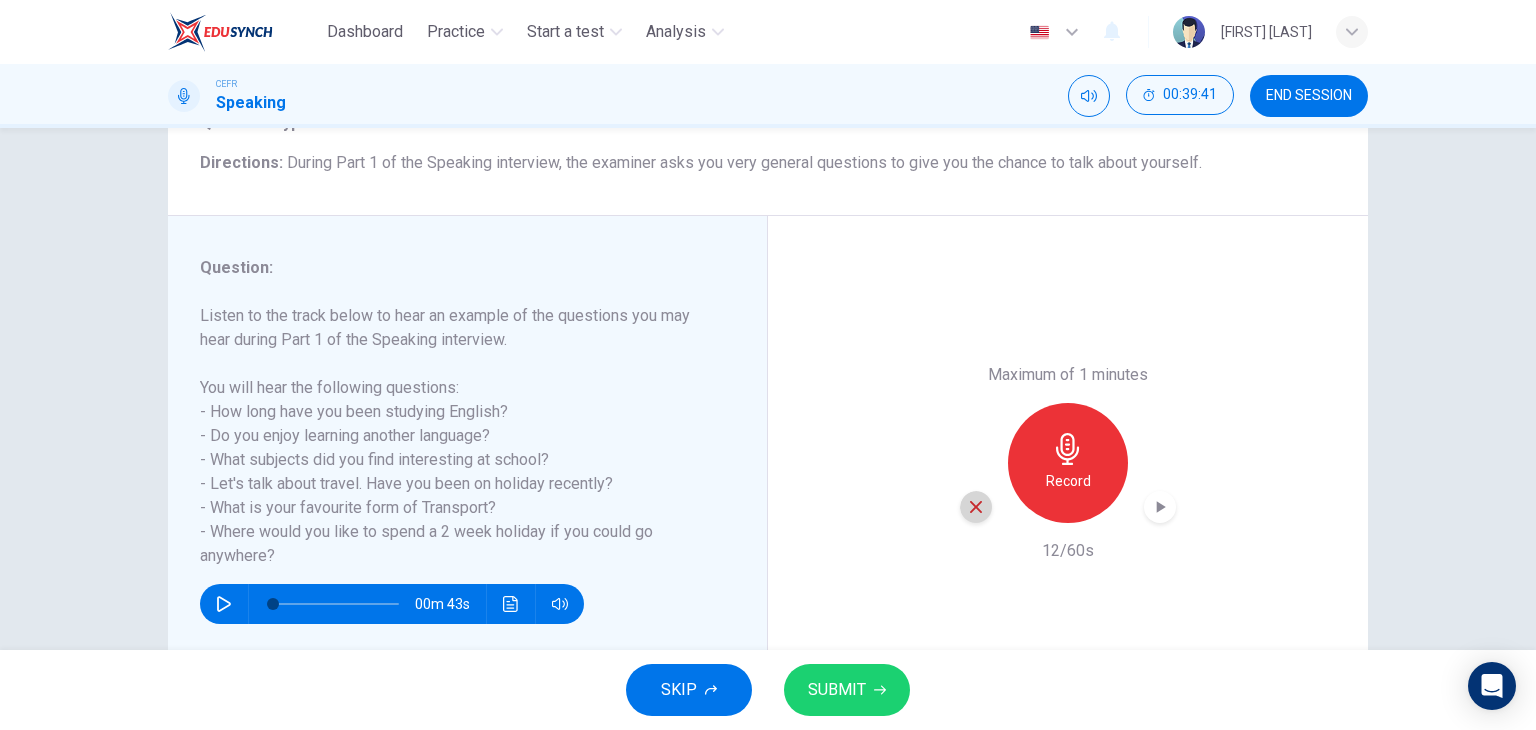 click at bounding box center [976, 507] 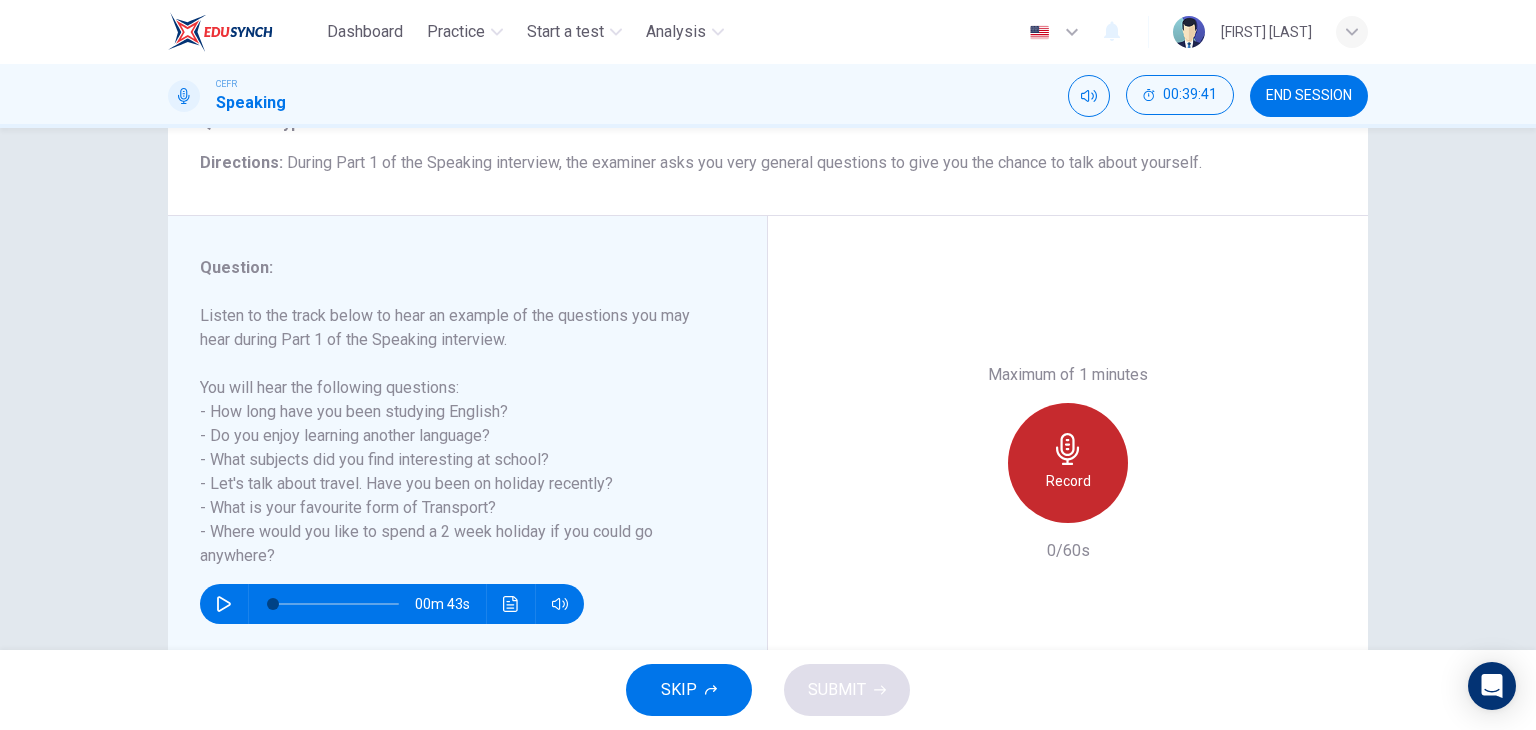 click on "Record" at bounding box center (1068, 463) 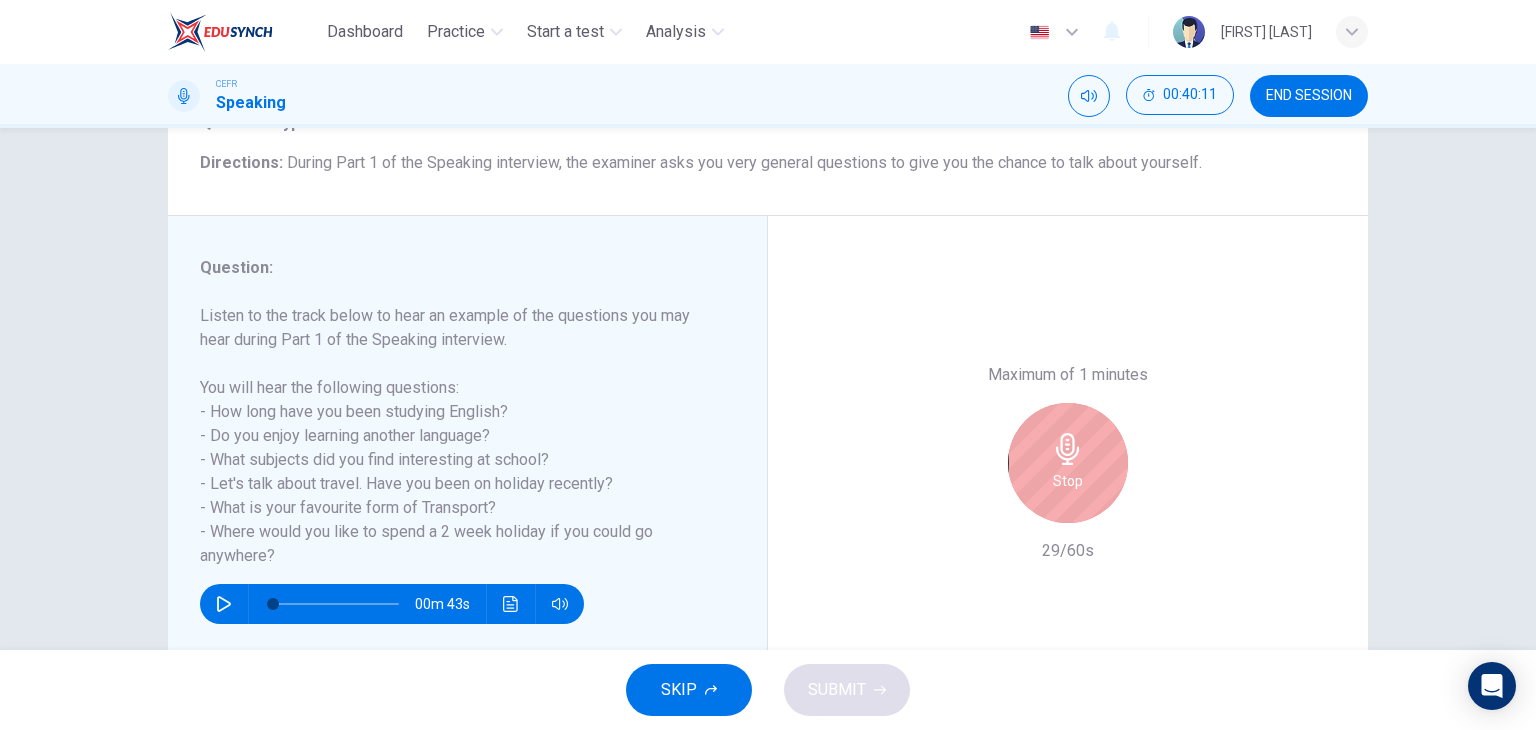 click at bounding box center (1068, 449) 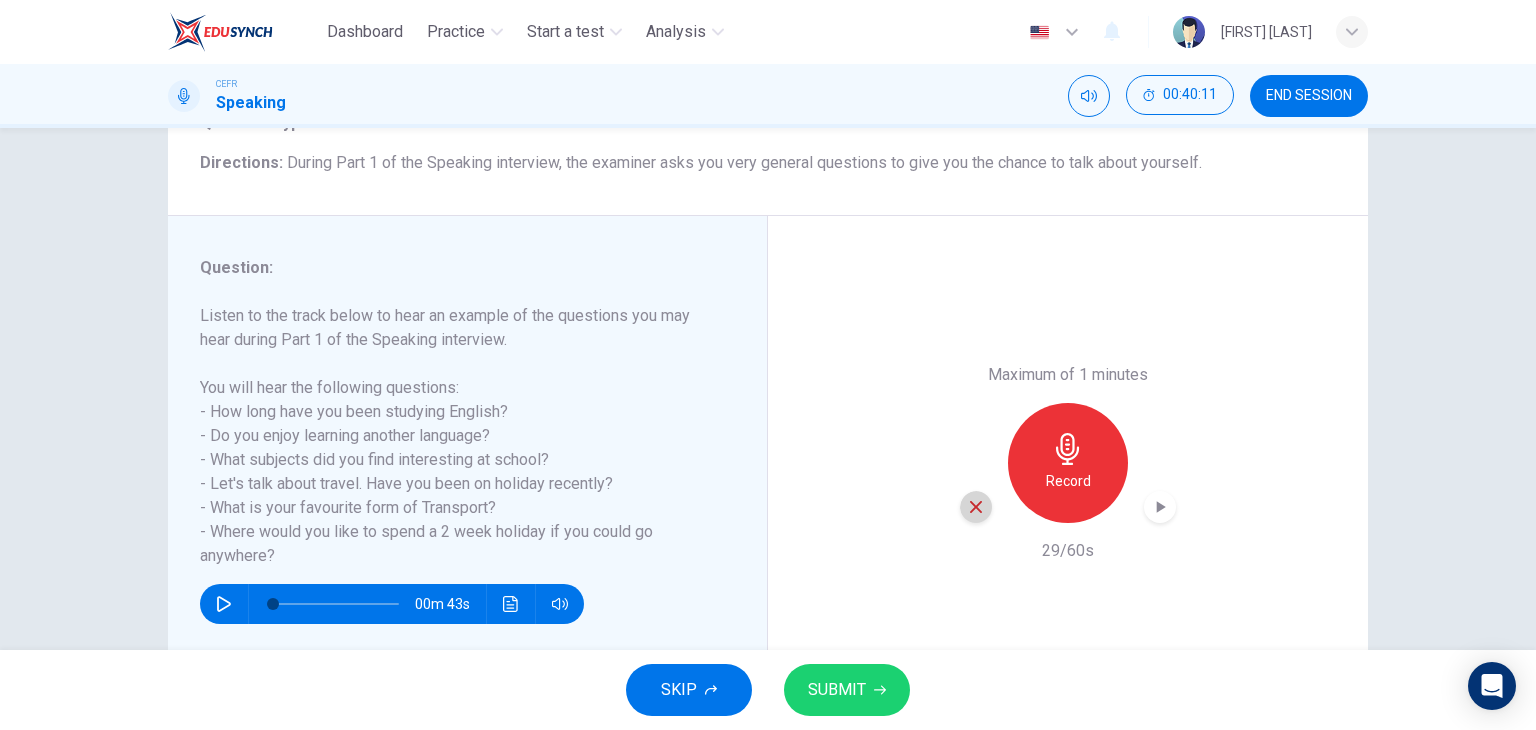 click at bounding box center (976, 507) 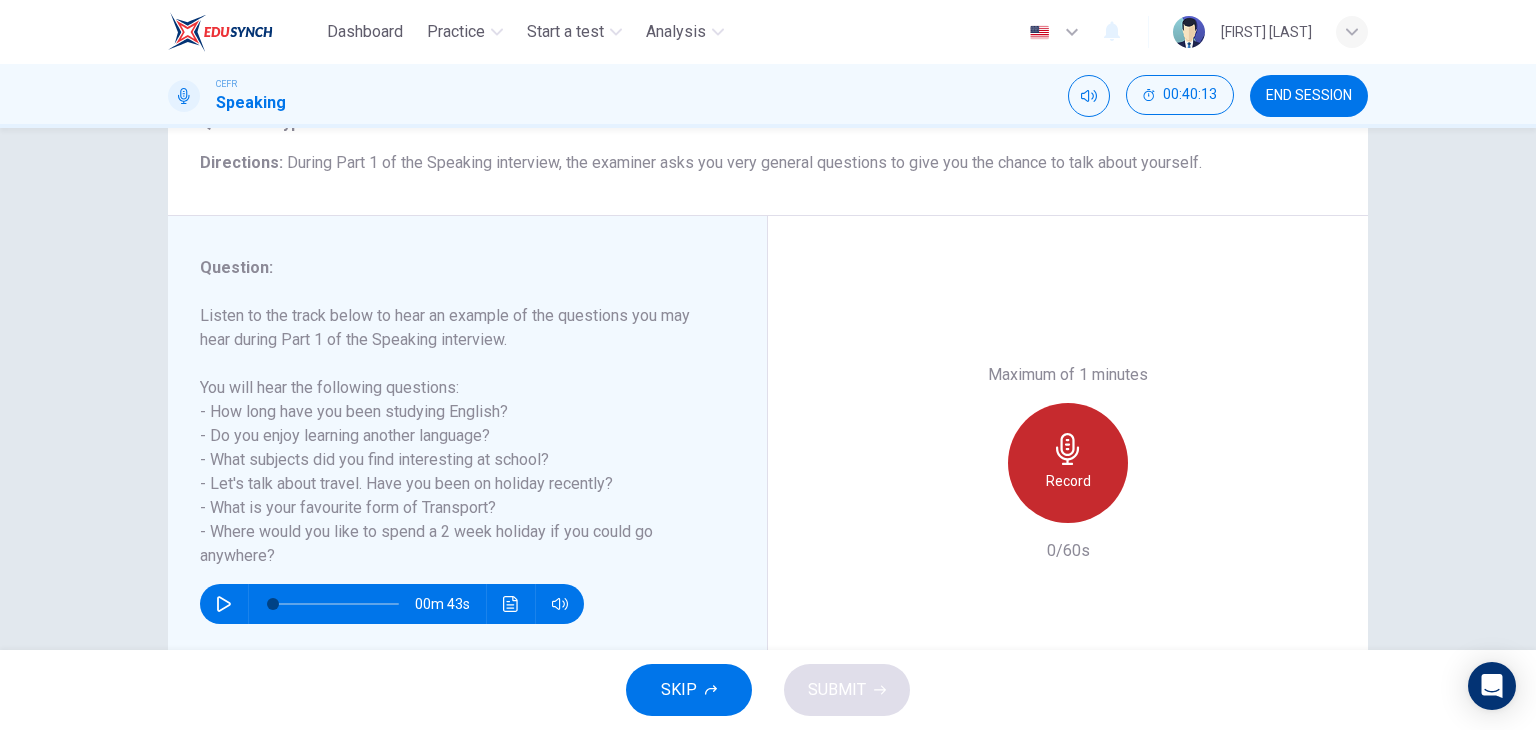 click on "Record" at bounding box center [1068, 463] 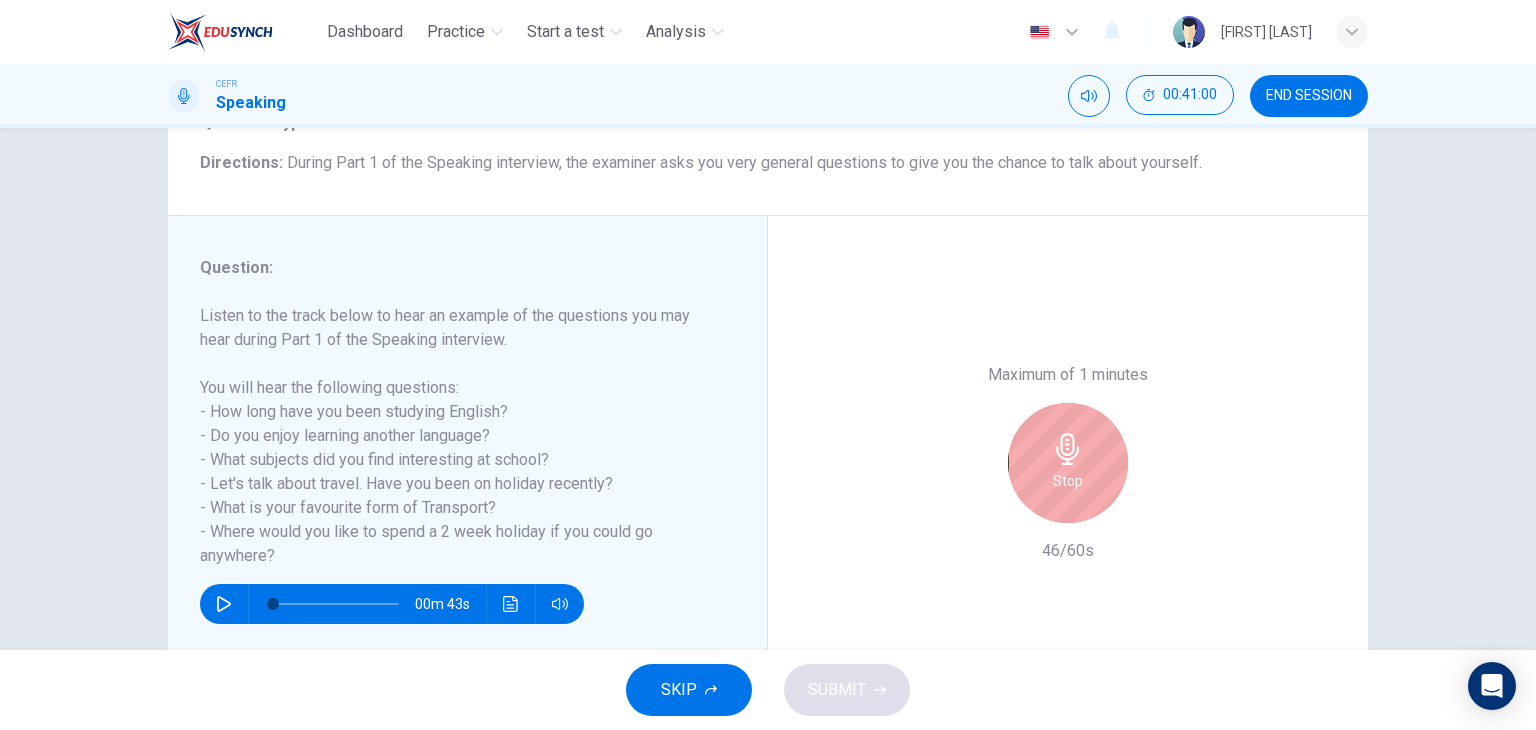 drag, startPoint x: 1043, startPoint y: 502, endPoint x: 1028, endPoint y: 509, distance: 16.552946 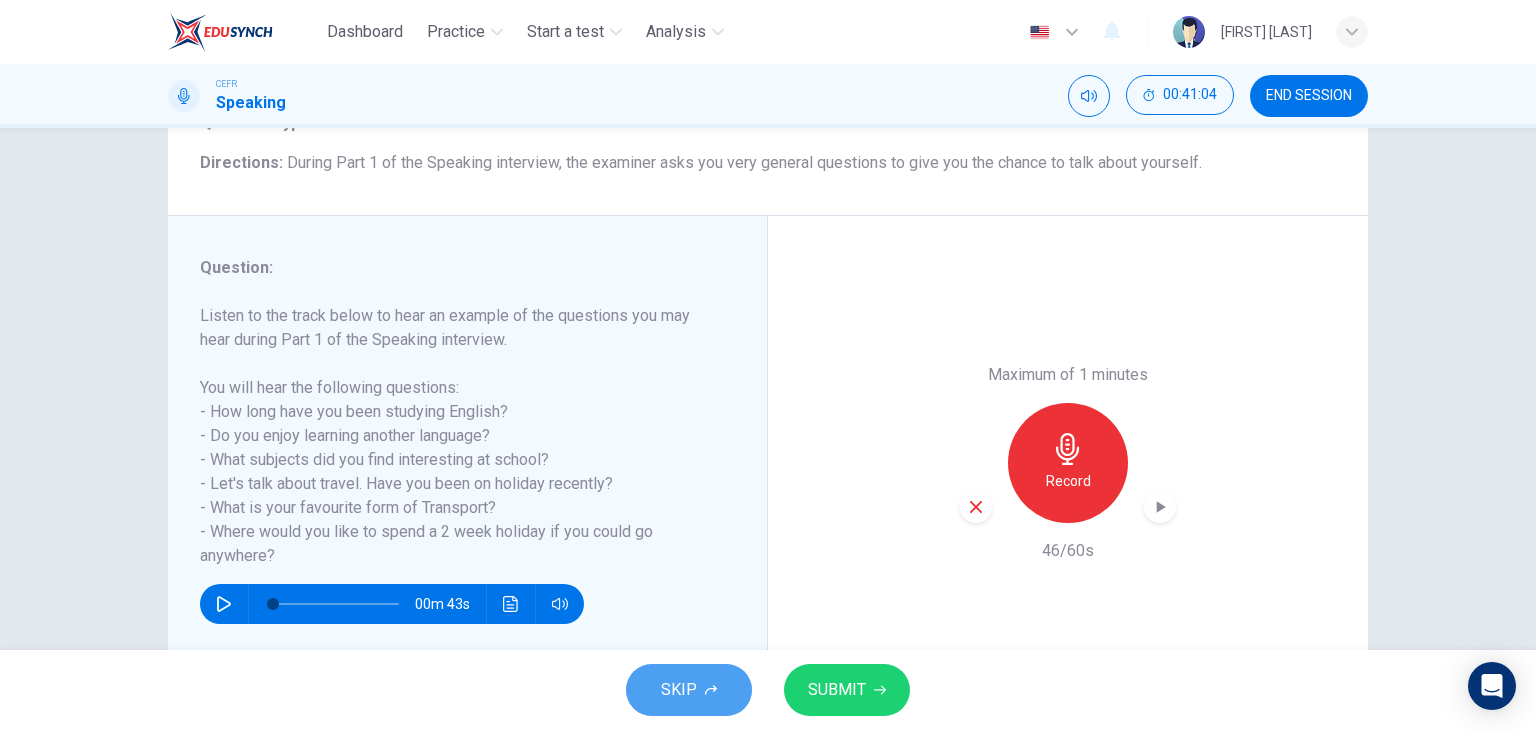 click on "SKIP" at bounding box center (689, 690) 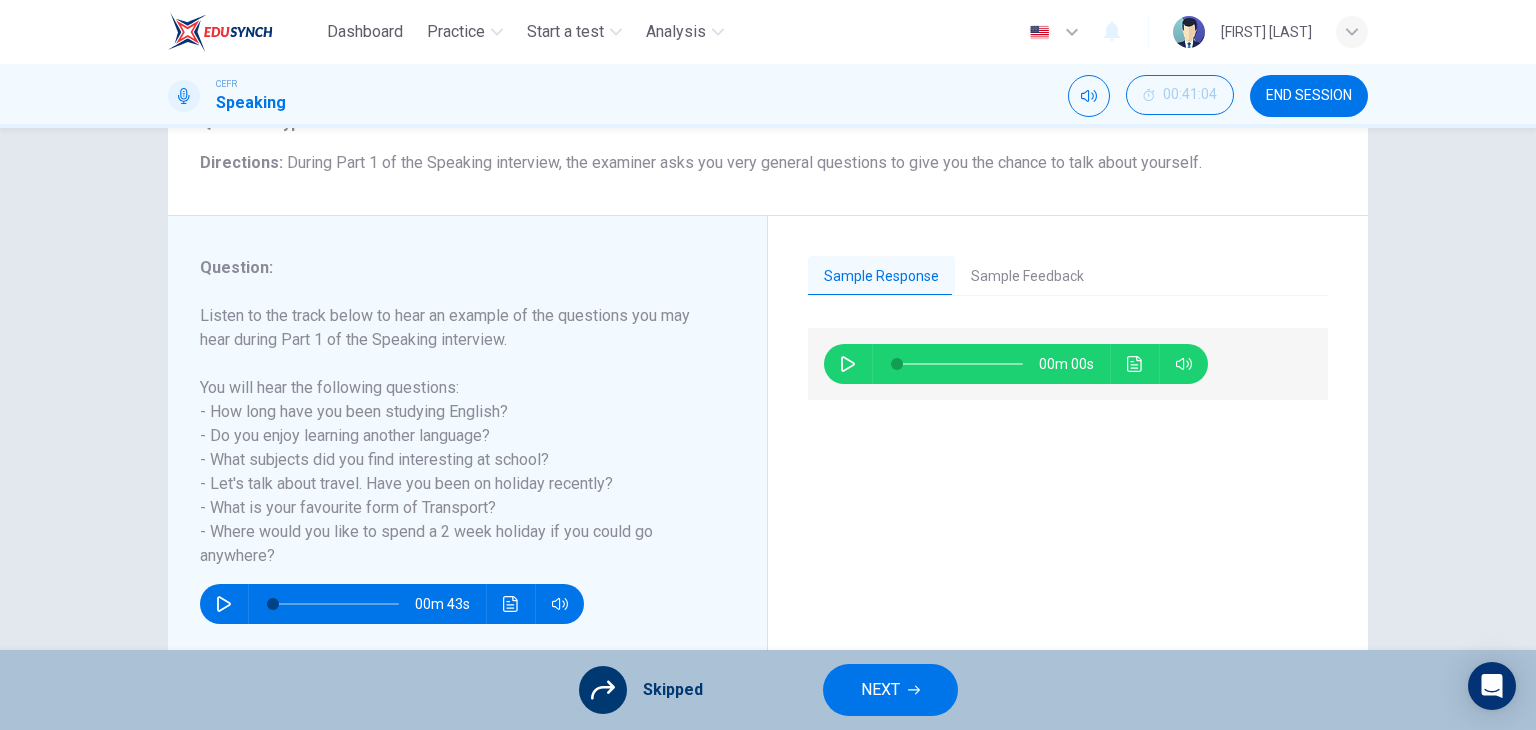 click on "Sample Feedback" at bounding box center (1027, 277) 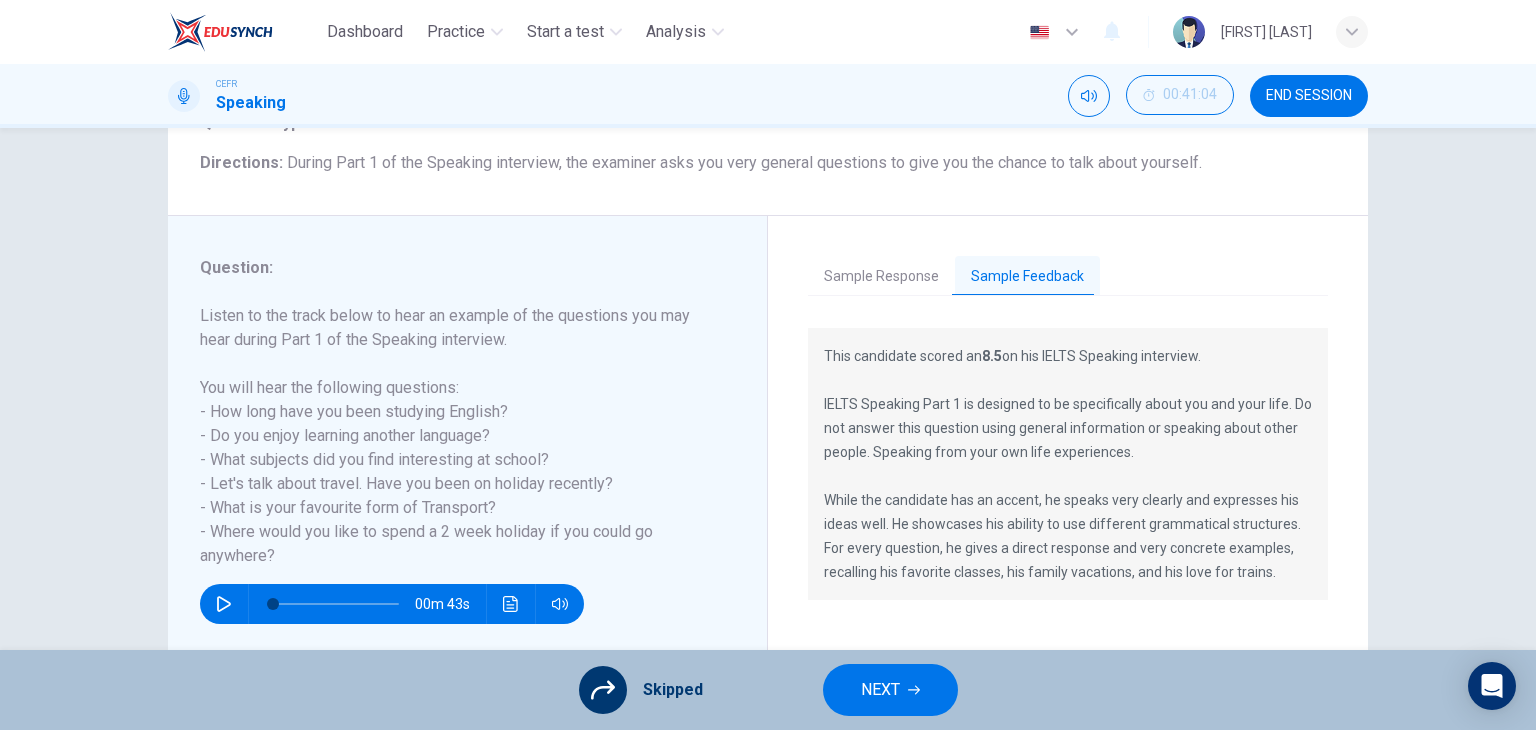click on "Sample Response Sample Feedback 00m 00s This candidate scored an  8.5  on his IELTS Speaking interview.
IELTS Speaking Part 1 is designed to be specifically about you and your life. Do not answer this question using general information or speaking about other people. Speaking from your own life experiences.
While the candidate has an accent, he speaks very clearly and expresses his ideas well. He showcases his ability to use different grammatical structures. For every question, he gives a direct response and very concrete examples, recalling his favorite classes, his family vacations, and his love for trains." at bounding box center (1068, 463) 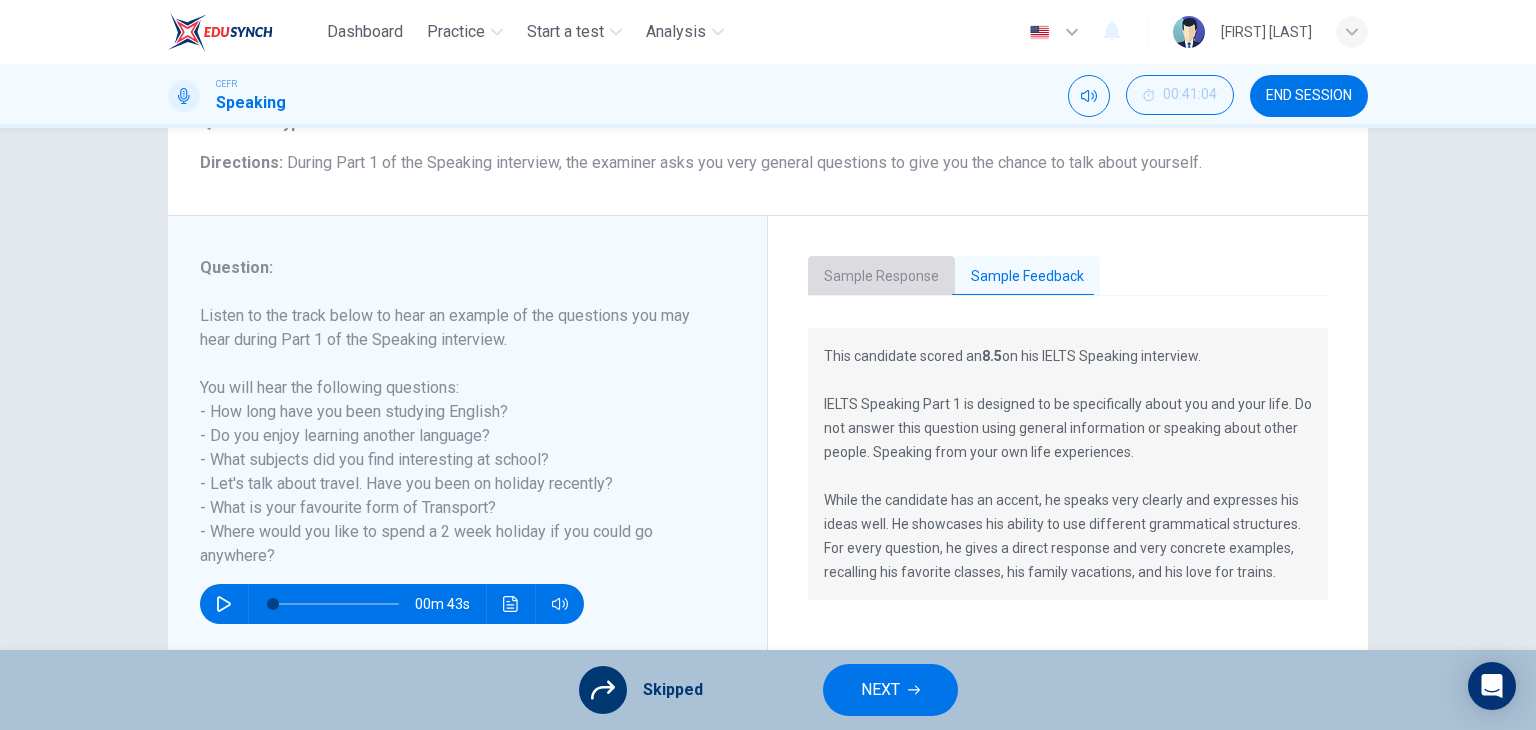 click on "Sample Response" at bounding box center [881, 277] 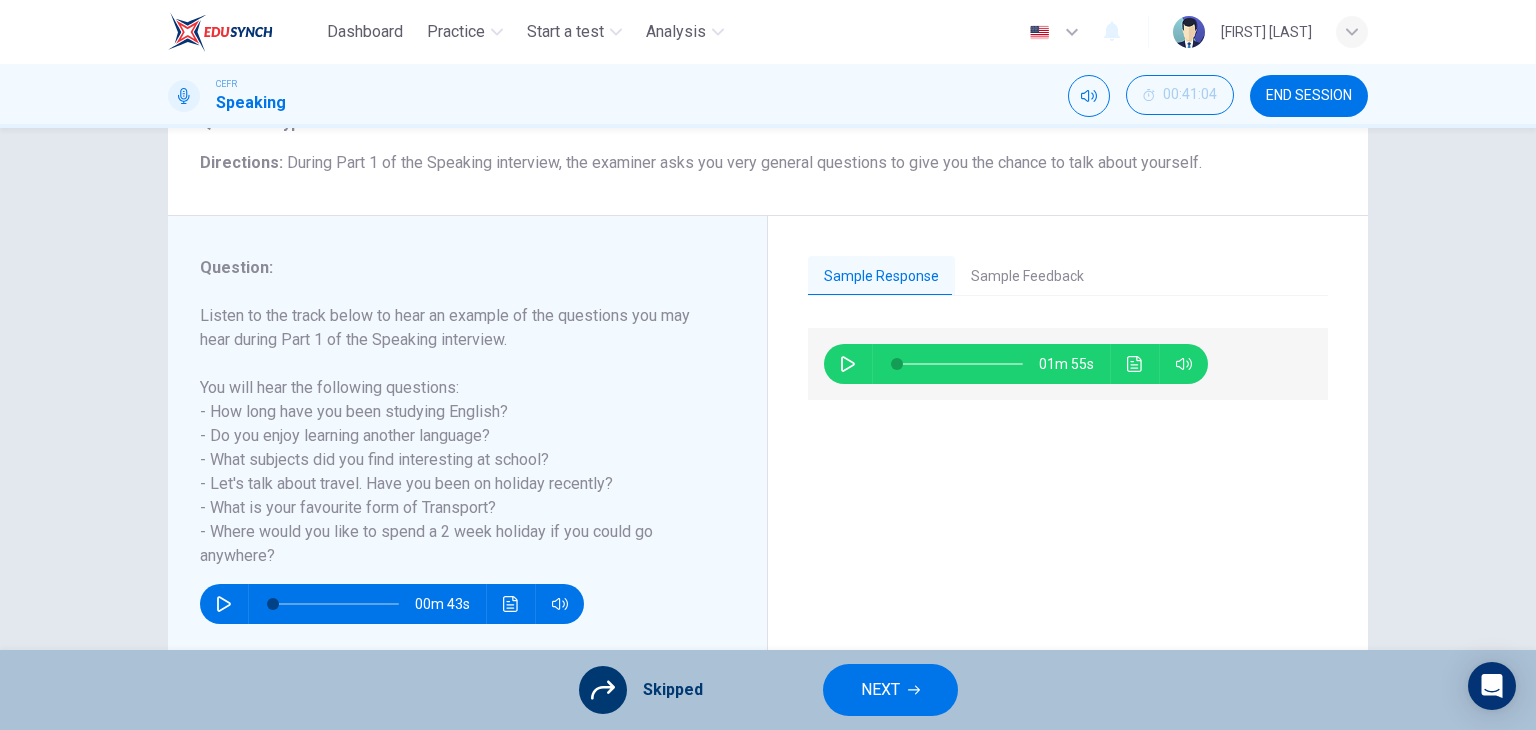 click at bounding box center [848, 364] 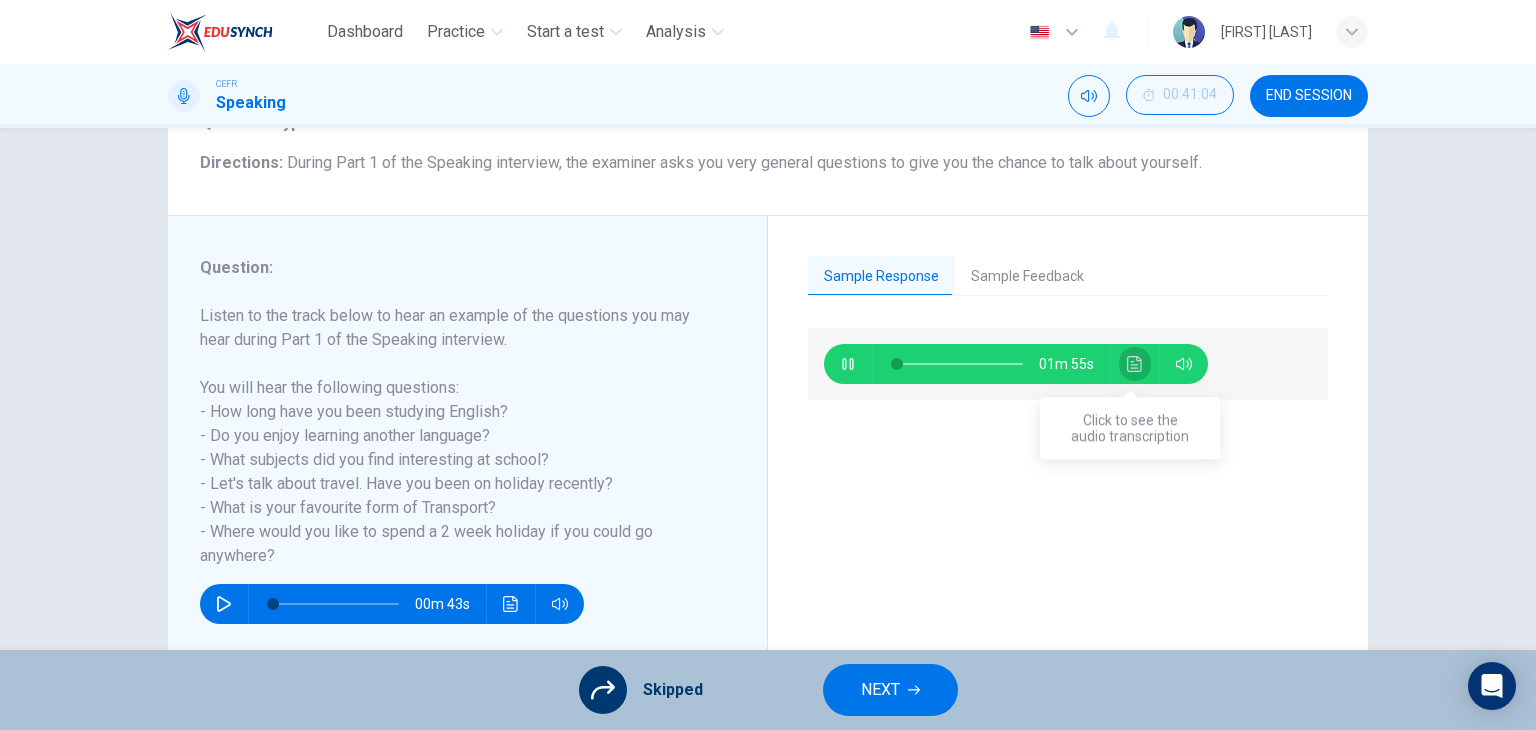 click at bounding box center (1135, 364) 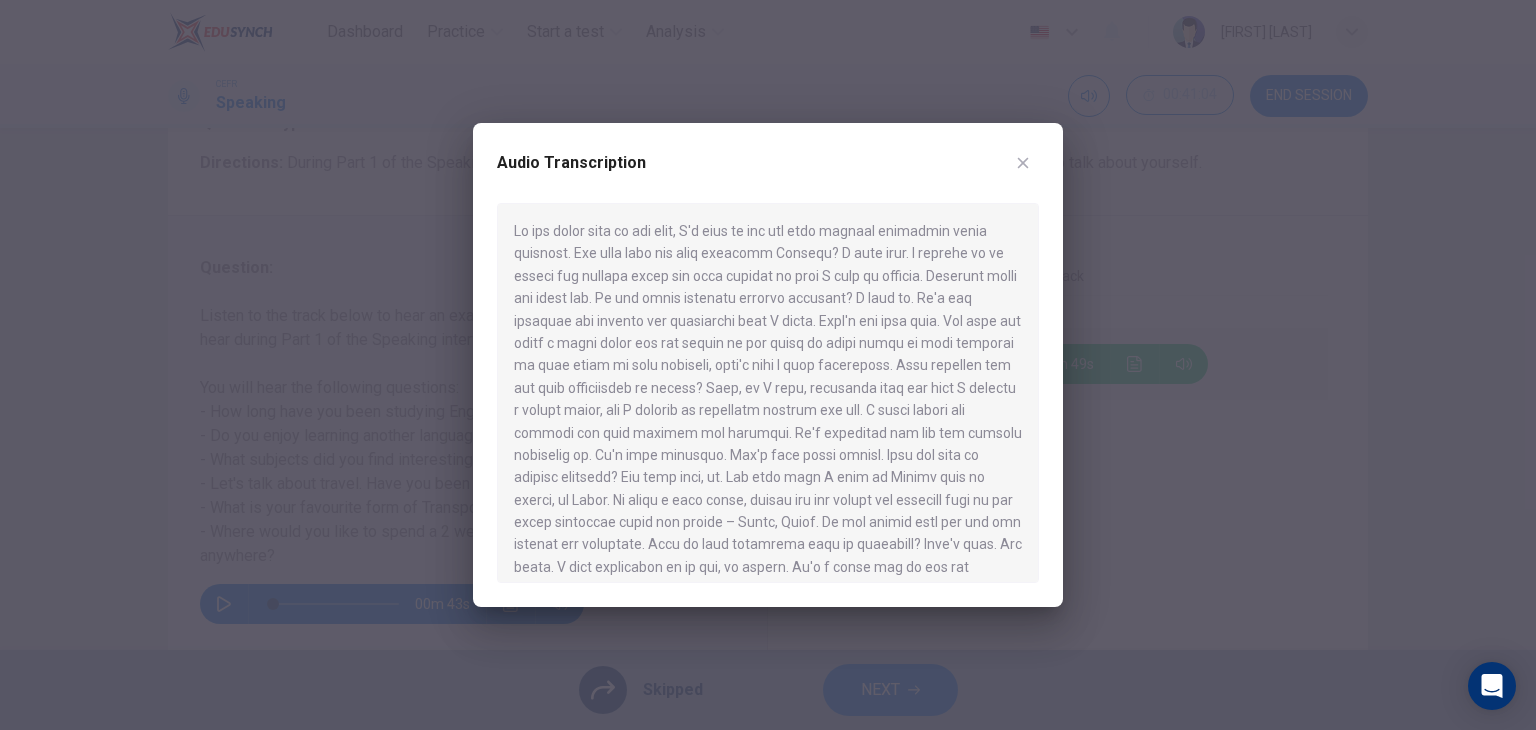 click at bounding box center (1023, 163) 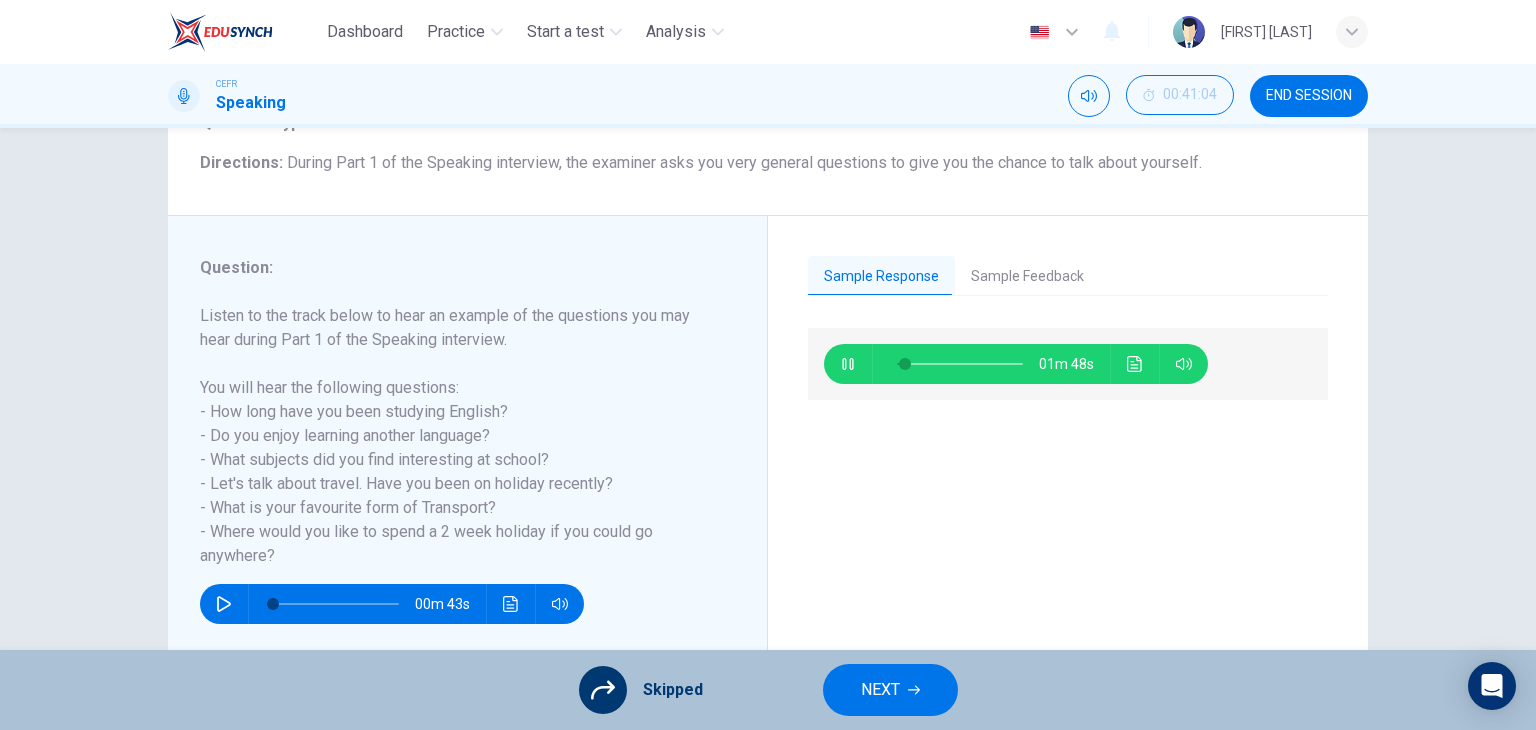 click at bounding box center (848, 364) 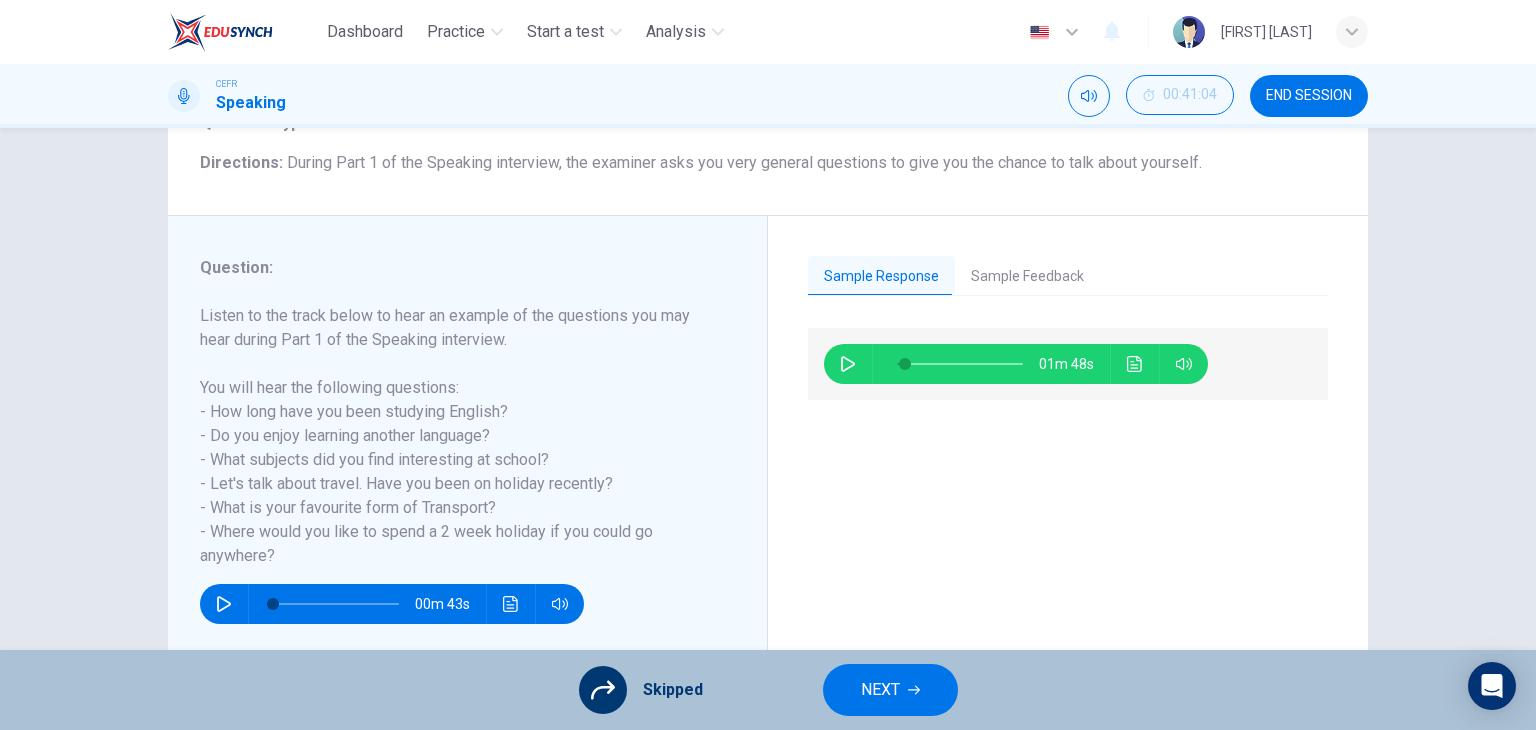 click on "NEXT" at bounding box center [880, 690] 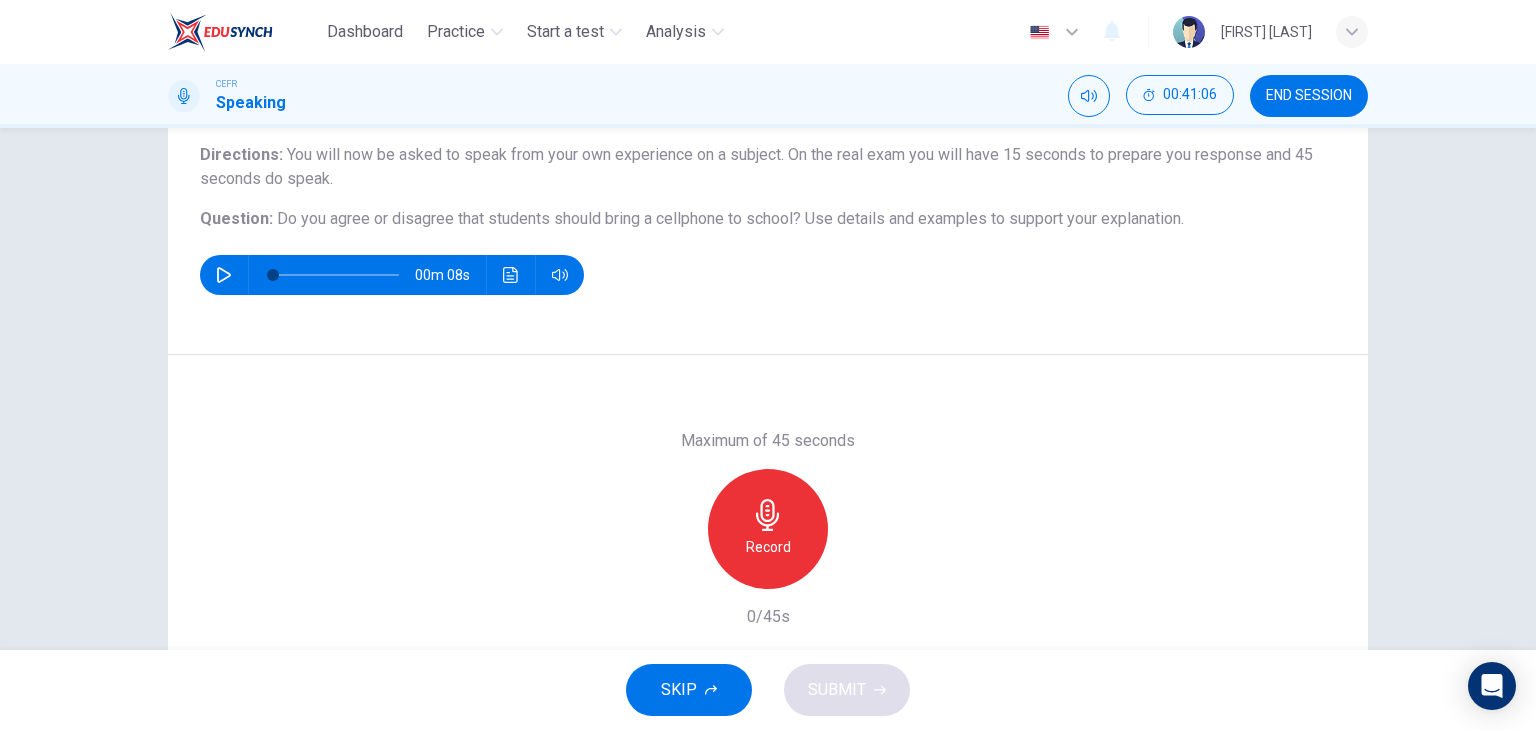 scroll, scrollTop: 153, scrollLeft: 0, axis: vertical 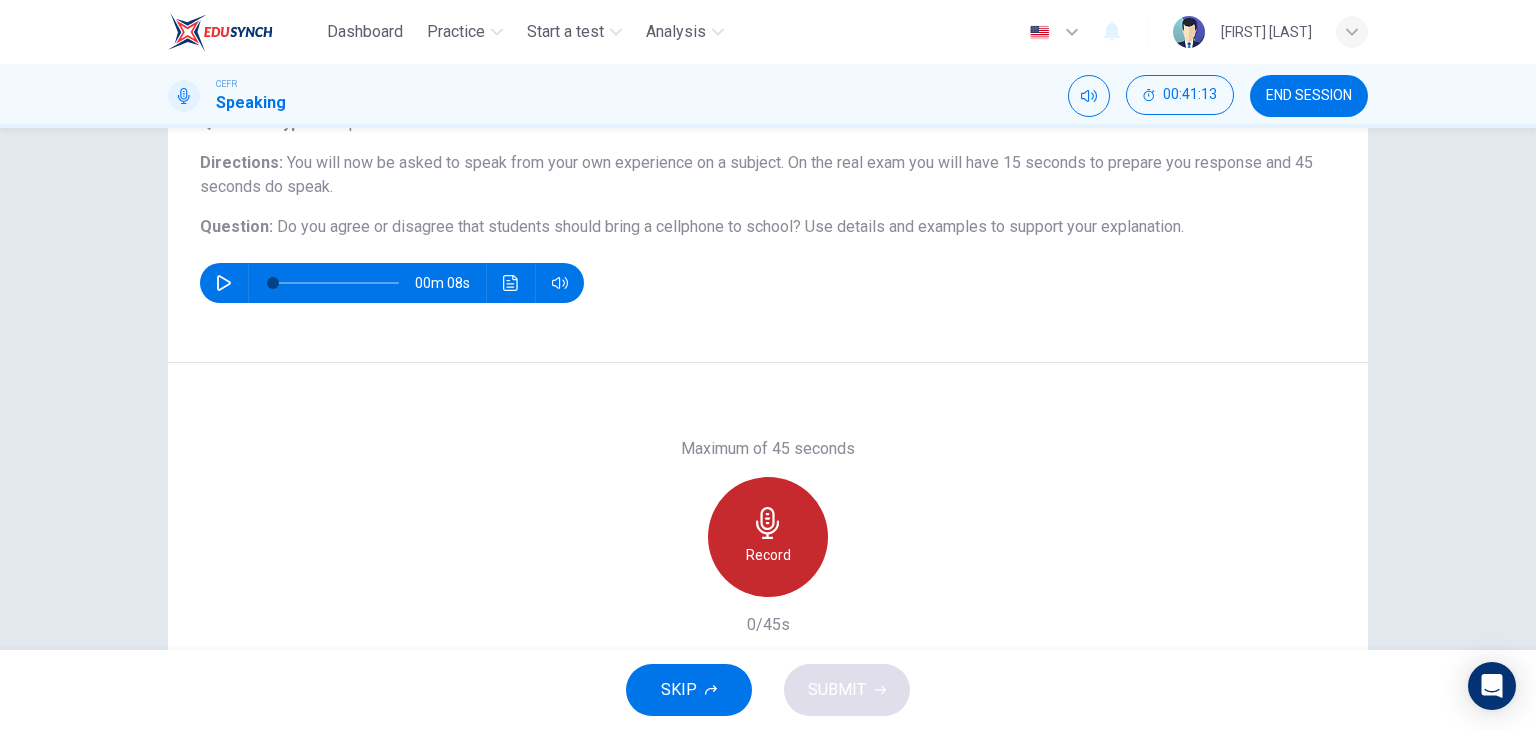 click at bounding box center [768, 523] 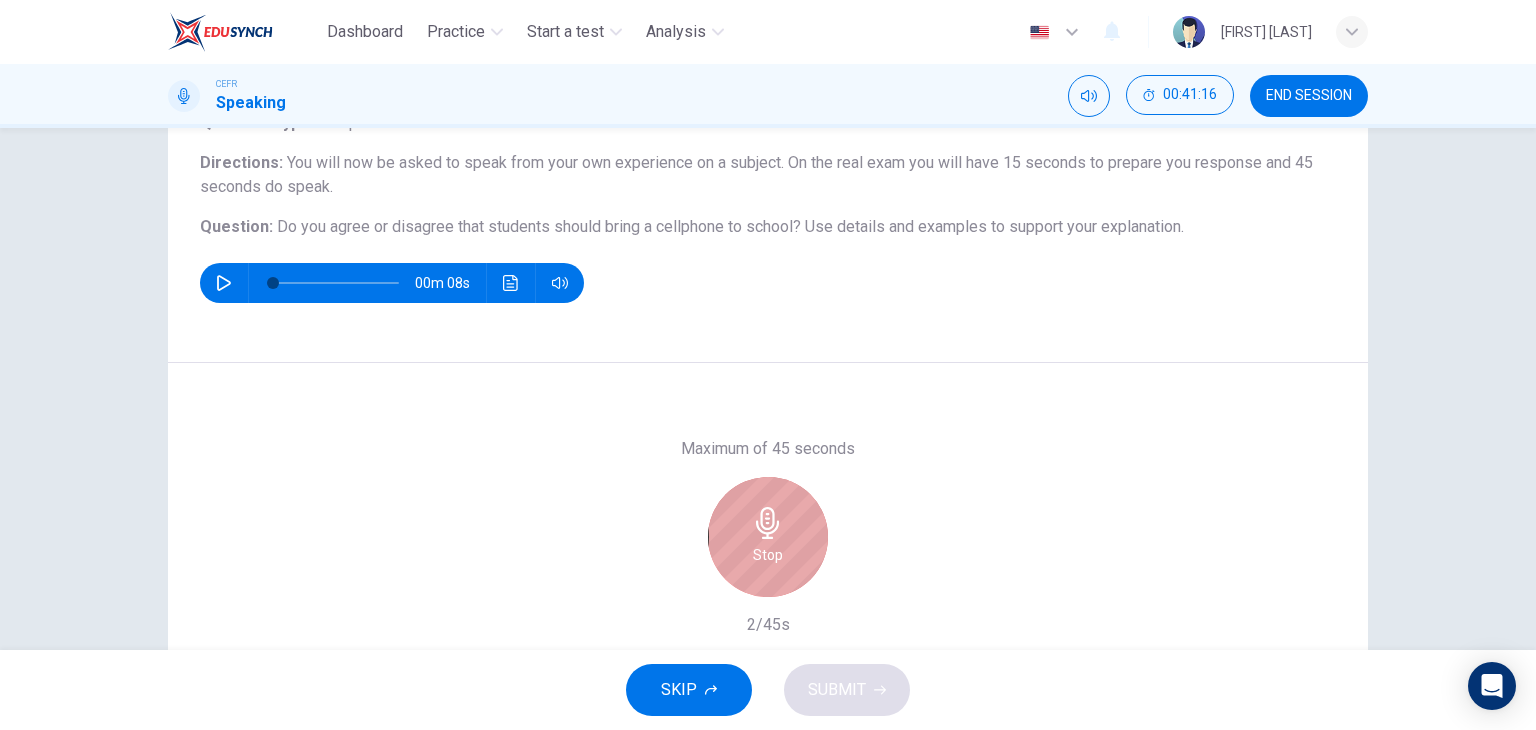 click on "Stop" at bounding box center [768, 537] 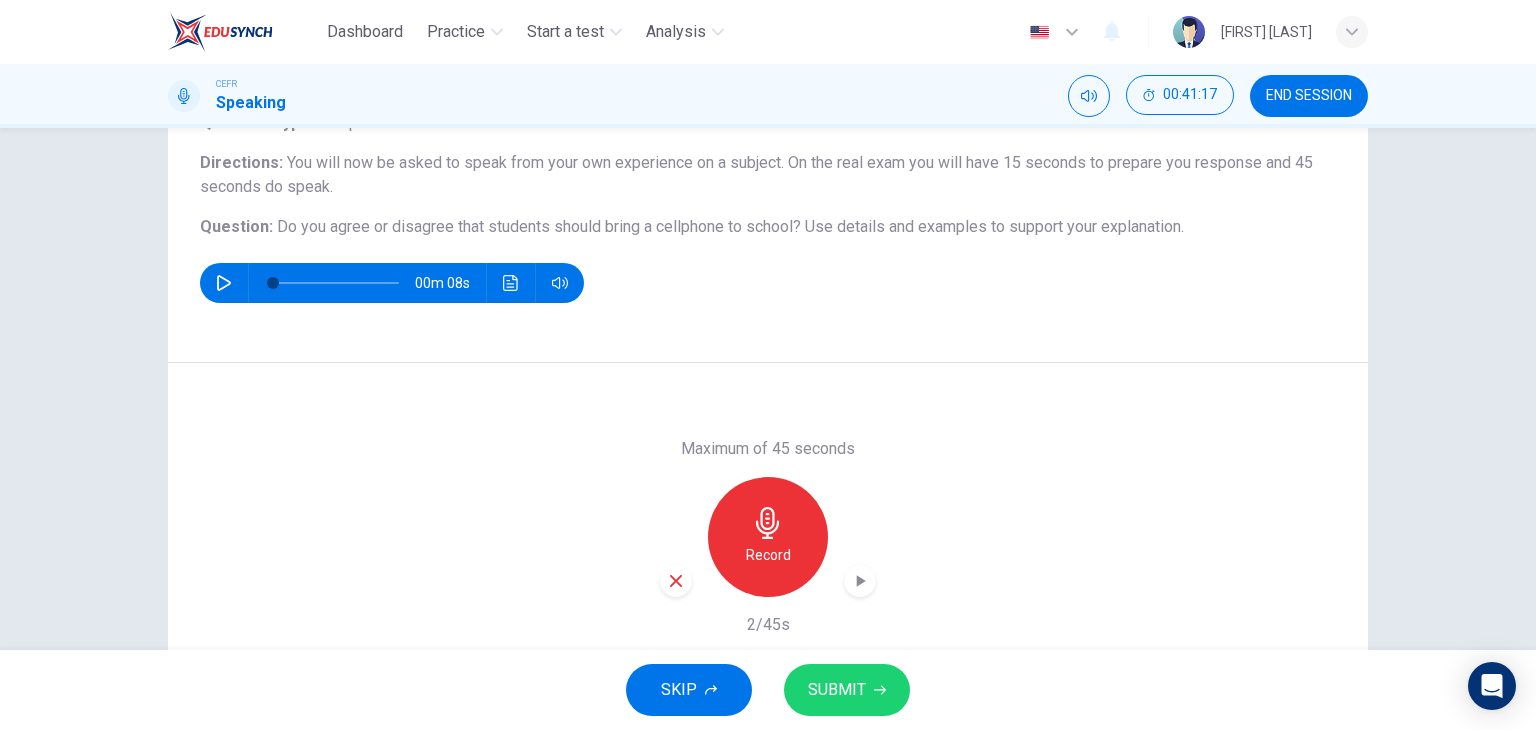 click at bounding box center (676, 581) 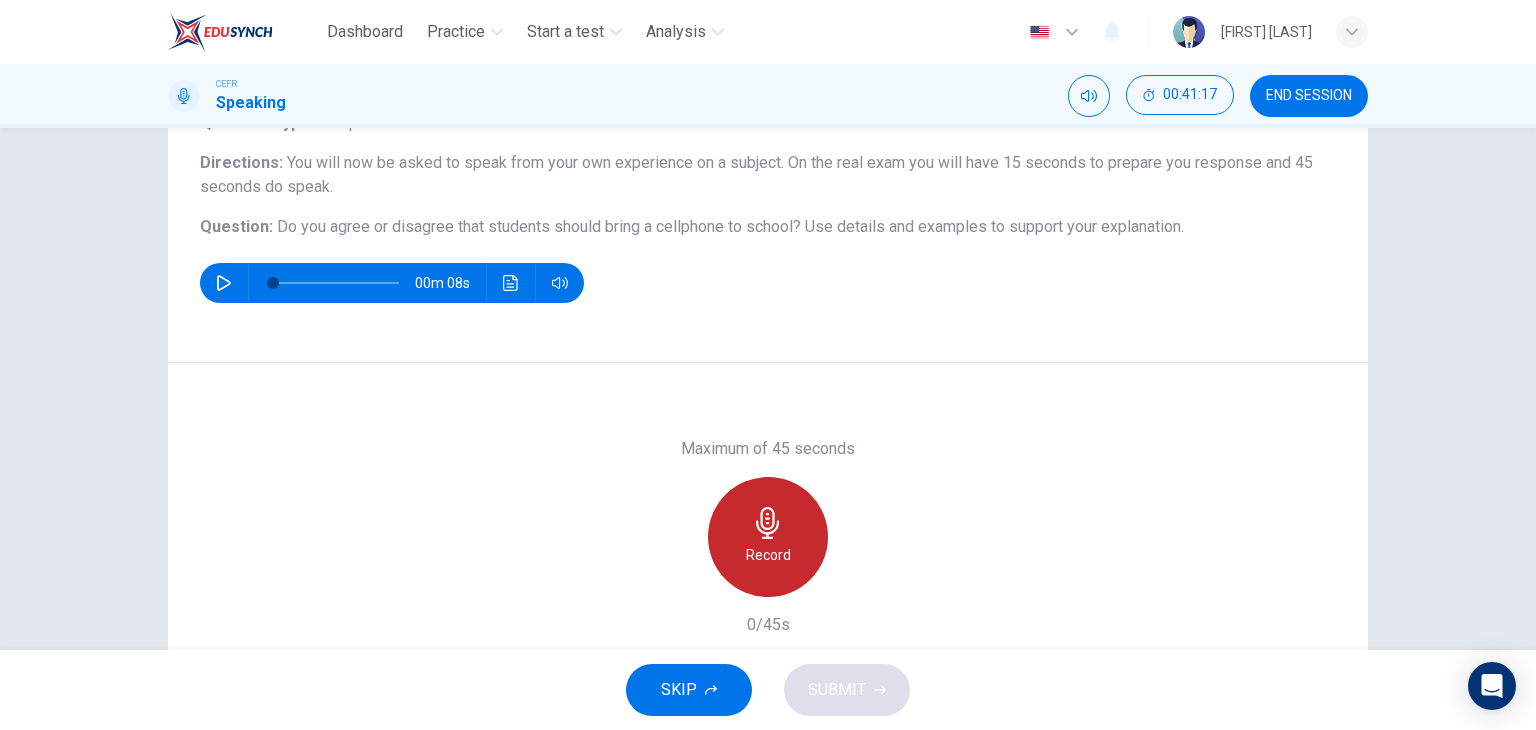 click on "Record" at bounding box center [768, 537] 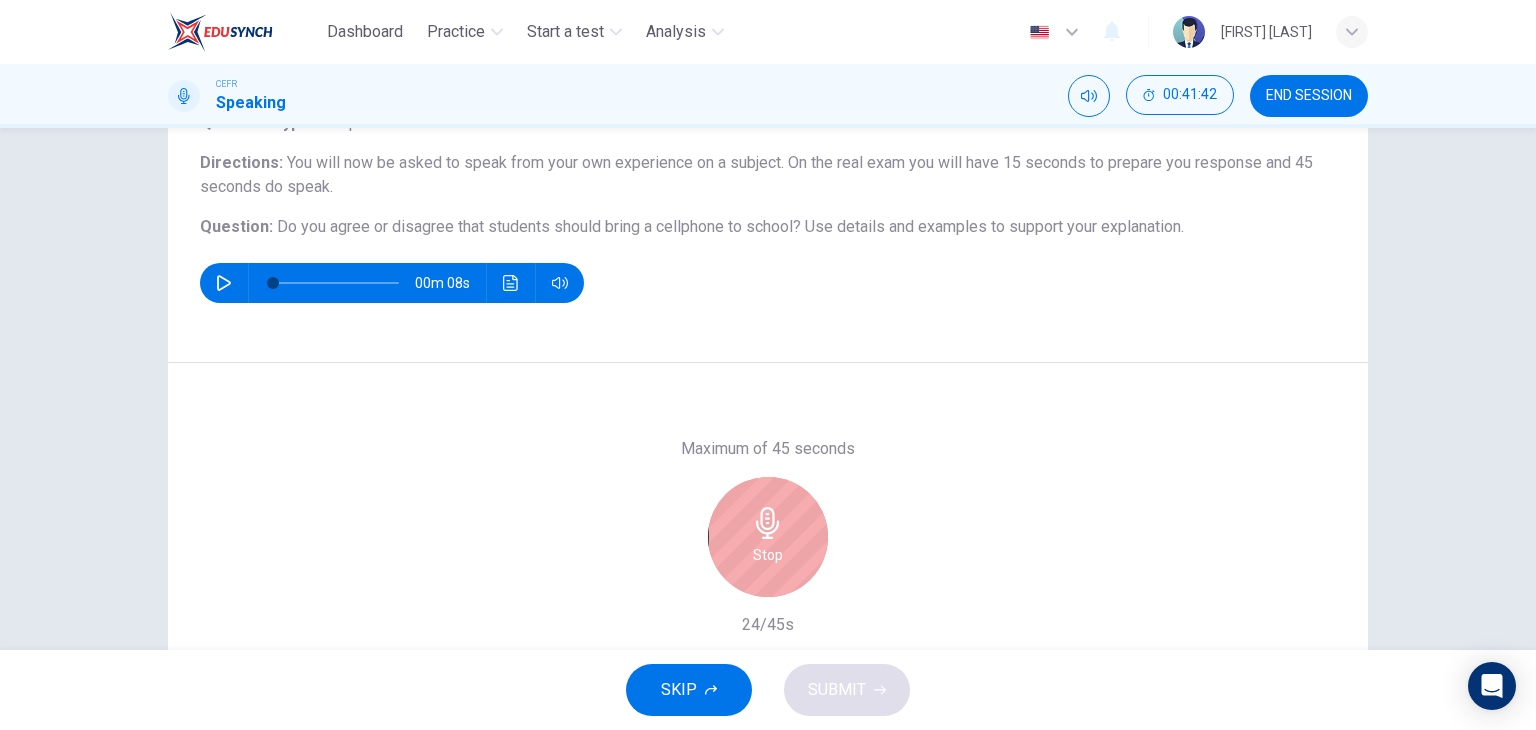 click on "Stop" at bounding box center (768, 537) 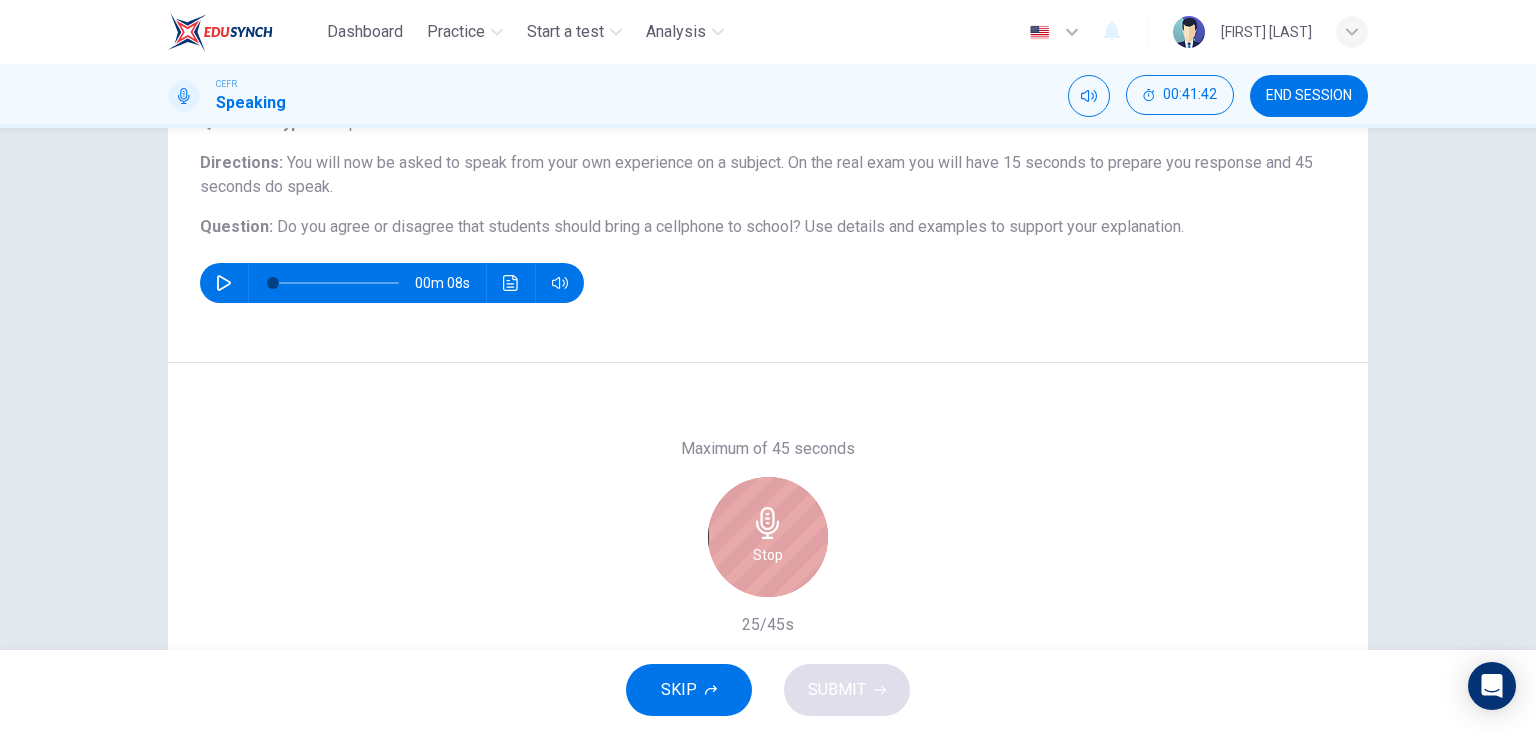 click at bounding box center [767, 523] 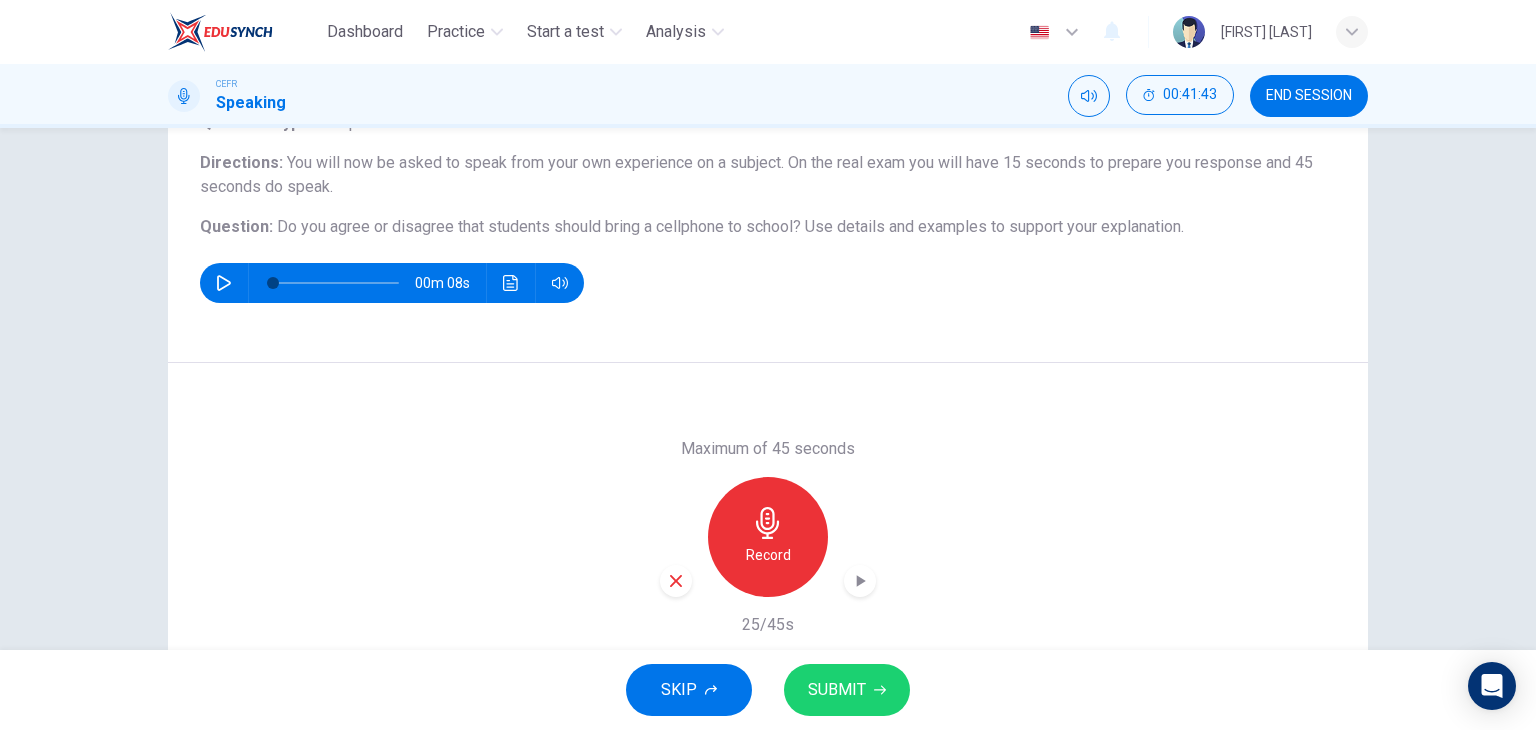 click at bounding box center [676, 581] 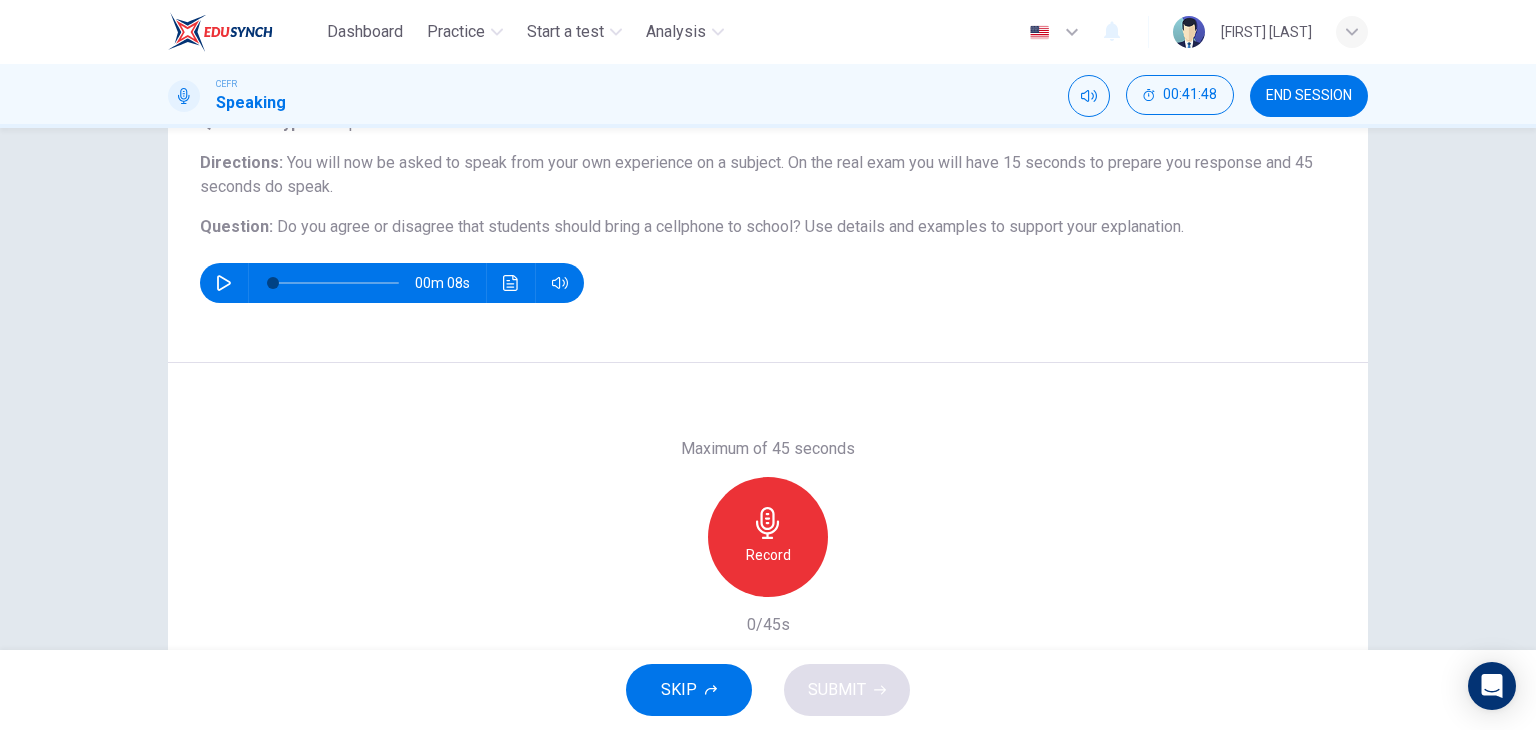 click on "Record" at bounding box center (768, 555) 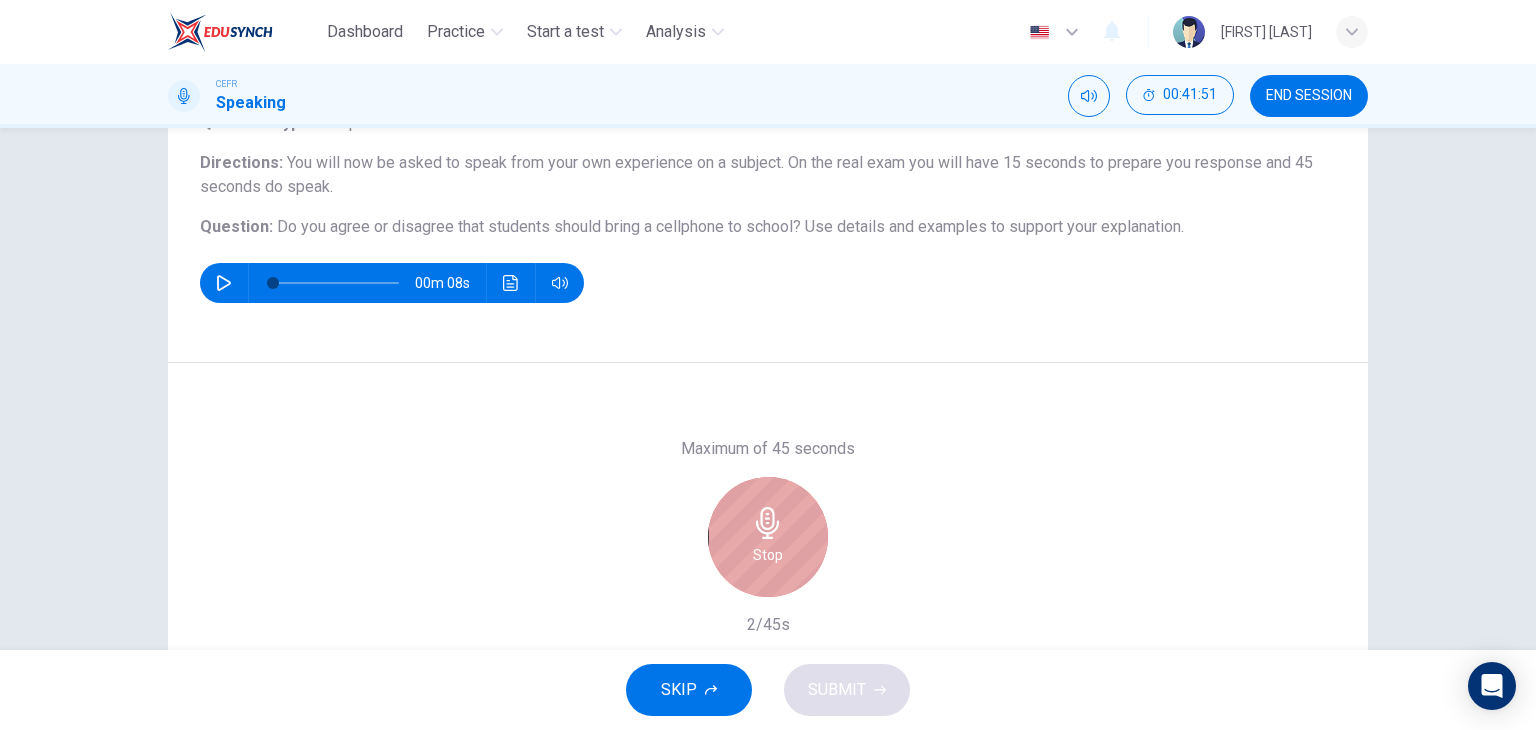 click on "Stop" at bounding box center (768, 537) 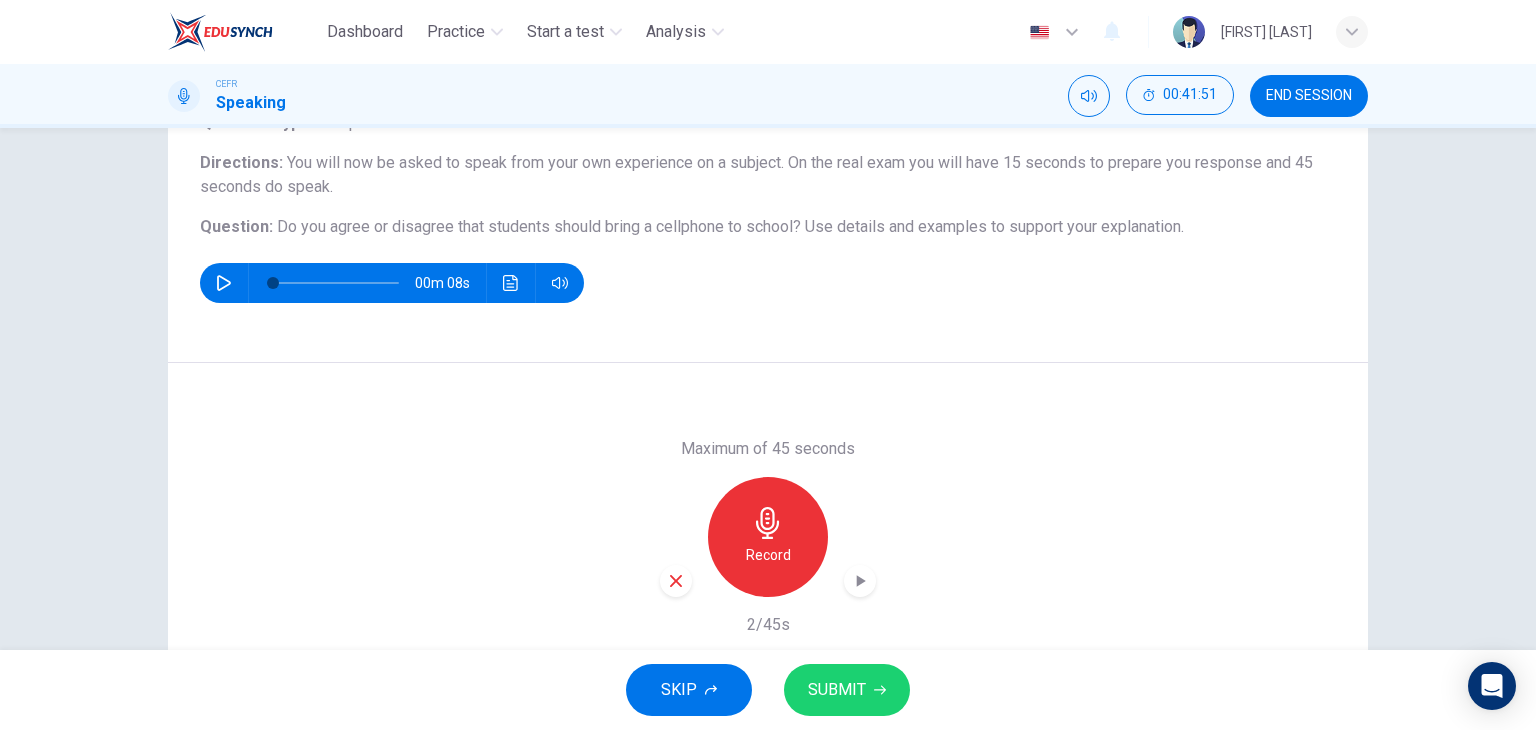 click at bounding box center (676, 581) 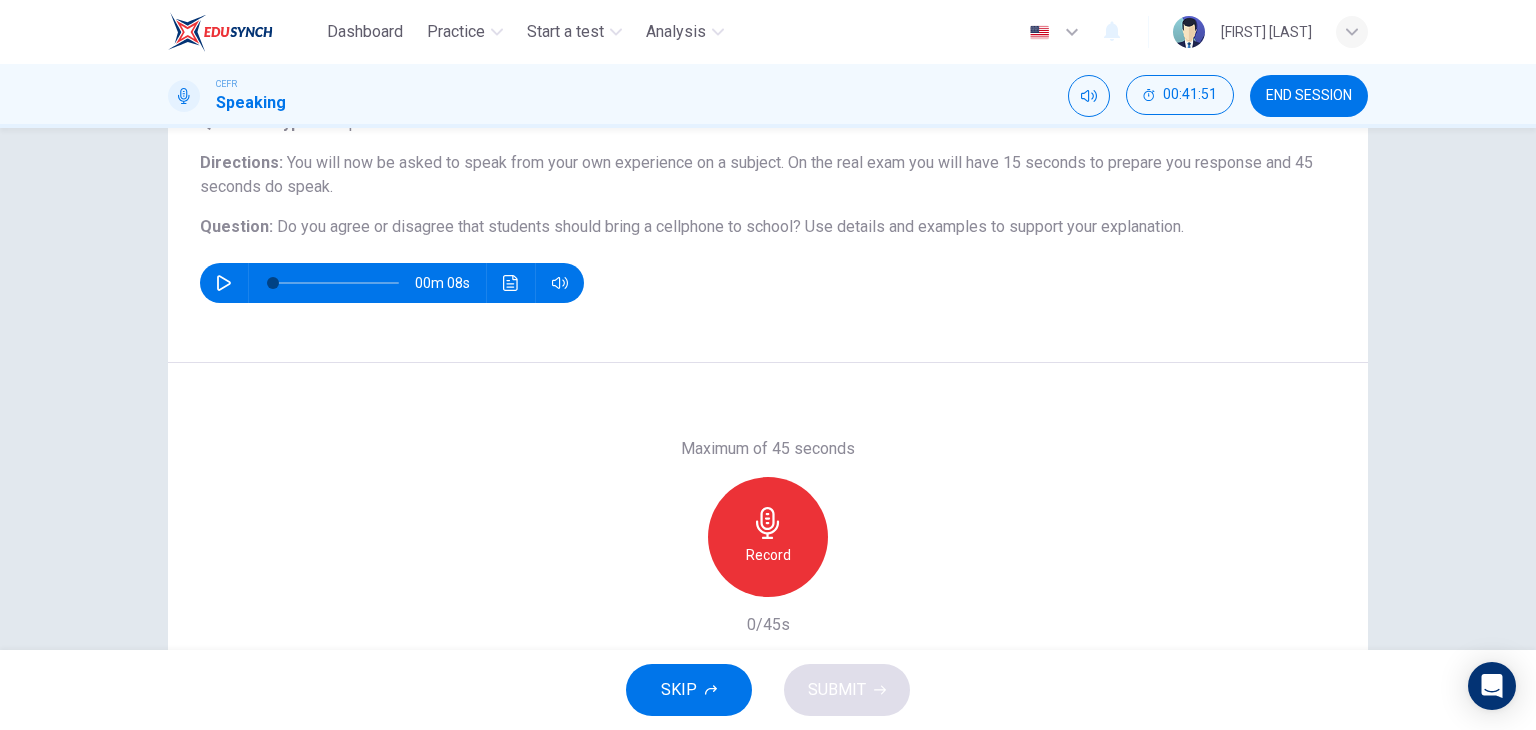 click on "Record" at bounding box center [768, 537] 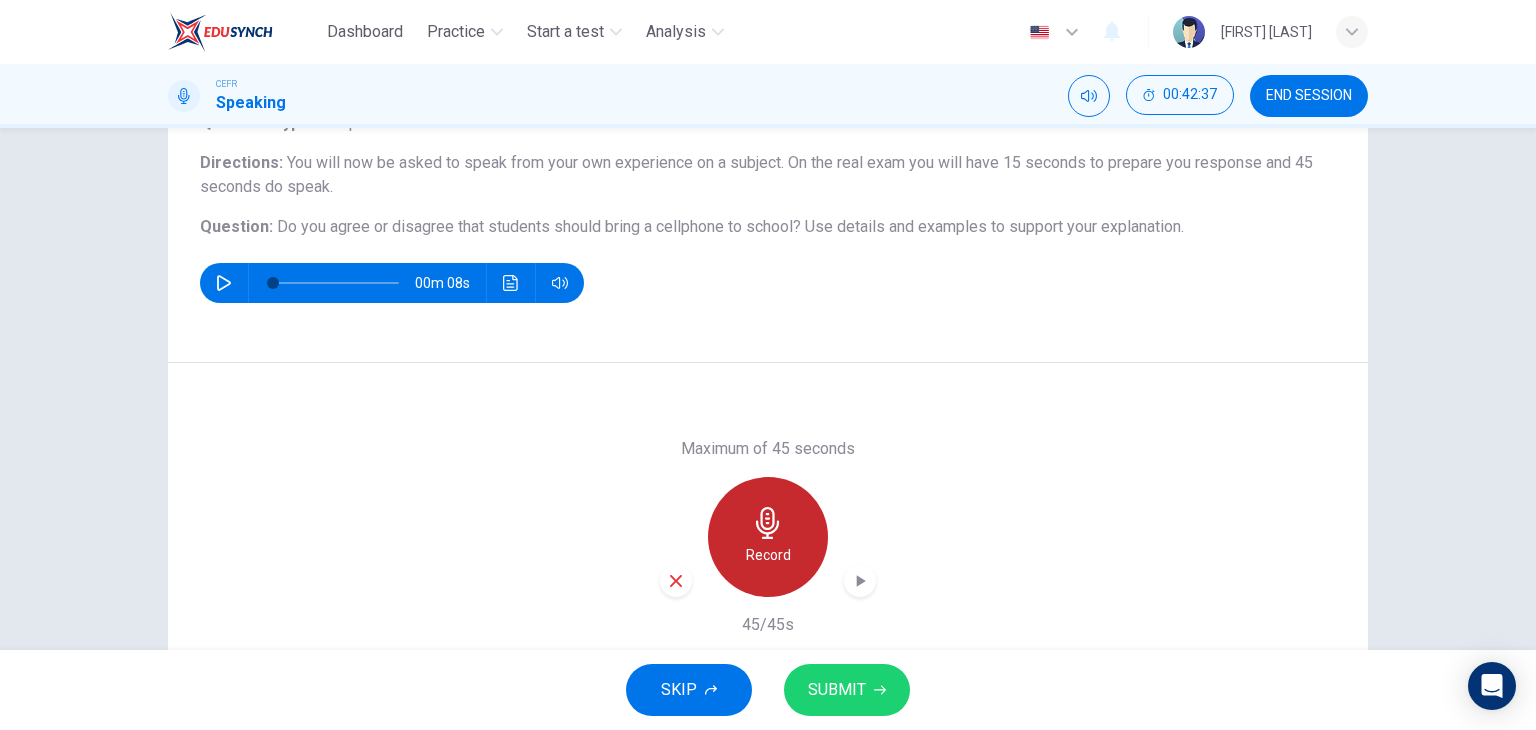 drag, startPoint x: 756, startPoint y: 542, endPoint x: 732, endPoint y: 544, distance: 24.083189 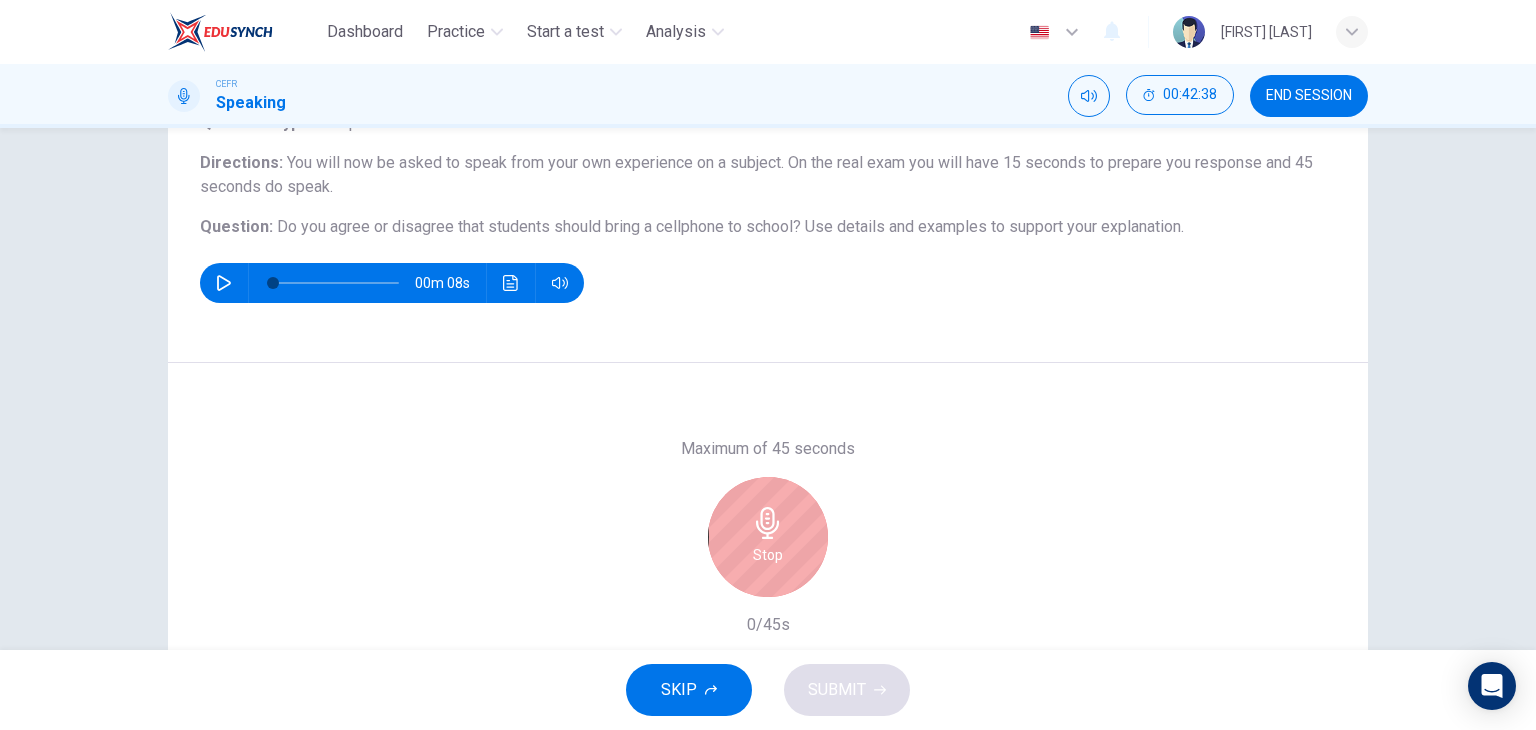 click on "Stop" at bounding box center (768, 537) 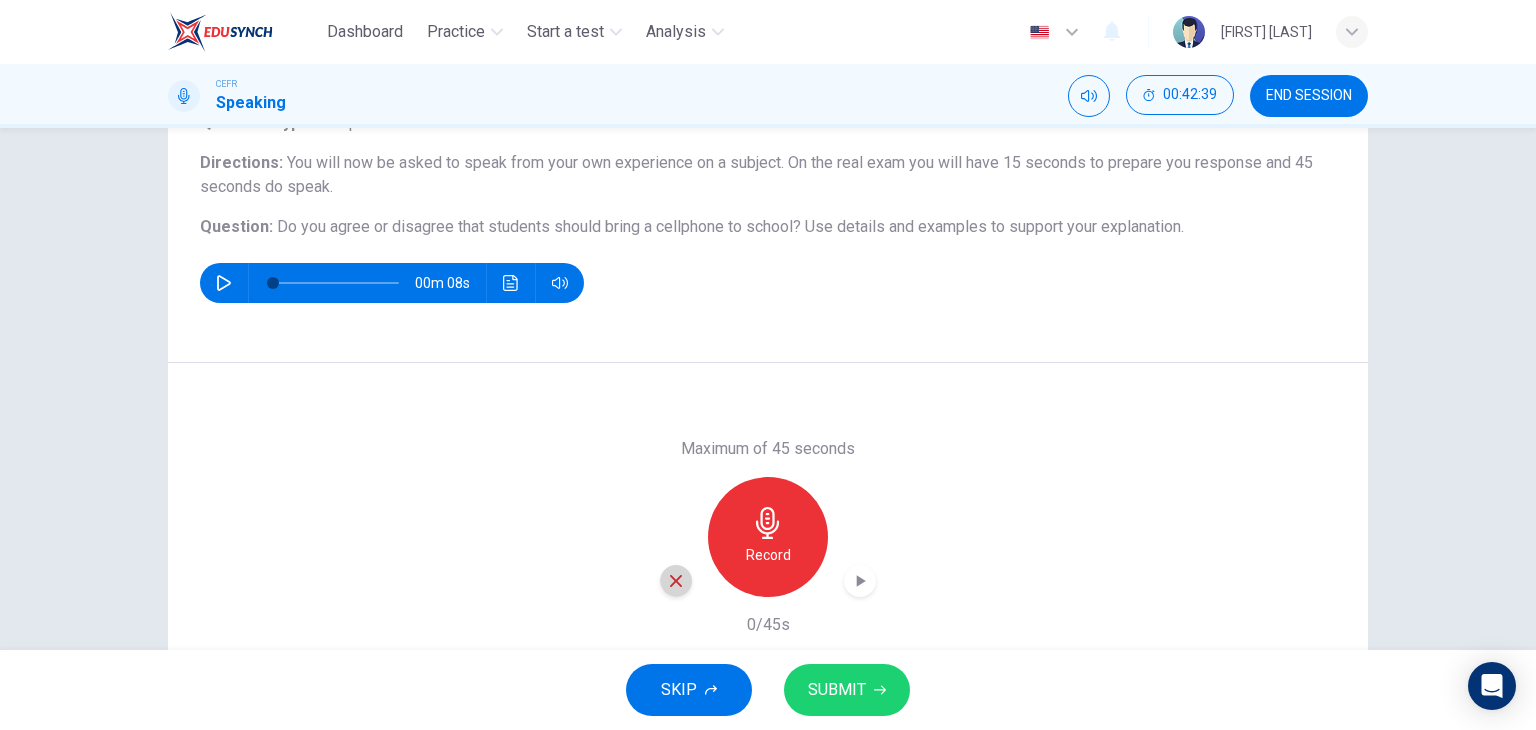 click at bounding box center [676, 581] 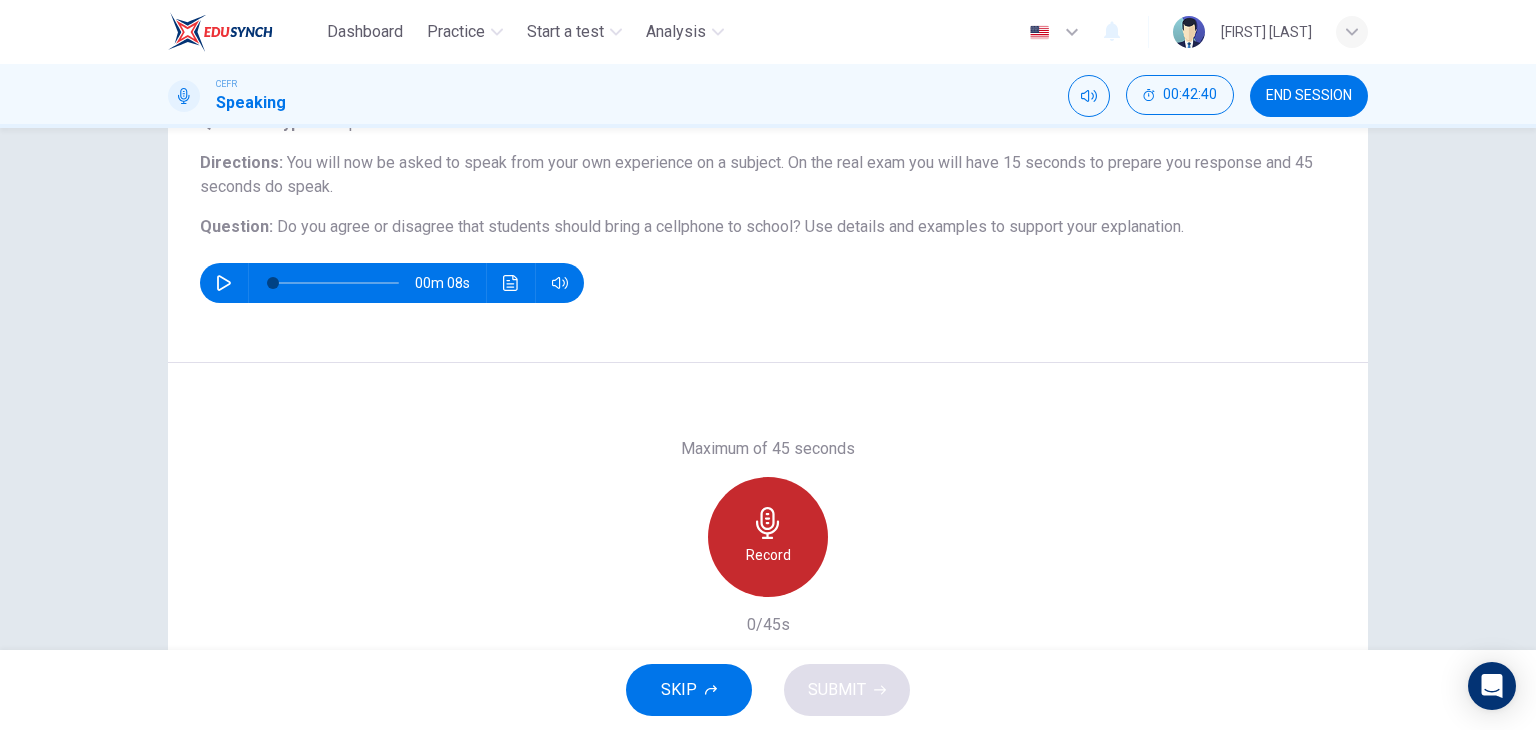click on "Record" at bounding box center (768, 555) 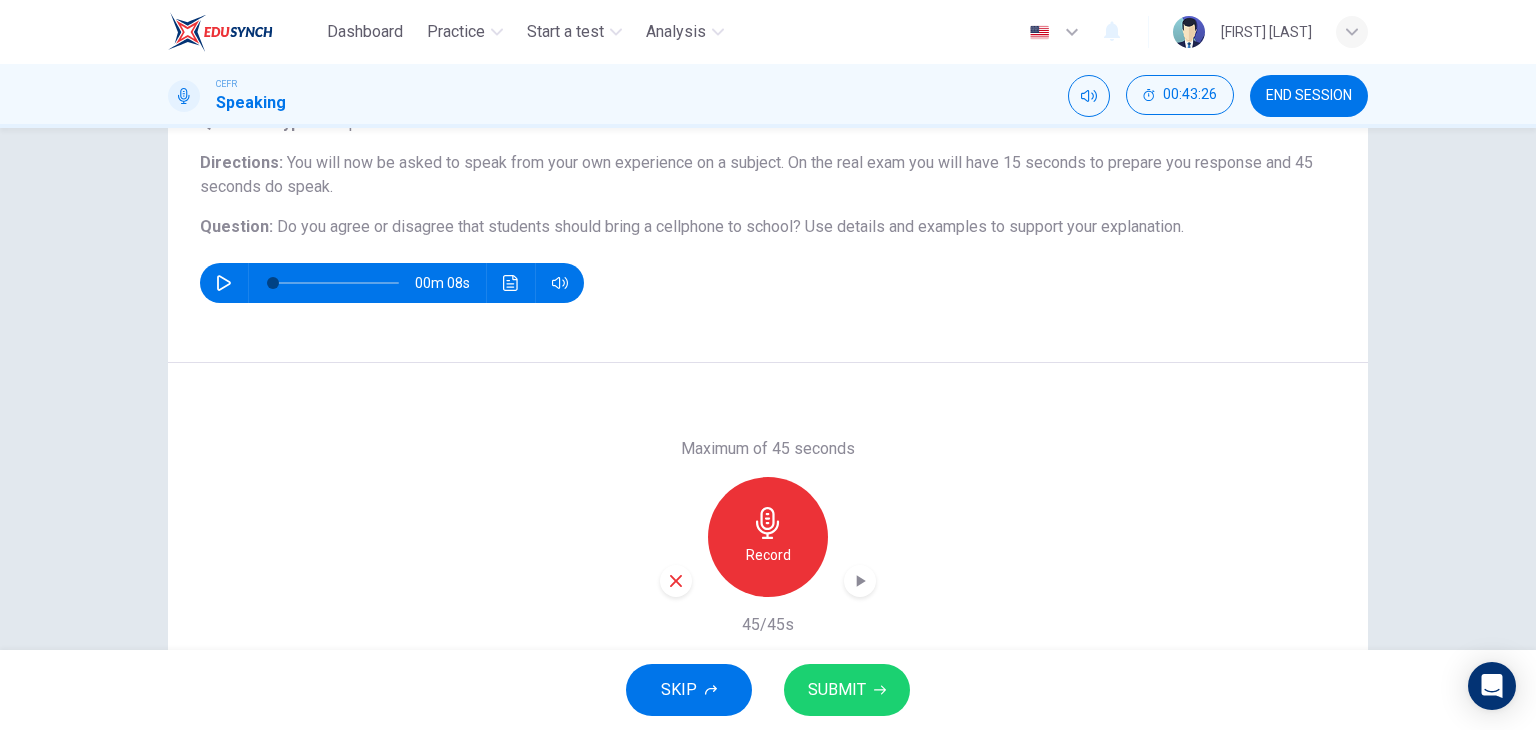 click on "SUBMIT" at bounding box center (847, 690) 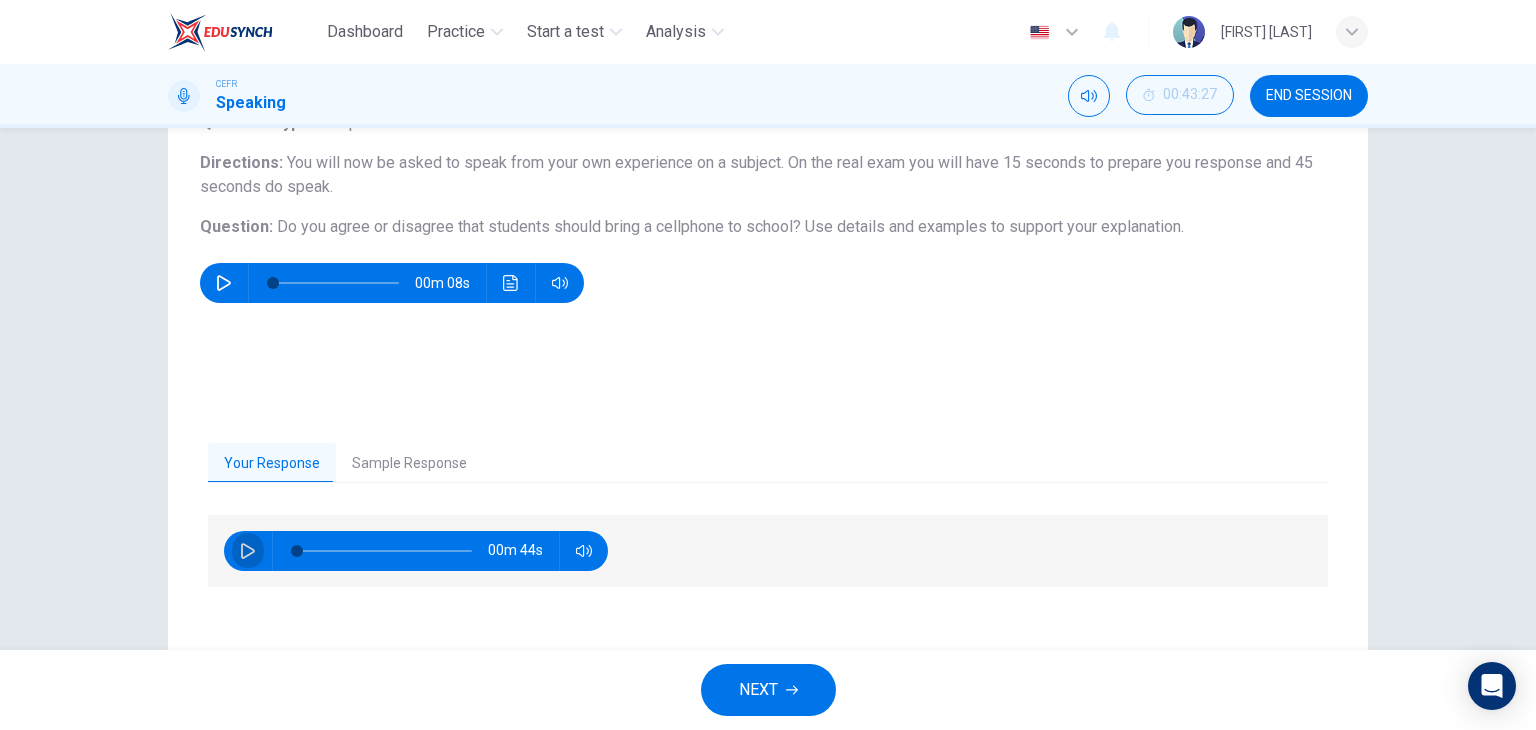 click at bounding box center [248, 551] 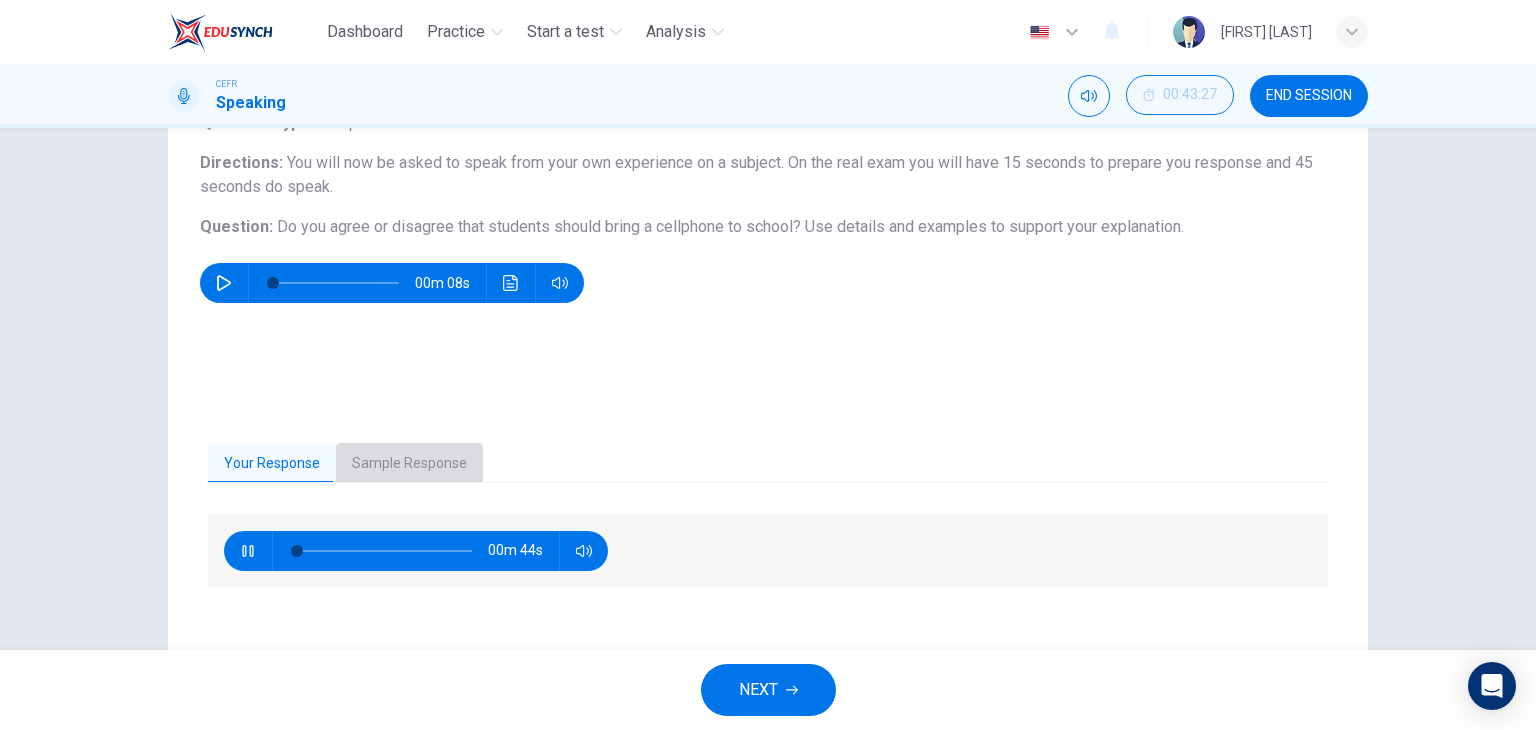 click on "Sample Response" at bounding box center [409, 464] 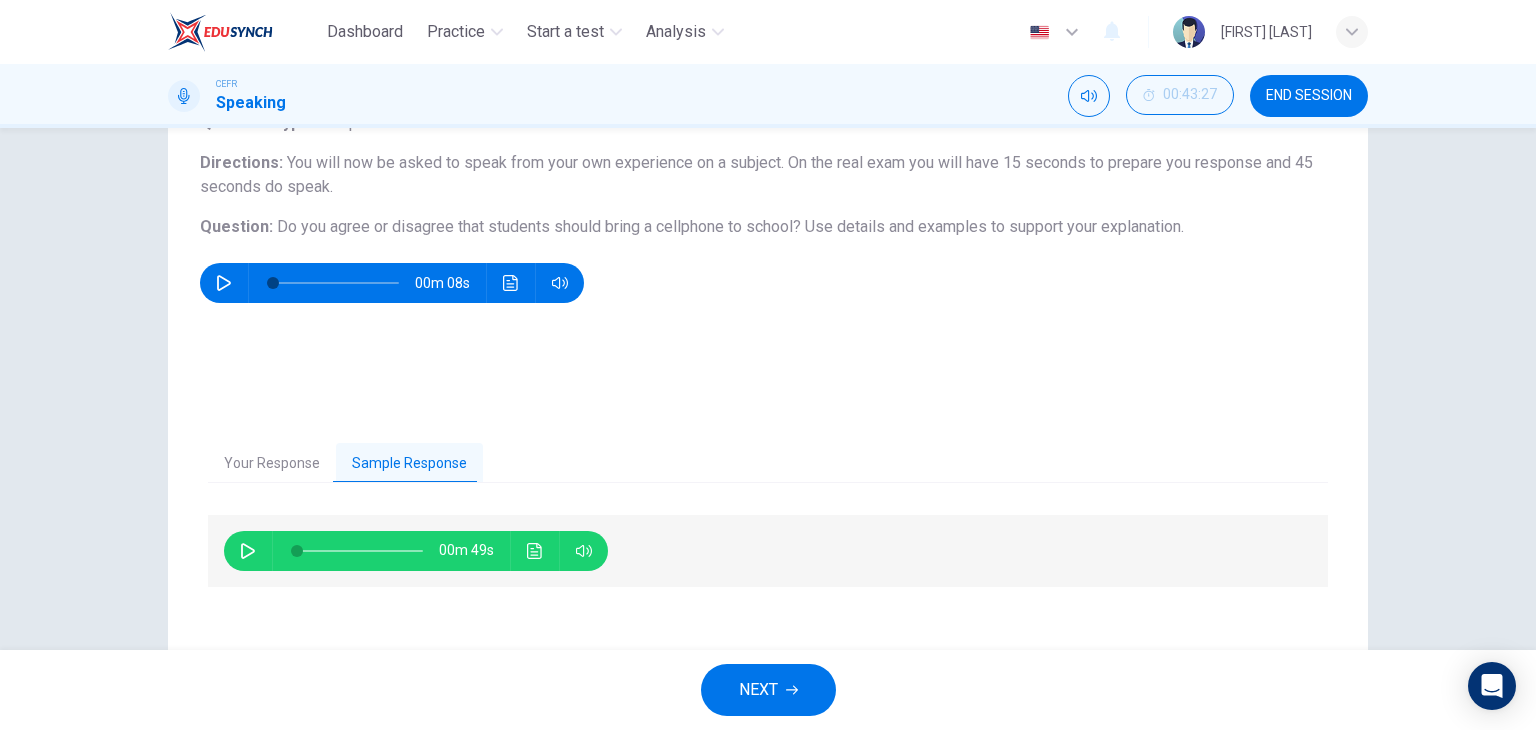 click on "Your Response" at bounding box center (272, 464) 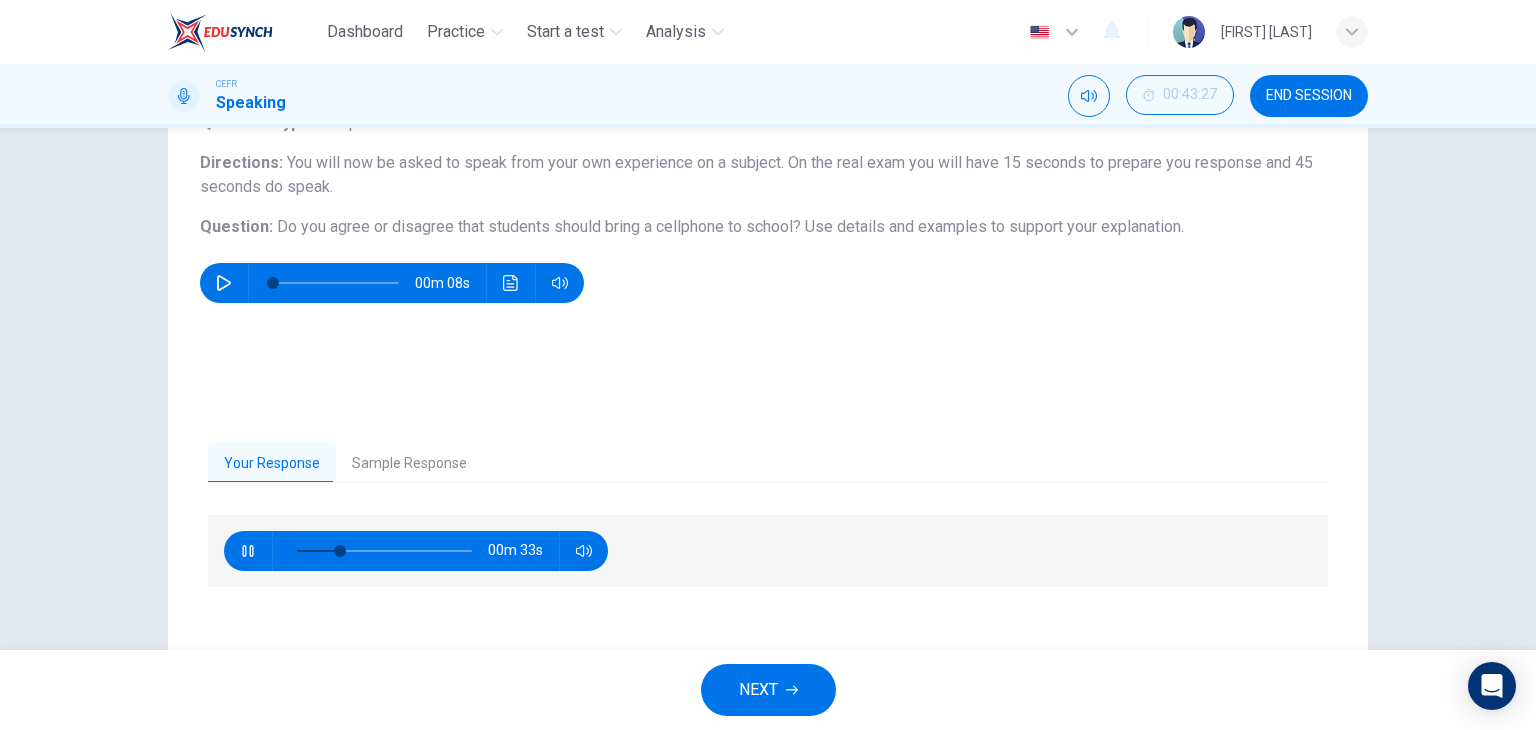 click at bounding box center (248, 551) 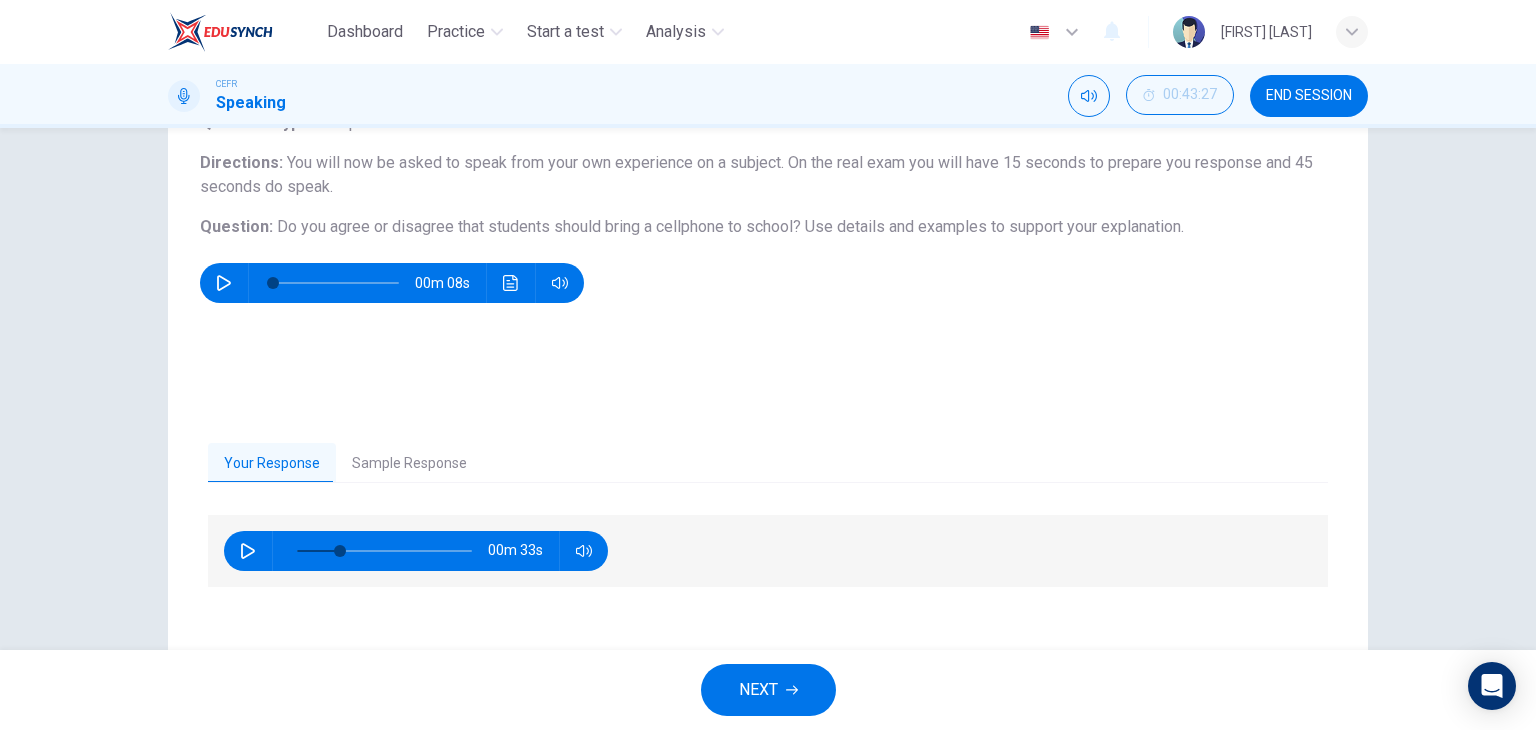 click on "NEXT" at bounding box center [758, 690] 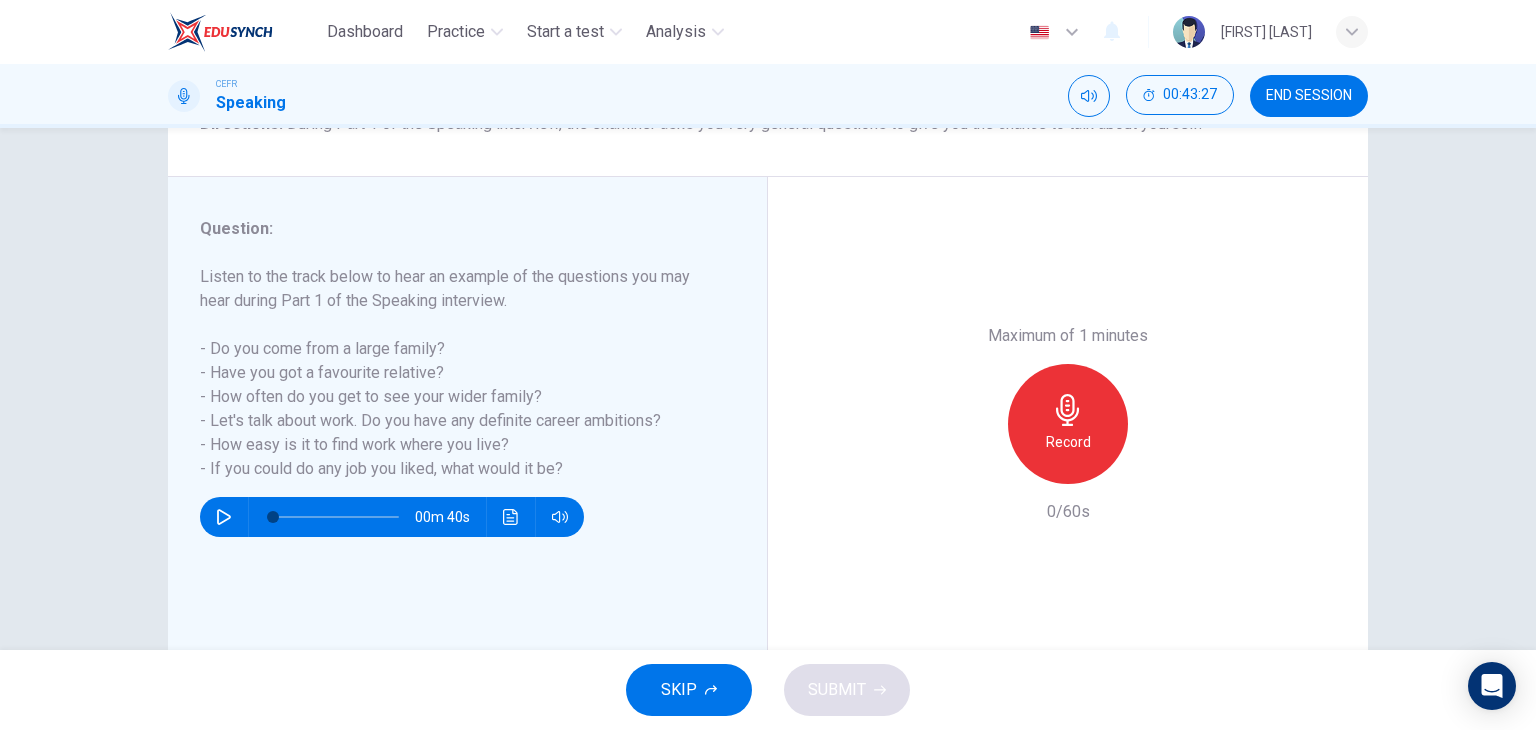 scroll, scrollTop: 200, scrollLeft: 0, axis: vertical 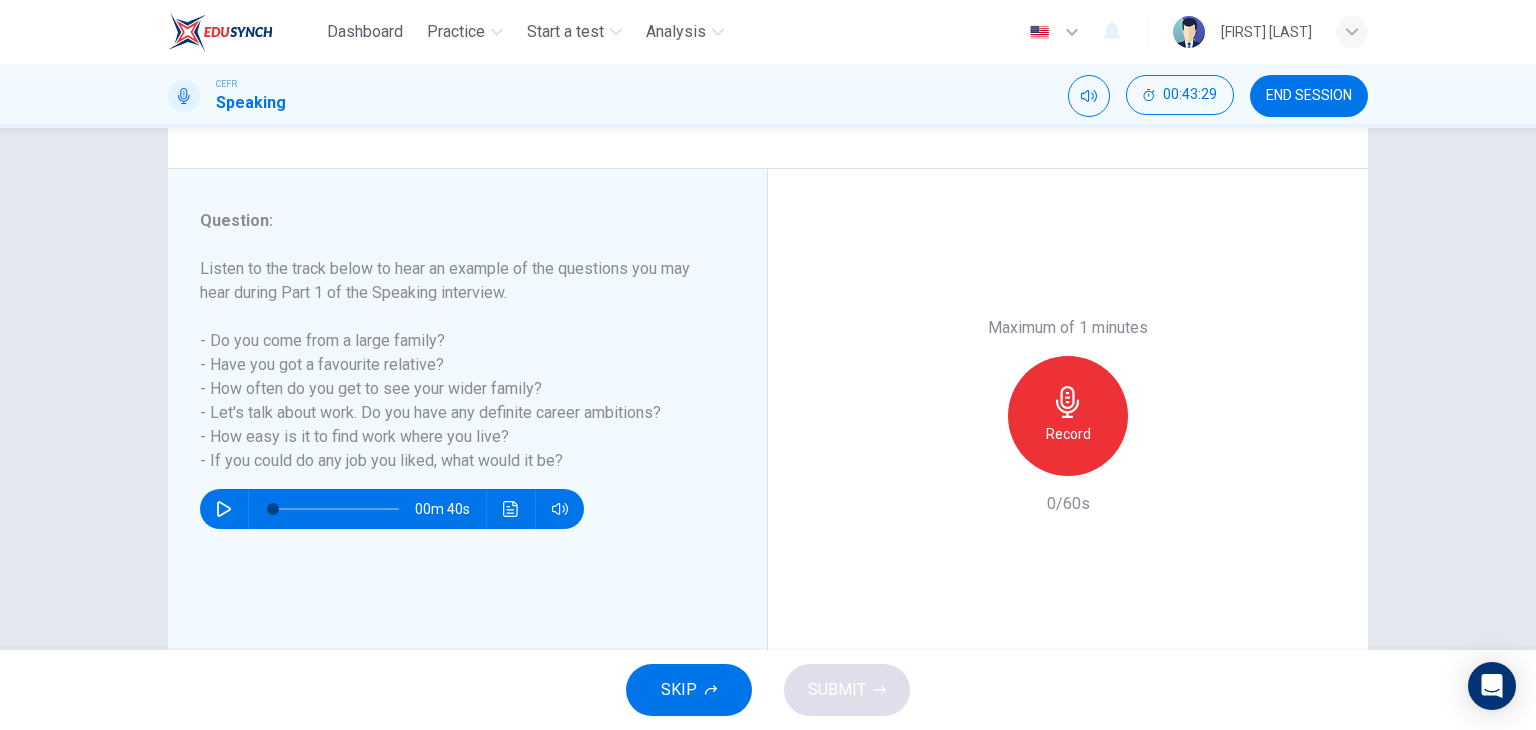 click on "00m 40s" at bounding box center (392, 509) 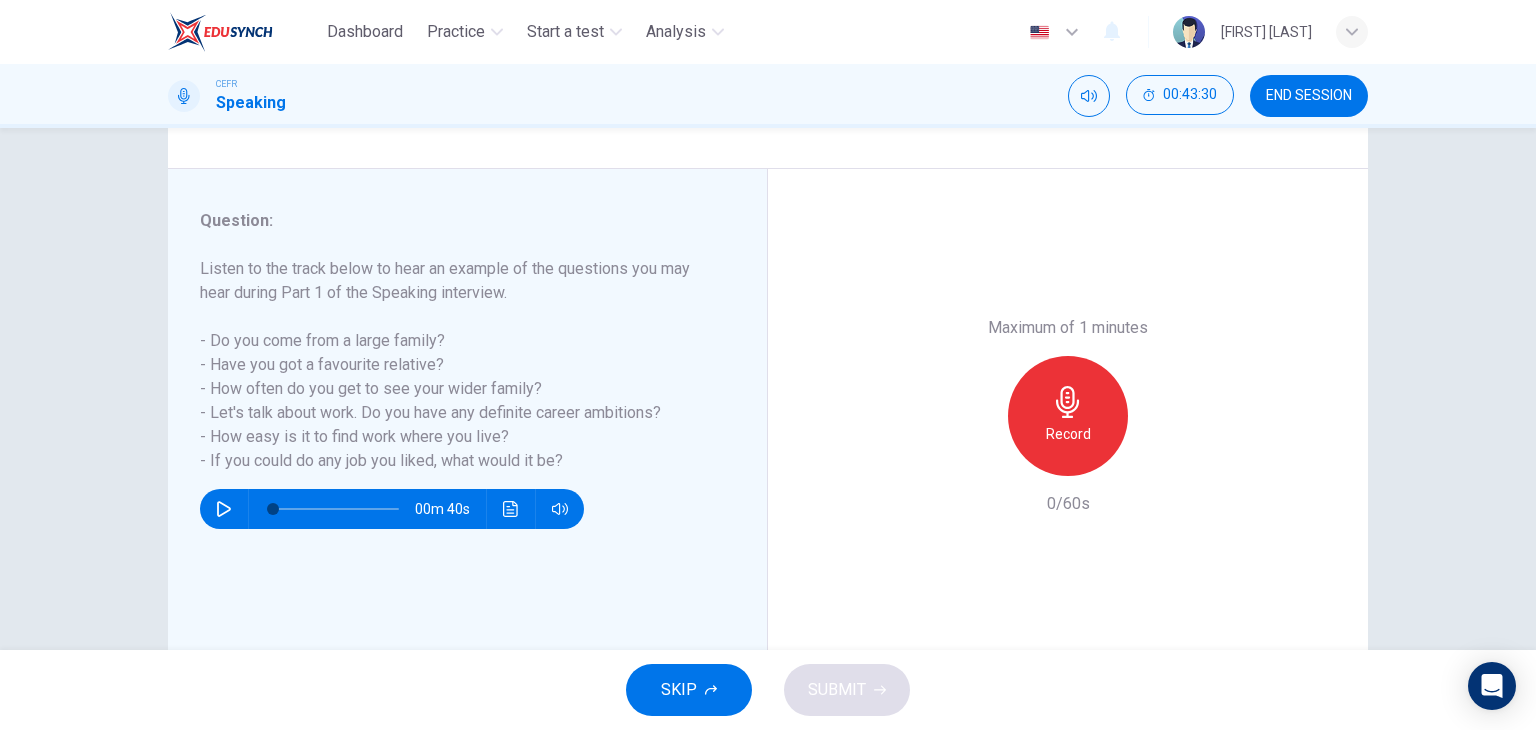 click at bounding box center (224, 509) 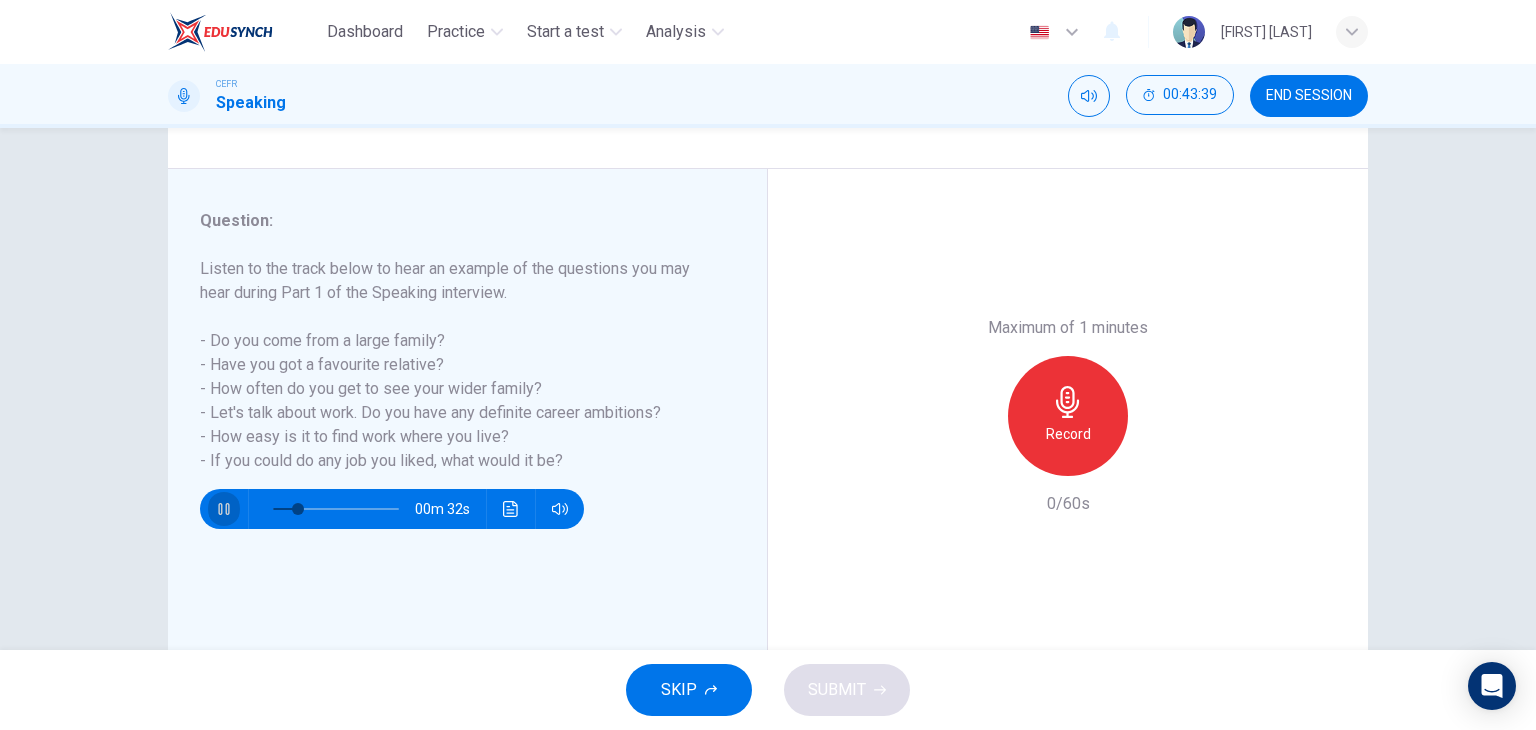 click at bounding box center (224, 509) 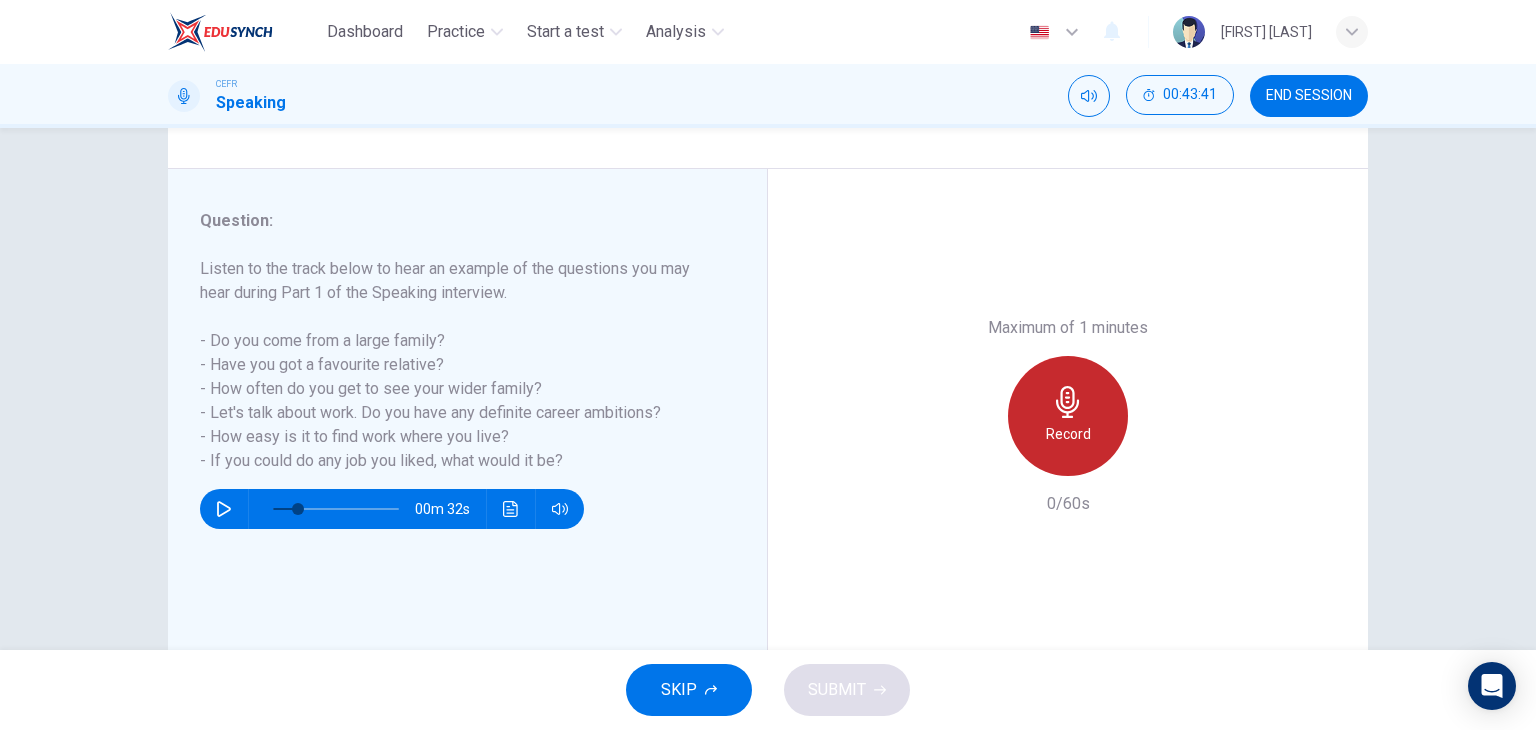 click on "Record" at bounding box center [1068, 416] 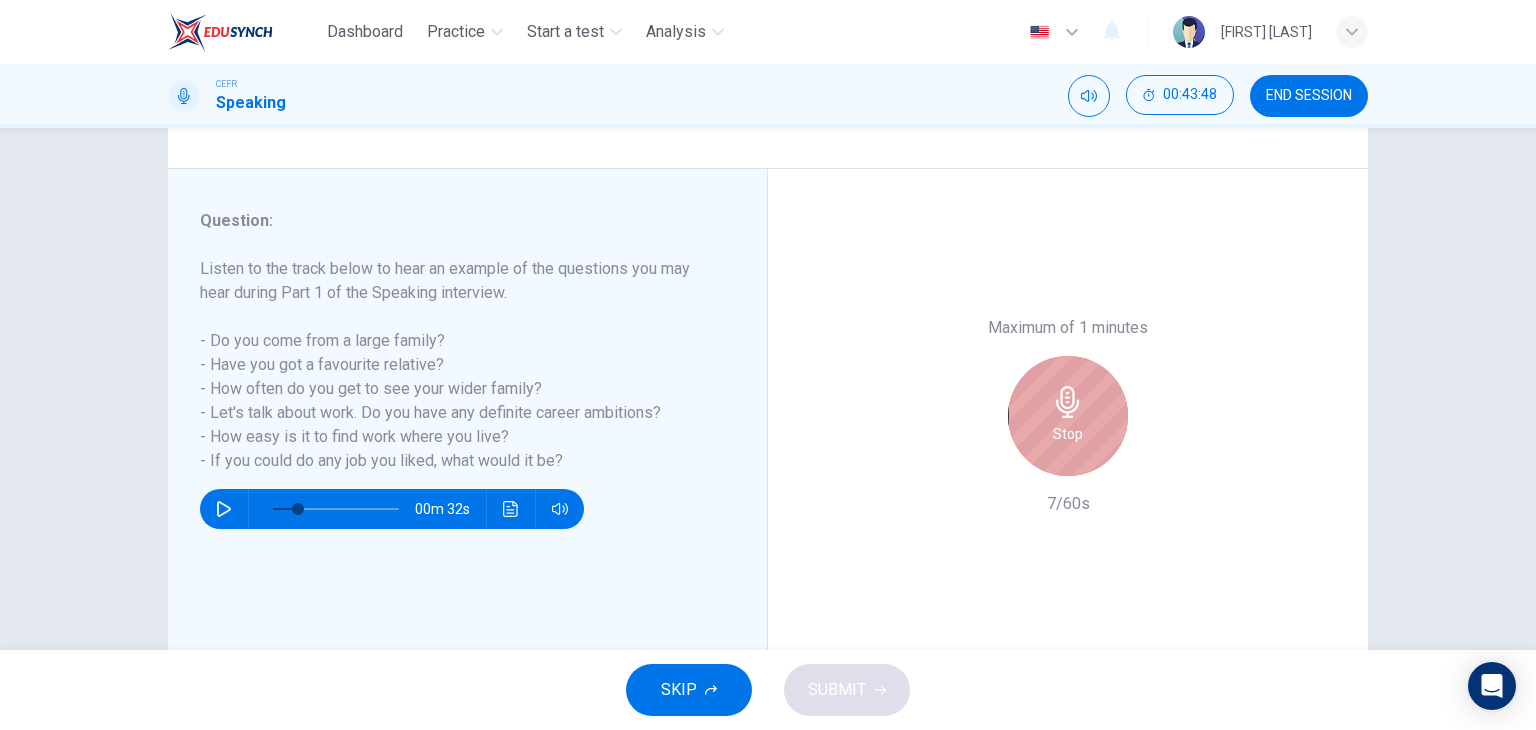 click on "Stop" at bounding box center [1068, 416] 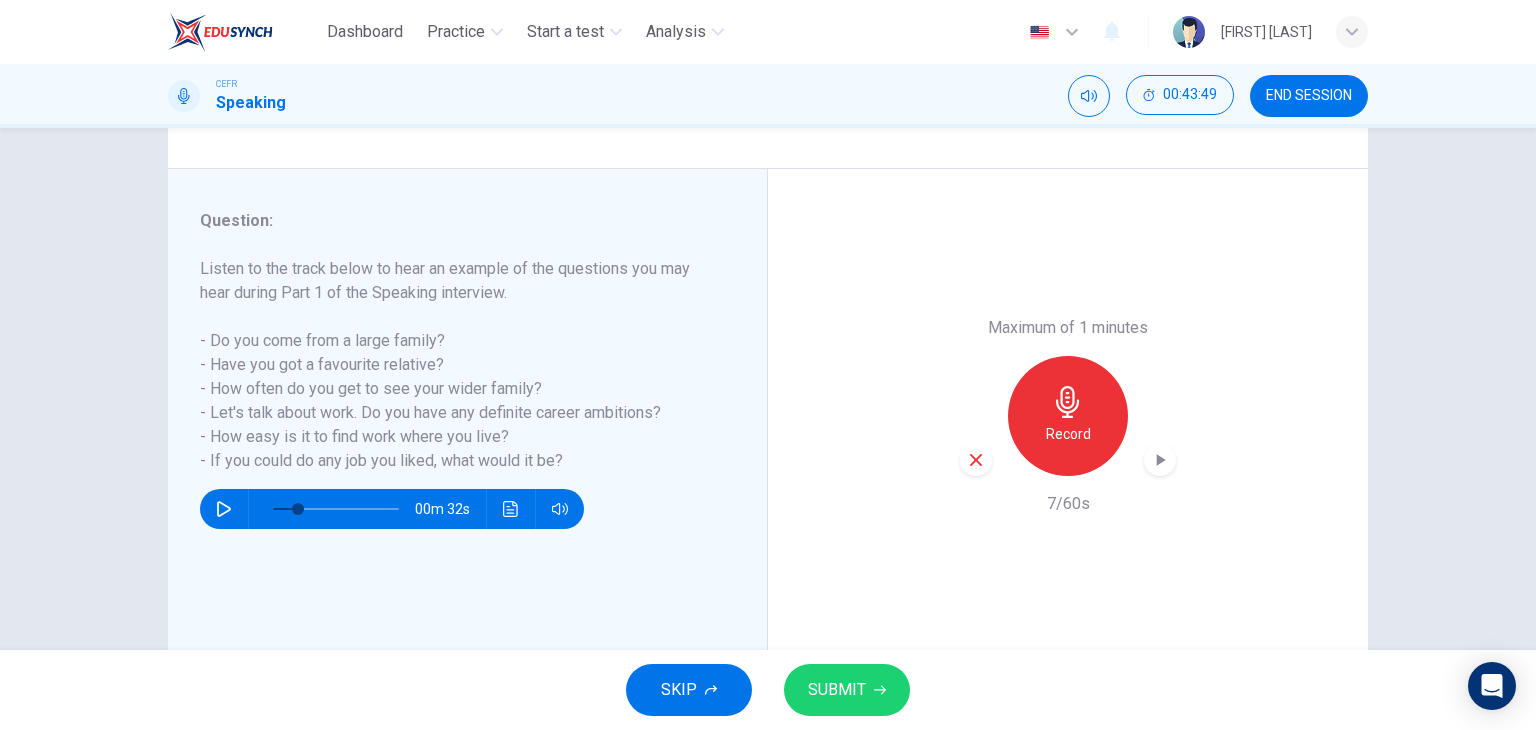 click on "Record" at bounding box center [1068, 416] 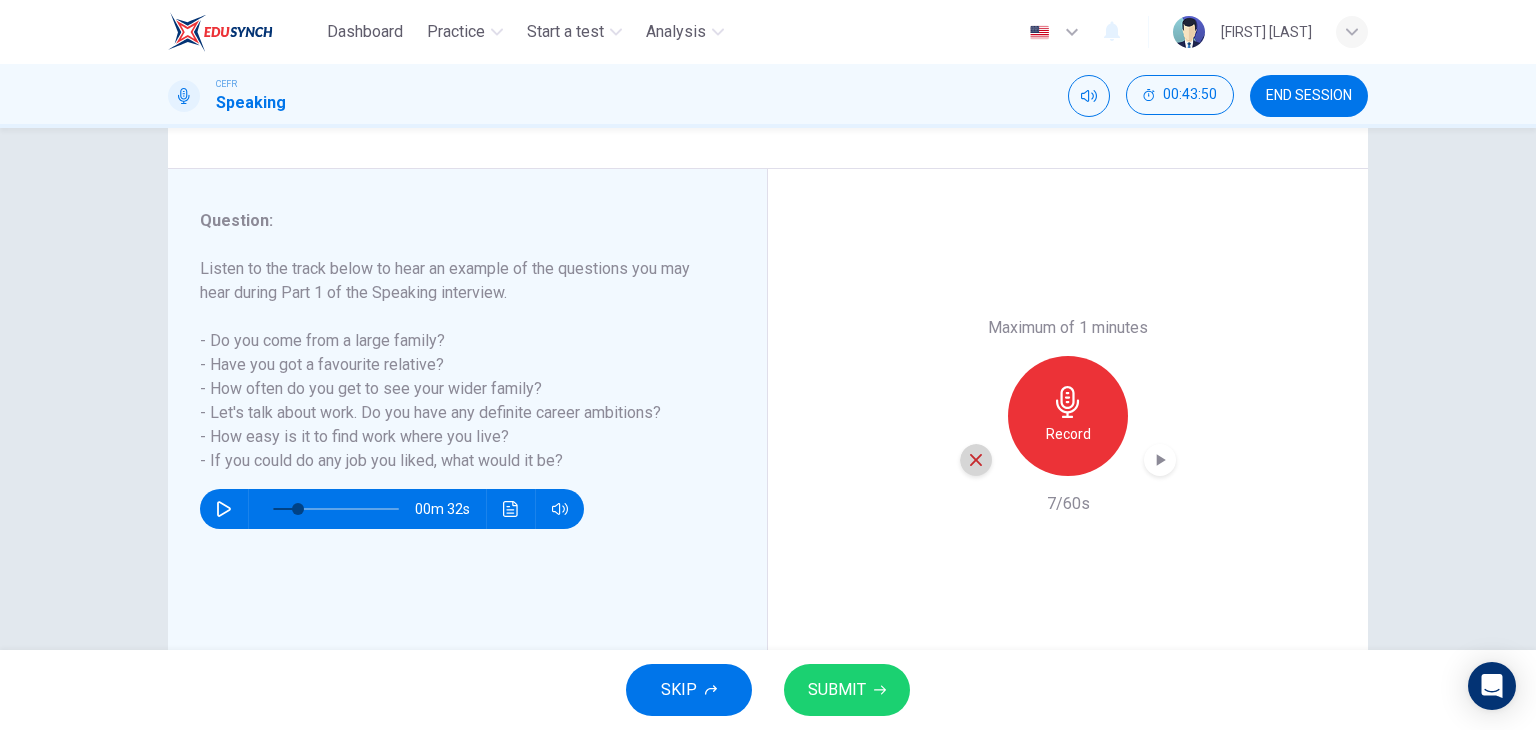 click at bounding box center [976, 460] 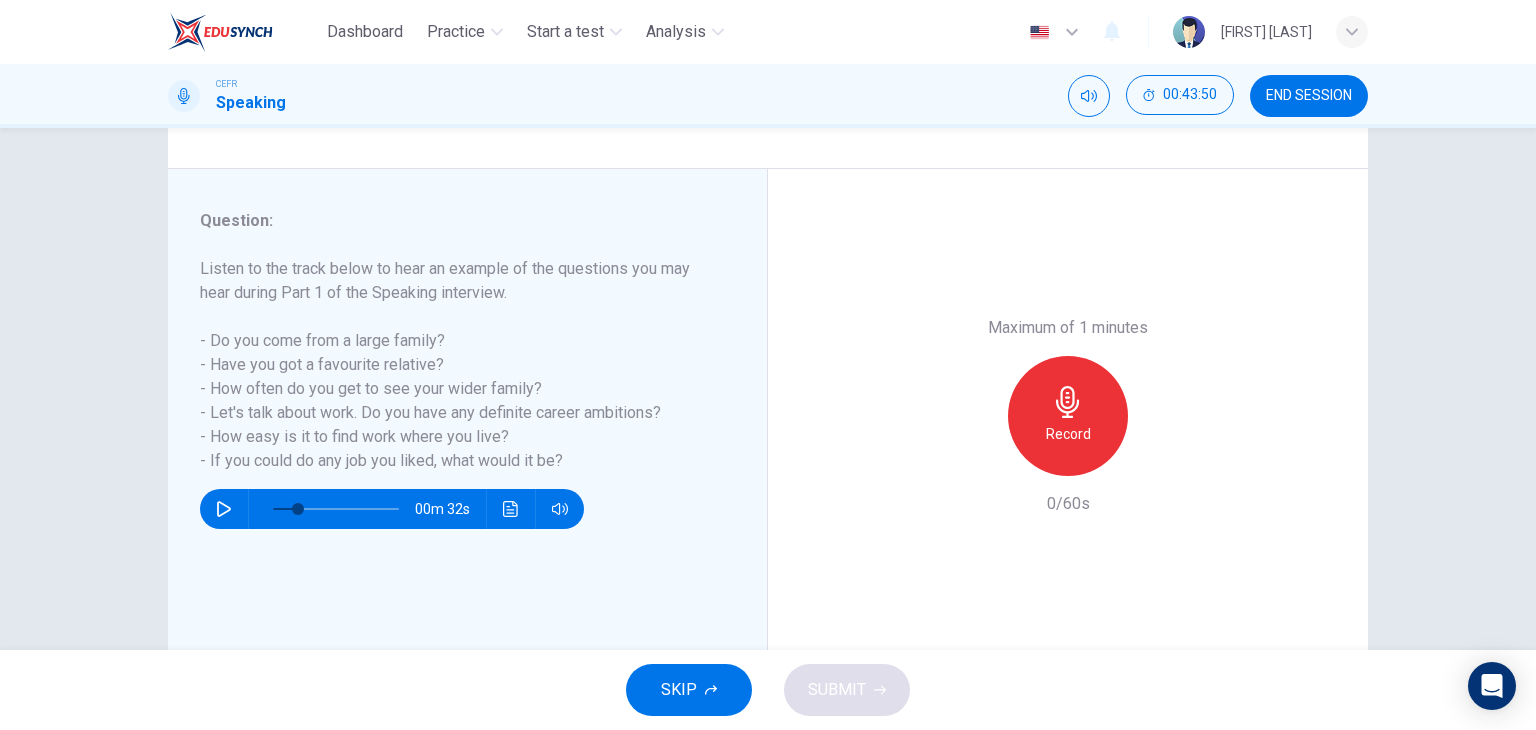 click on "Record" at bounding box center [1068, 434] 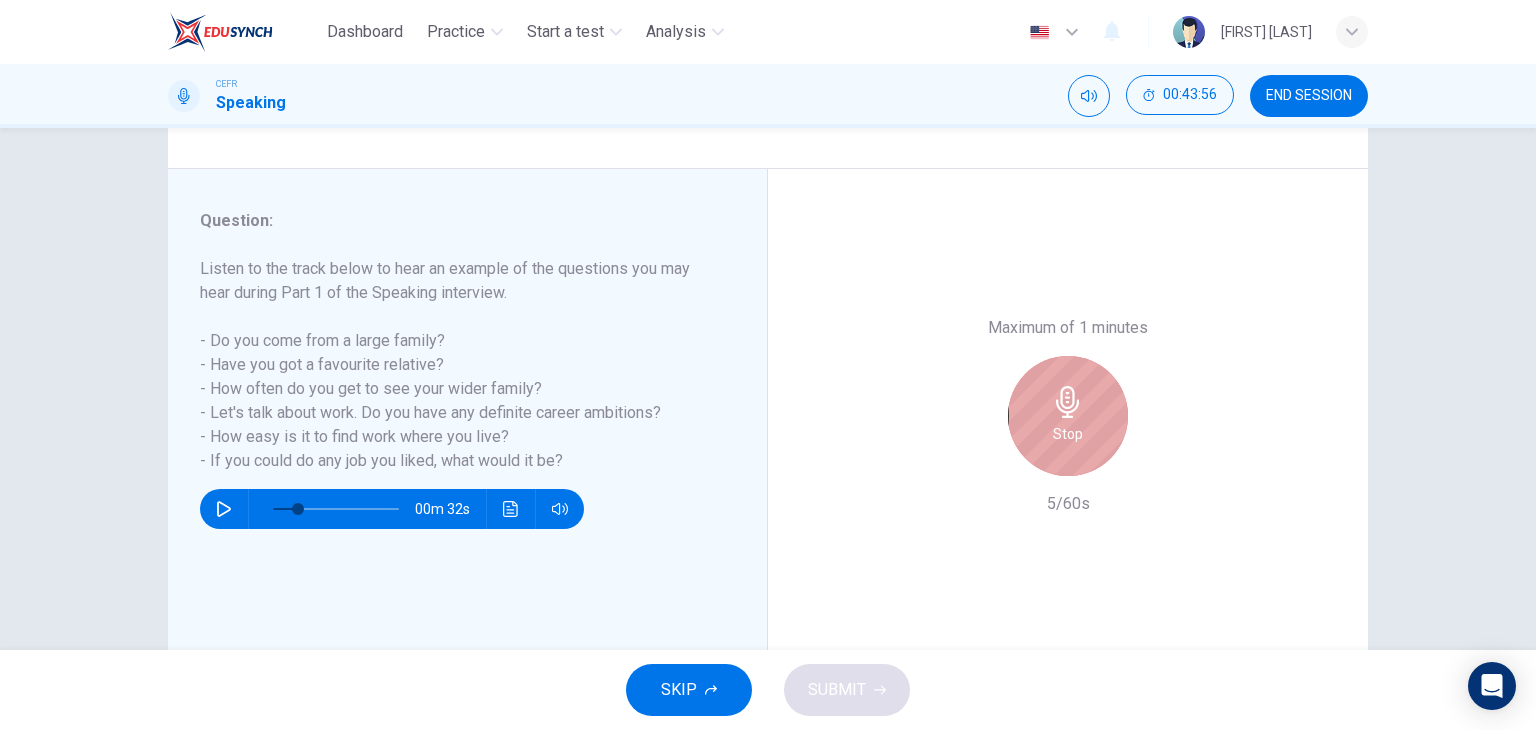 click on "Stop" at bounding box center (1068, 416) 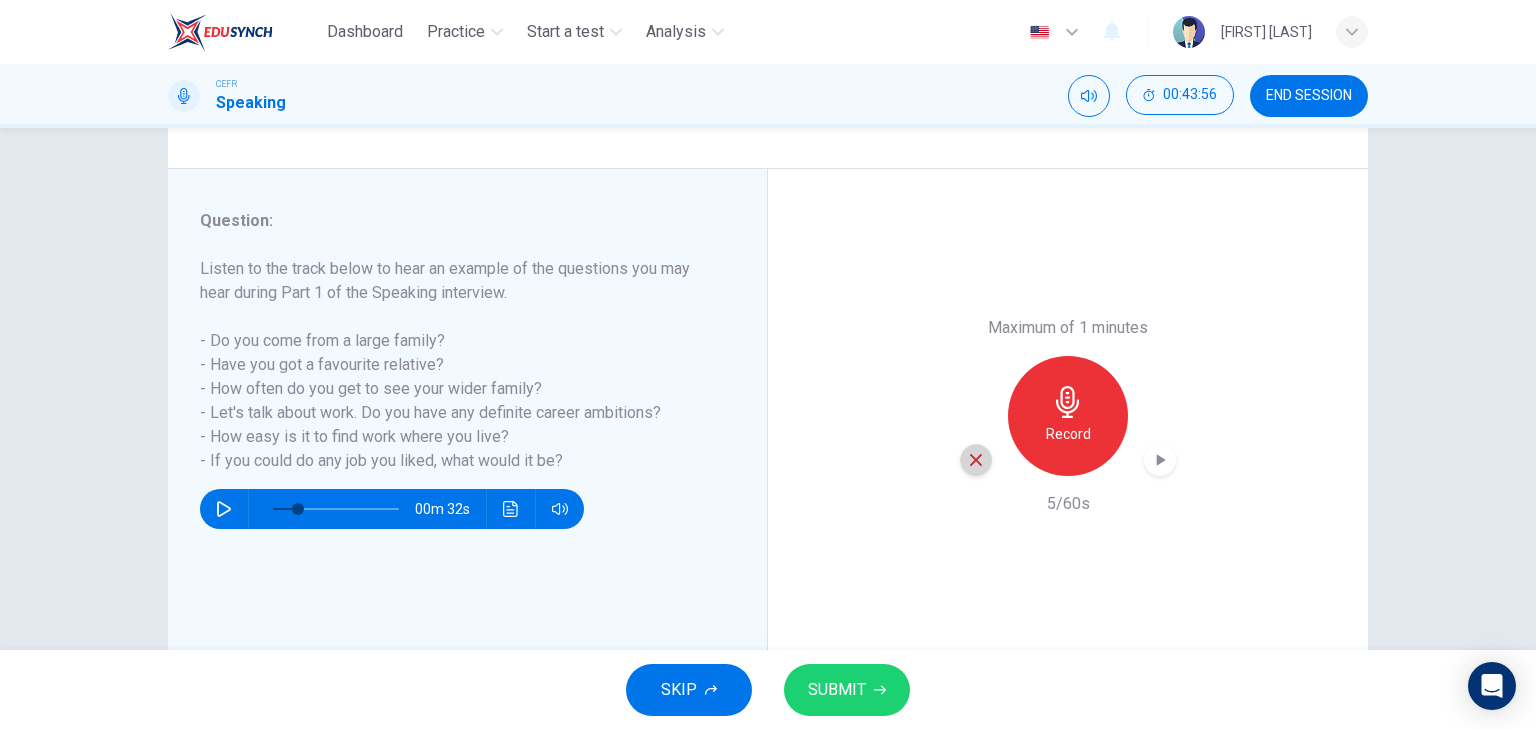click at bounding box center [976, 460] 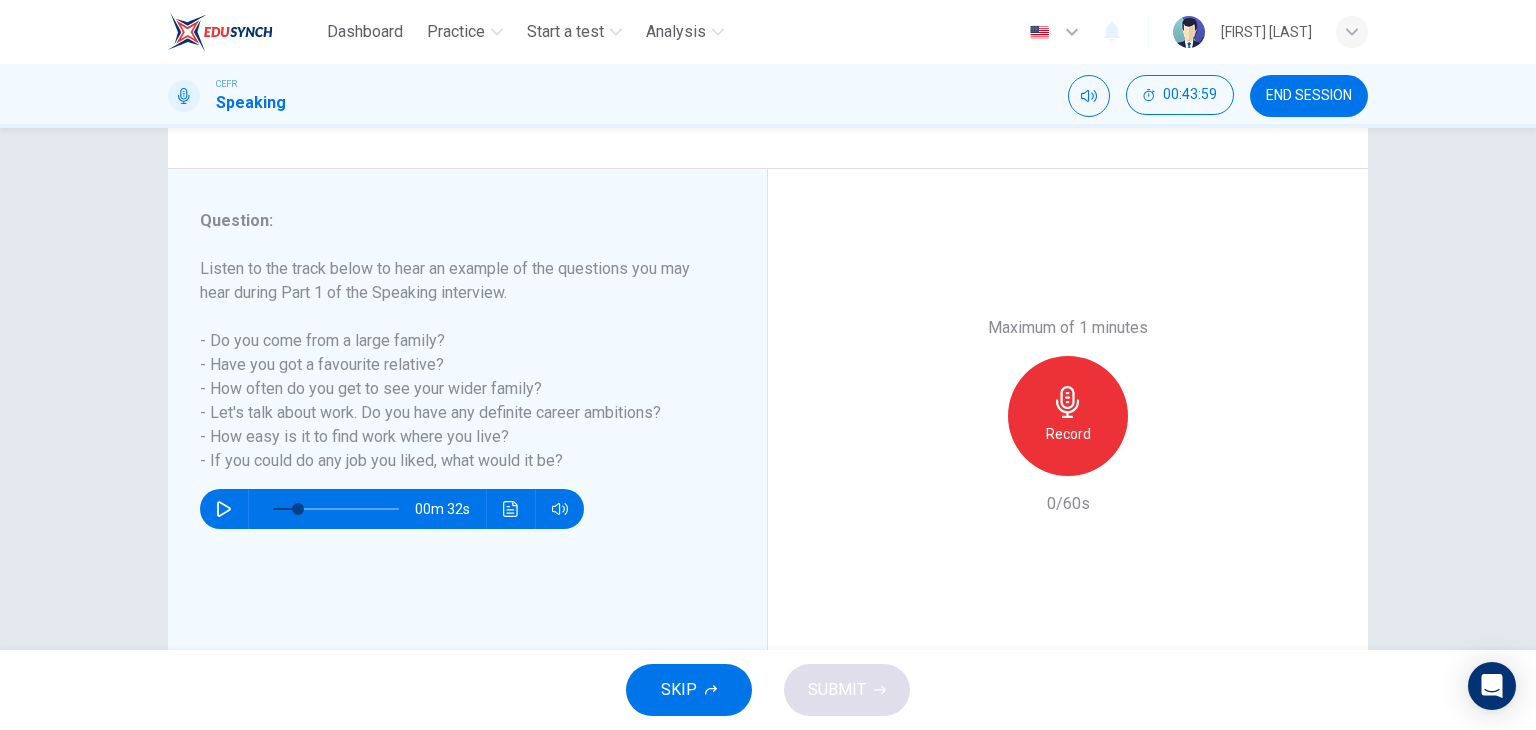 click on "Record" at bounding box center [1068, 416] 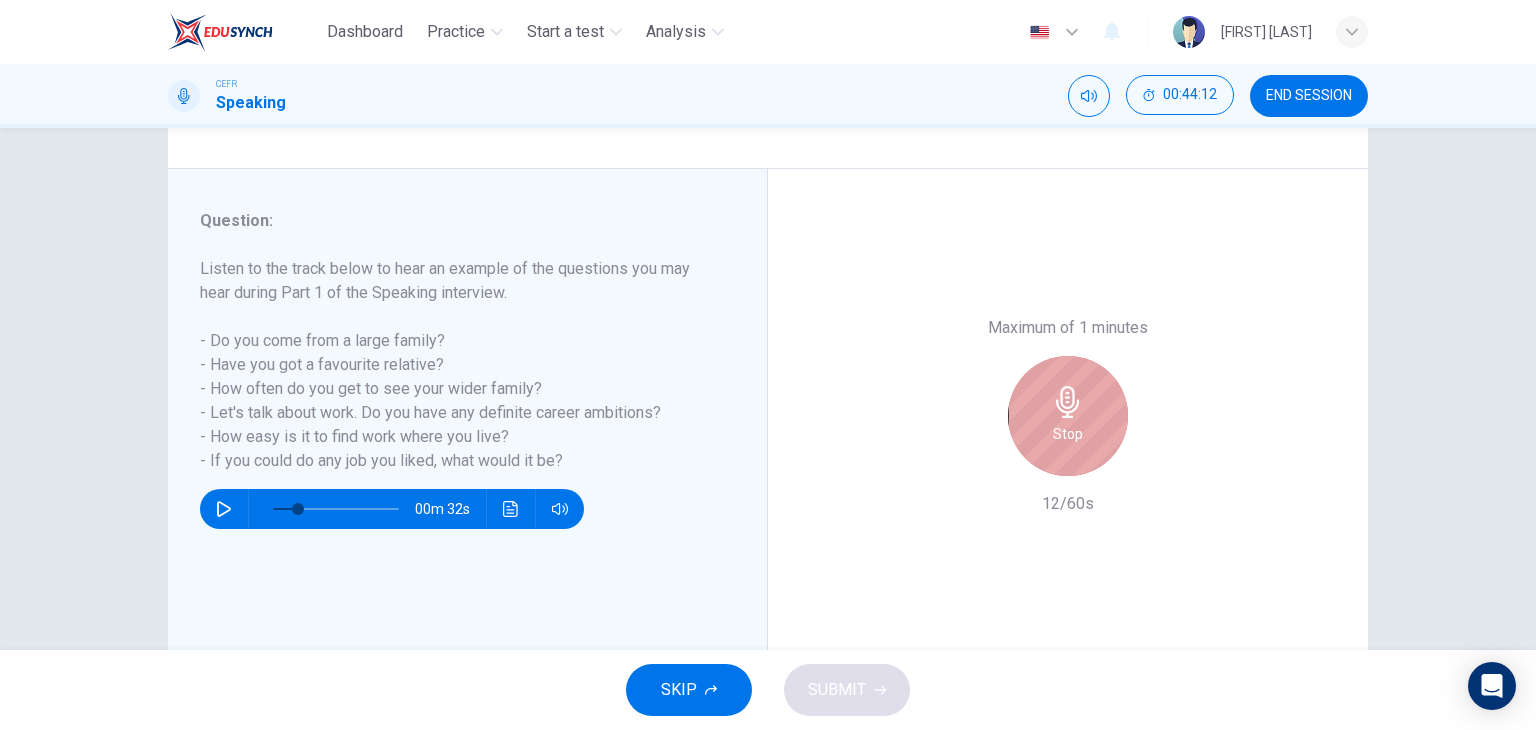 drag, startPoint x: 1064, startPoint y: 420, endPoint x: 1074, endPoint y: 489, distance: 69.72087 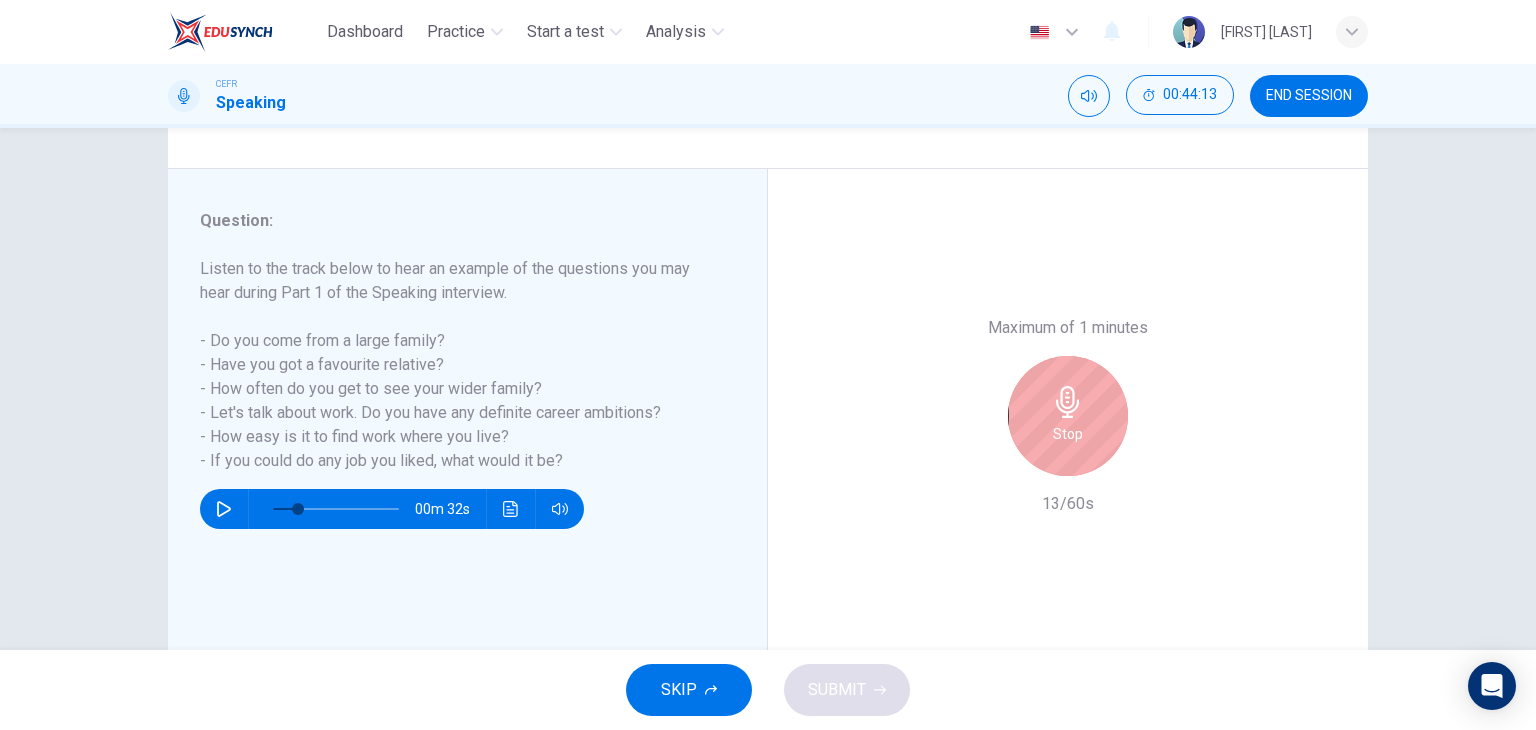 click on "Stop" at bounding box center [1068, 416] 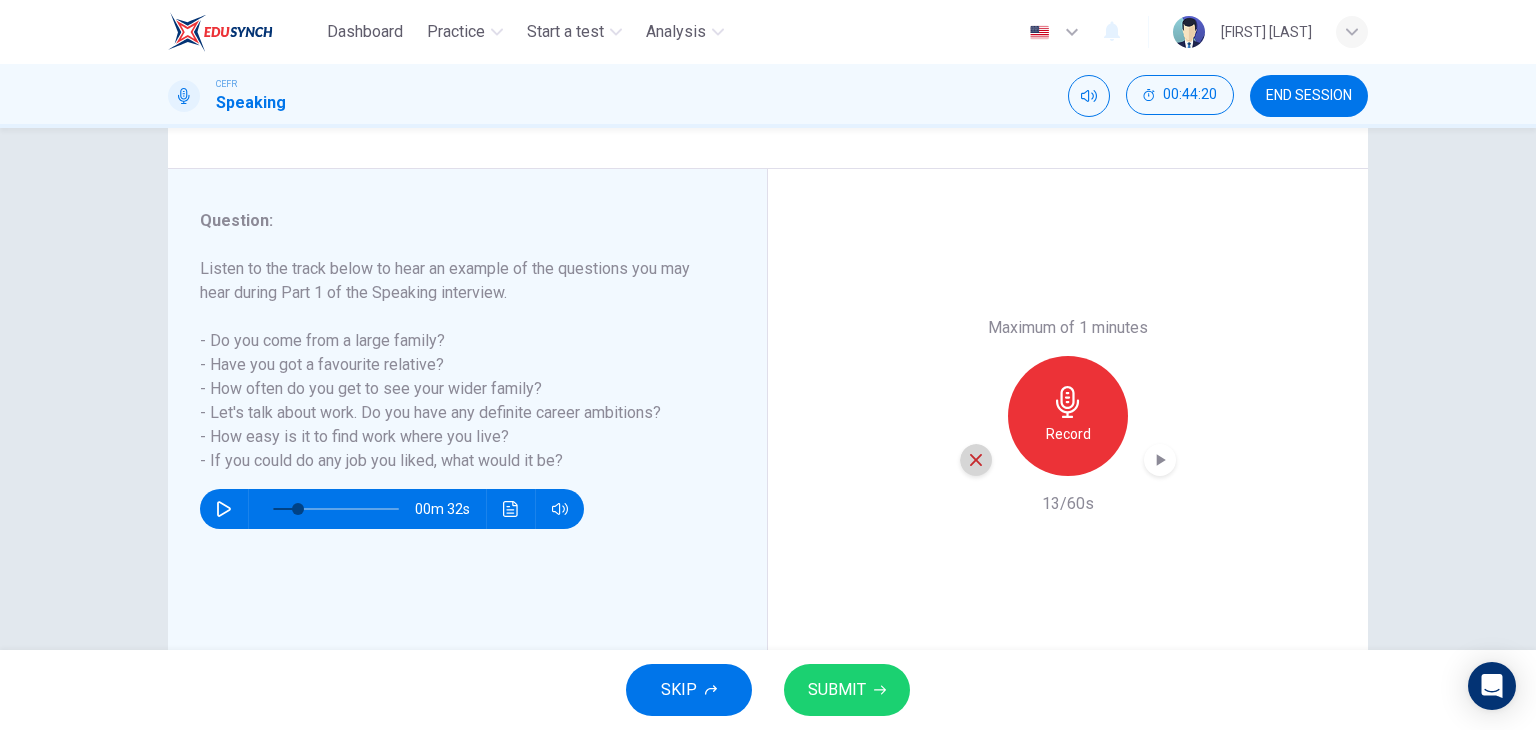 click at bounding box center (976, 460) 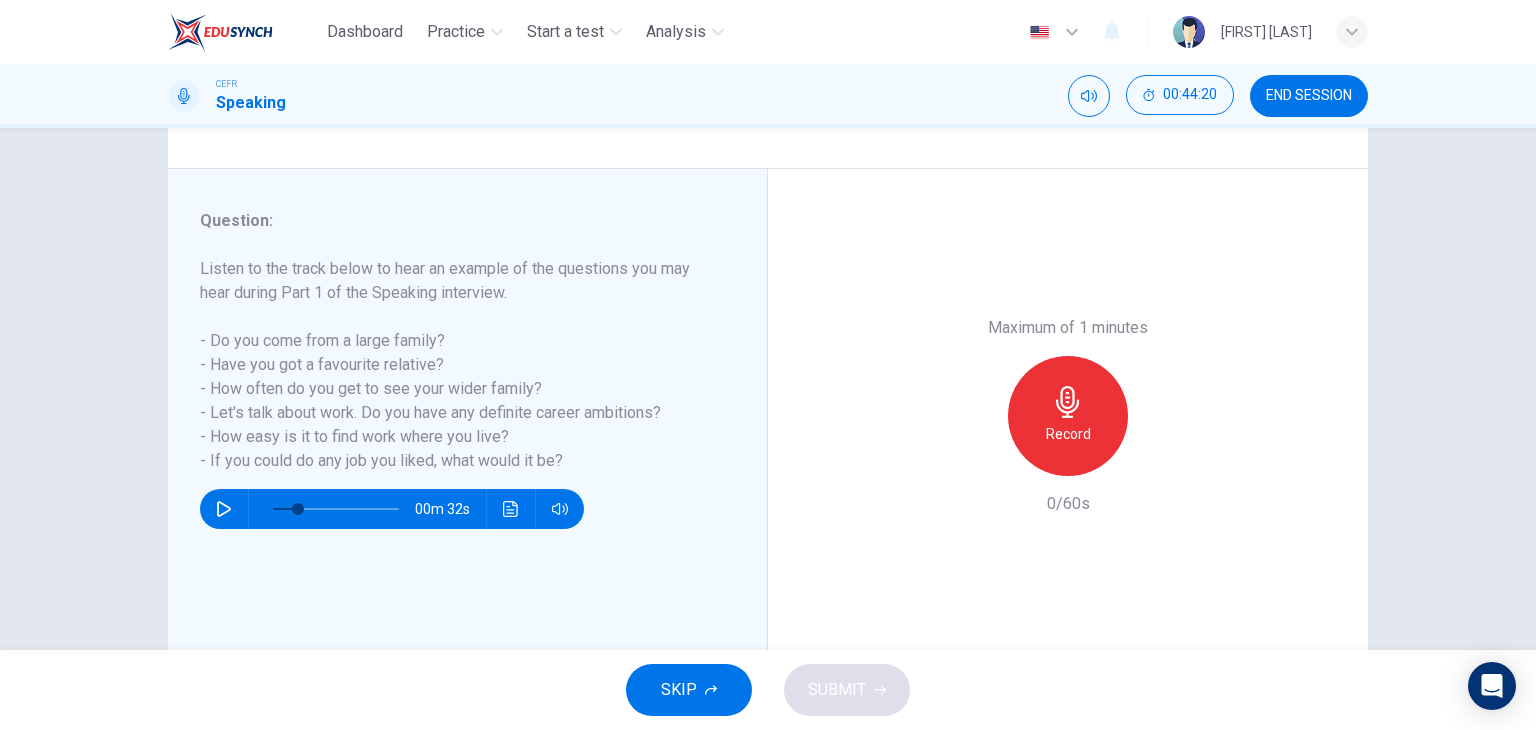 click on "Record" at bounding box center [1068, 416] 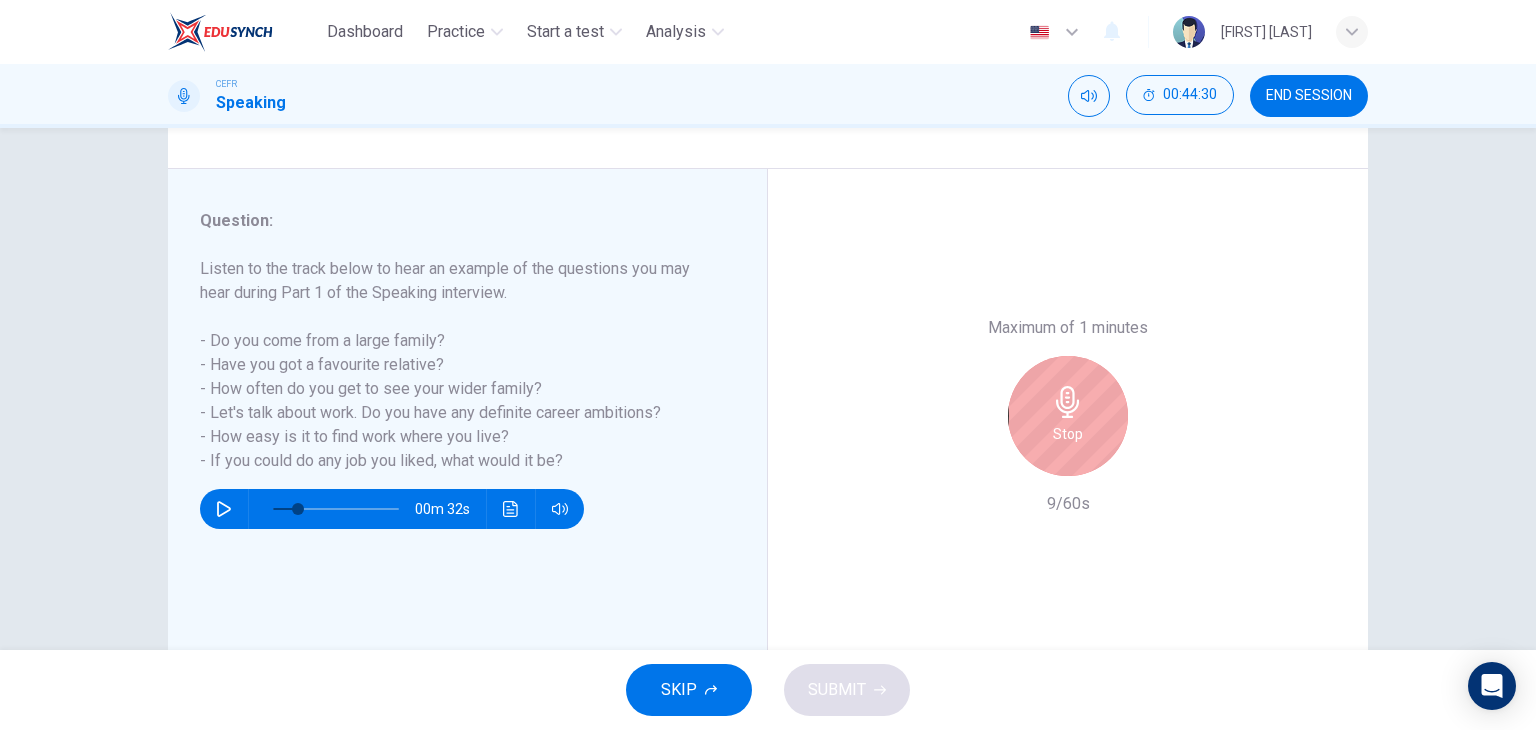 click on "Stop" at bounding box center [1068, 416] 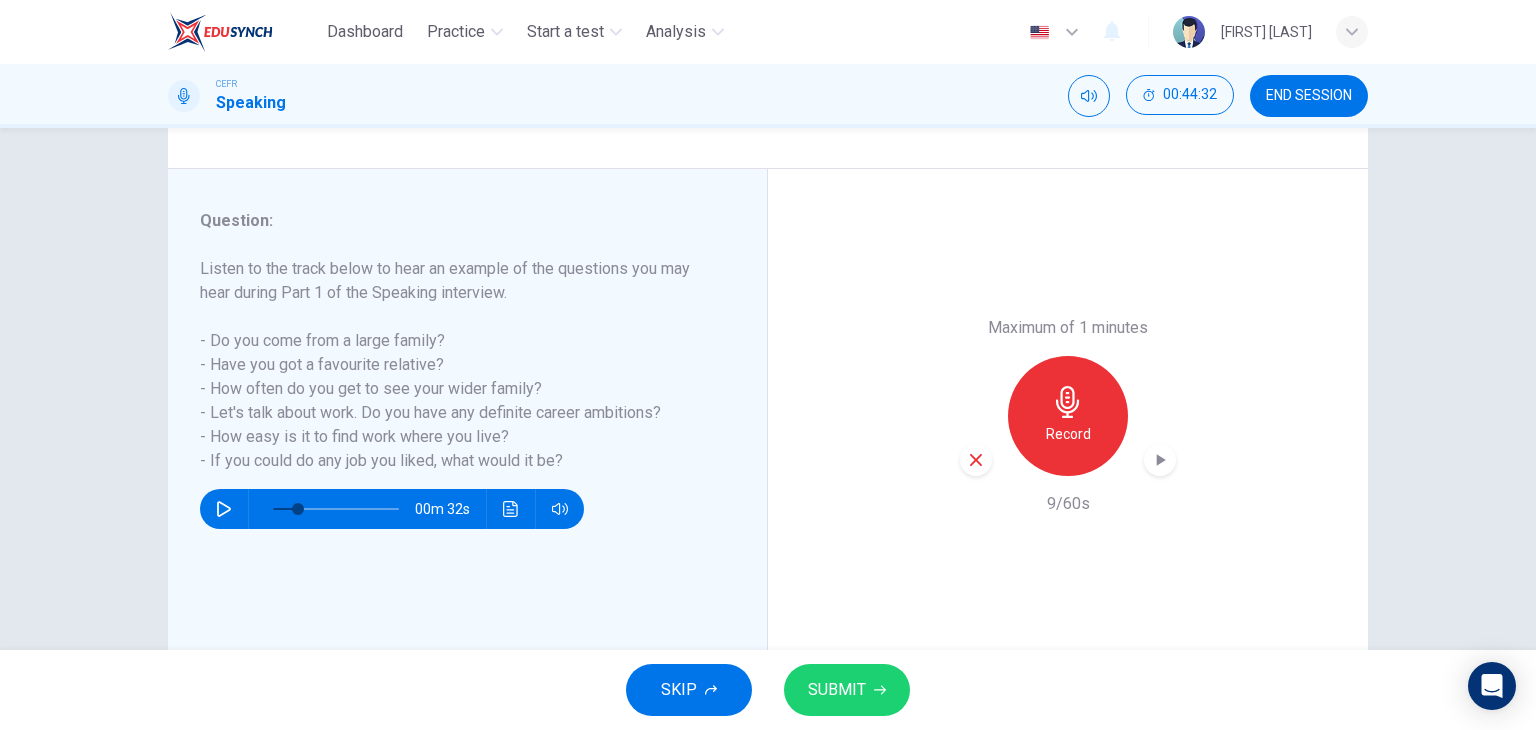 click at bounding box center [976, 460] 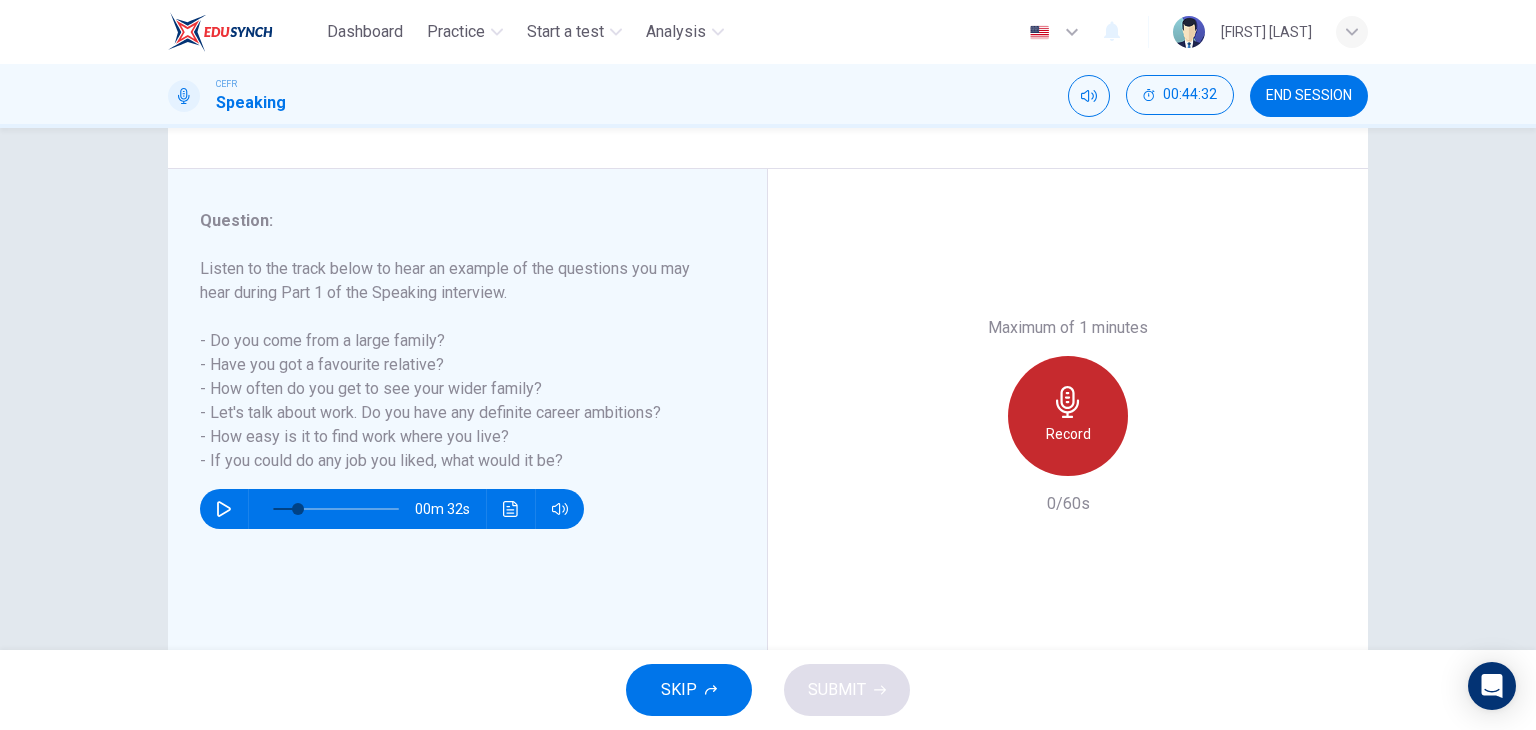 click on "Record" at bounding box center [1068, 416] 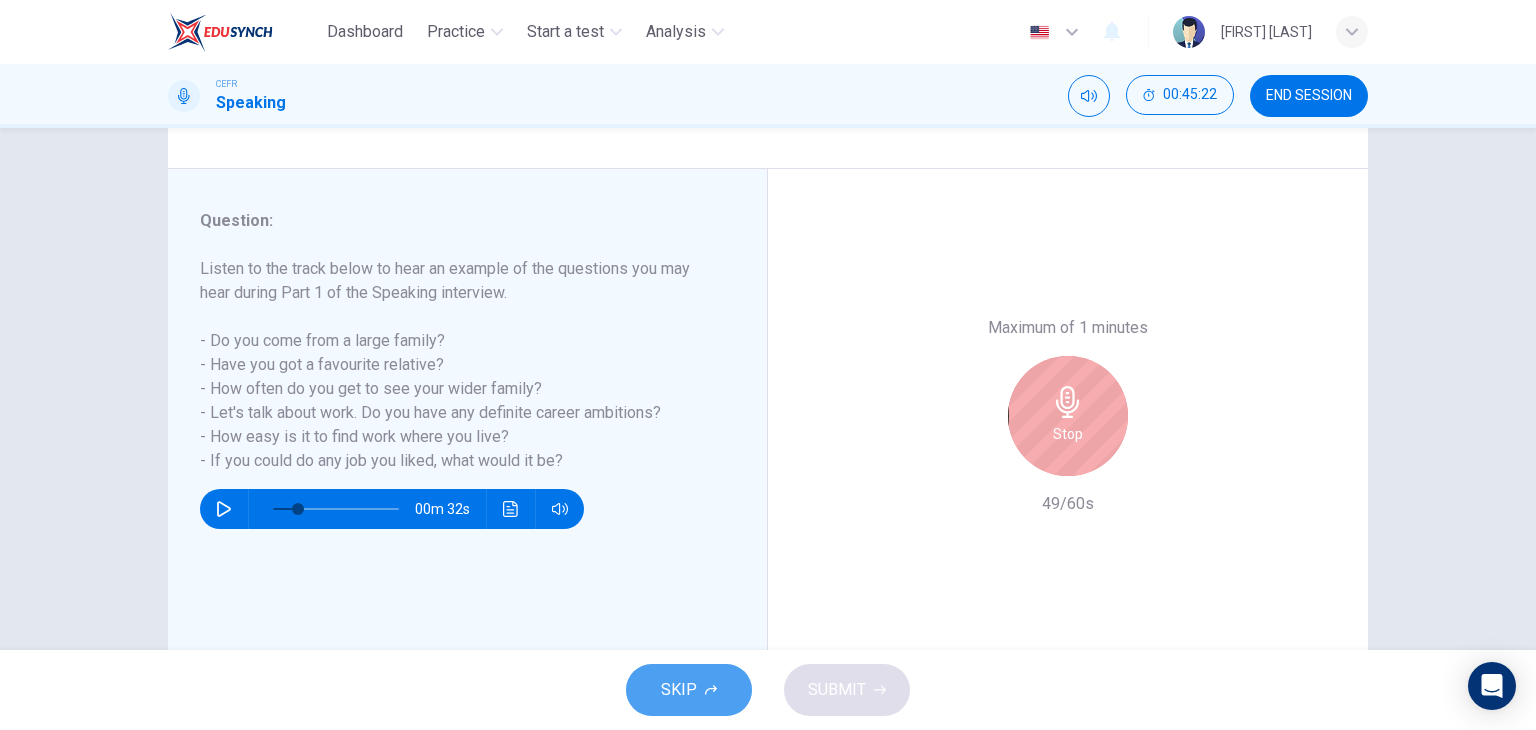 click on "SKIP" at bounding box center (689, 690) 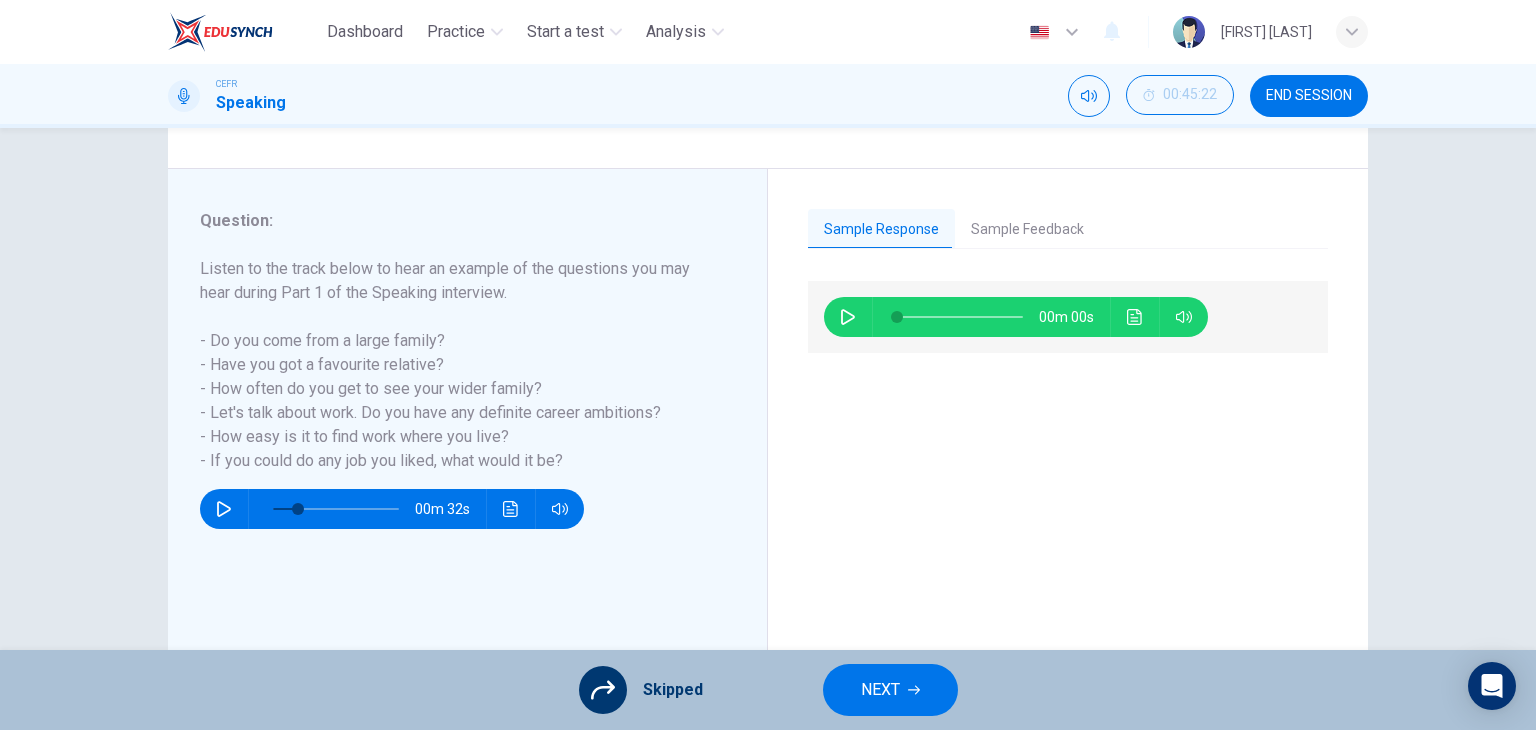 click on "Sample Feedback" at bounding box center (1027, 230) 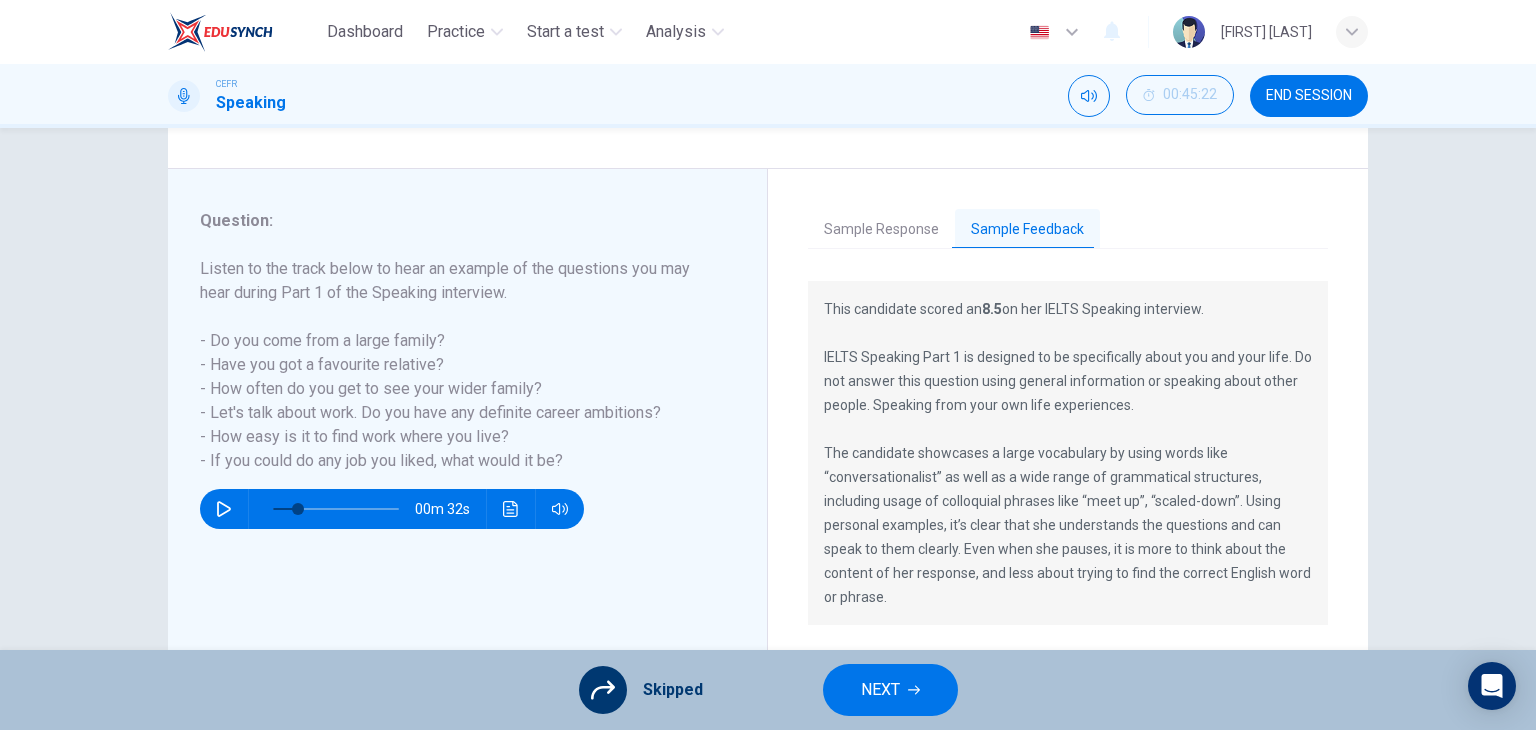click on "Sample Feedback" at bounding box center [1027, 230] 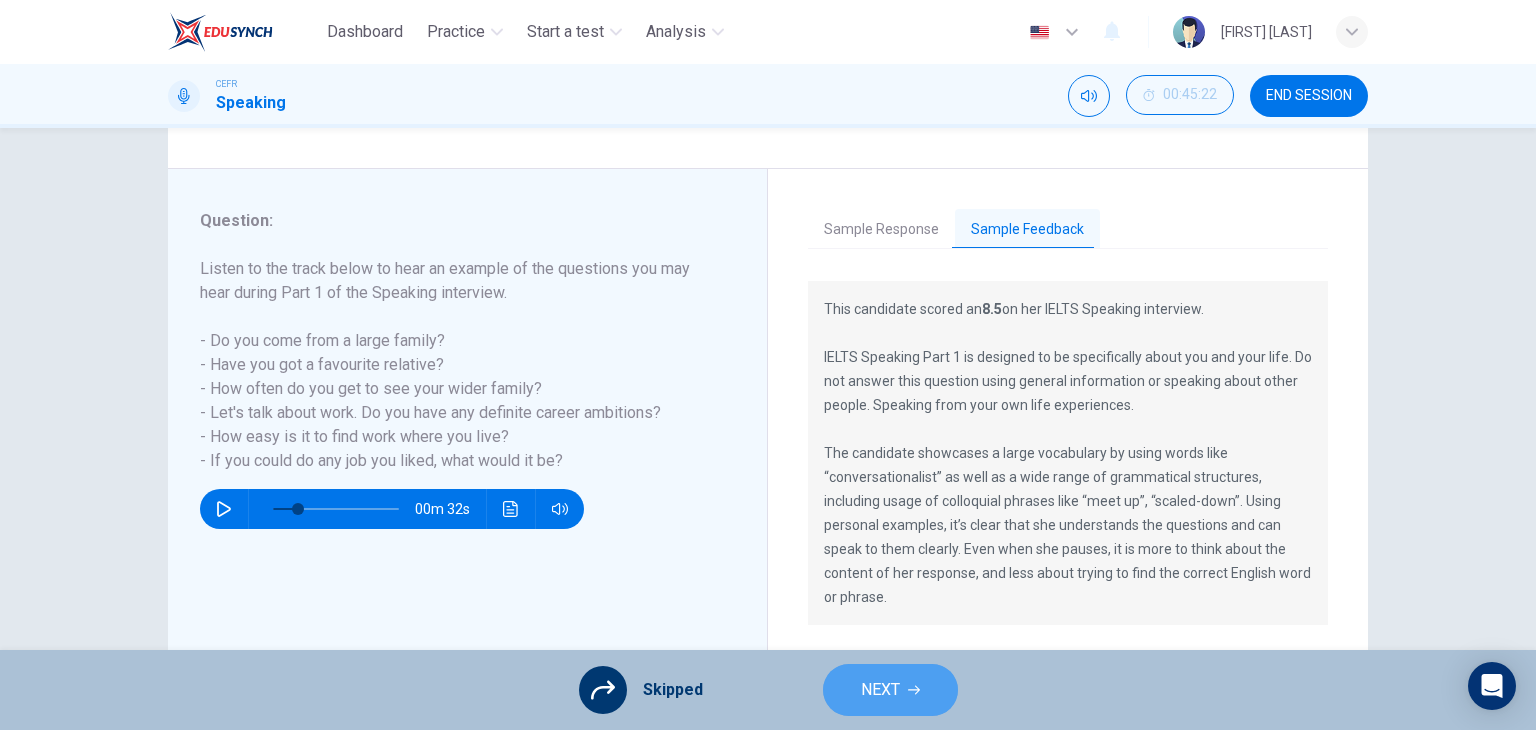 click on "NEXT" at bounding box center [890, 690] 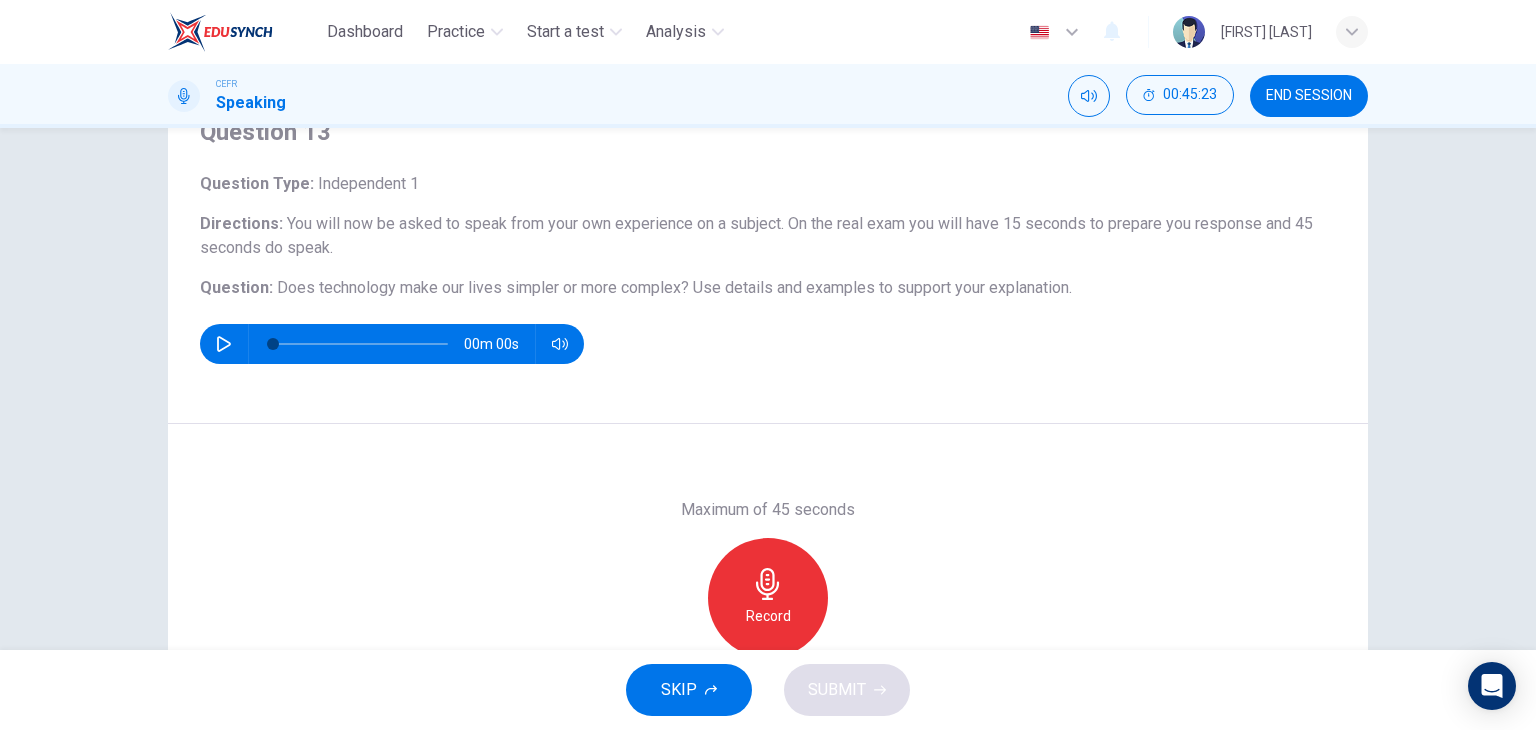 scroll, scrollTop: 100, scrollLeft: 0, axis: vertical 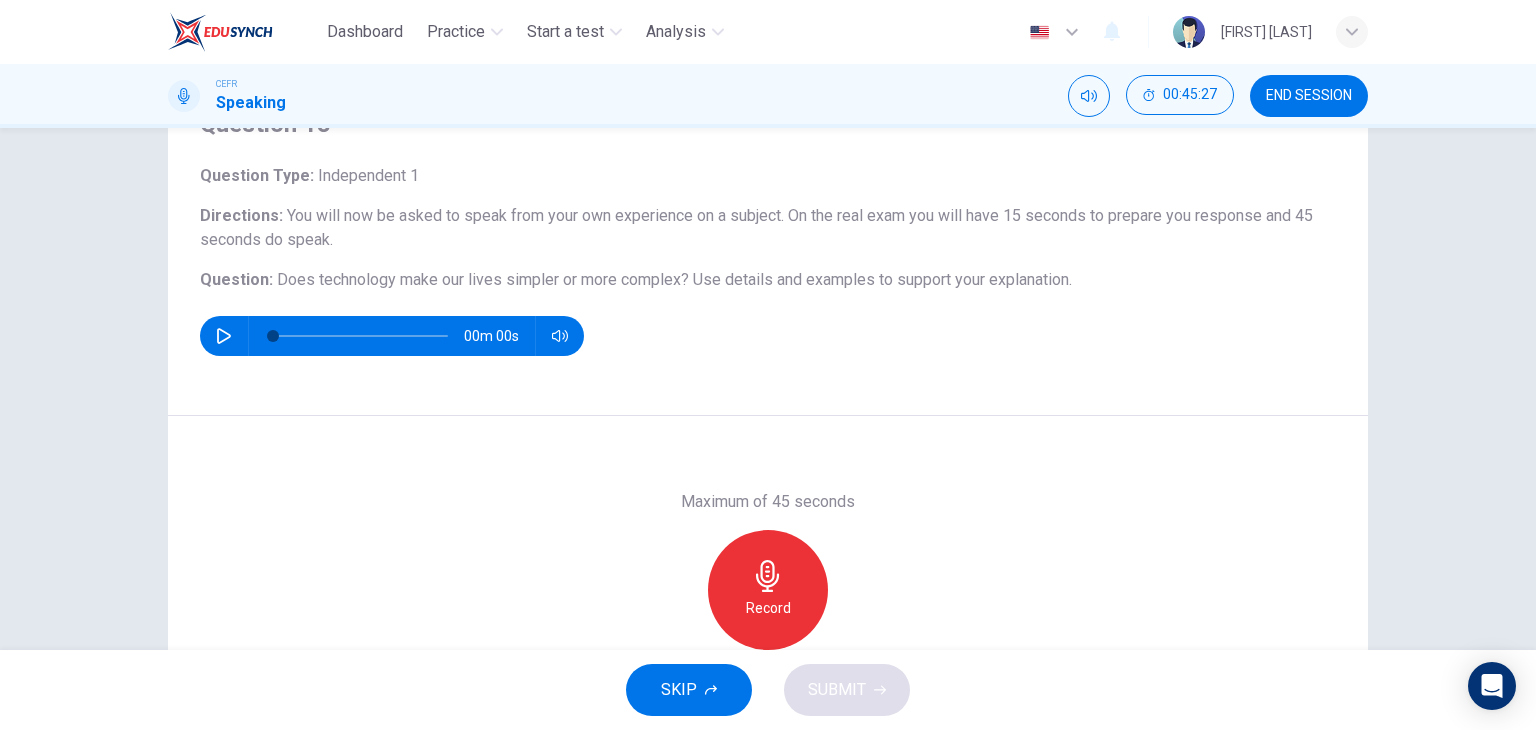 click on "Record" at bounding box center (768, 590) 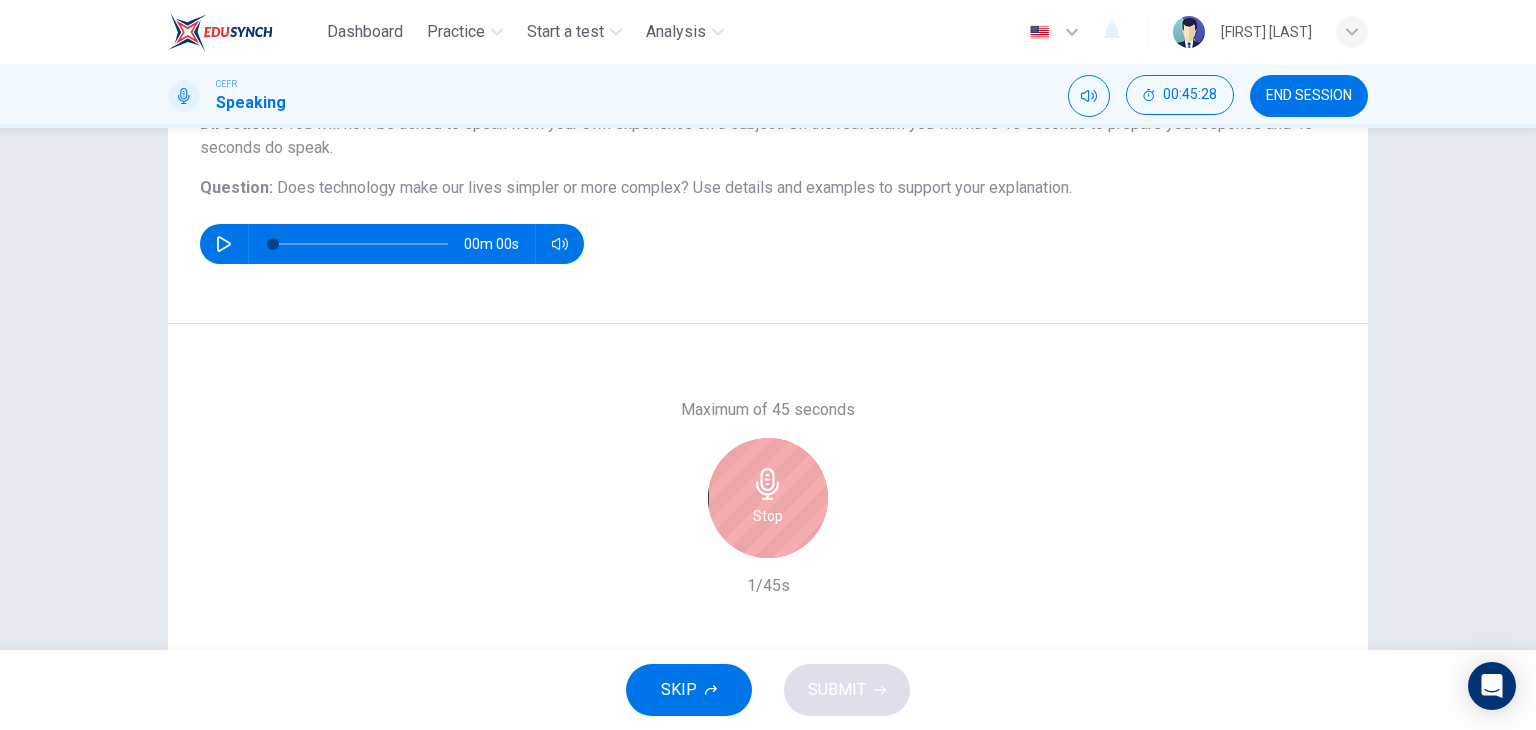 scroll, scrollTop: 200, scrollLeft: 0, axis: vertical 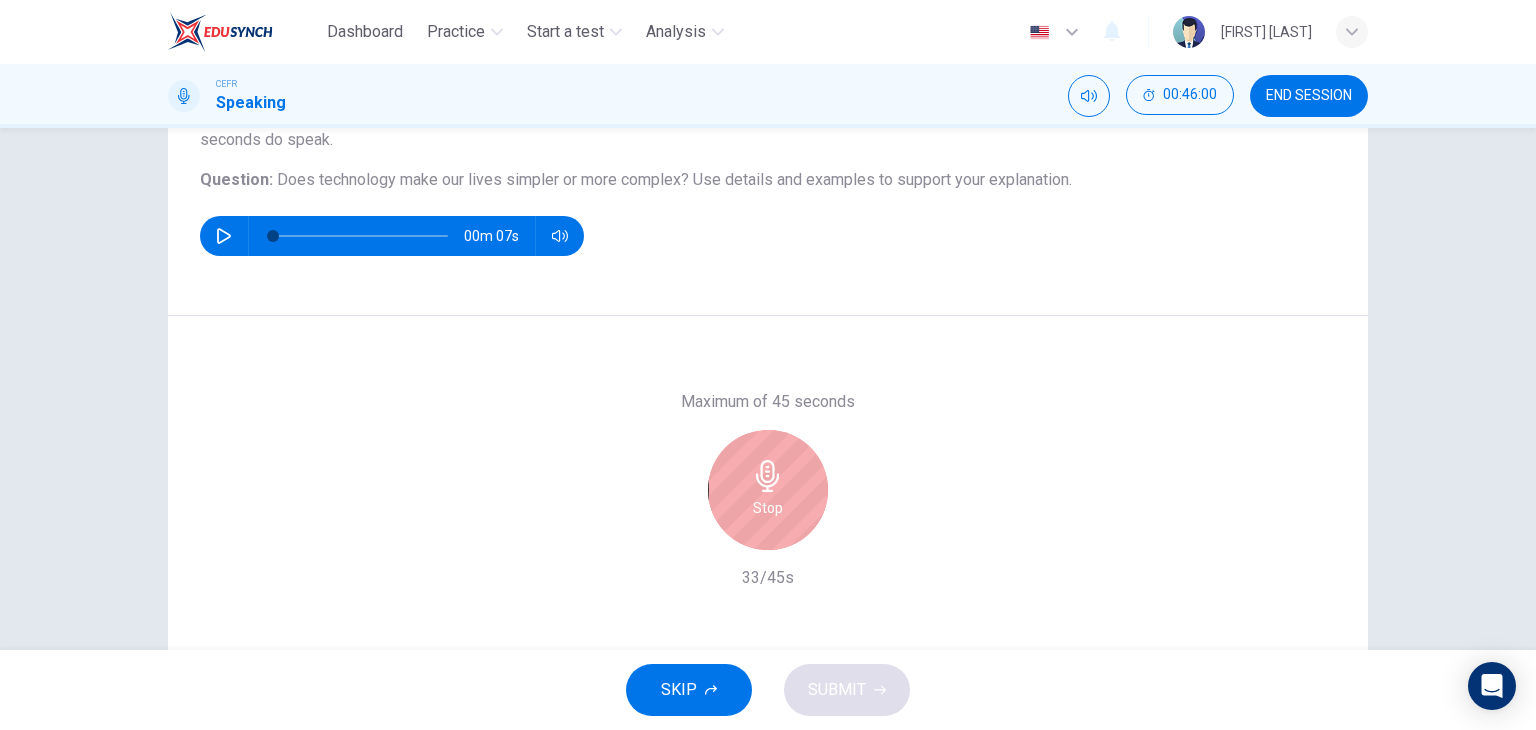 click on "Stop" at bounding box center (768, 490) 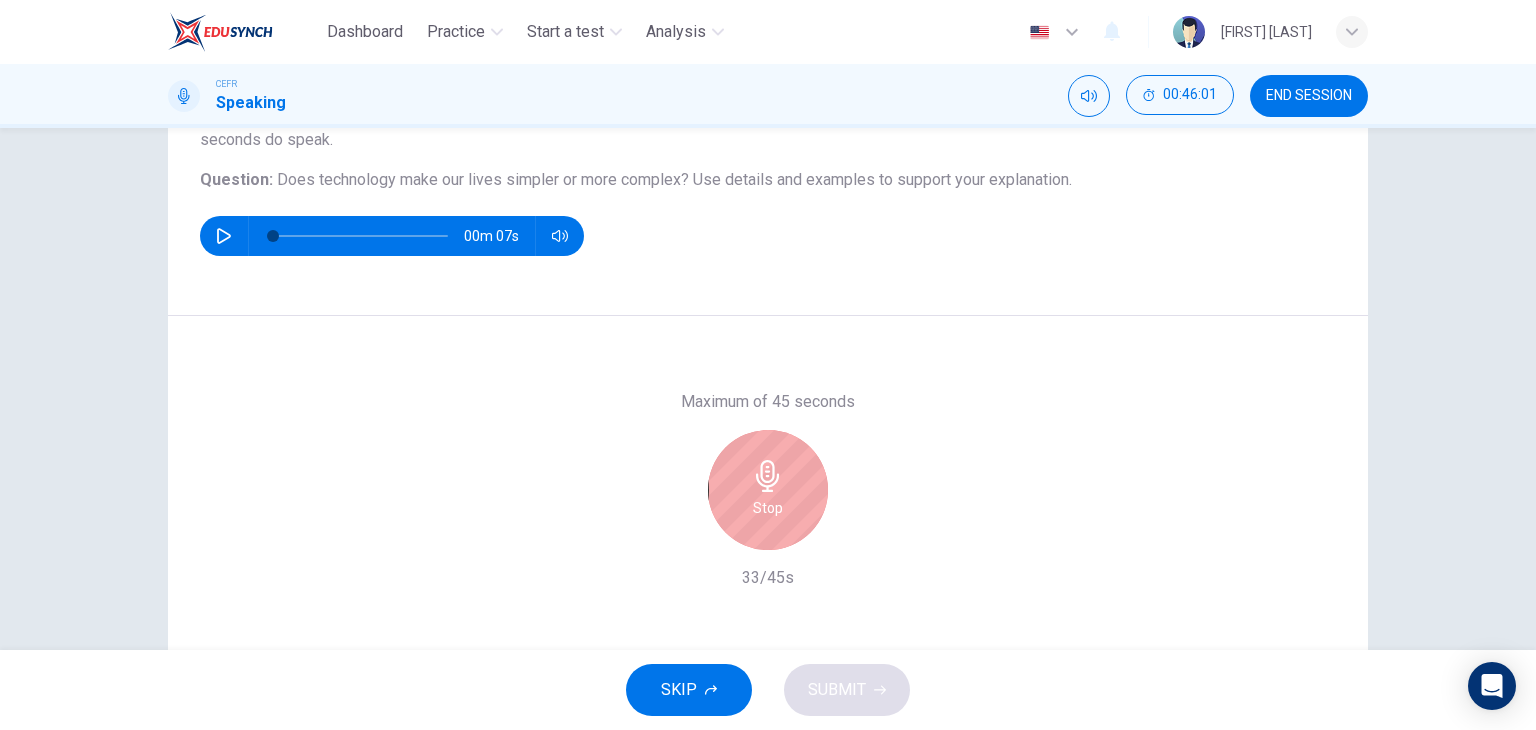 click on "Stop" at bounding box center [768, 508] 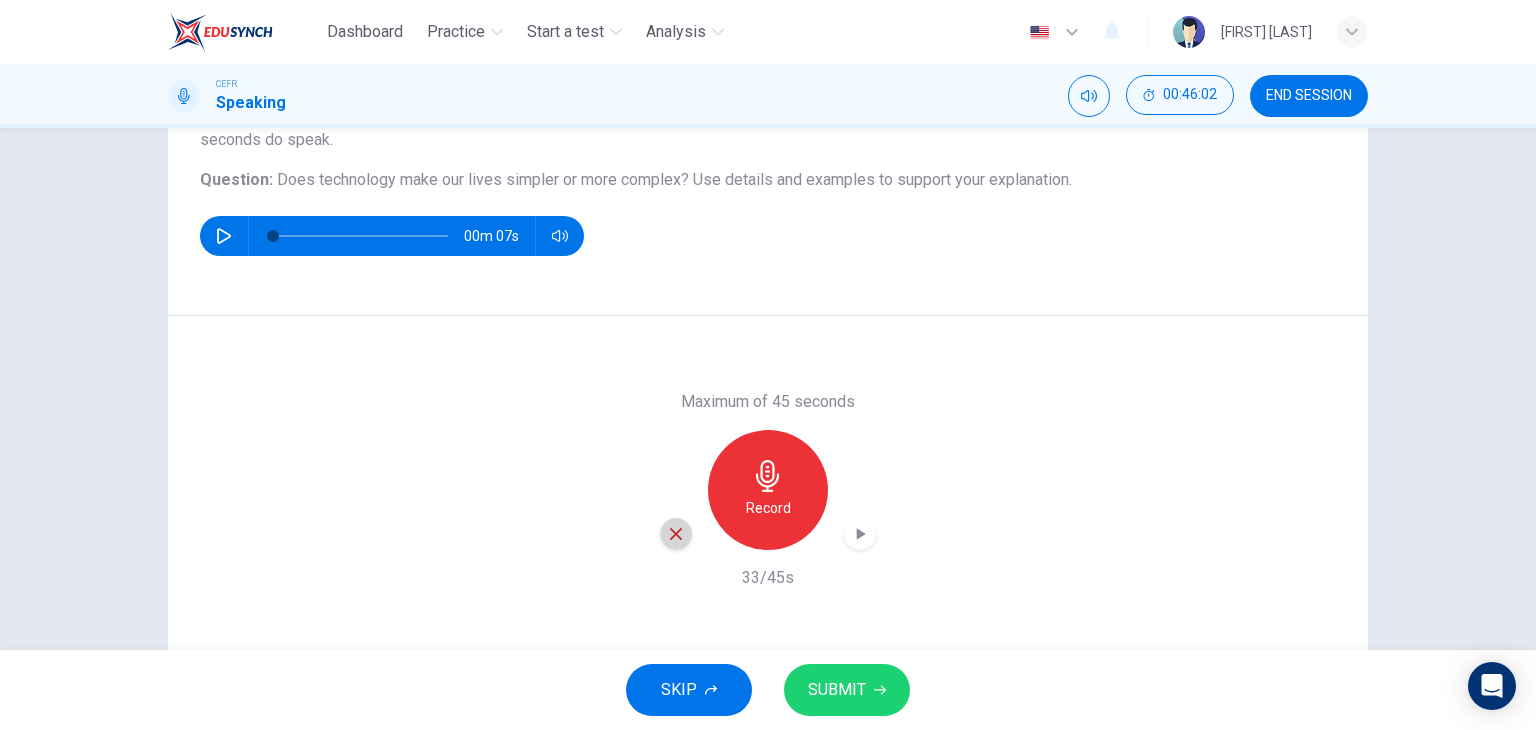 click at bounding box center [676, 534] 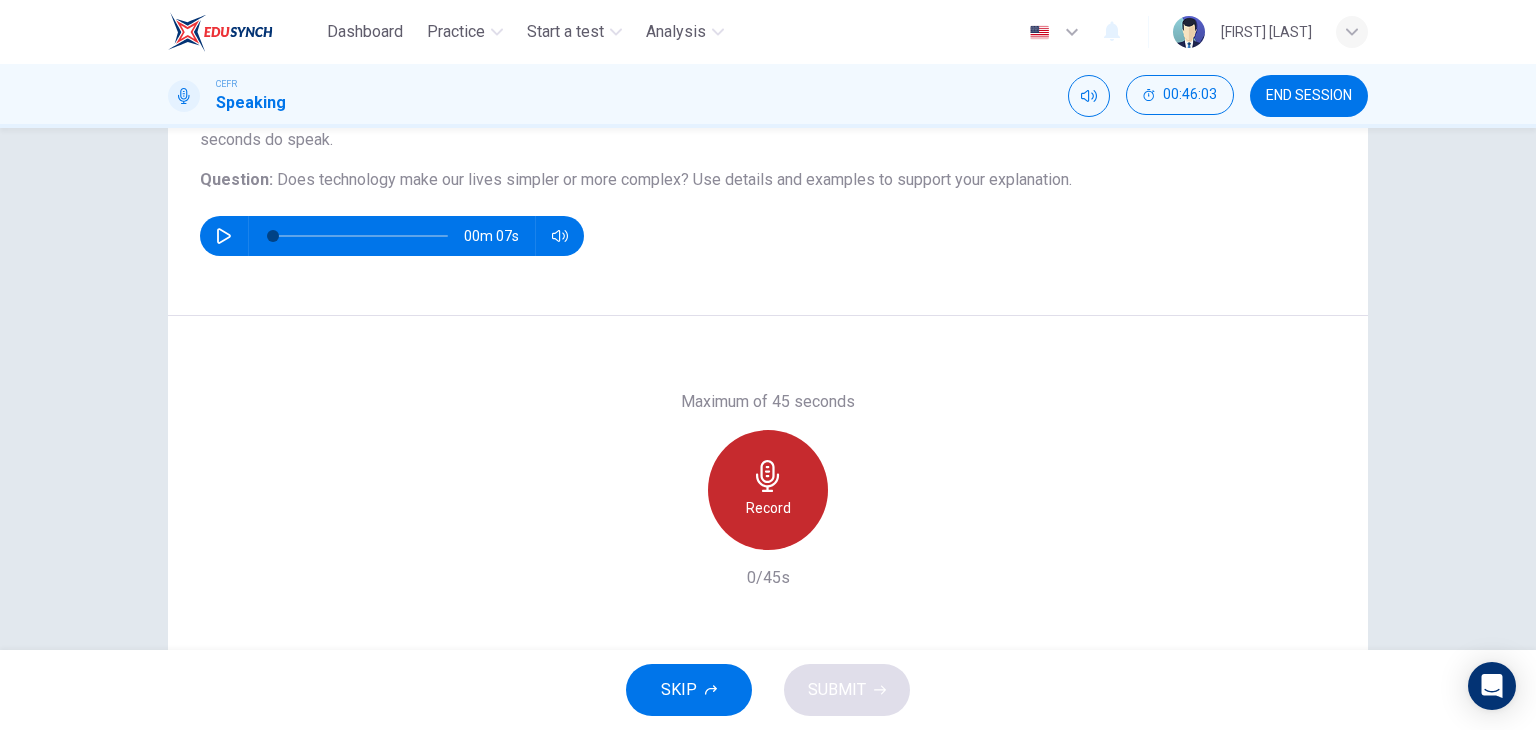 drag, startPoint x: 757, startPoint y: 500, endPoint x: 1039, endPoint y: 477, distance: 282.9364 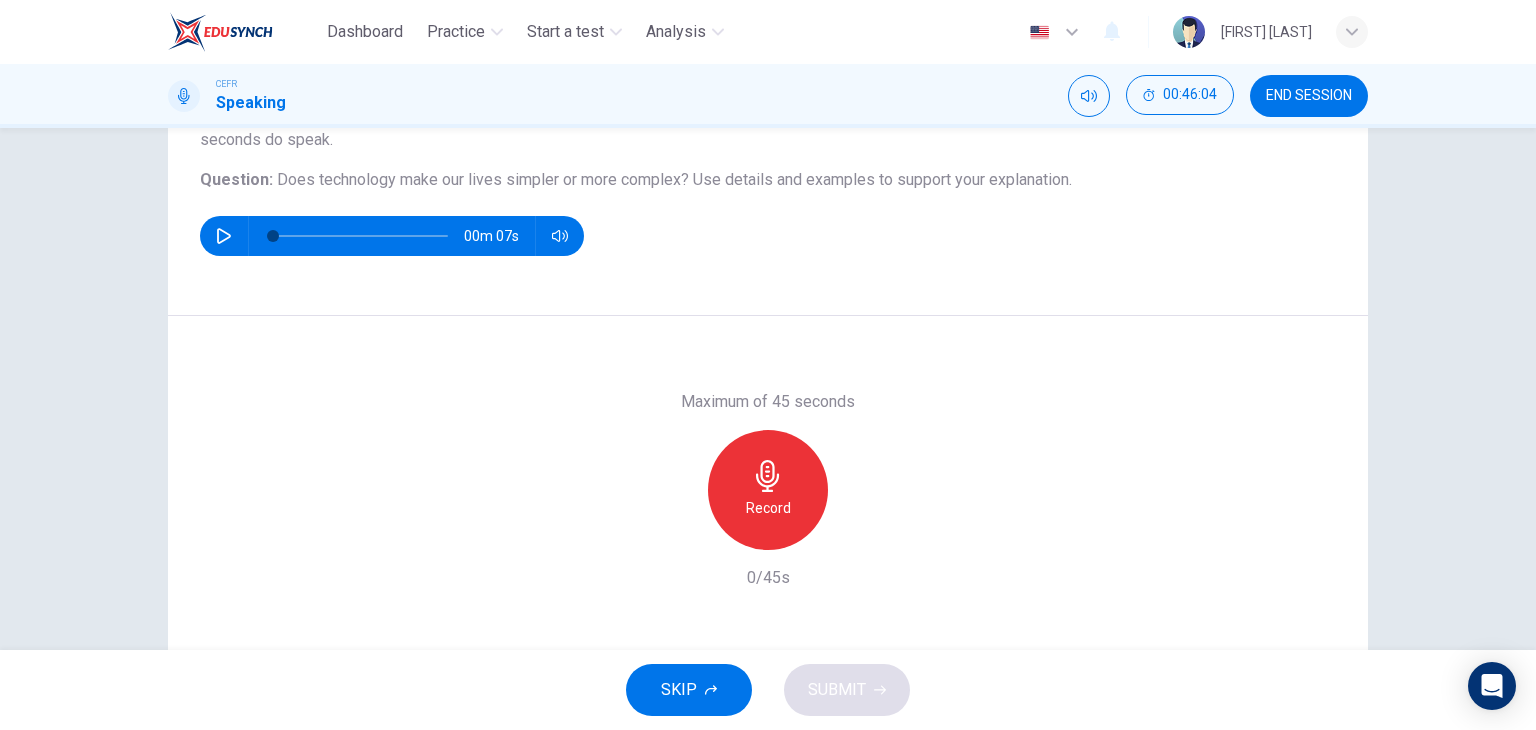 click on "Record" at bounding box center [768, 490] 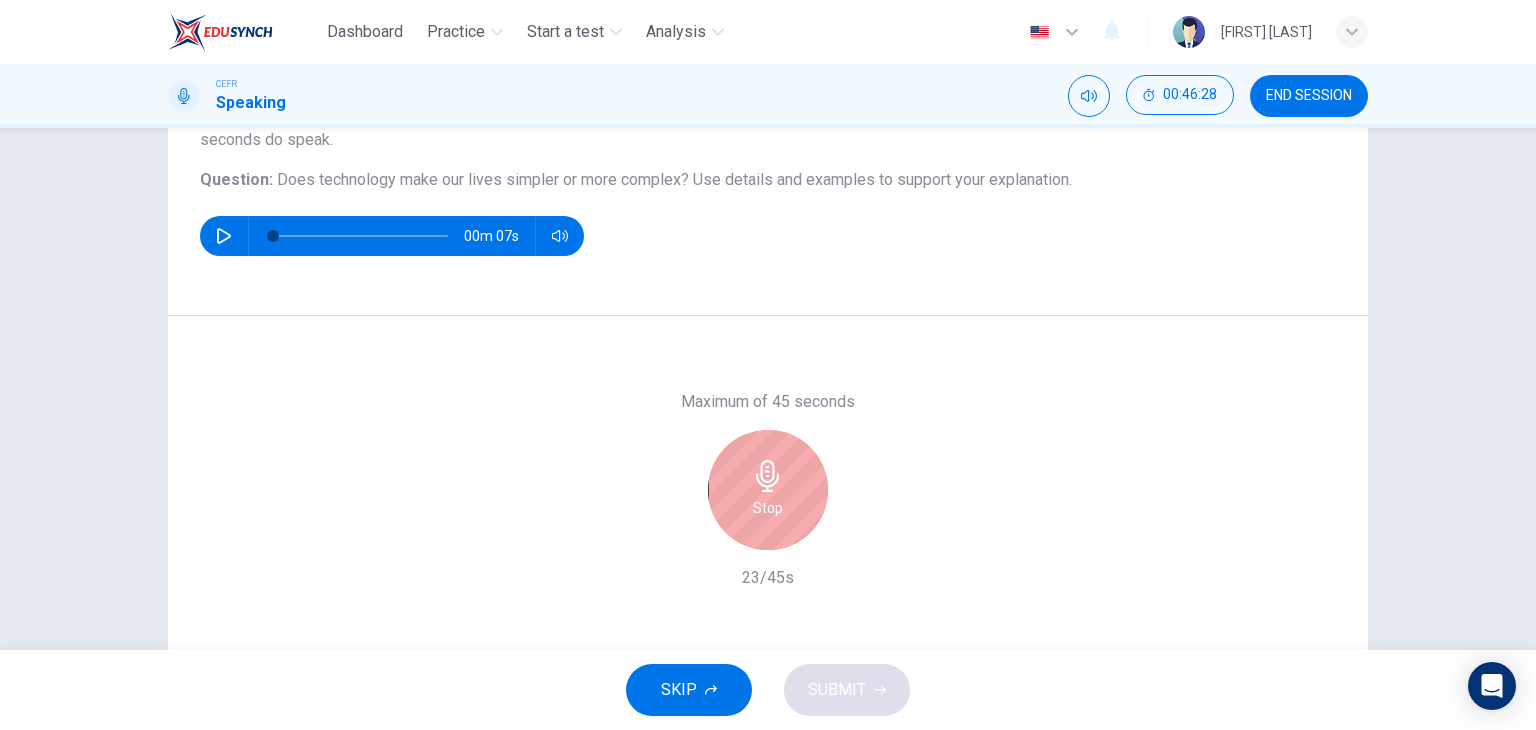 click on "Stop" at bounding box center (768, 490) 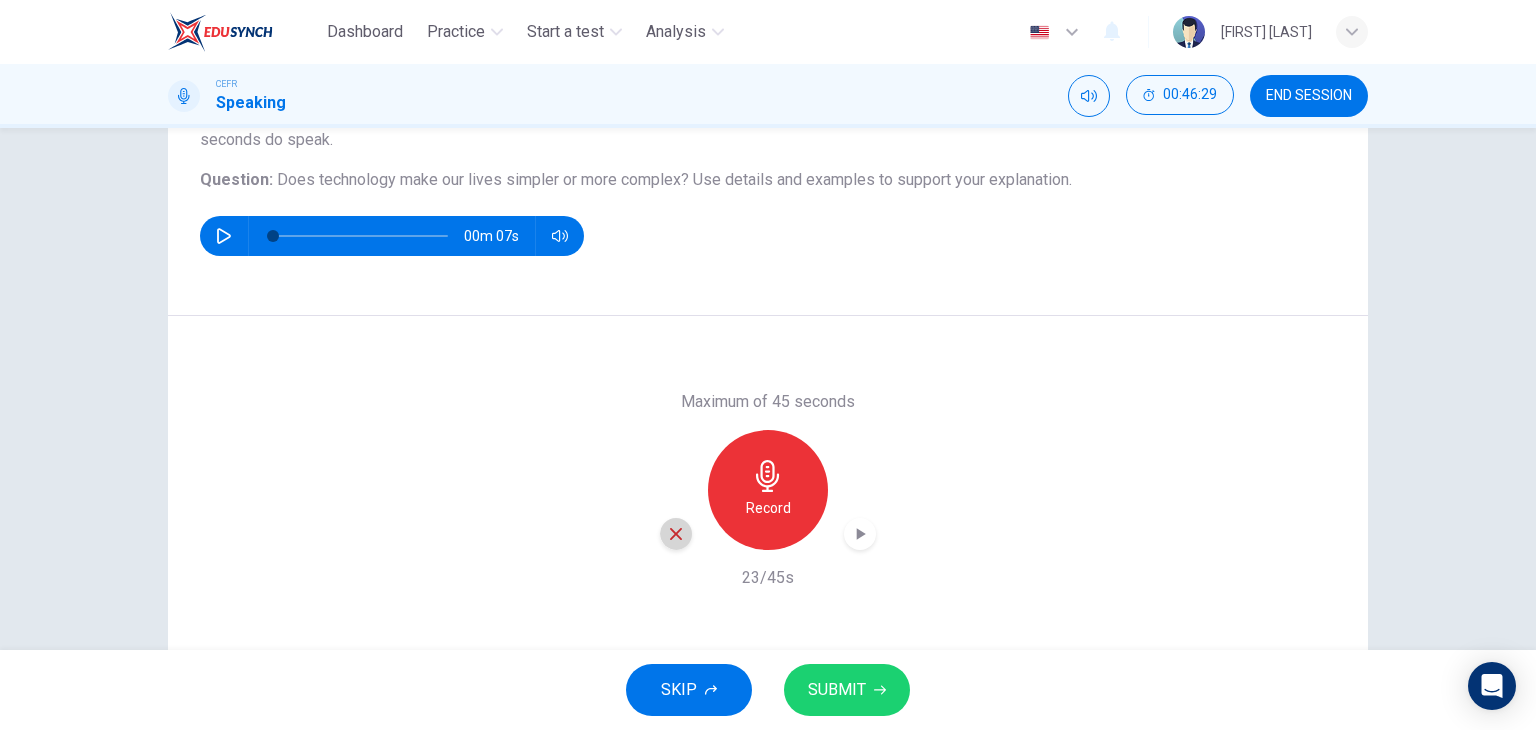 click at bounding box center (676, 534) 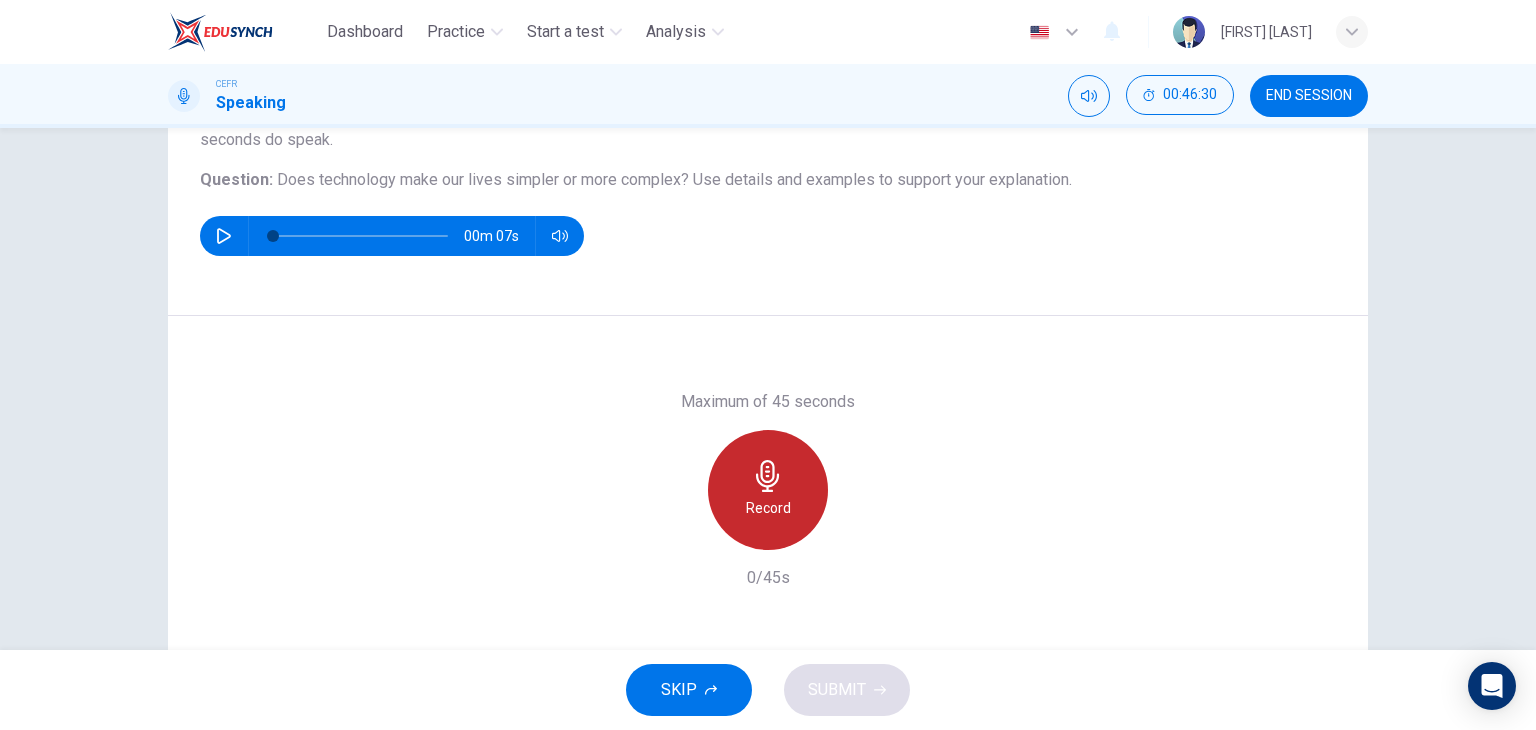 click at bounding box center [767, 476] 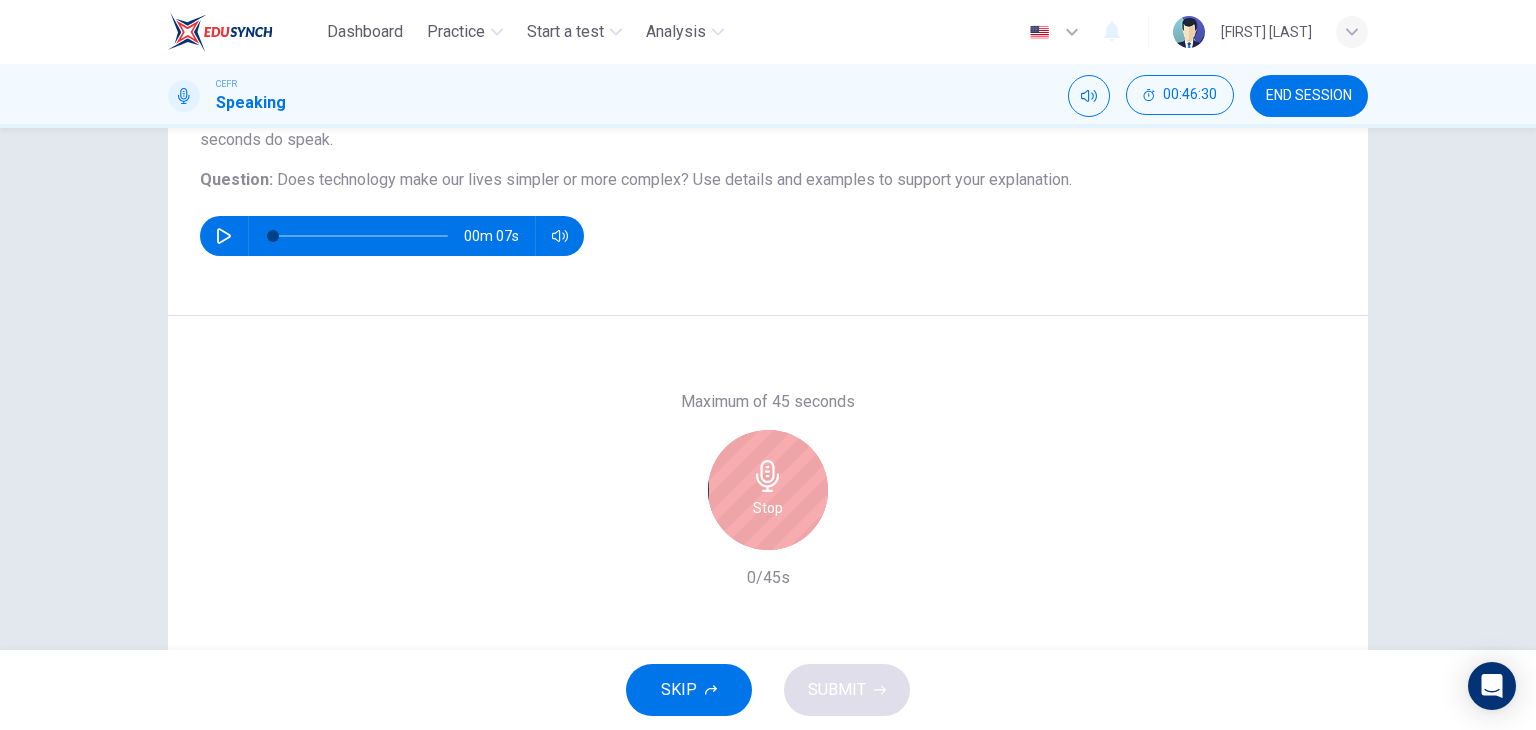 click at bounding box center [768, 476] 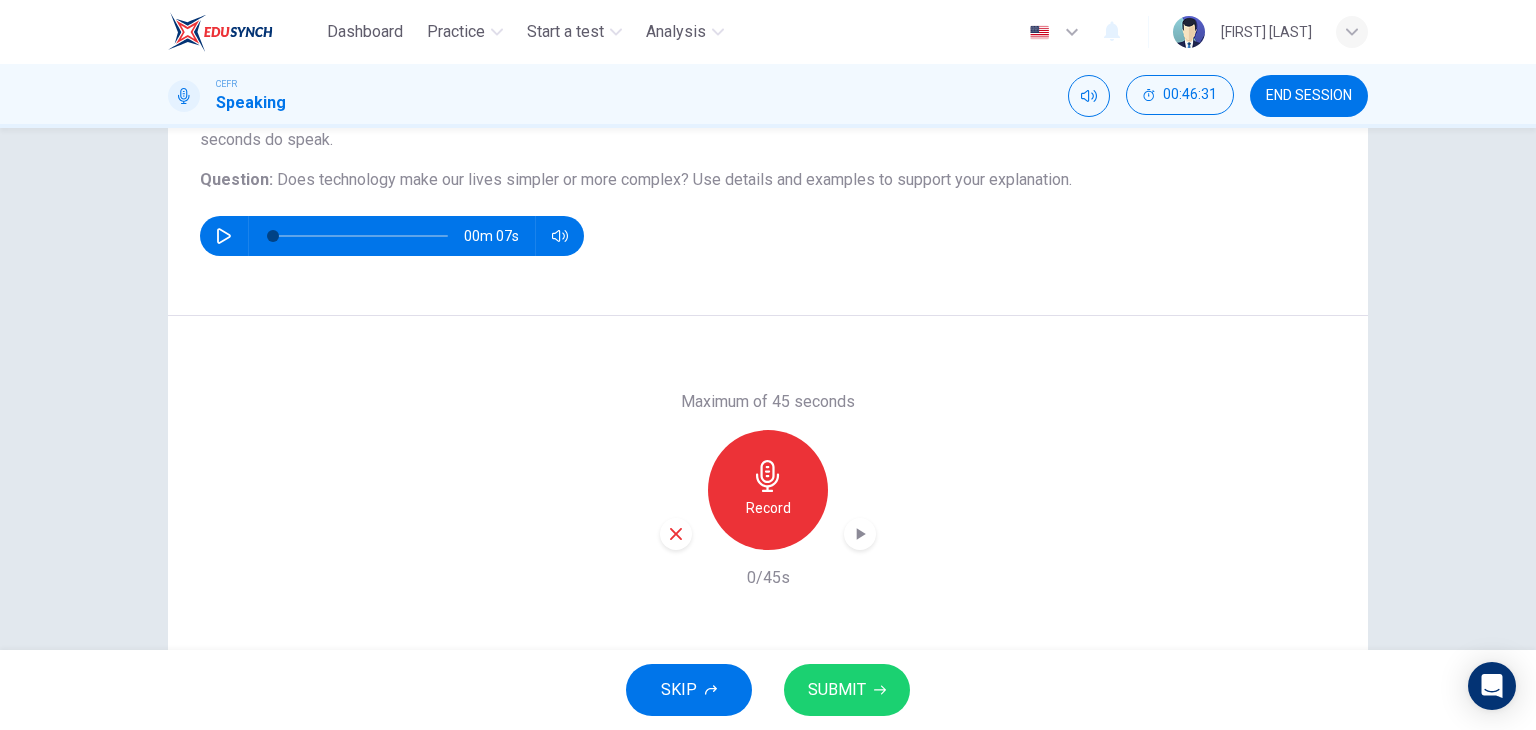click at bounding box center (676, 534) 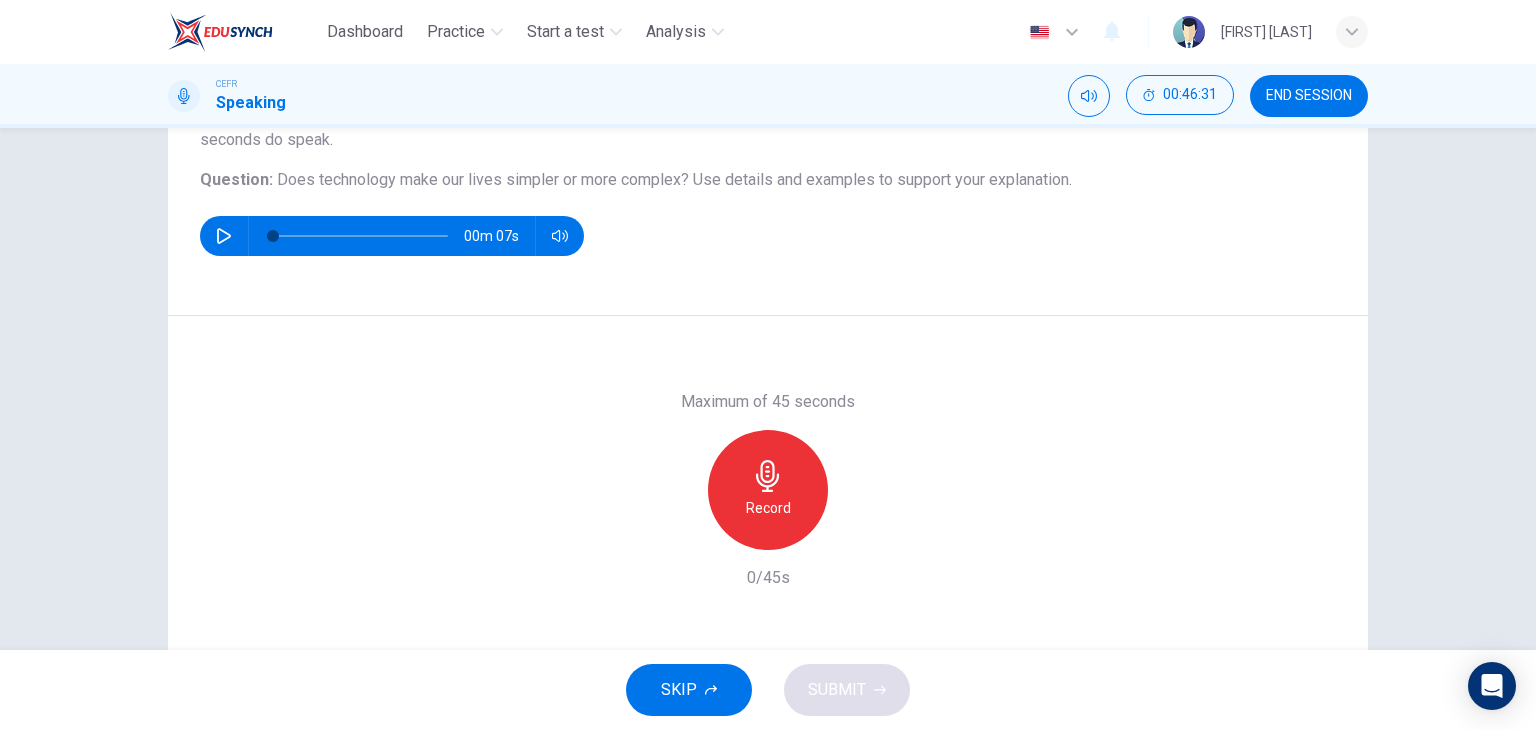 click on "Record" at bounding box center [768, 508] 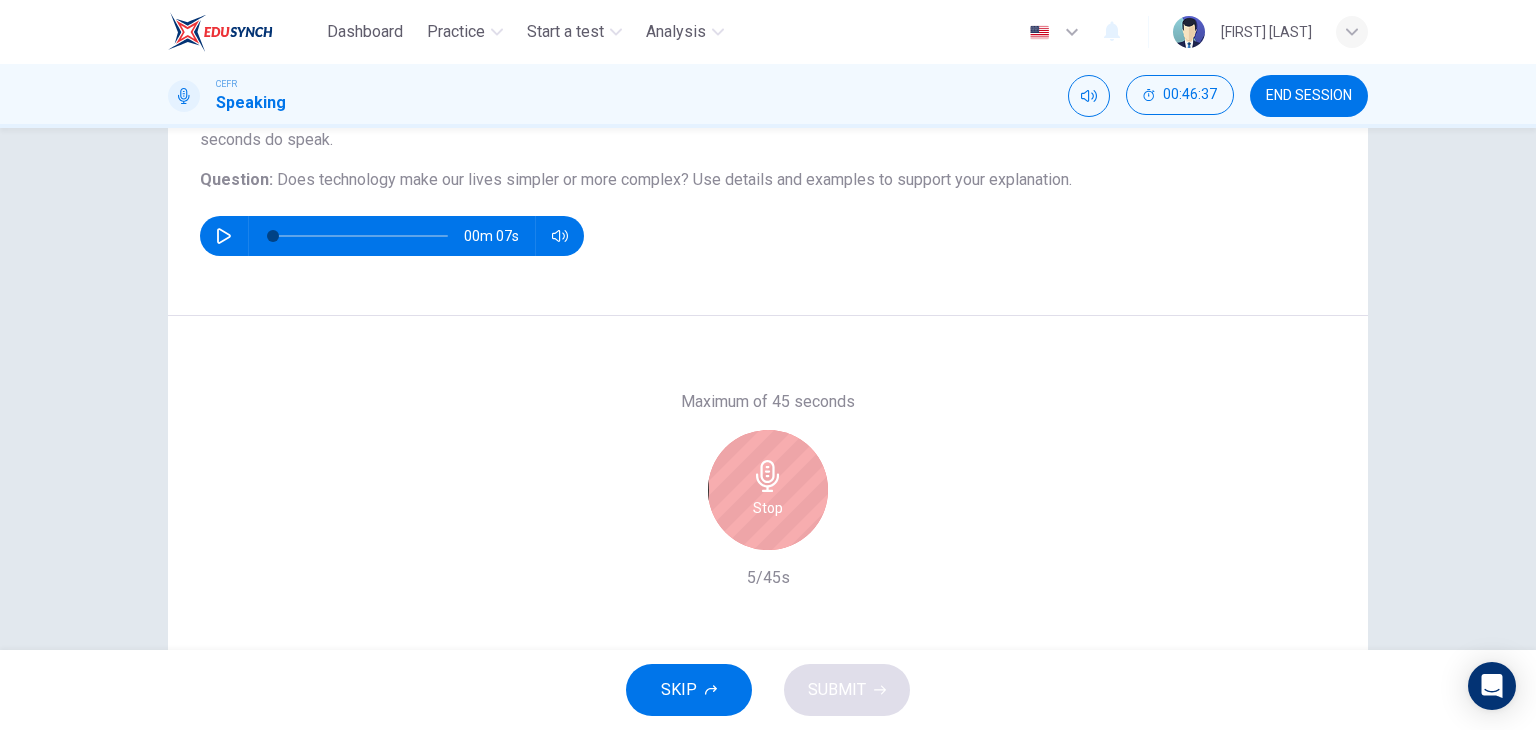 click on "Stop" at bounding box center (768, 490) 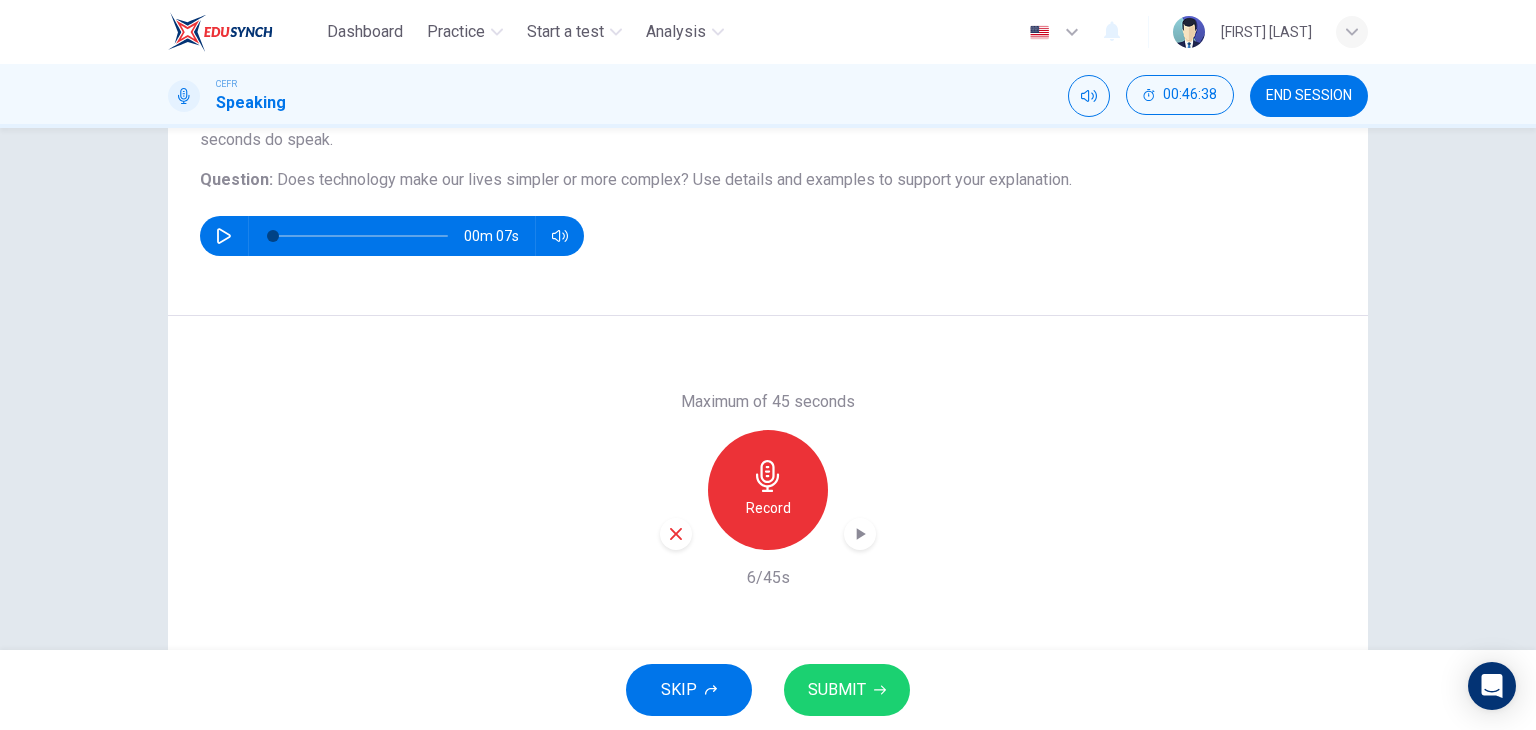 click on "Maximum of 45 seconds Record 6/45s" at bounding box center [768, 489] 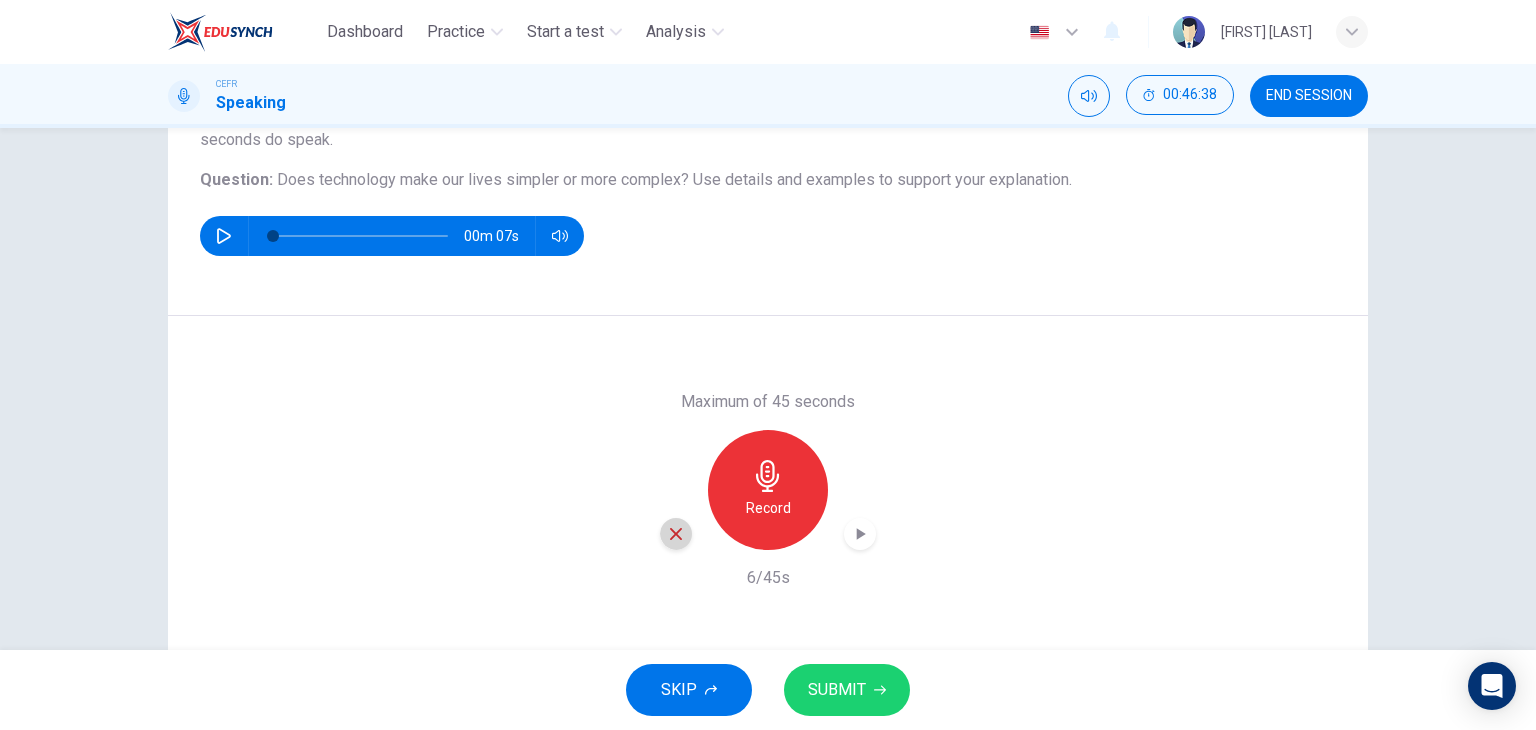 click at bounding box center [676, 534] 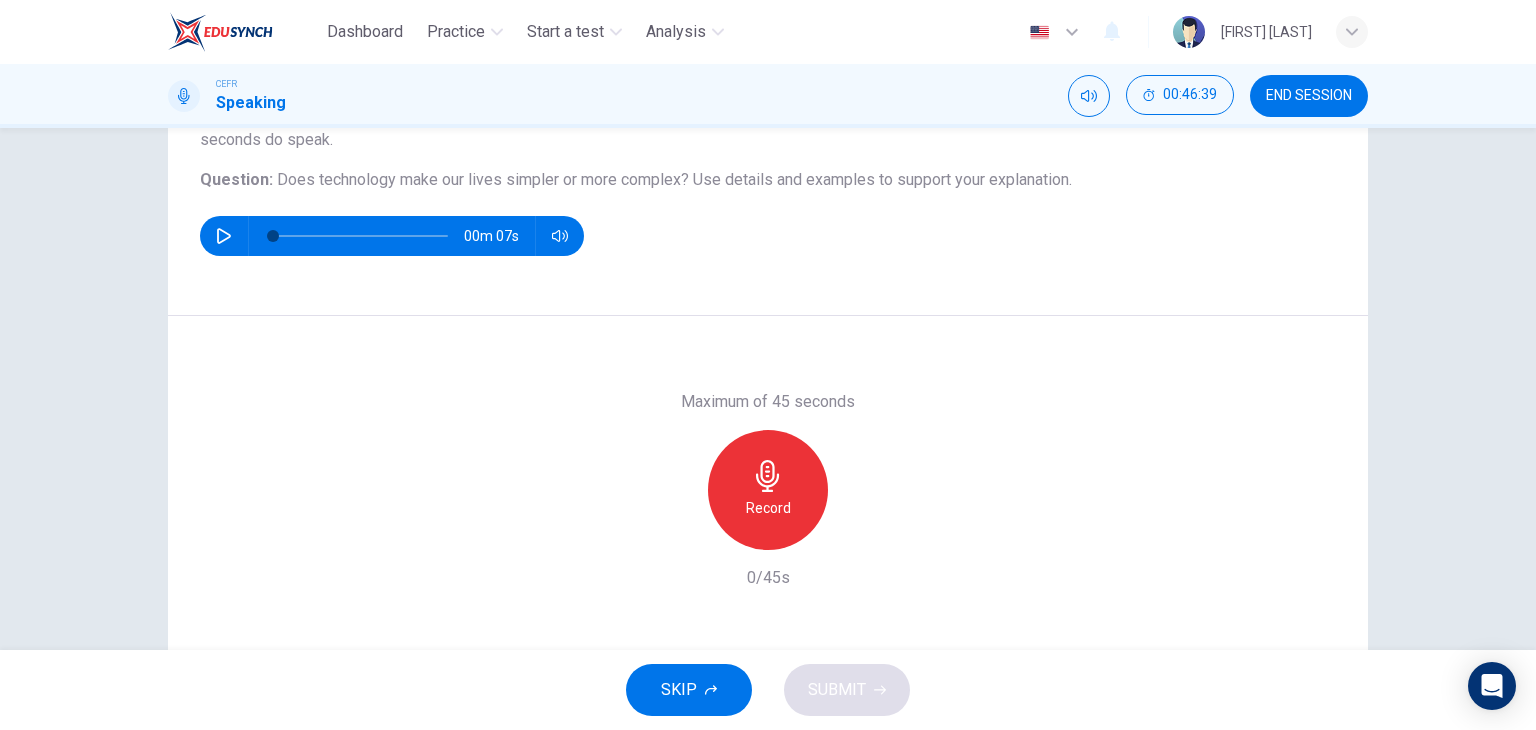click on "Record" at bounding box center [768, 490] 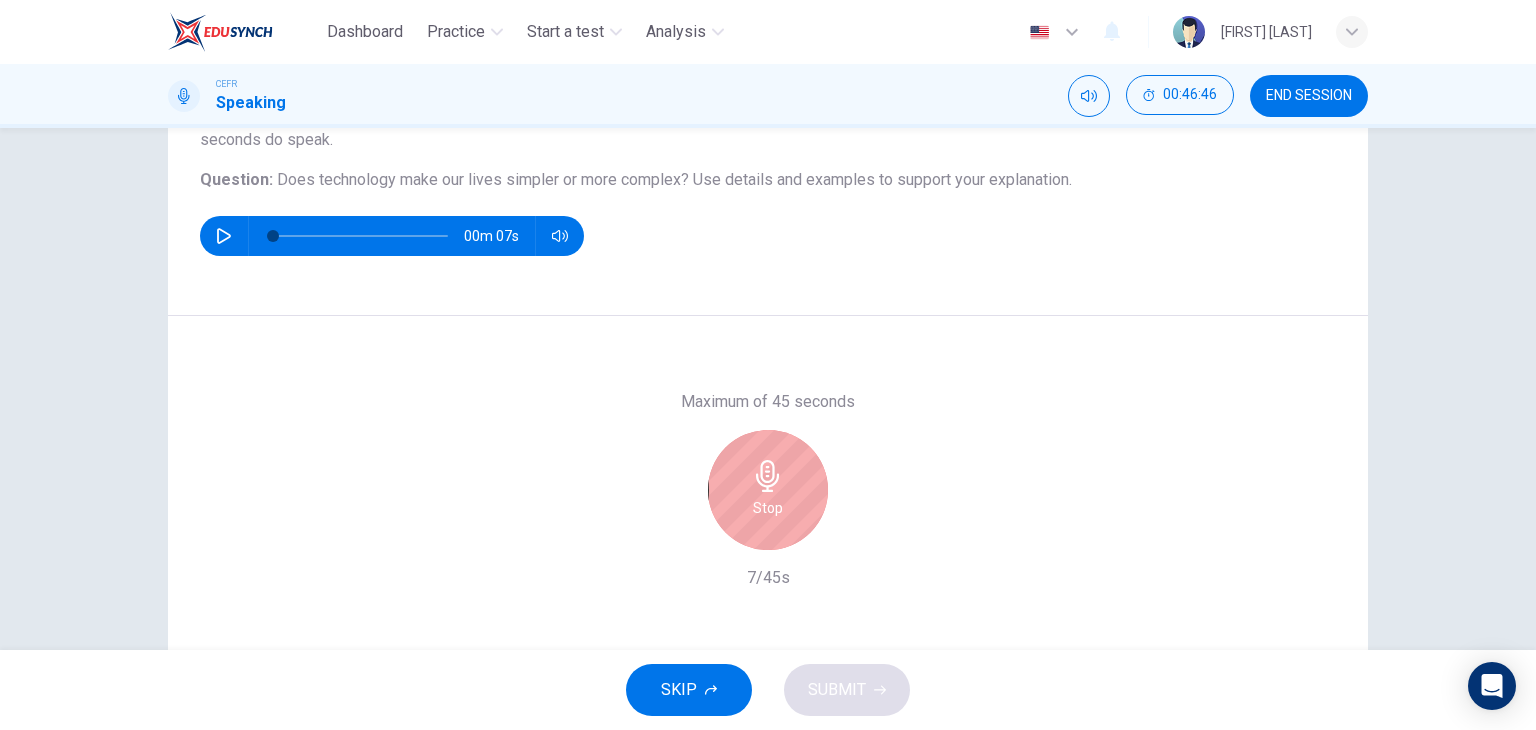 click at bounding box center (767, 476) 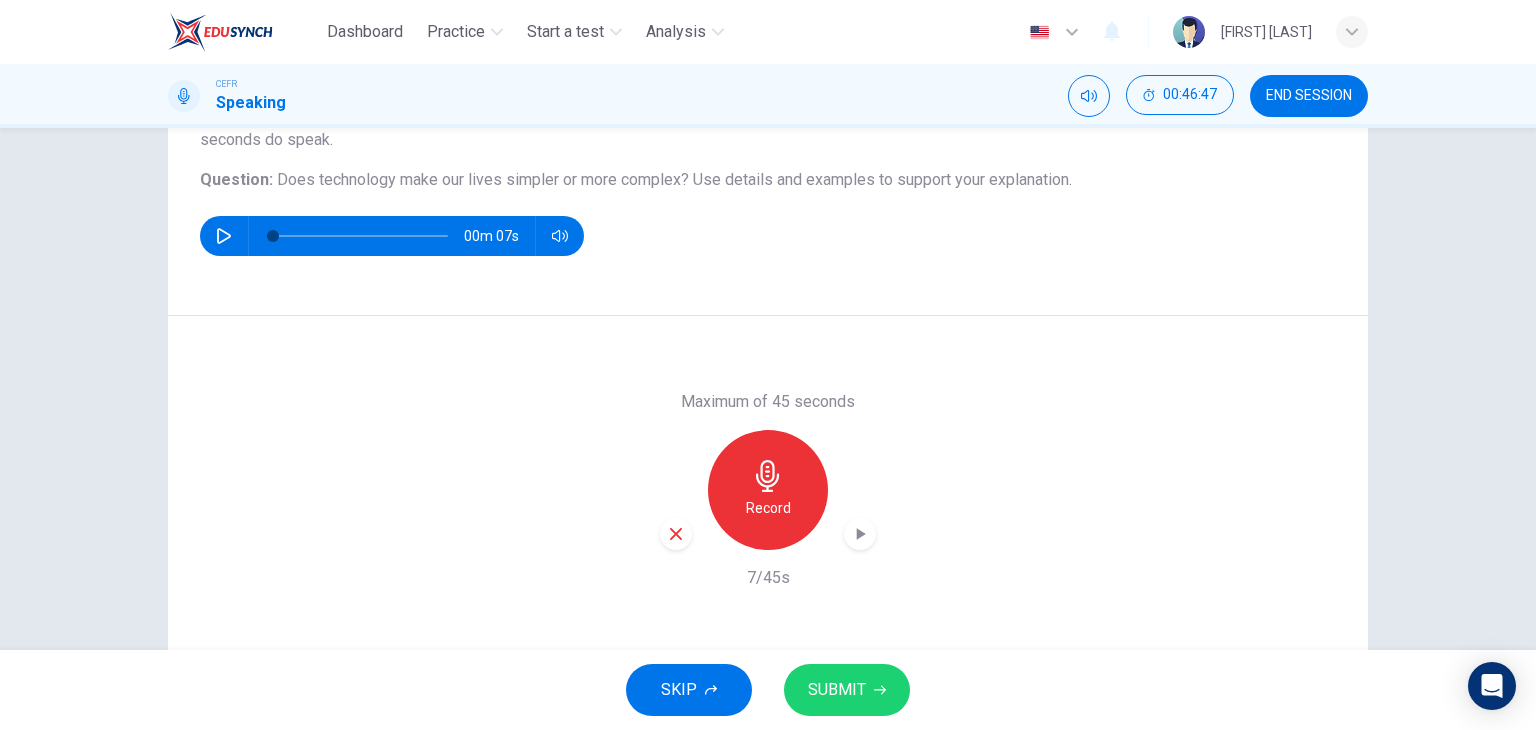 click at bounding box center [676, 534] 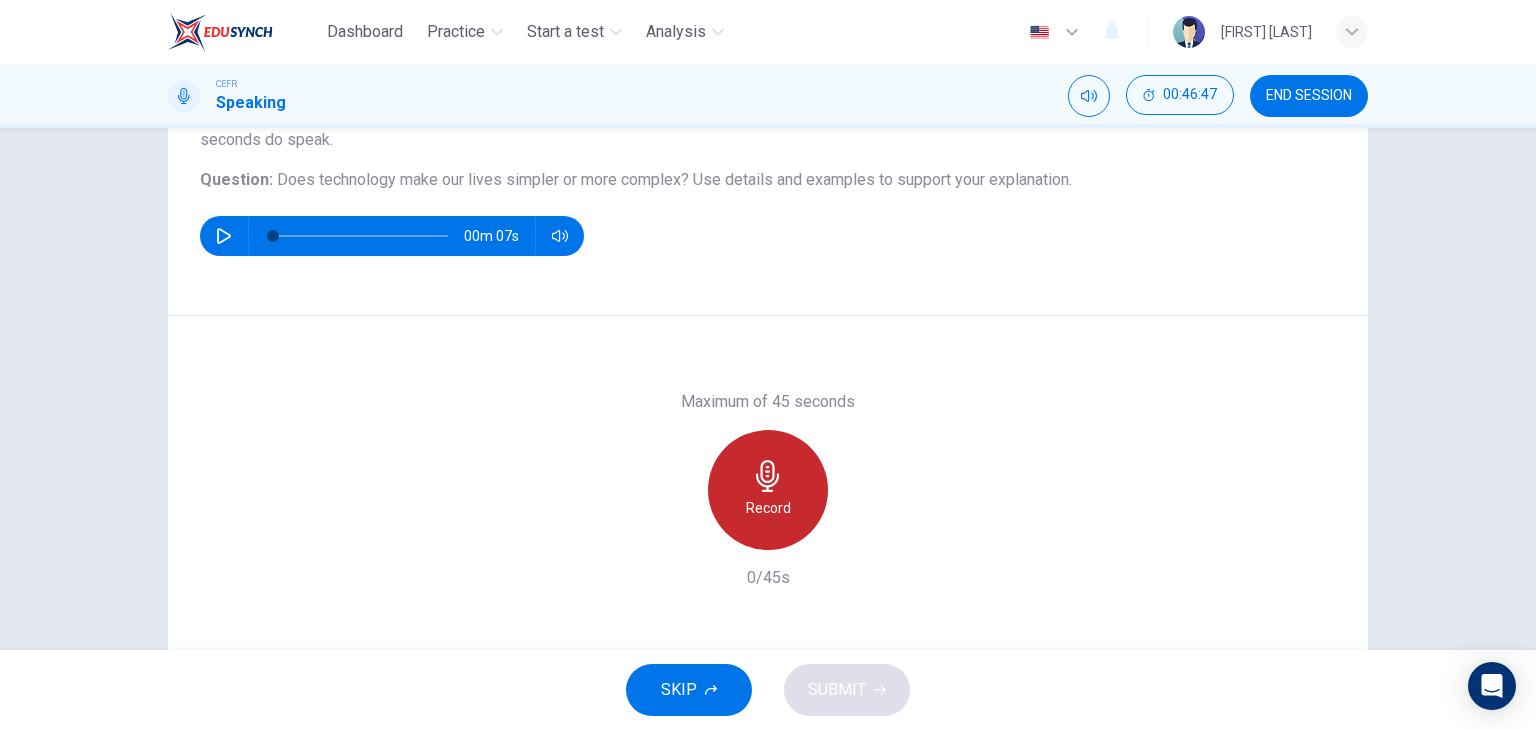 click on "Record" at bounding box center [768, 508] 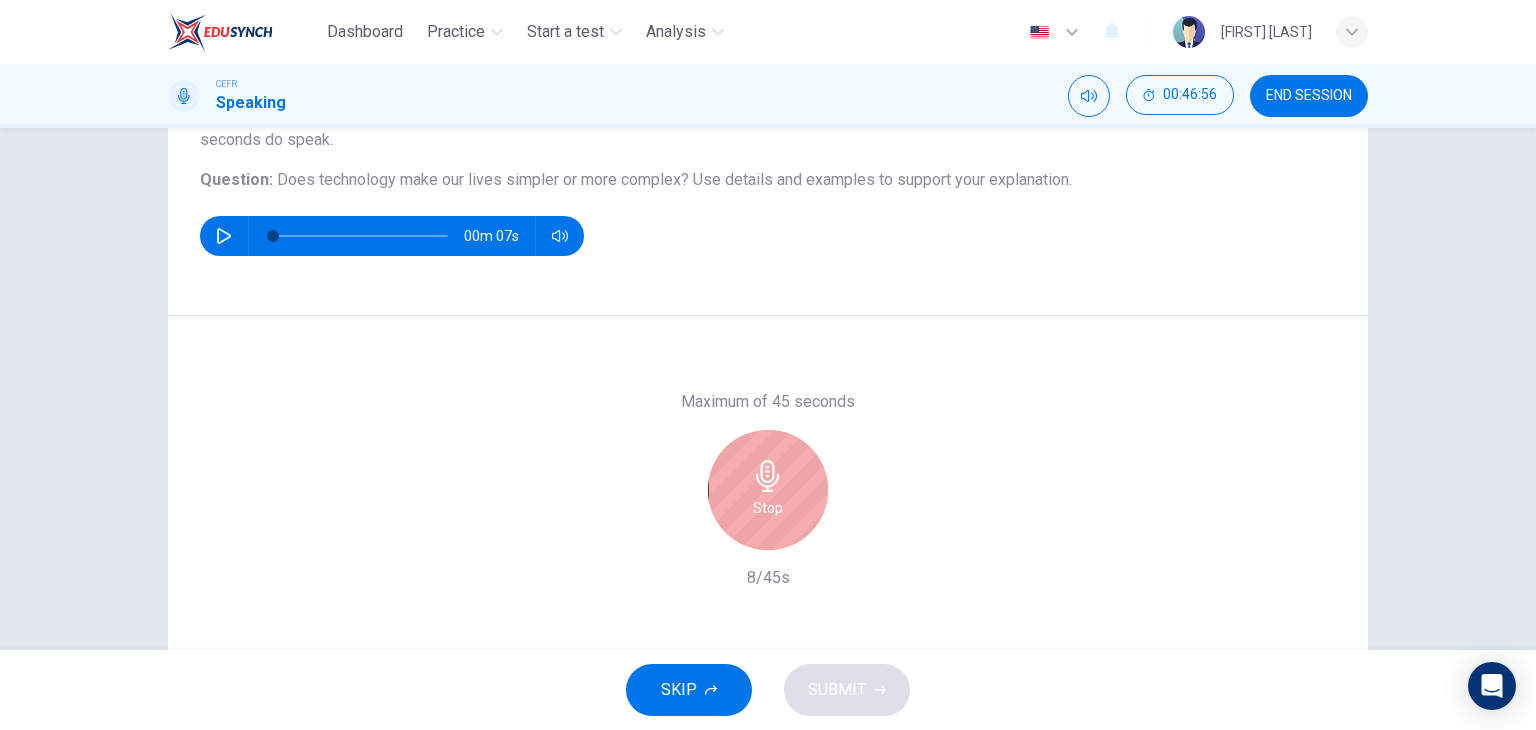 click on "Stop" at bounding box center (768, 508) 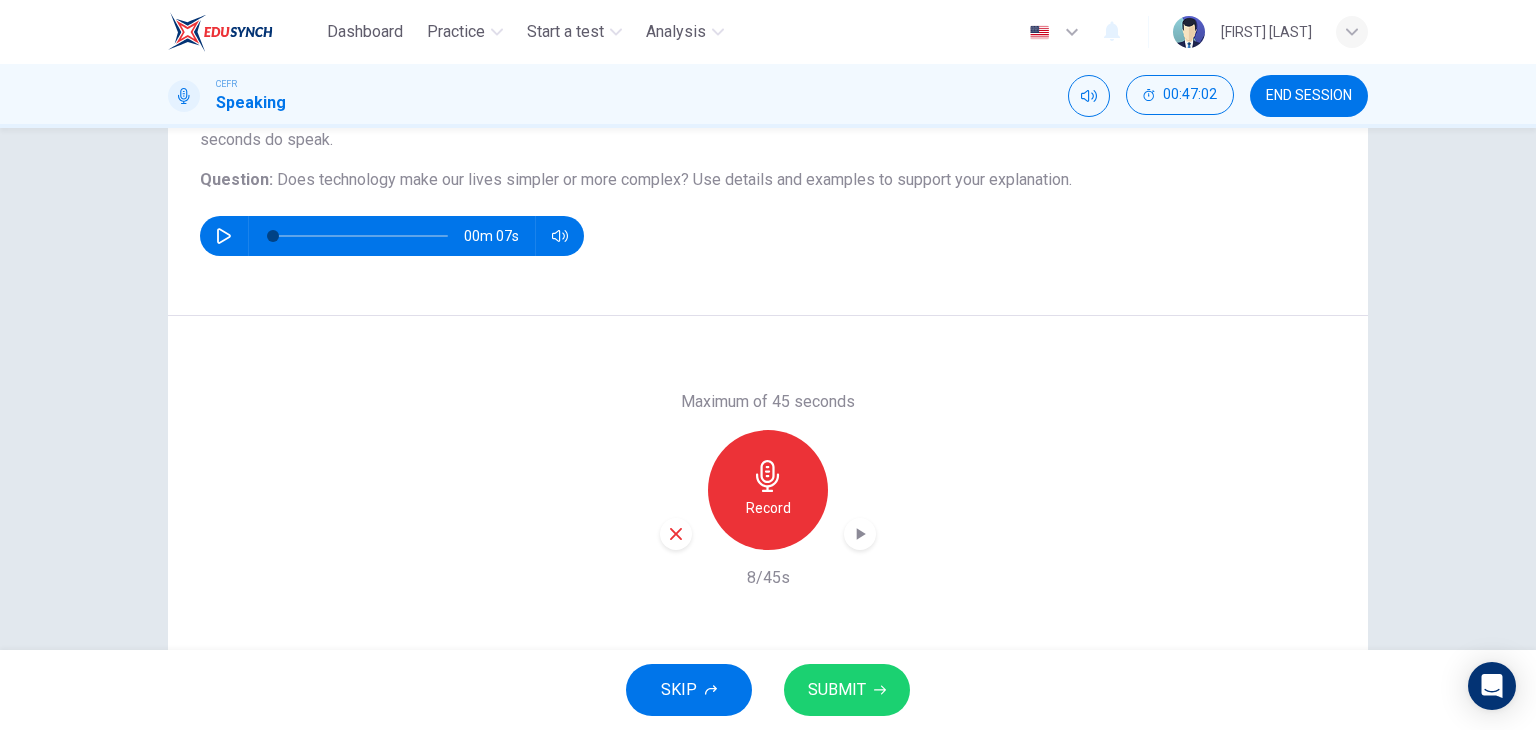 click at bounding box center [676, 534] 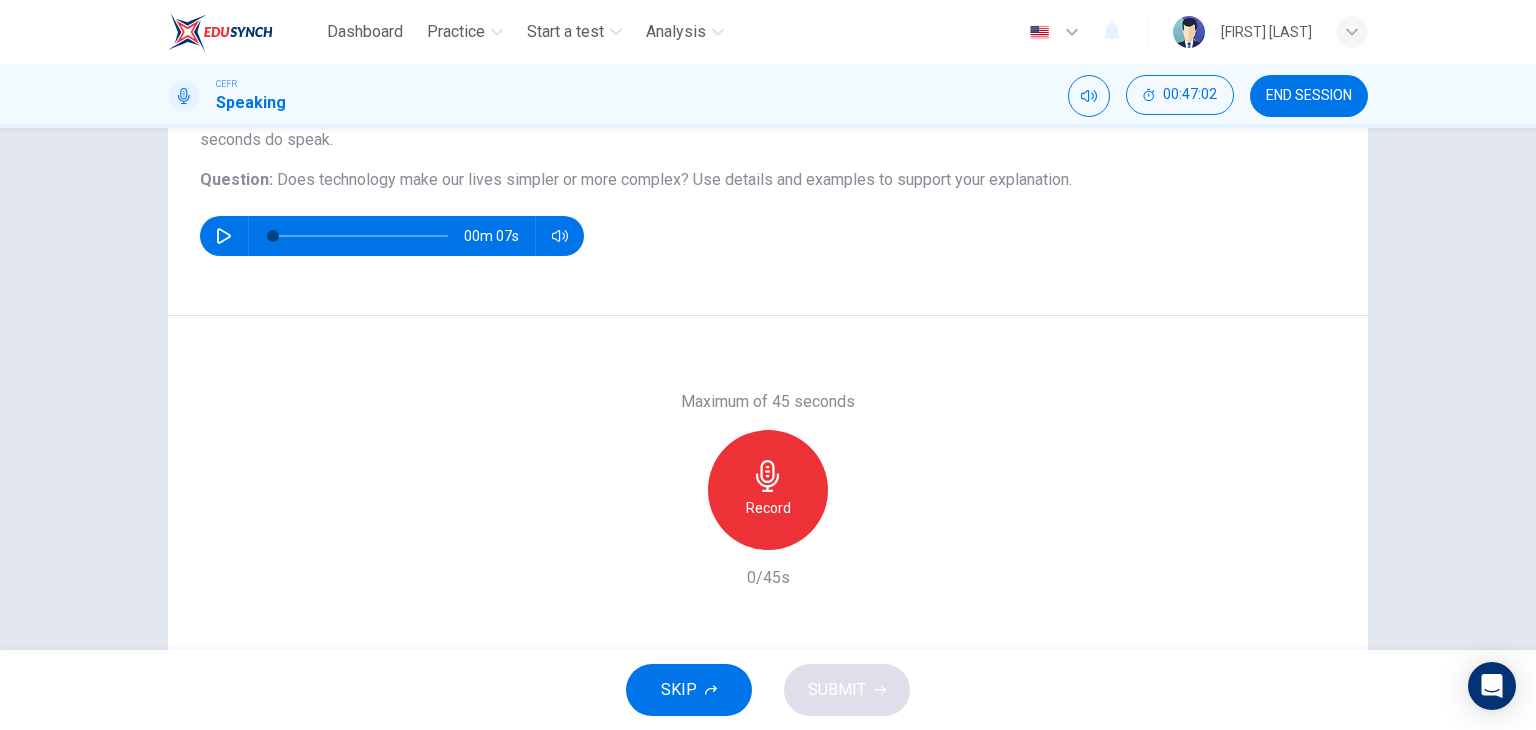 click at bounding box center (768, 476) 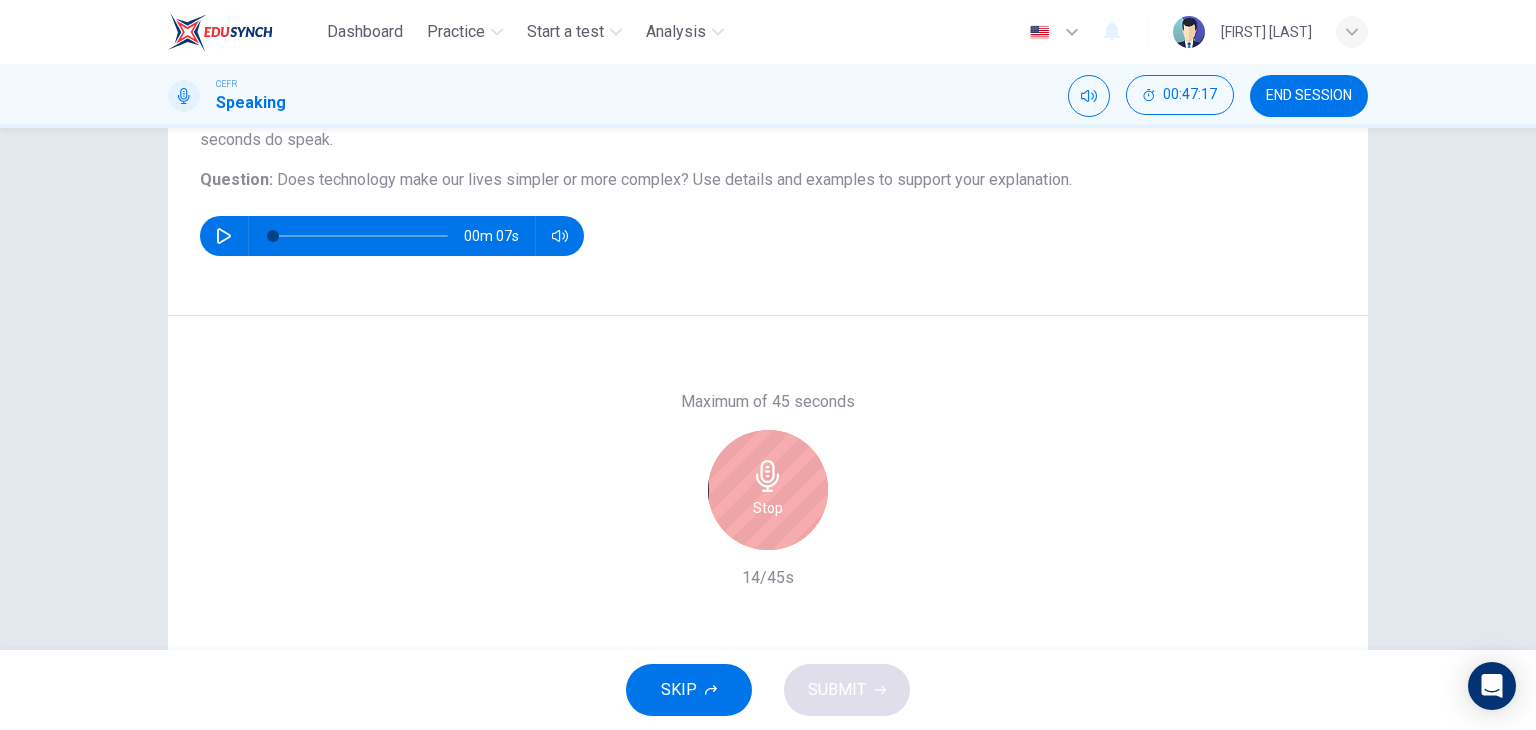 click at bounding box center (768, 476) 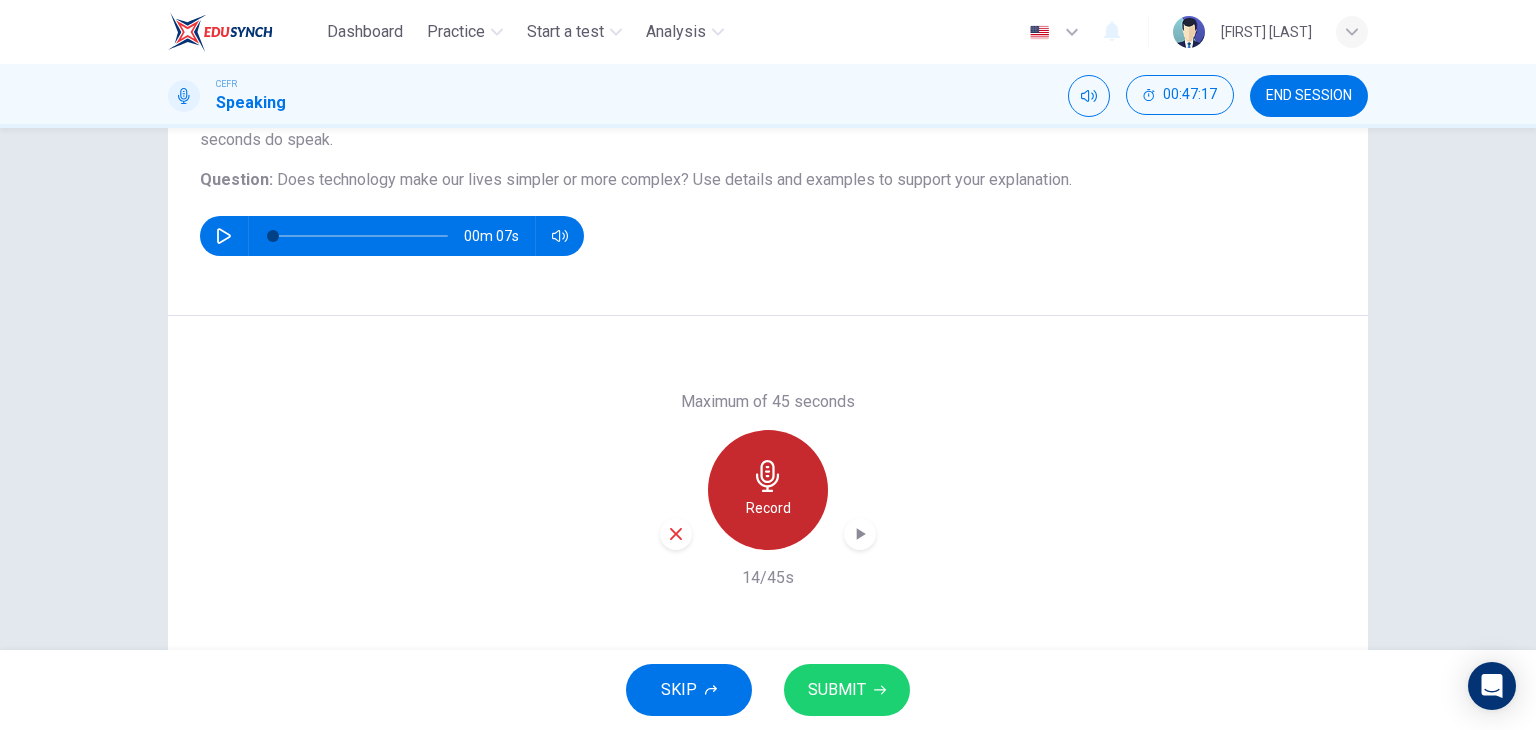 click at bounding box center [768, 476] 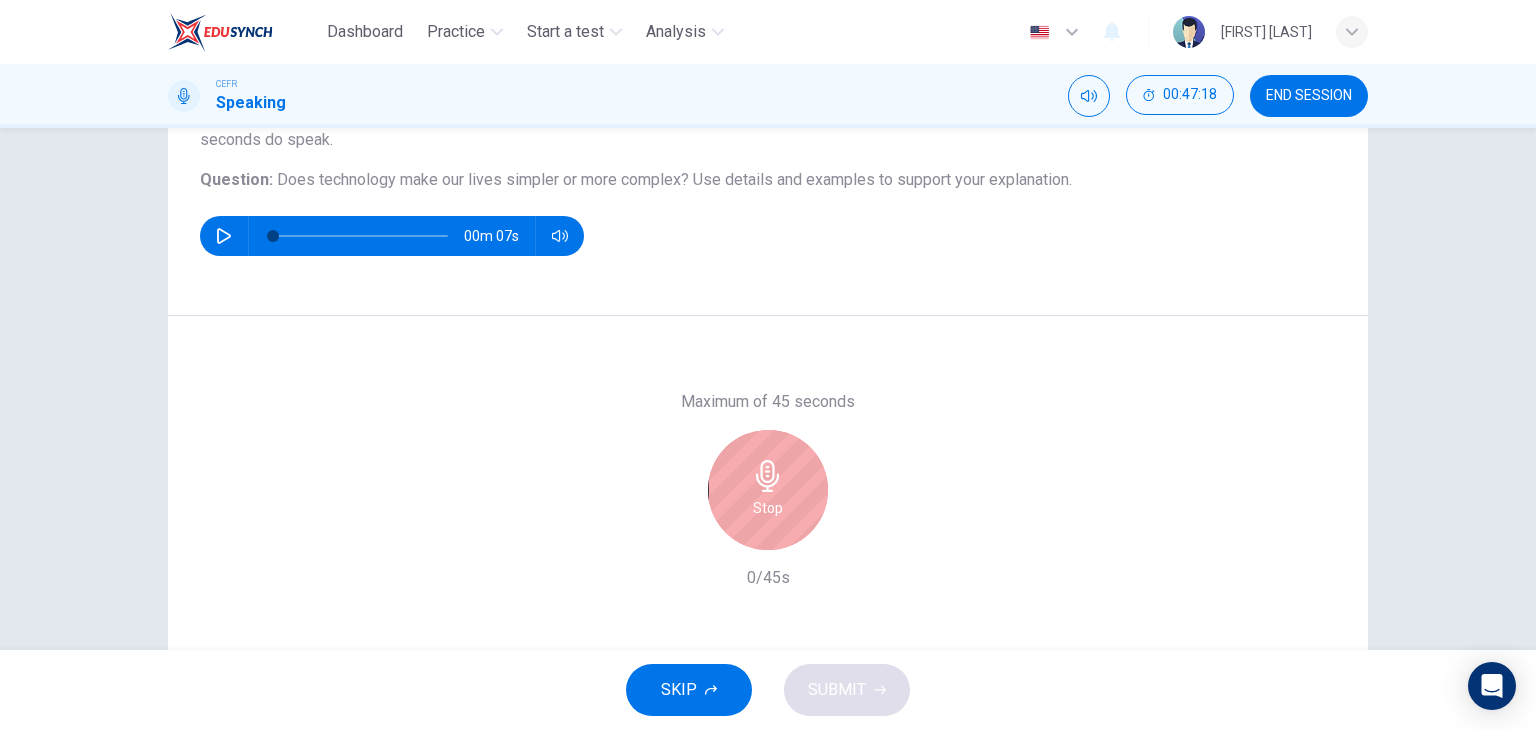 click on "Stop" at bounding box center [768, 508] 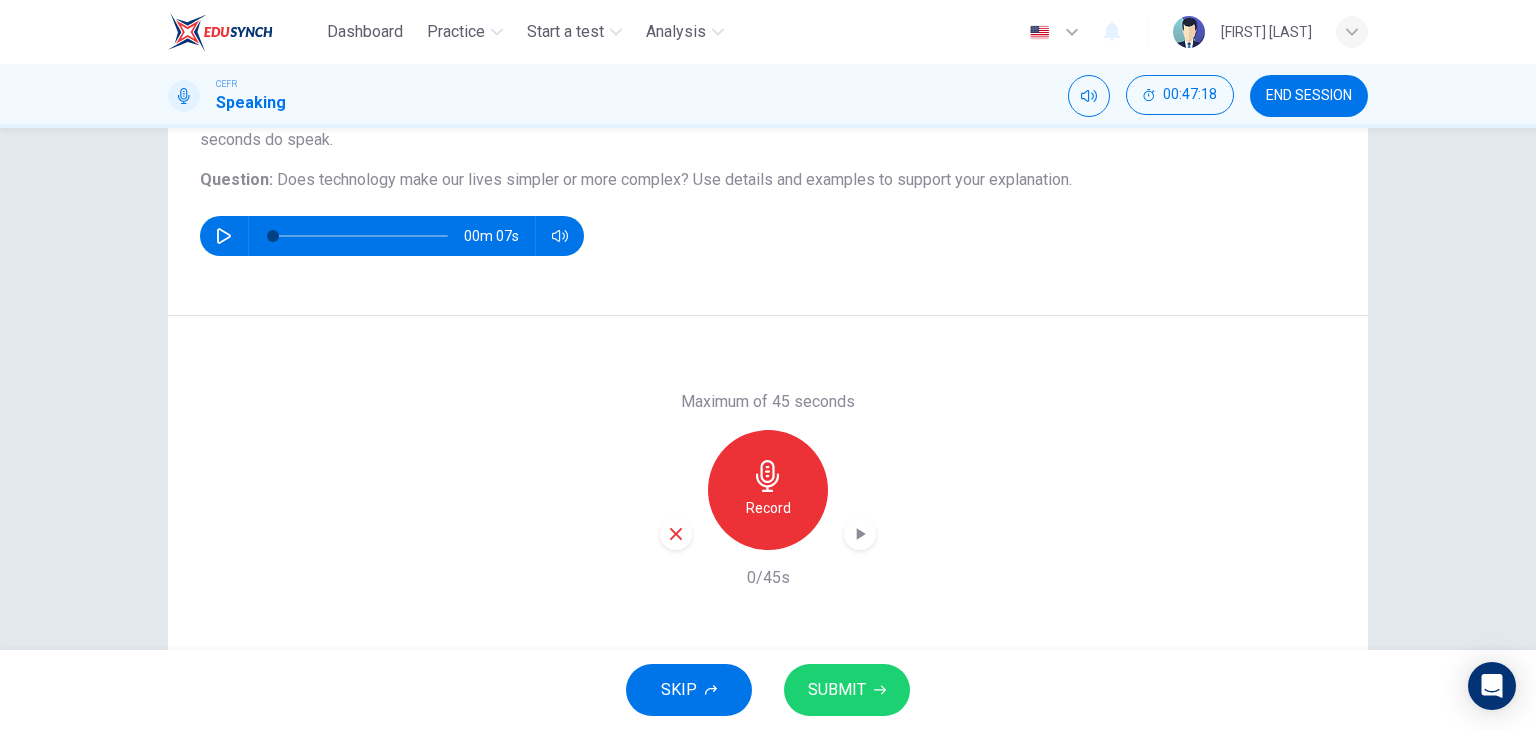 click at bounding box center (676, 534) 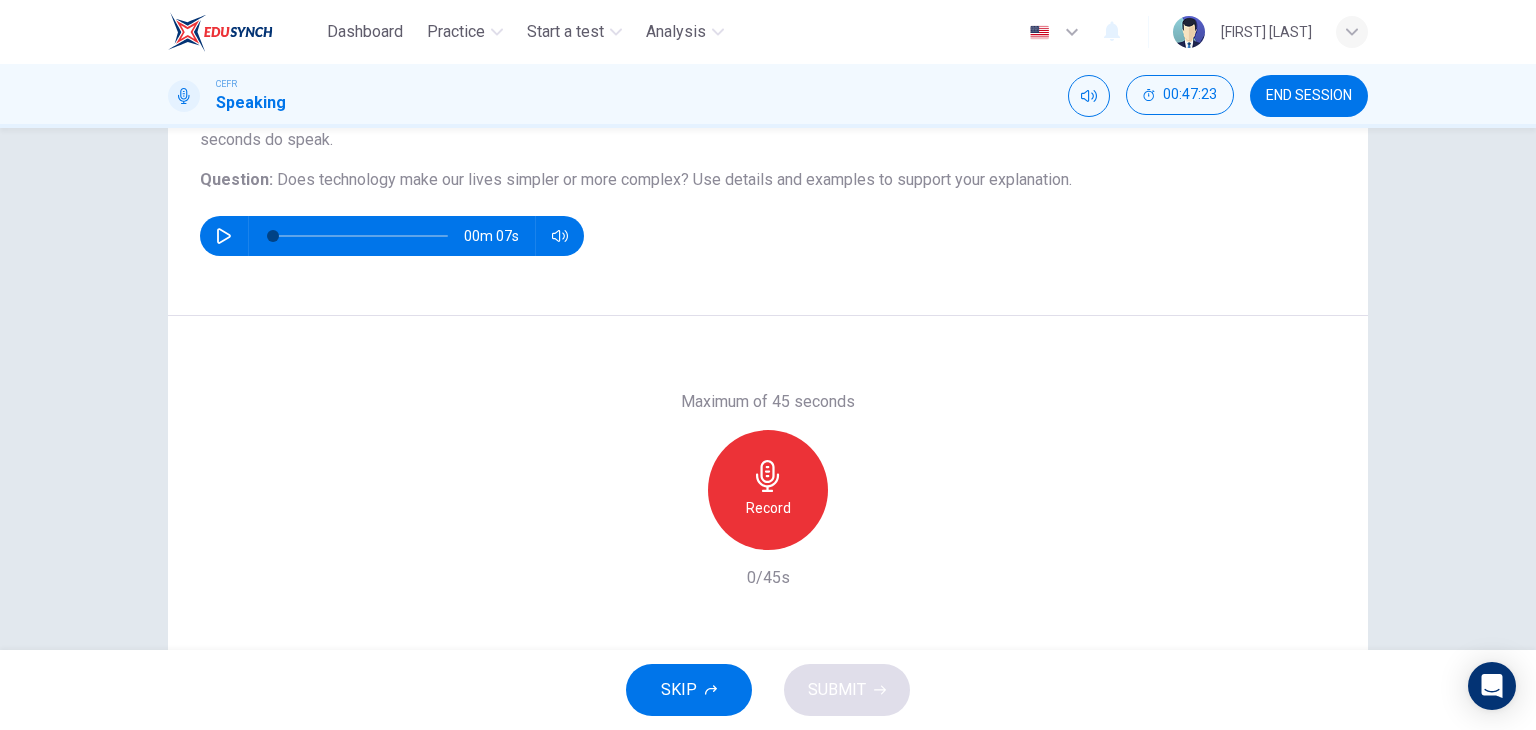click on "Record" at bounding box center (768, 490) 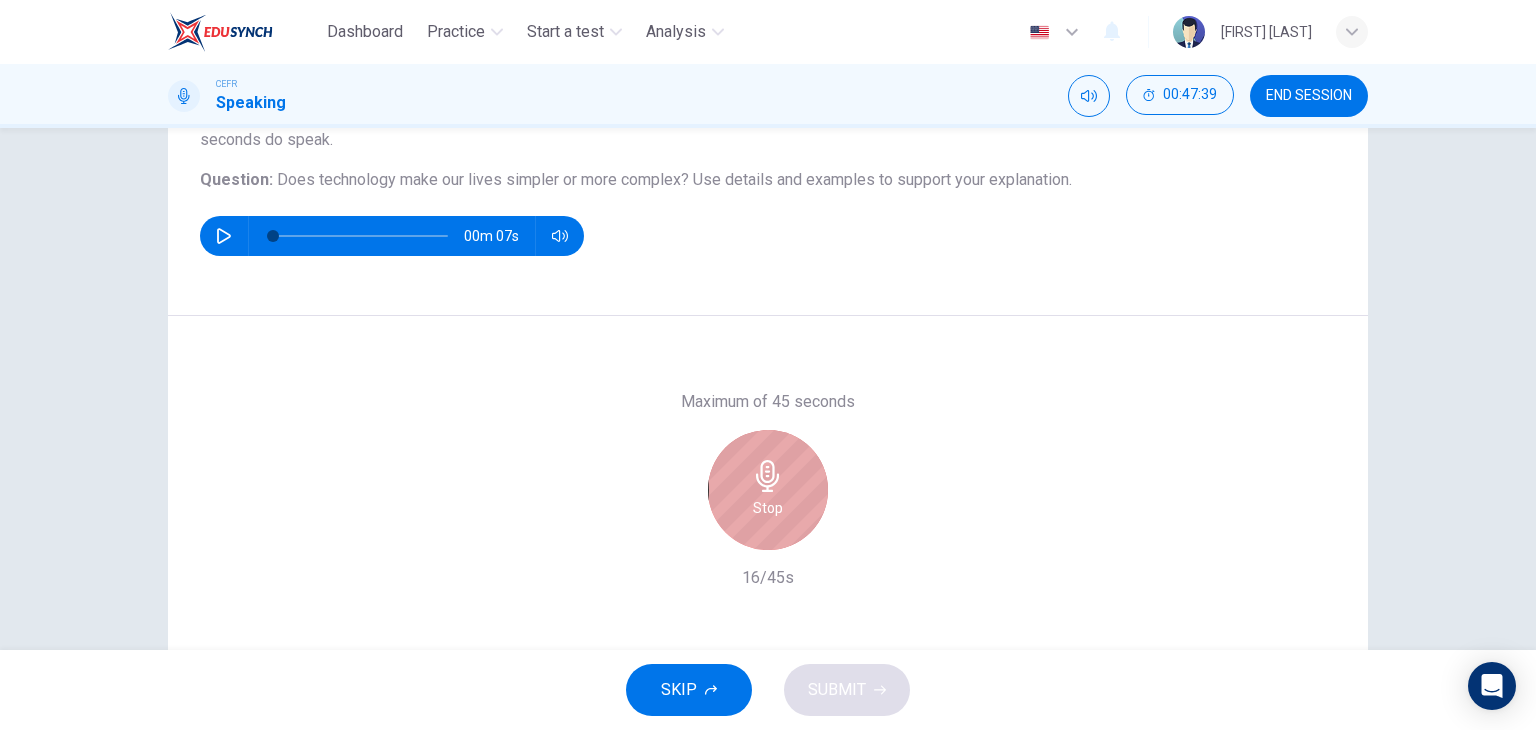 click on "Stop" at bounding box center [768, 490] 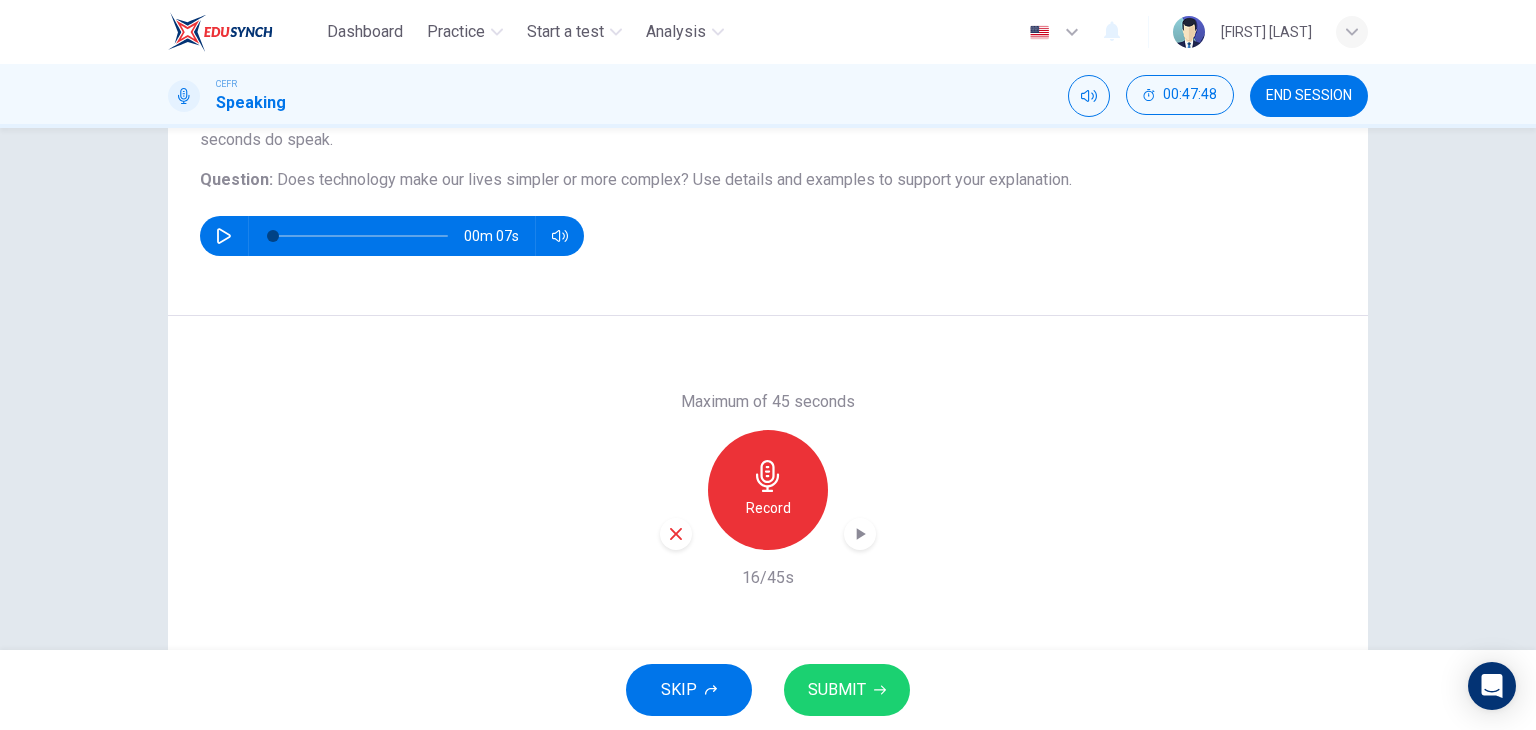 click at bounding box center [676, 534] 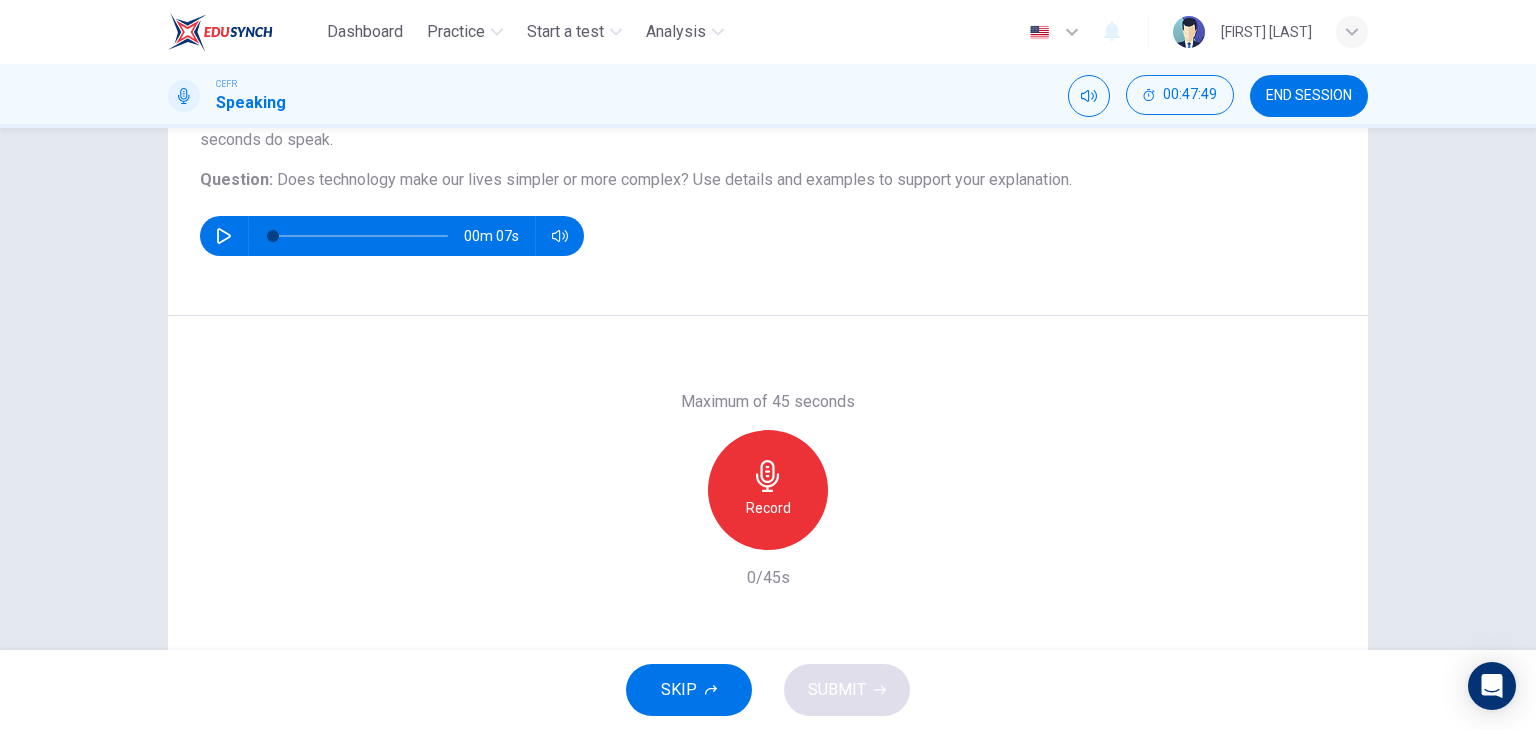 click on "Record" at bounding box center (768, 490) 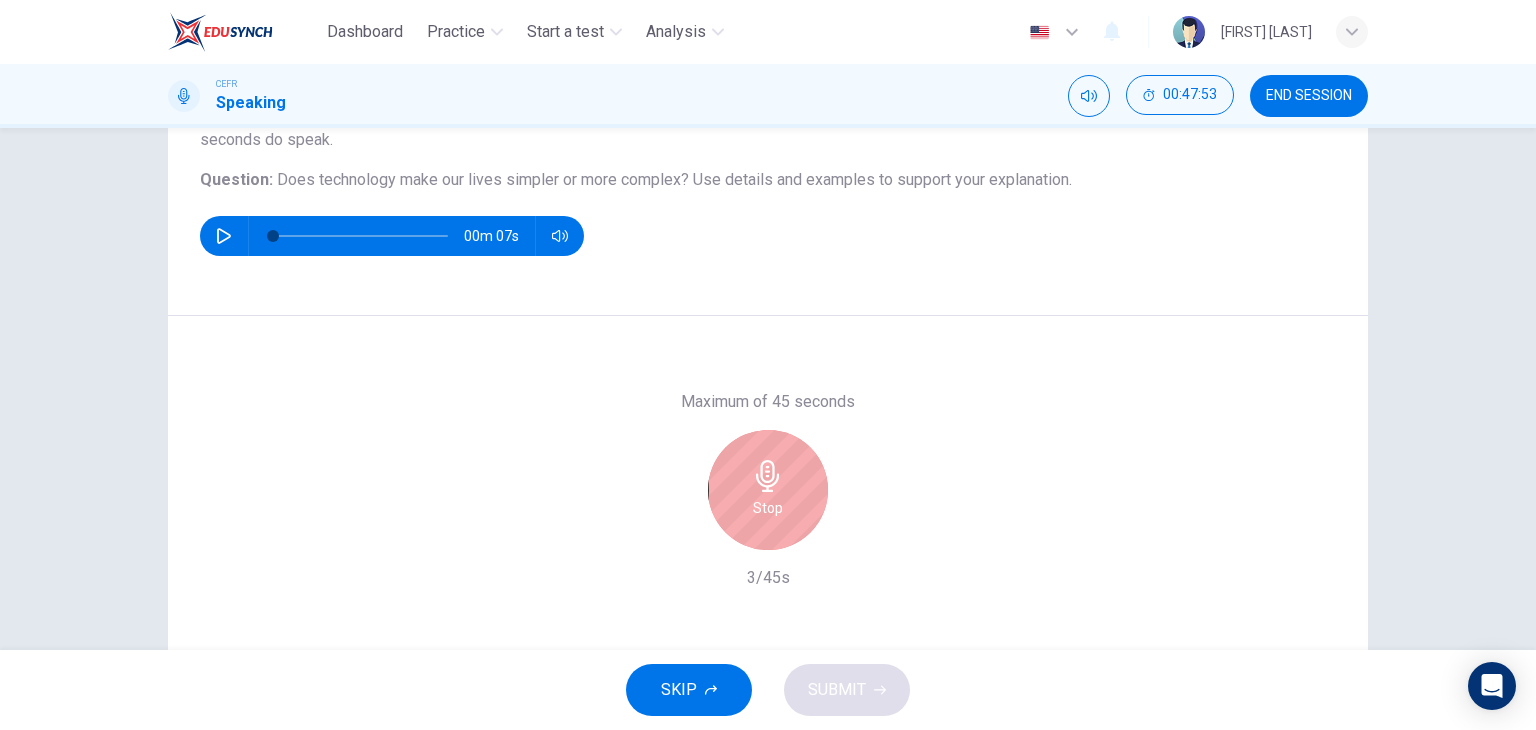 click on "Stop" at bounding box center (768, 490) 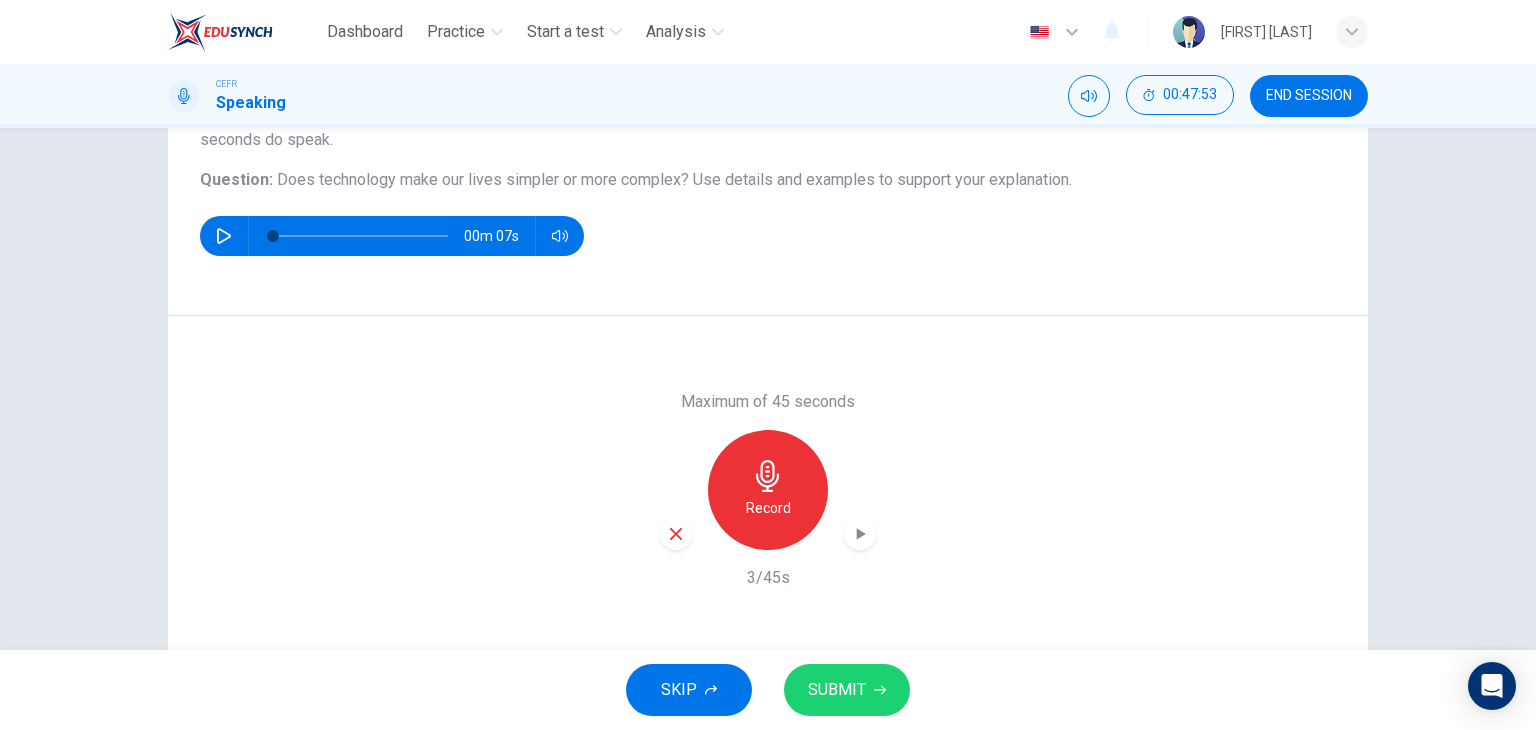 click at bounding box center (676, 534) 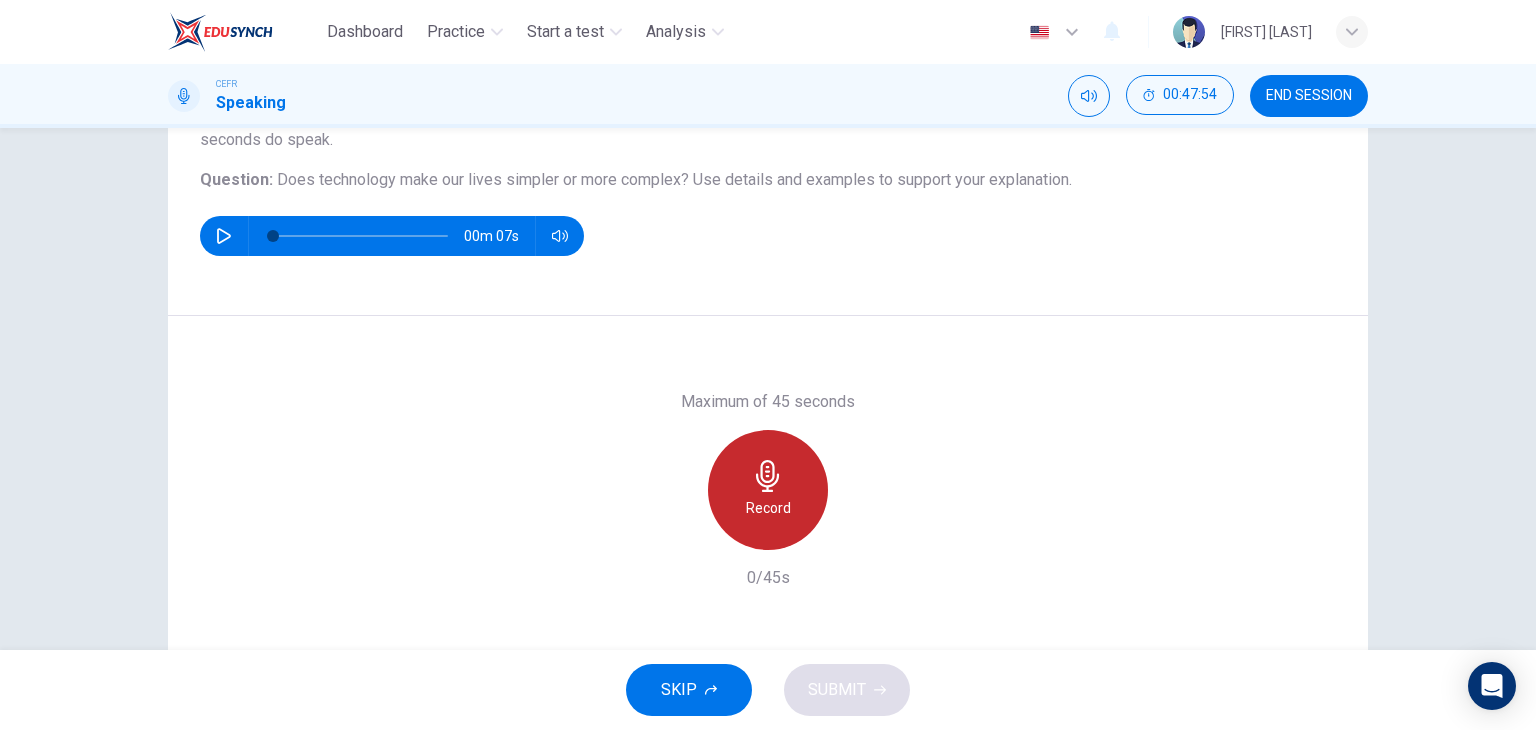 click at bounding box center (768, 476) 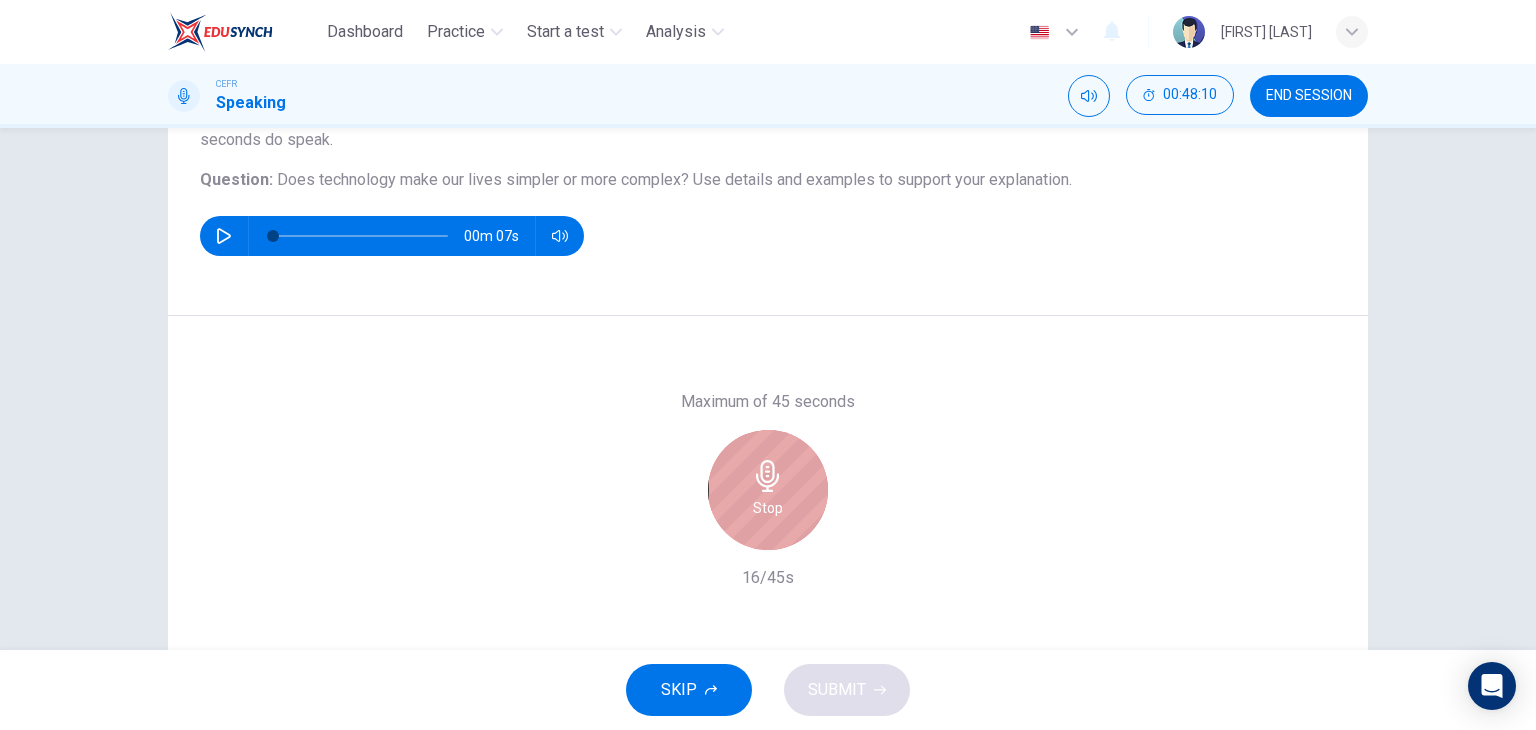 click at bounding box center [768, 476] 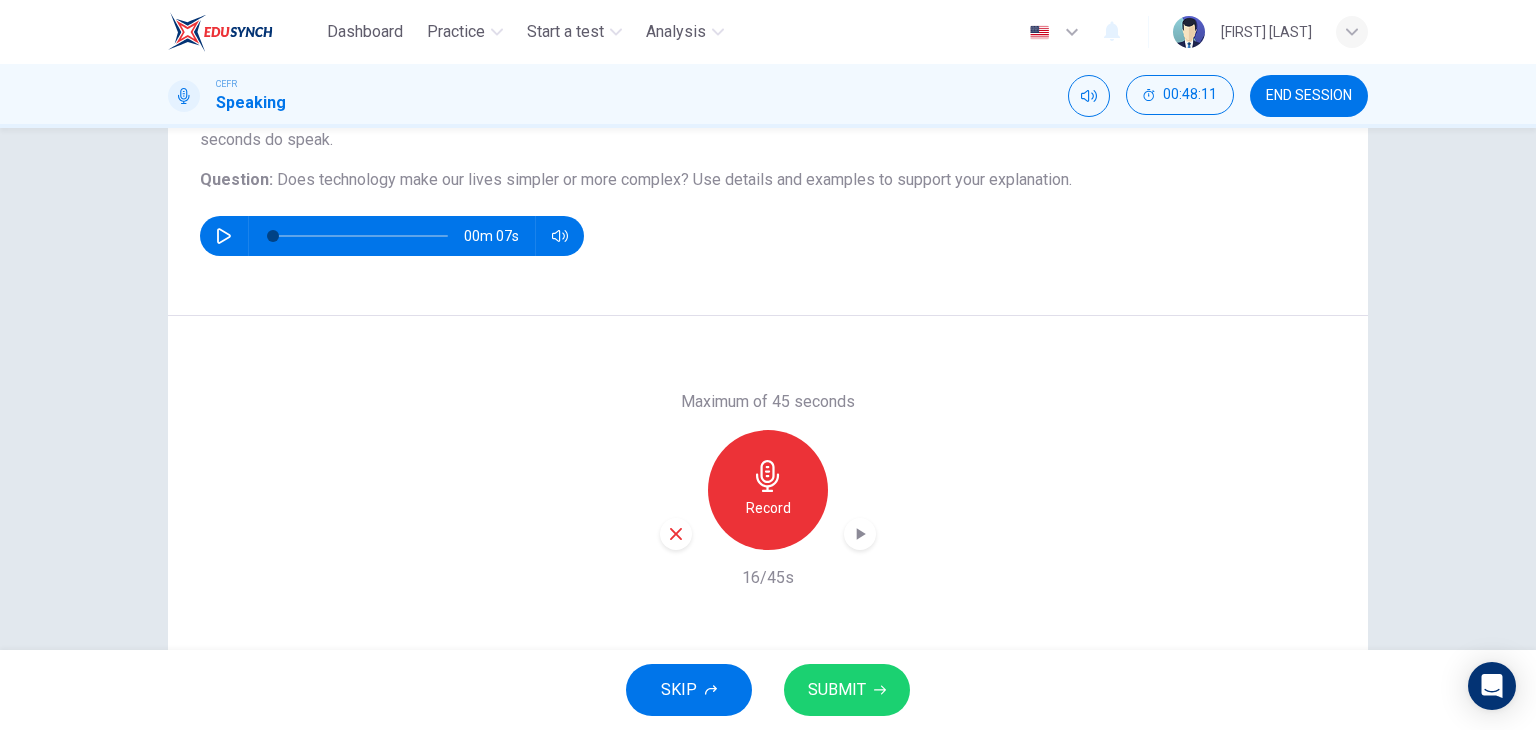 click at bounding box center [676, 534] 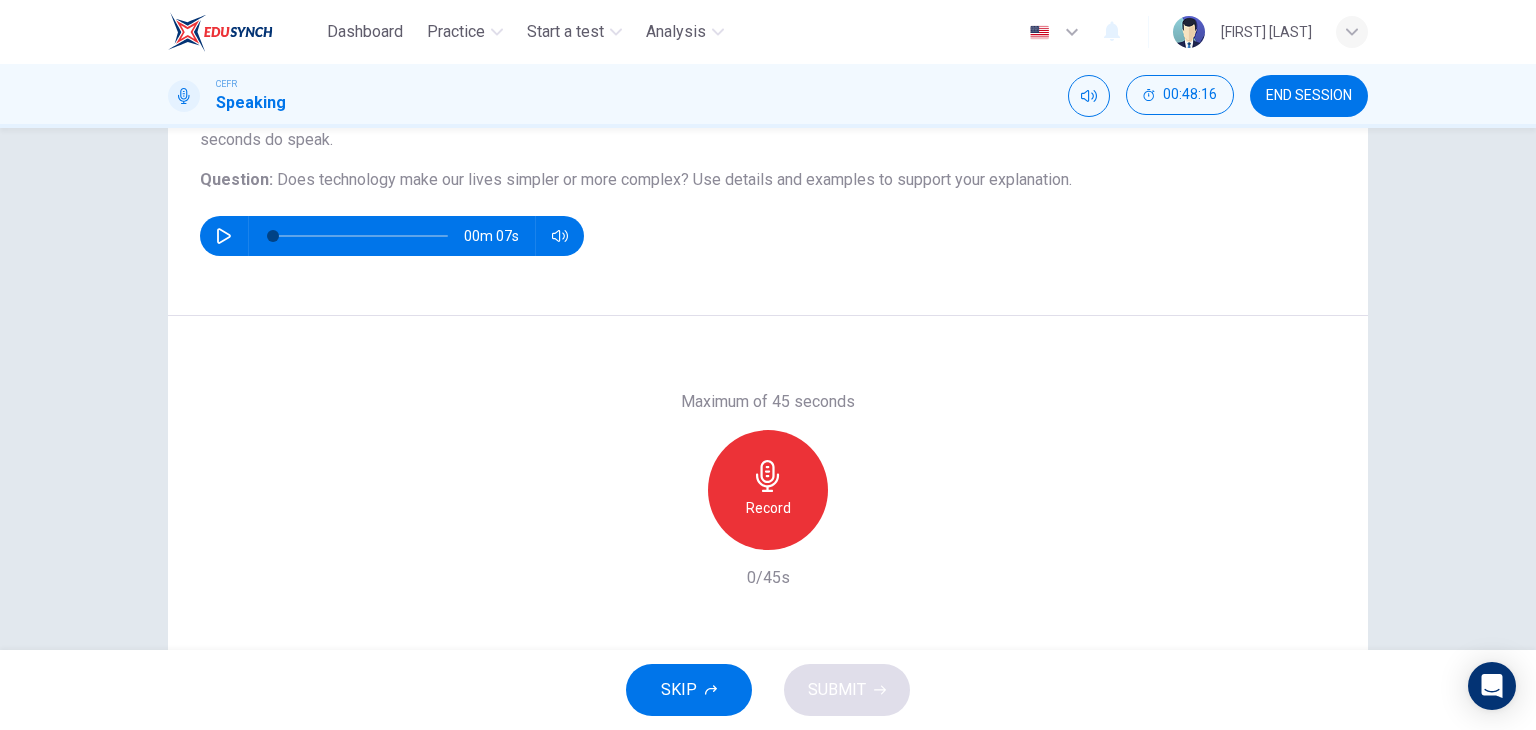 click on "Record" at bounding box center (768, 508) 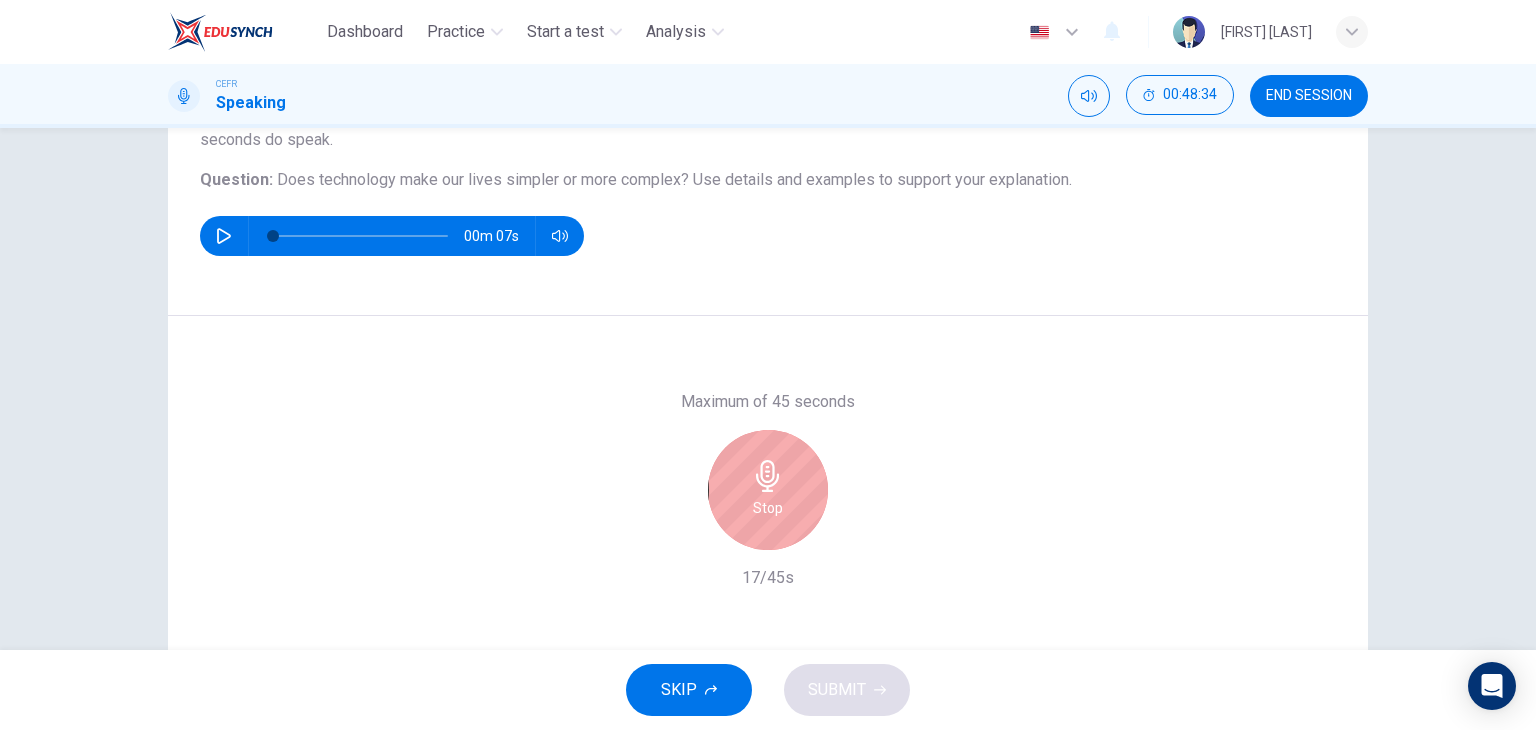 click on "Stop" at bounding box center [768, 490] 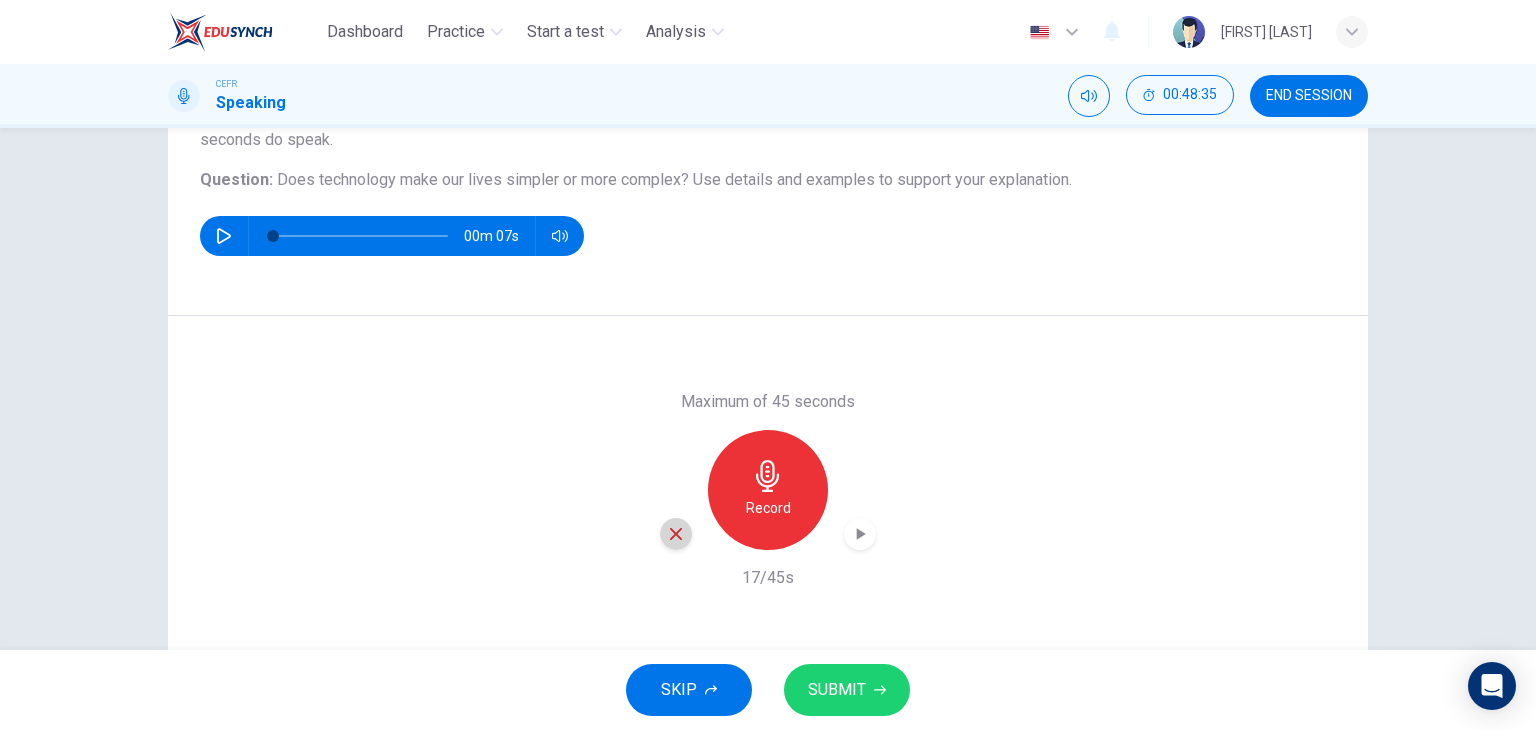 click at bounding box center (676, 534) 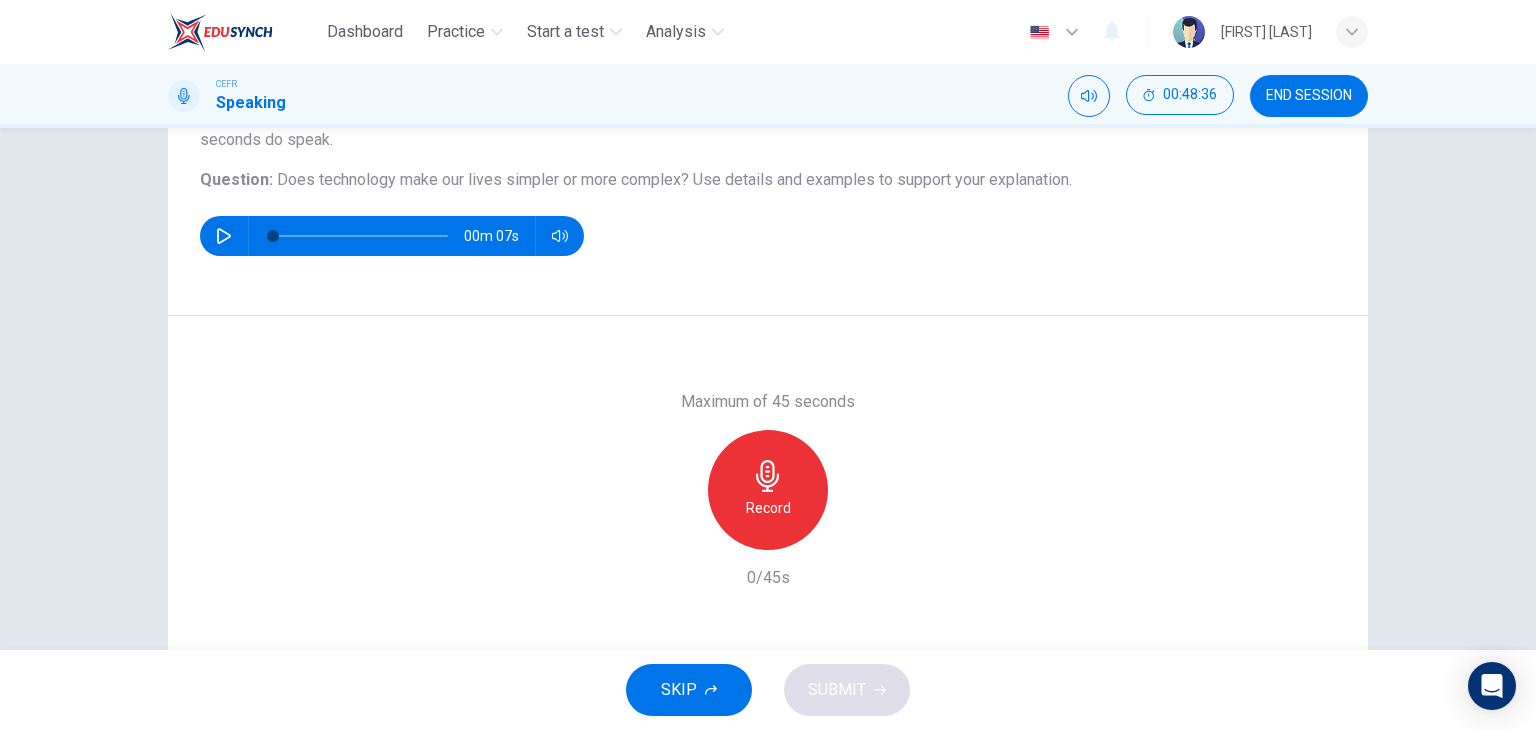 drag, startPoint x: 263, startPoint y: 181, endPoint x: 170, endPoint y: 202, distance: 95.34149 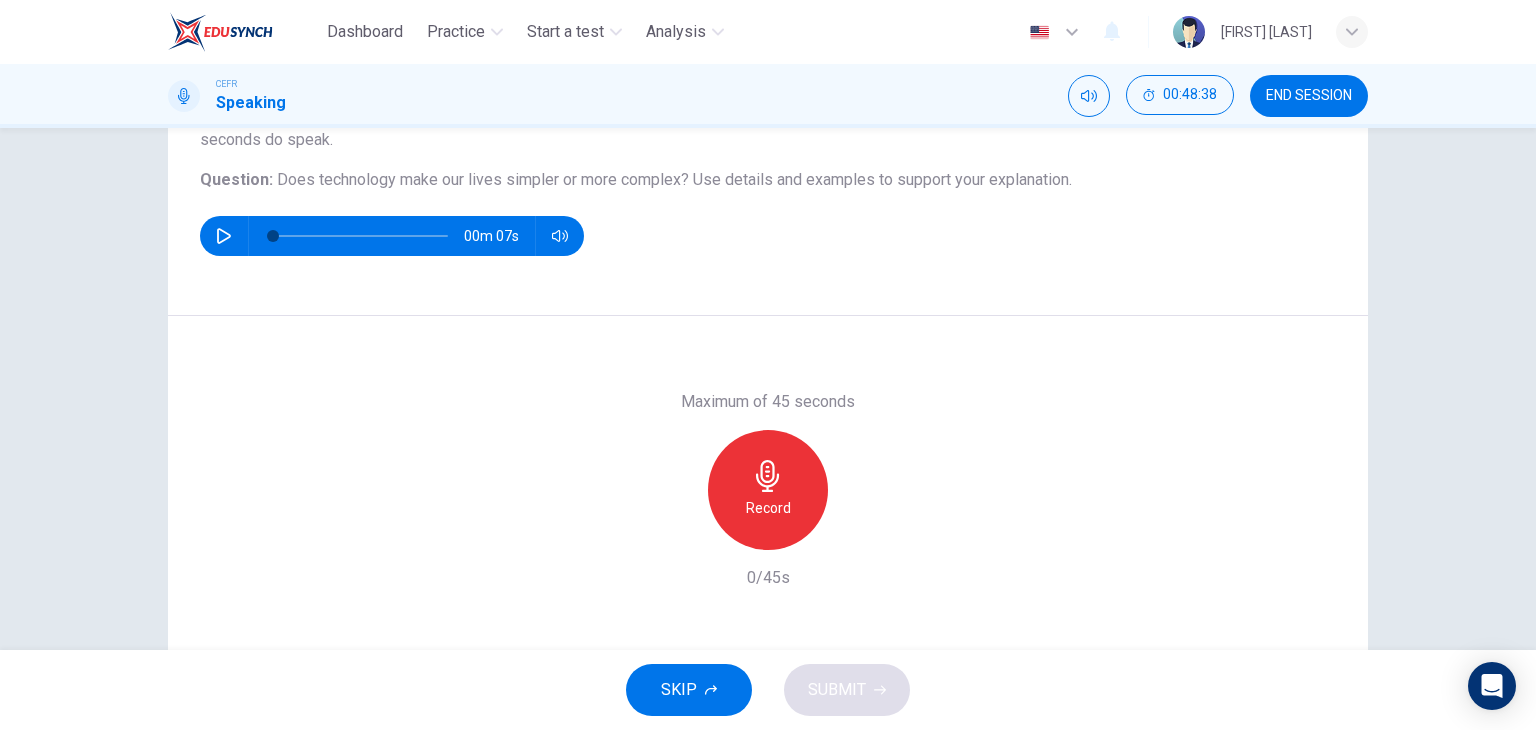 drag, startPoint x: 273, startPoint y: 183, endPoint x: 313, endPoint y: 190, distance: 40.60788 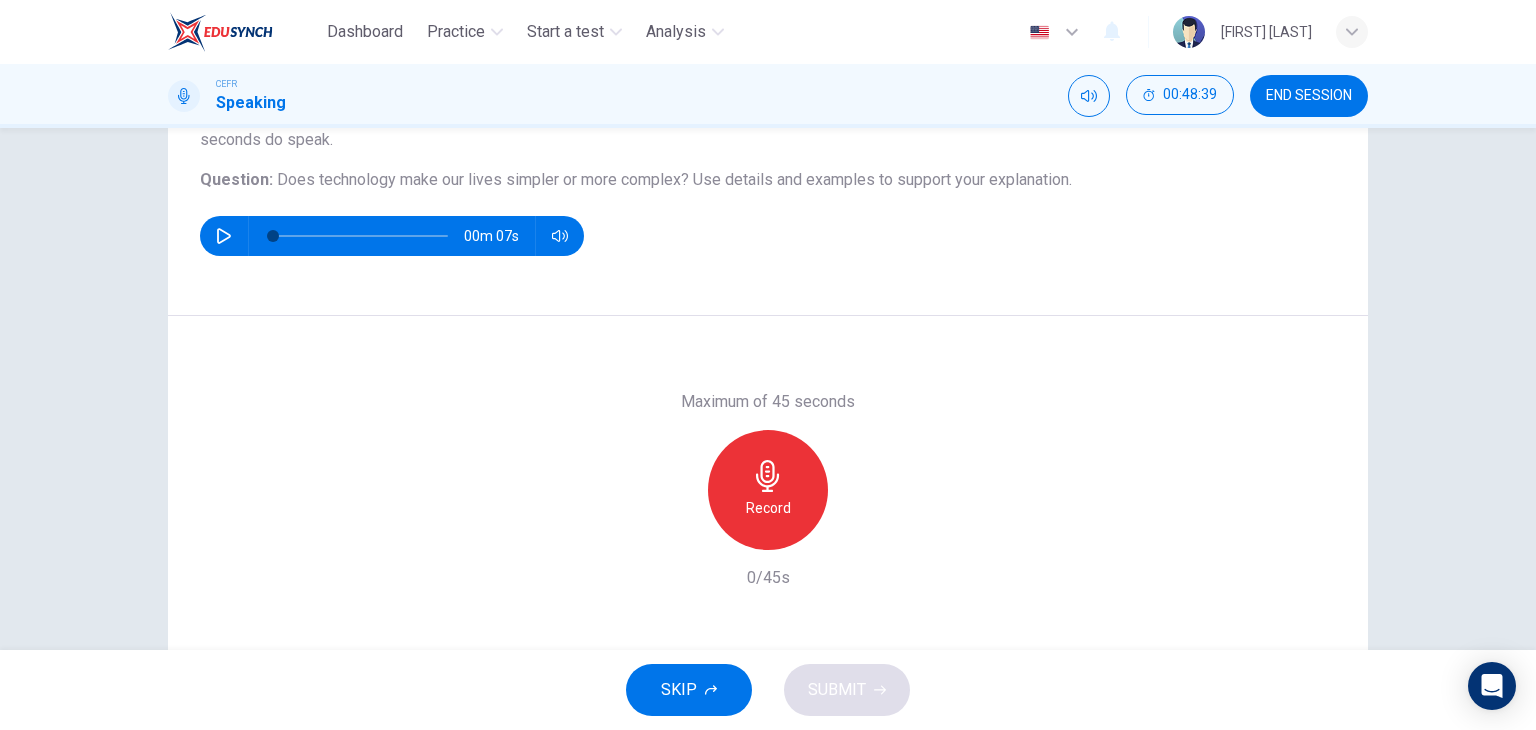 drag, startPoint x: 274, startPoint y: 185, endPoint x: 475, endPoint y: 107, distance: 215.6038 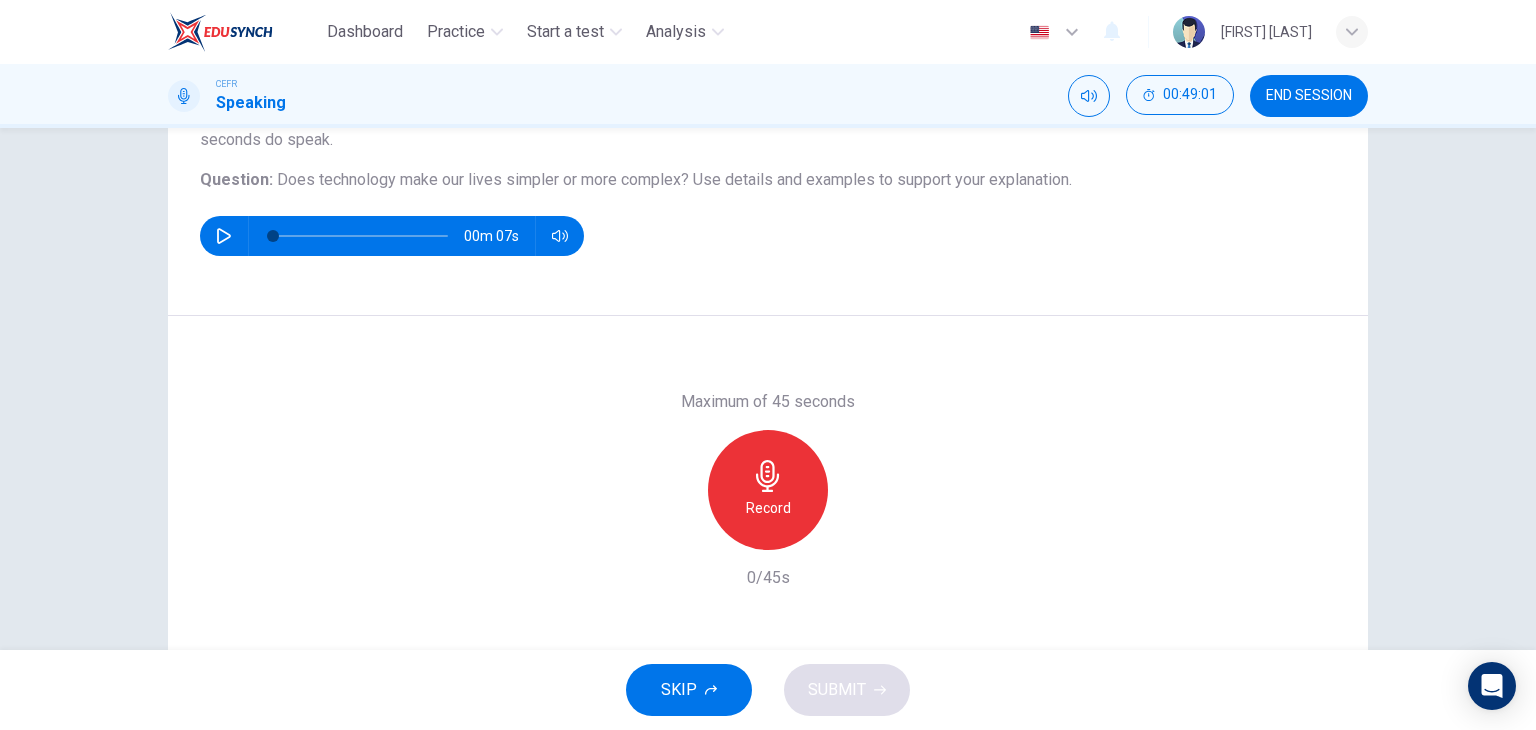 click at bounding box center [768, 476] 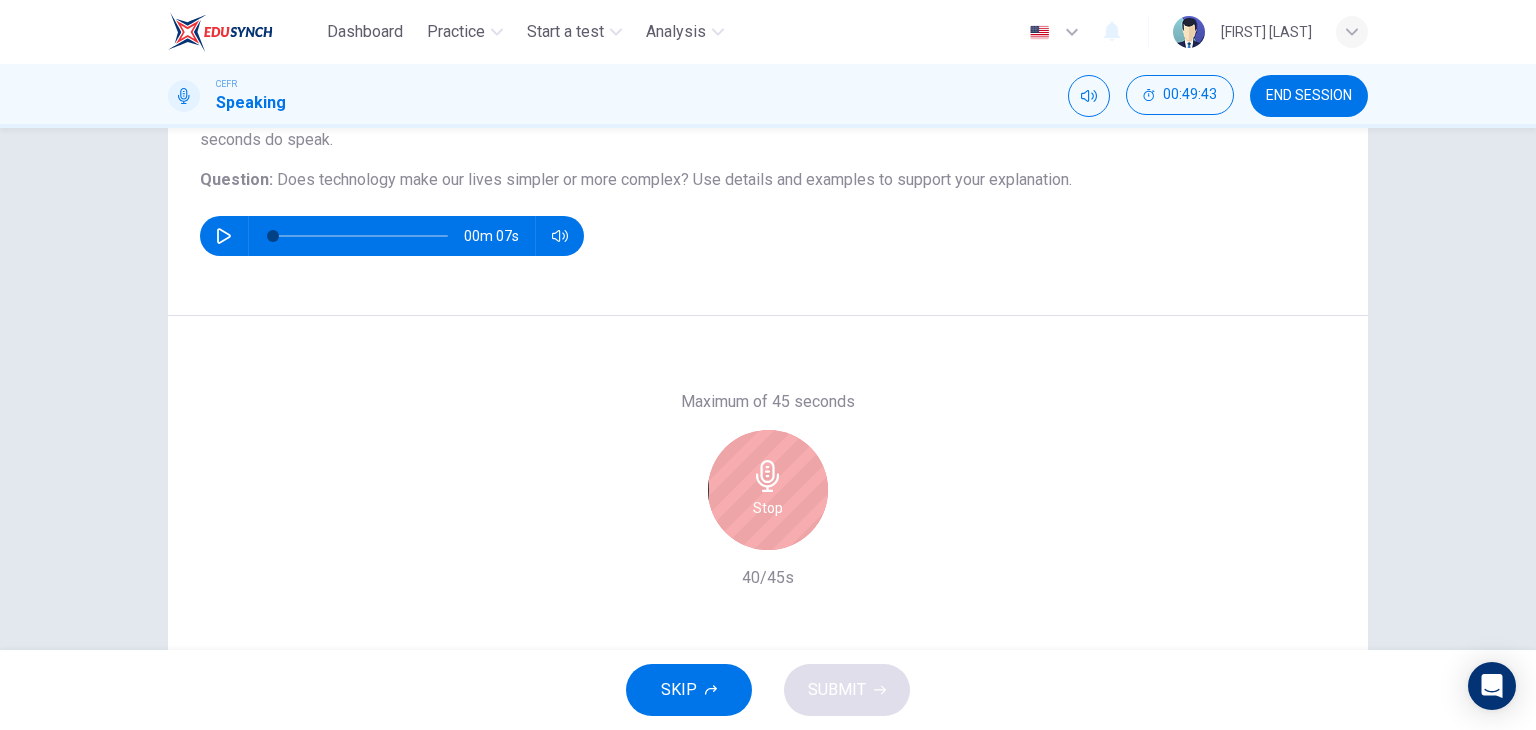 click on "Stop" at bounding box center [768, 490] 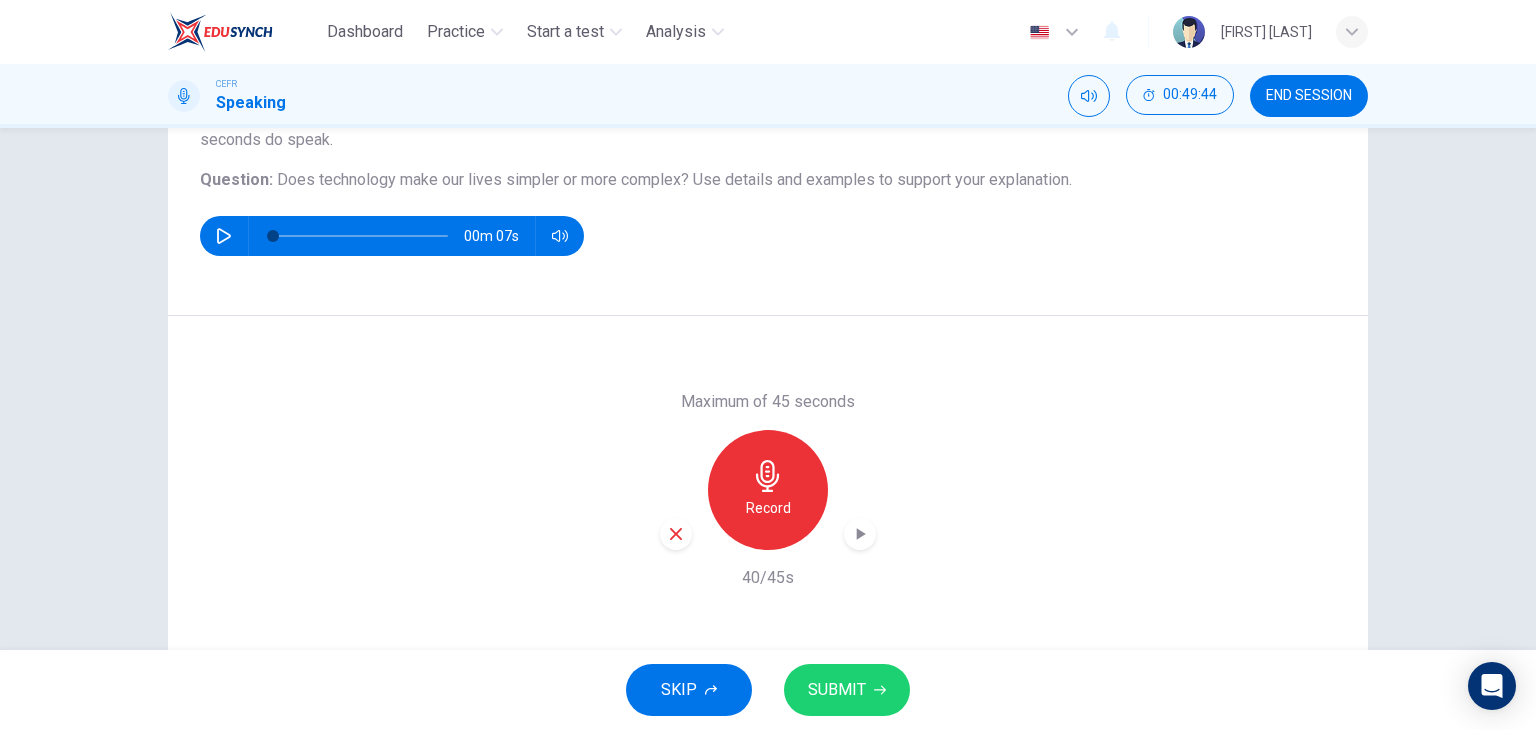 click at bounding box center [676, 534] 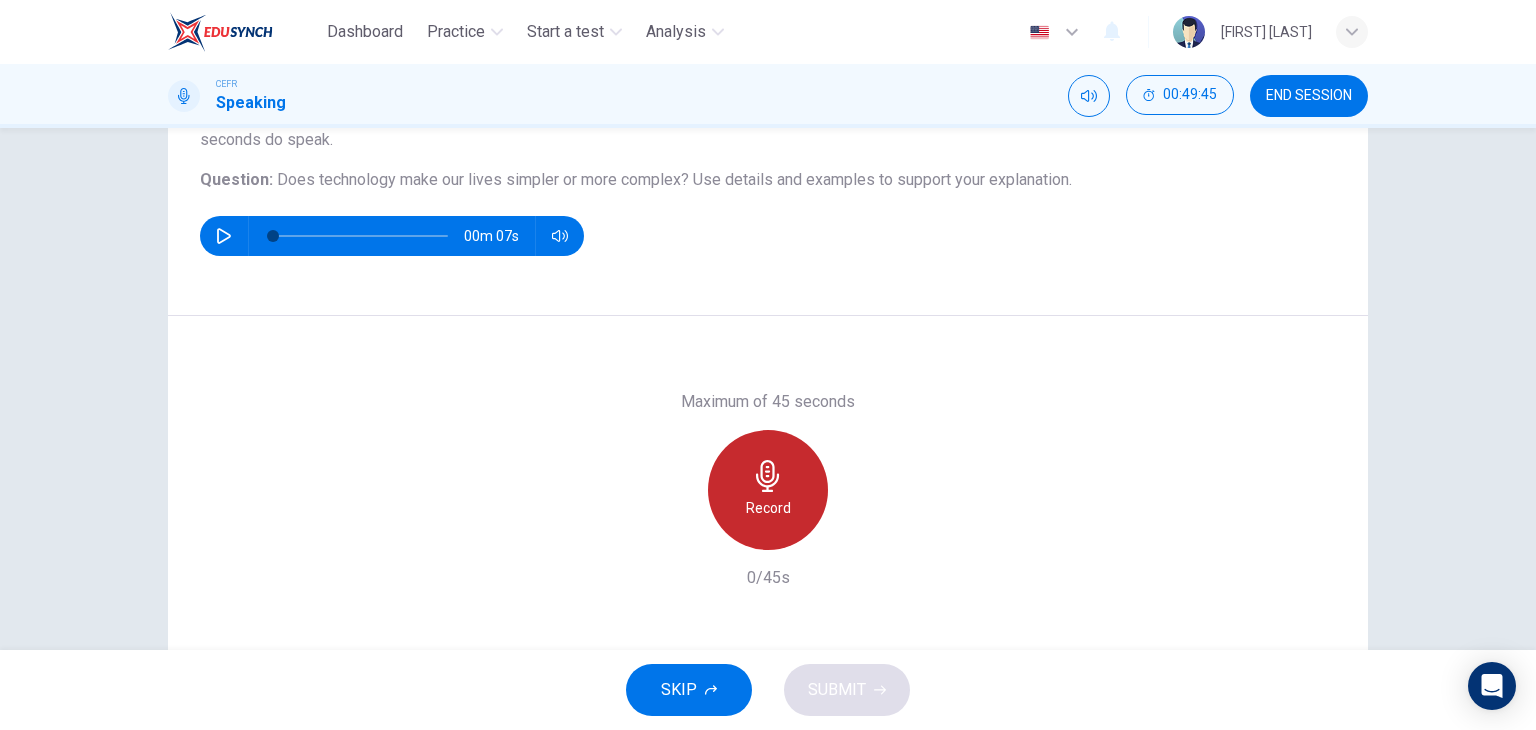 click on "Record" at bounding box center (768, 490) 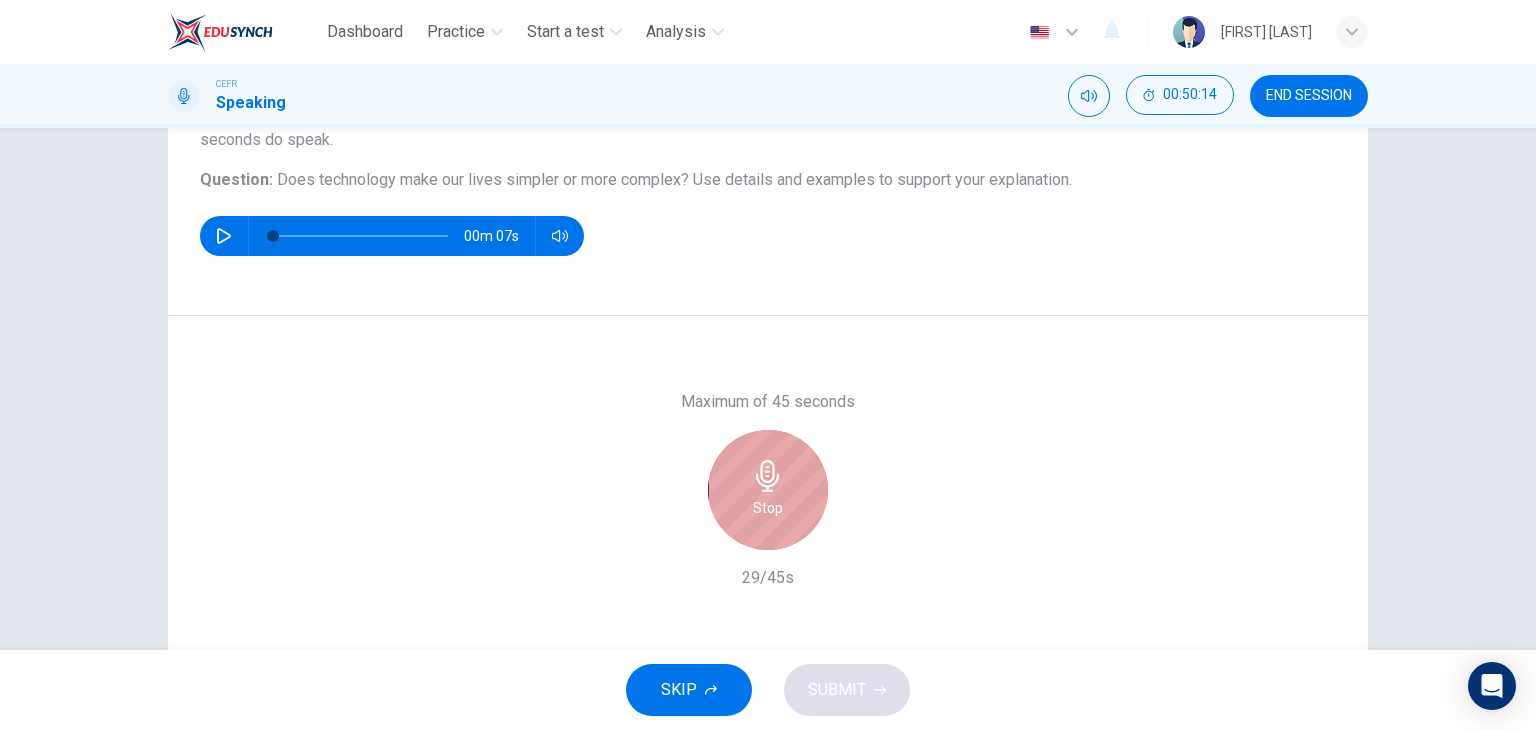 click on "Stop" at bounding box center (768, 490) 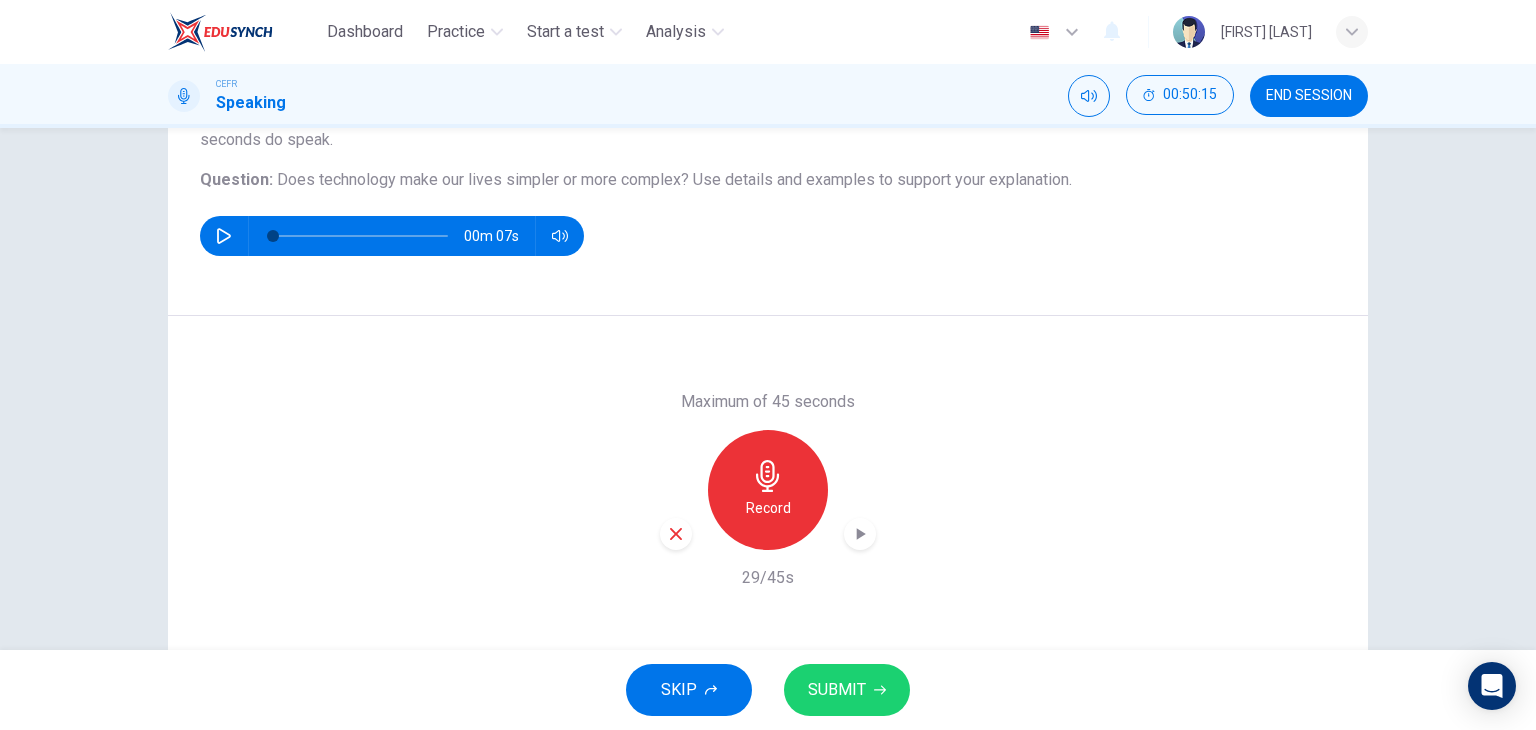 click at bounding box center (676, 534) 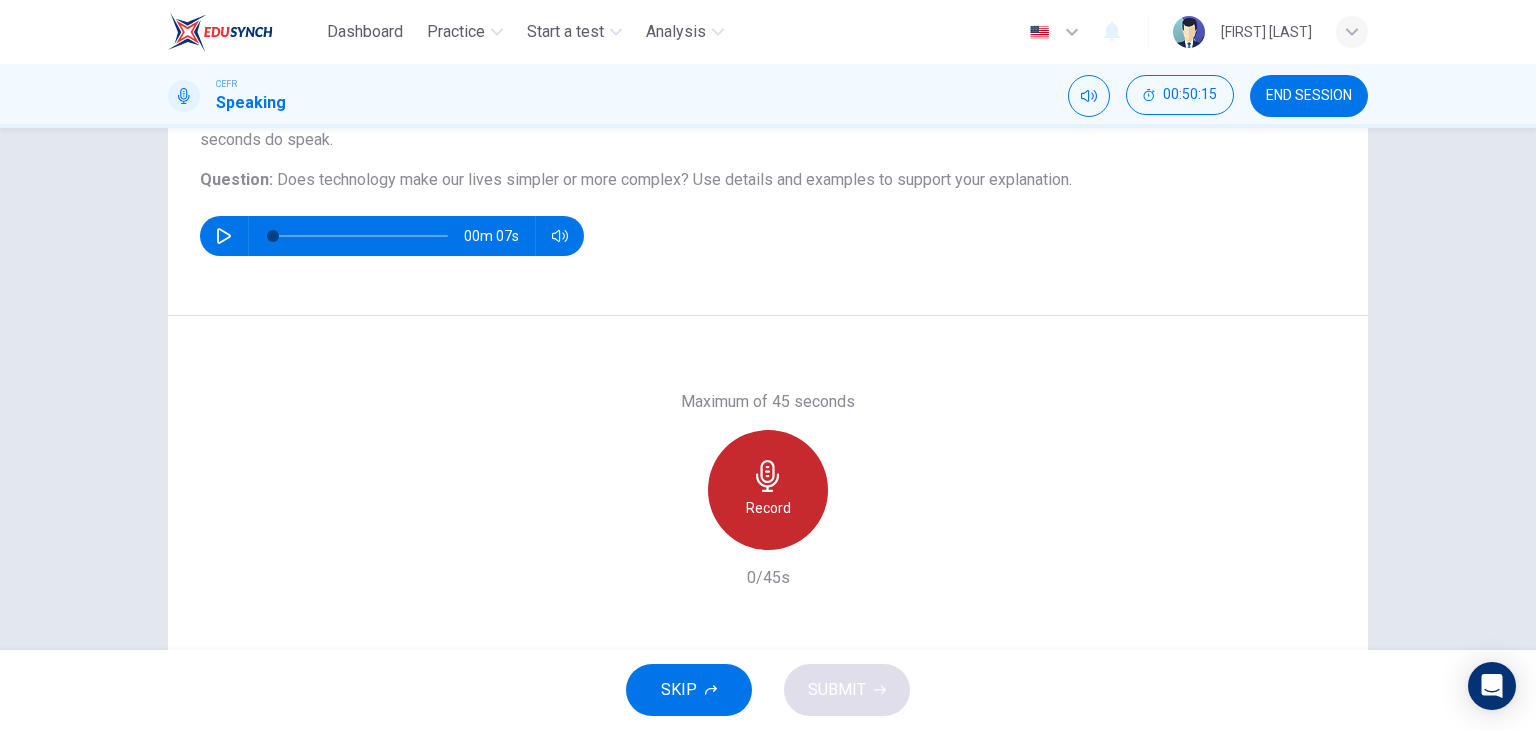 click on "Record" at bounding box center [768, 508] 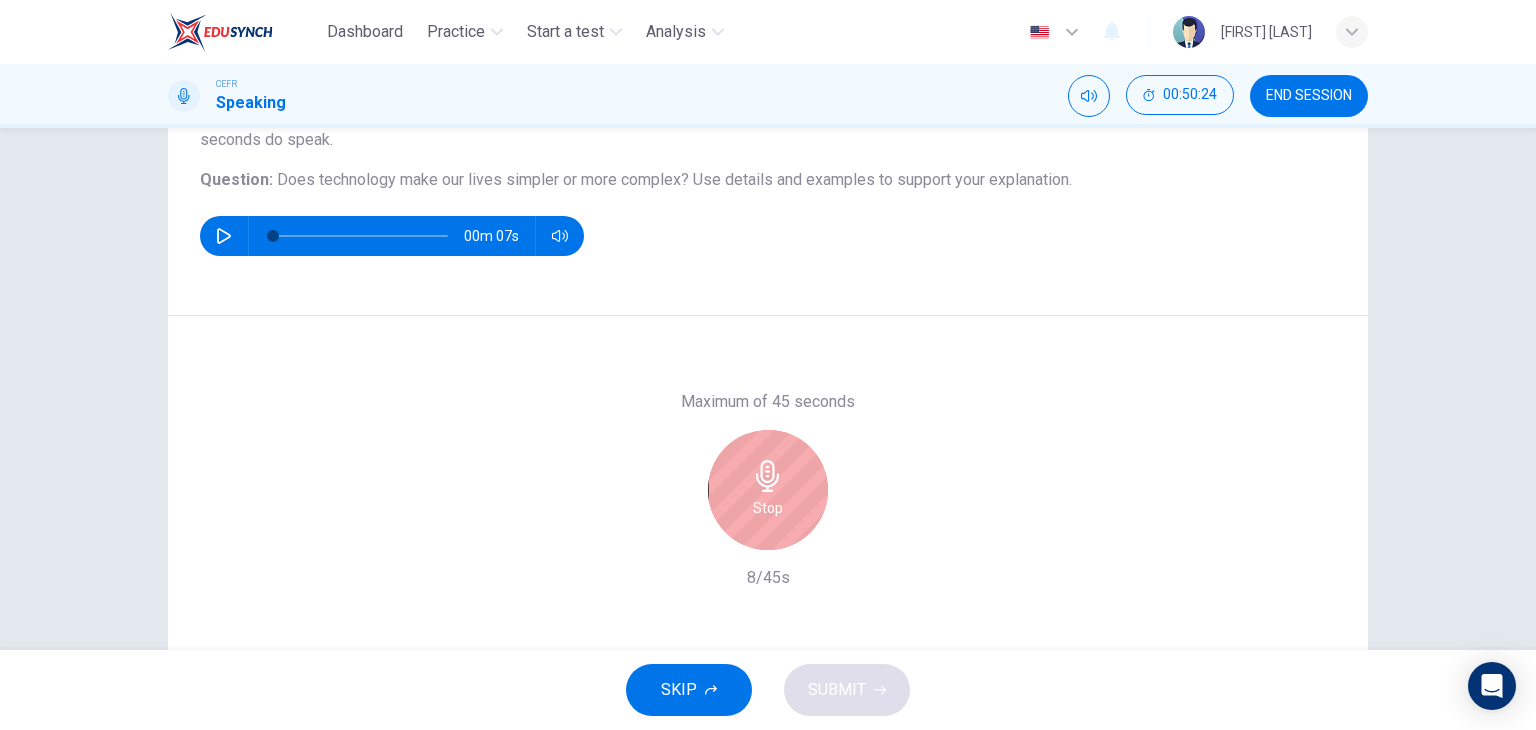 click on "Stop" at bounding box center (768, 490) 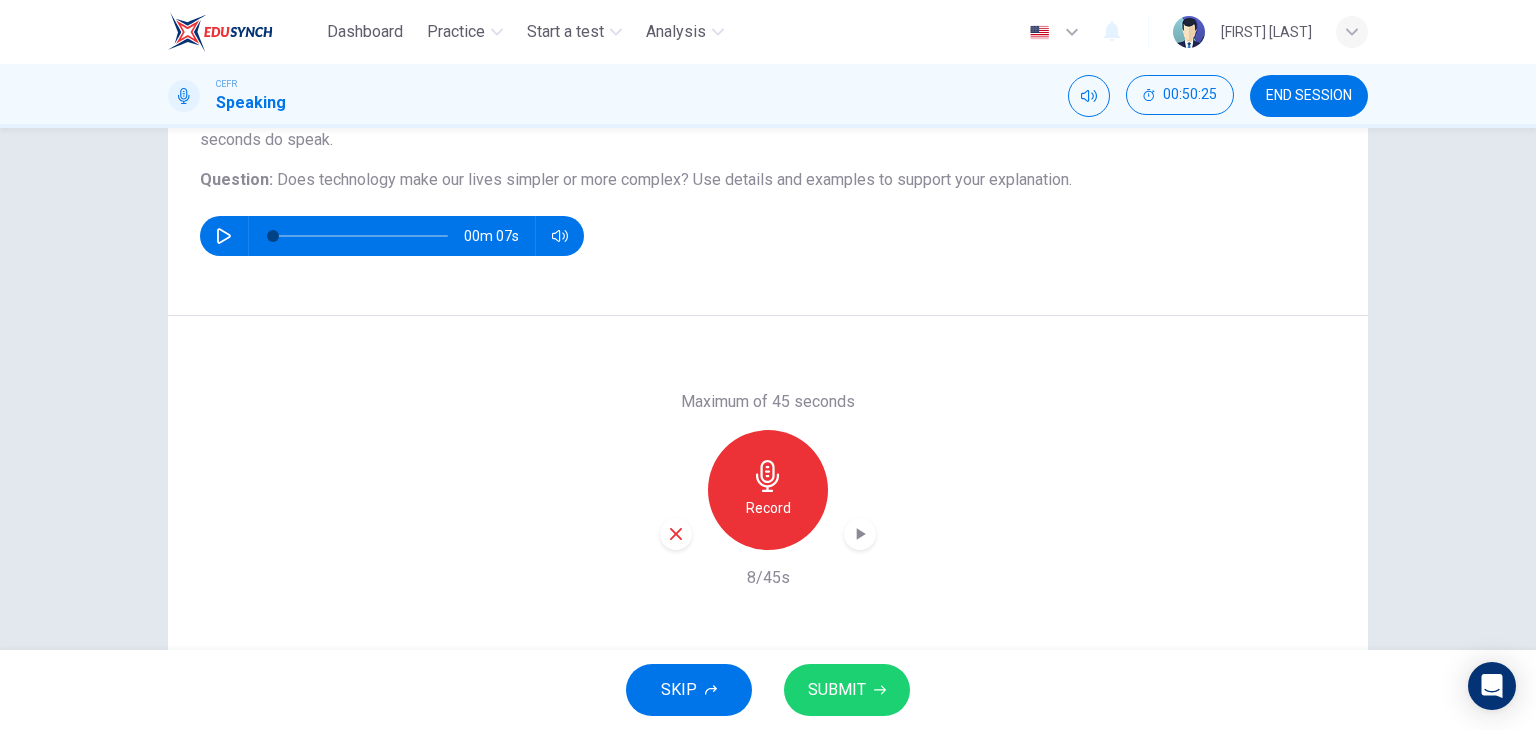 click at bounding box center [676, 534] 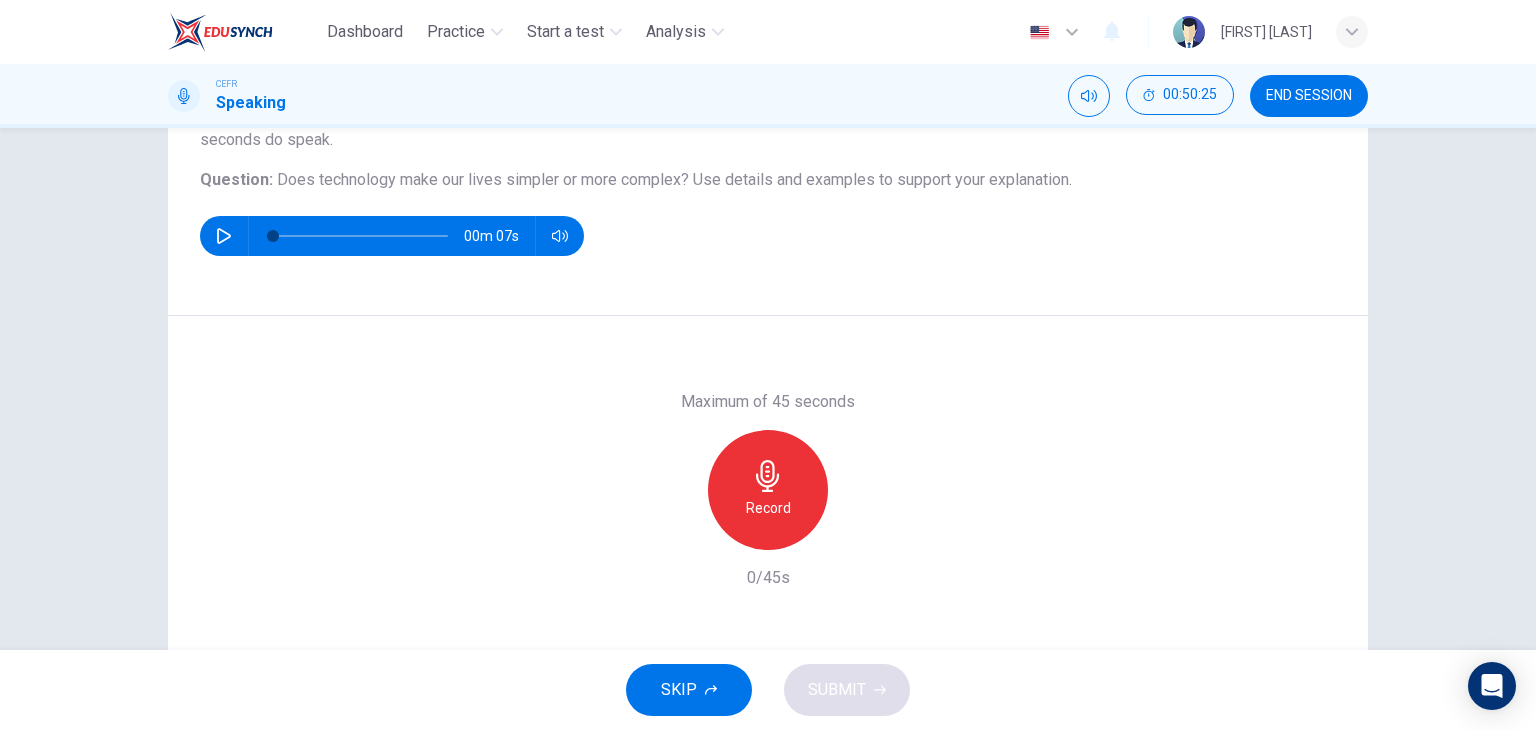 click on "Record" at bounding box center (768, 490) 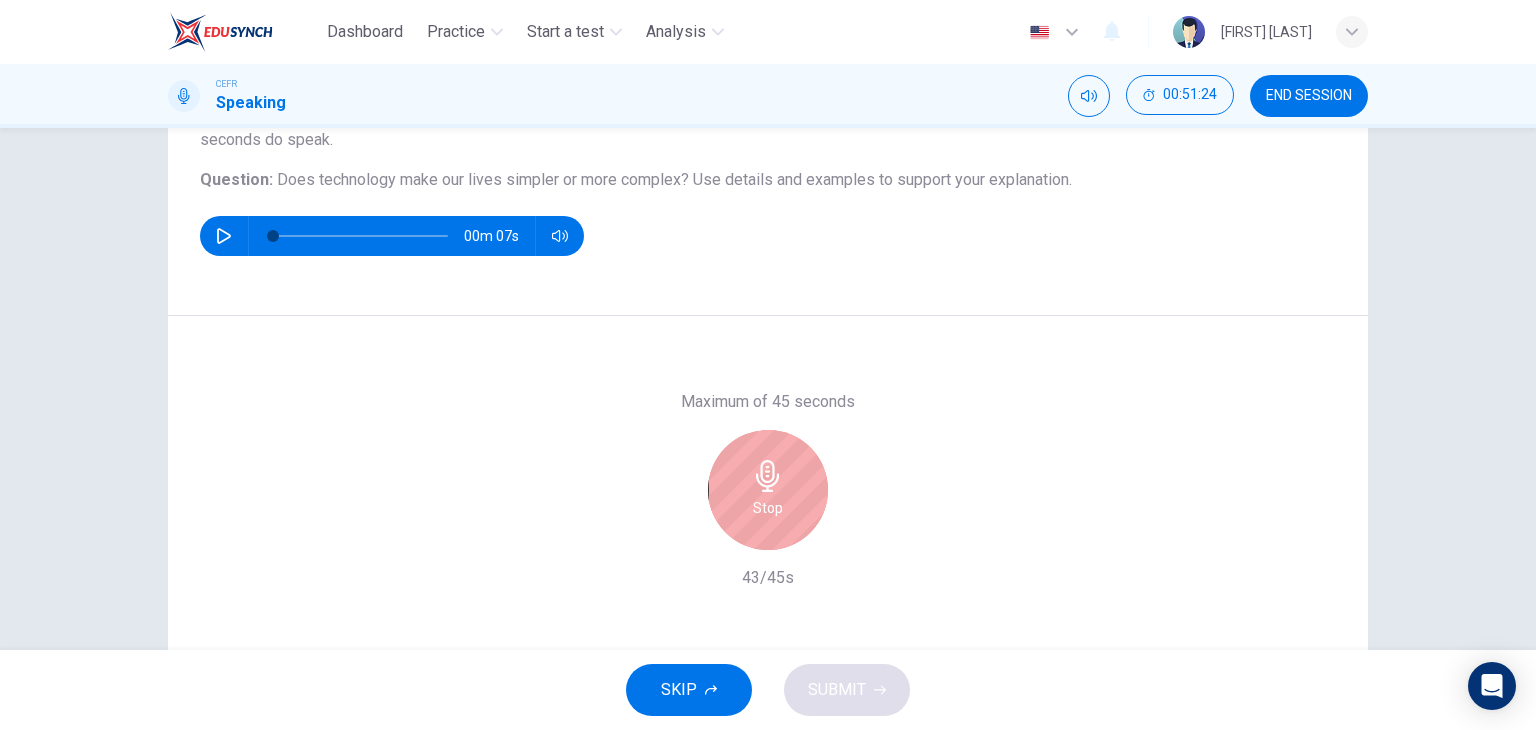 click on "Stop" at bounding box center (768, 490) 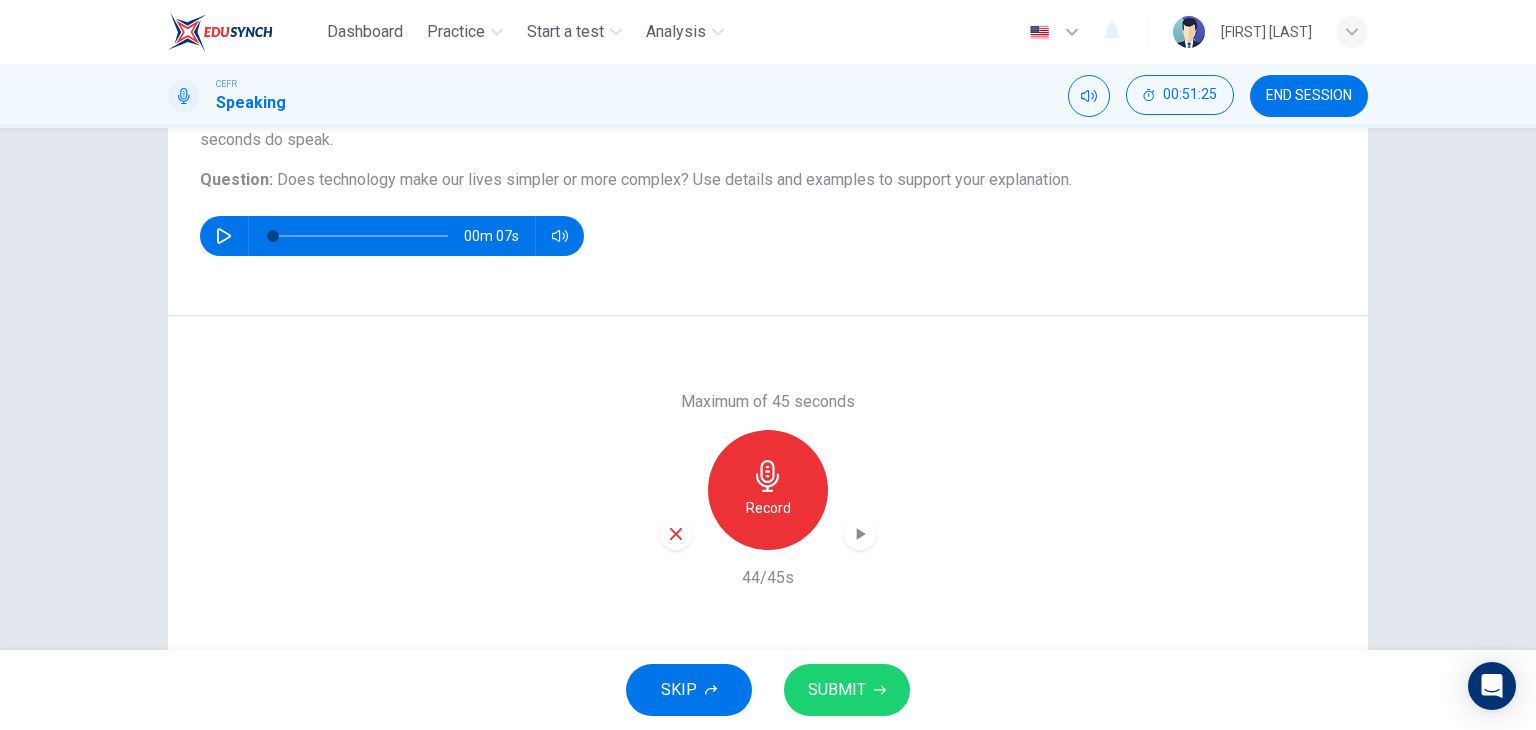click at bounding box center (676, 534) 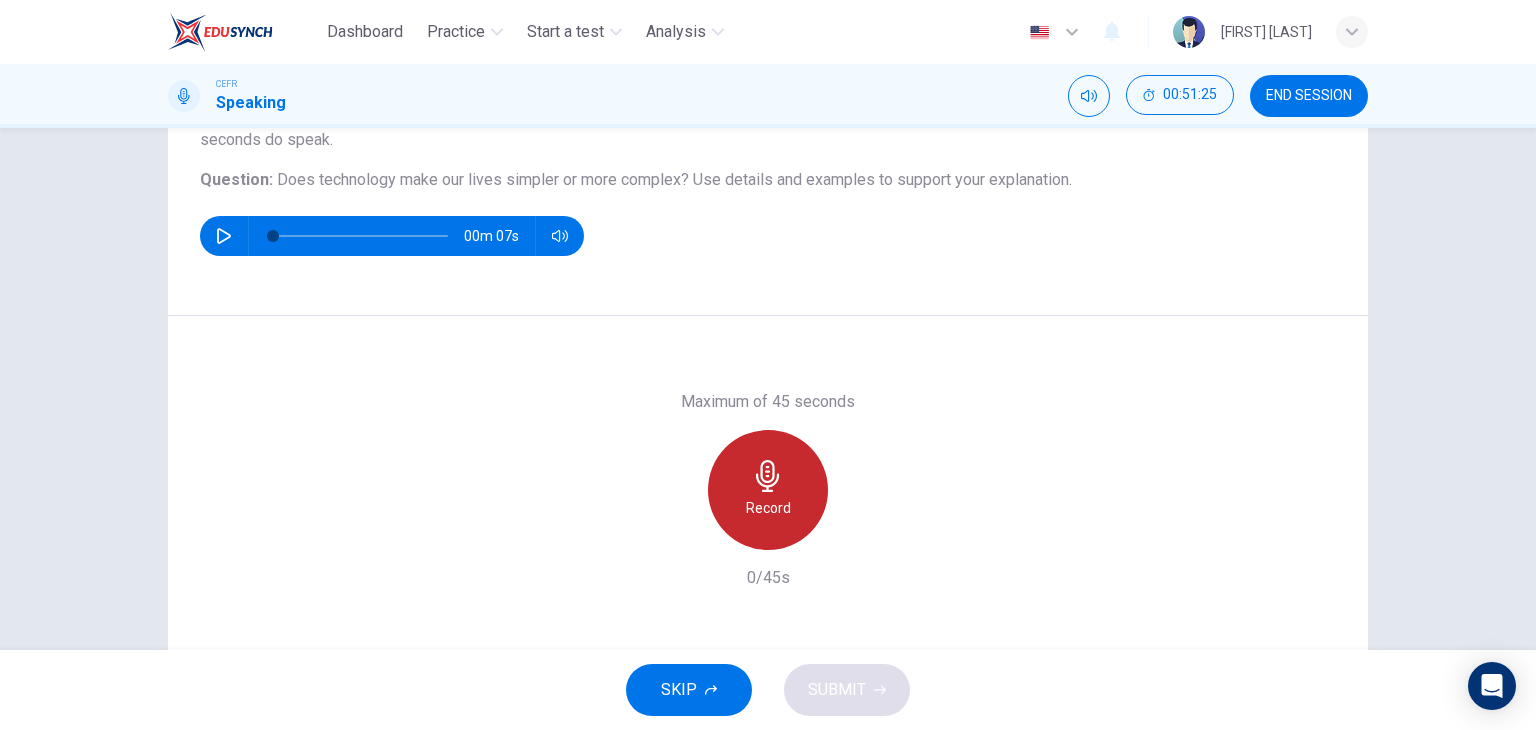click on "Record" at bounding box center [768, 490] 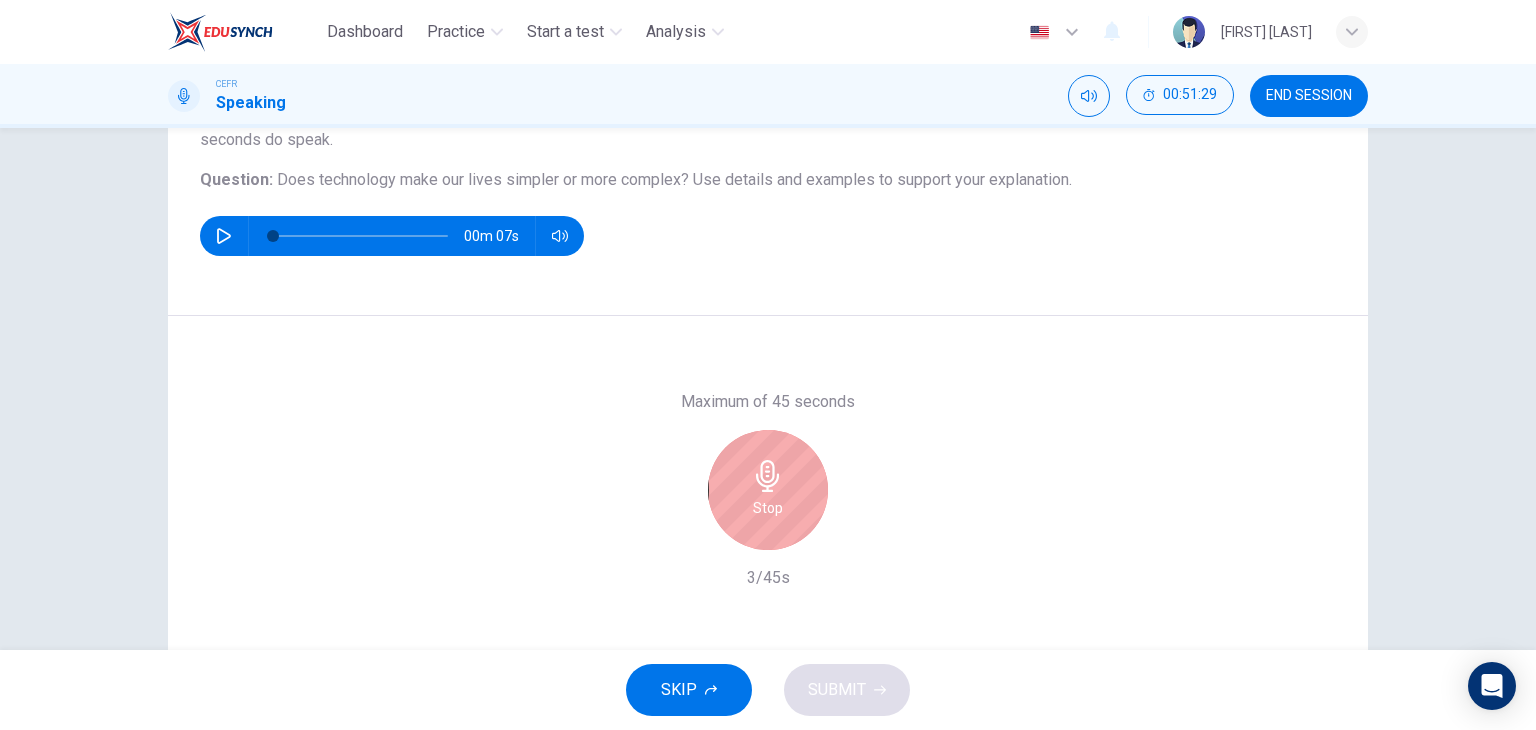click on "Stop" at bounding box center (768, 508) 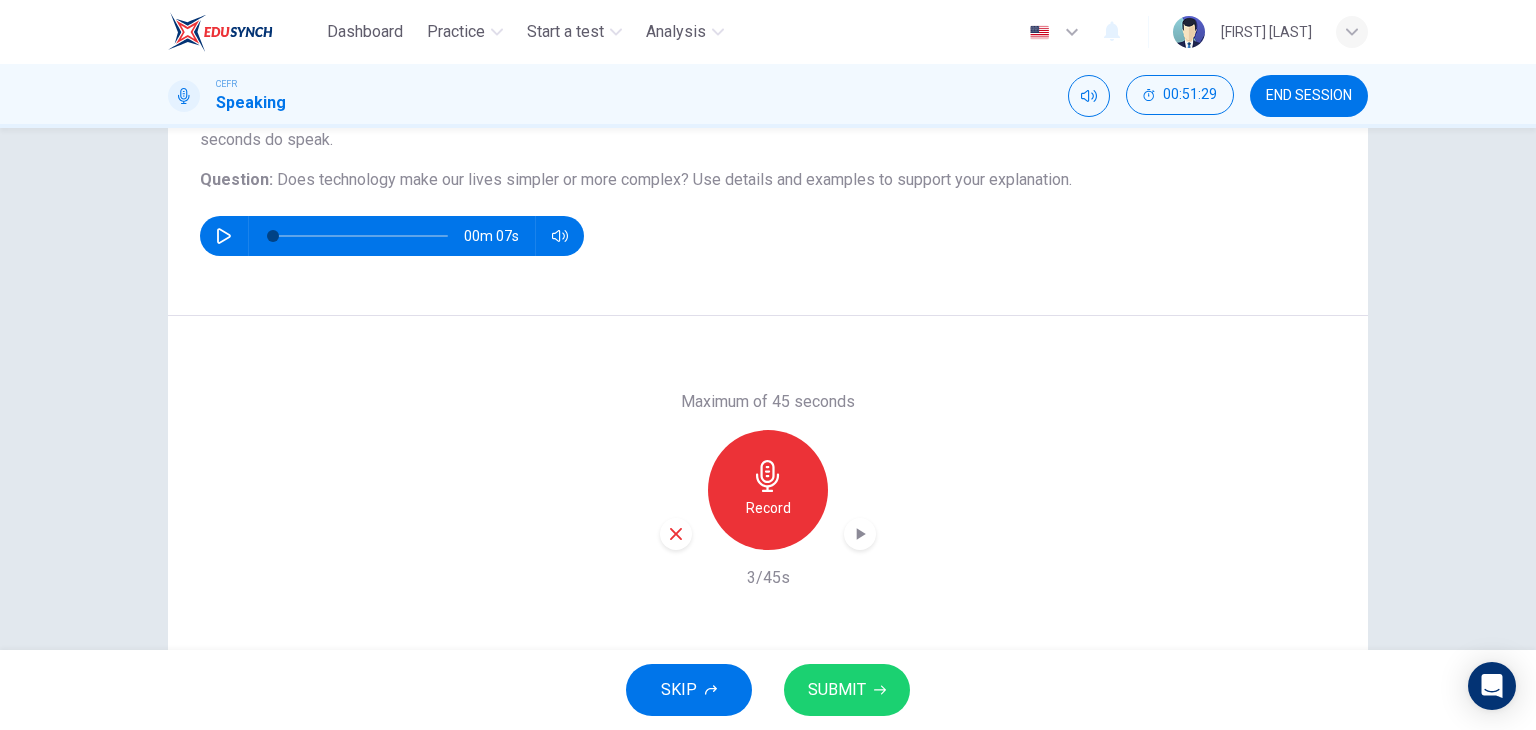 click at bounding box center [676, 534] 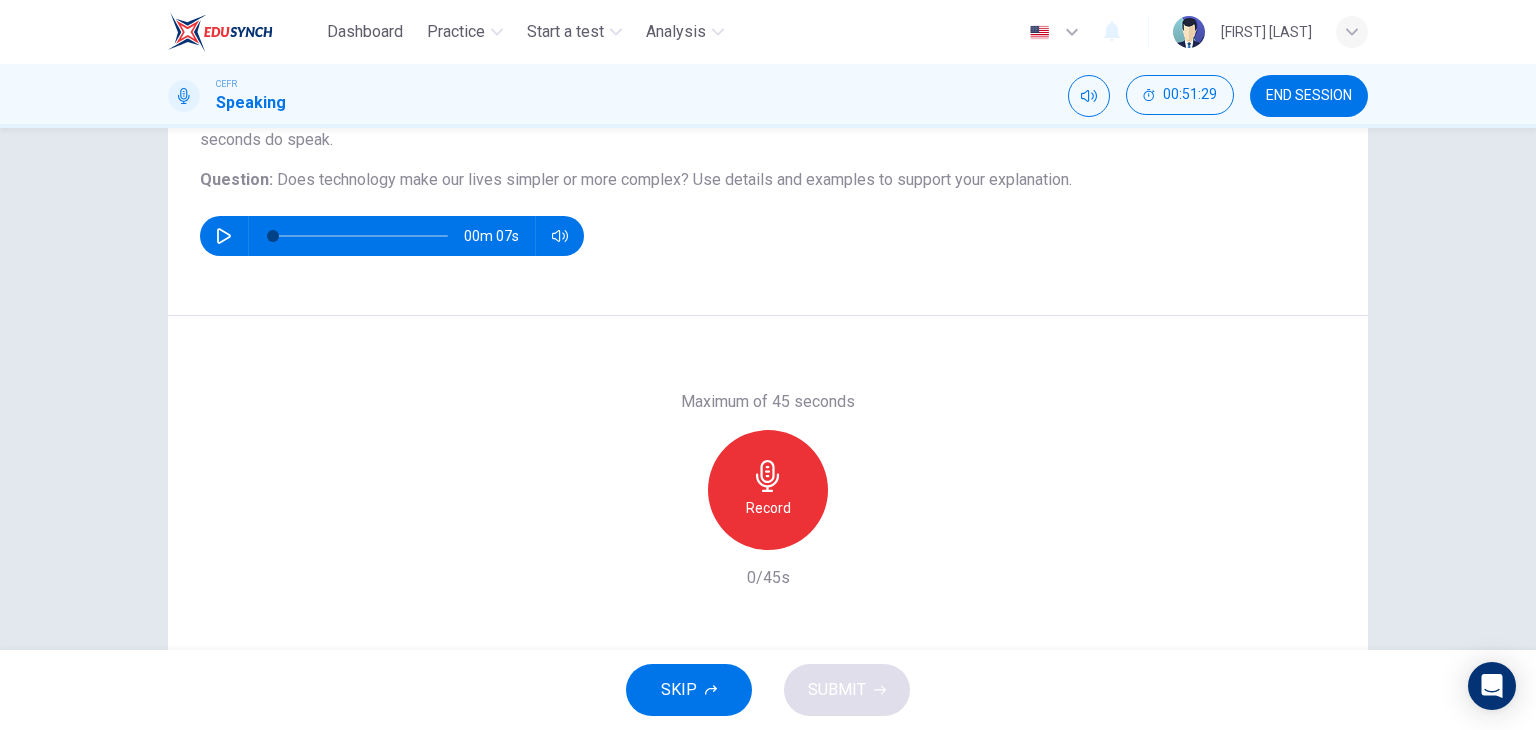 click on "Record" at bounding box center [768, 508] 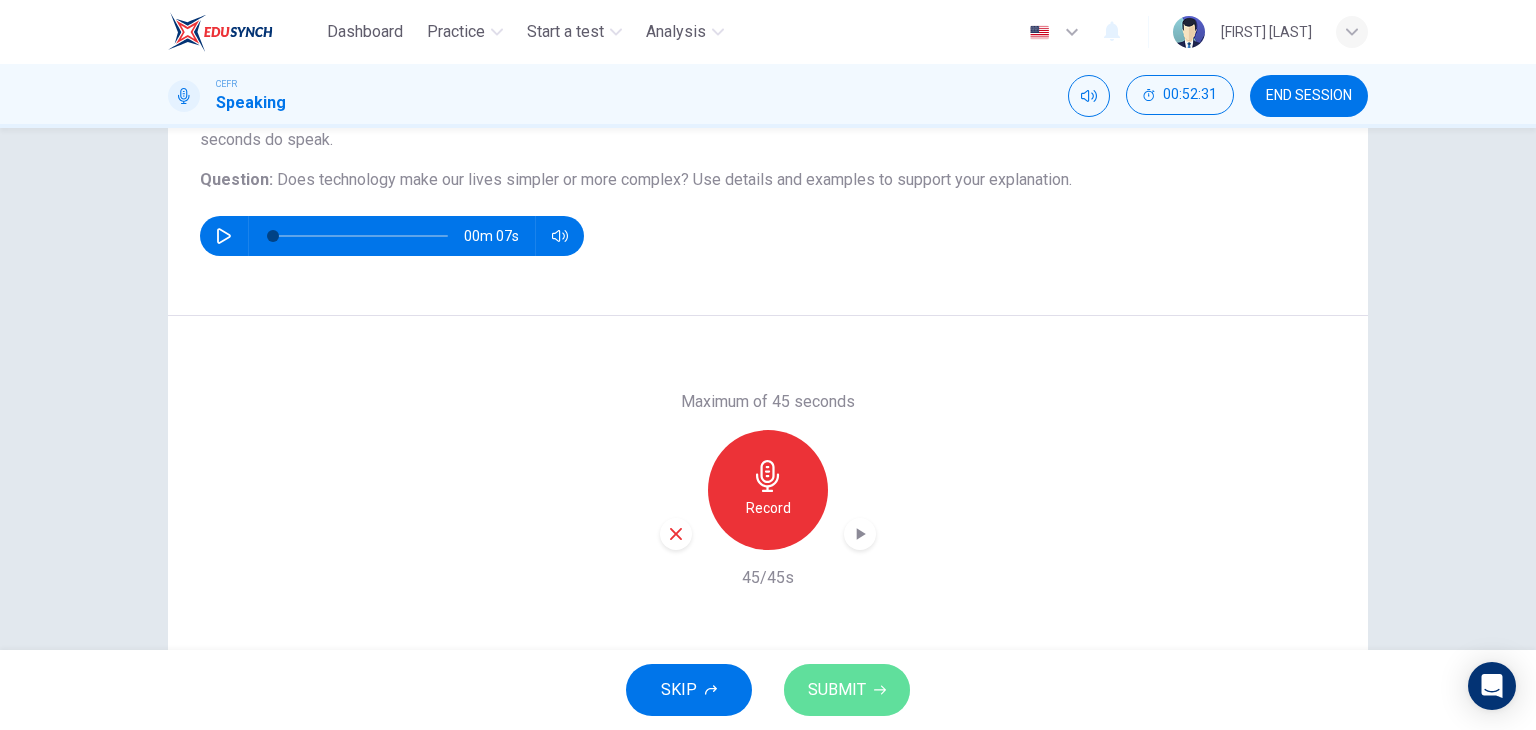 click on "SUBMIT" at bounding box center [847, 690] 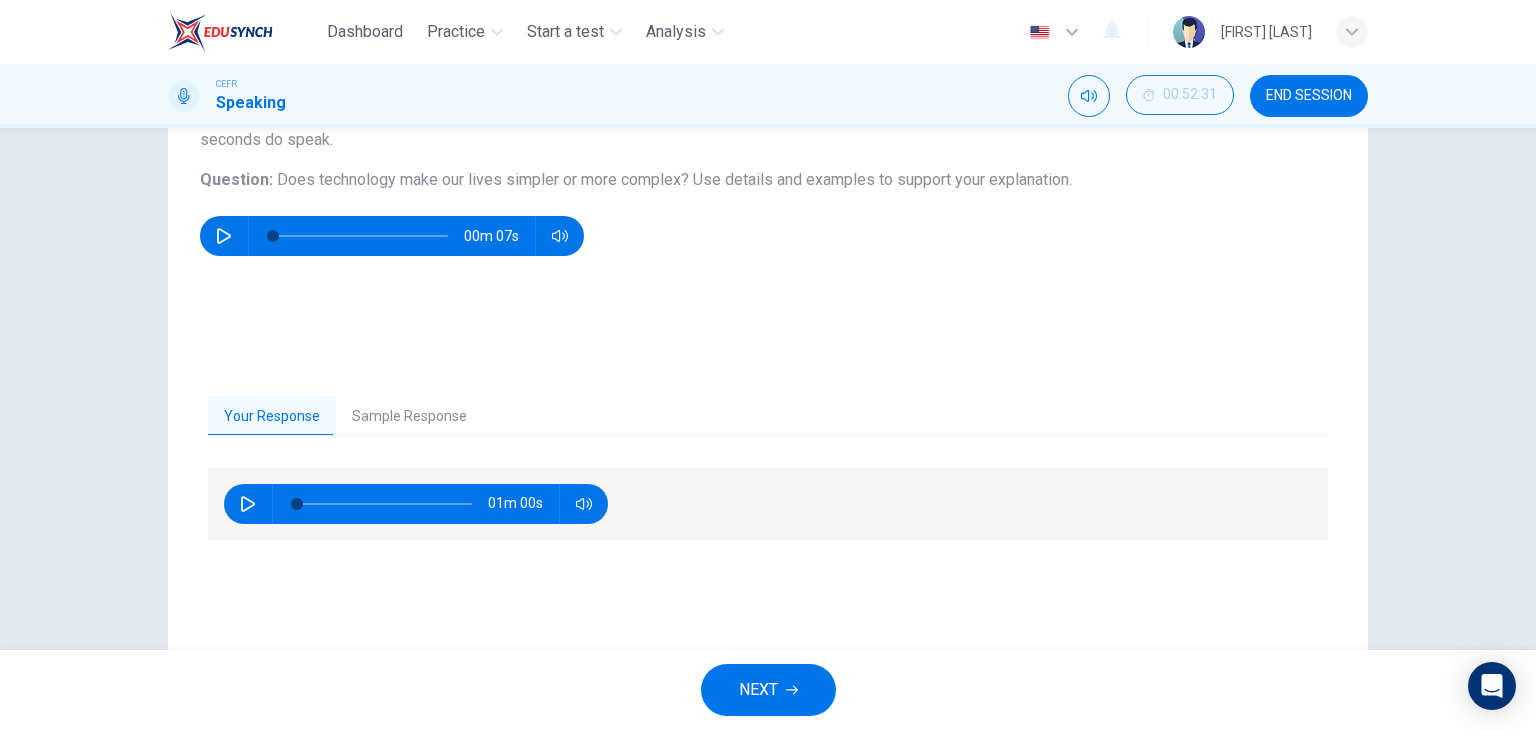 click on "Your Response Sample Response" at bounding box center (768, 416) 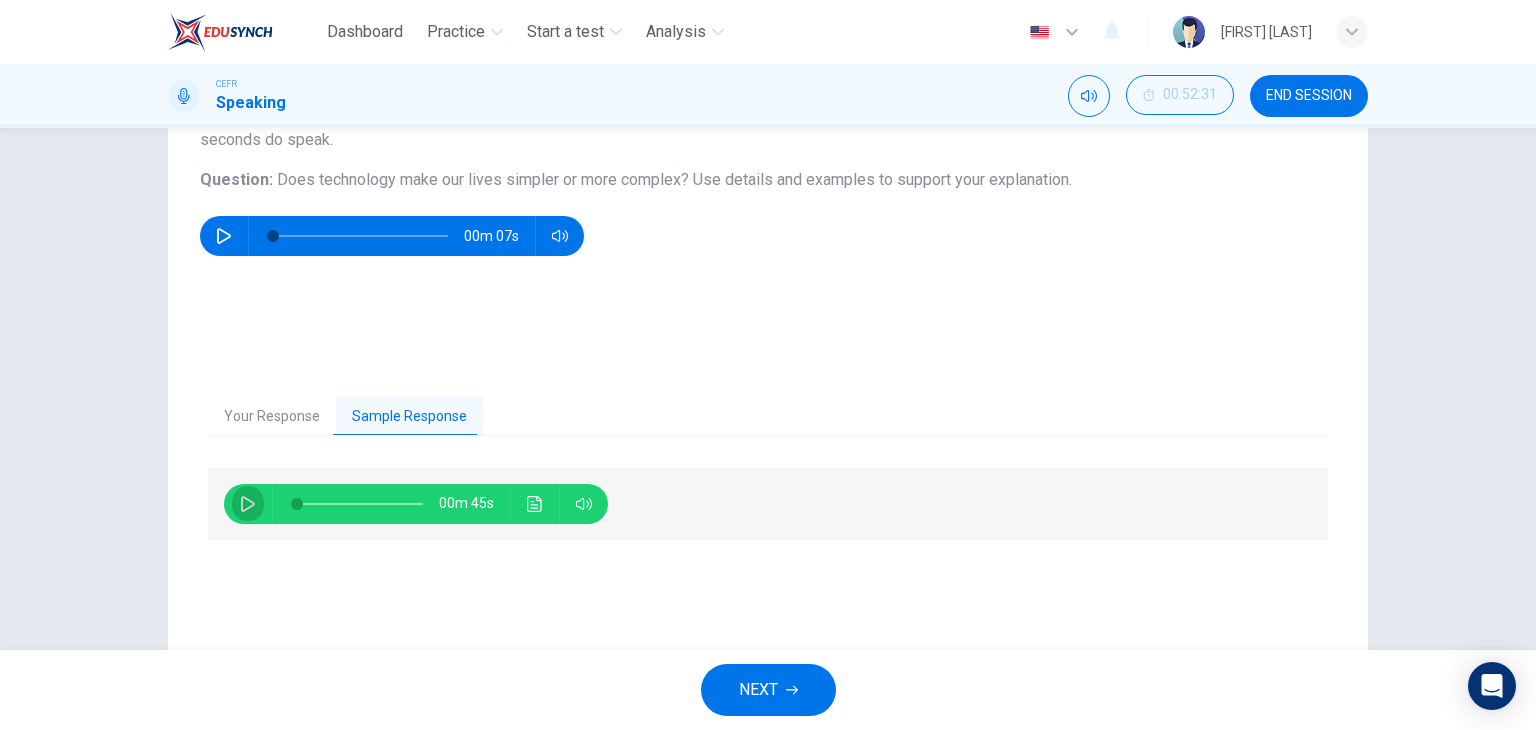 click at bounding box center (248, 504) 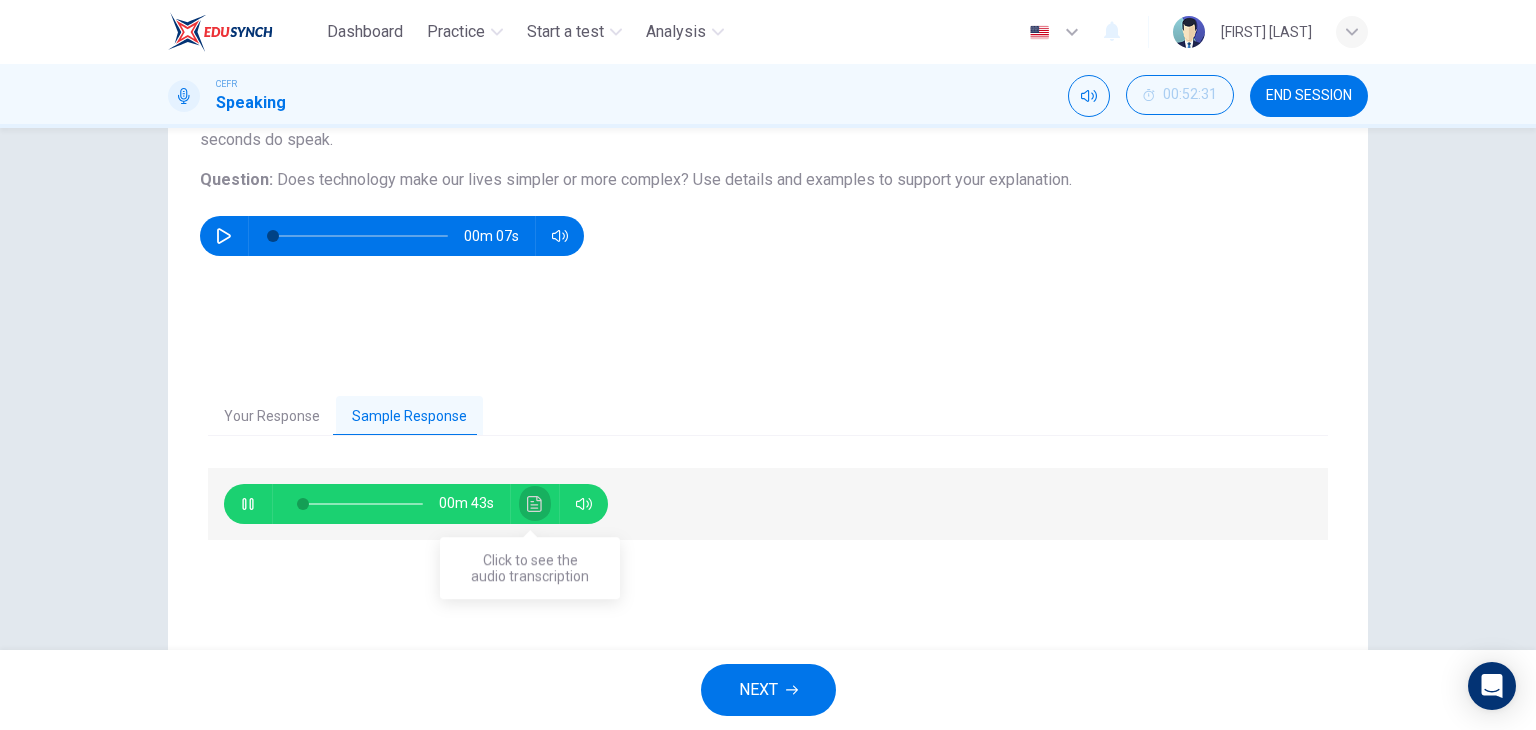 click at bounding box center [535, 504] 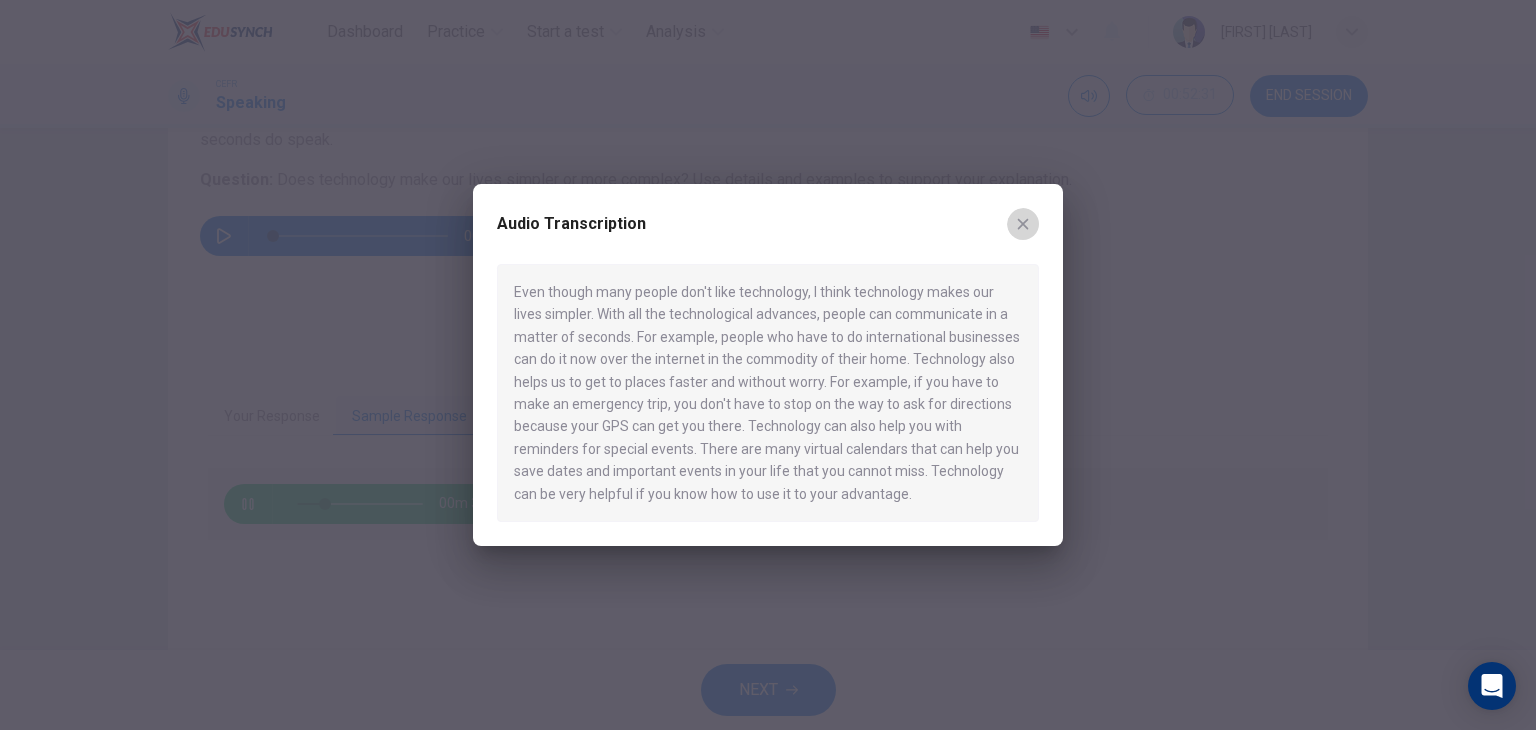 click at bounding box center (1023, 224) 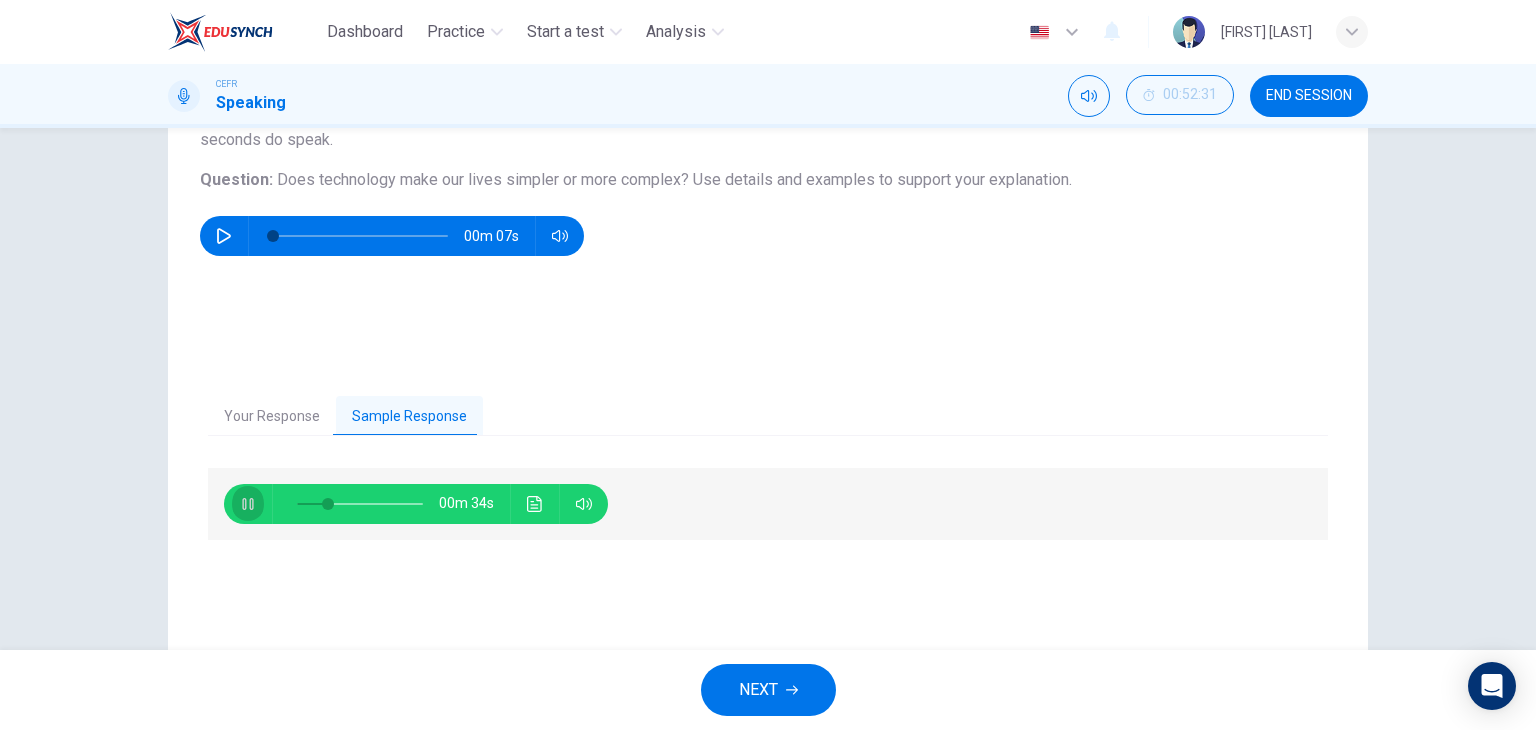 click at bounding box center [248, 504] 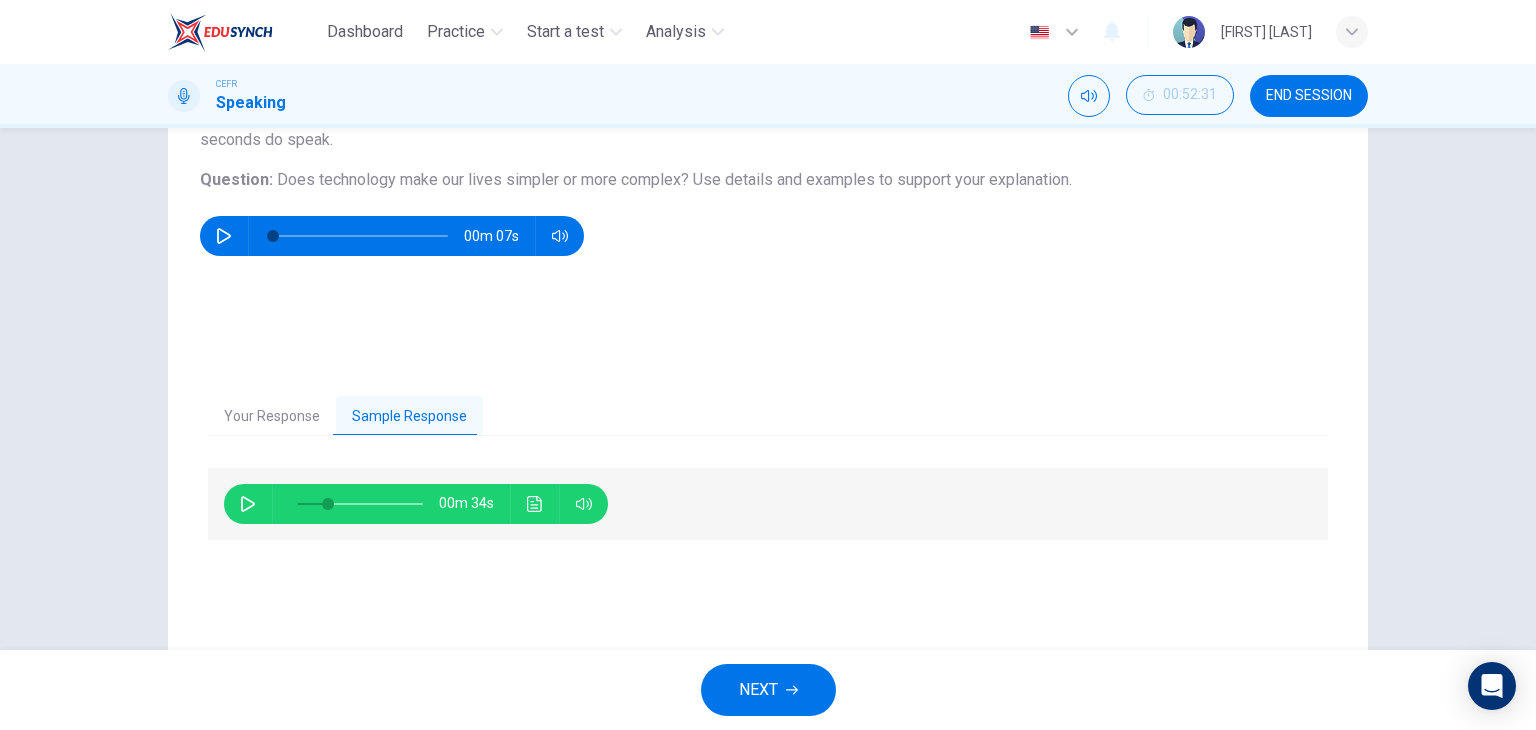 click on "NEXT" at bounding box center [768, 690] 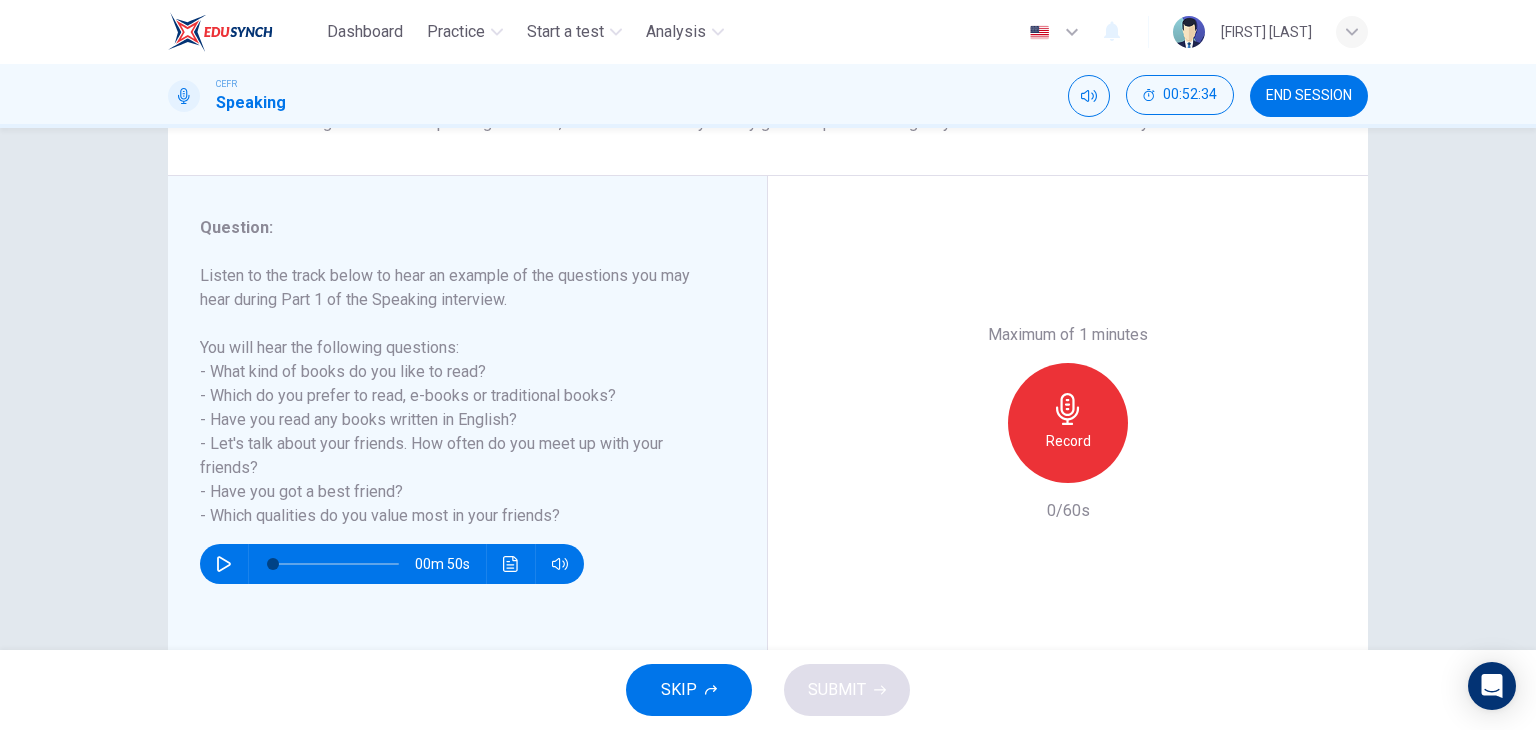 scroll, scrollTop: 200, scrollLeft: 0, axis: vertical 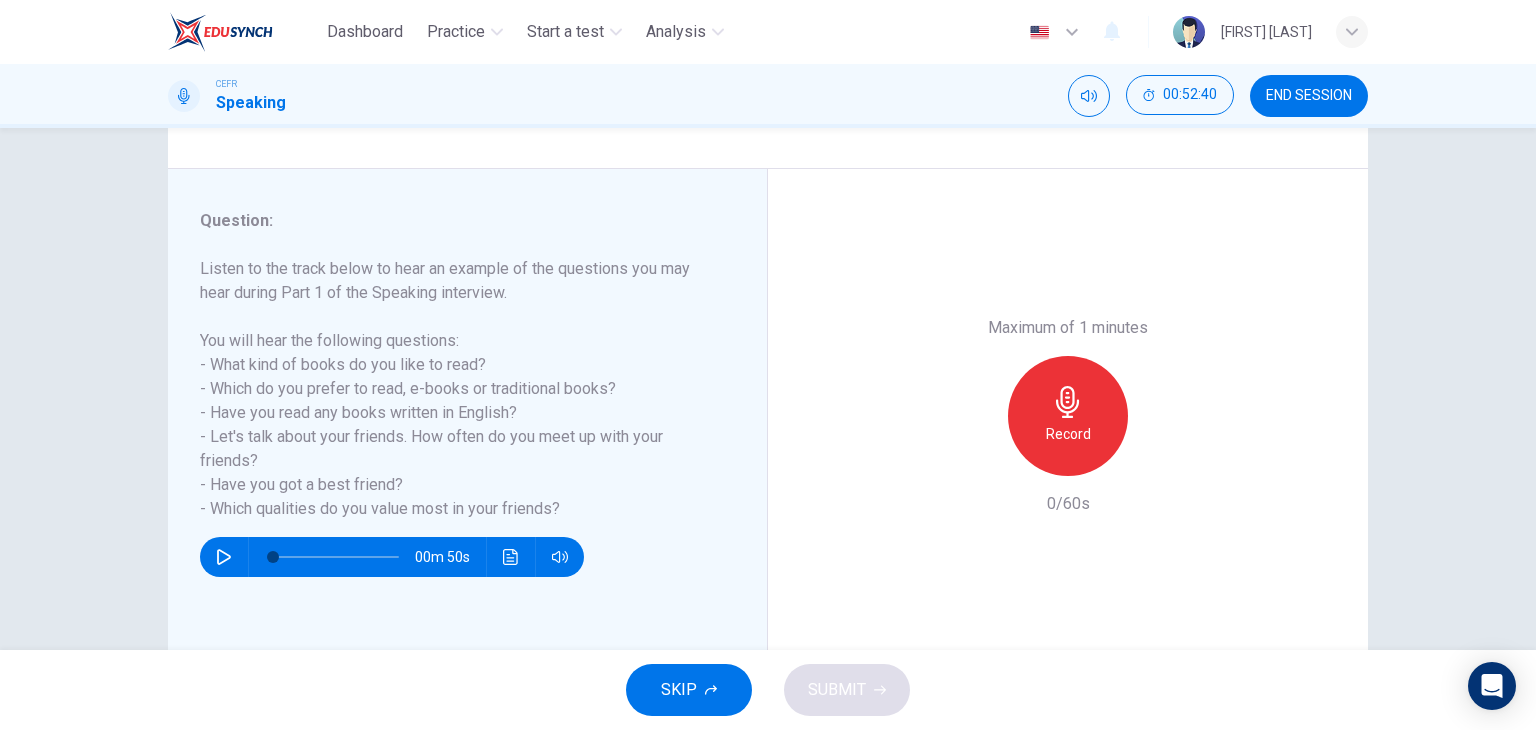 click on "Record" at bounding box center [1068, 416] 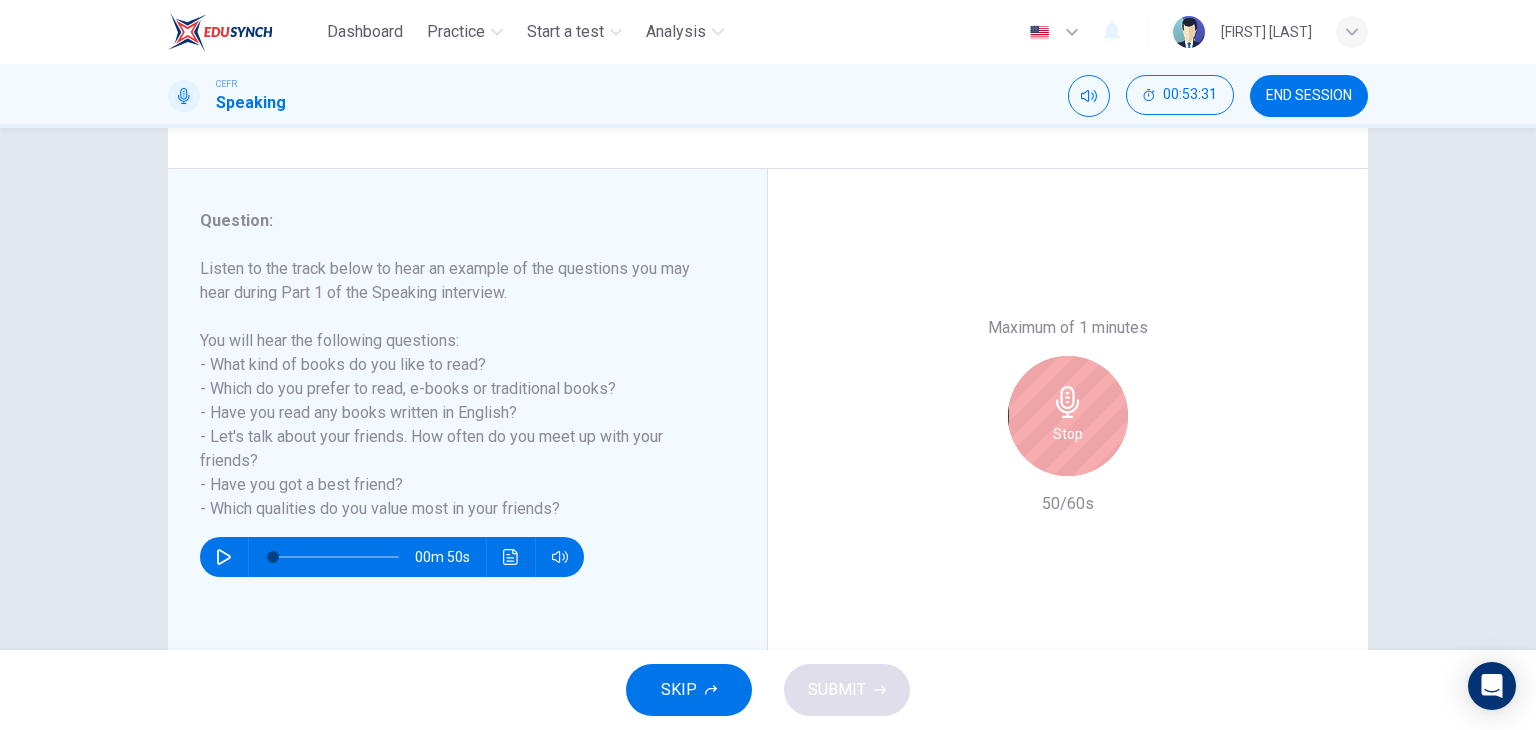 click on "Stop" at bounding box center [1068, 416] 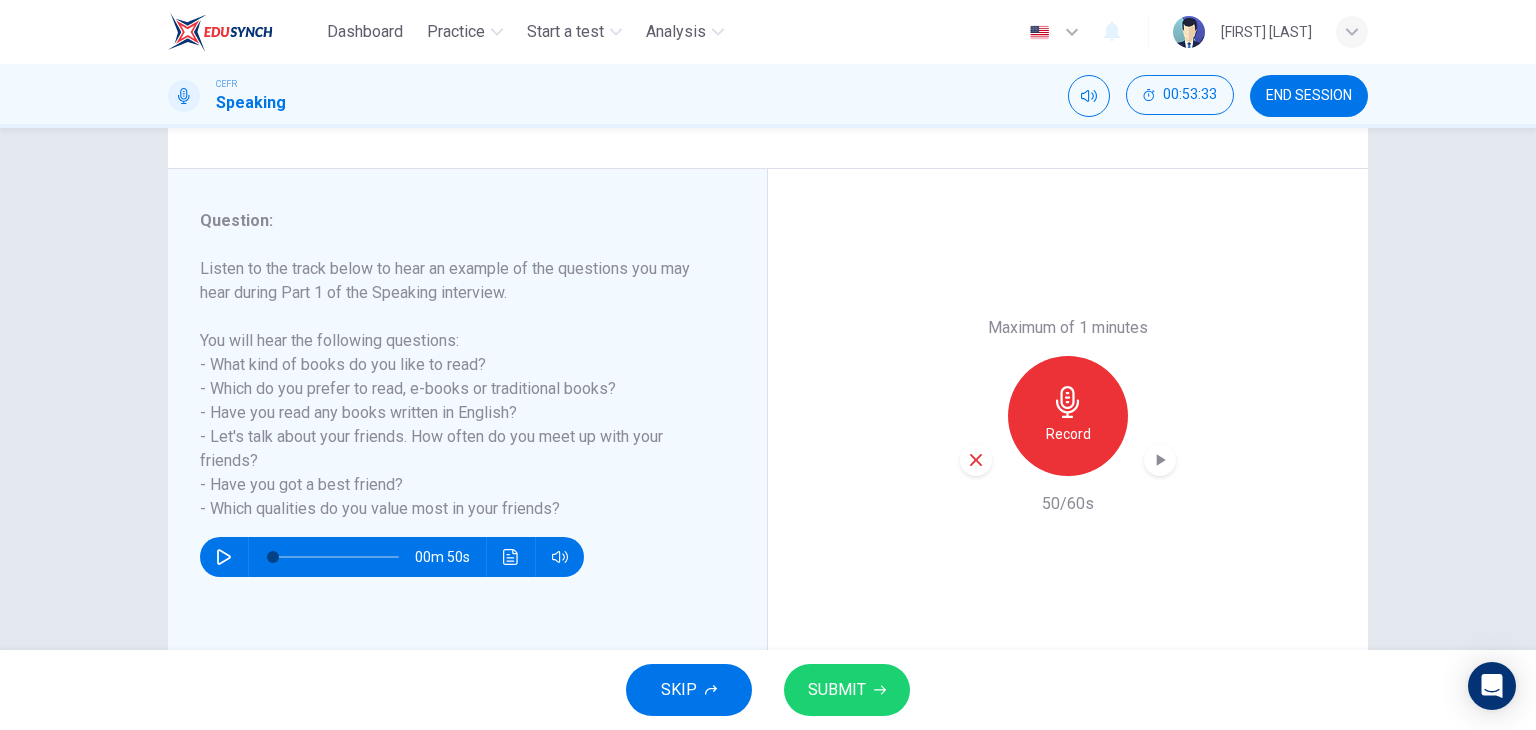 click at bounding box center (976, 460) 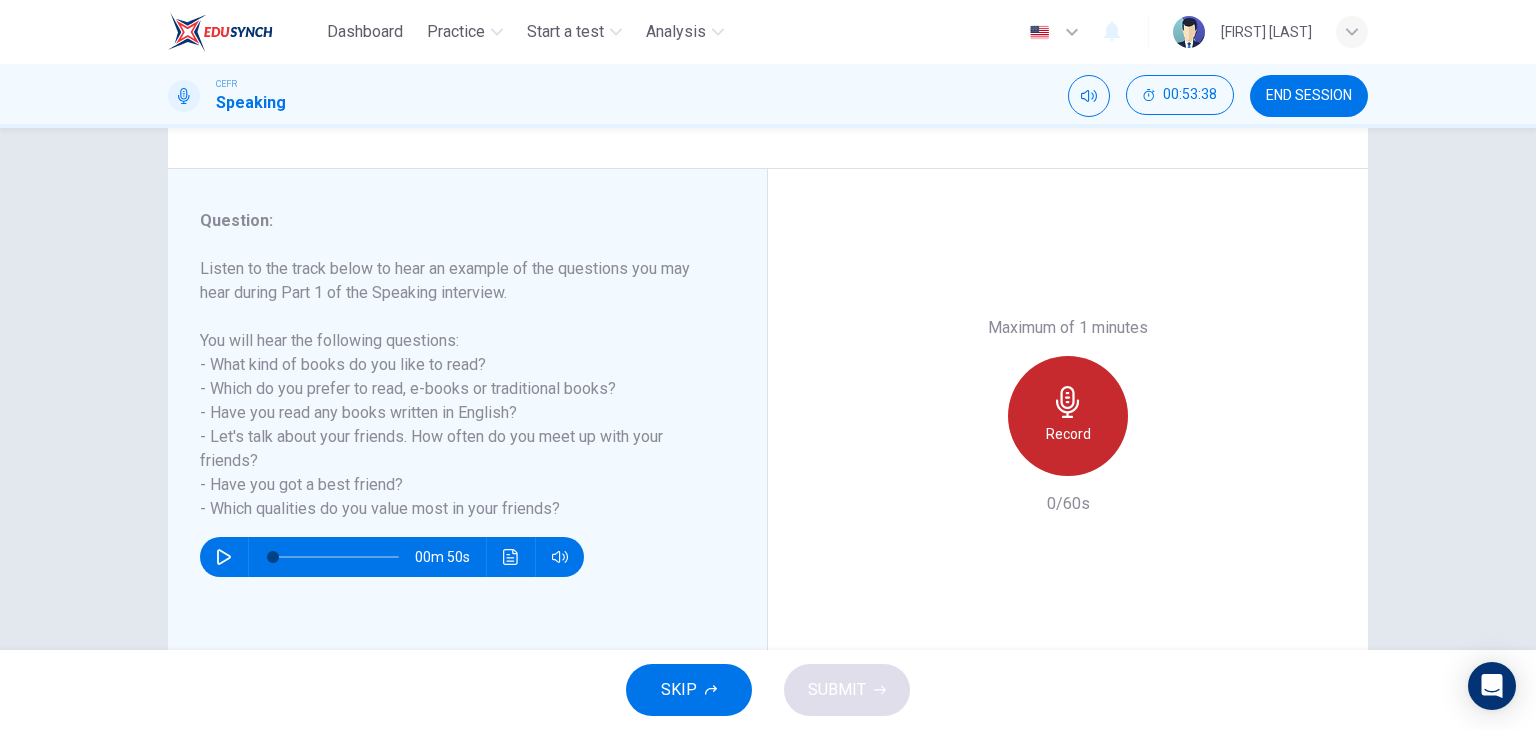 click on "Record" at bounding box center (1068, 434) 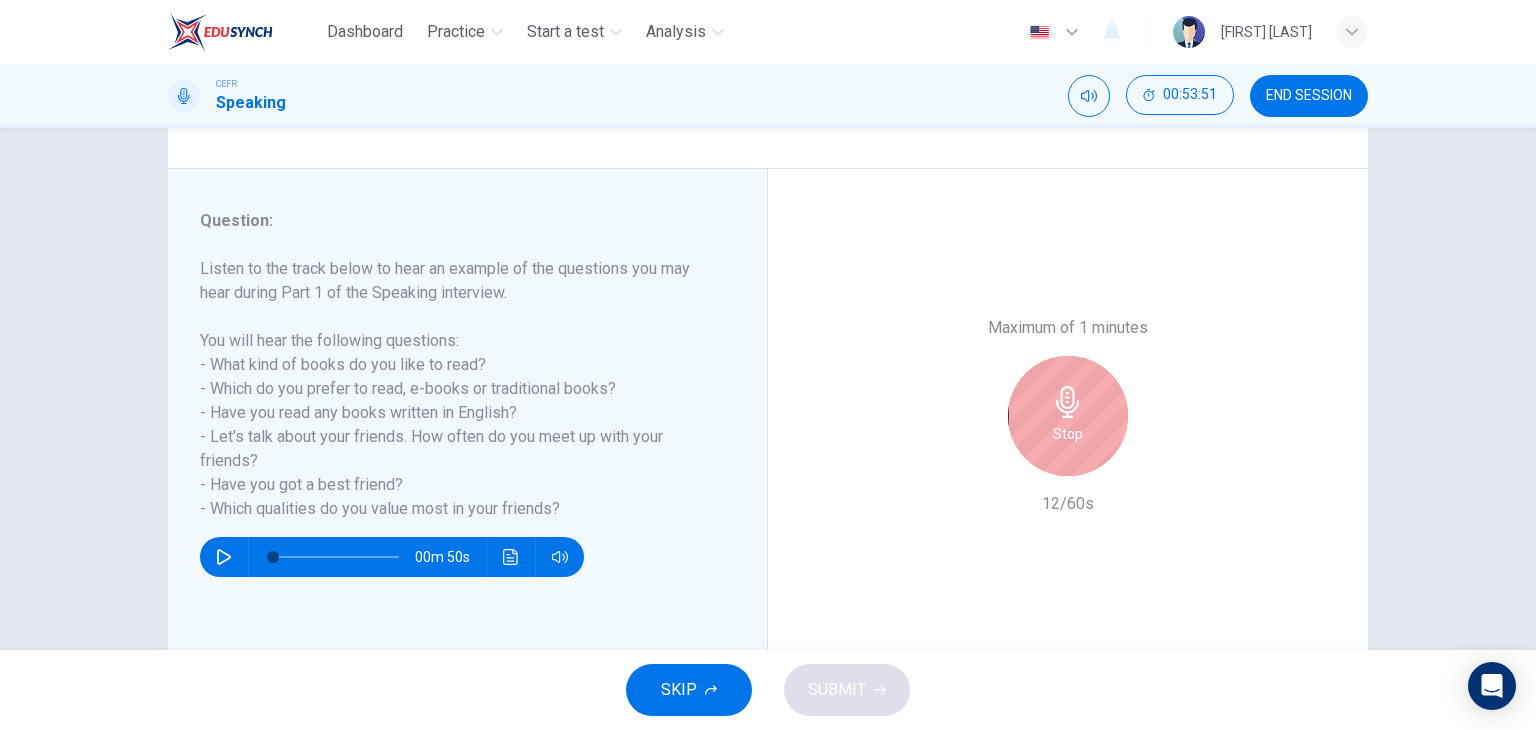 click on "Maximum of 1 minutes Stop 12/60s" at bounding box center (1068, 416) 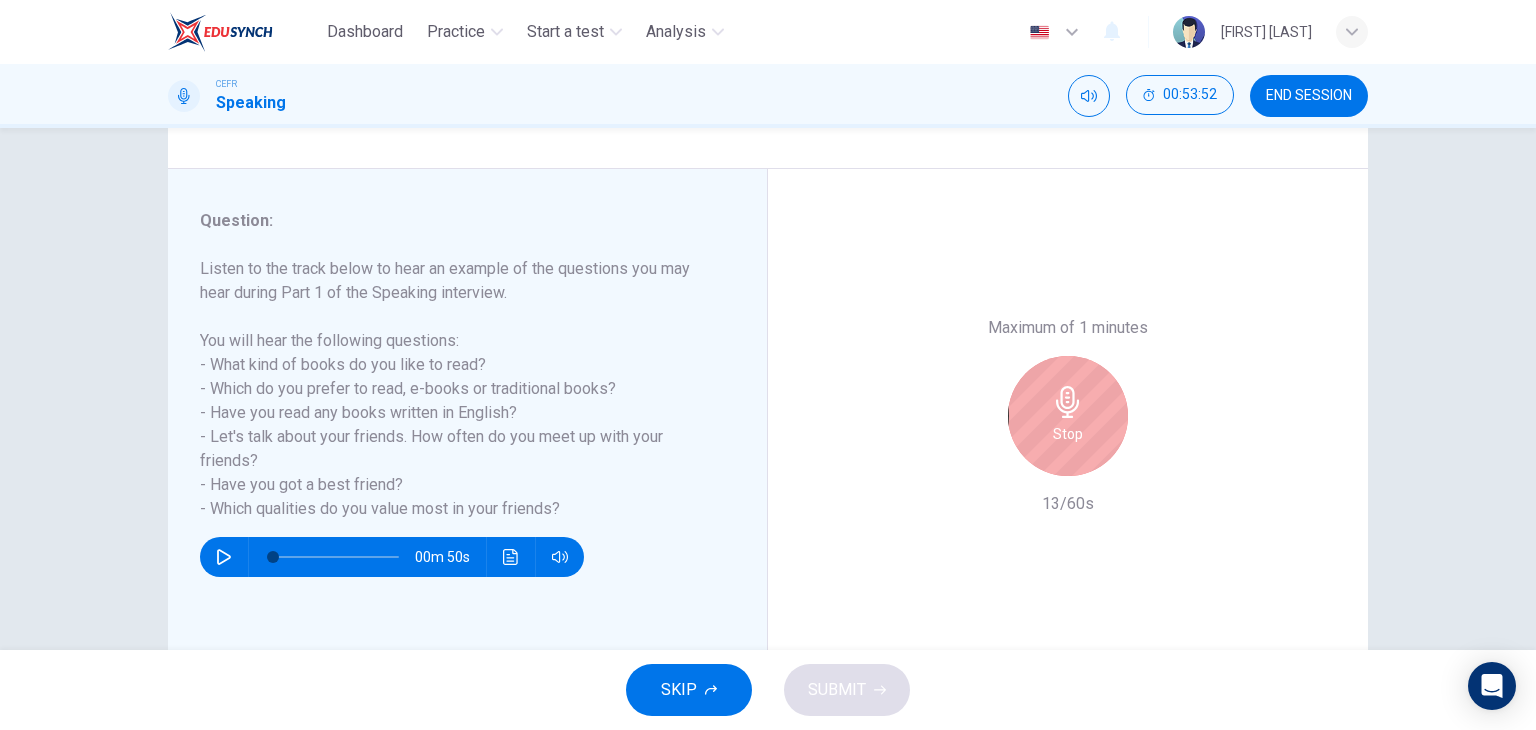 click on "Stop" at bounding box center [1068, 434] 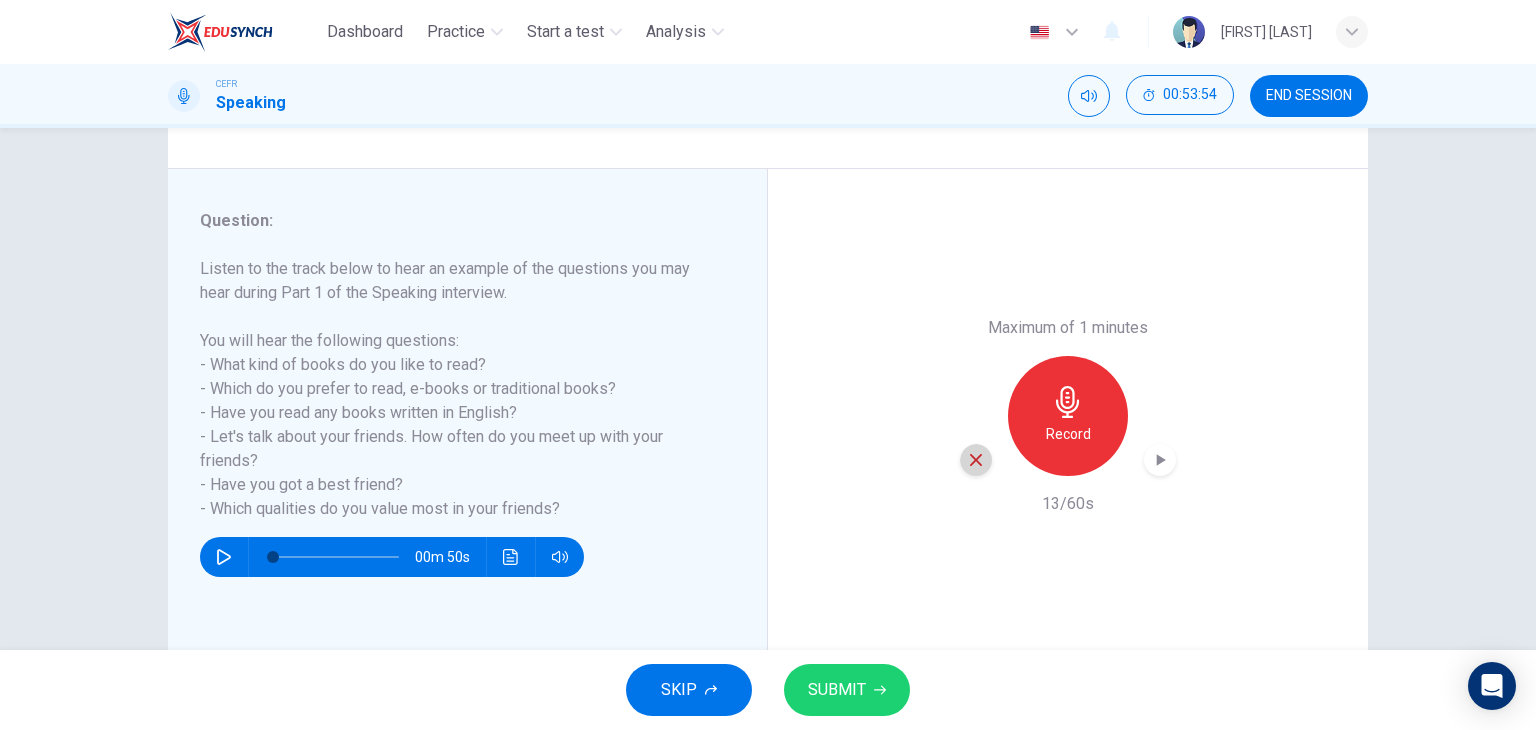 click at bounding box center (976, 460) 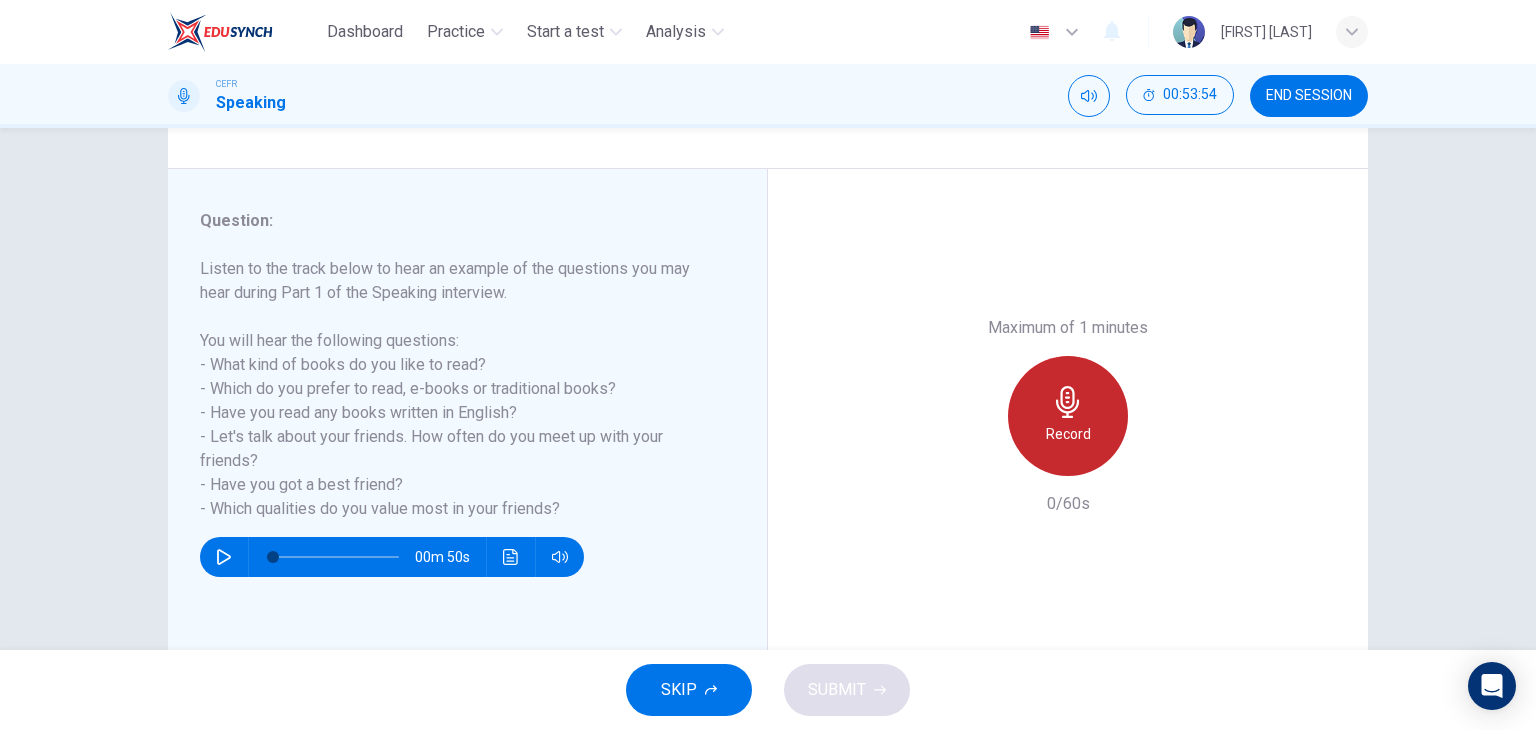 click on "Record" at bounding box center (1068, 434) 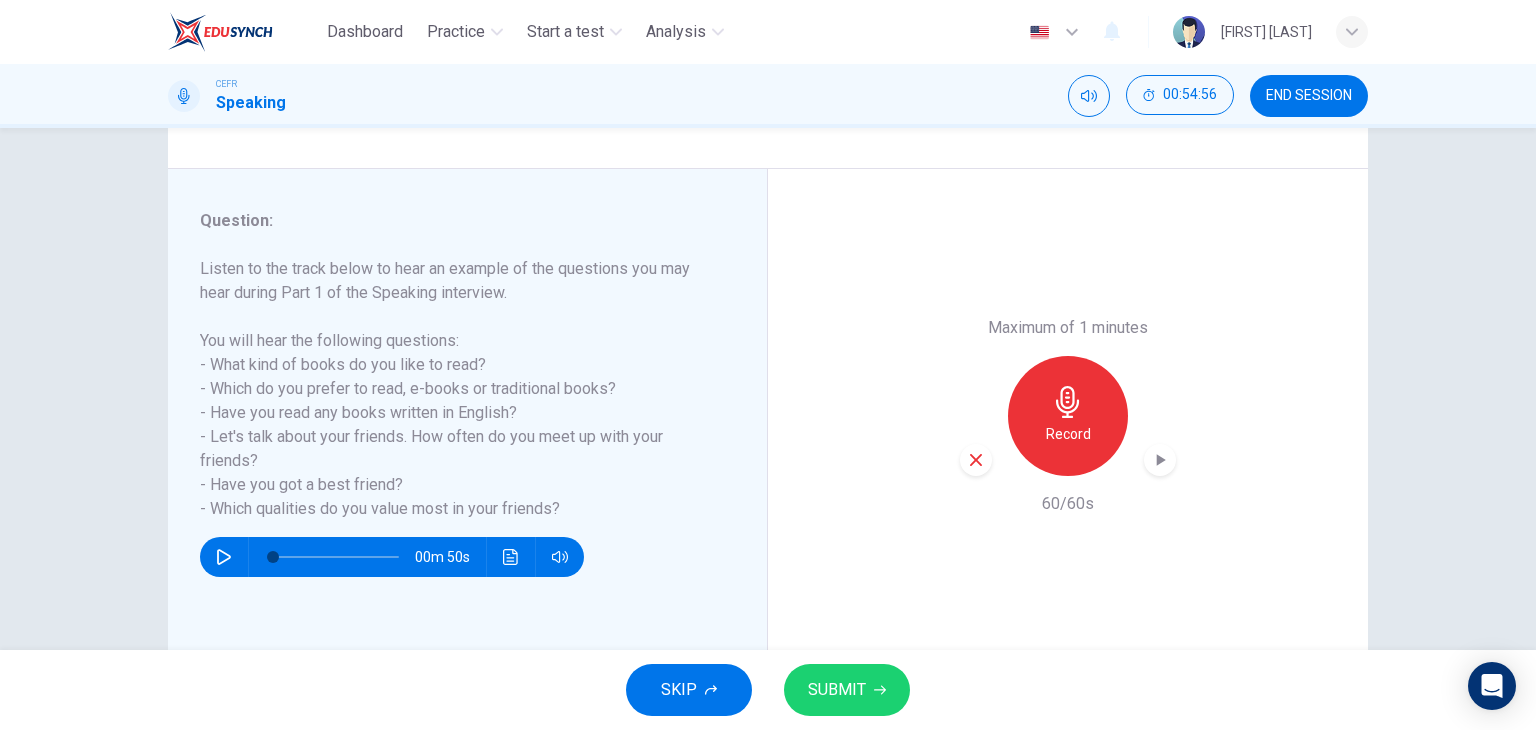 click on "SKIP" at bounding box center [679, 690] 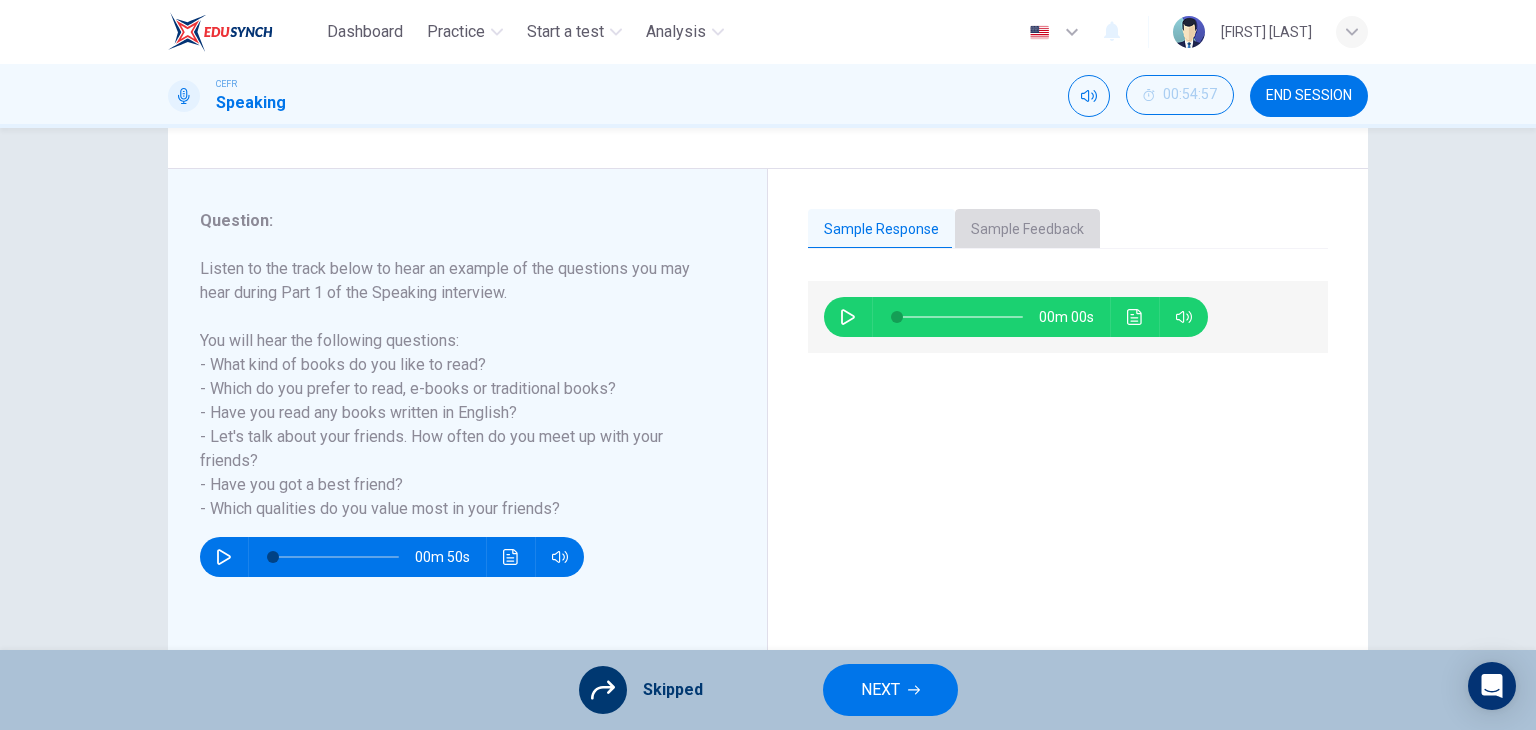 click on "Sample Feedback" at bounding box center (1027, 230) 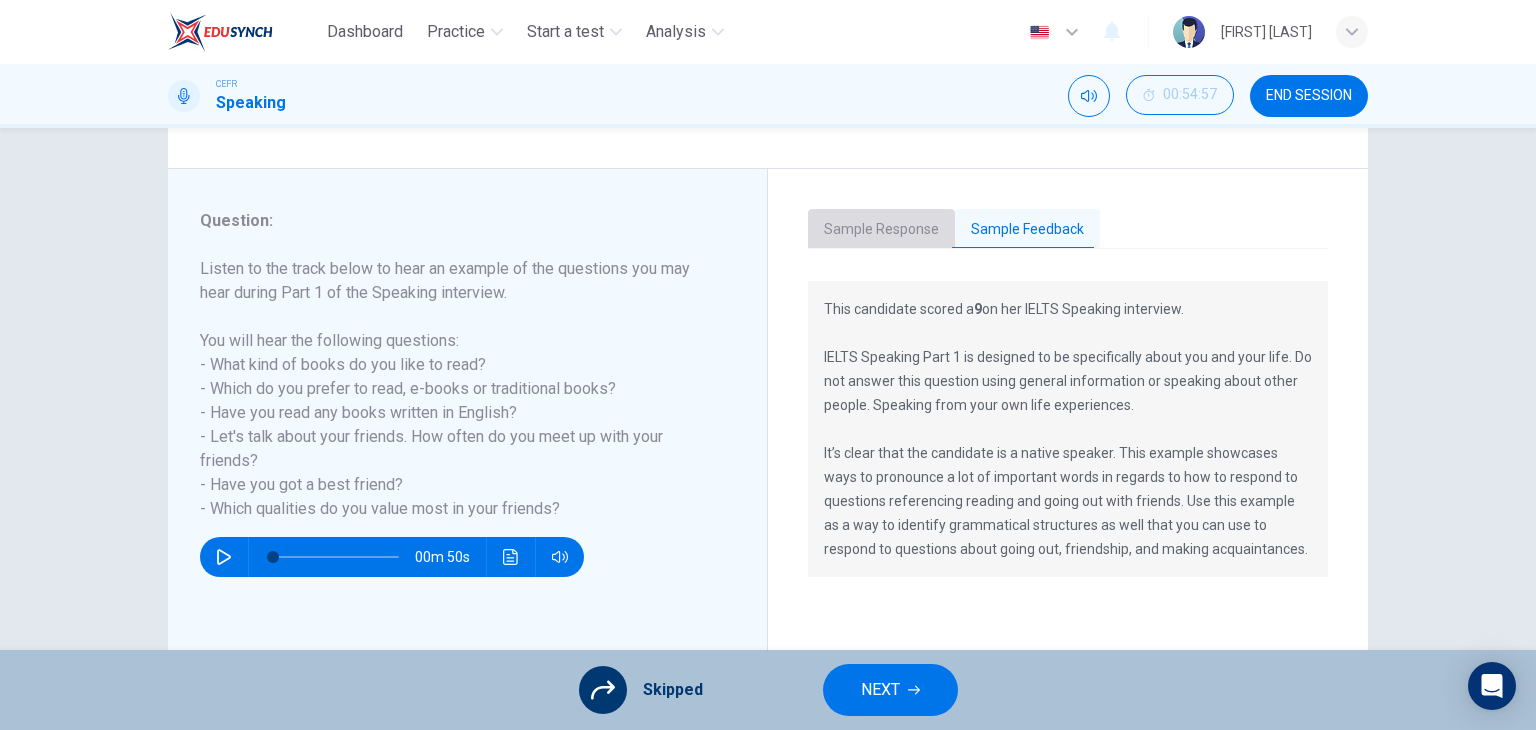 click on "Sample Response" at bounding box center [881, 230] 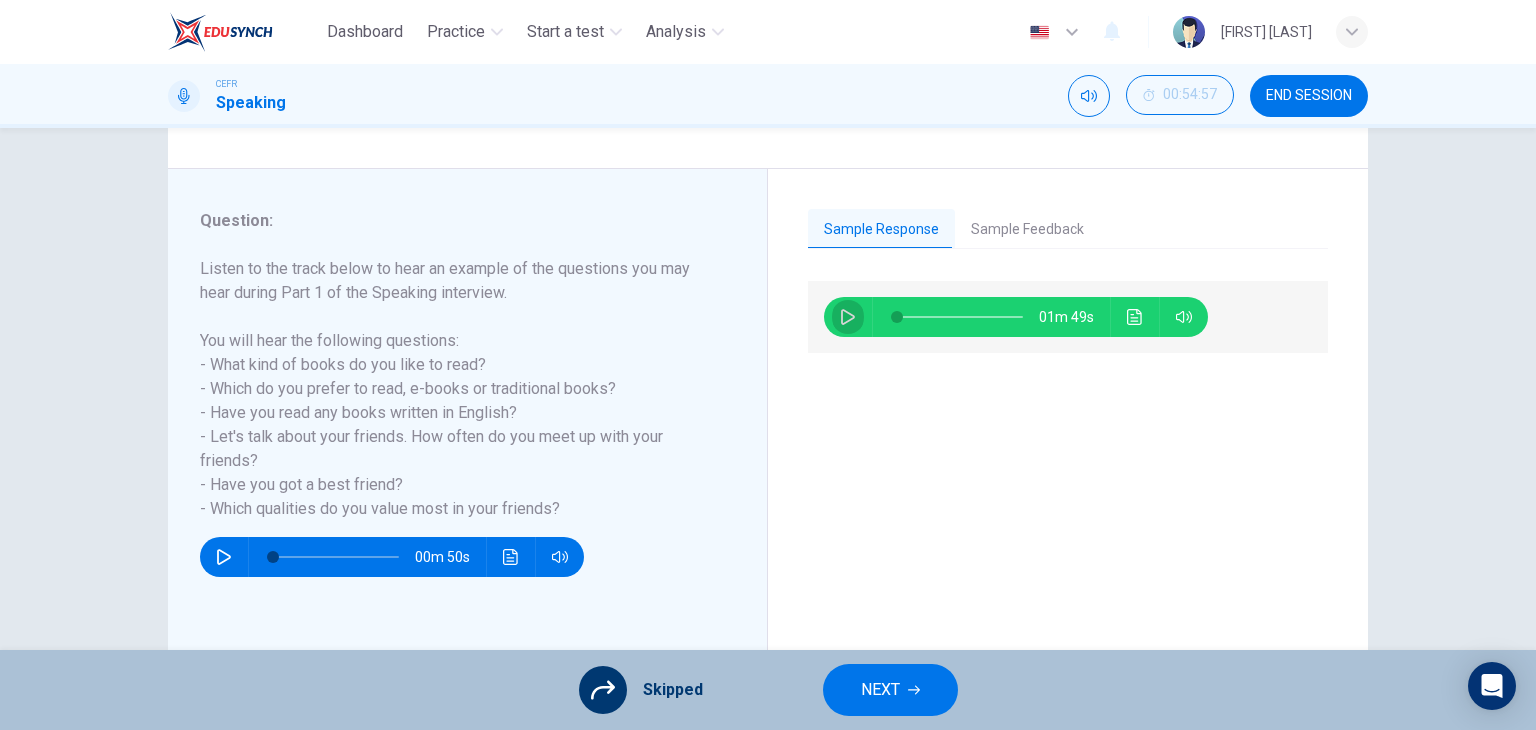click at bounding box center (848, 317) 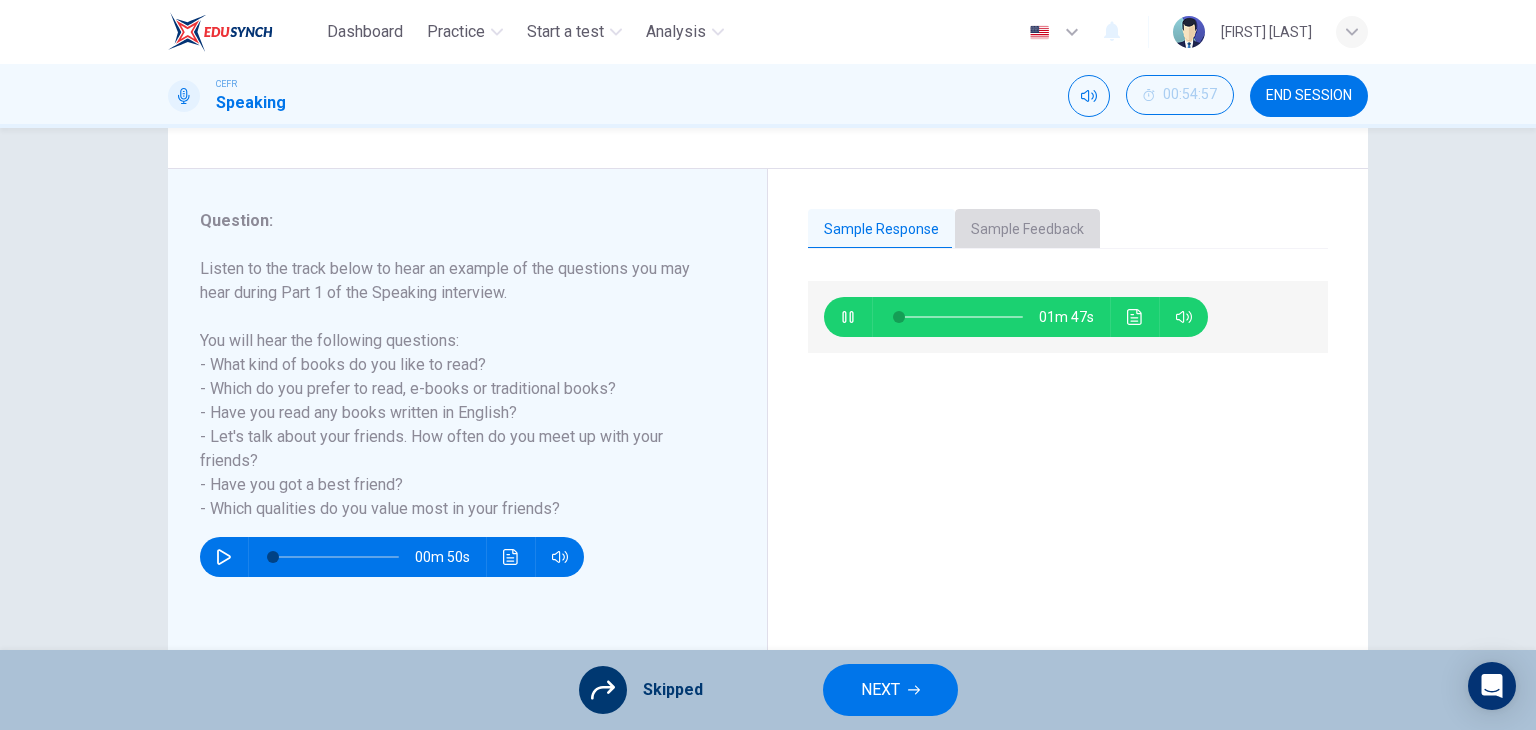 click on "Sample Feedback" at bounding box center (1027, 230) 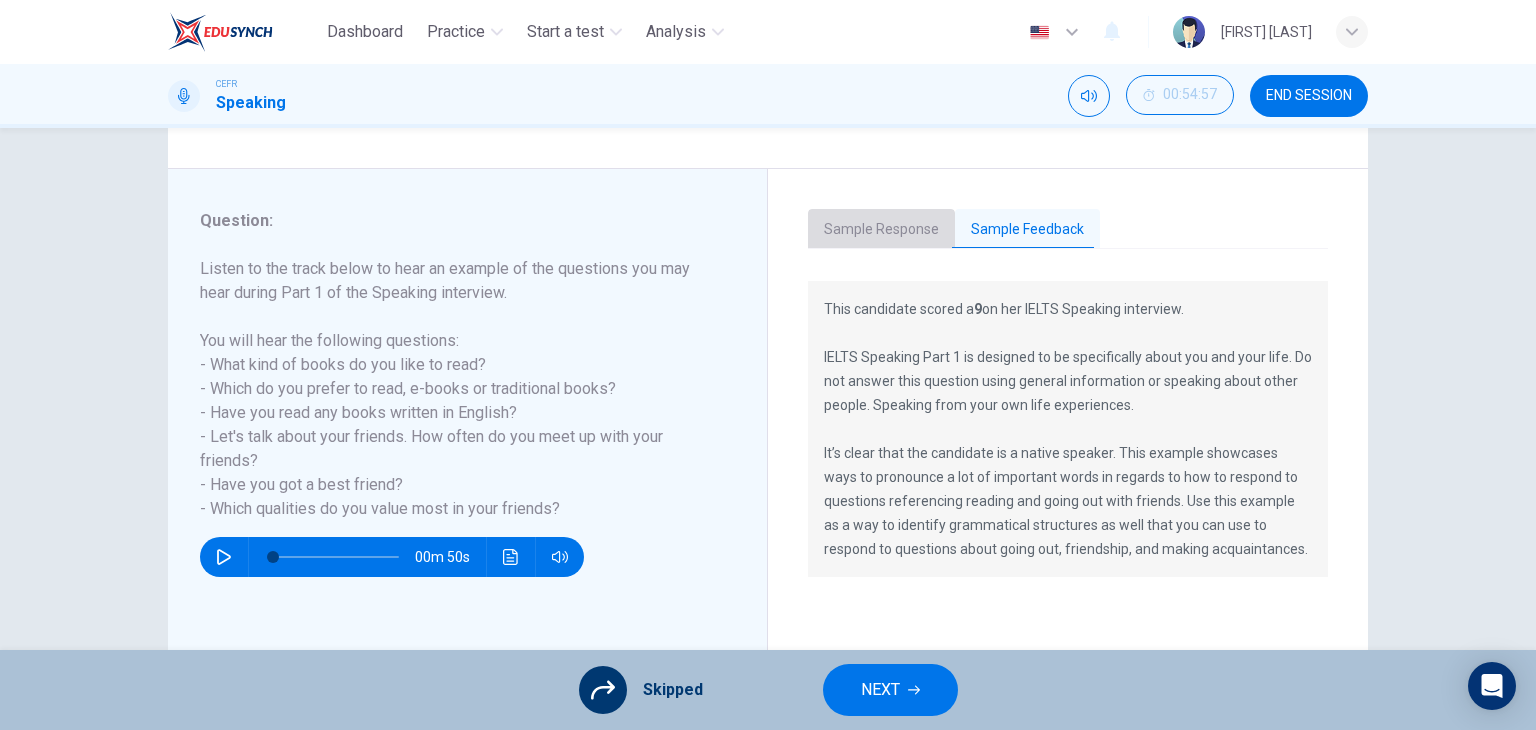 click on "Sample Response" at bounding box center (881, 230) 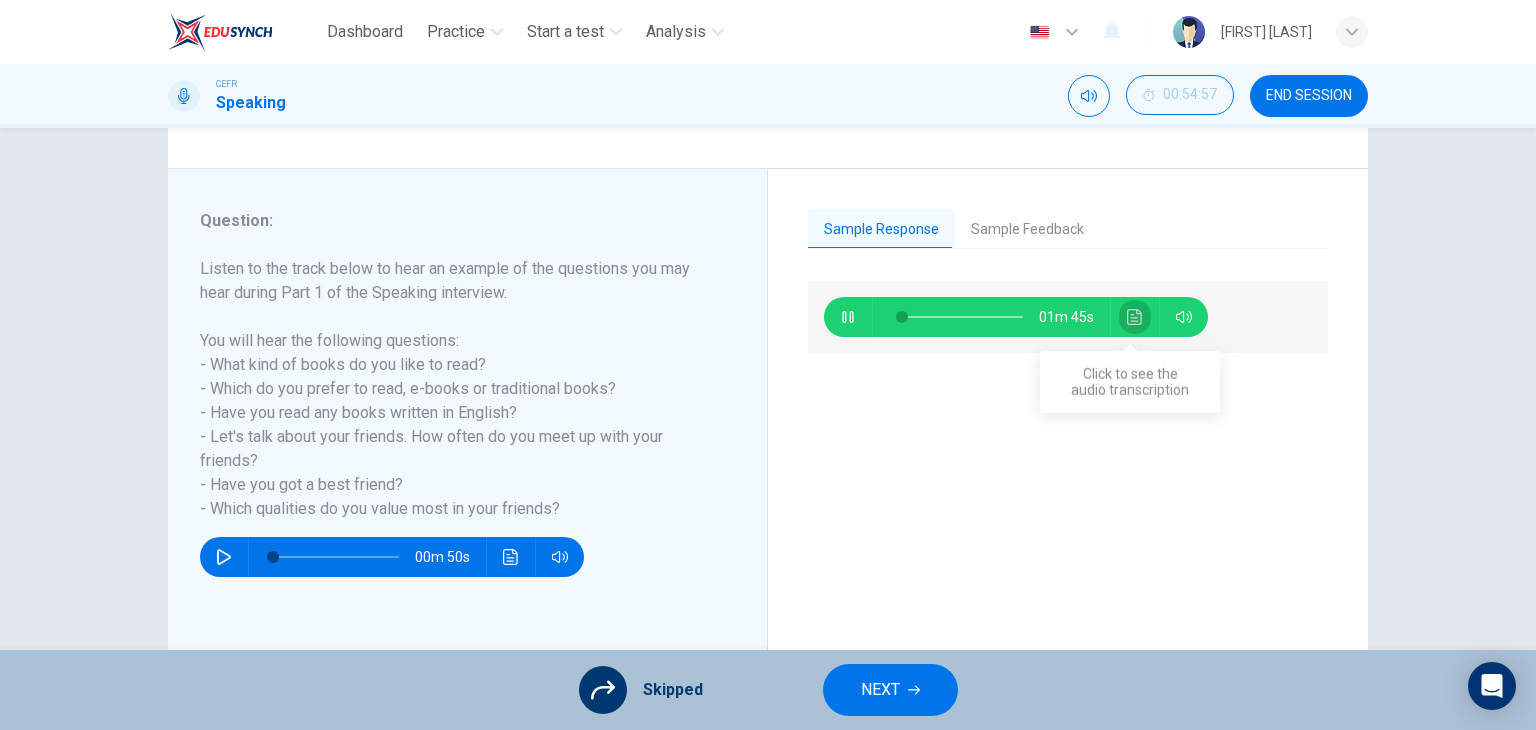 click at bounding box center (1135, 317) 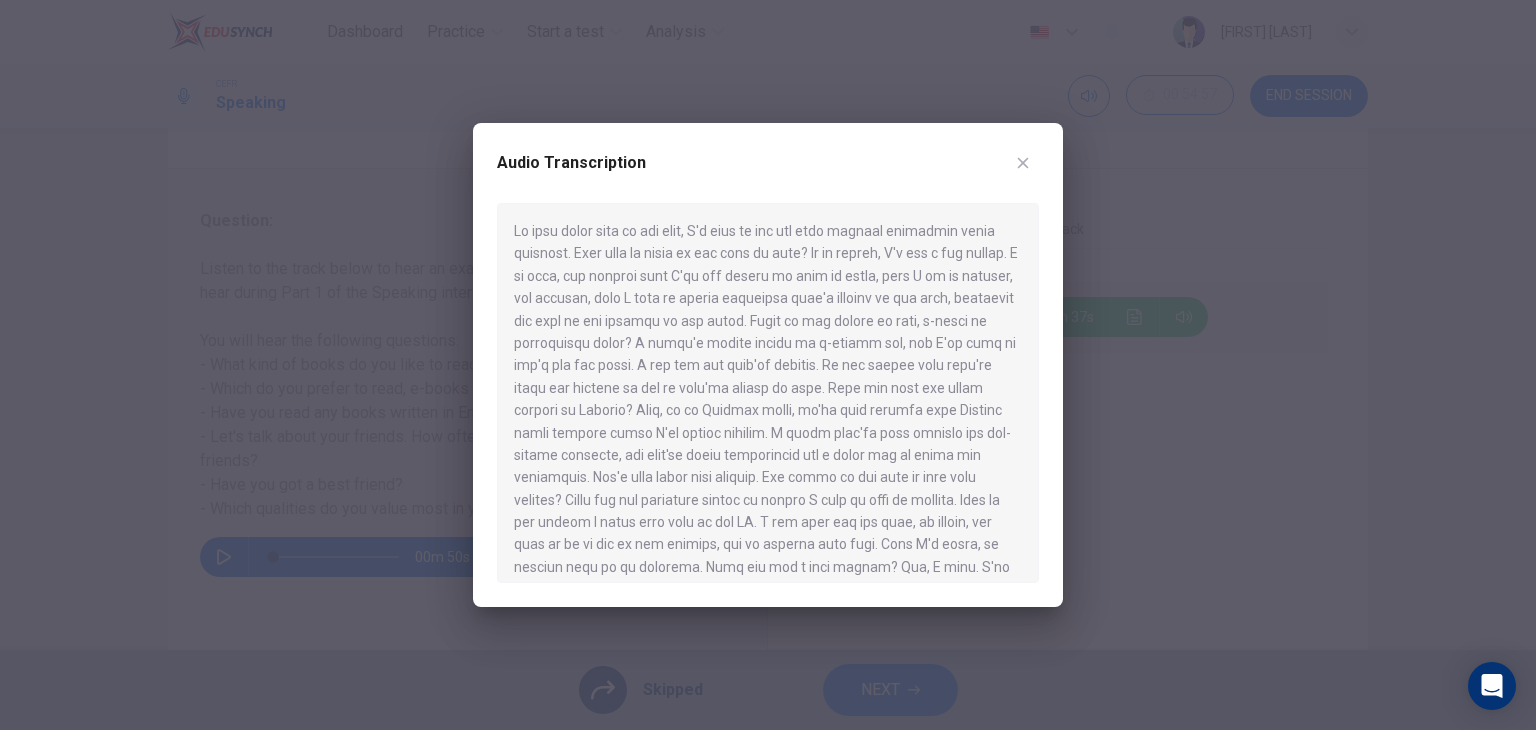 click on "Audio Transcription" at bounding box center (768, 365) 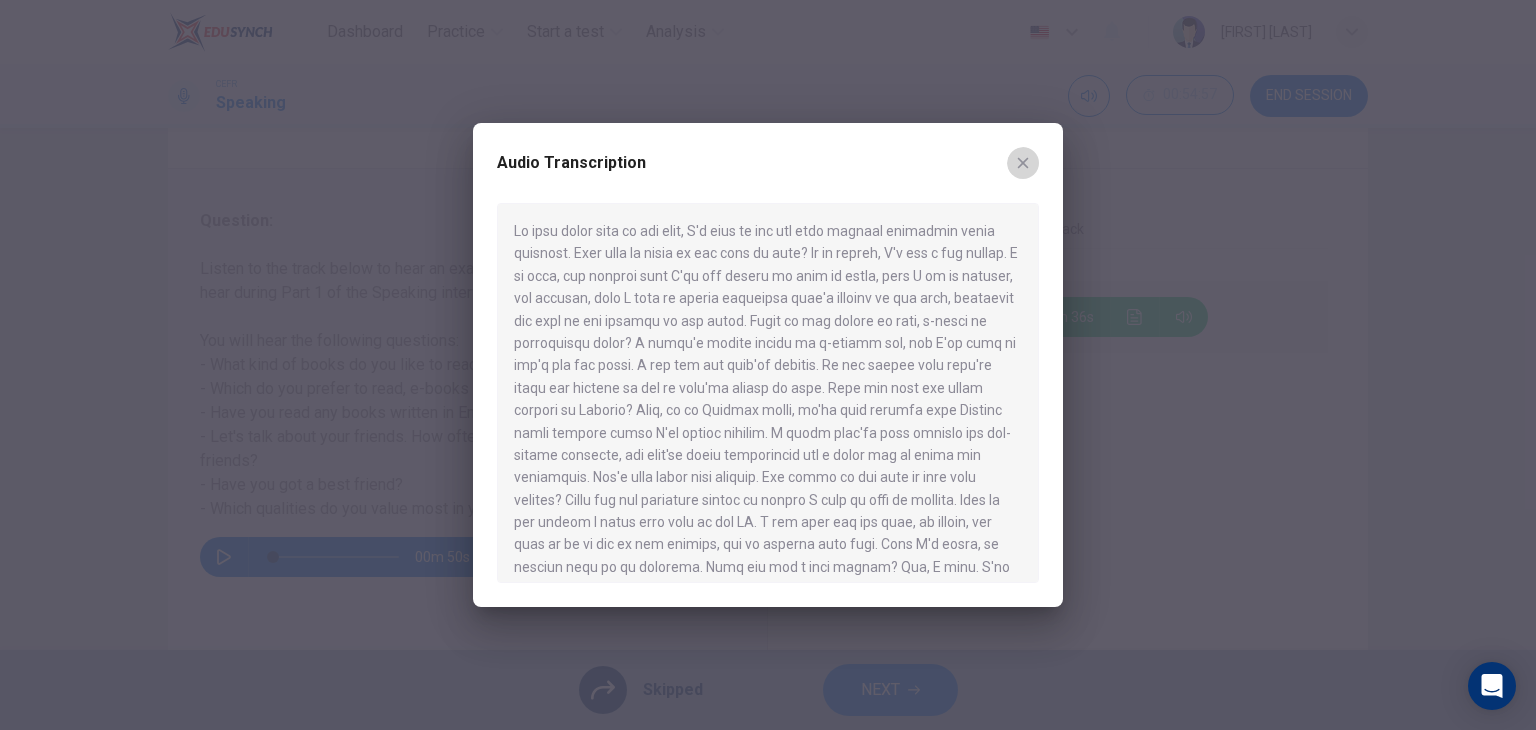 drag, startPoint x: 1024, startPoint y: 166, endPoint x: 936, endPoint y: 336, distance: 191.42622 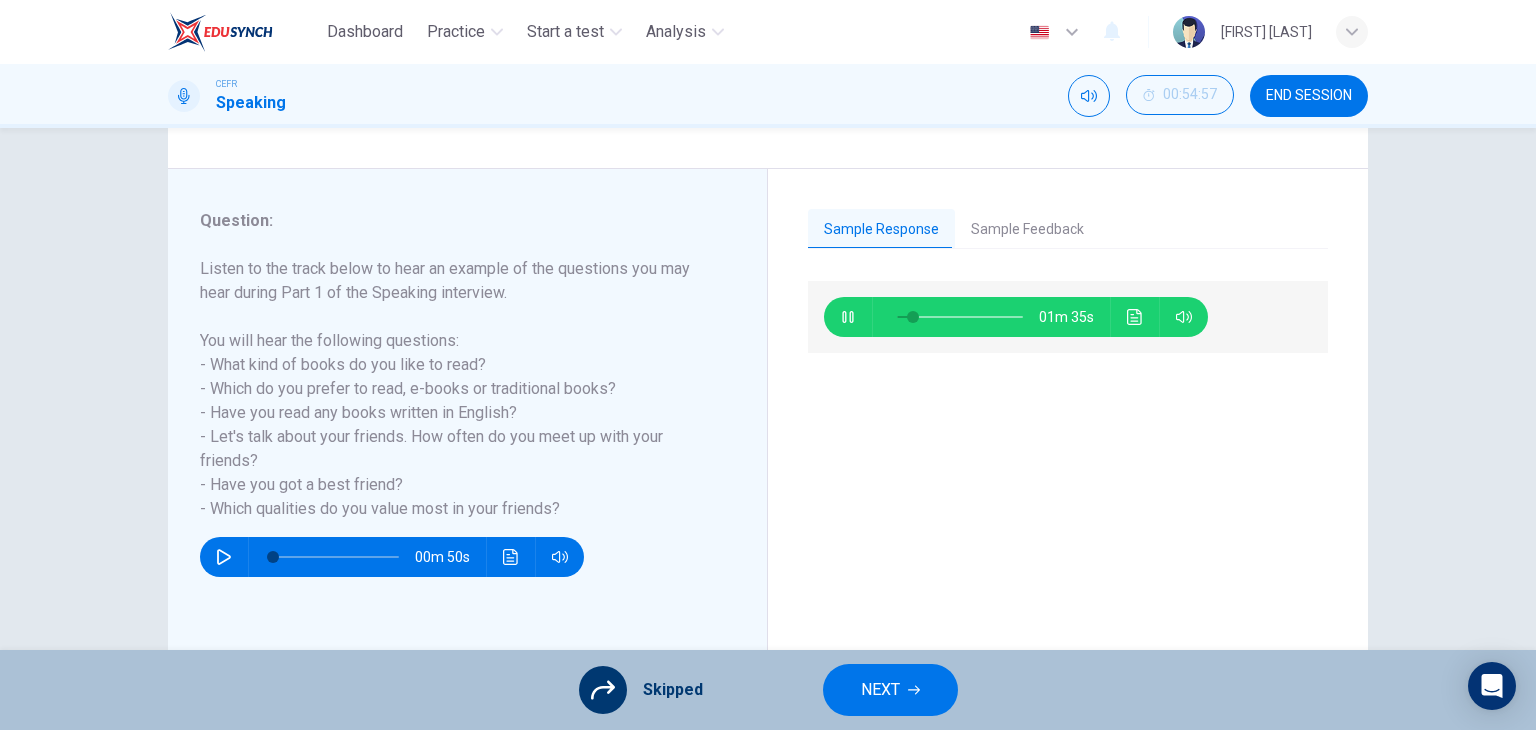 click at bounding box center (848, 317) 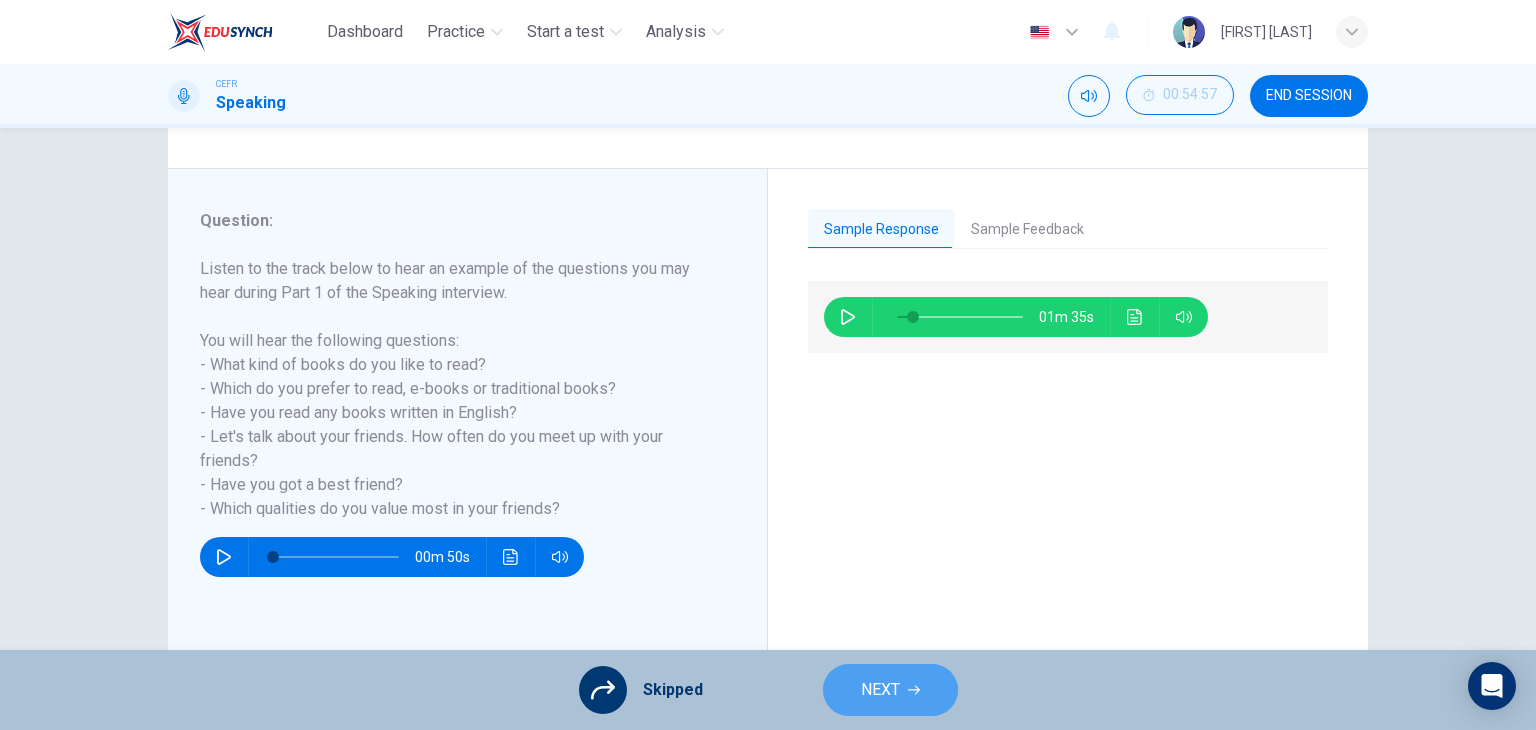 click on "NEXT" at bounding box center (890, 690) 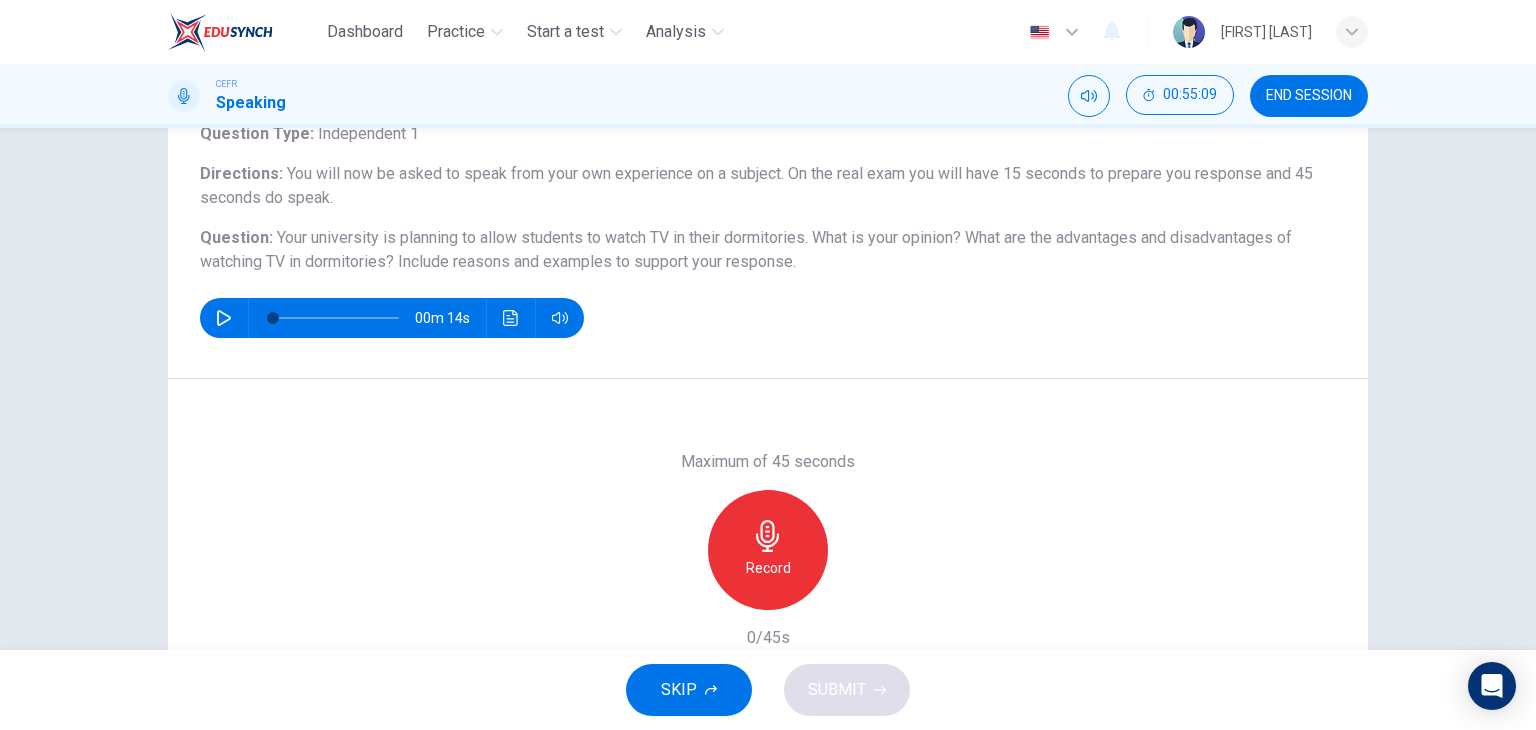 scroll, scrollTop: 253, scrollLeft: 0, axis: vertical 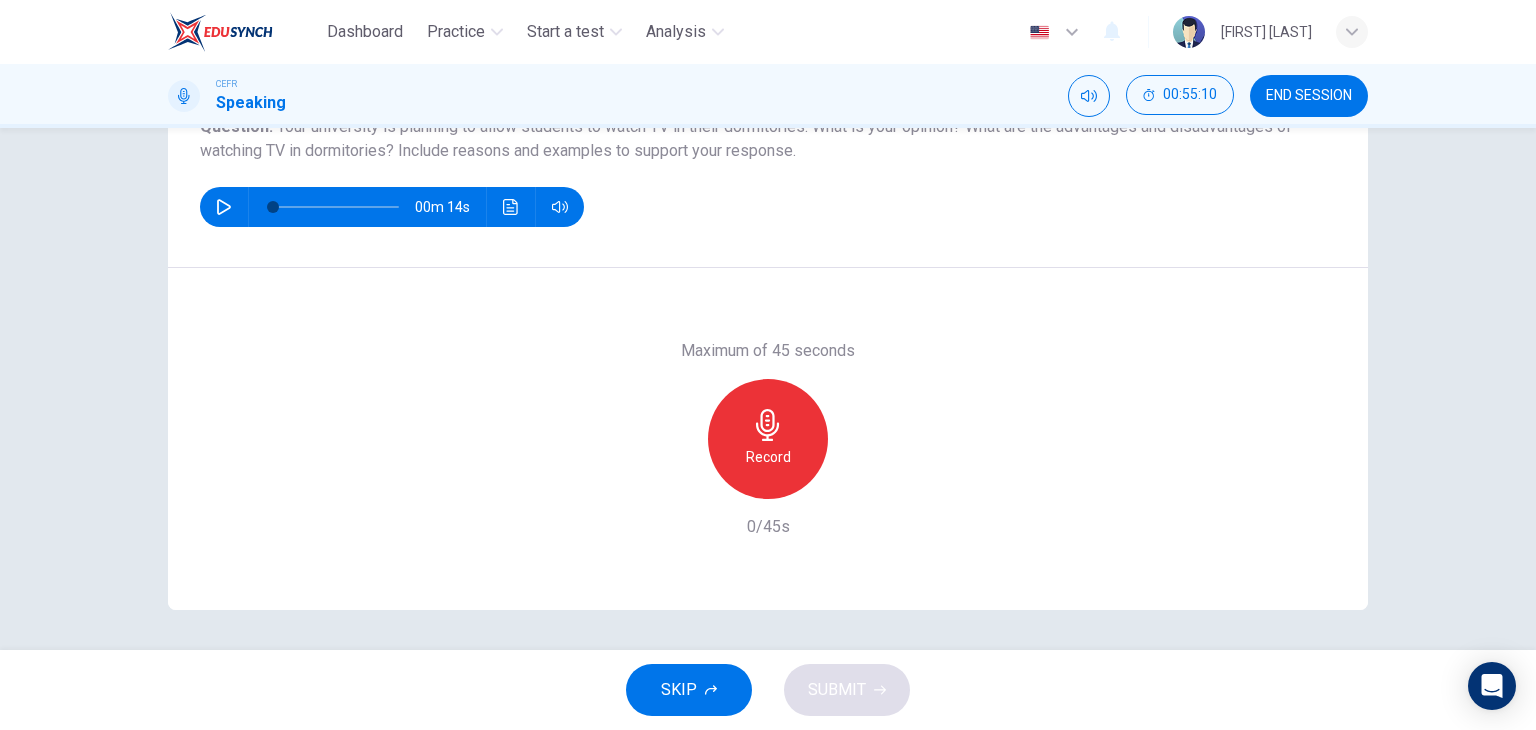 click on "Record" at bounding box center (768, 439) 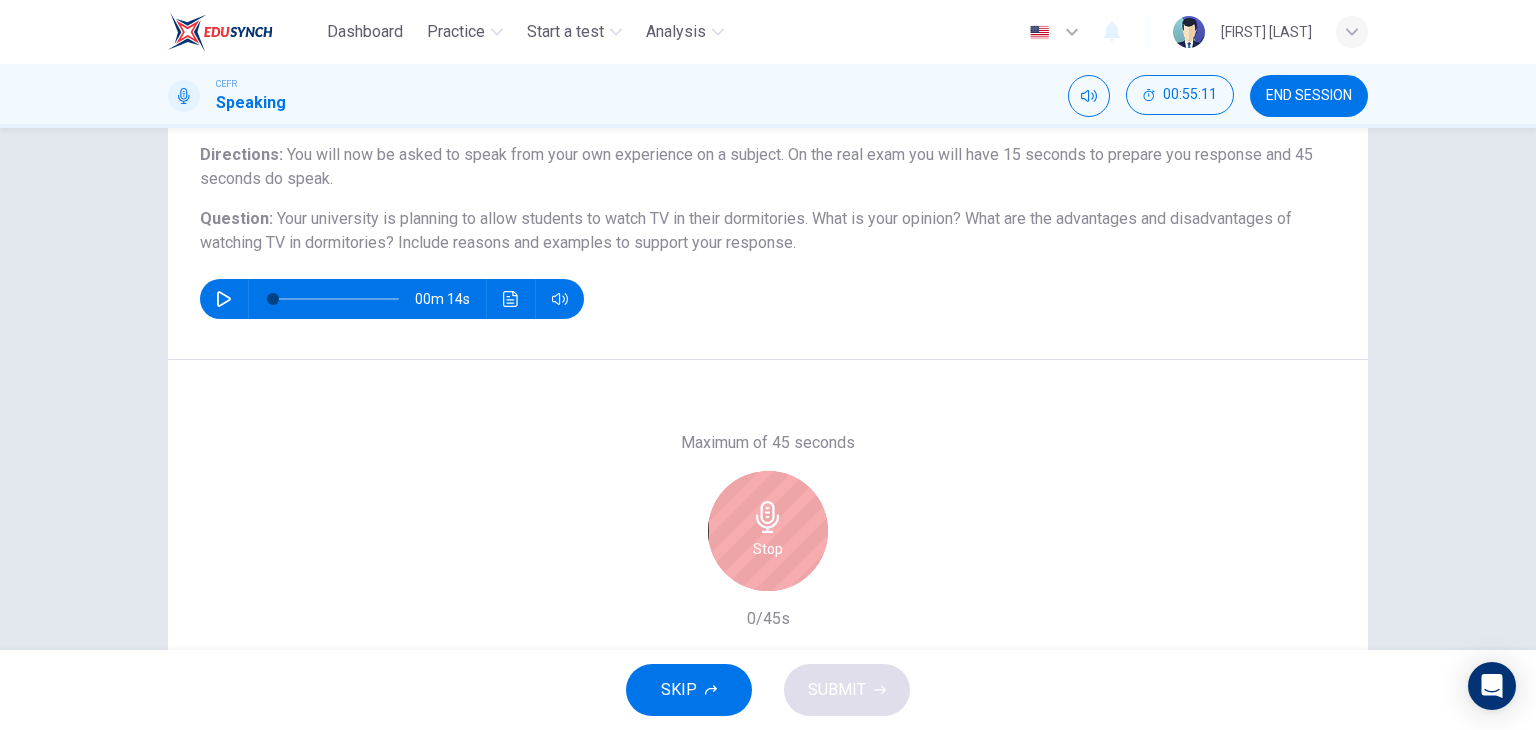 scroll, scrollTop: 153, scrollLeft: 0, axis: vertical 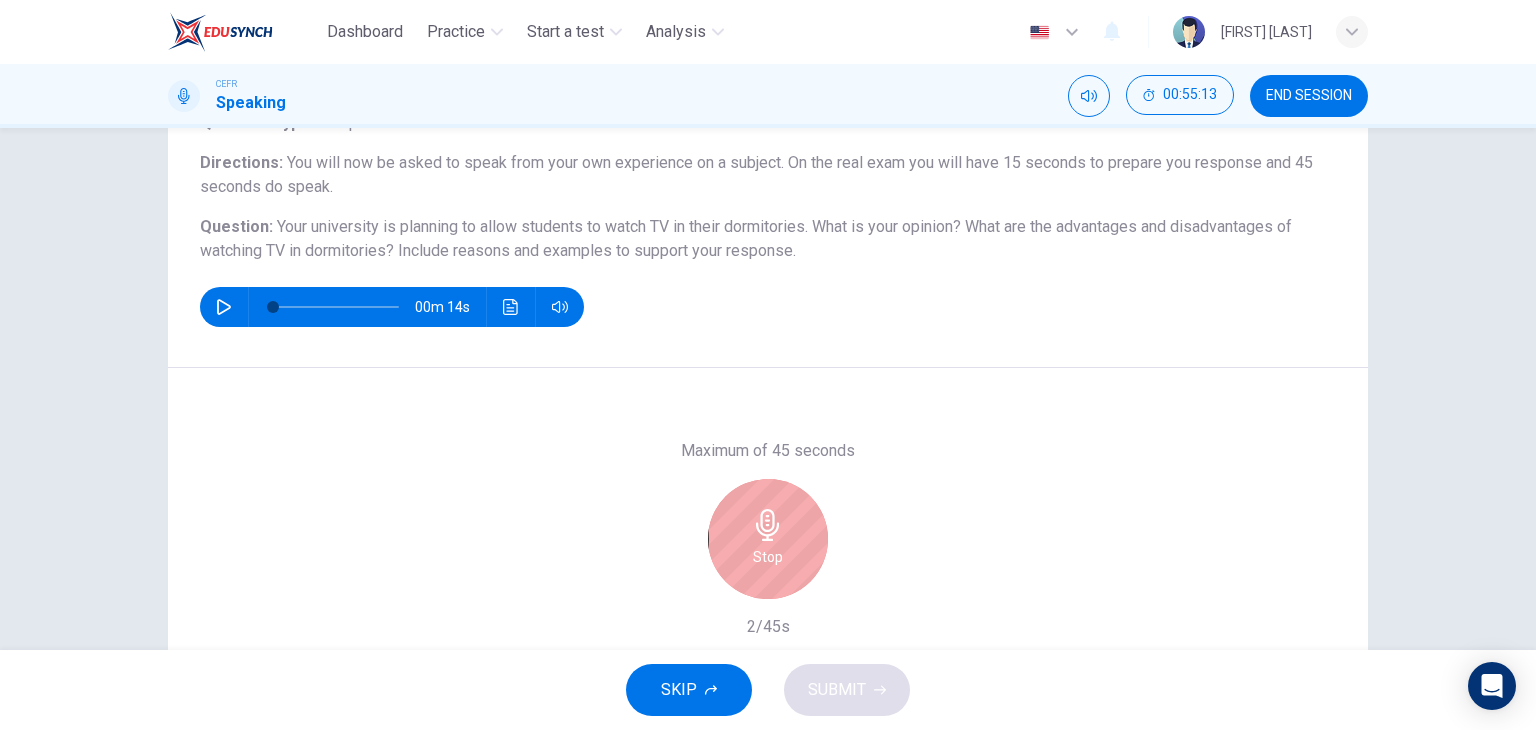 click on "Maximum of 45 seconds Stop 2/45s" at bounding box center (768, 539) 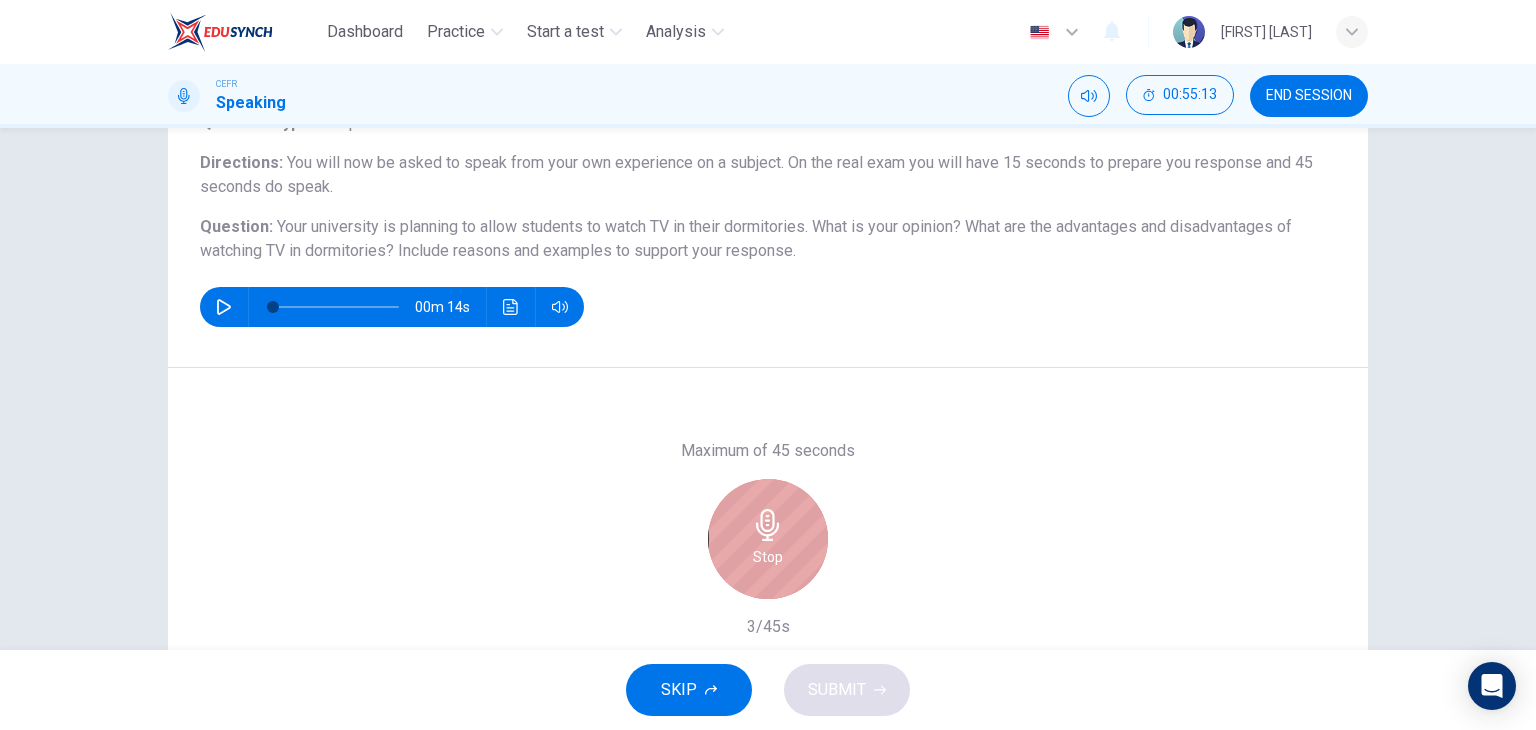 click on "Stop" at bounding box center (768, 539) 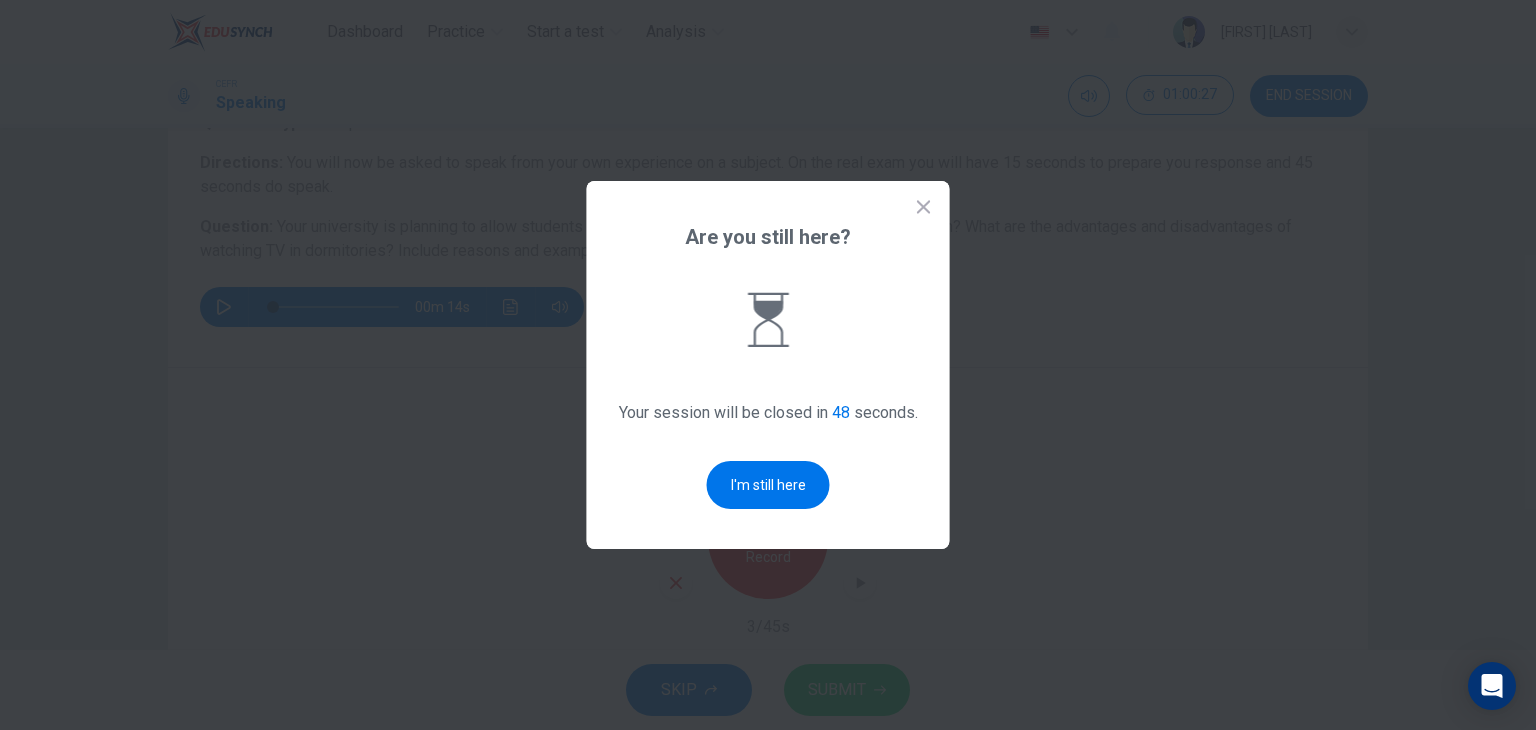 drag, startPoint x: 798, startPoint y: 486, endPoint x: 793, endPoint y: 529, distance: 43.289722 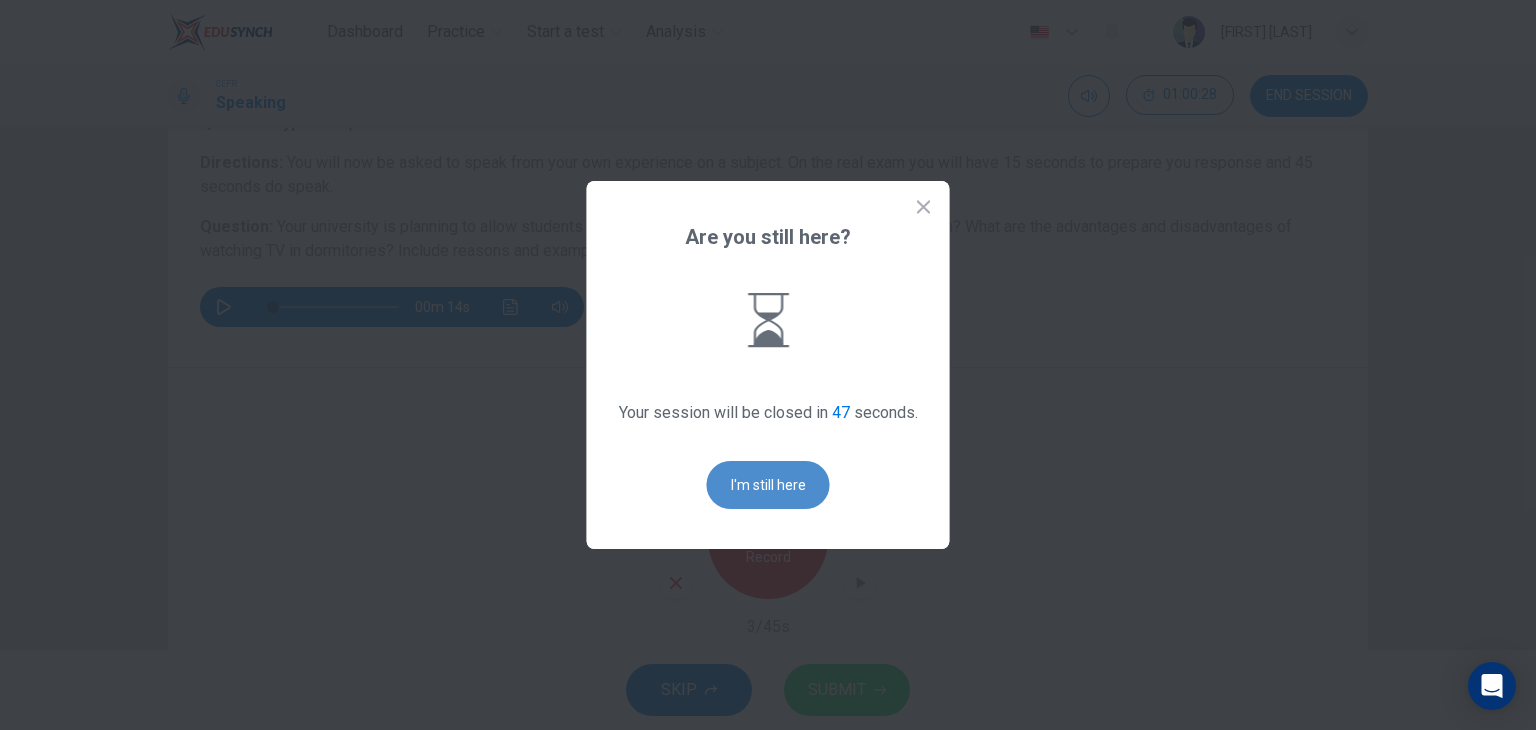 click on "I'm still here" at bounding box center [768, 485] 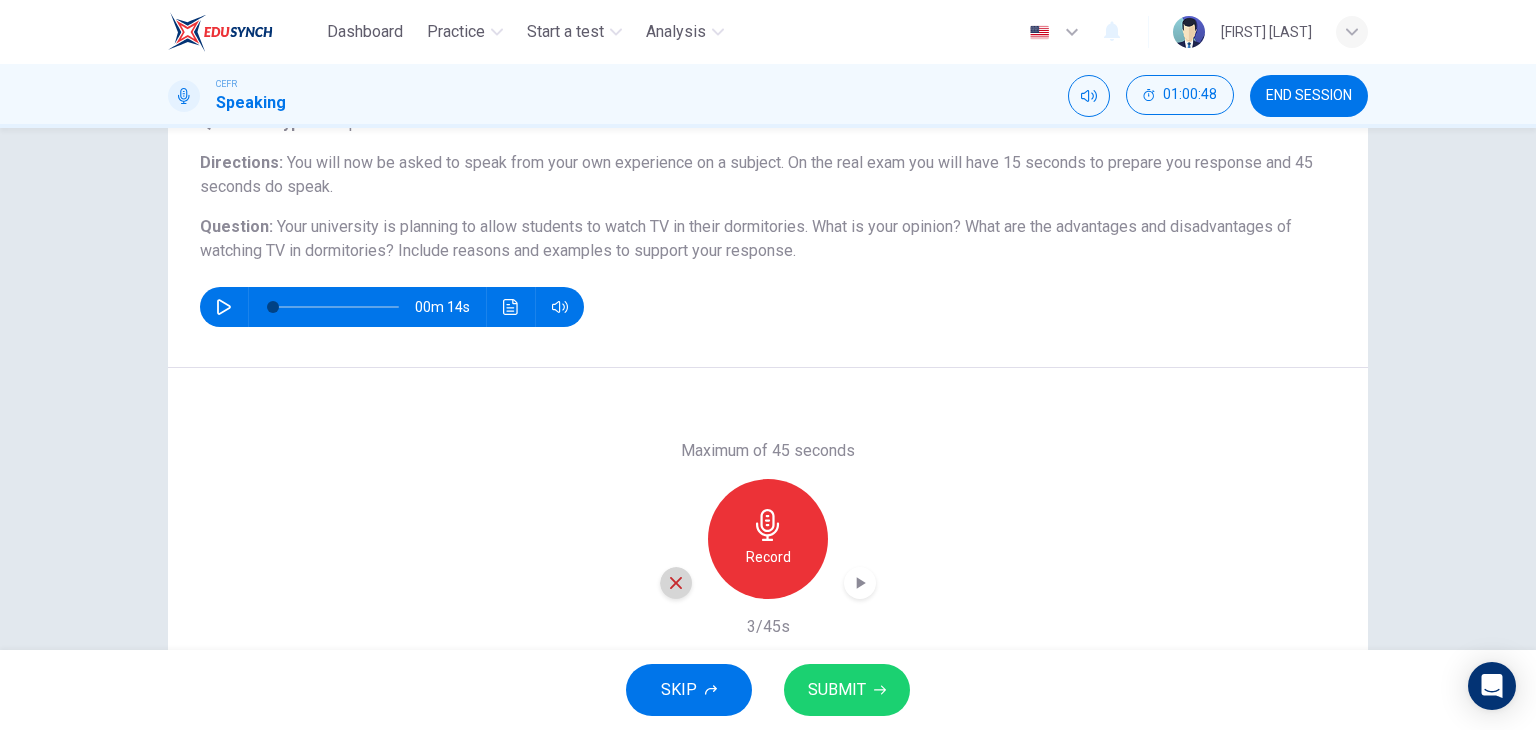 click at bounding box center (676, 583) 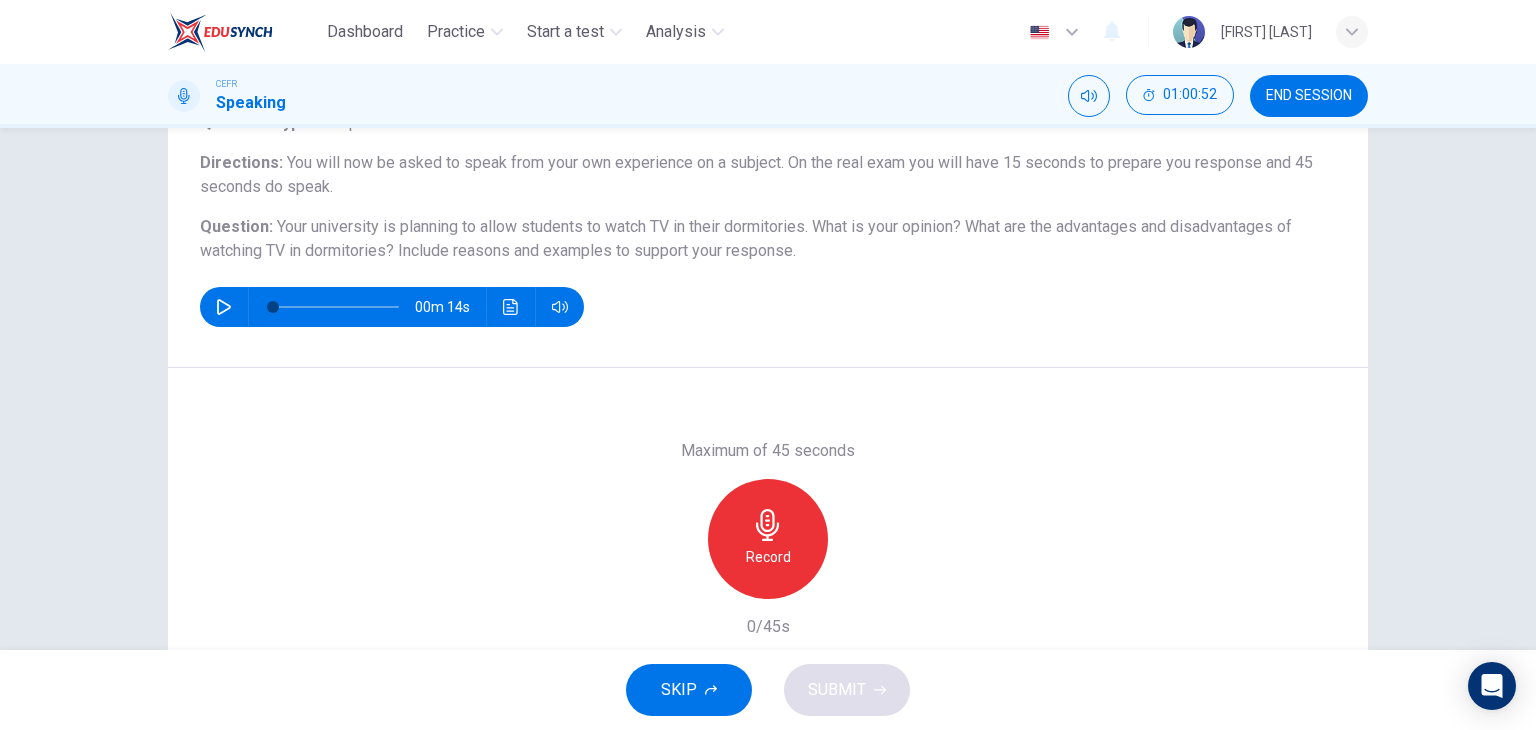 click on "Record" at bounding box center [768, 539] 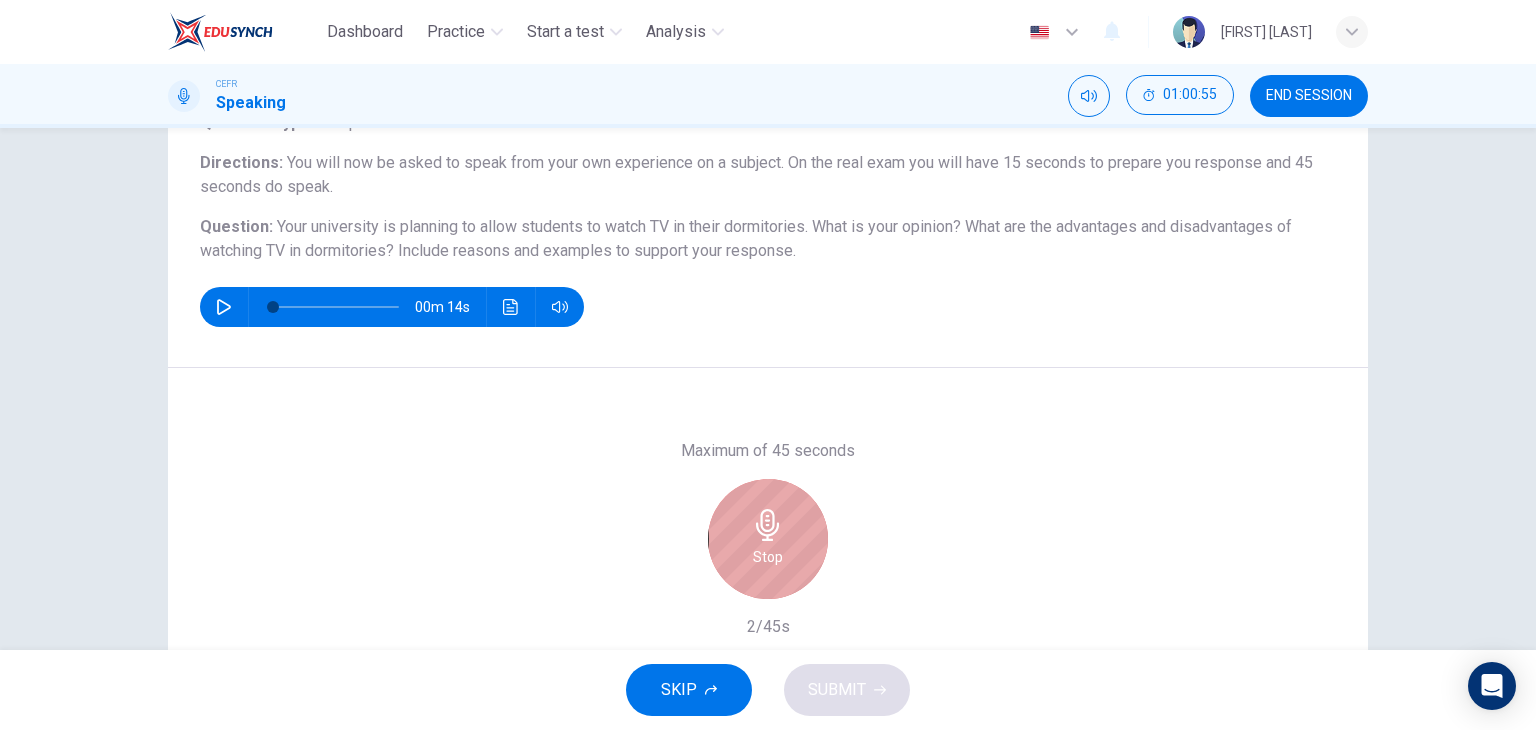 click on "Stop" at bounding box center [768, 539] 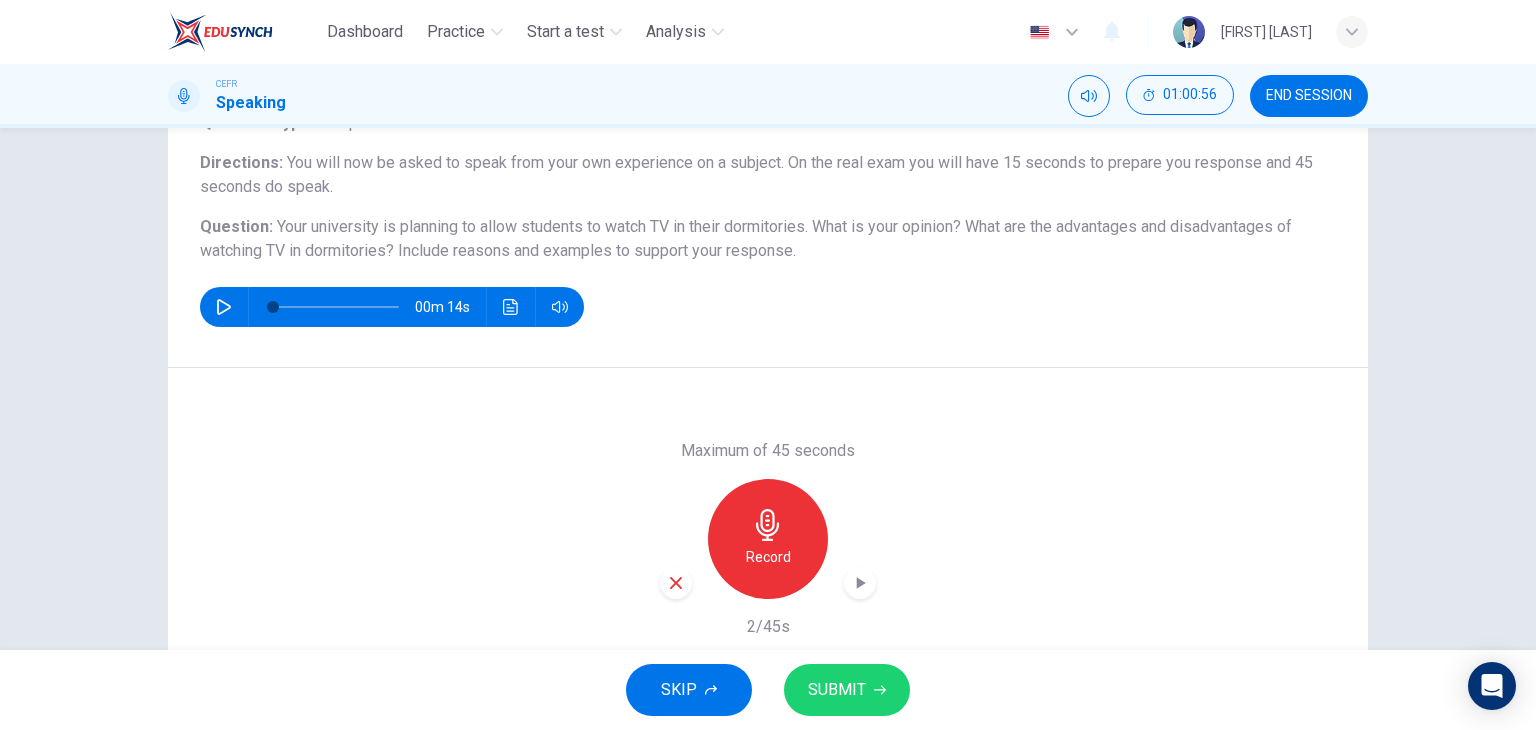 click at bounding box center [676, 583] 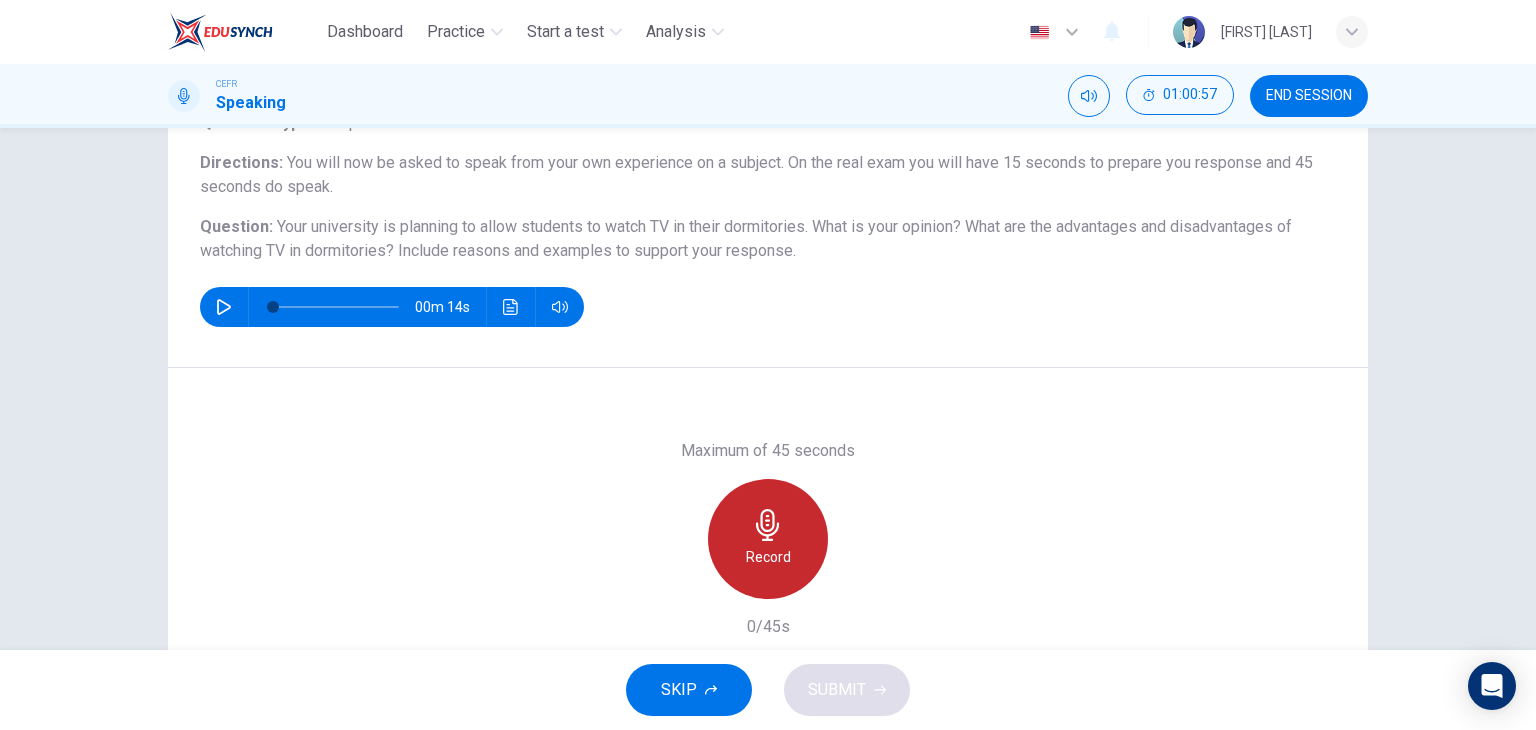 click on "Record" at bounding box center (768, 539) 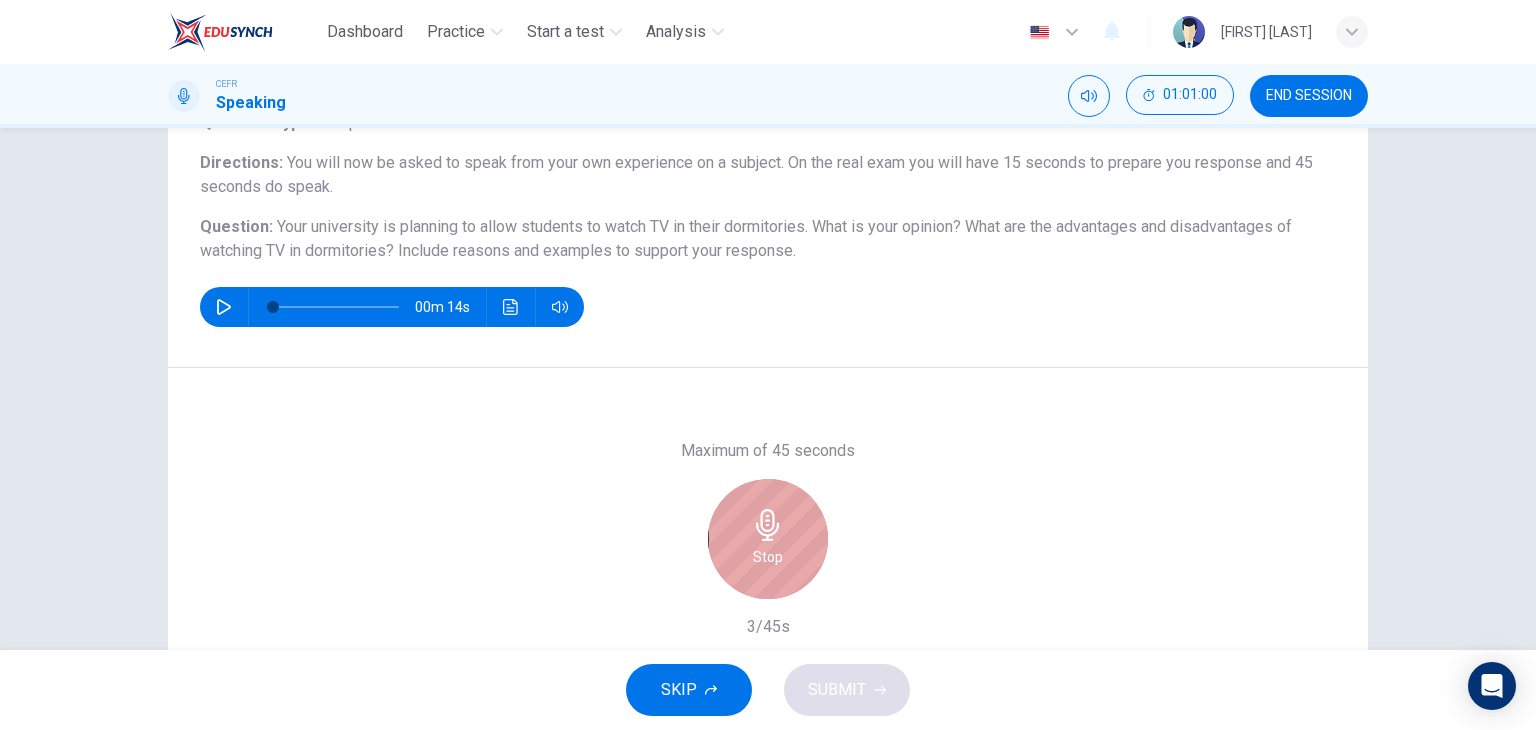 click on "Stop" at bounding box center (768, 539) 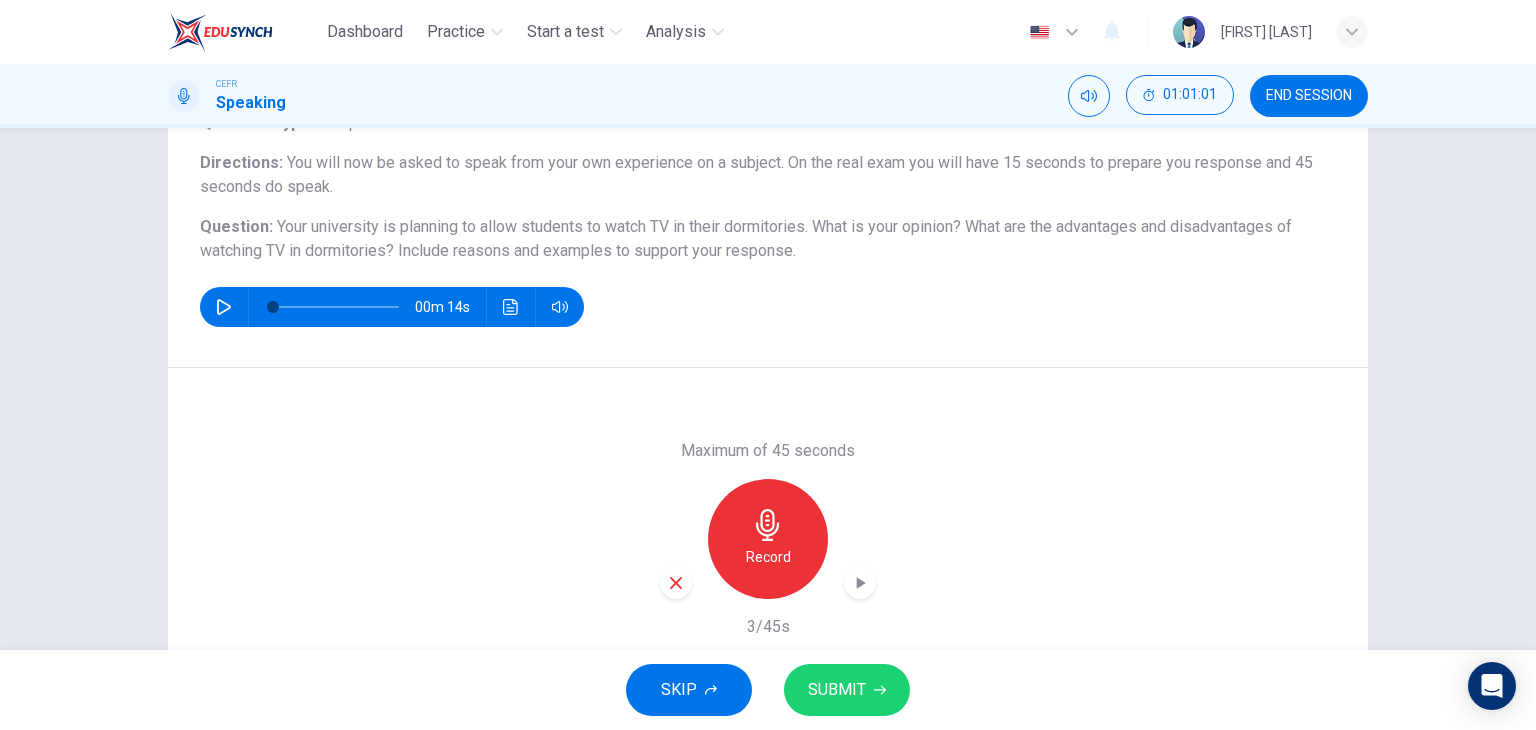 click at bounding box center [676, 583] 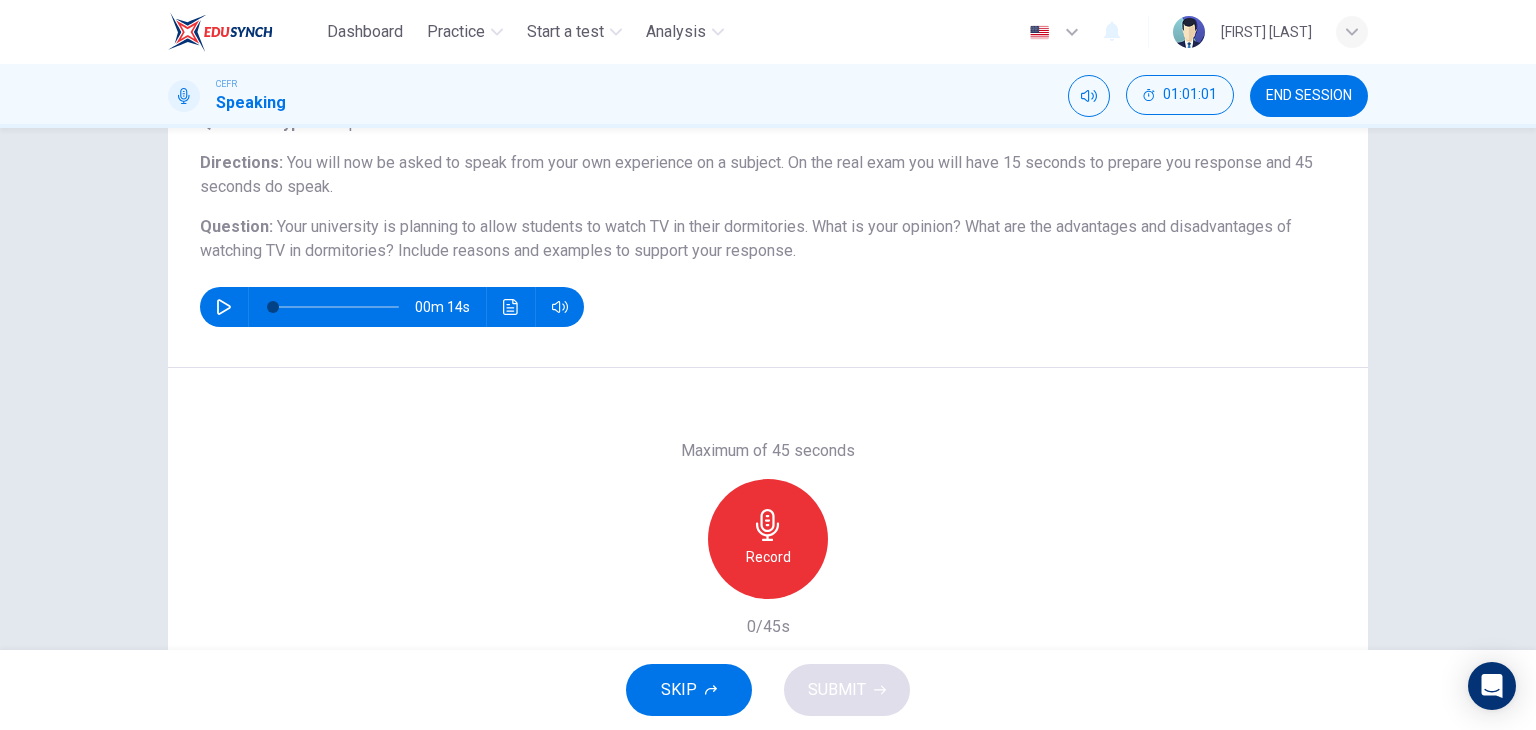 click on "Record" at bounding box center [768, 539] 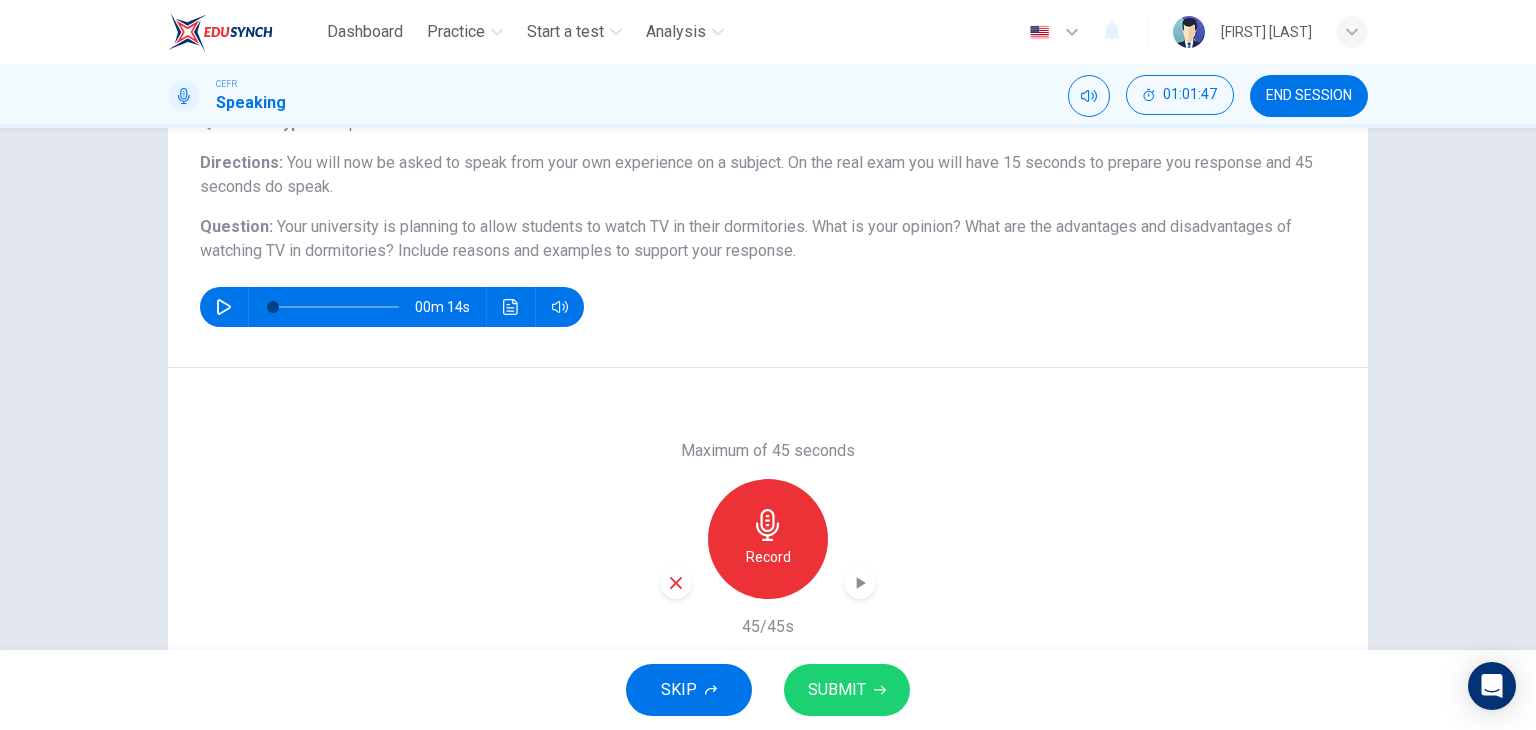 click on "SUBMIT" at bounding box center (847, 690) 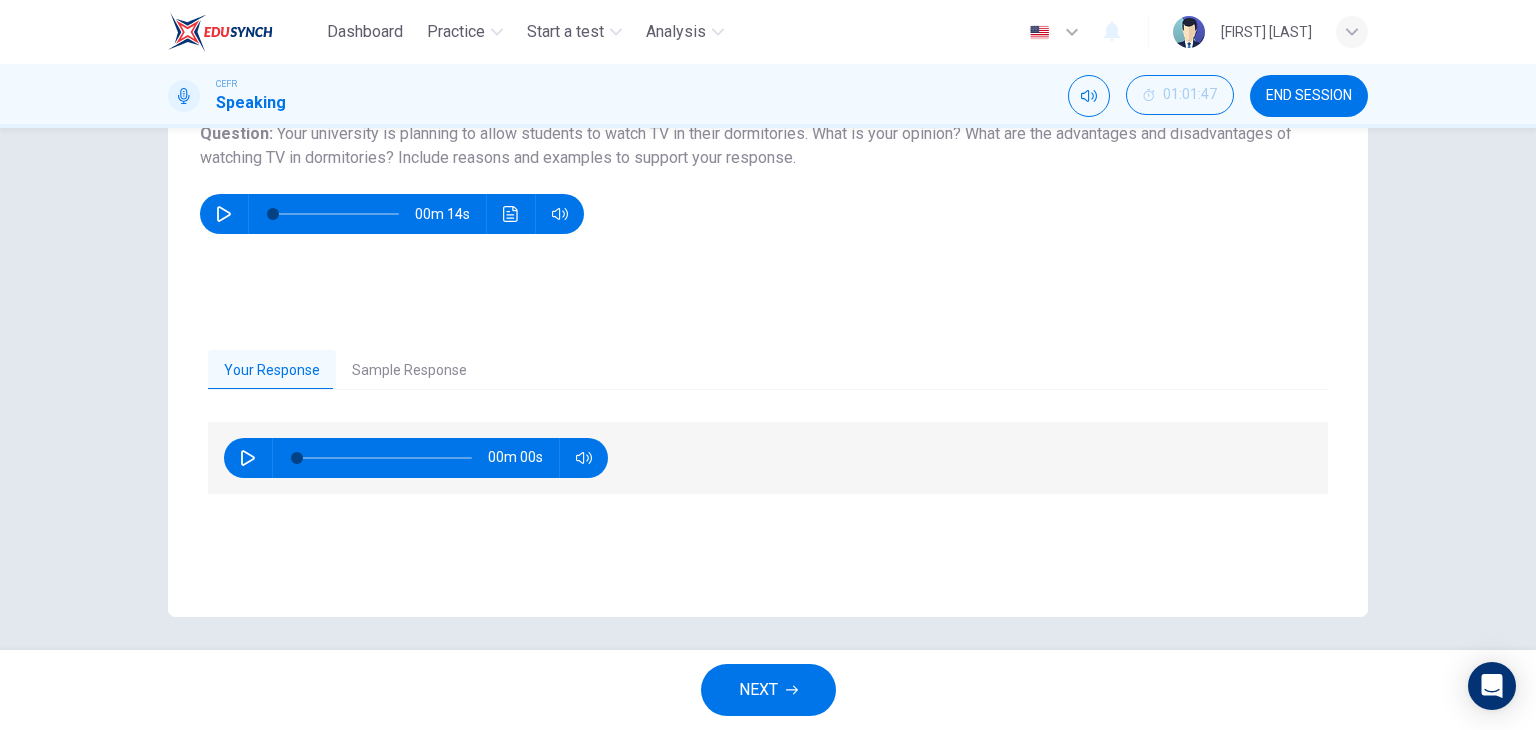 scroll, scrollTop: 253, scrollLeft: 0, axis: vertical 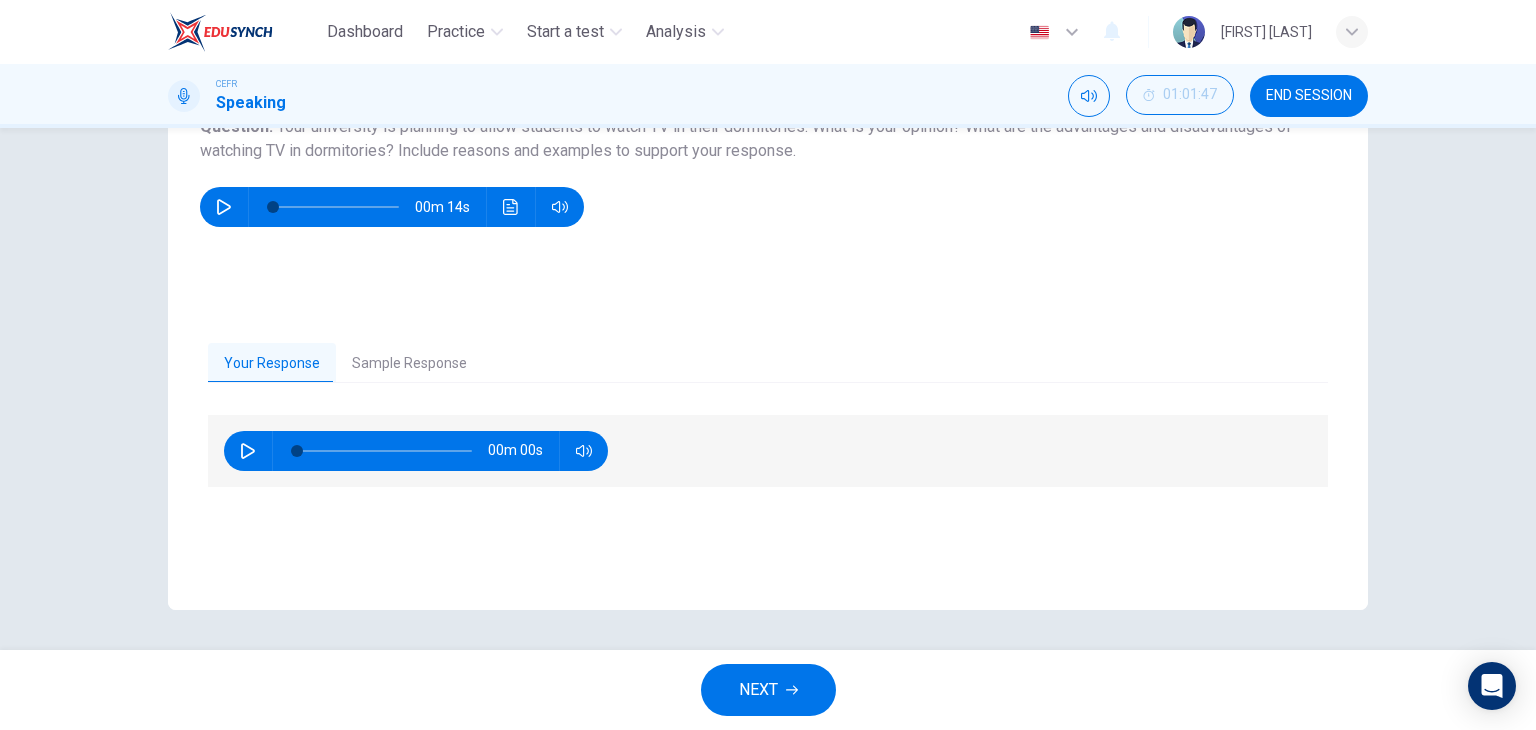 click on "00m 00s" at bounding box center (768, 485) 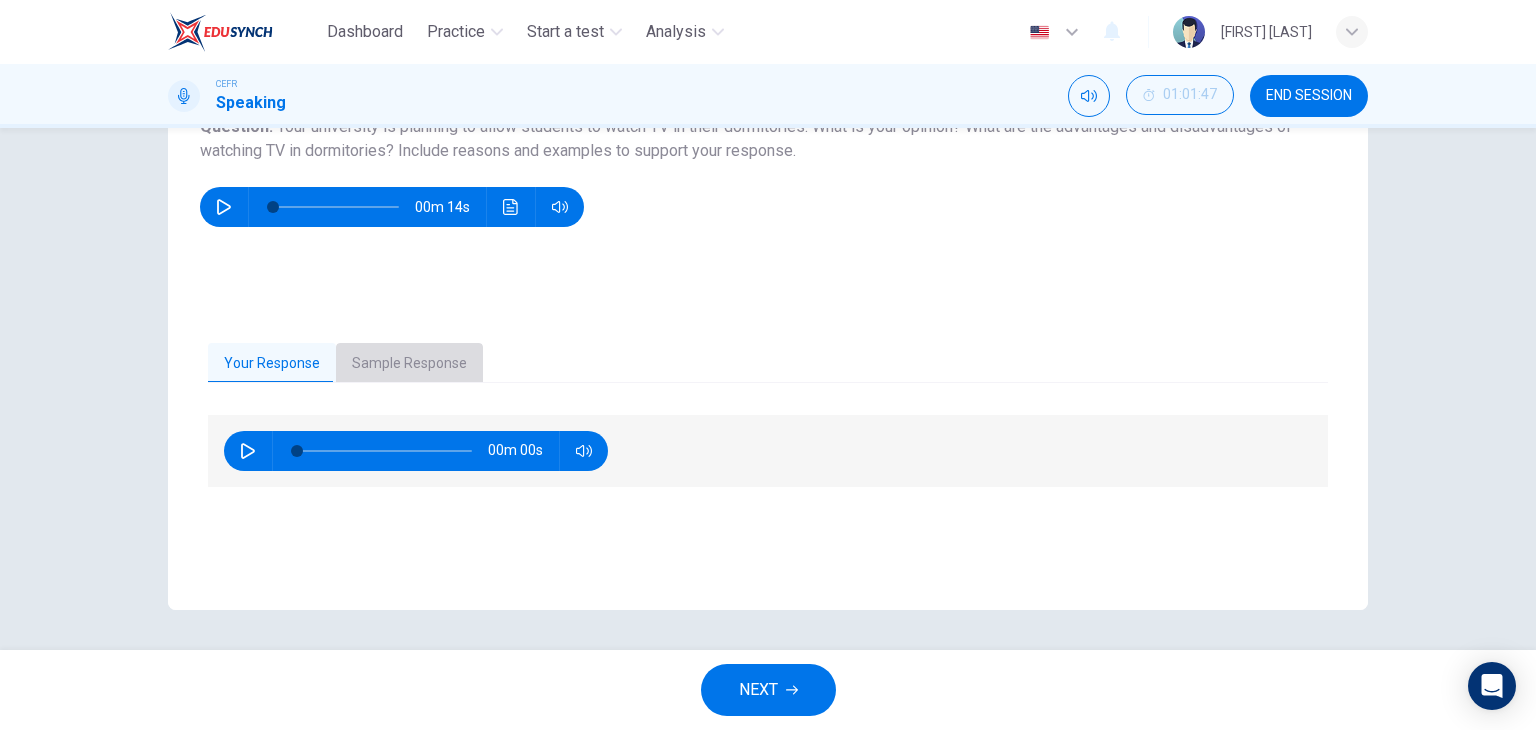 click on "Sample Response" at bounding box center [409, 364] 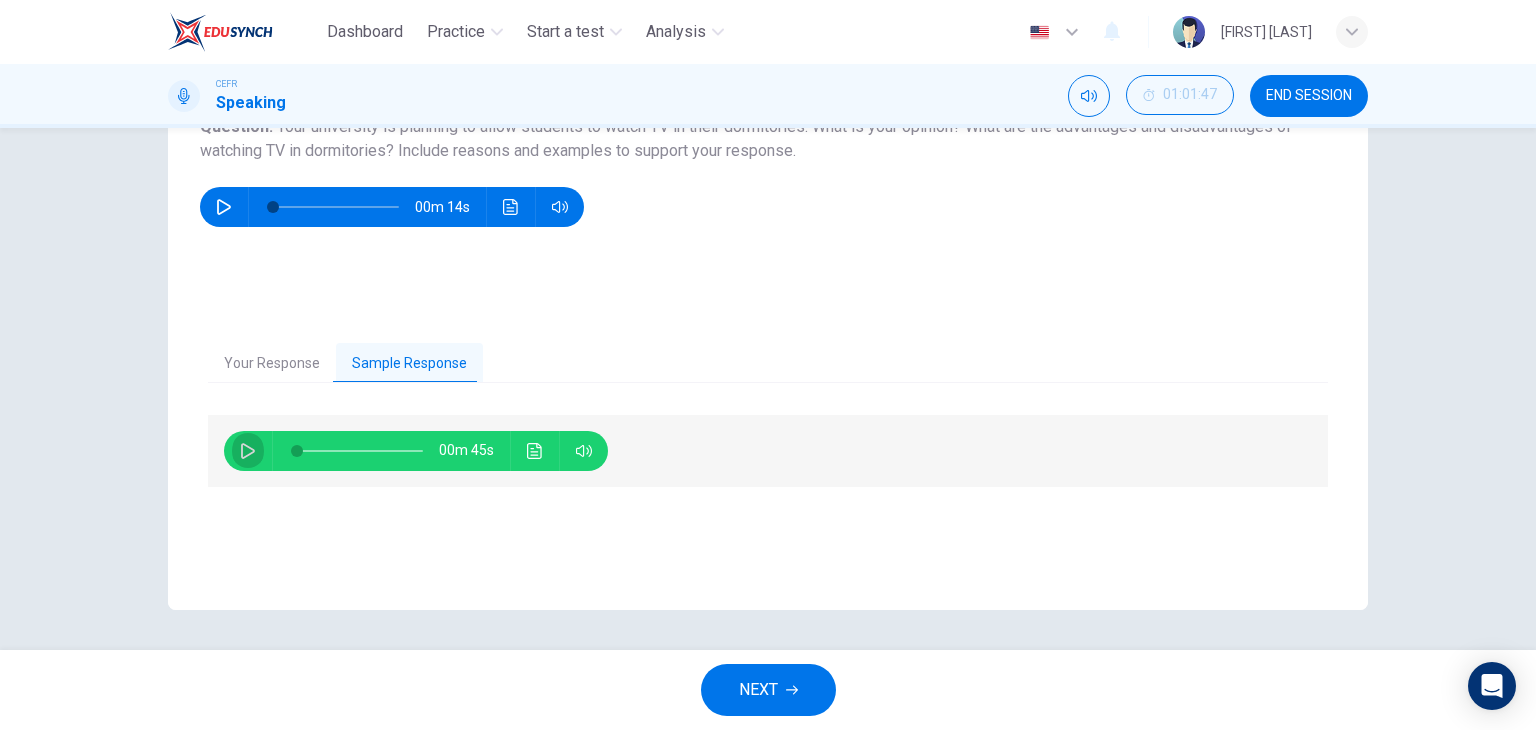 click at bounding box center (248, 451) 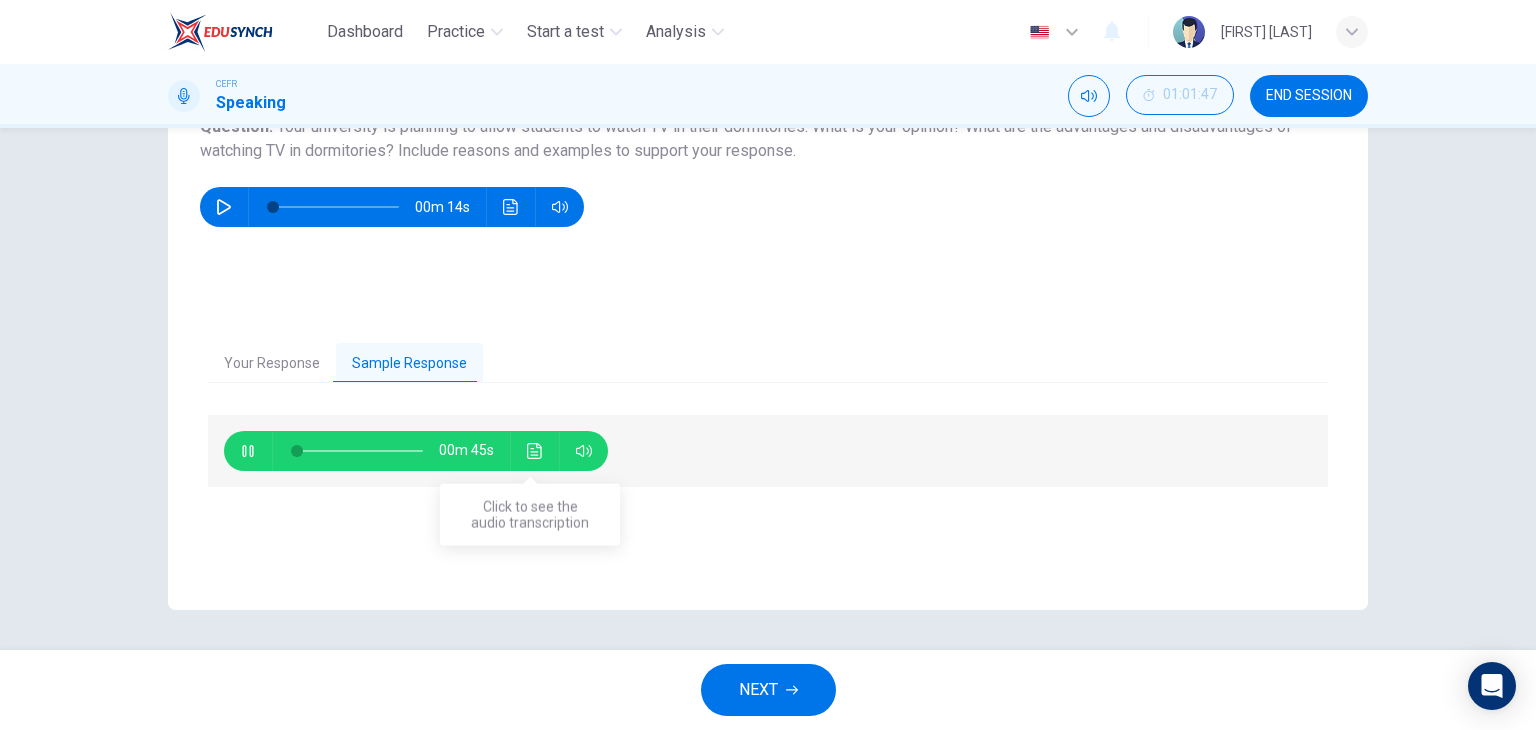 click at bounding box center [535, 451] 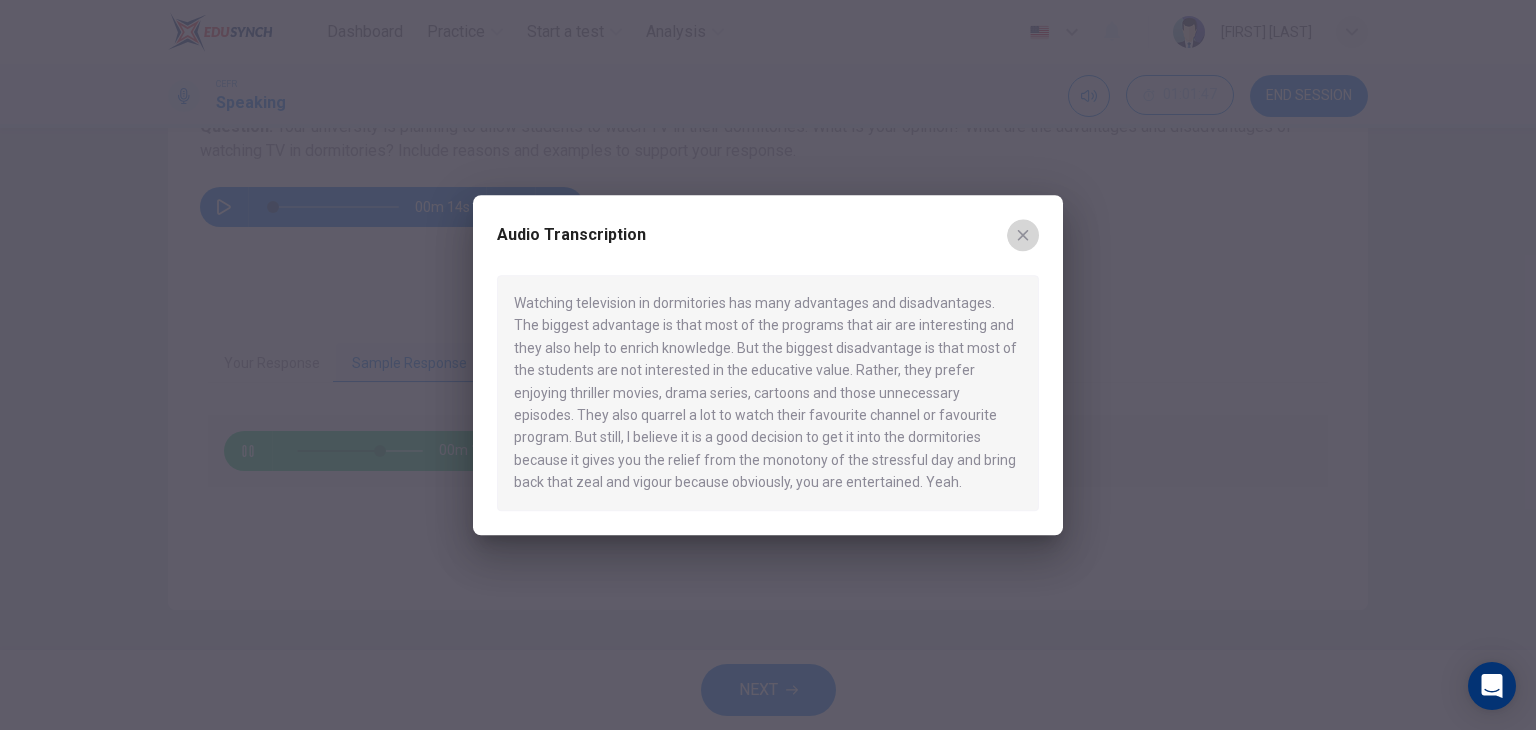 click at bounding box center (1023, 235) 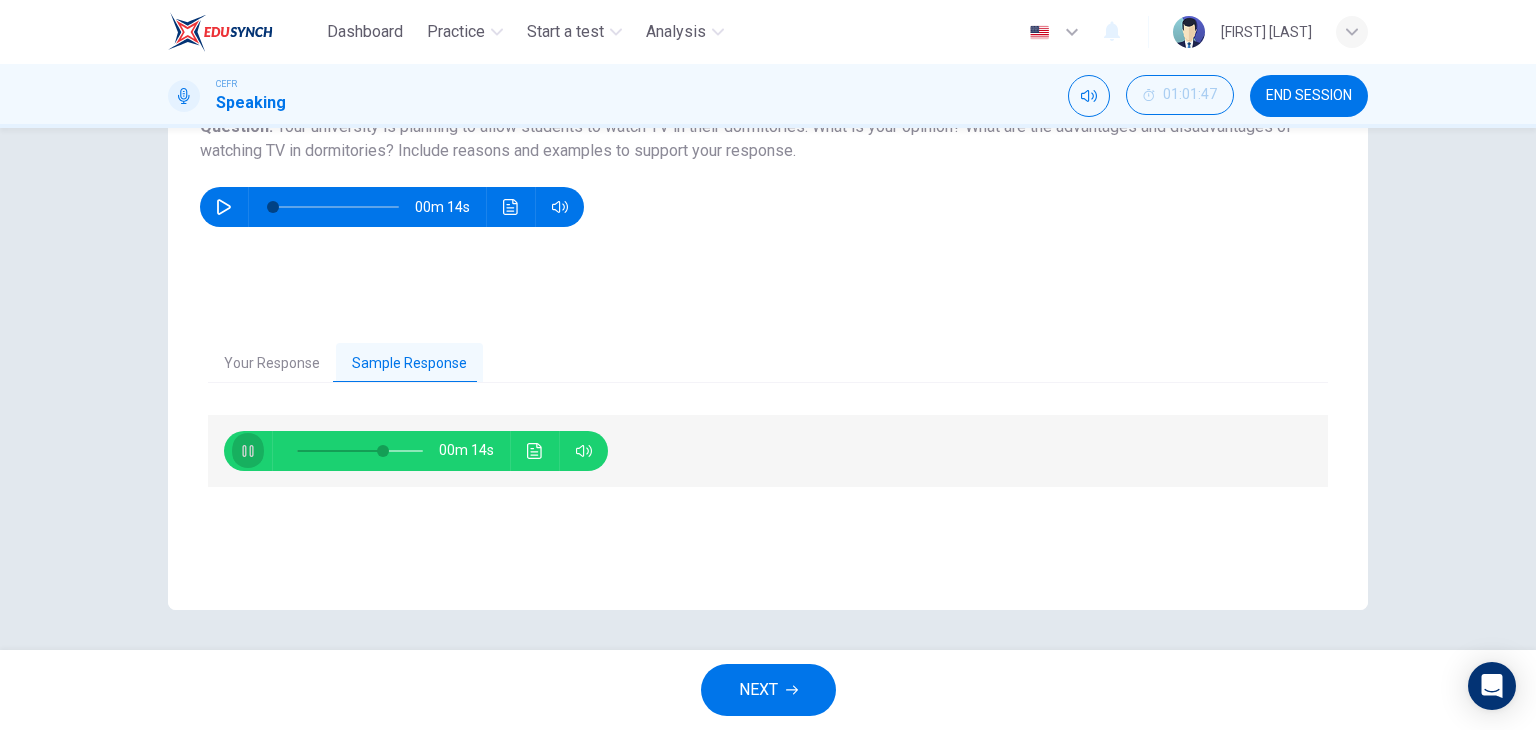 click at bounding box center [247, 451] 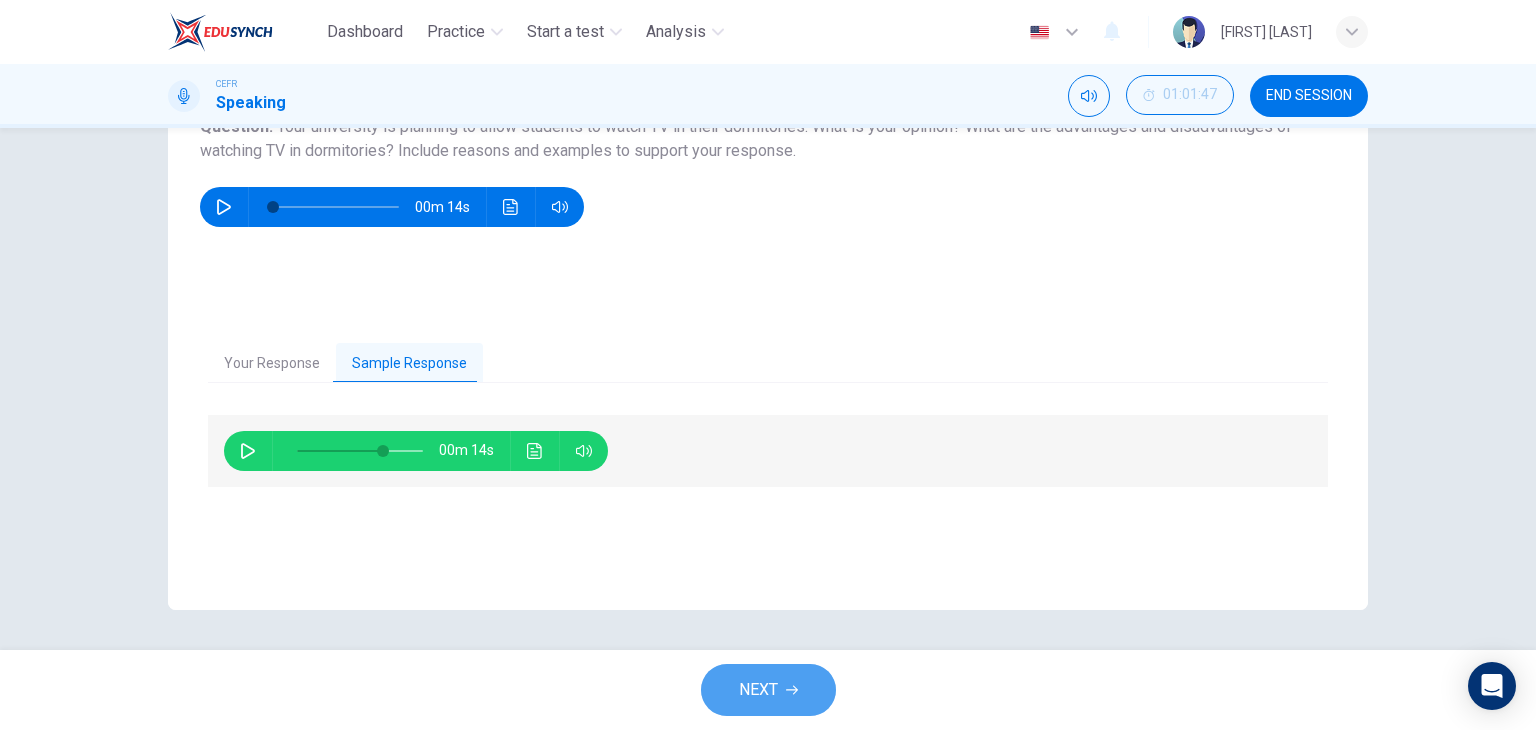 click on "NEXT" at bounding box center [768, 690] 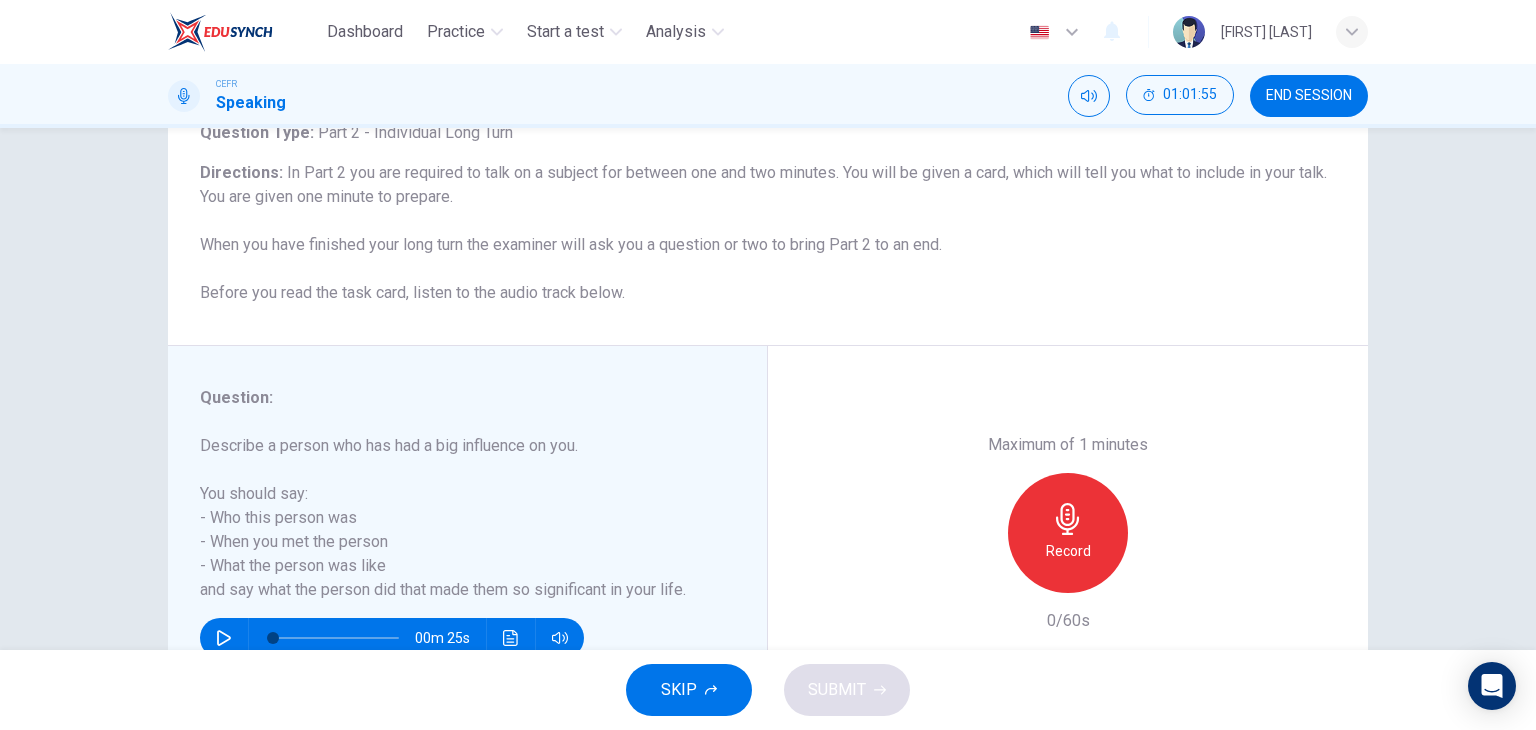 scroll, scrollTop: 200, scrollLeft: 0, axis: vertical 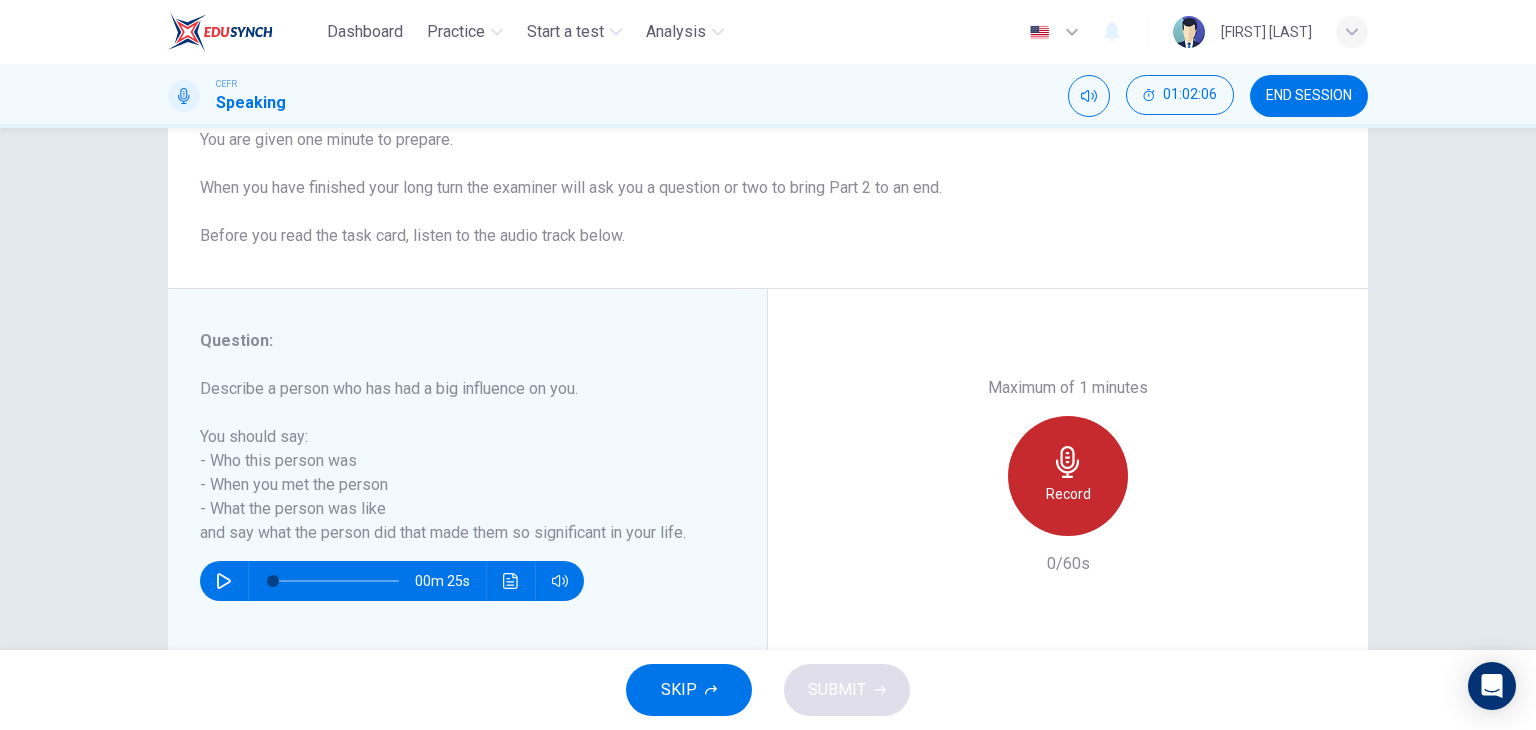 click on "Record" at bounding box center (1068, 476) 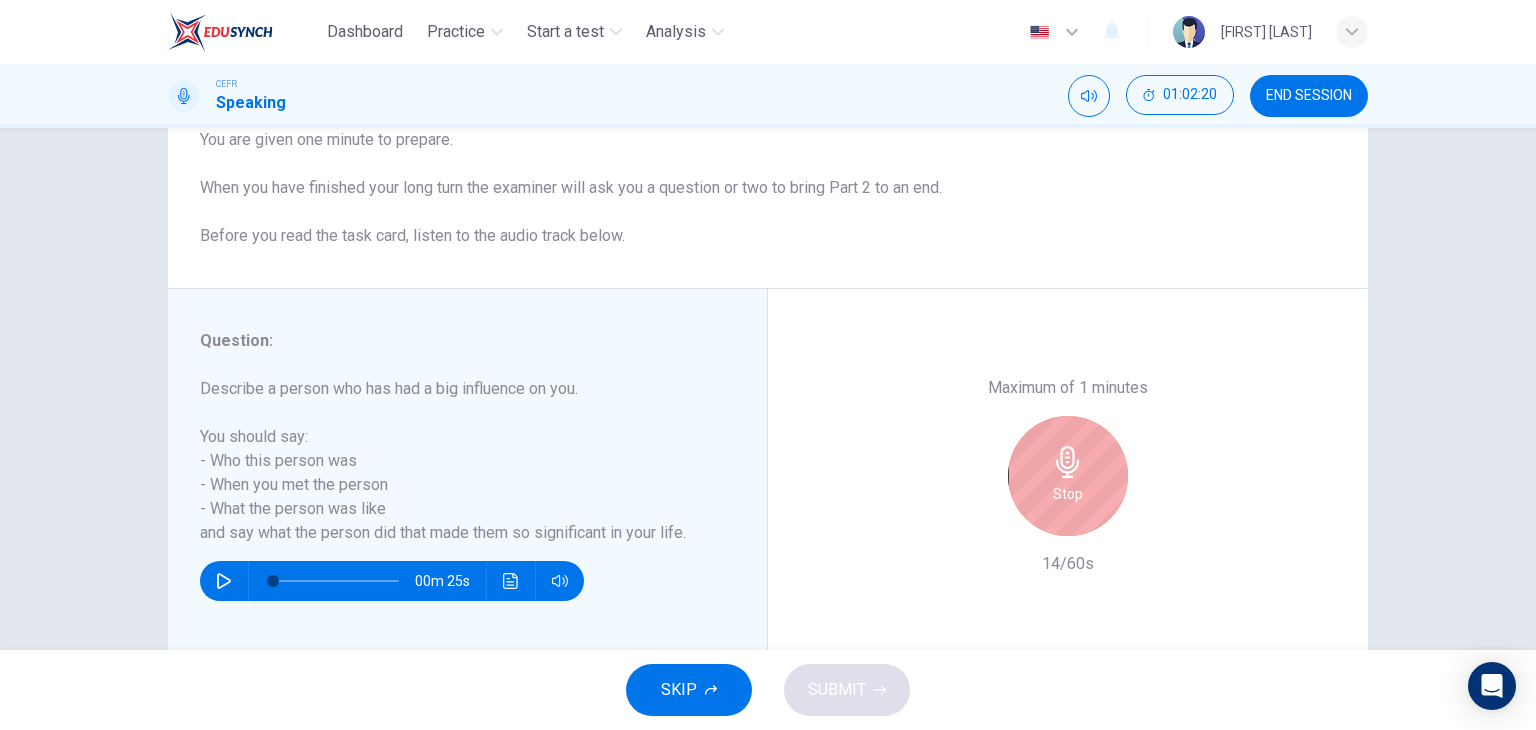 click on "Stop" at bounding box center (1068, 476) 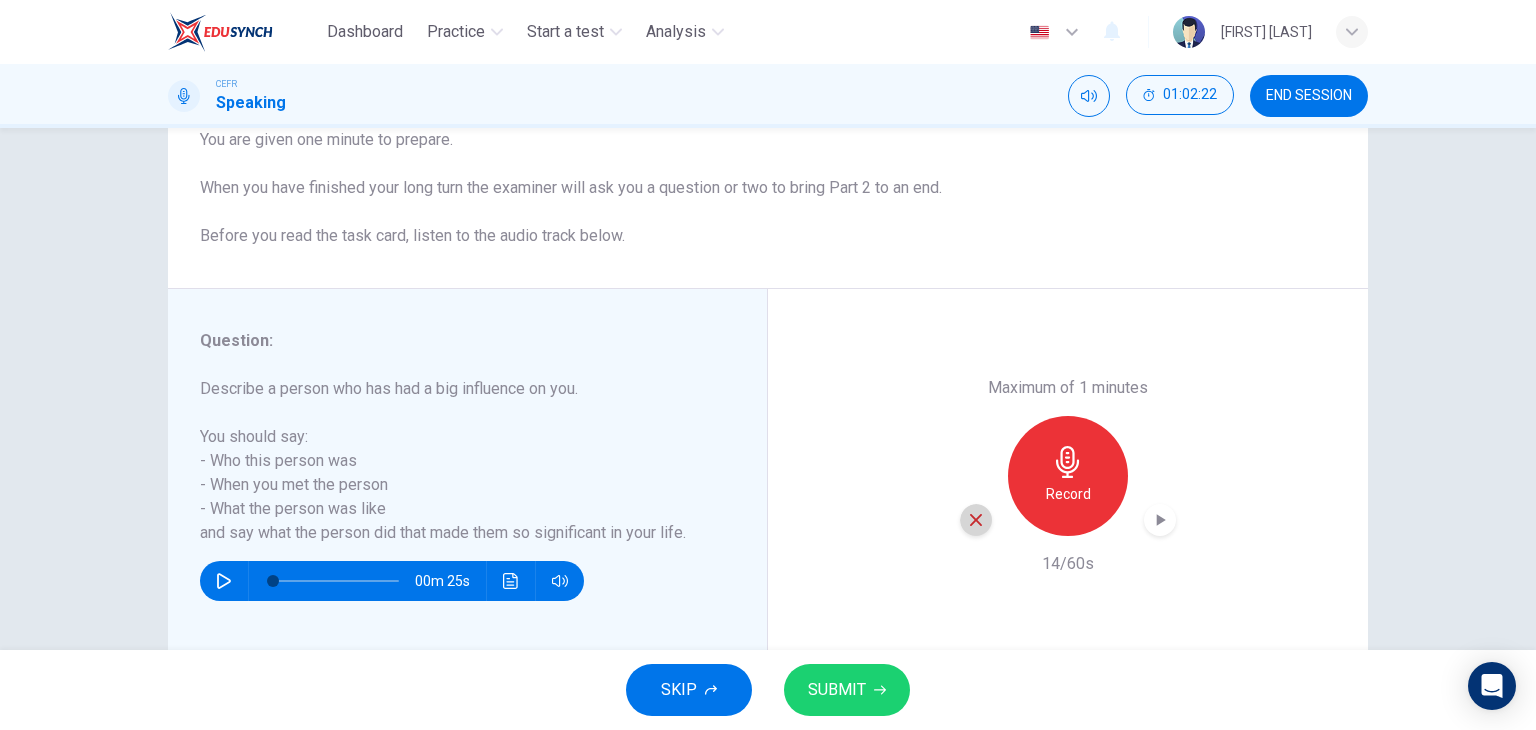 click at bounding box center (976, 520) 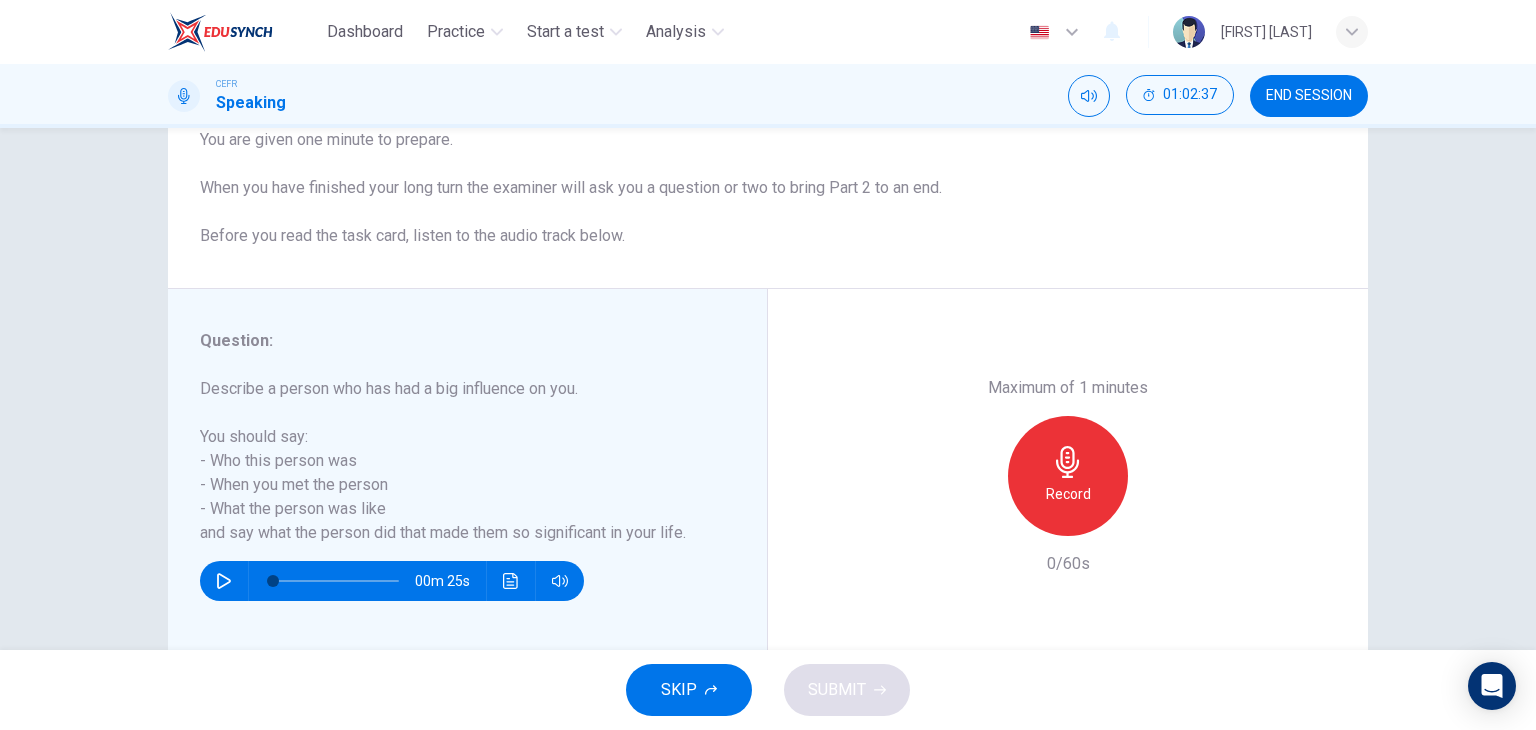 click on "Record" at bounding box center [1068, 476] 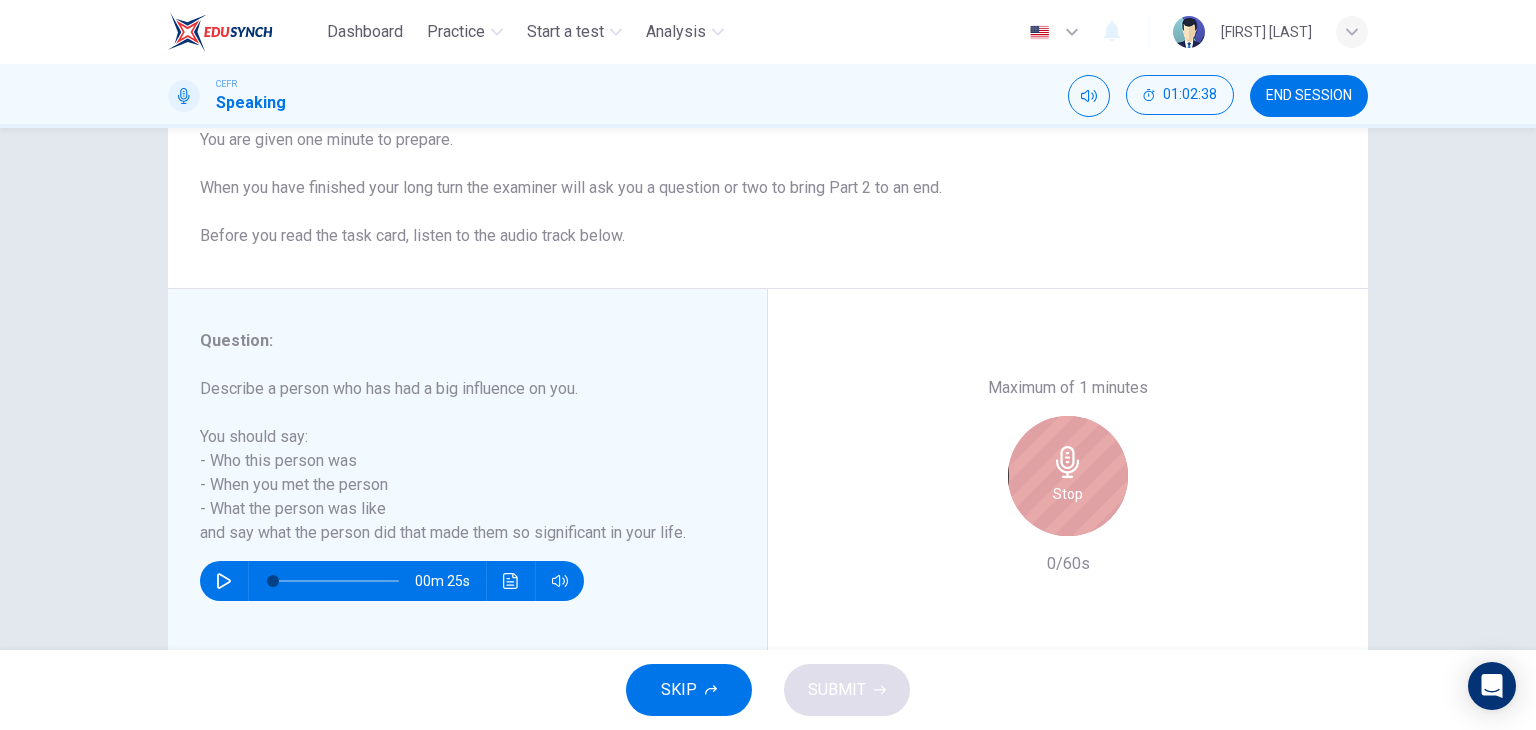 click on "Stop" at bounding box center (1068, 476) 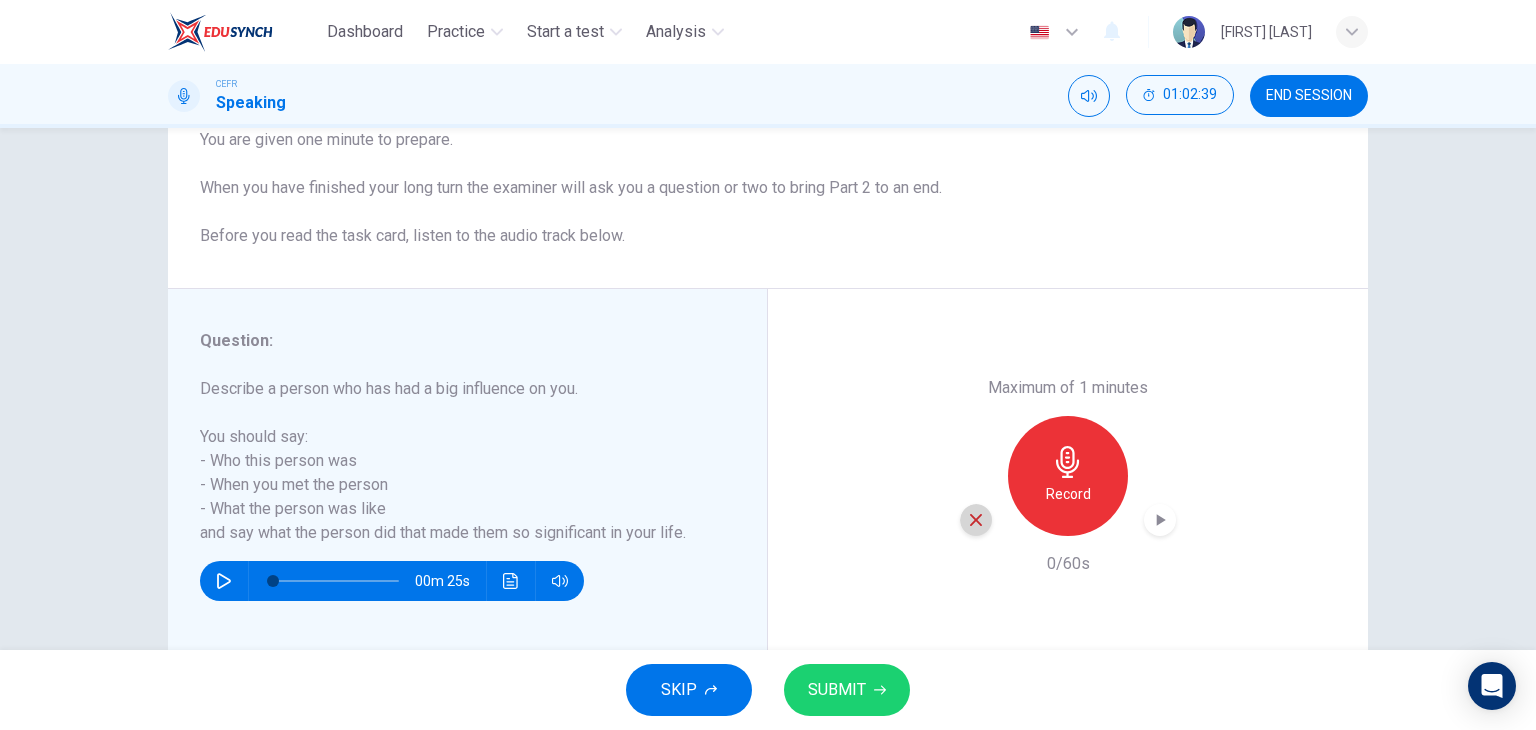 click at bounding box center [976, 520] 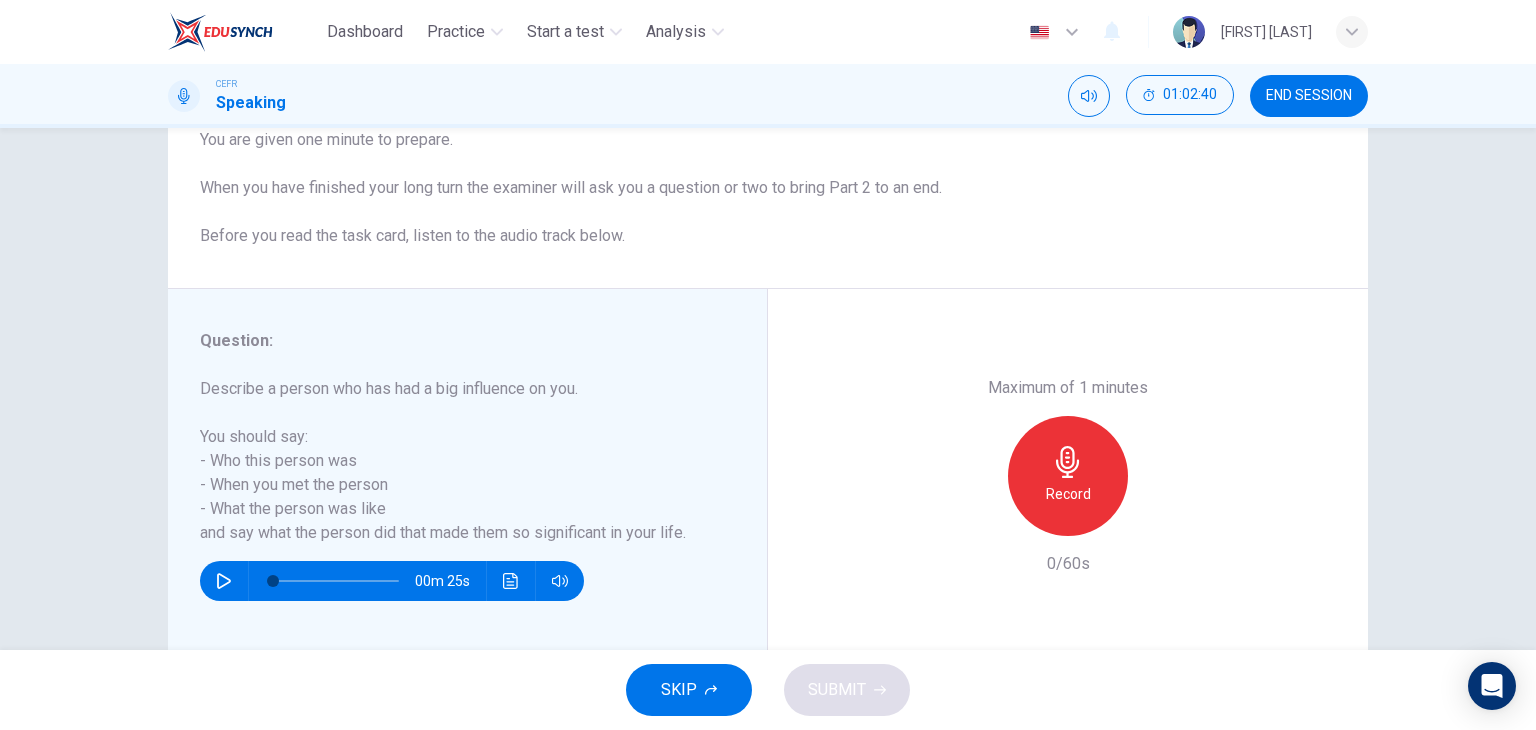 click on "Record" at bounding box center (1068, 476) 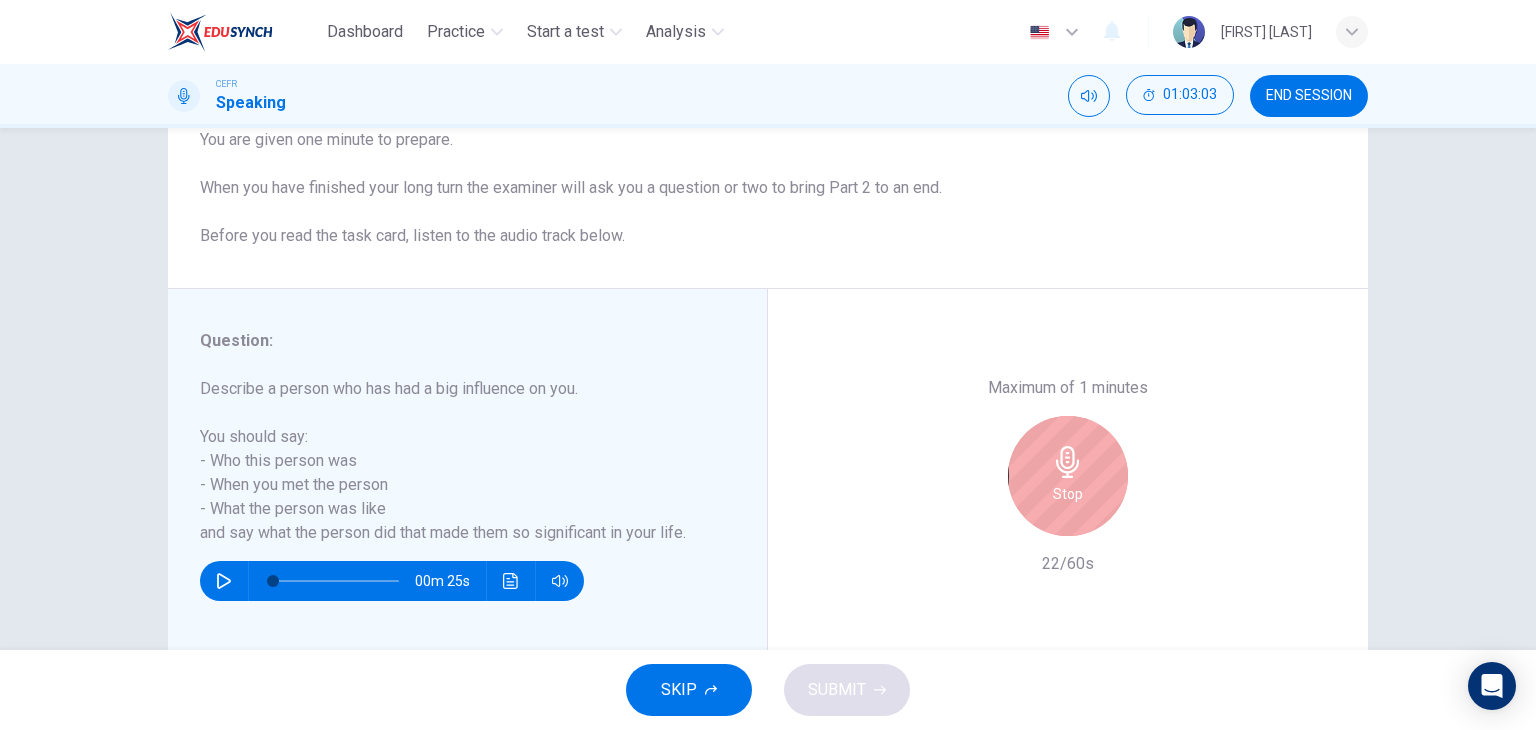 click on "Stop" at bounding box center [1068, 476] 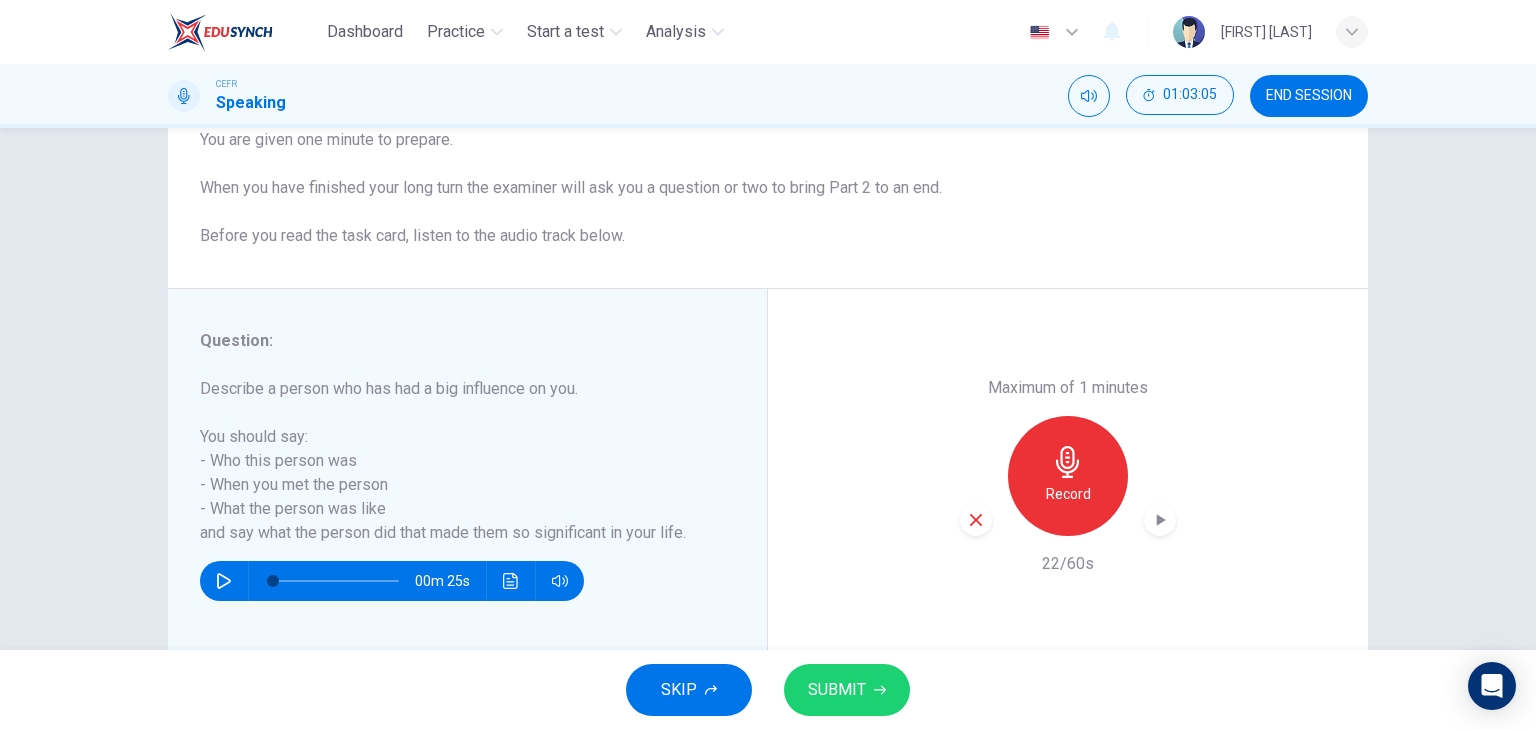 click on "Record" at bounding box center [1068, 476] 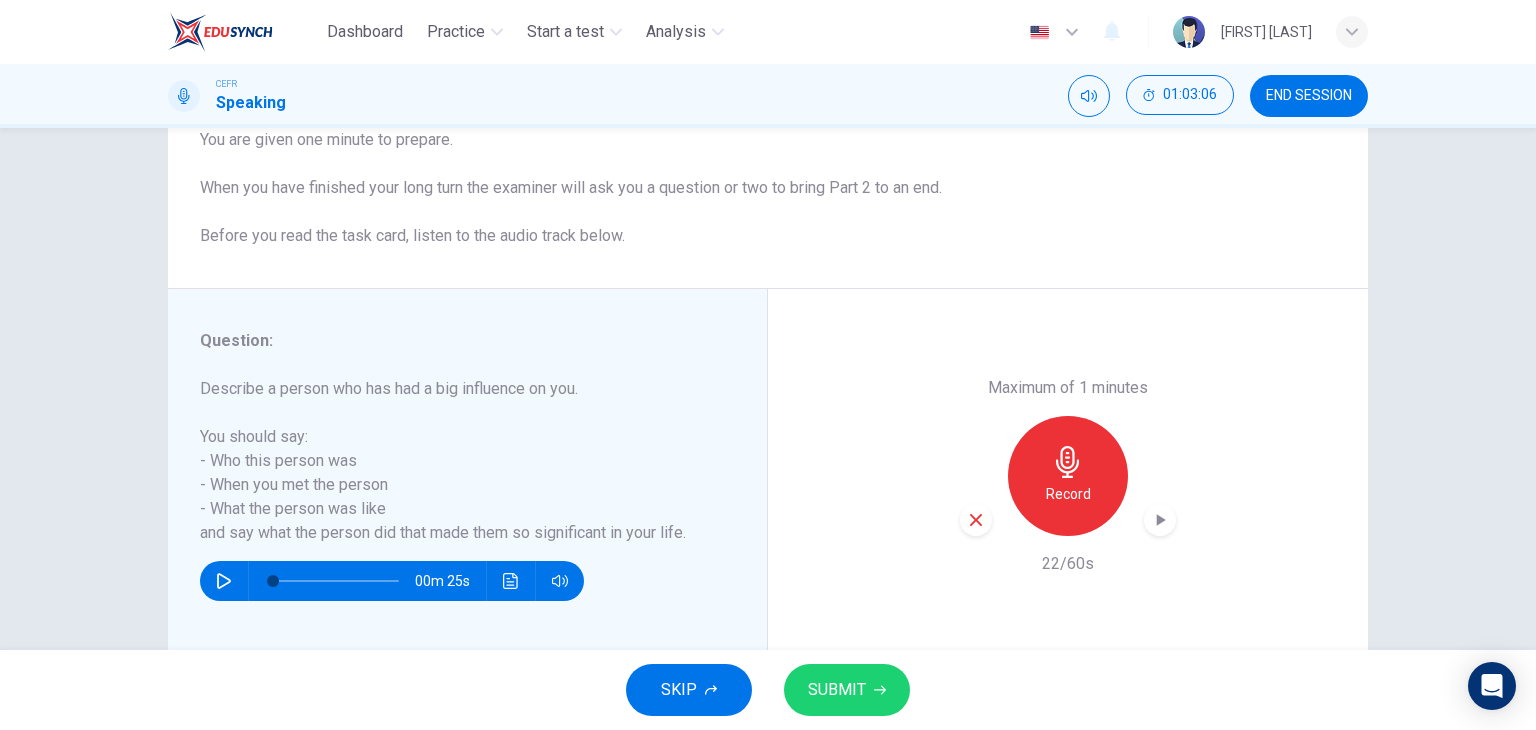 click at bounding box center (976, 520) 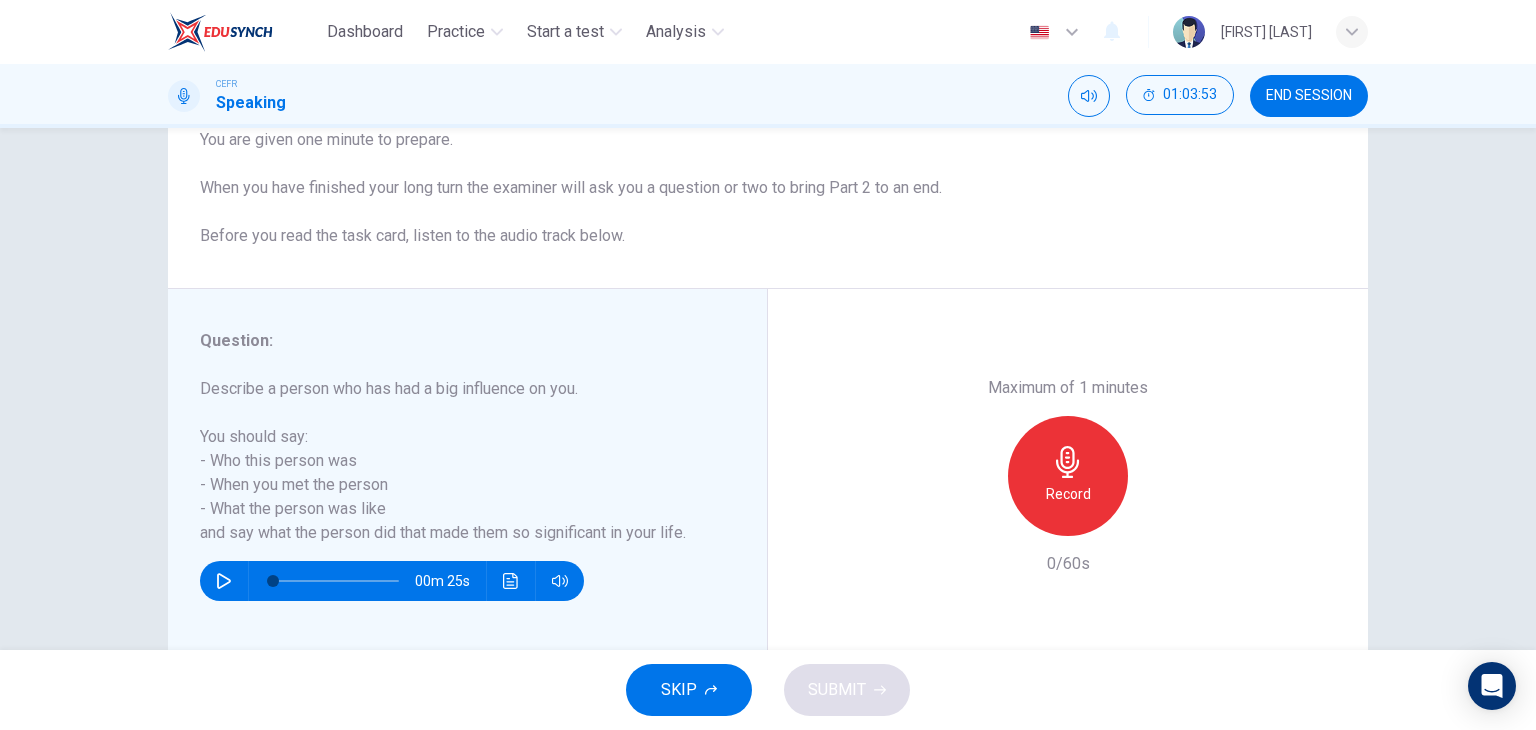 click on "Record" at bounding box center [1068, 476] 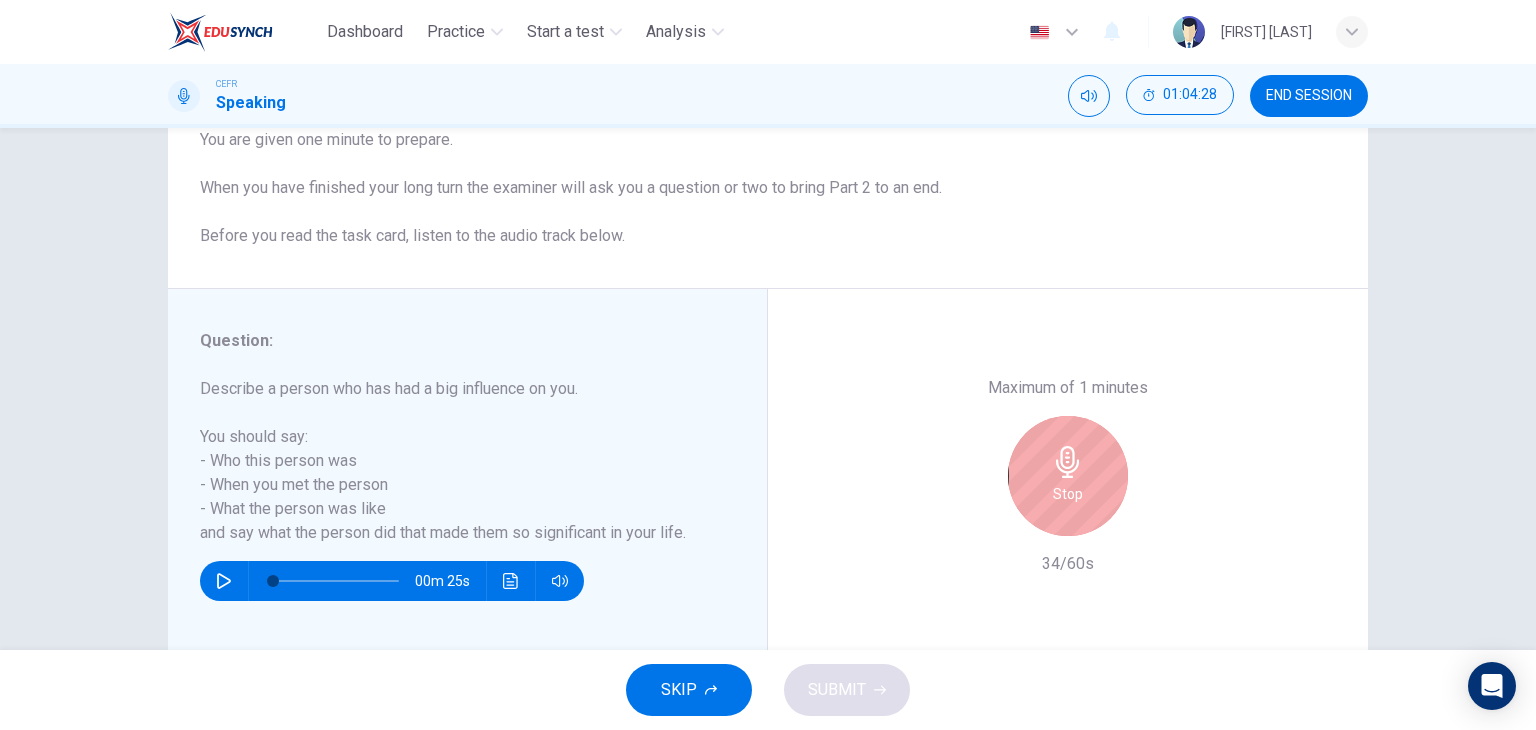 click on "Stop" at bounding box center [1068, 476] 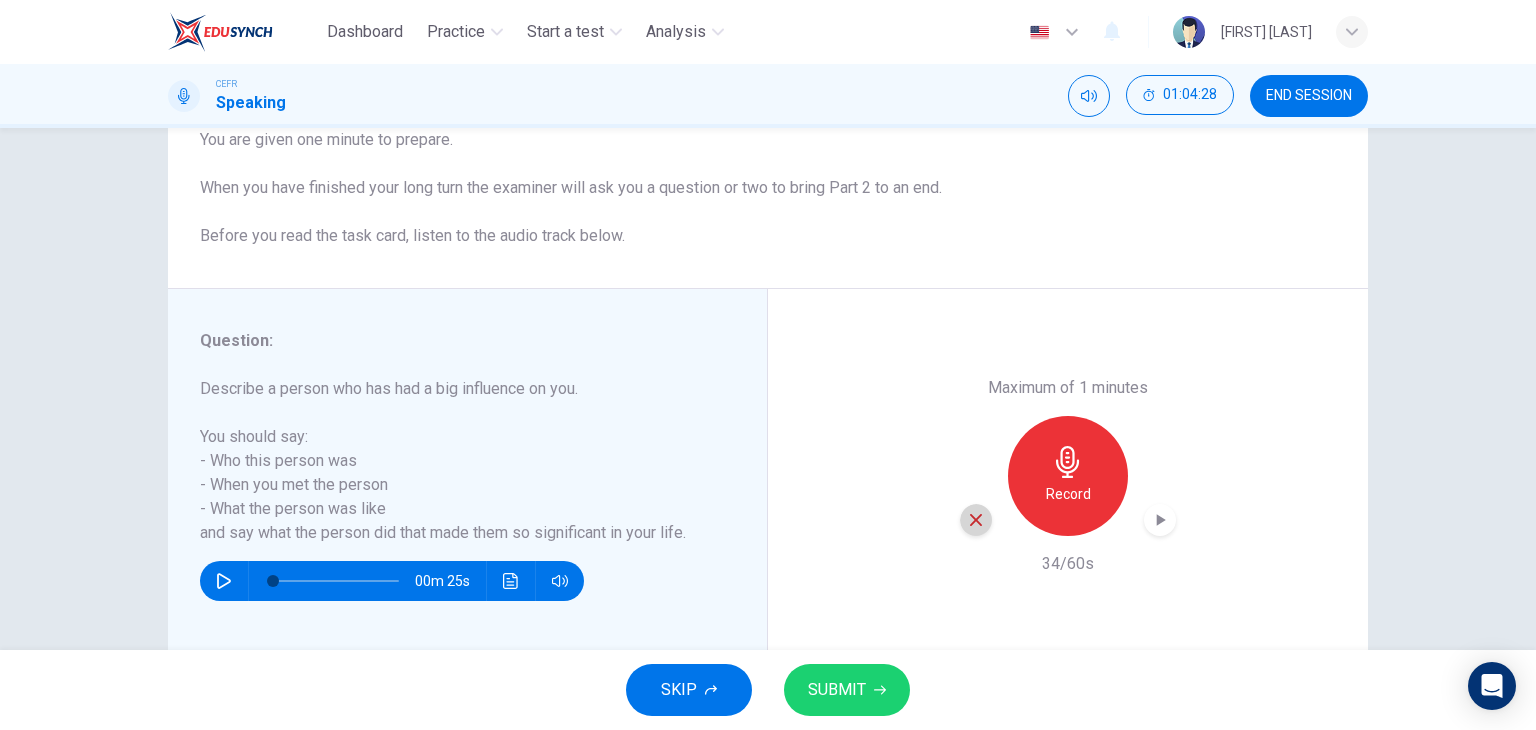 click at bounding box center [976, 520] 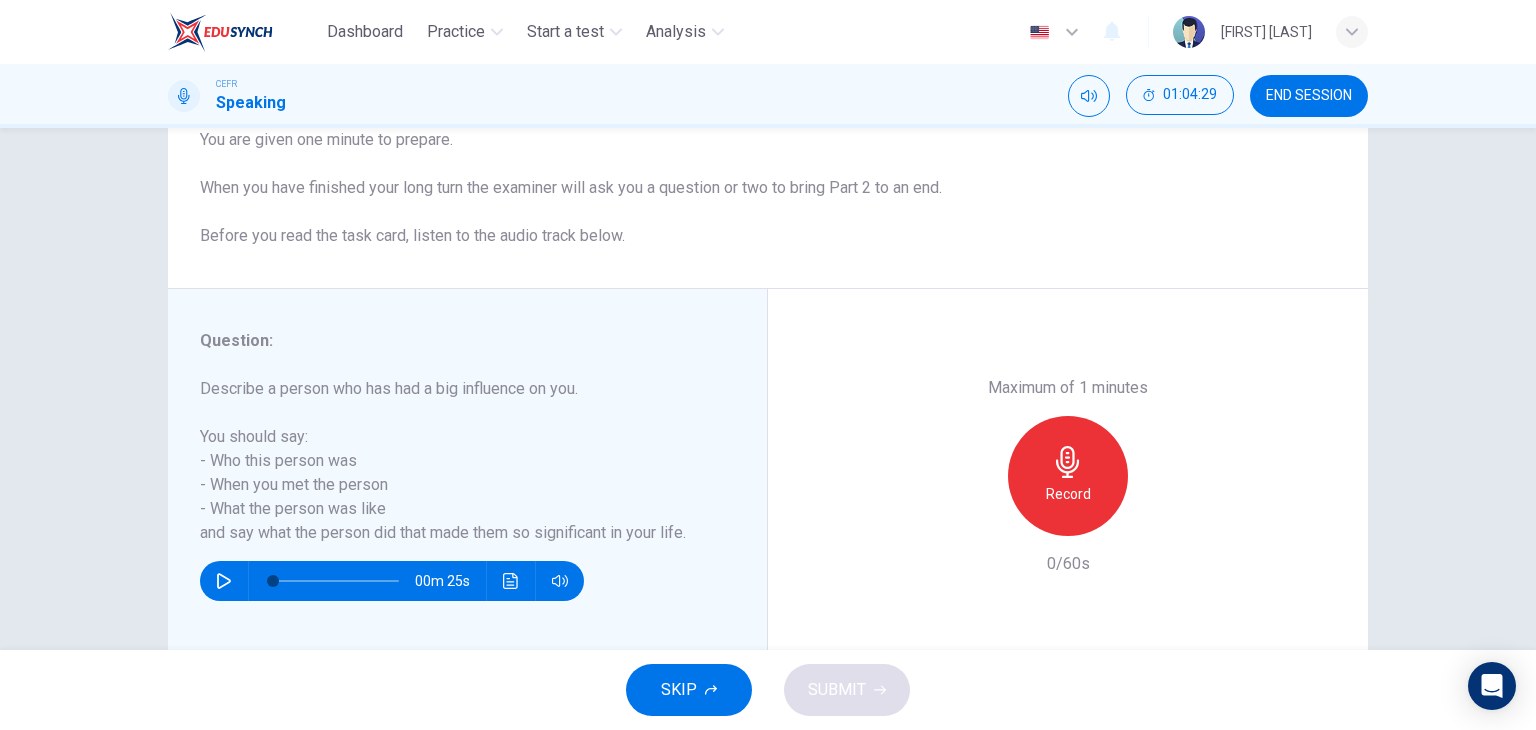click on "Record" at bounding box center (1068, 494) 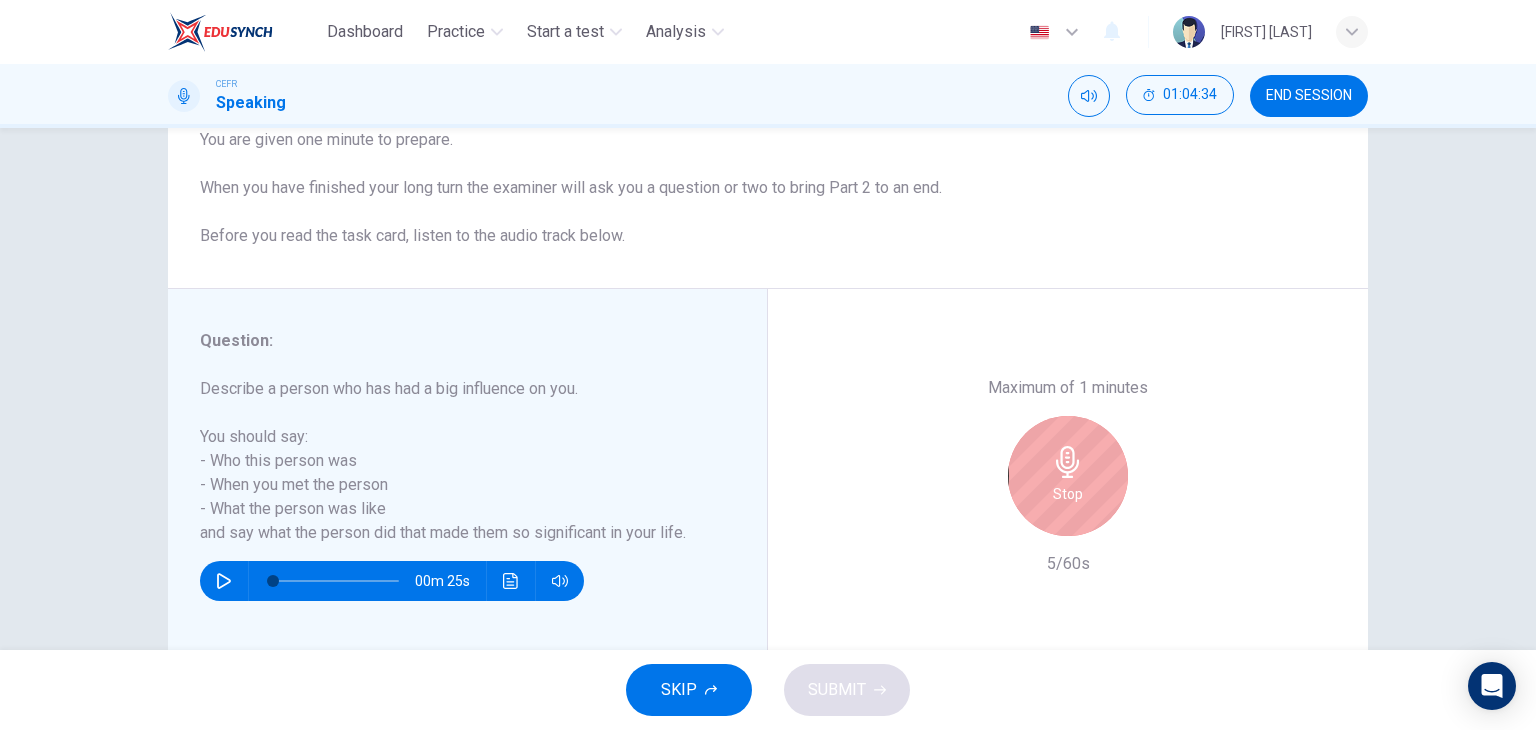 click on "Stop" at bounding box center [1068, 494] 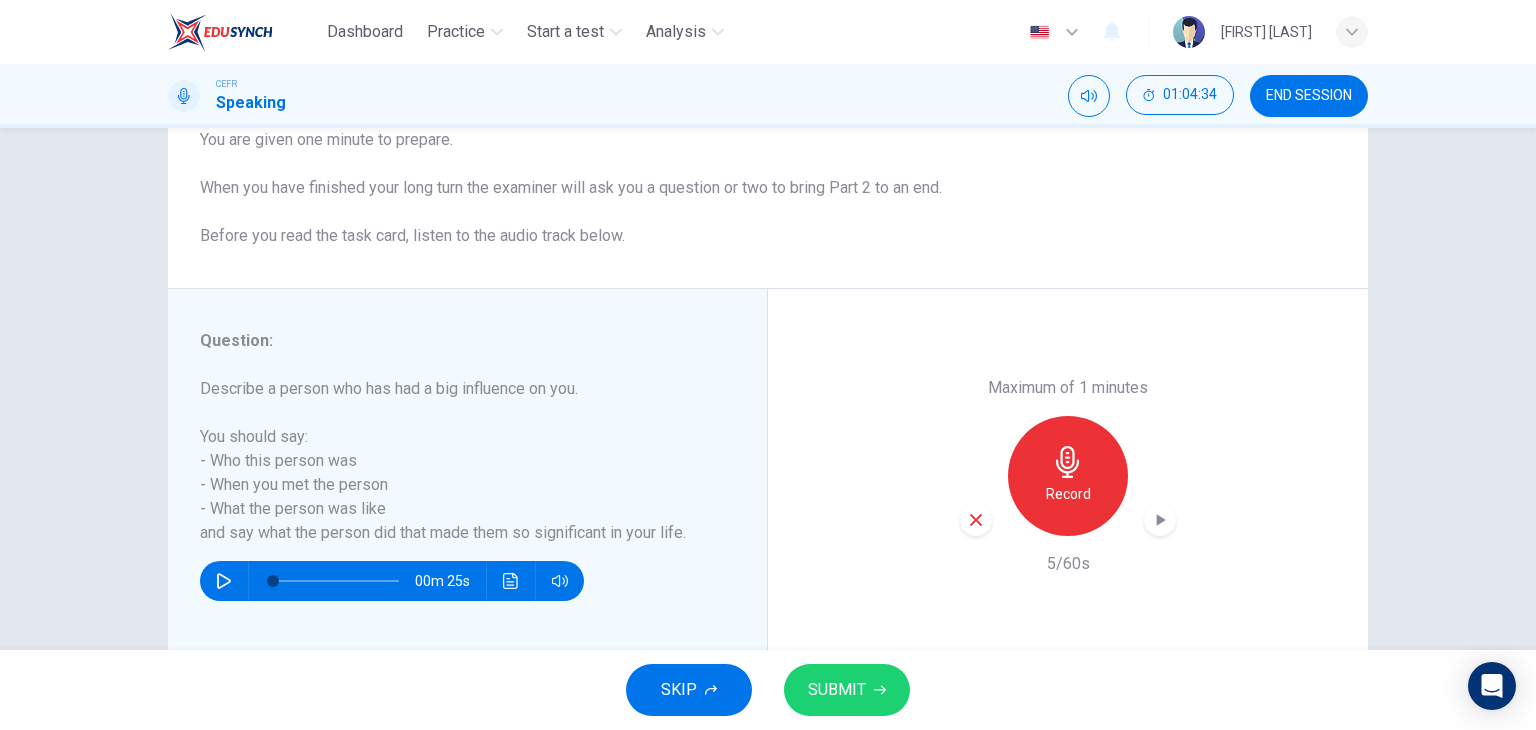 click at bounding box center (976, 520) 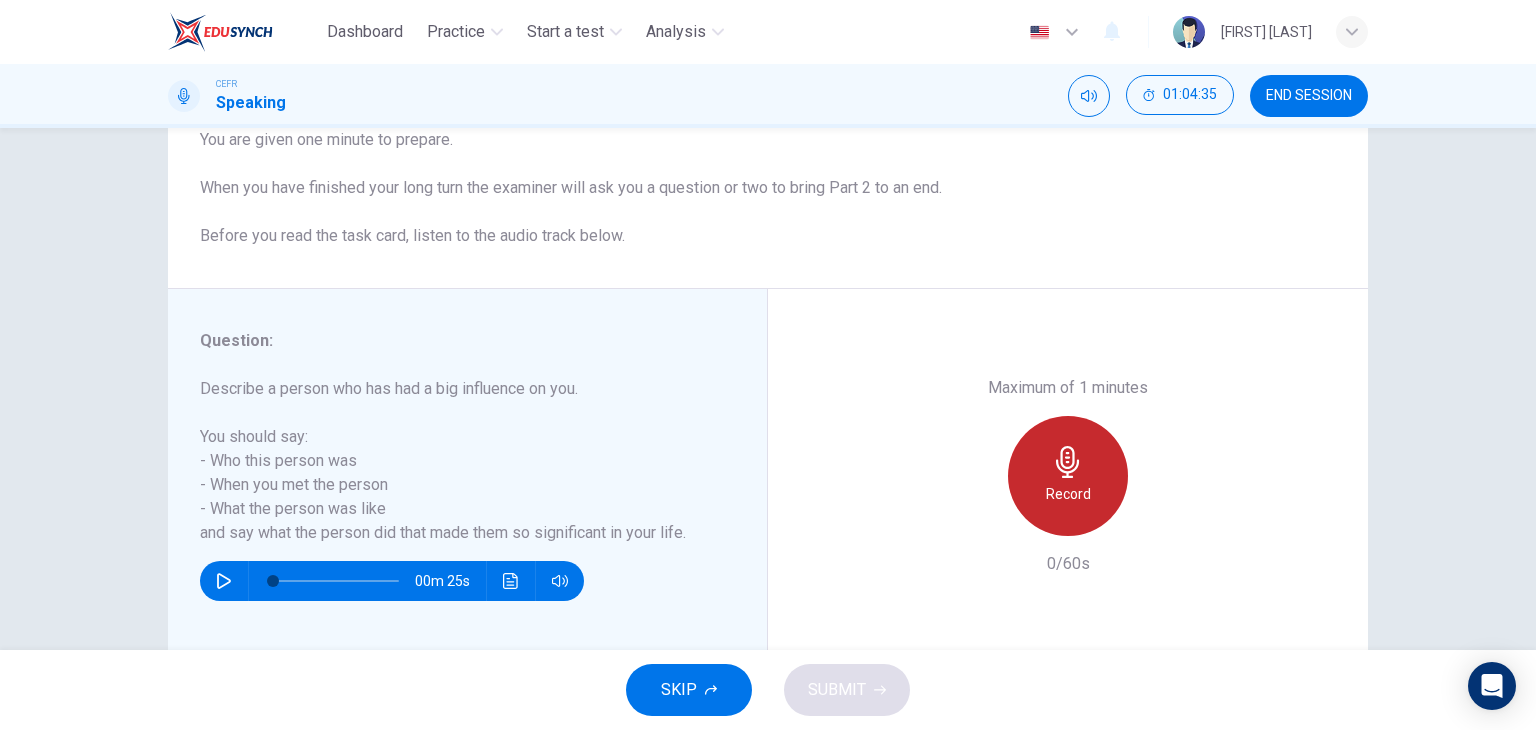click on "Record" at bounding box center (1068, 476) 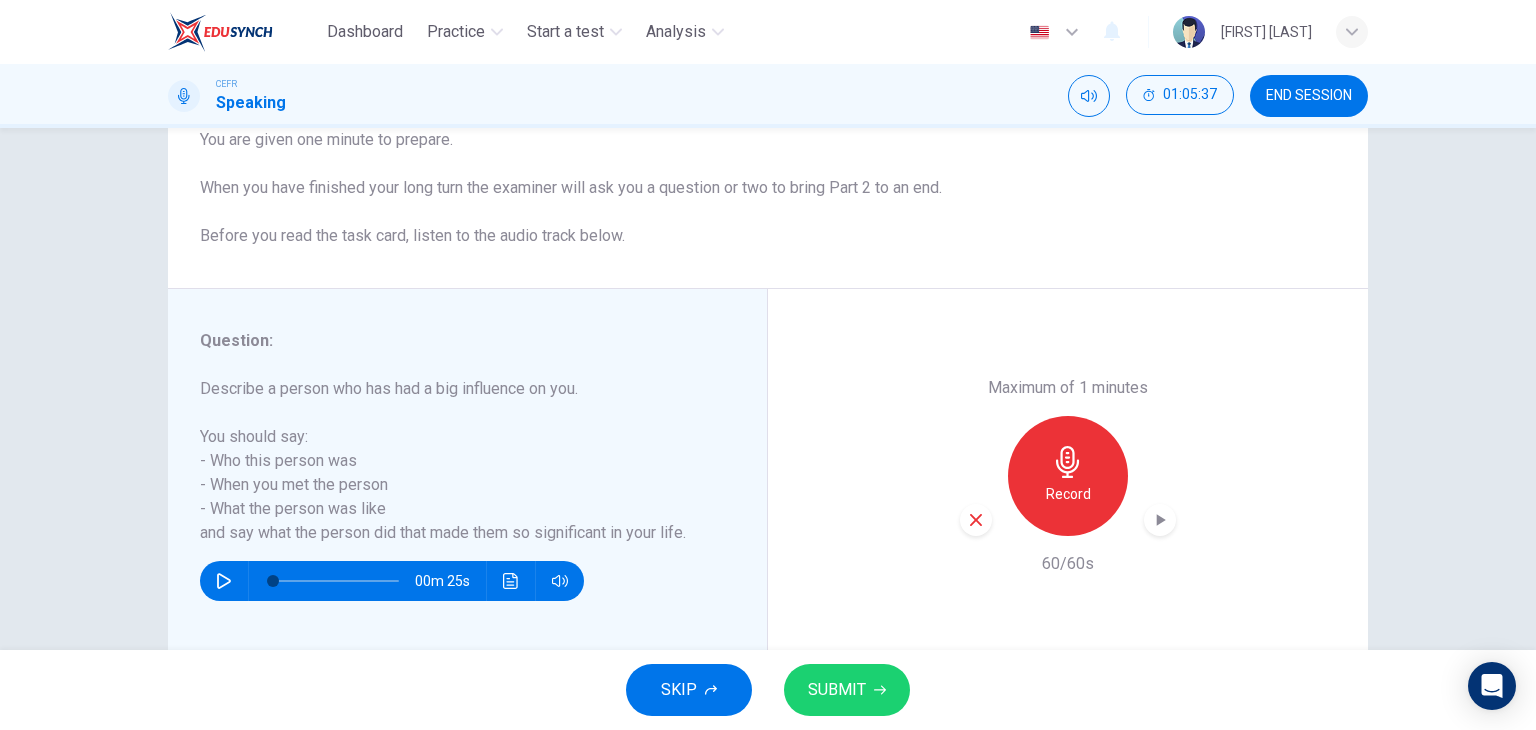 click on "SUBMIT" at bounding box center [837, 690] 